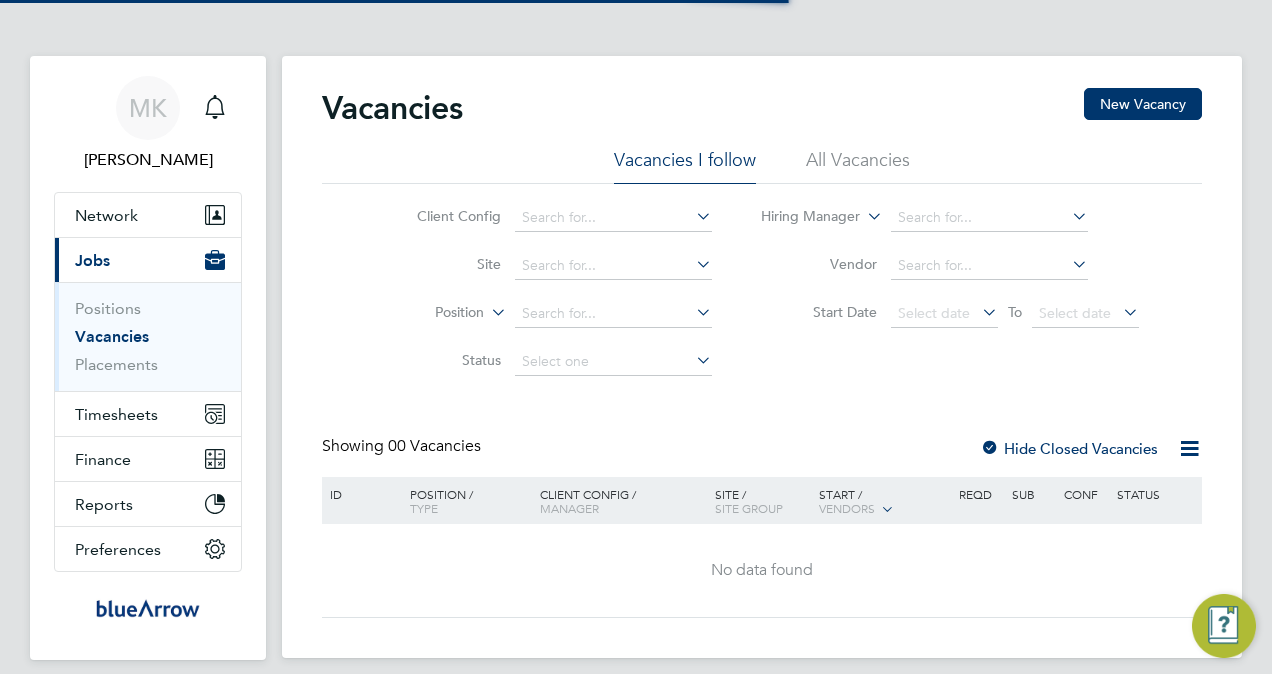 scroll, scrollTop: 0, scrollLeft: 0, axis: both 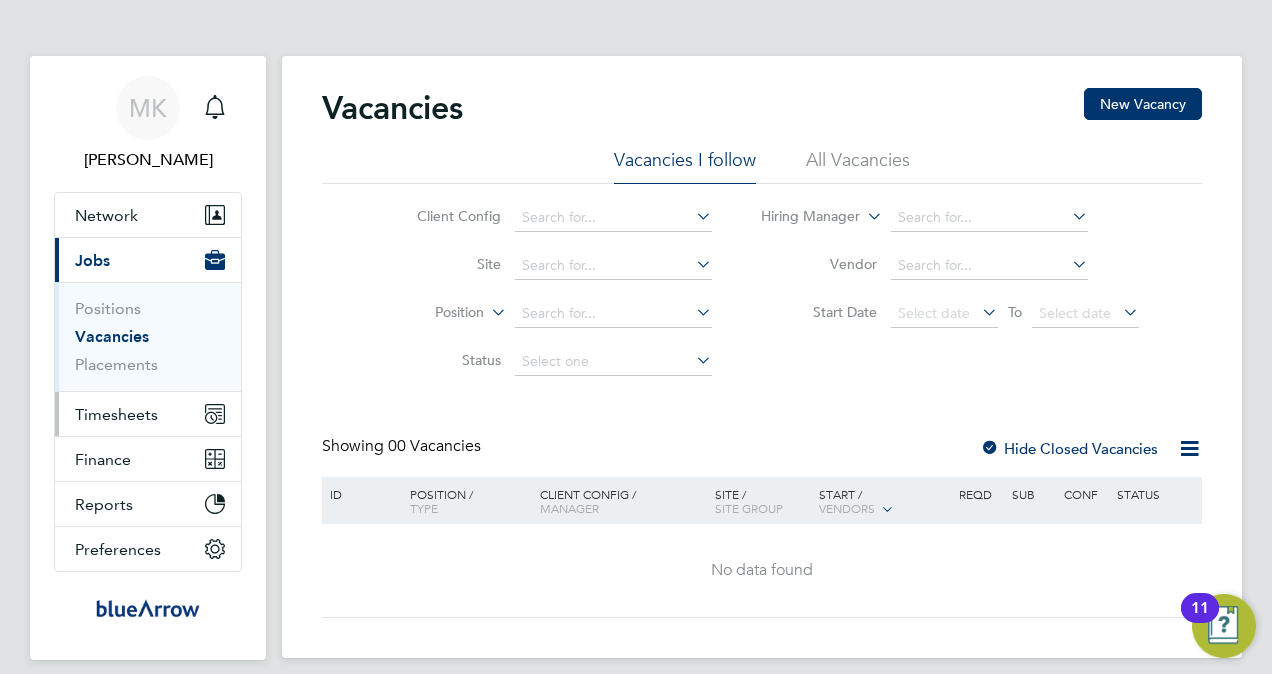 click on "Timesheets" at bounding box center (116, 414) 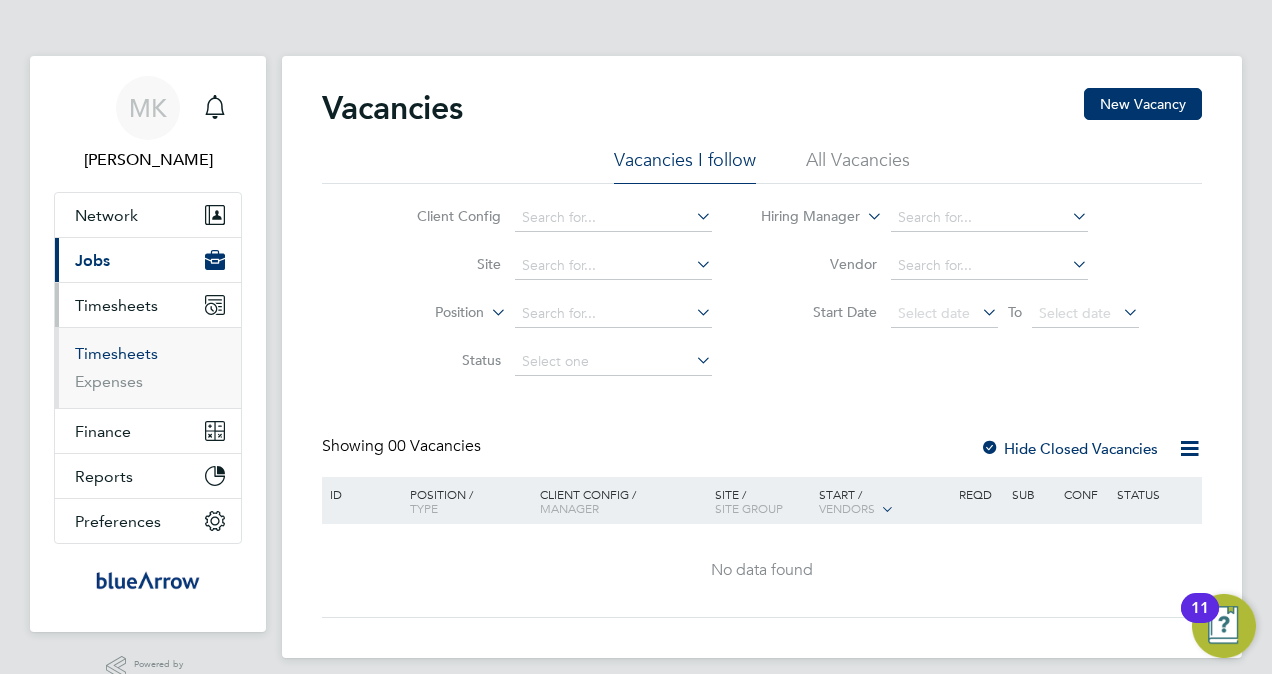 click on "Timesheets" at bounding box center (116, 353) 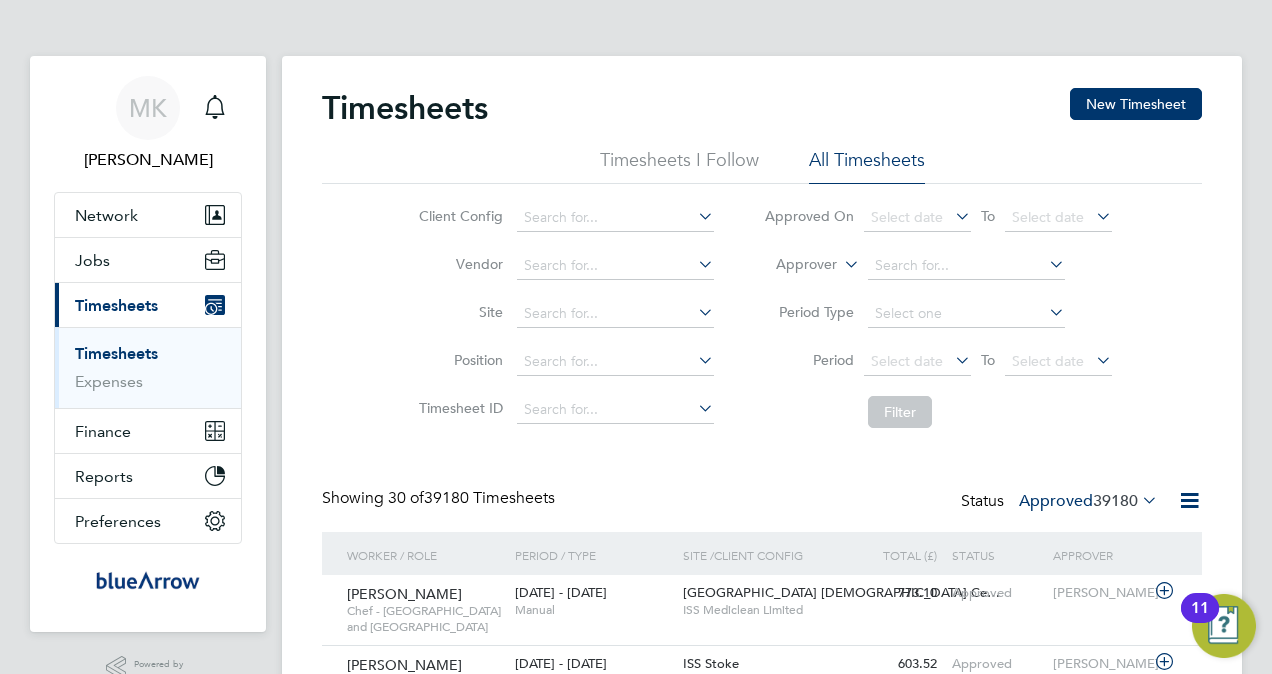 scroll, scrollTop: 10, scrollLeft: 10, axis: both 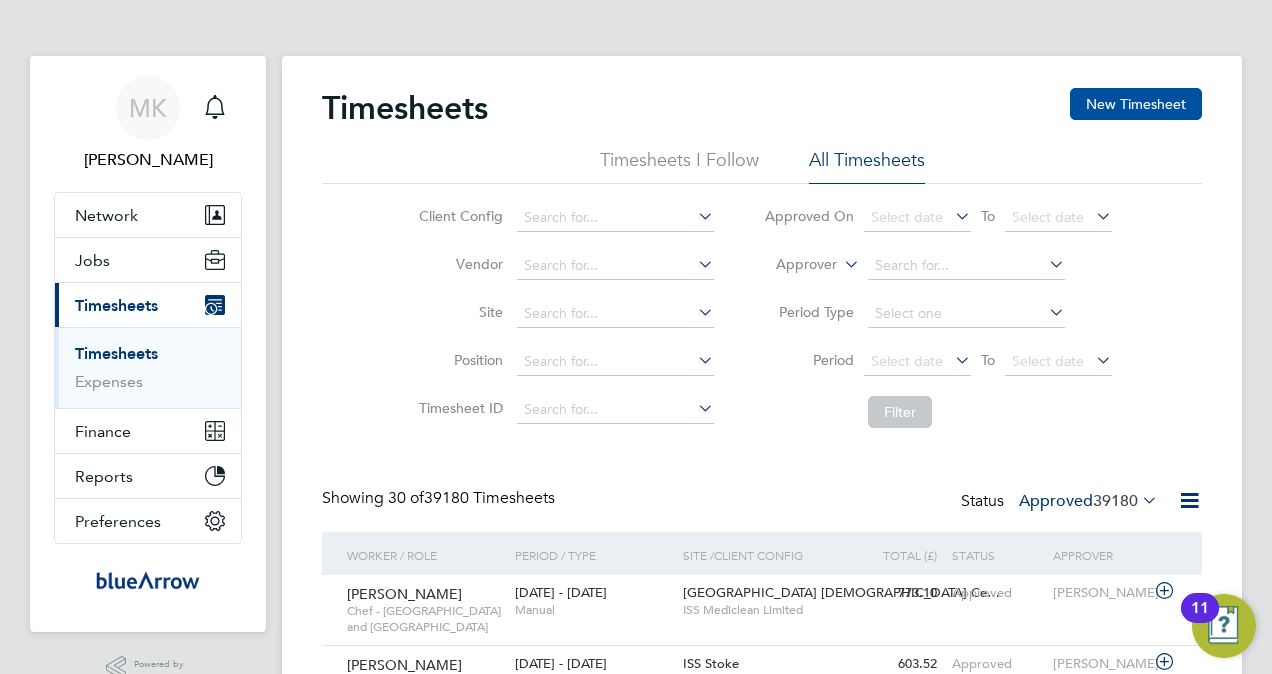 click on "New Timesheet" 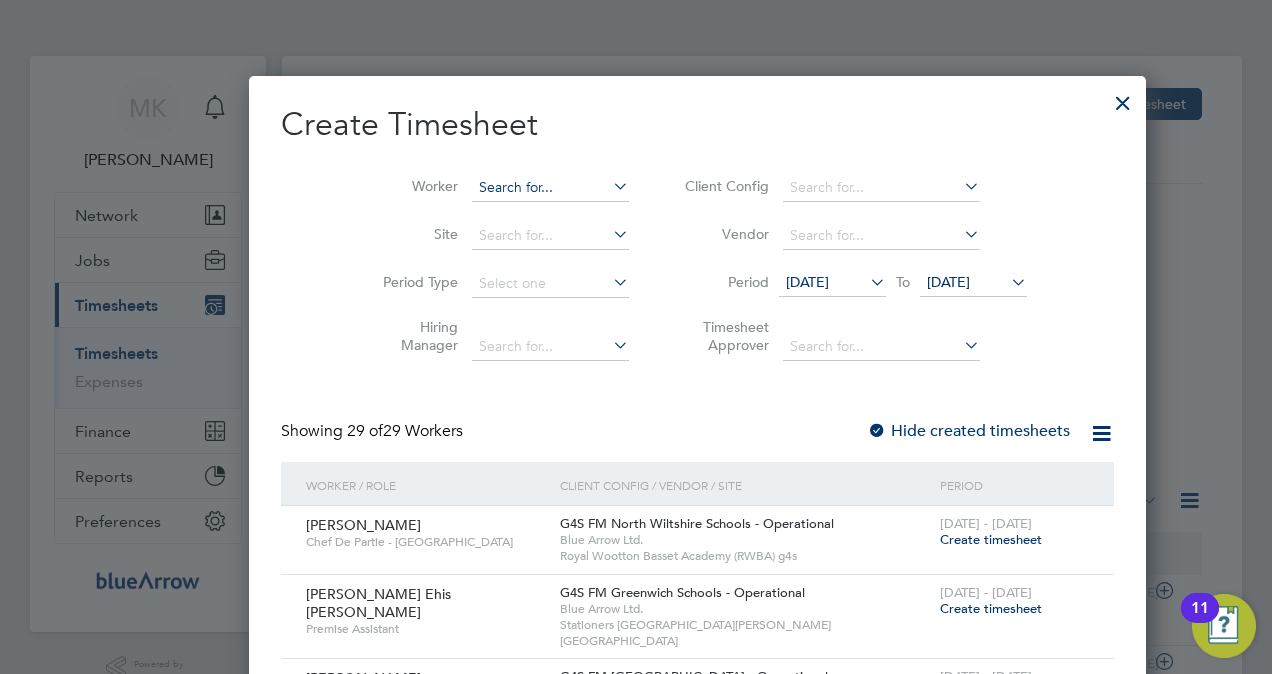 click at bounding box center (550, 188) 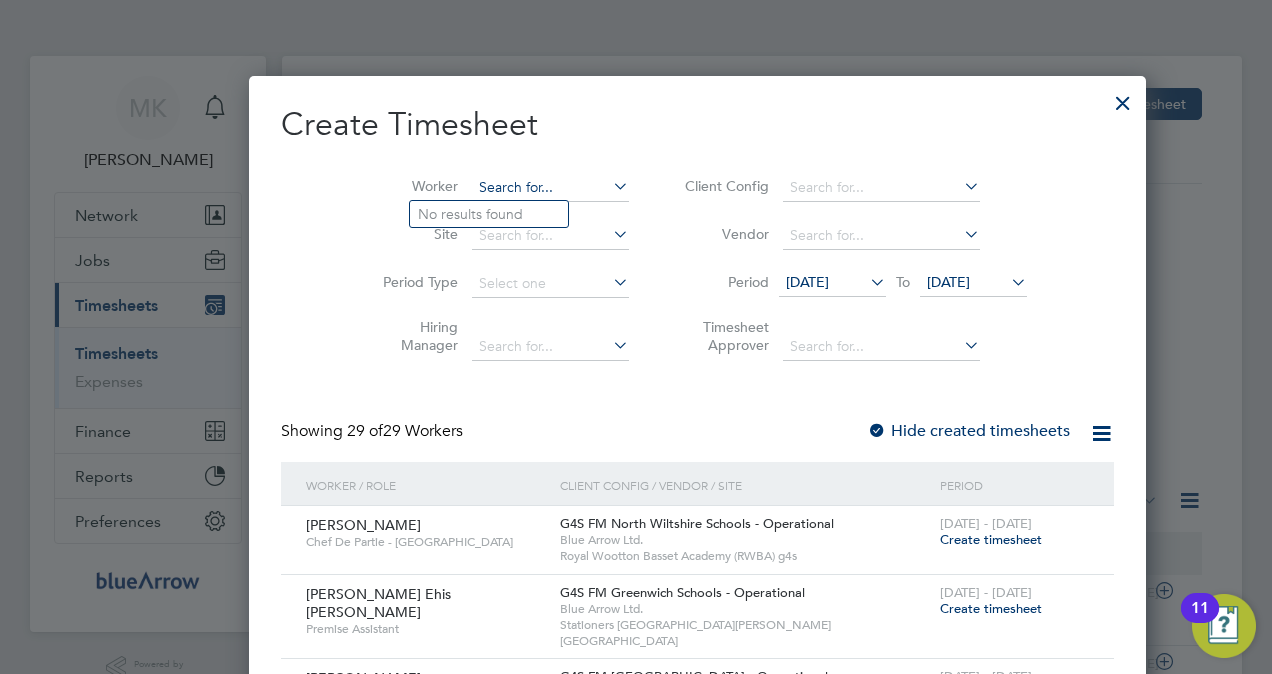 paste on "[PERSON_NAME]" 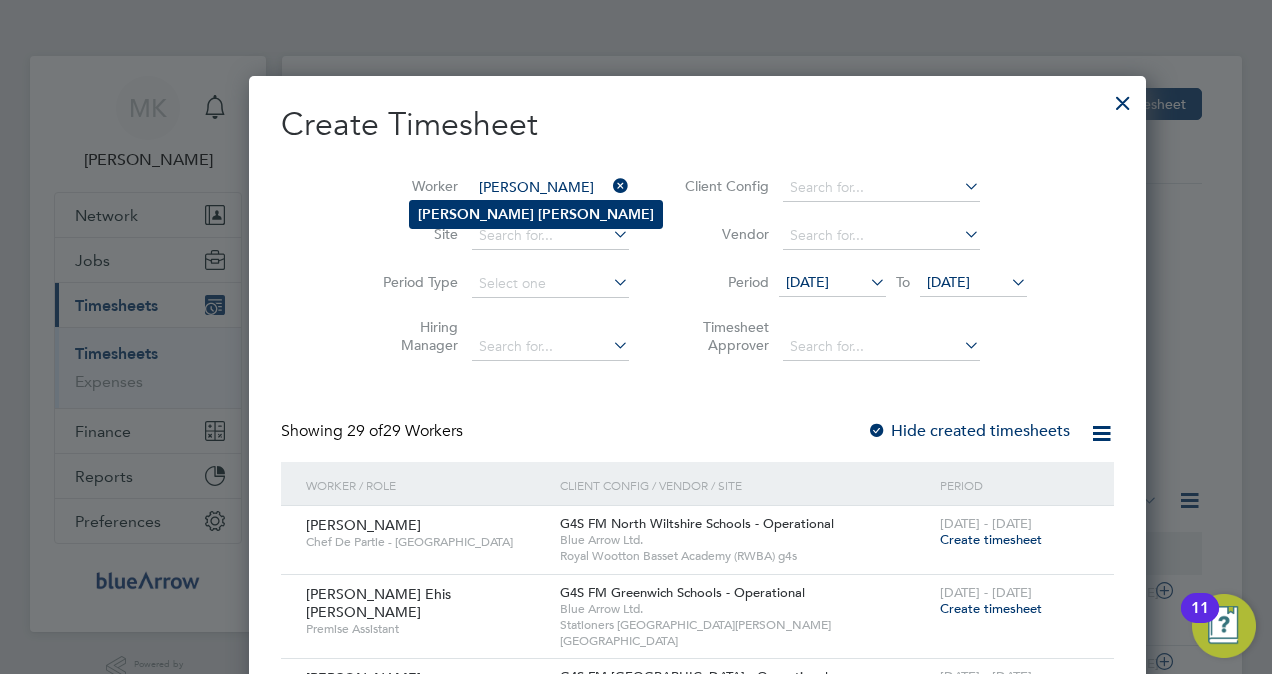 type on "[PERSON_NAME]" 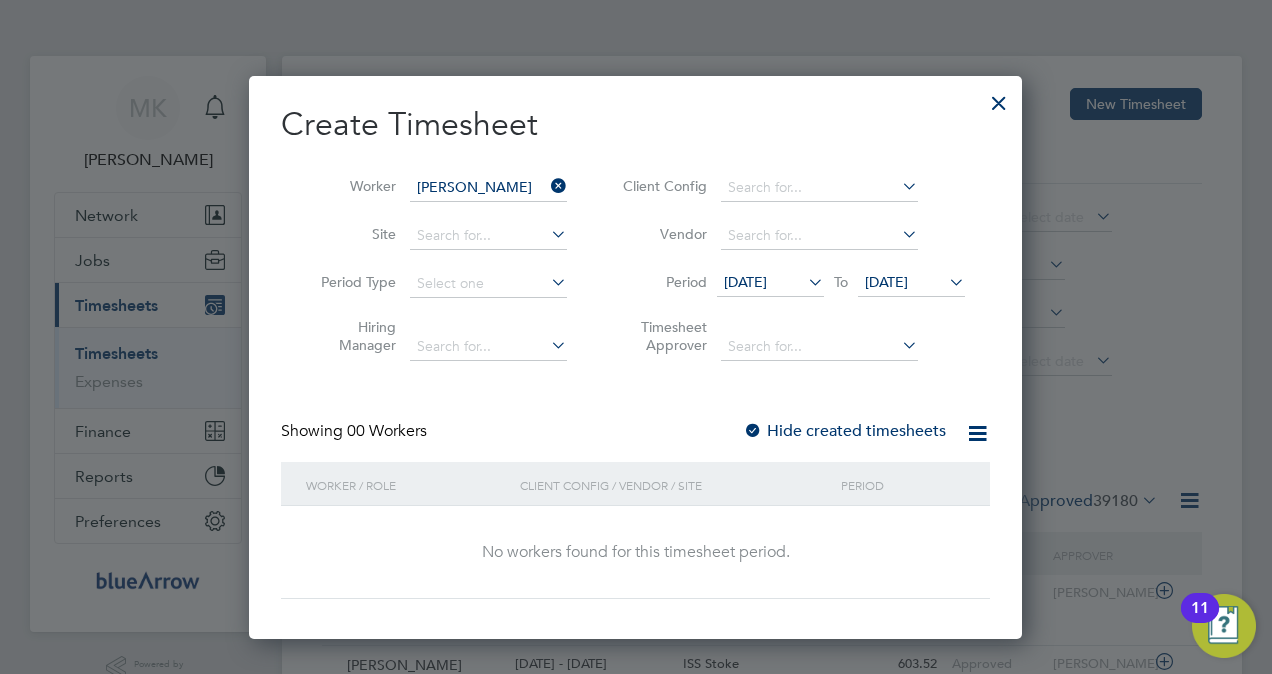 click on "Hide created timesheets" at bounding box center [844, 431] 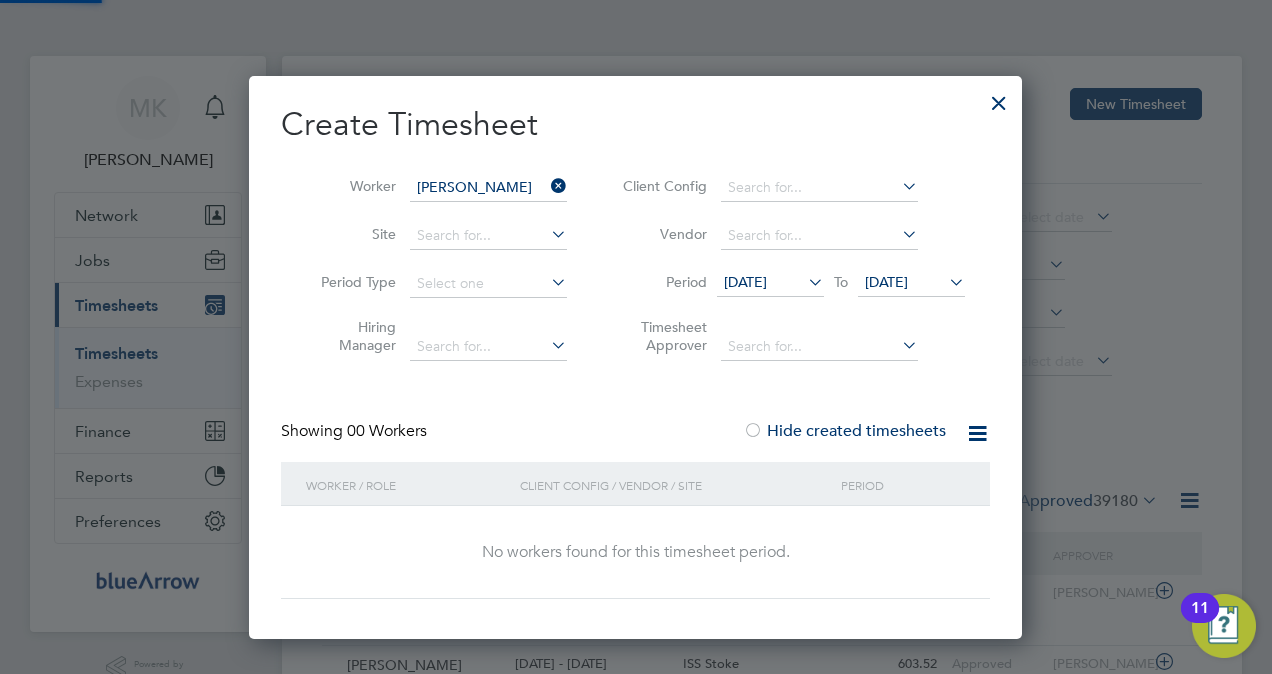 click on "Hide created timesheets" at bounding box center (844, 431) 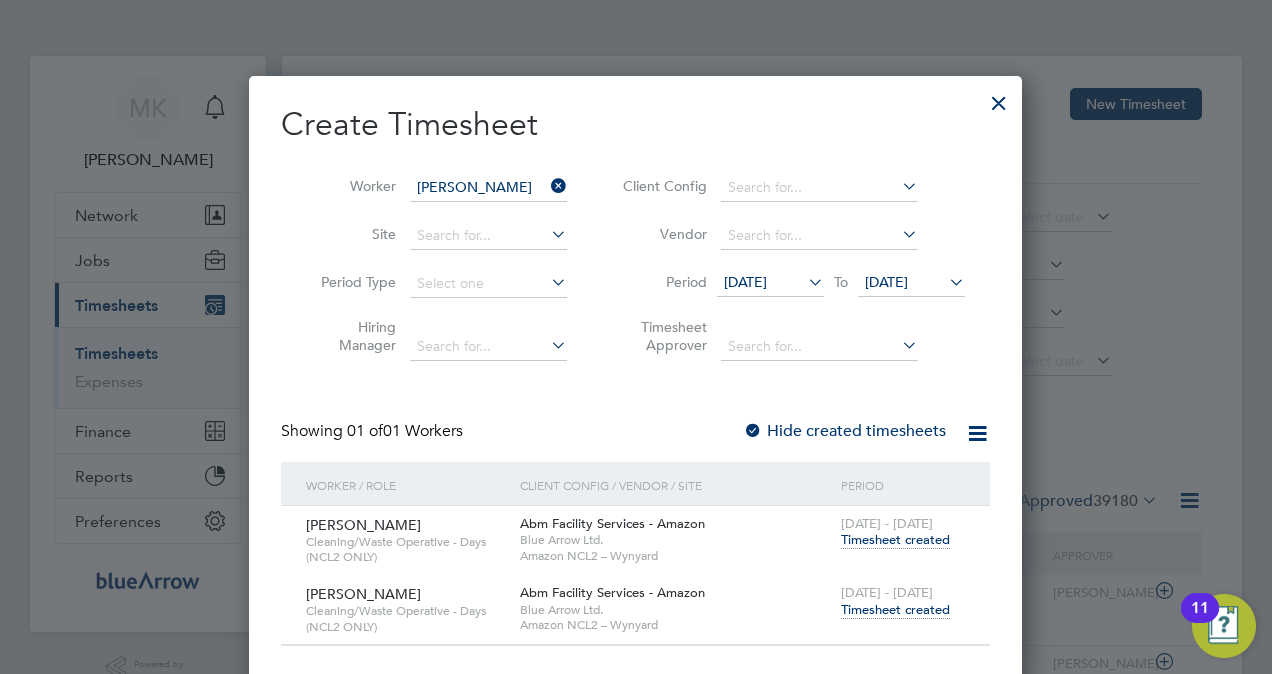 click on "Timesheet created" at bounding box center [895, 610] 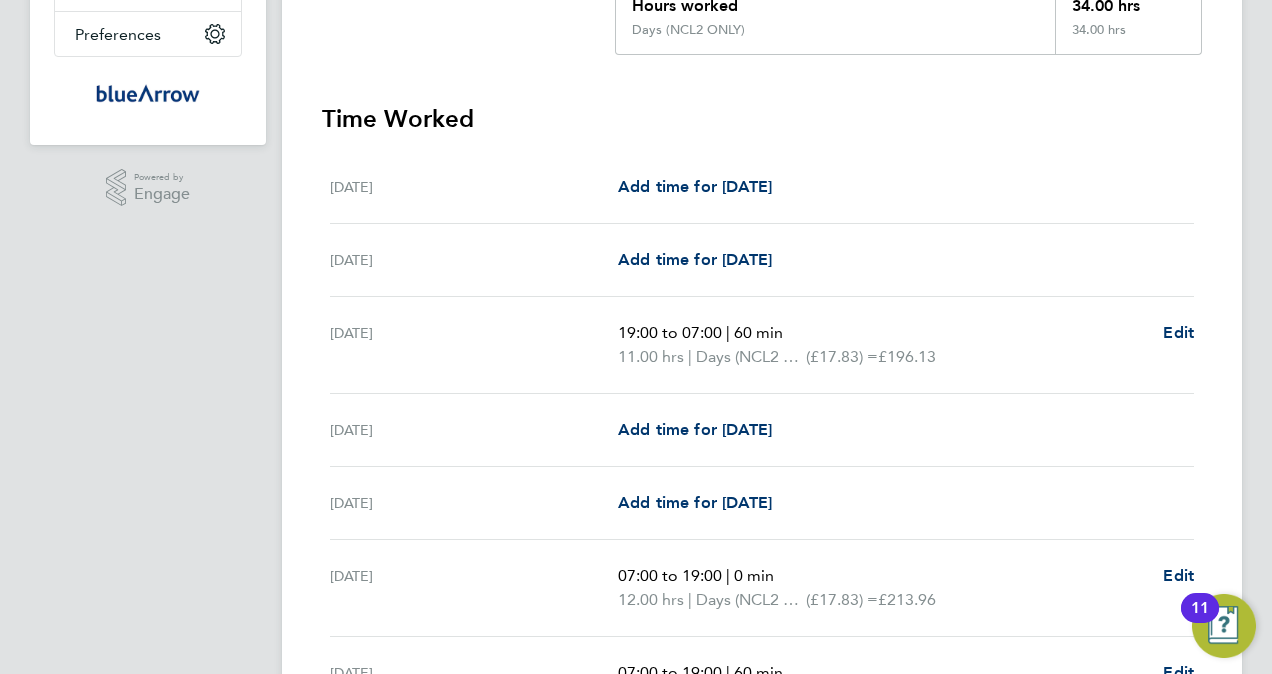 scroll, scrollTop: 600, scrollLeft: 0, axis: vertical 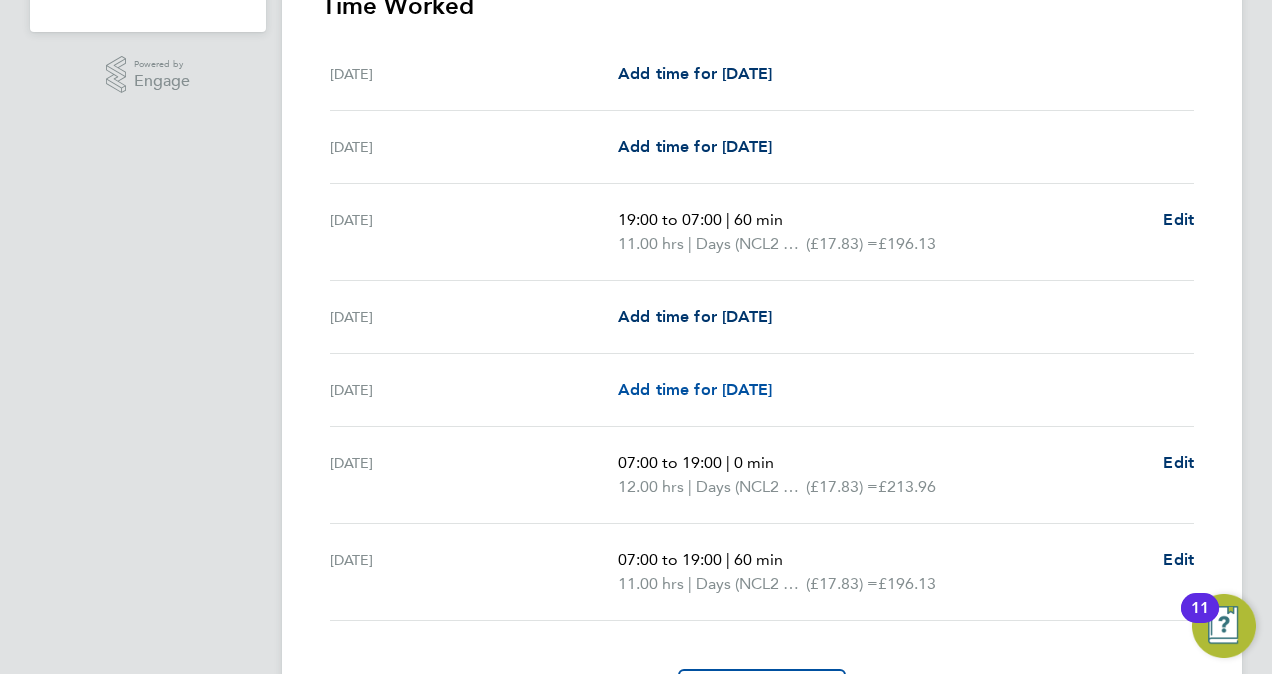click on "Add time for Wed 09 Jul" at bounding box center [695, 389] 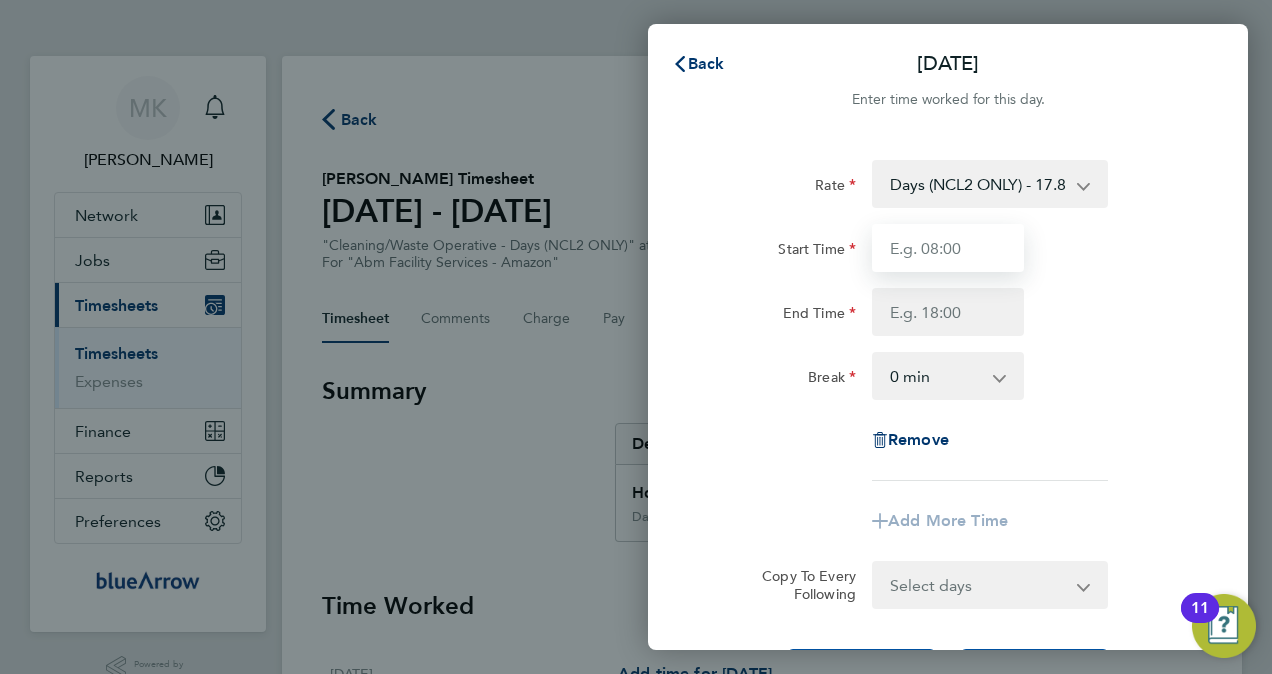 click on "Start Time" at bounding box center [948, 248] 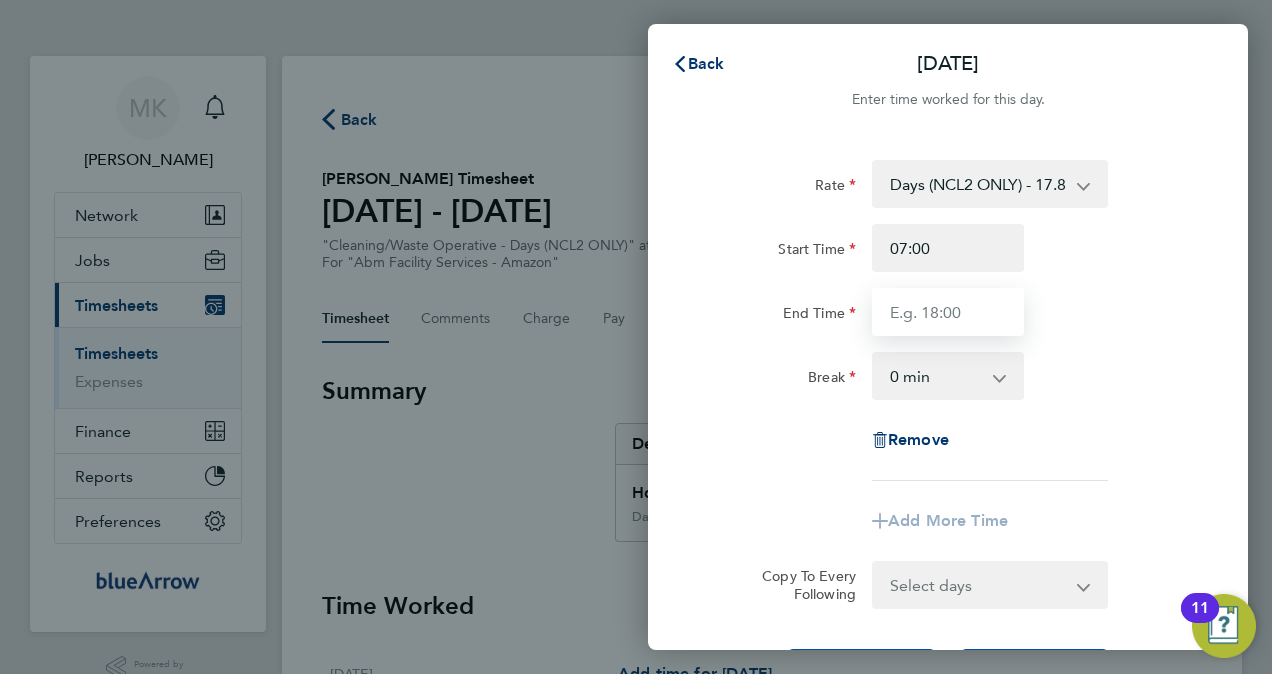 type on "19:00" 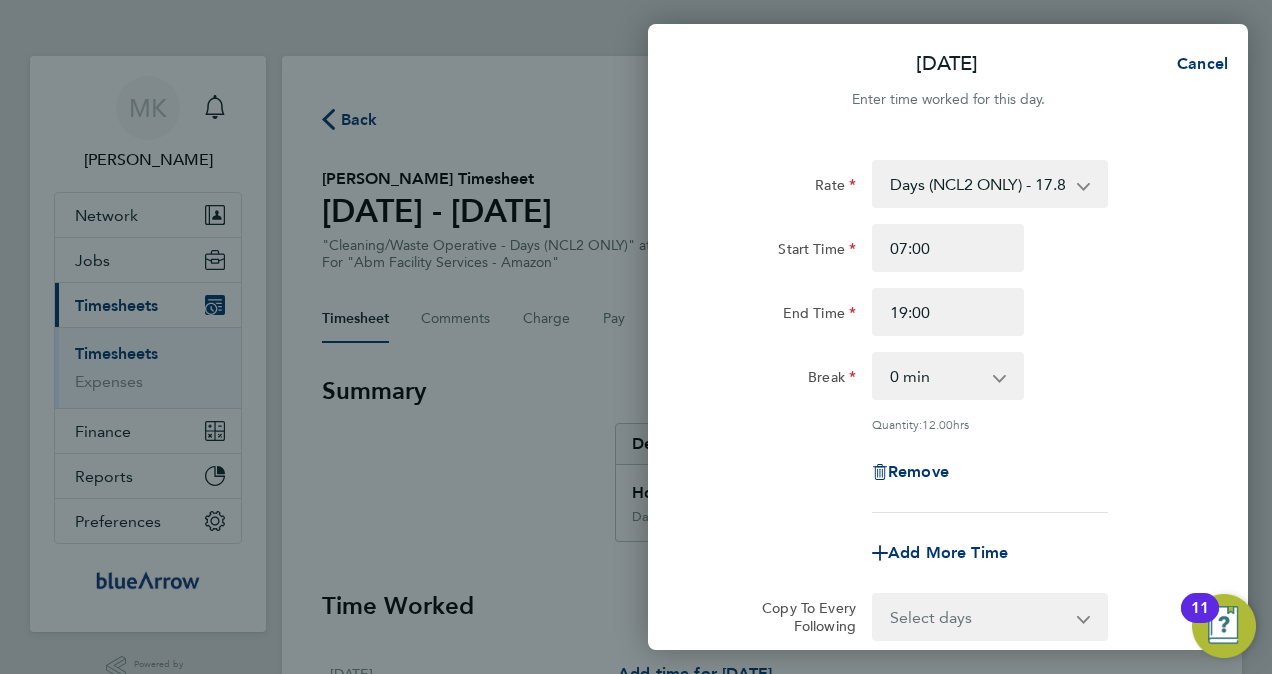 click on "0 min   15 min   30 min   45 min   60 min   75 min   90 min" at bounding box center [936, 376] 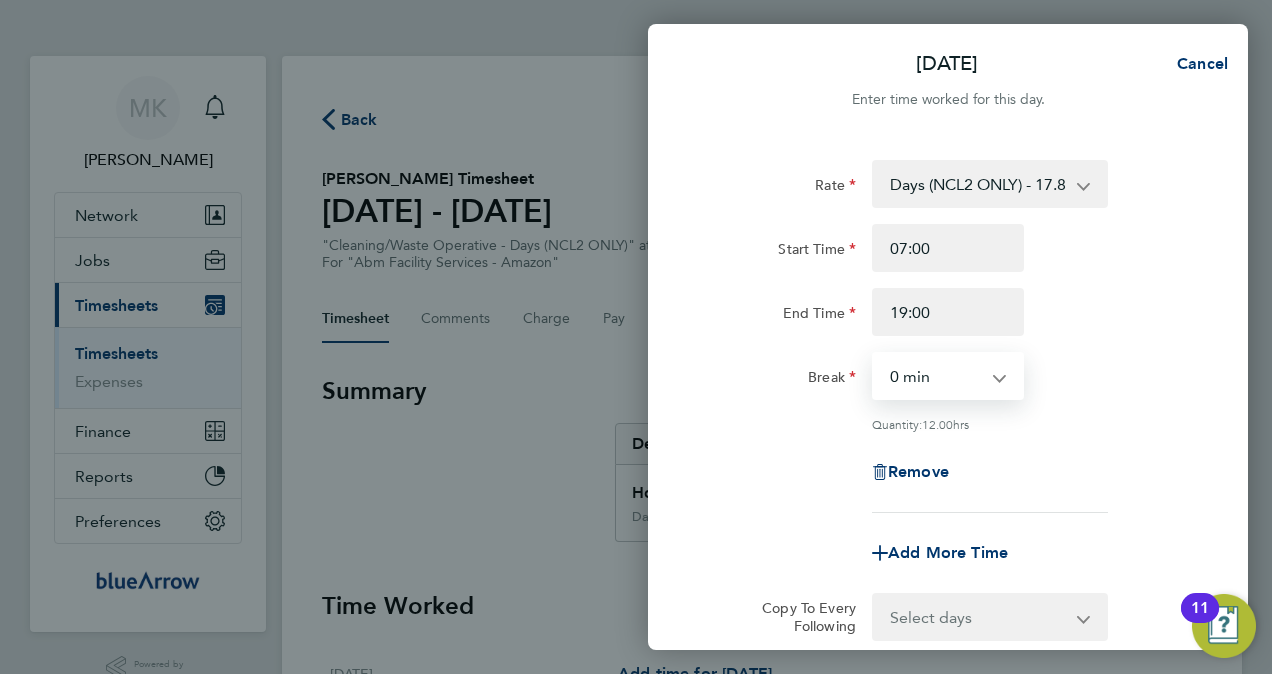 select on "60" 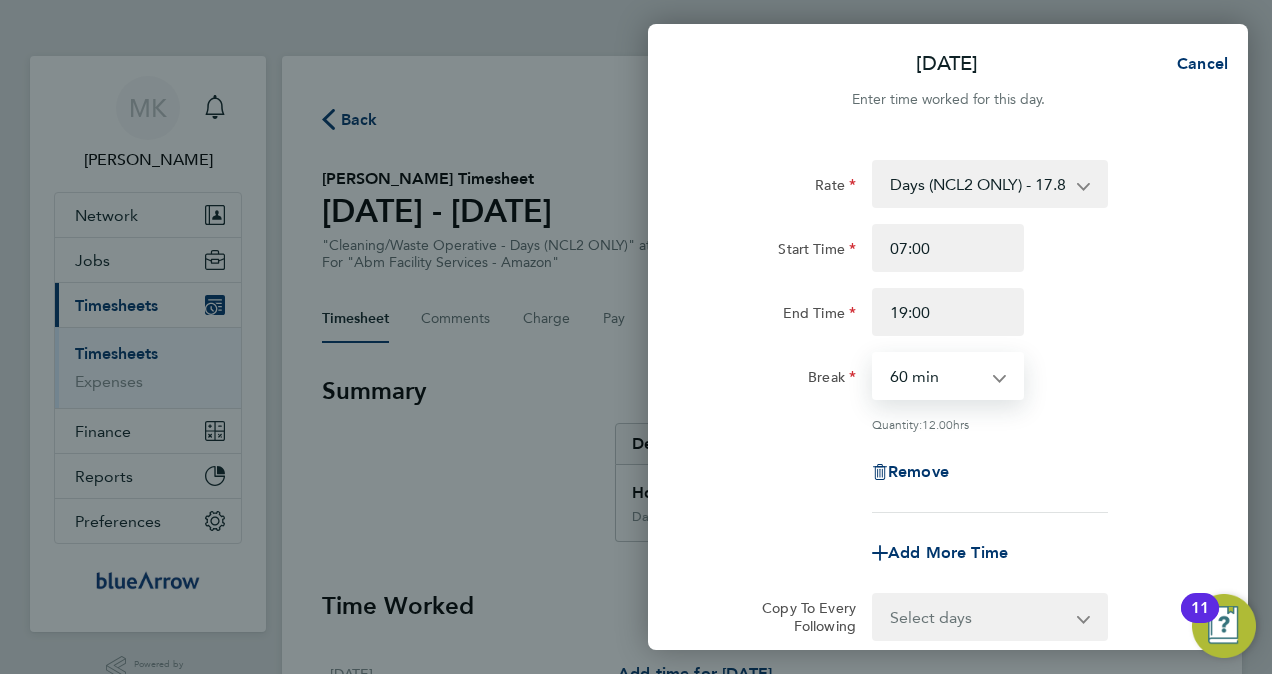 click on "0 min   15 min   30 min   45 min   60 min   75 min   90 min" at bounding box center [936, 376] 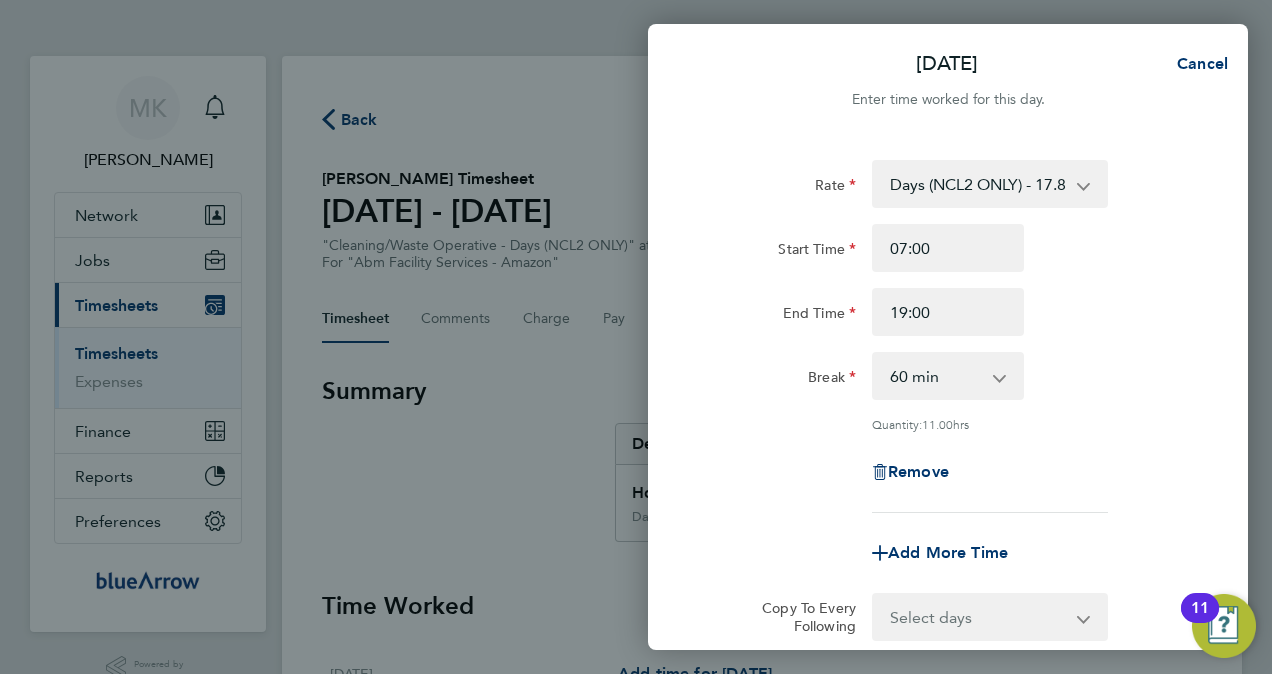 click on "Break  0 min   15 min   30 min   45 min   60 min   75 min   90 min" 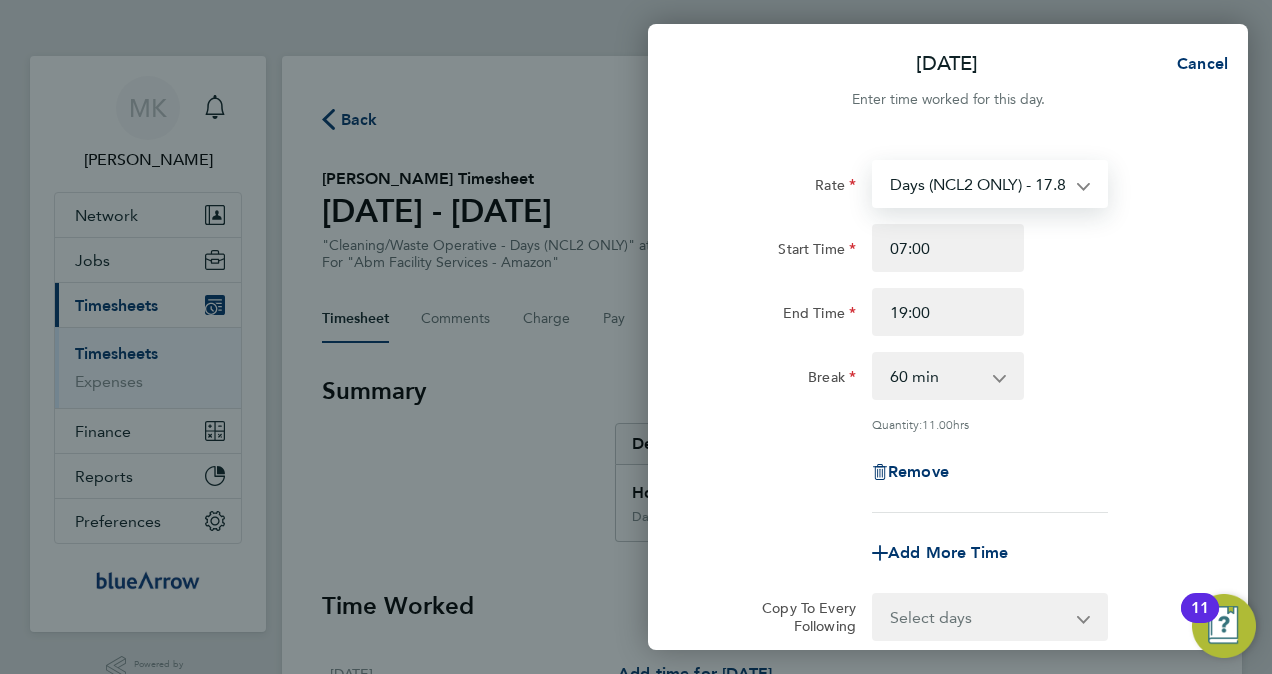 click on "Rate  Days (NCL2 ONLY) - 17.83" 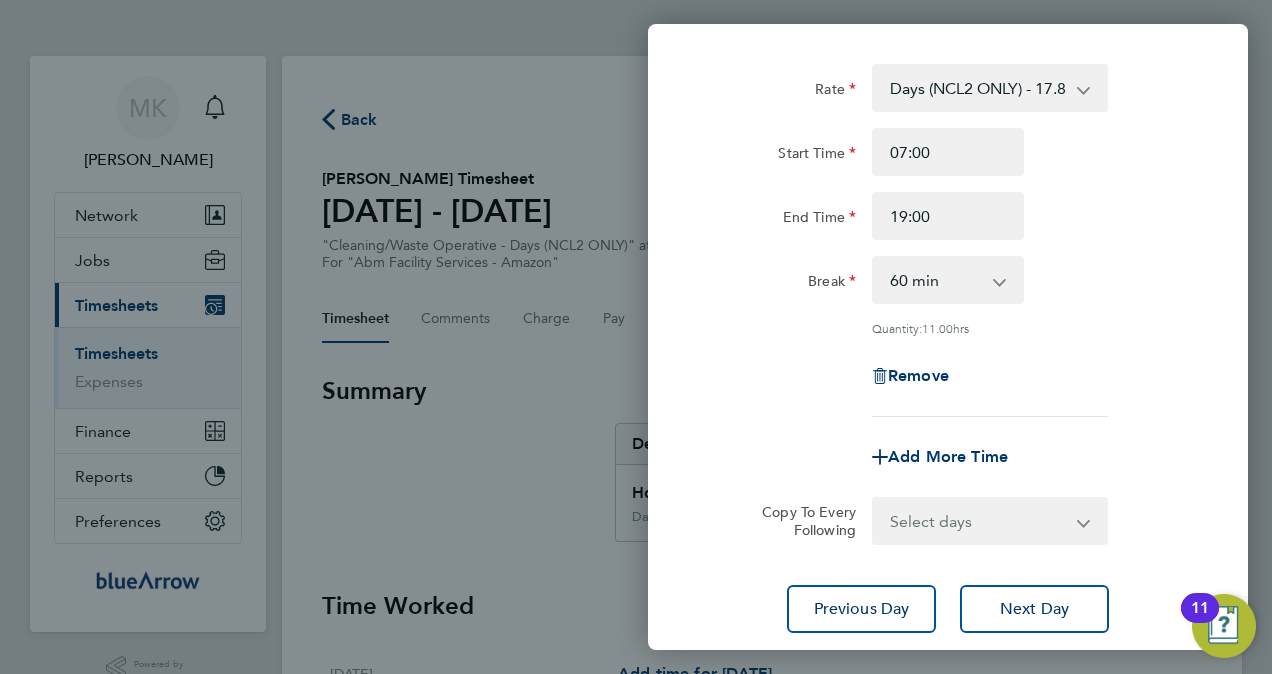 scroll, scrollTop: 200, scrollLeft: 0, axis: vertical 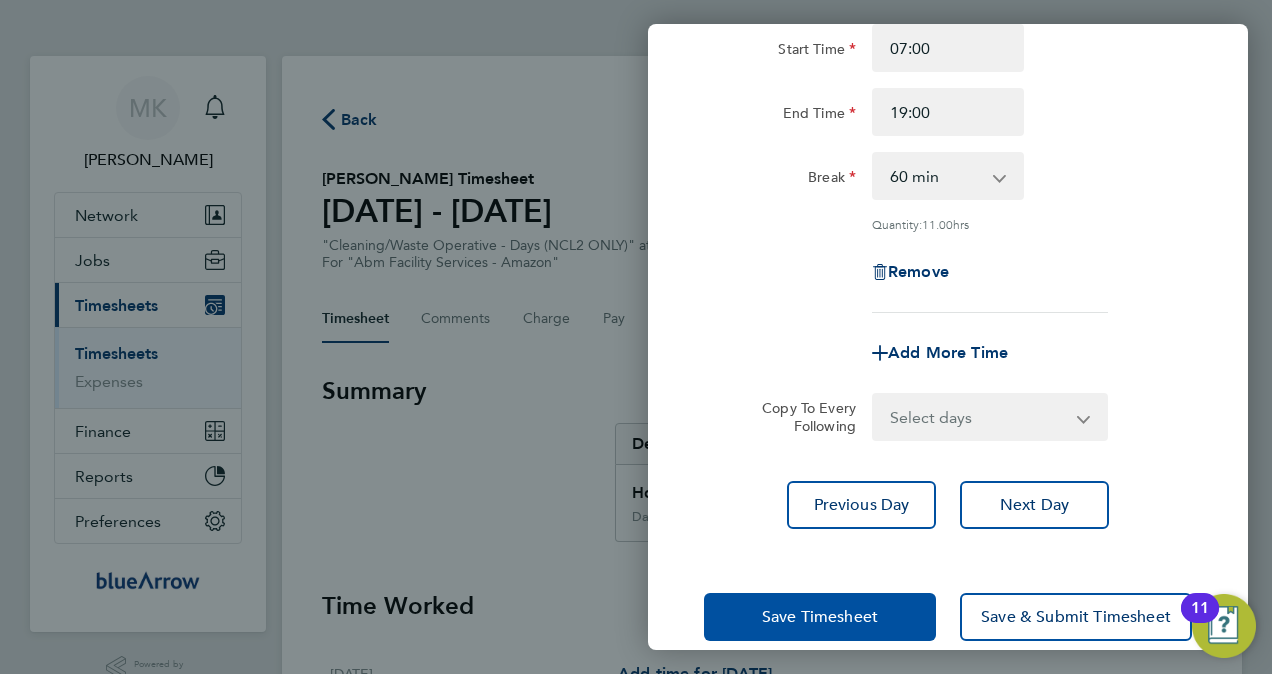 click on "Save Timesheet" 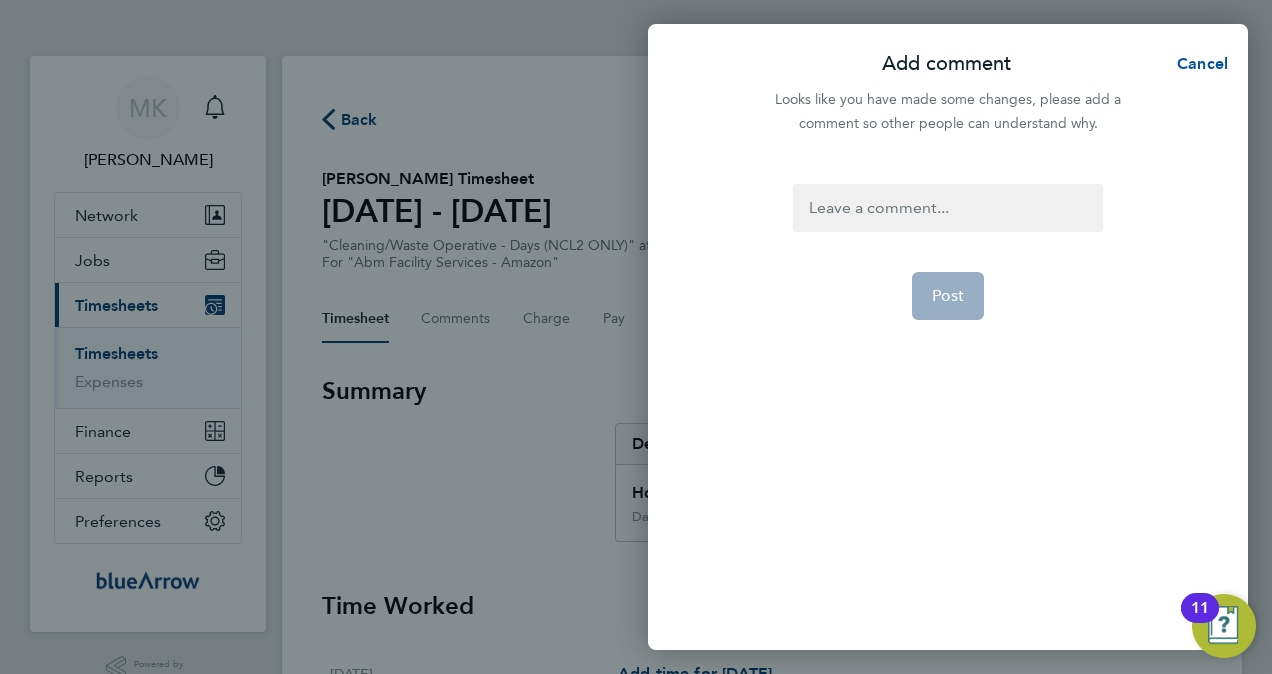 click on "Cancel" 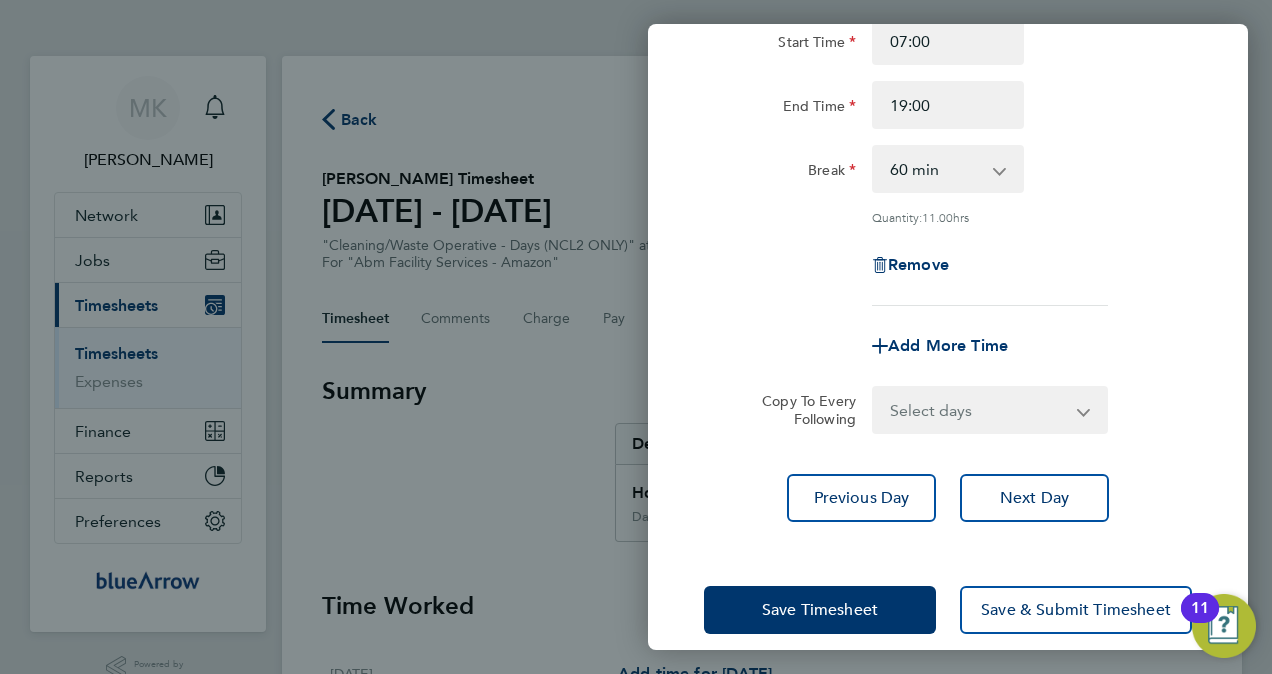 scroll, scrollTop: 229, scrollLeft: 0, axis: vertical 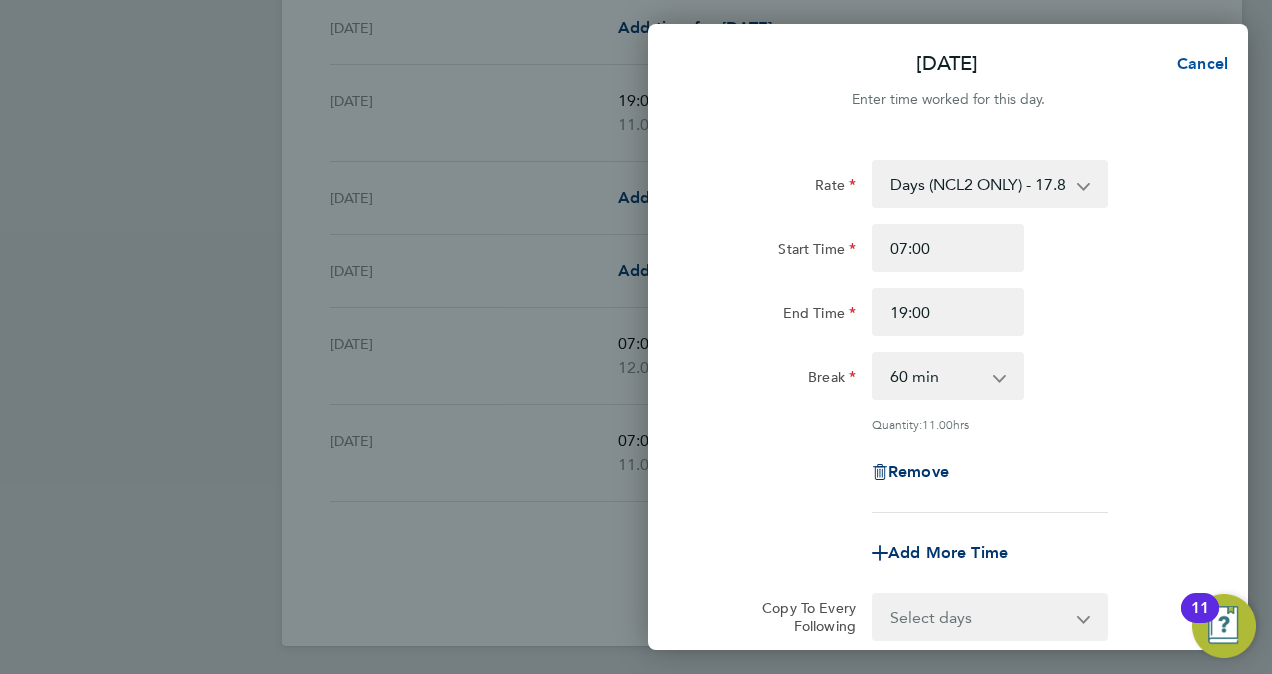 click on "Cancel" 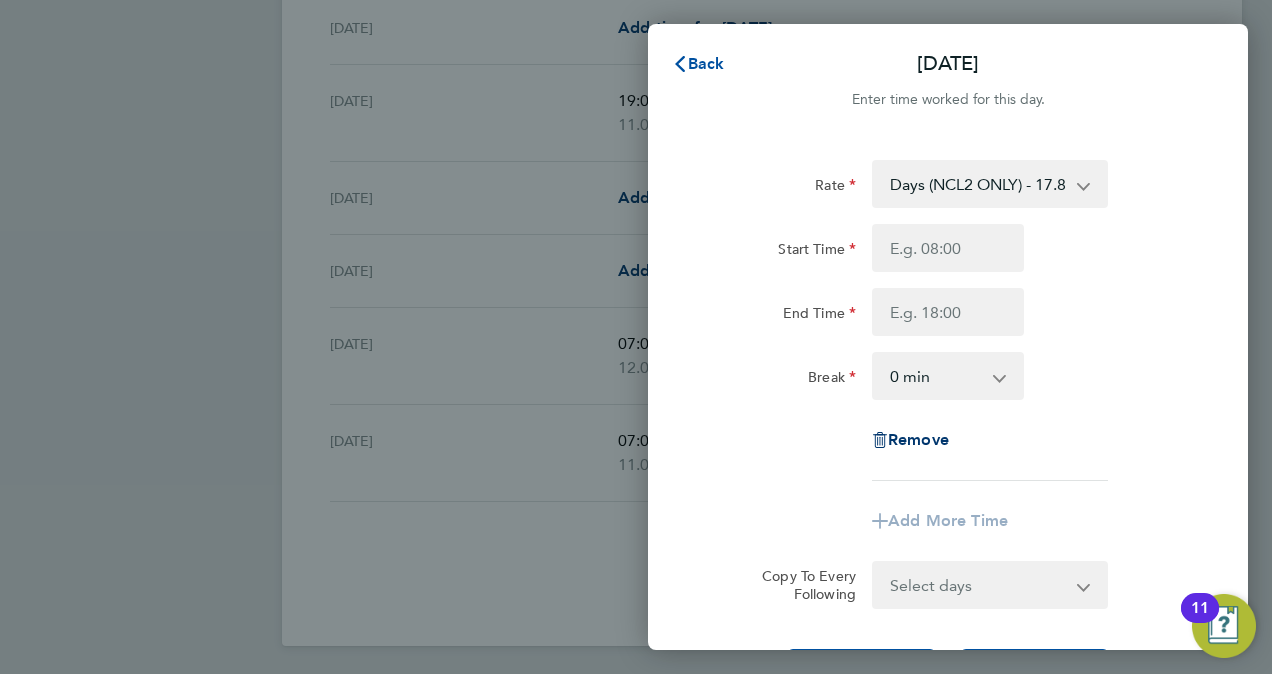 click on "Back" 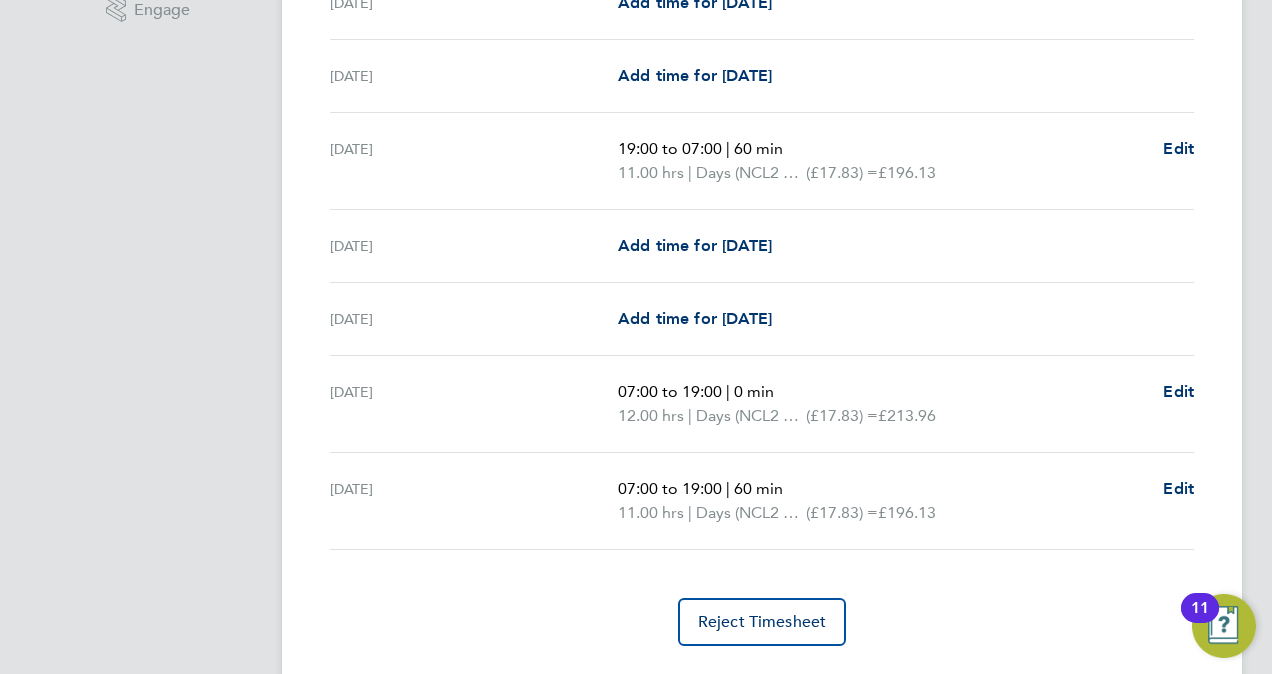 scroll, scrollTop: 719, scrollLeft: 0, axis: vertical 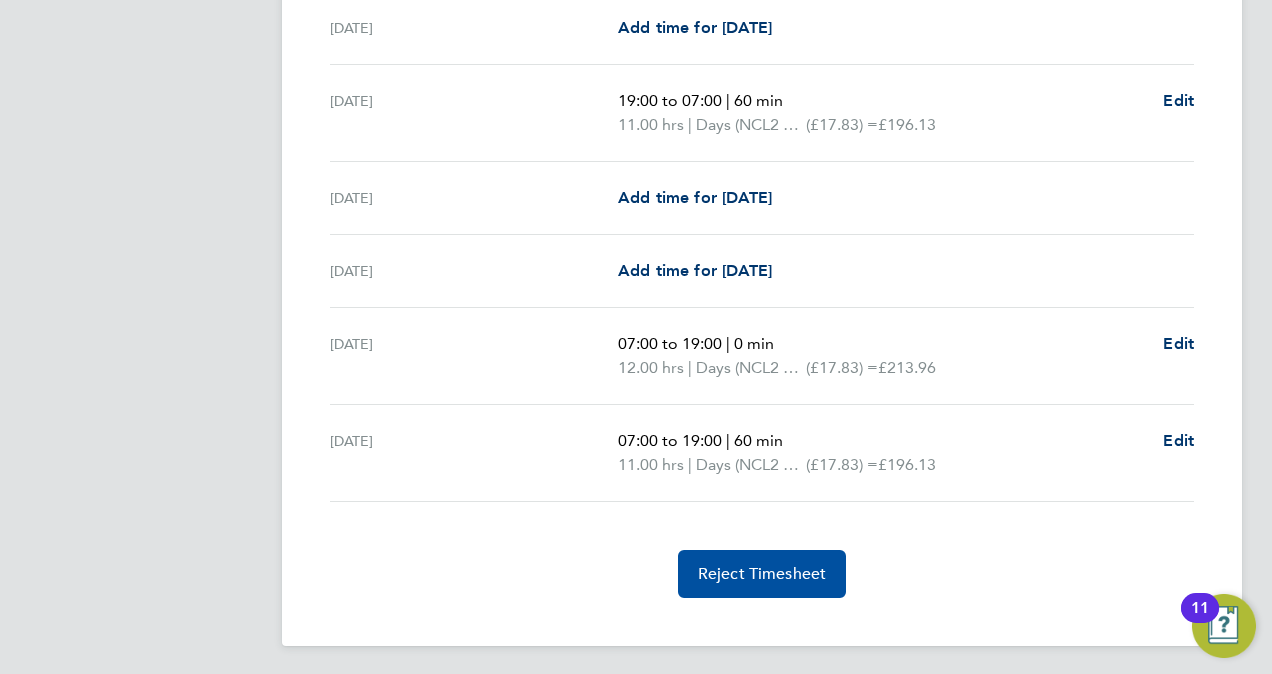 click on "Reject Timesheet" 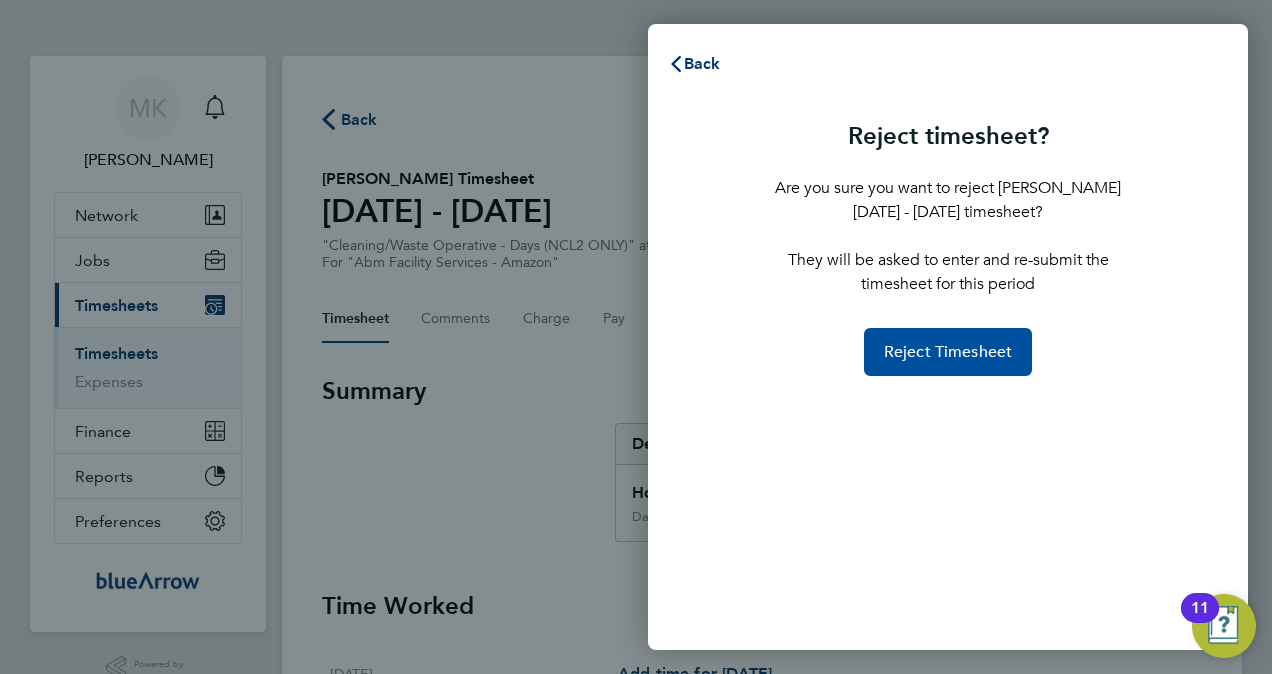 click on "Reject Timesheet" 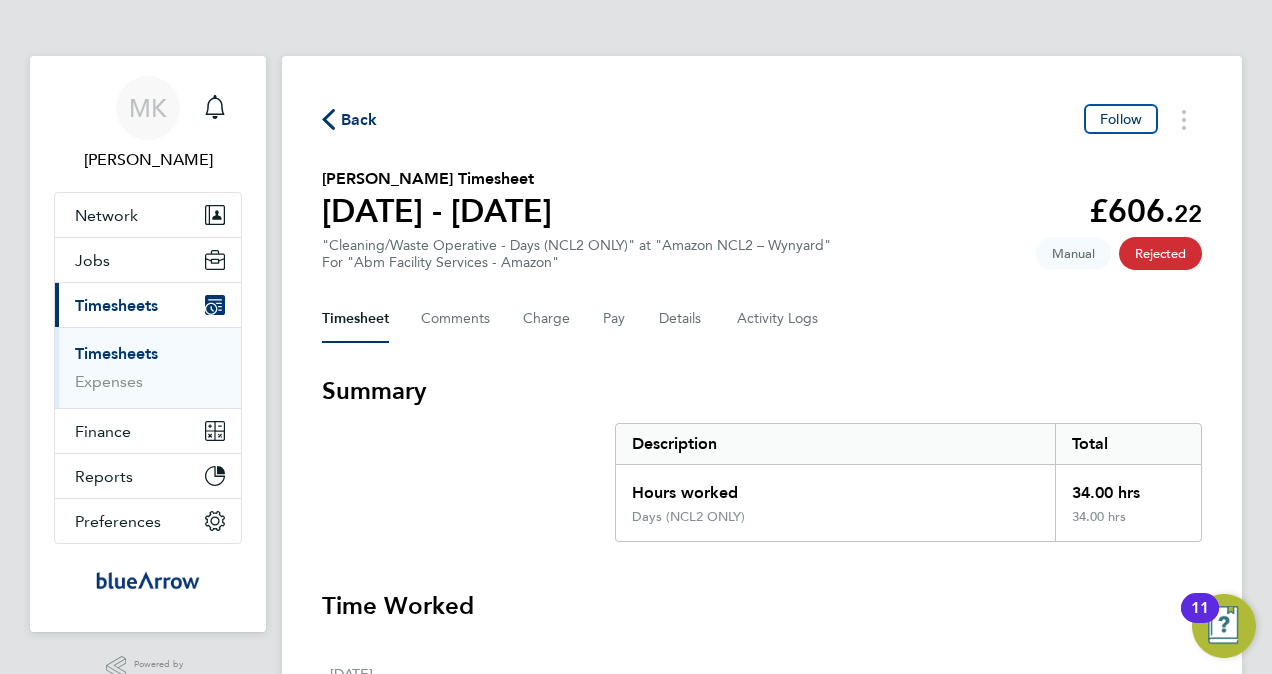 click on "Timesheets" at bounding box center (116, 353) 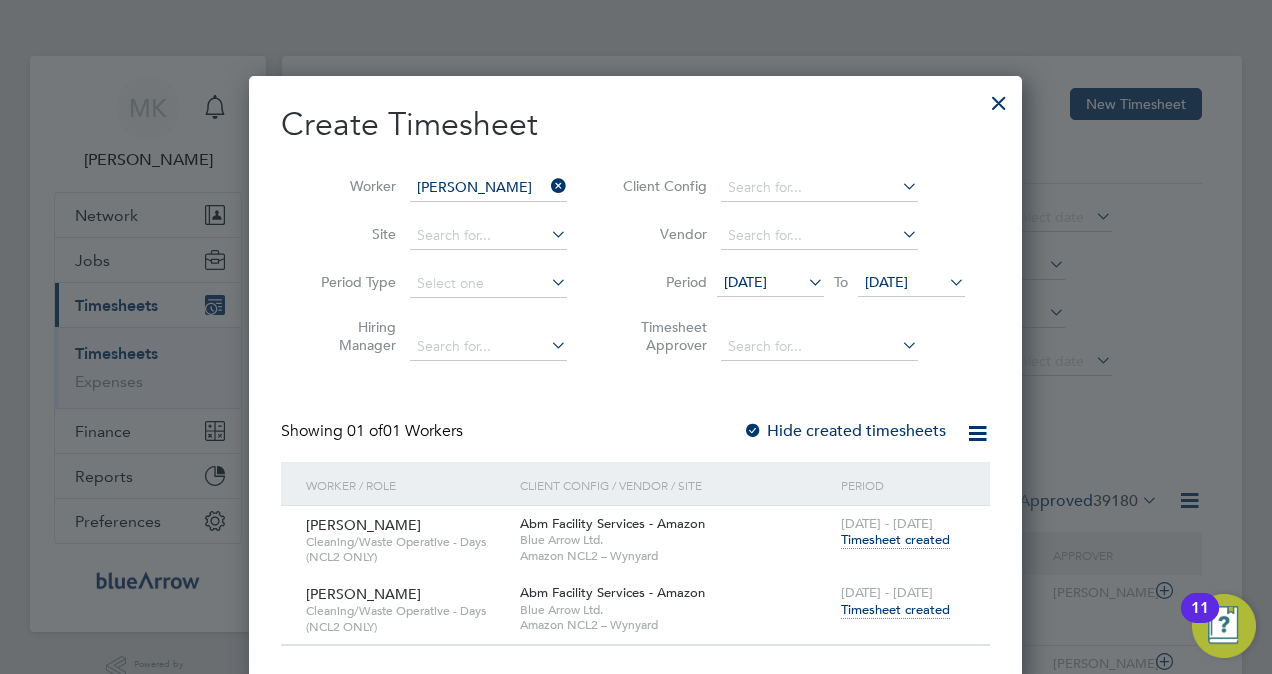 scroll, scrollTop: 10, scrollLeft: 10, axis: both 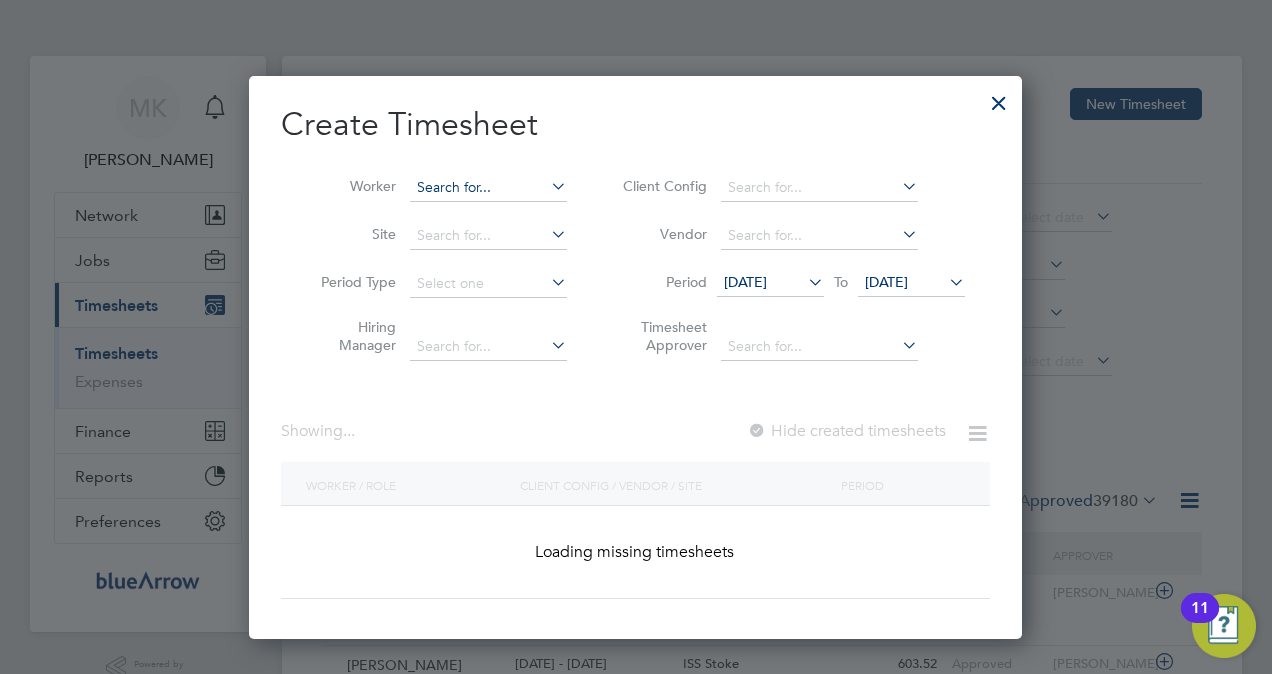 click at bounding box center [488, 188] 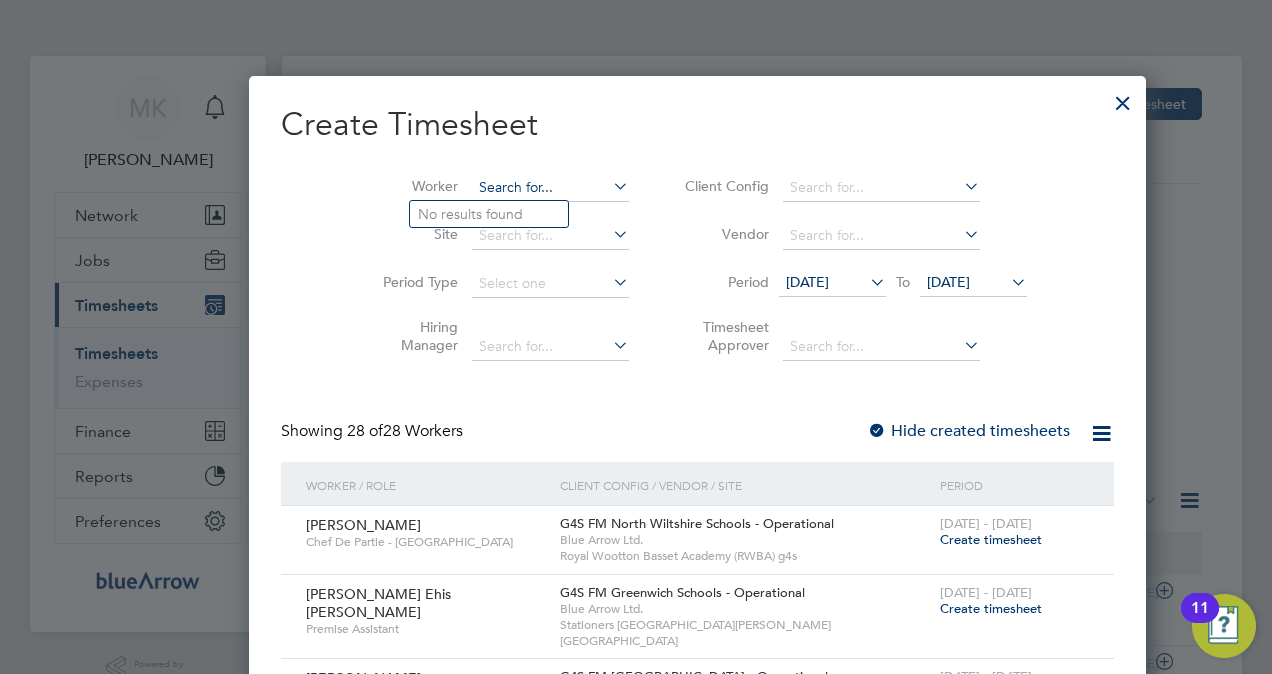 drag, startPoint x: 482, startPoint y: 184, endPoint x: 442, endPoint y: 186, distance: 40.04997 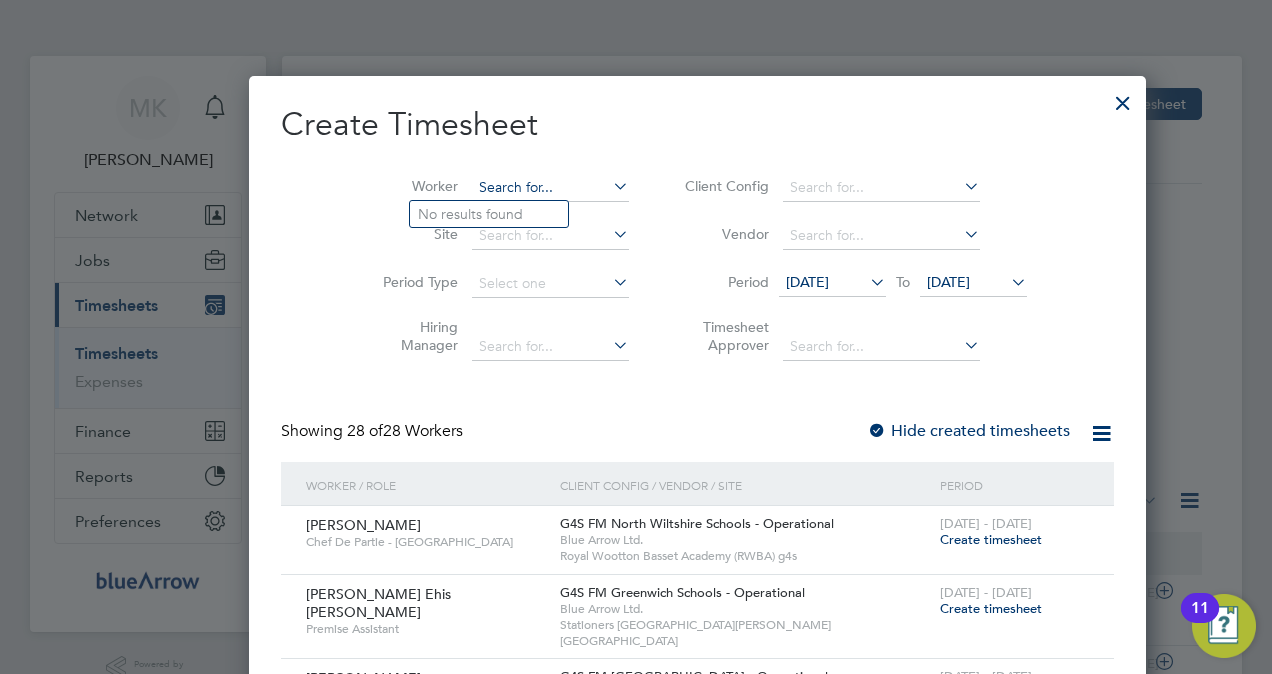 type on "D" 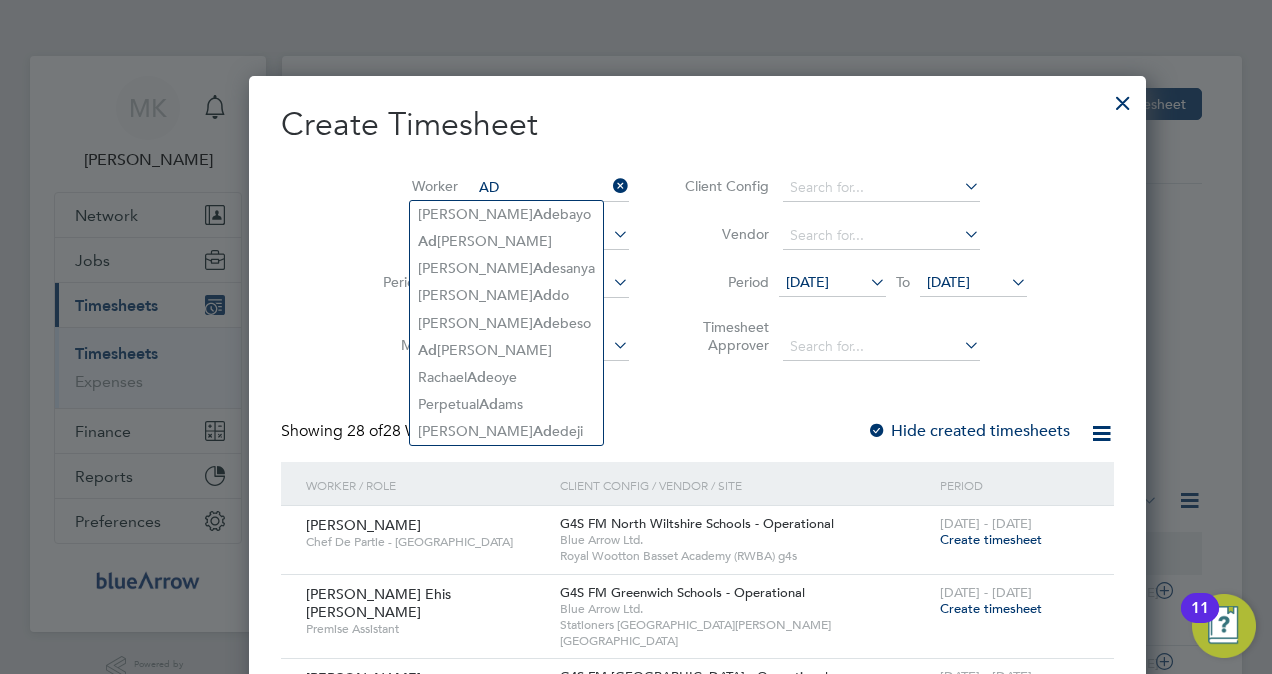 type on "AD" 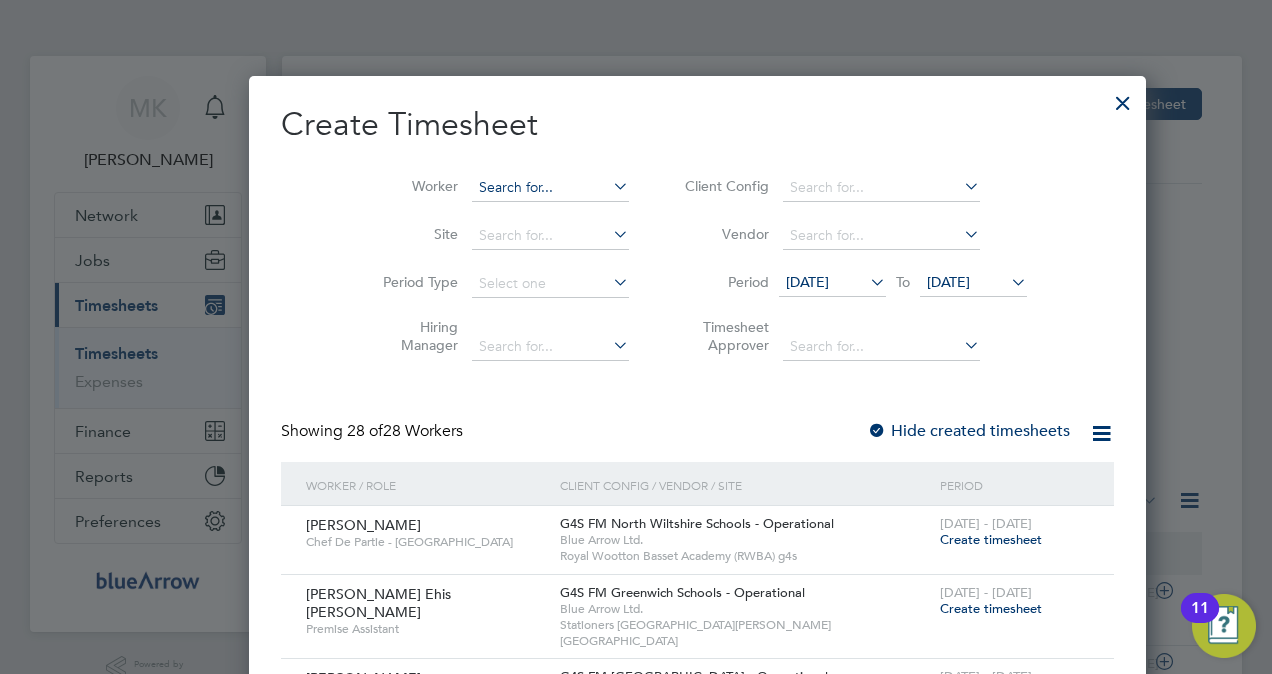 paste on "Abiodun Adam" 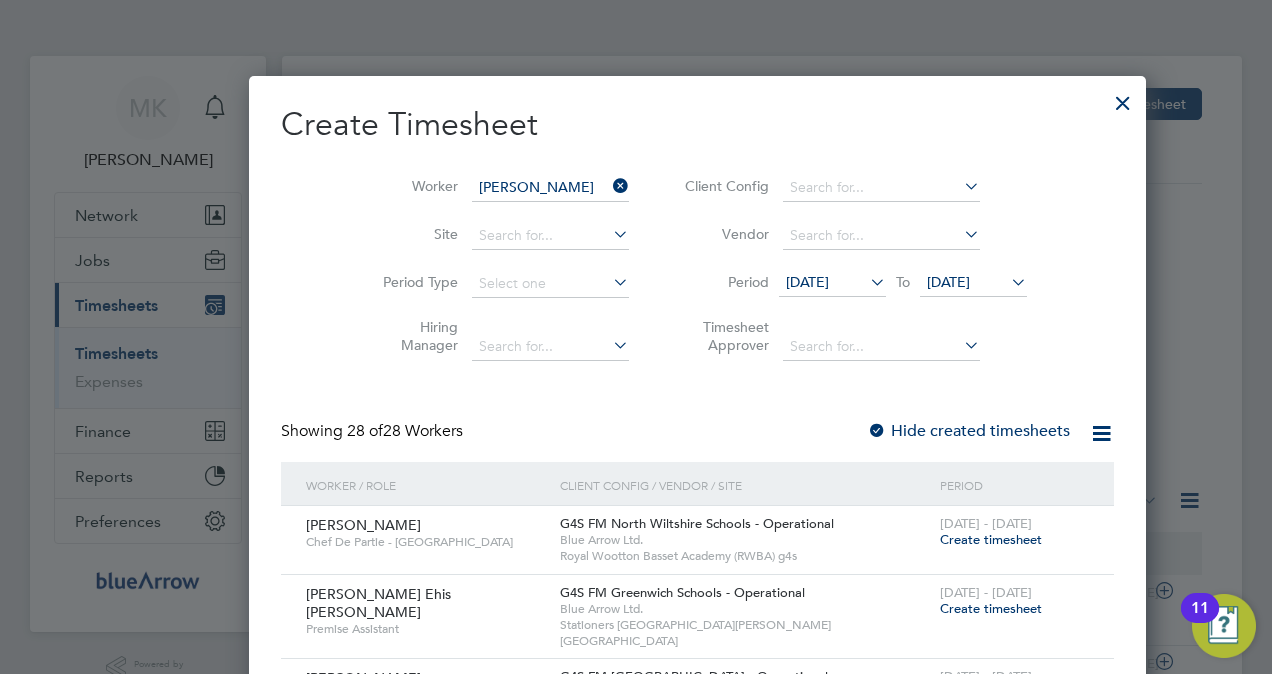type on "Abiodun Ada" 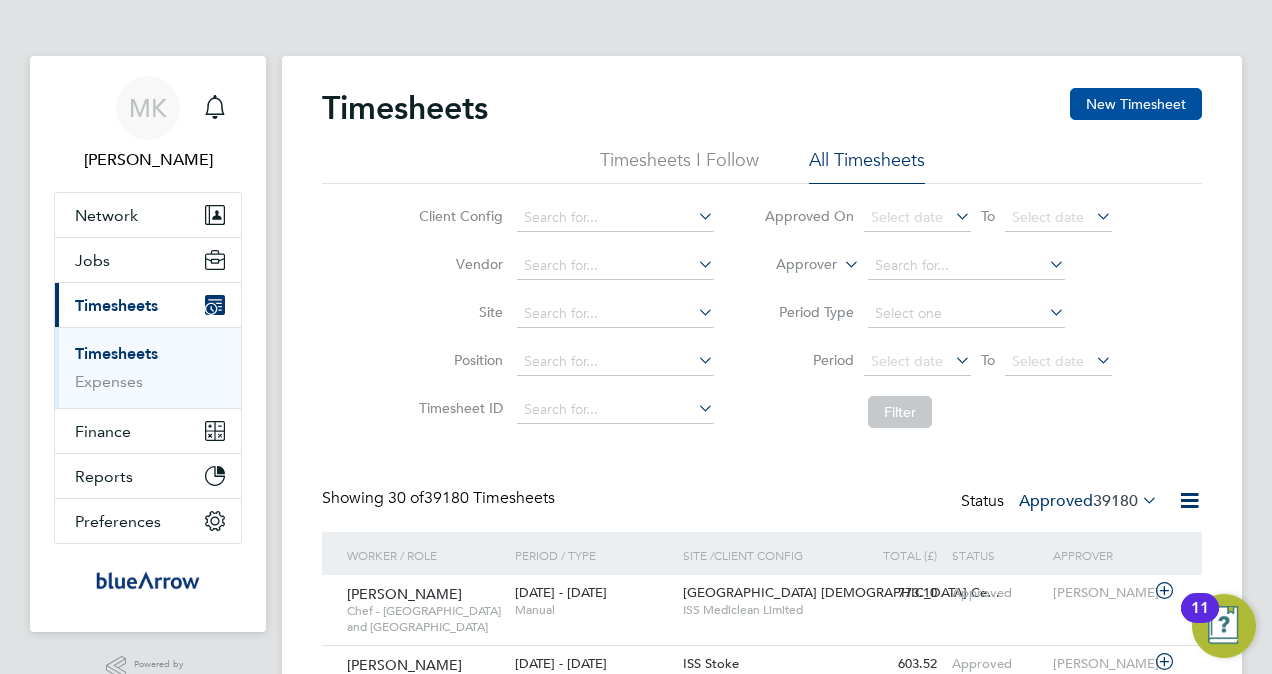 click on "New Timesheet" 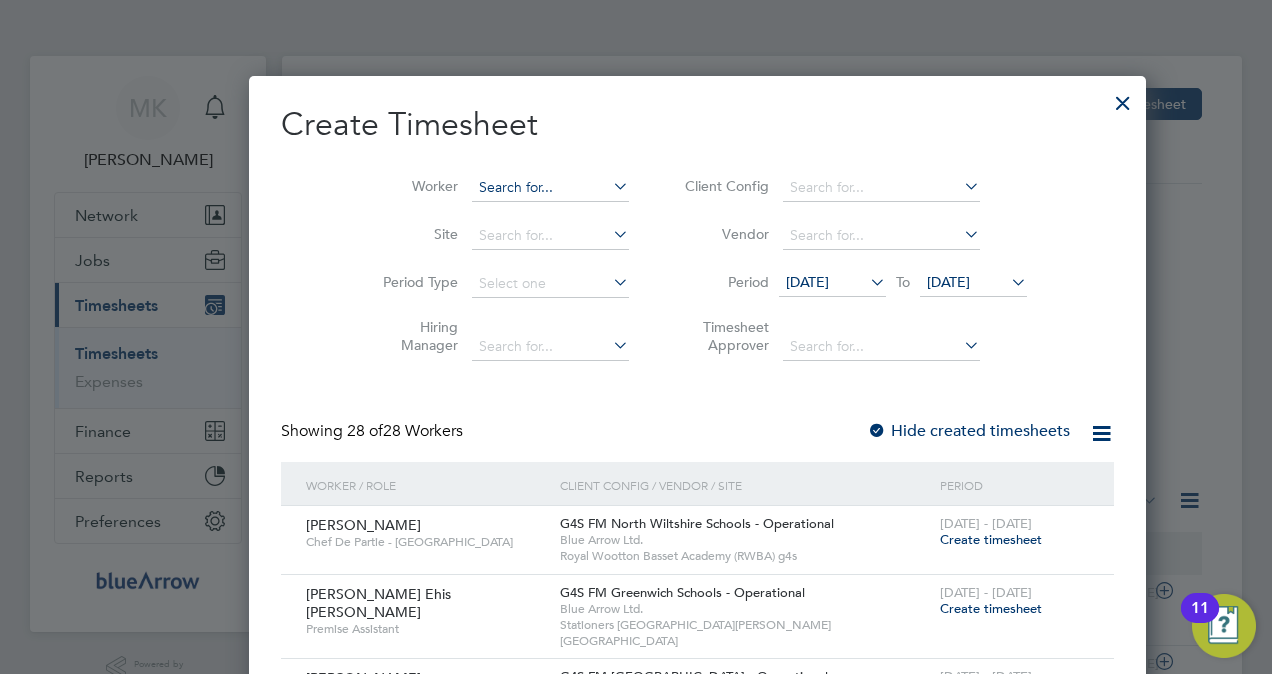 click at bounding box center [550, 188] 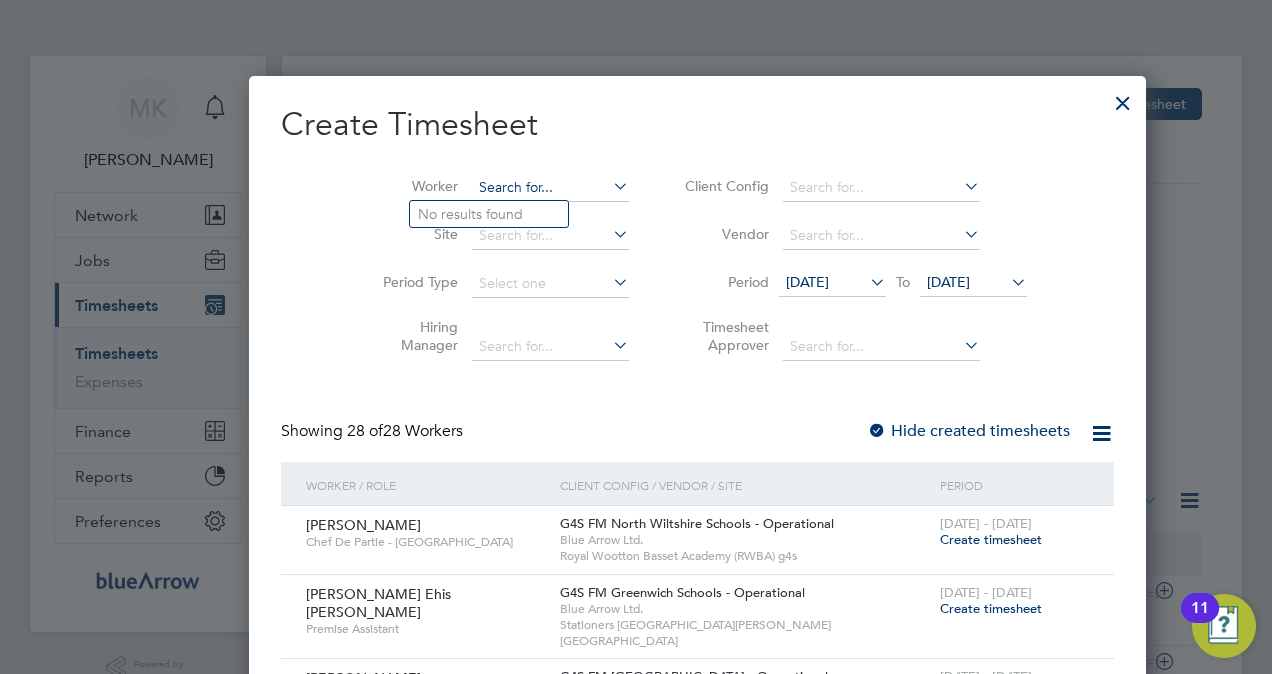 paste on "[PERSON_NAME]" 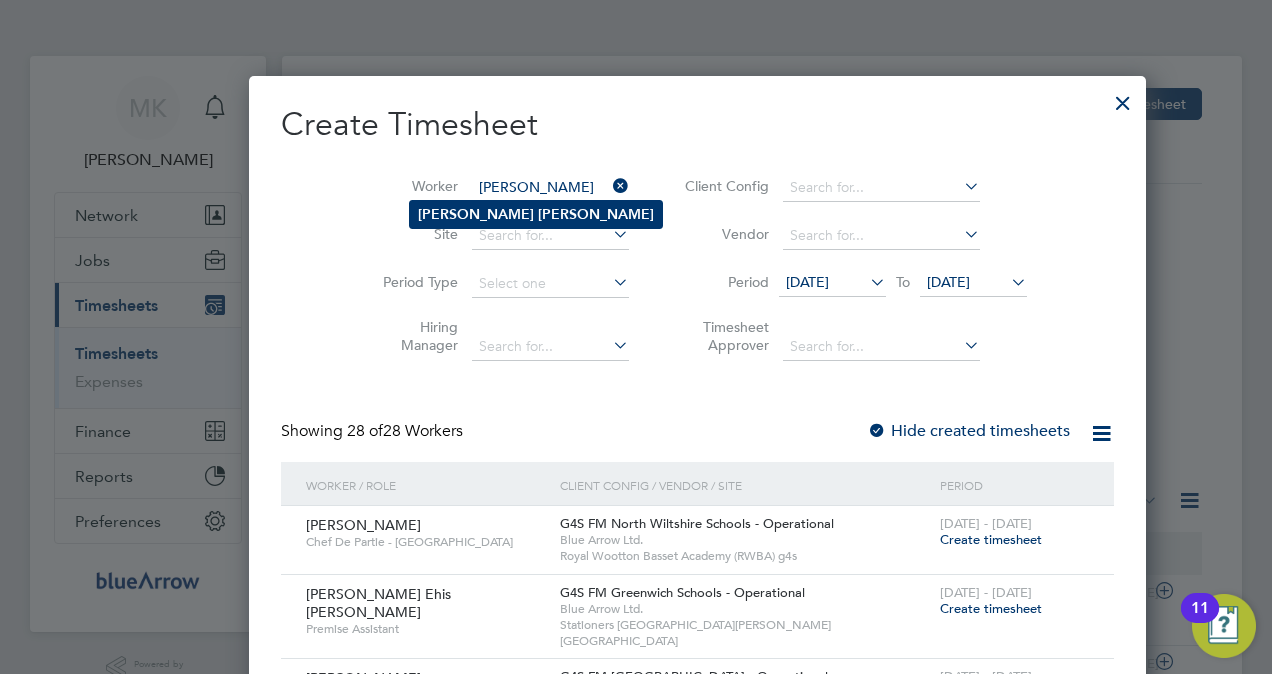 type on "[PERSON_NAME]" 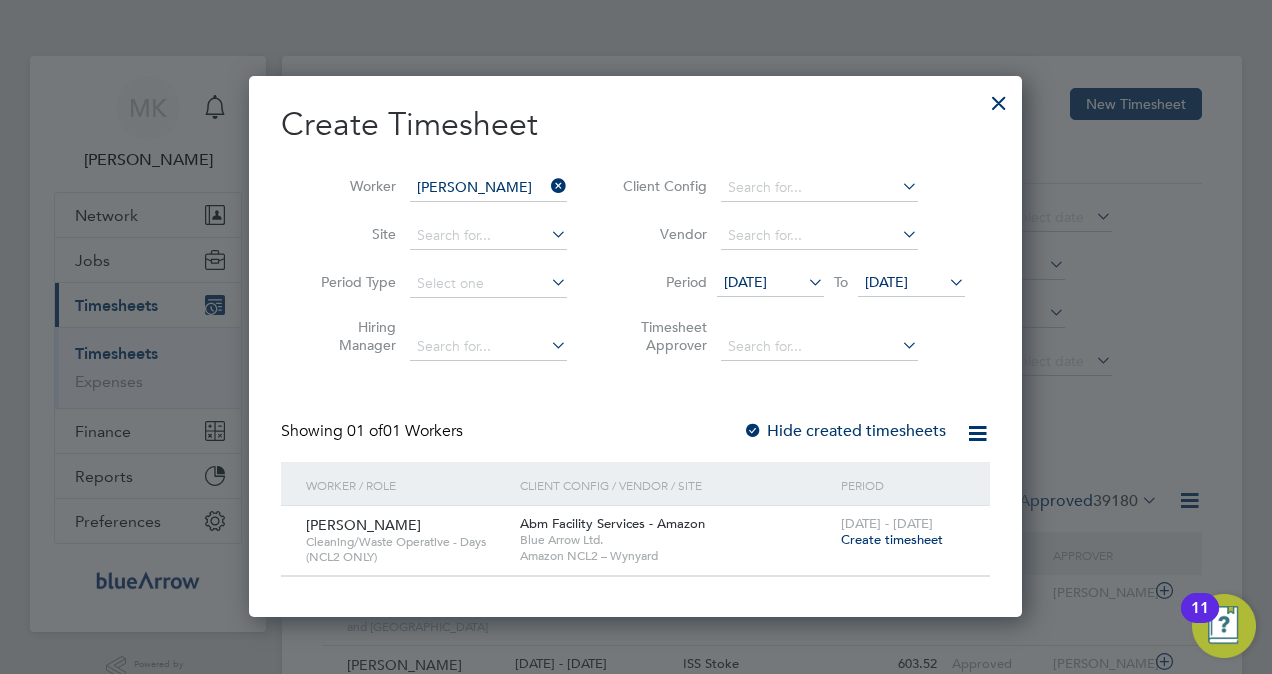 click on "[PERSON_NAME]" at bounding box center [363, 525] 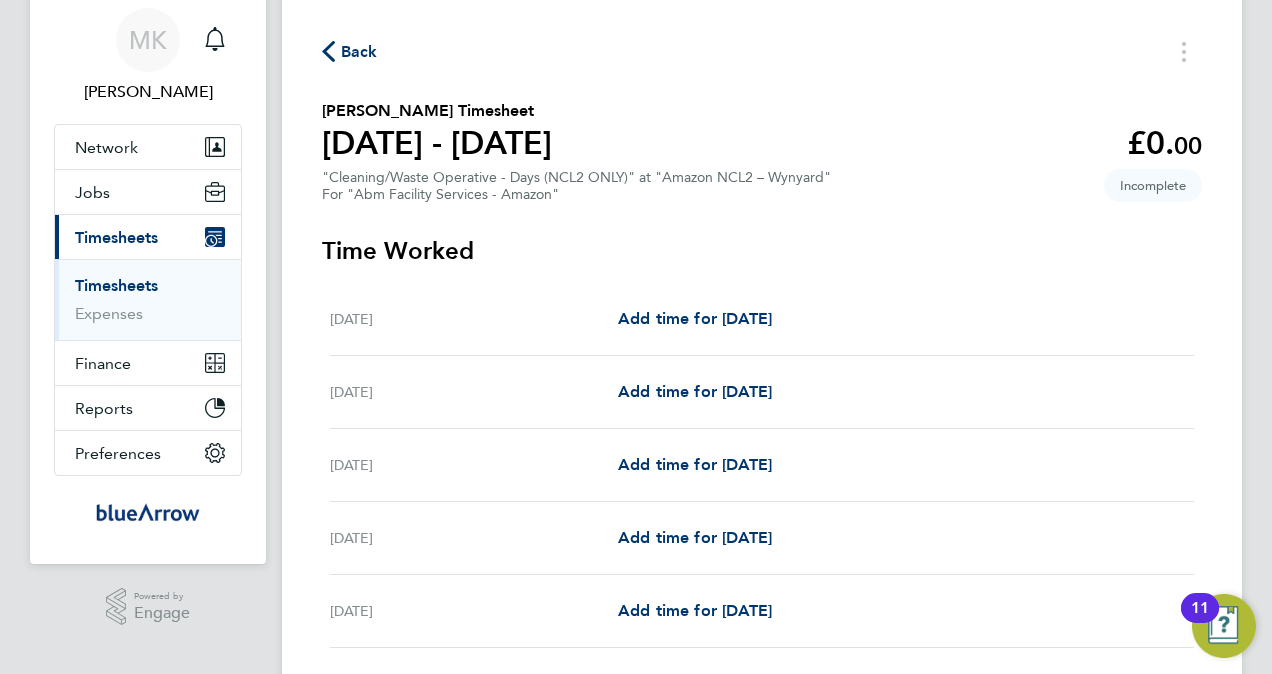 scroll, scrollTop: 100, scrollLeft: 0, axis: vertical 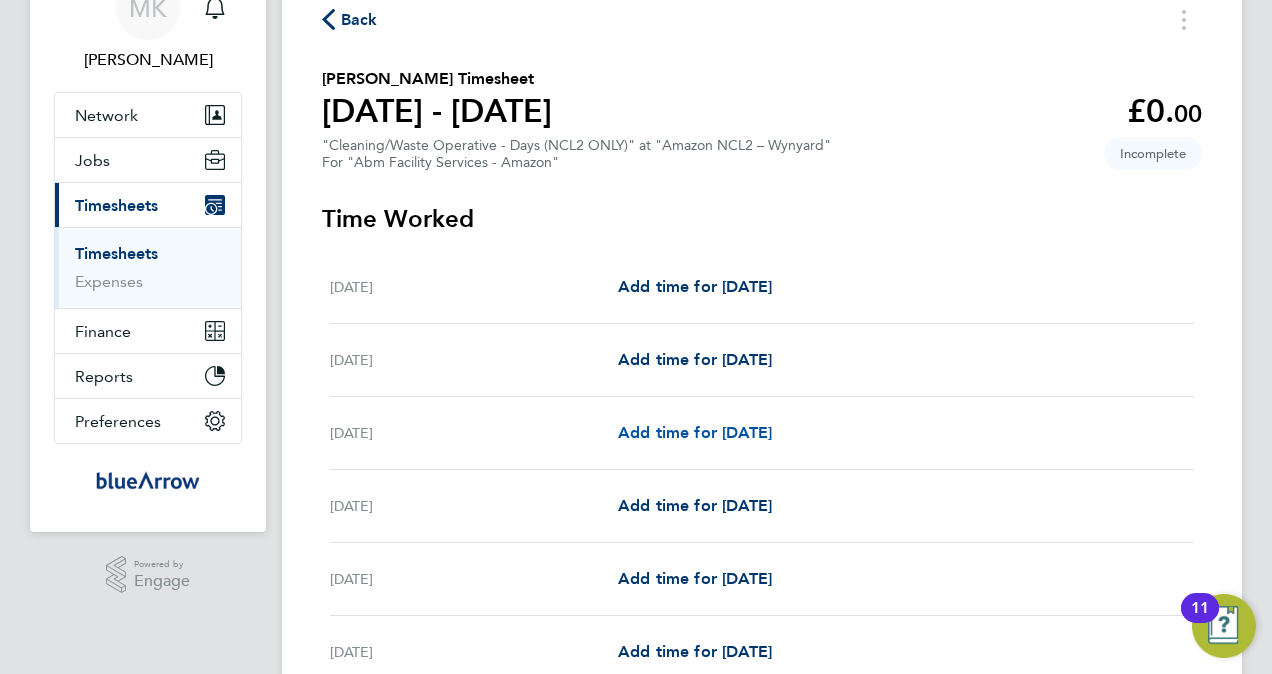 click on "Add time for [DATE]" at bounding box center [695, 432] 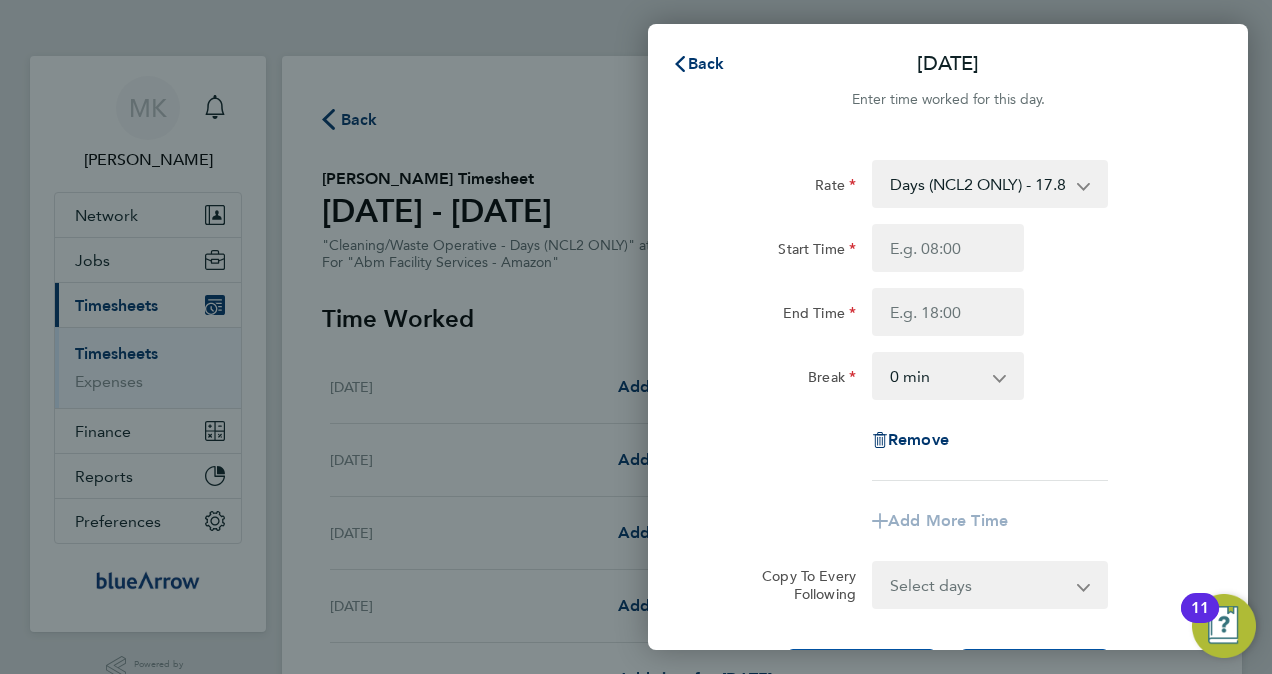 click 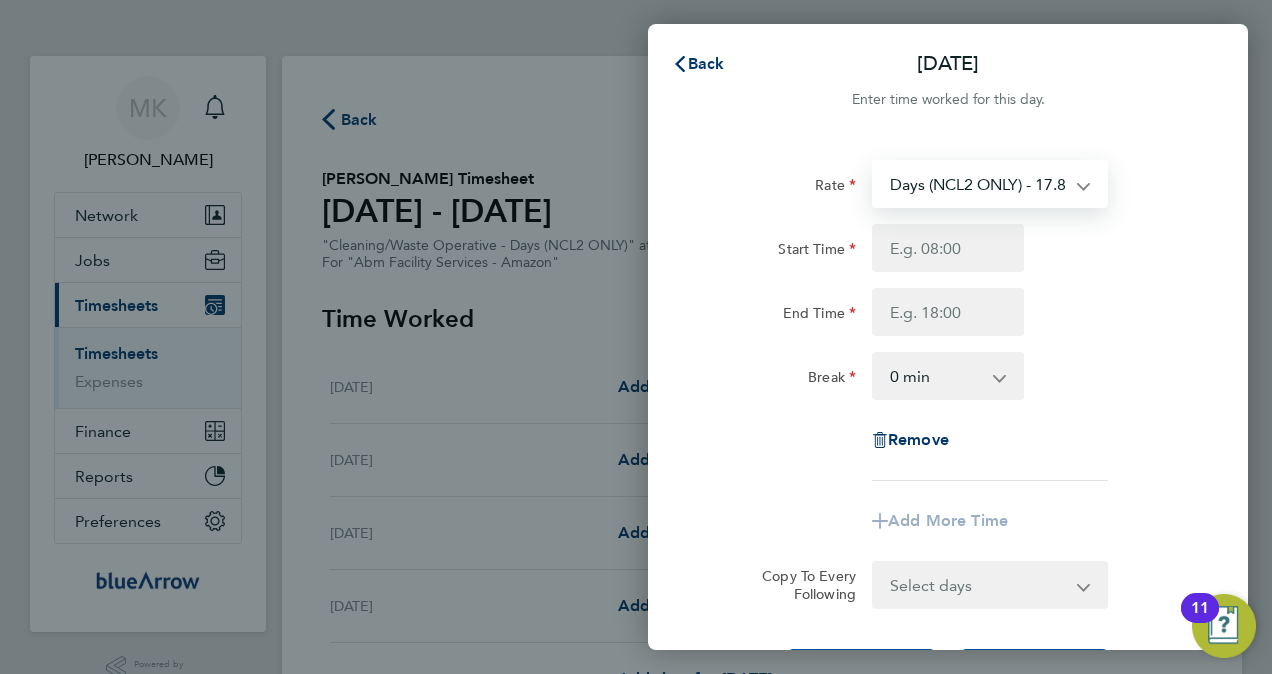 click on "Days (NCL2 ONLY) - 17.83" at bounding box center [978, 184] 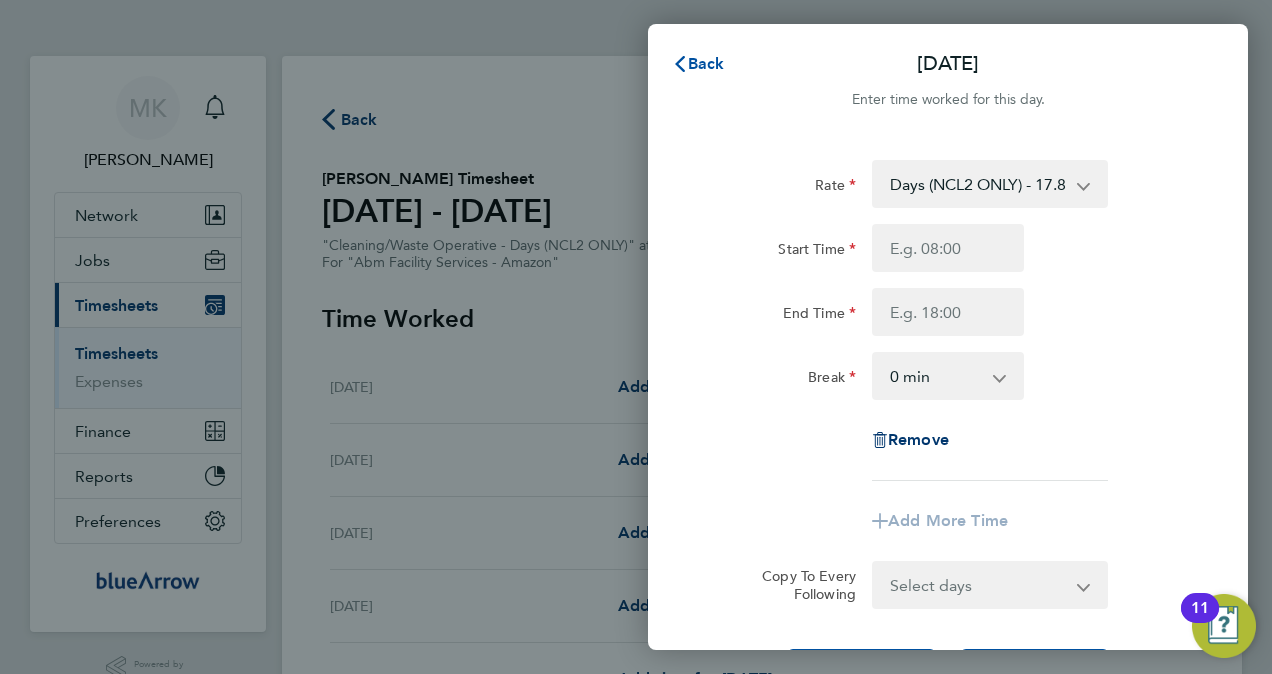 click on "Back" 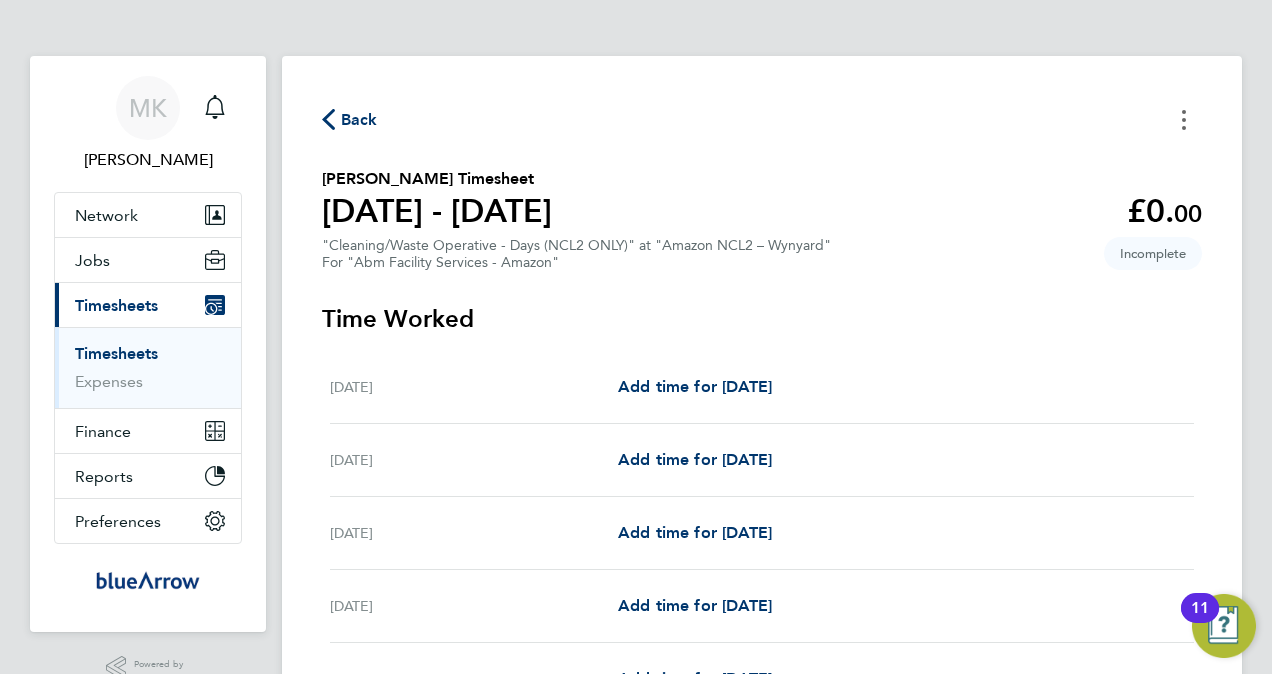 click 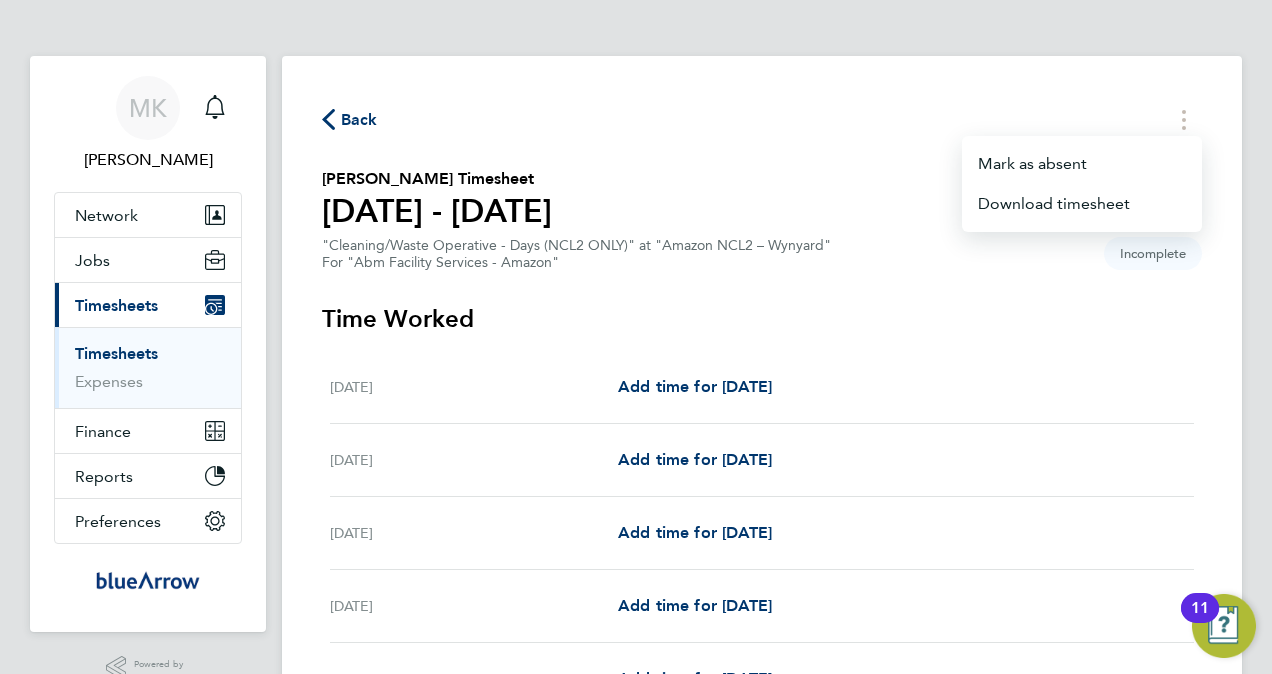click on "Back
Mark as absent   Download timesheet   Abiodun Adam's Timesheet   05 - 11 Jul 2025   £0. 00  "Cleaning/Waste Operative - Days (NCL2 ONLY)" at "Amazon NCL2 – Wynyard"  For "Abm Facility Services - Amazon"  Incomplete   Time Worked   Sat 05 Jul   Add time for Sat 05 Jul   Add time for Sat 05 Jul   Sun 06 Jul   Add time for Sun 06 Jul   Add time for Sun 06 Jul   Mon 07 Jul   Add time for Mon 07 Jul   Add time for Mon 07 Jul   Tue 08 Jul   Add time for Tue 08 Jul   Add time for Tue 08 Jul   Wed 09 Jul   Add time for Wed 09 Jul   Add time for Wed 09 Jul   Thu 10 Jul   Add time for Thu 10 Jul   Add time for Thu 10 Jul   Fri 11 Jul   Add time for Fri 11 Jul   Add time for Fri 11 Jul   Submit For Approval" 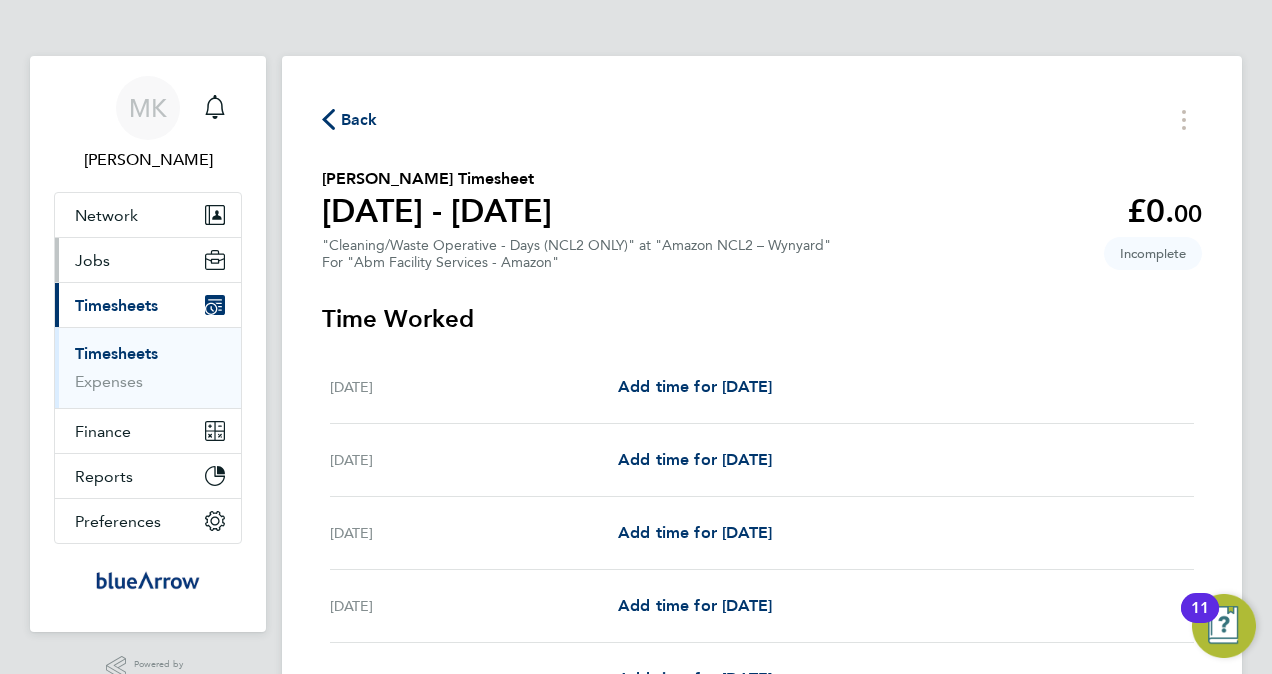 click on "Jobs" at bounding box center [148, 260] 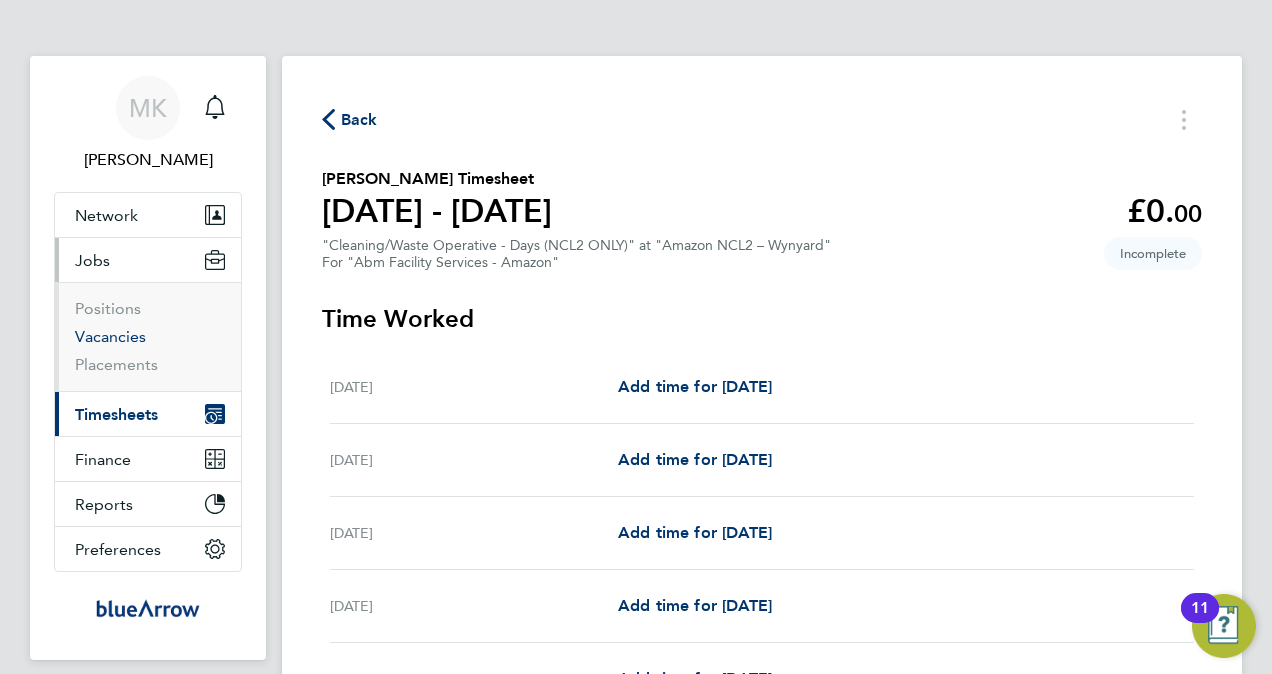 click on "Vacancies" at bounding box center [110, 336] 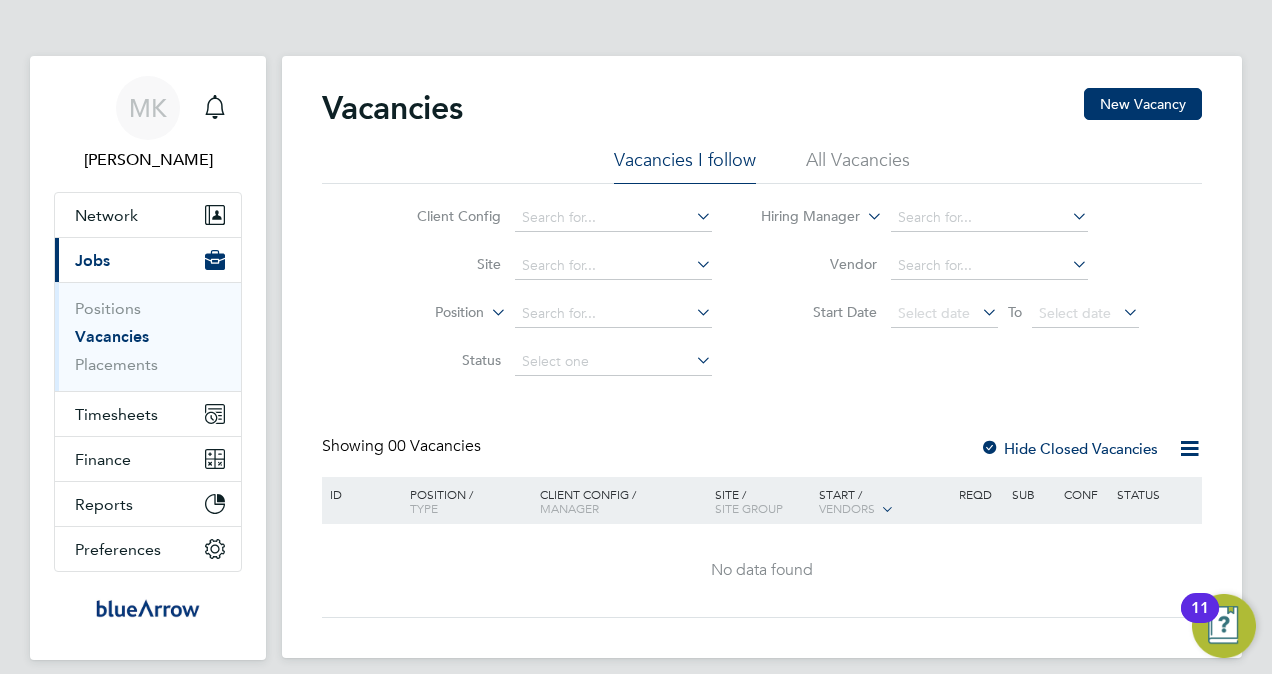 click on "All Vacancies" 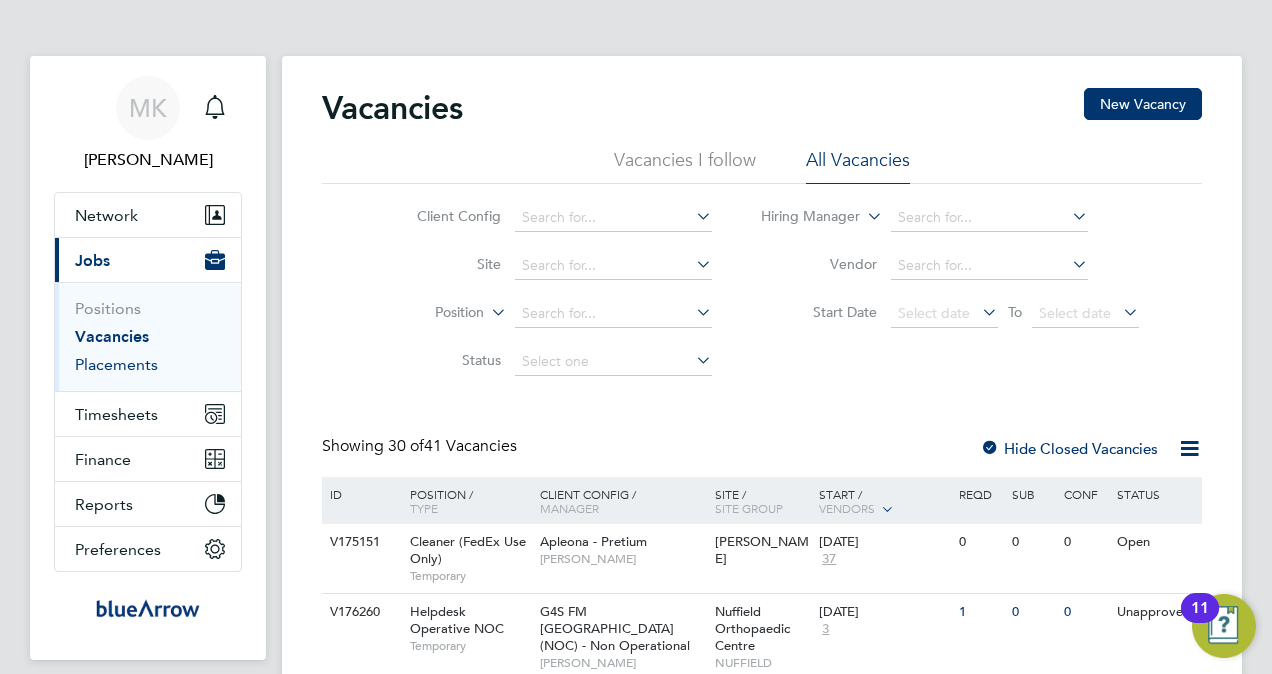 click on "Placements" at bounding box center [116, 364] 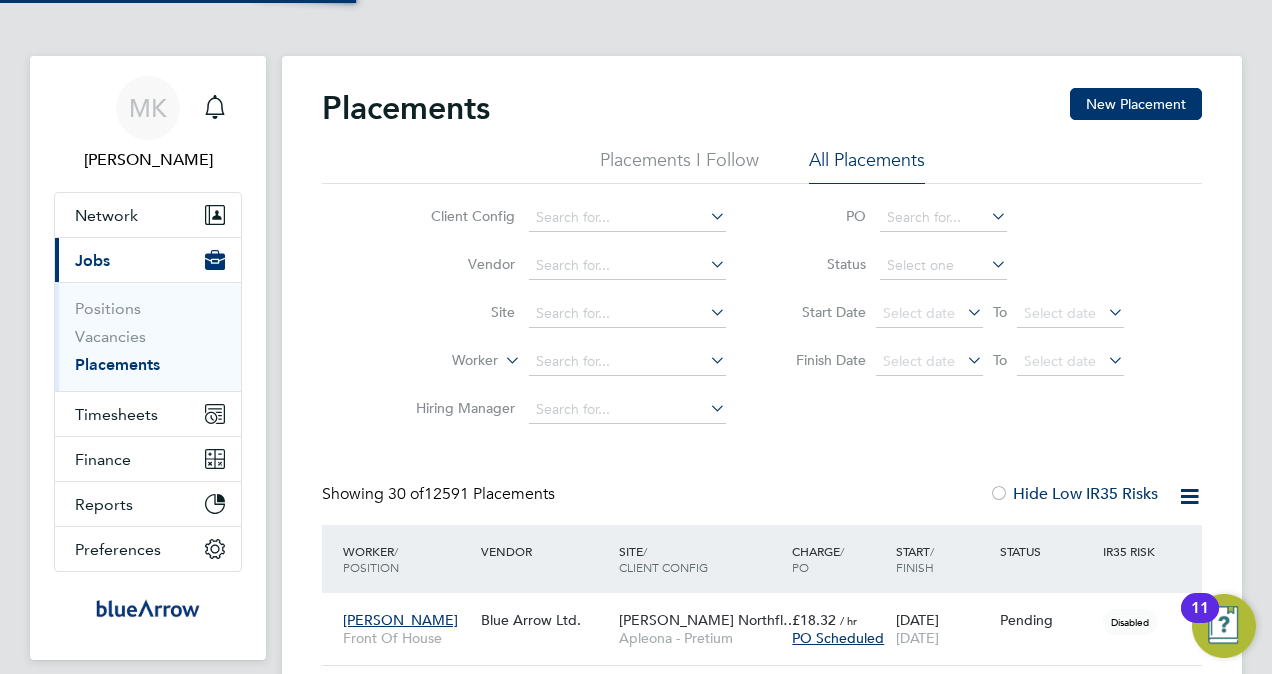 scroll, scrollTop: 10, scrollLeft: 10, axis: both 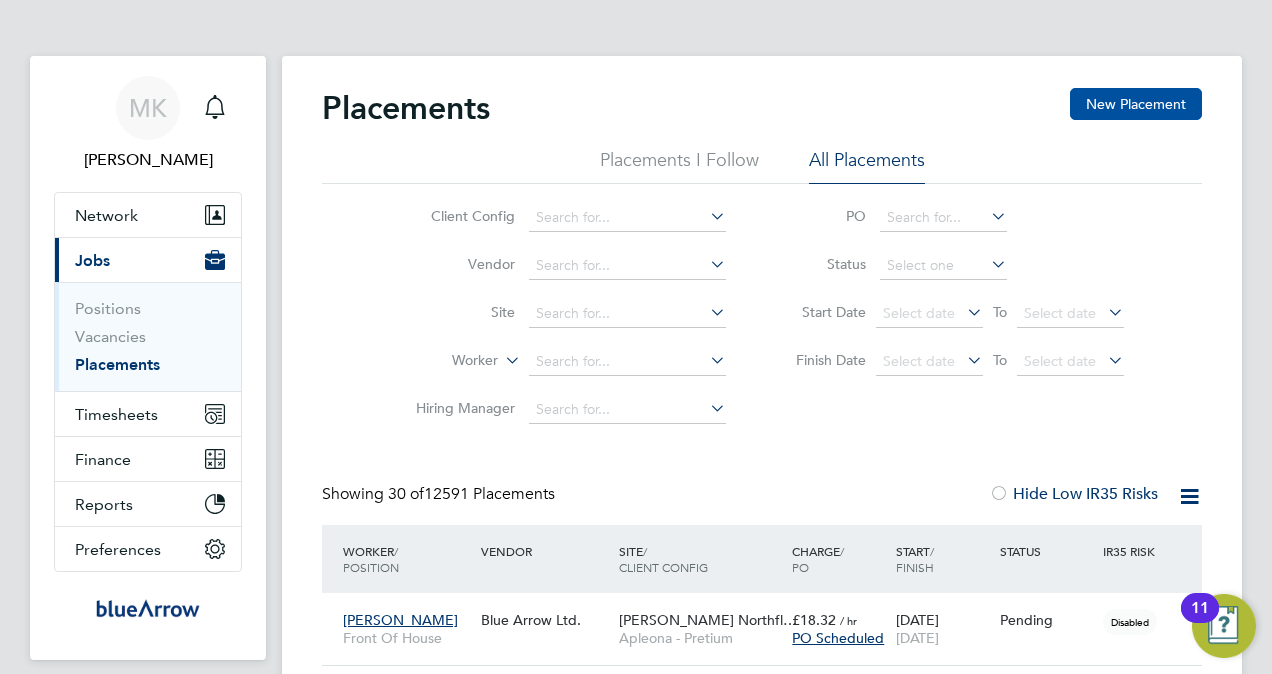 click on "New Placement" 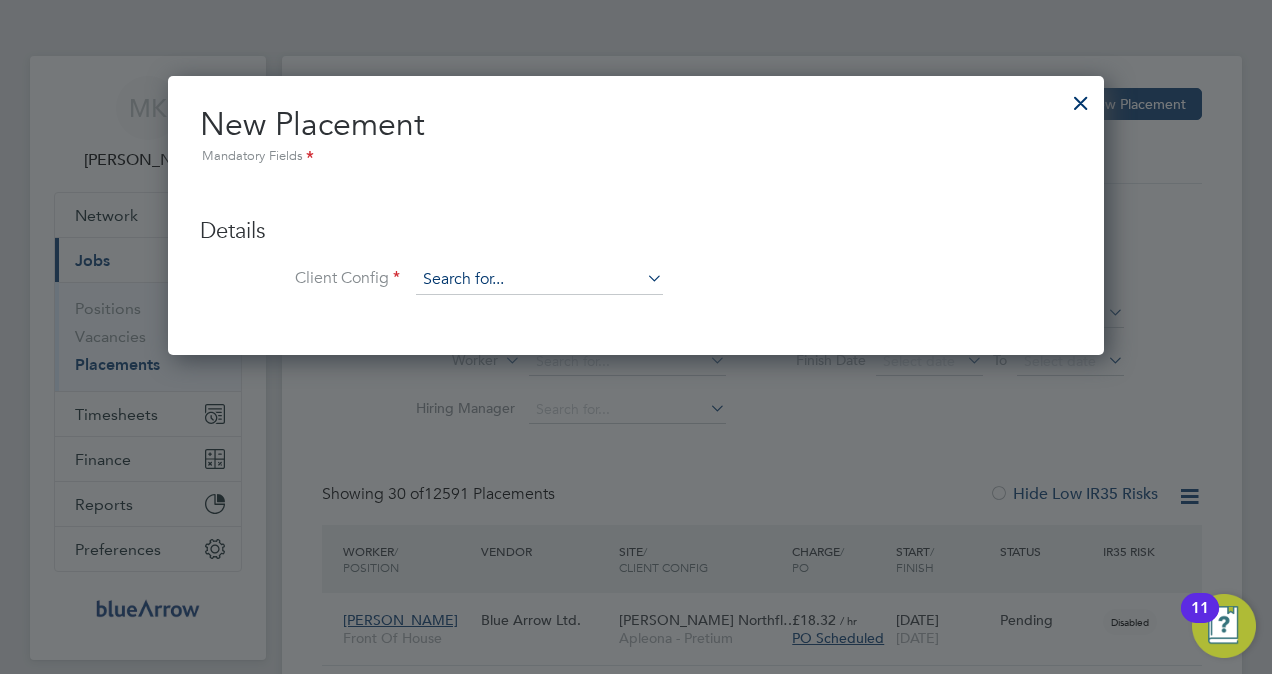 click at bounding box center [539, 280] 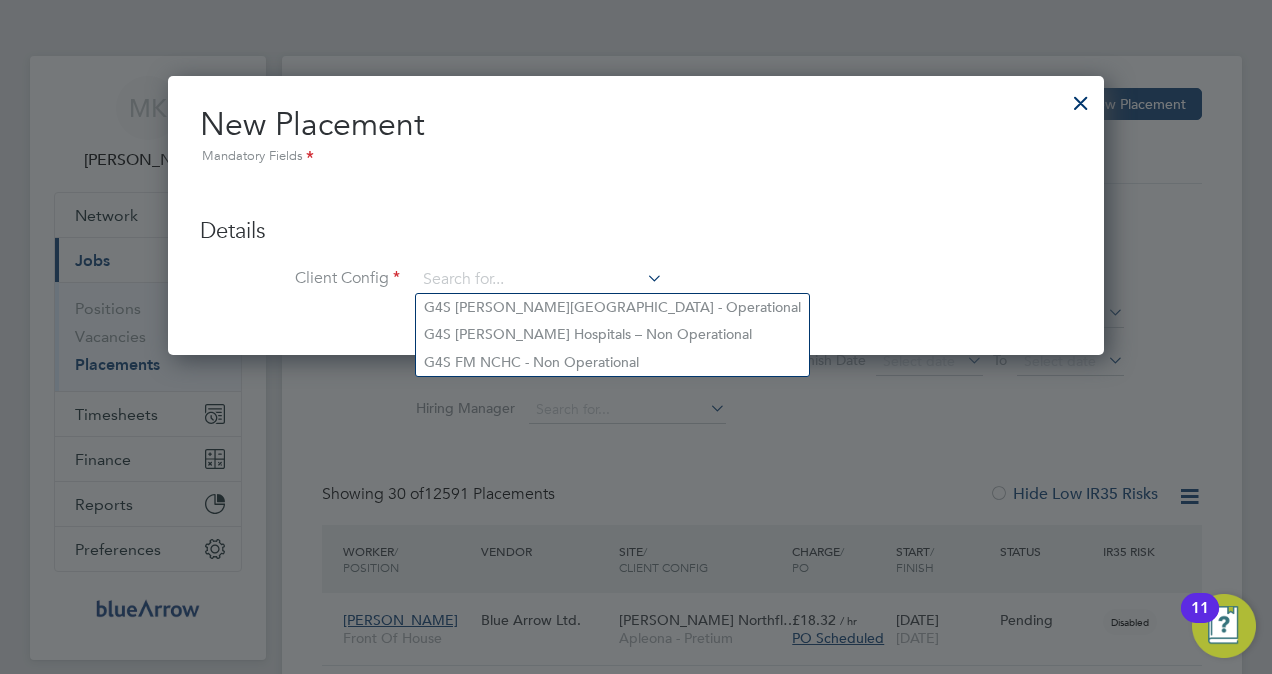 click on "Details" at bounding box center [636, 231] 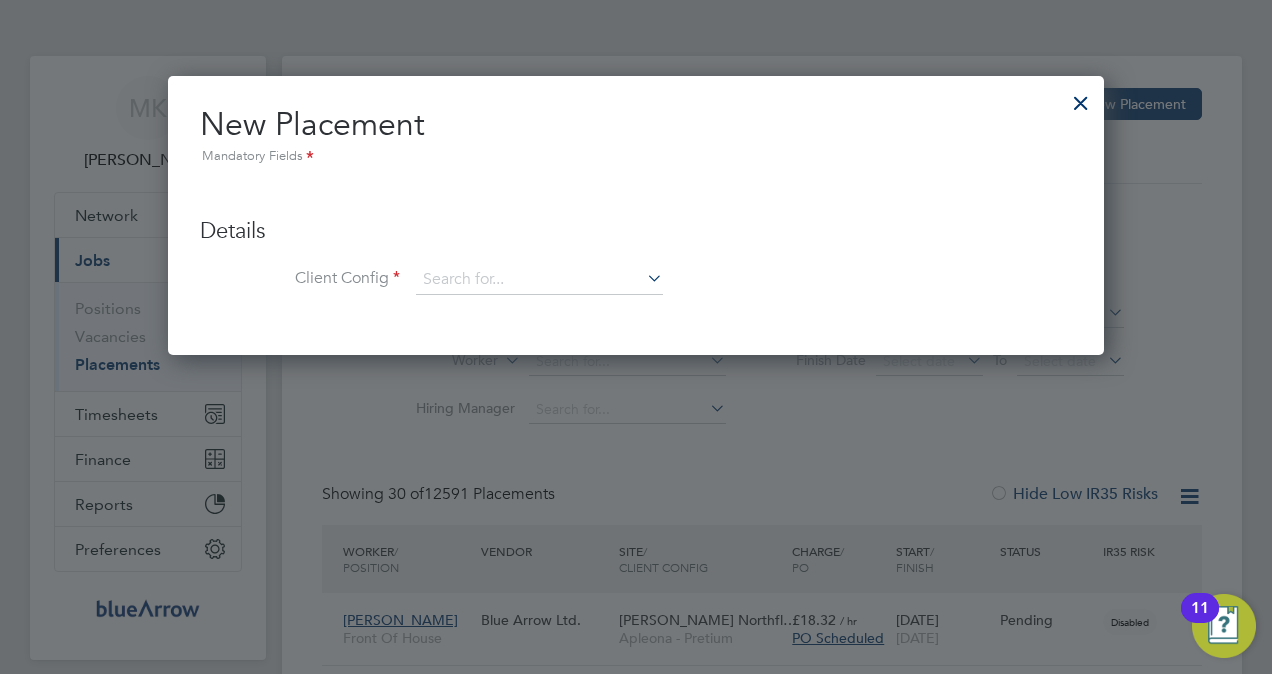 click at bounding box center [1081, 98] 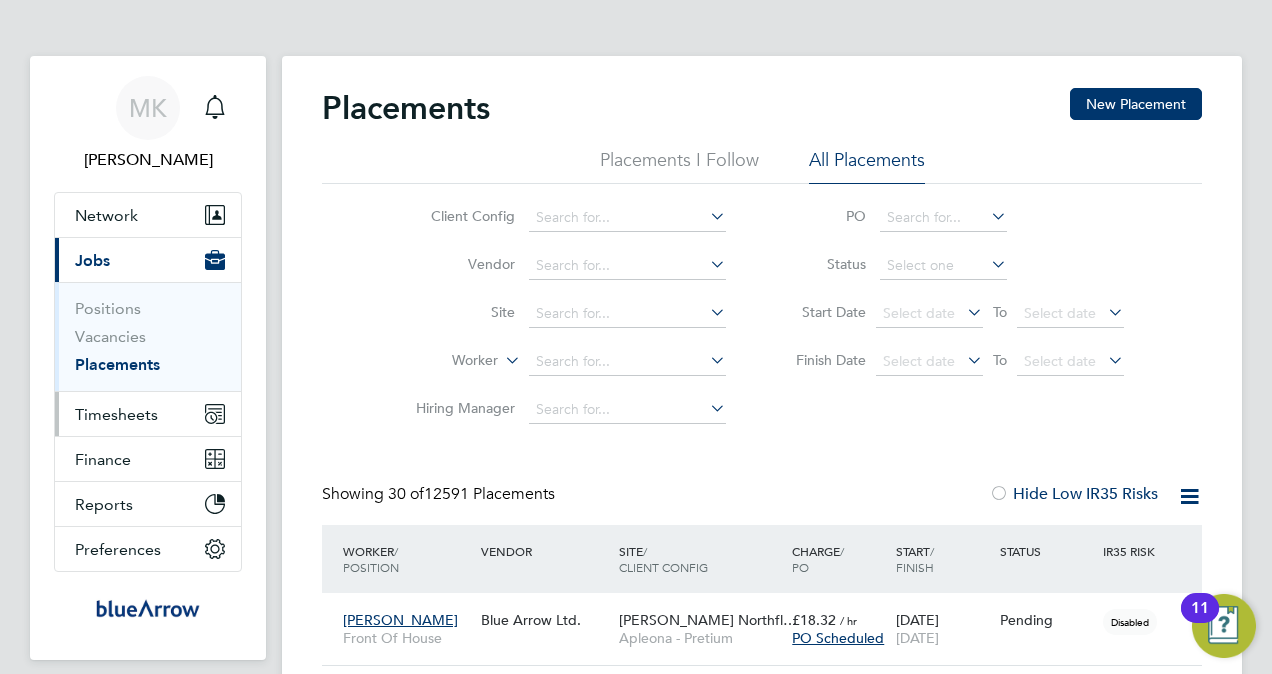 click on "Timesheets" at bounding box center (116, 414) 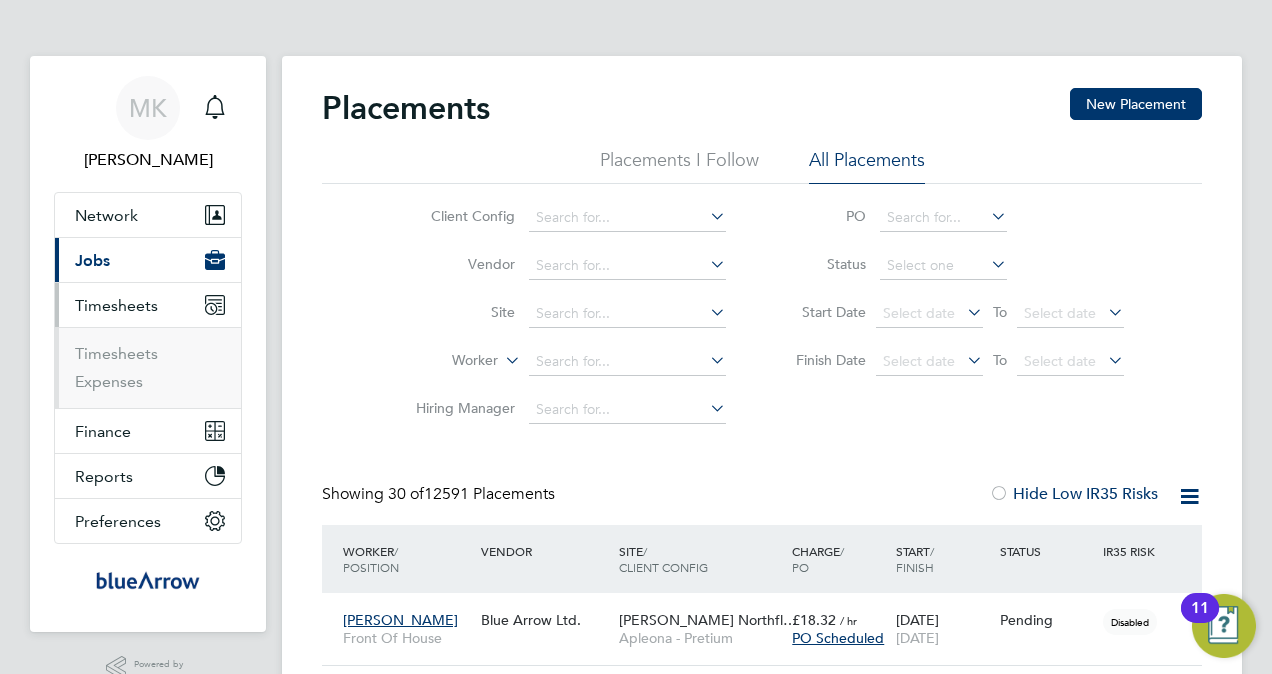 click on "Timesheets   Expenses" at bounding box center [148, 367] 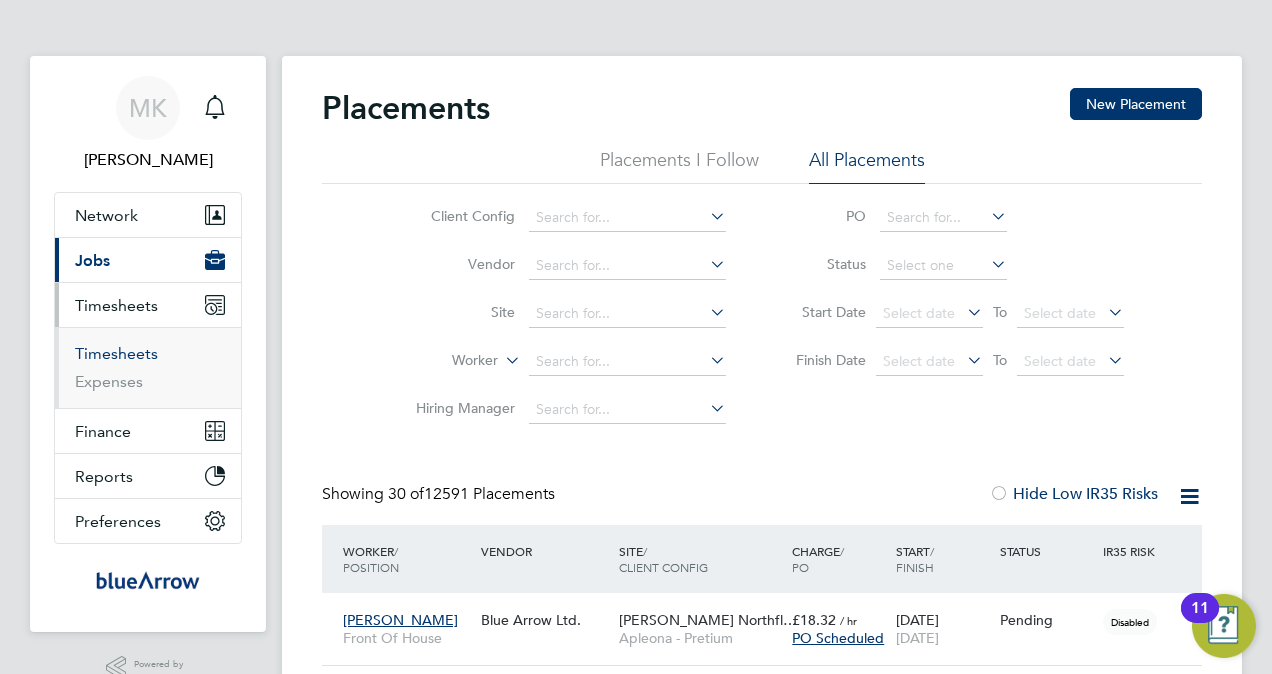 click on "Timesheets" at bounding box center [116, 353] 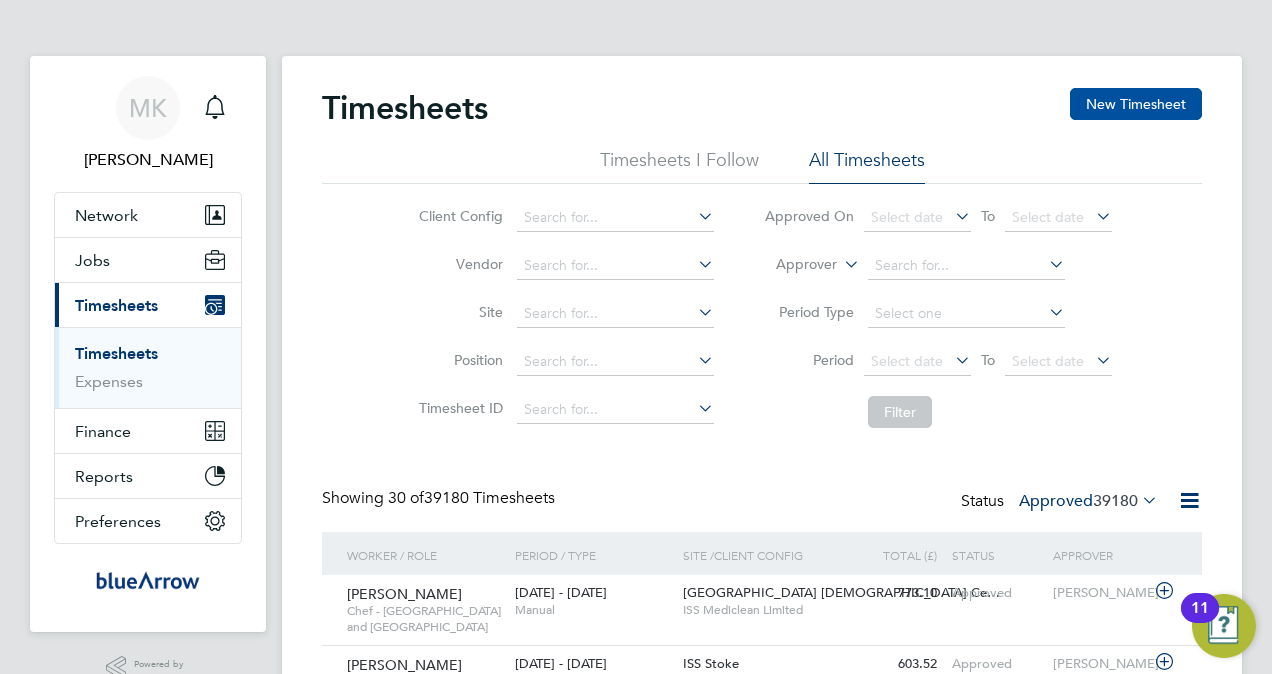 click on "New Timesheet" 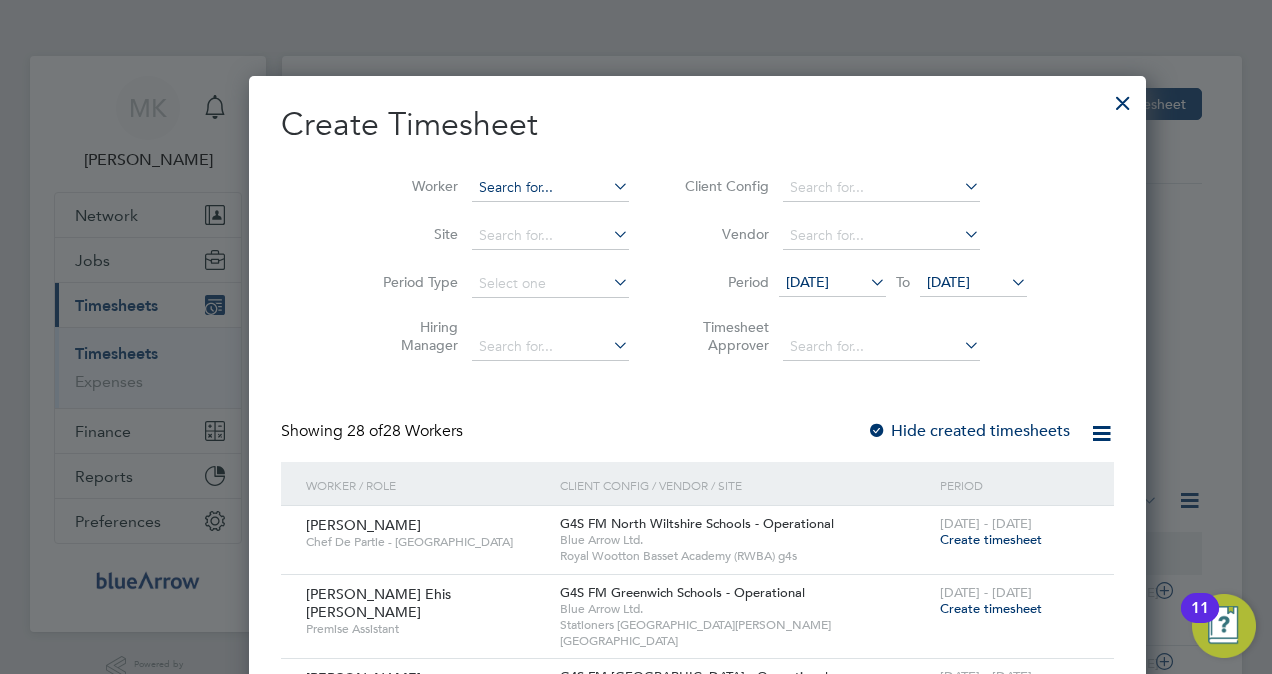 click at bounding box center [550, 188] 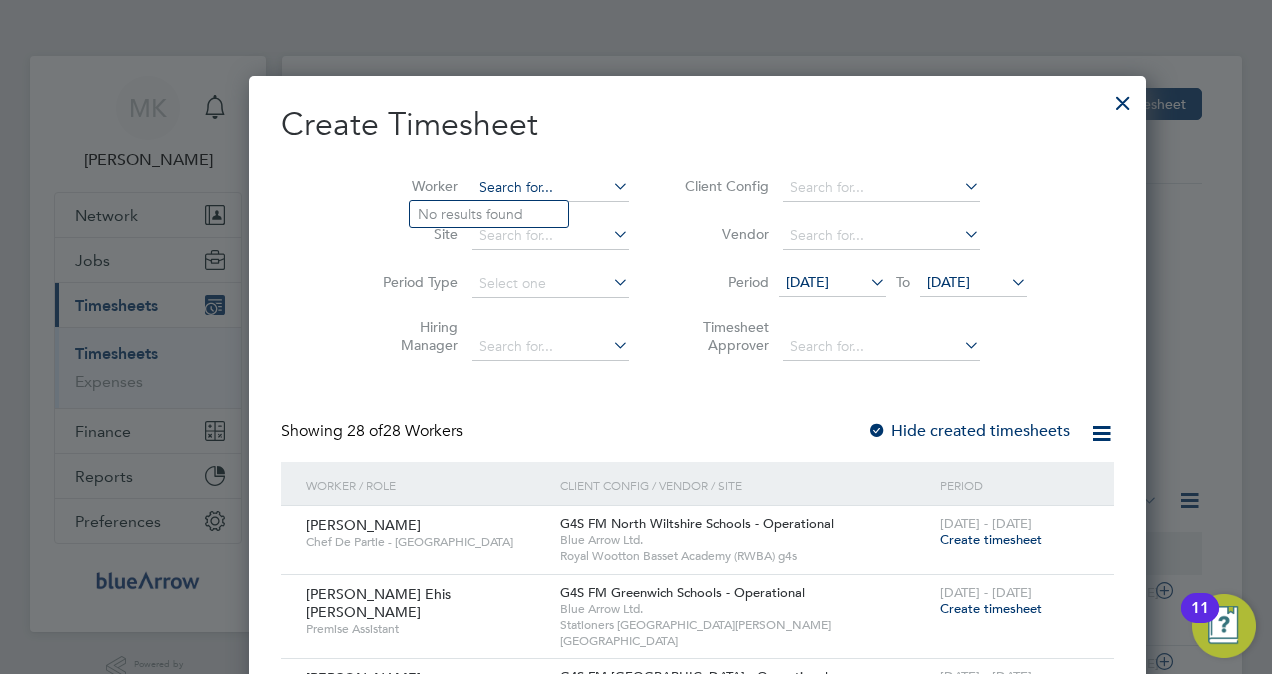 paste on "[PERSON_NAME]" 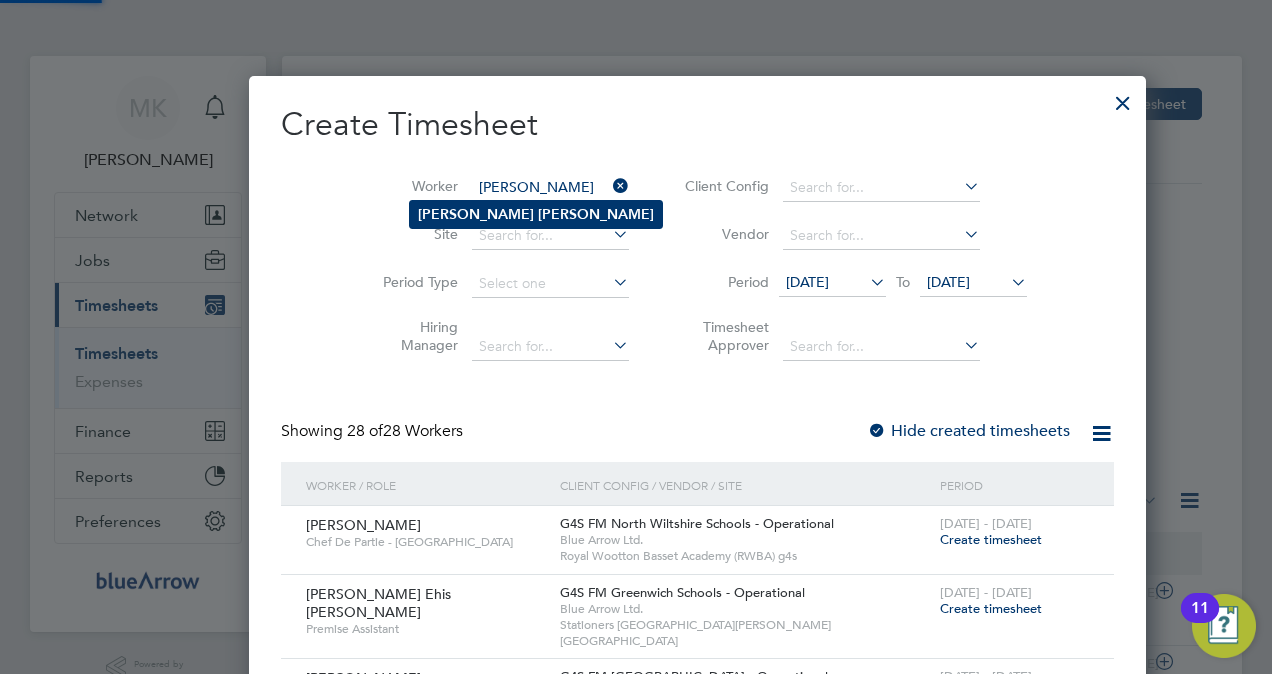 type on "[PERSON_NAME]" 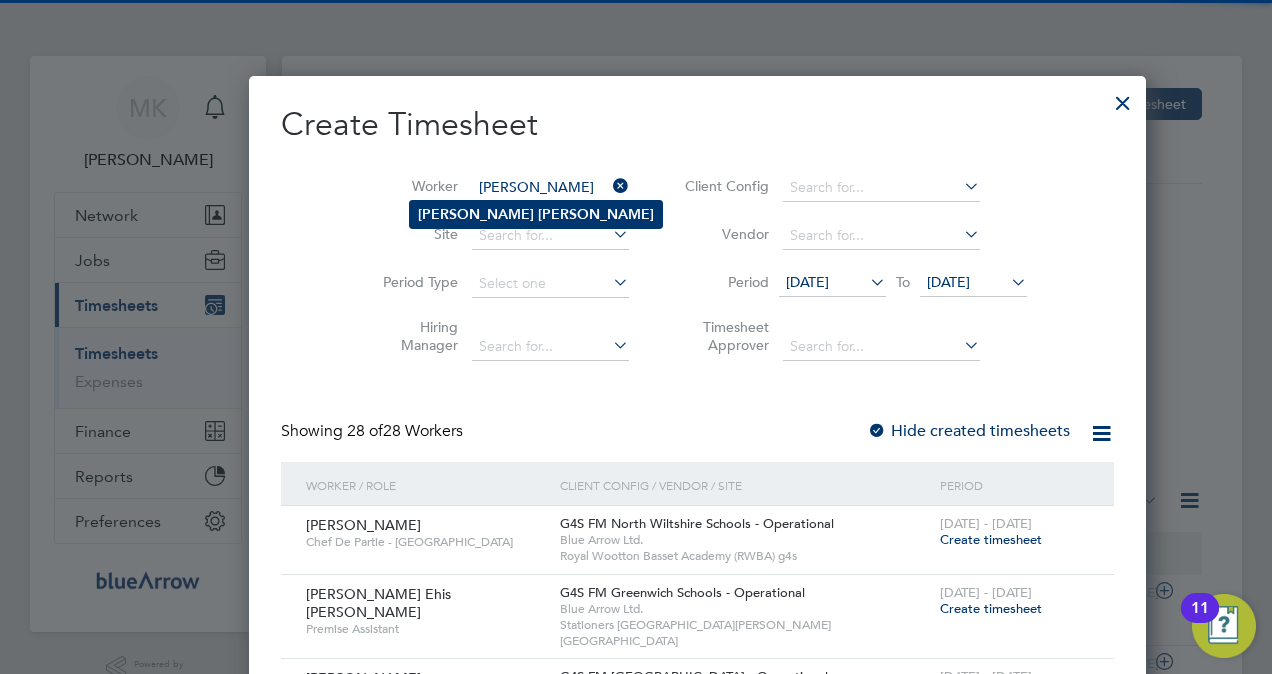 click on "Abiodun" 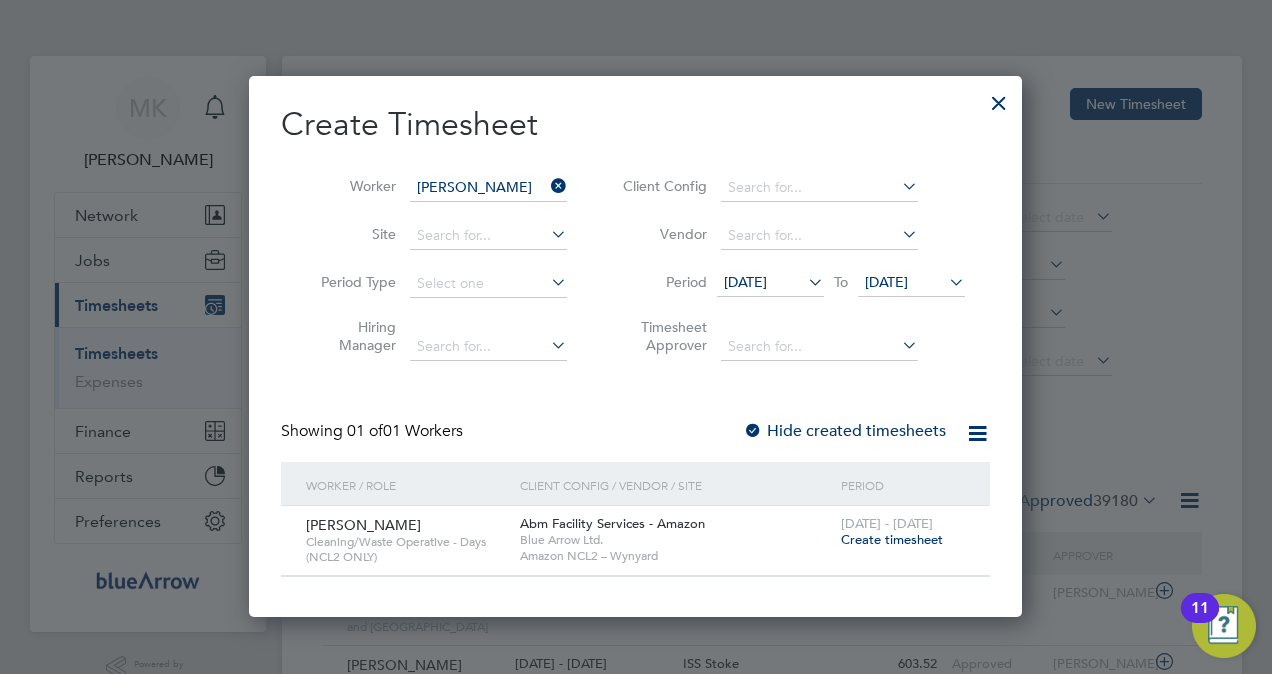 click on "Create timesheet" at bounding box center (892, 539) 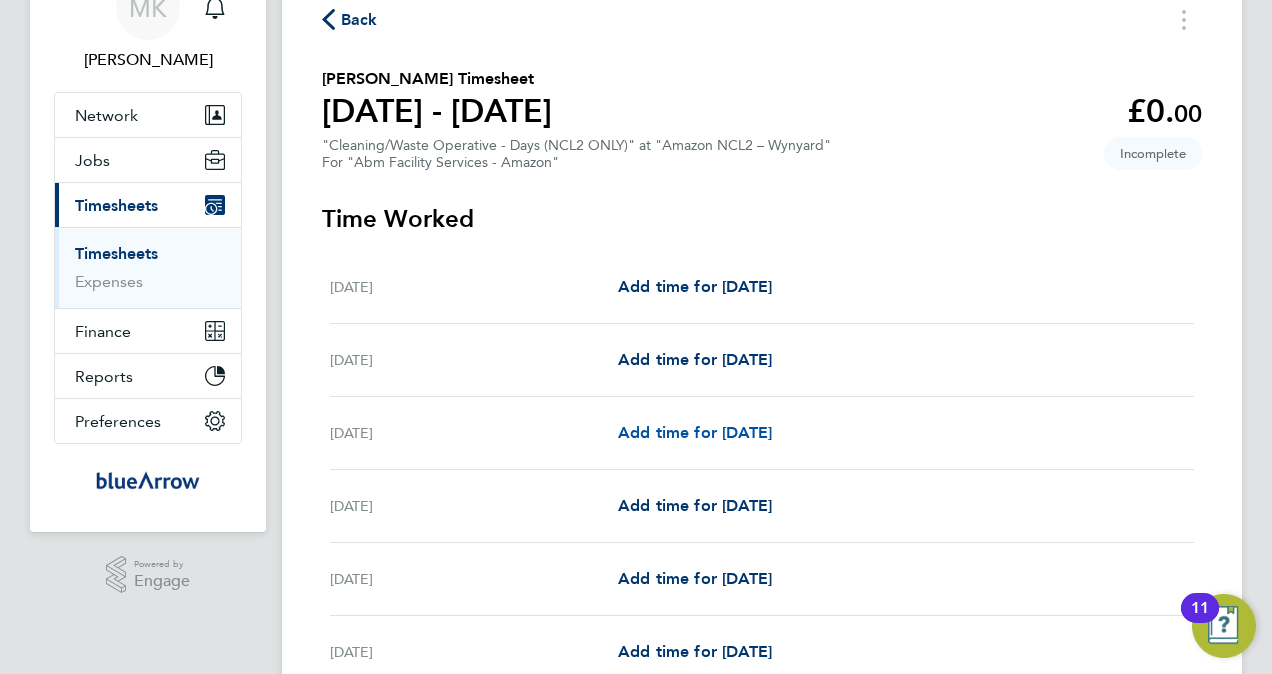 click on "Add time for [DATE]" at bounding box center [695, 432] 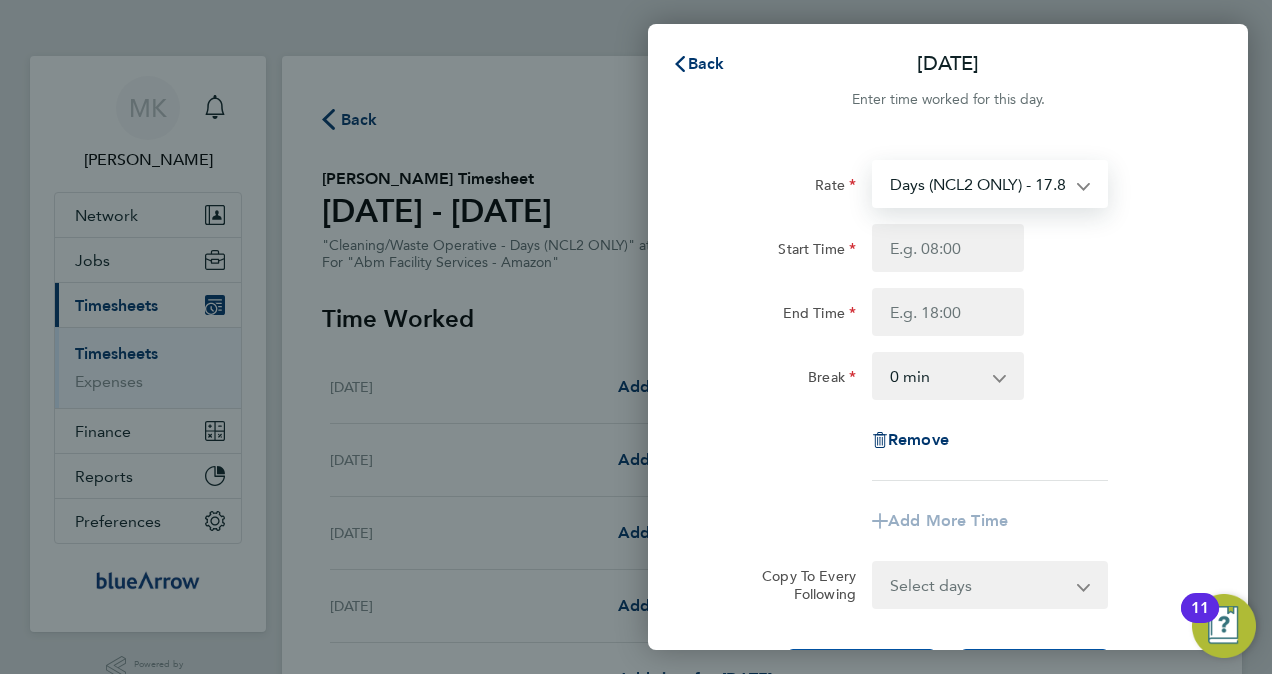 click on "Days (NCL2 ONLY) - 17.83" at bounding box center [978, 184] 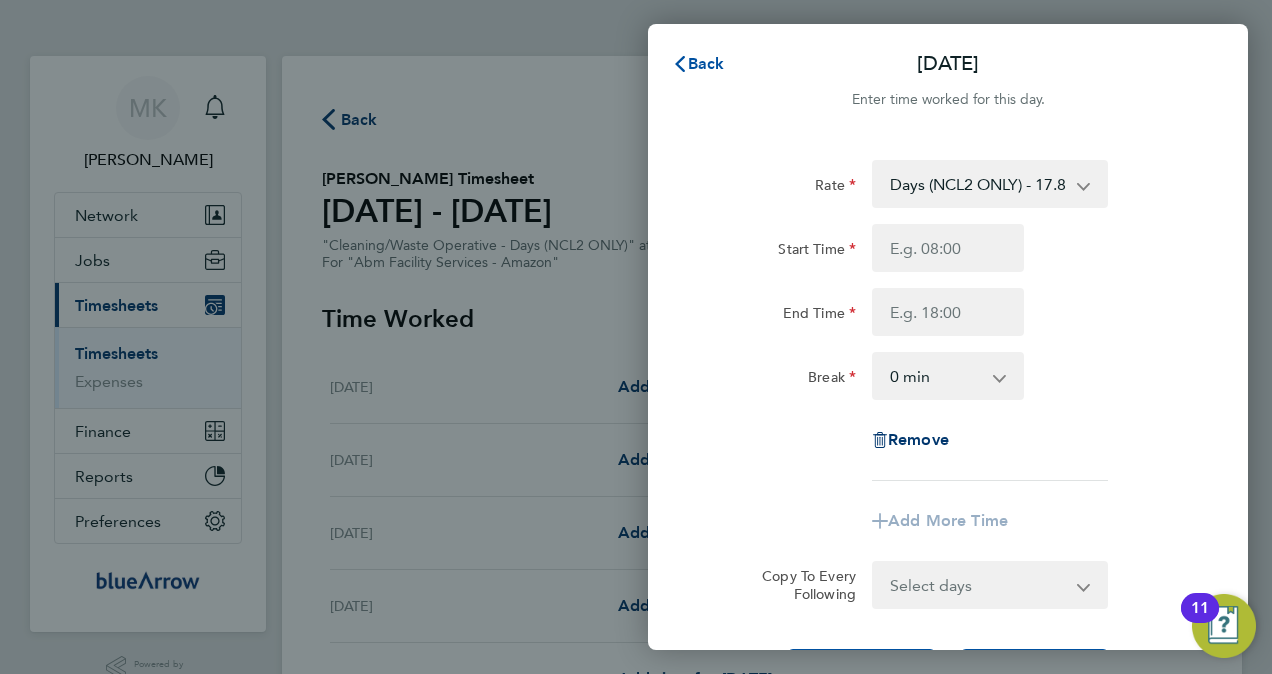 click 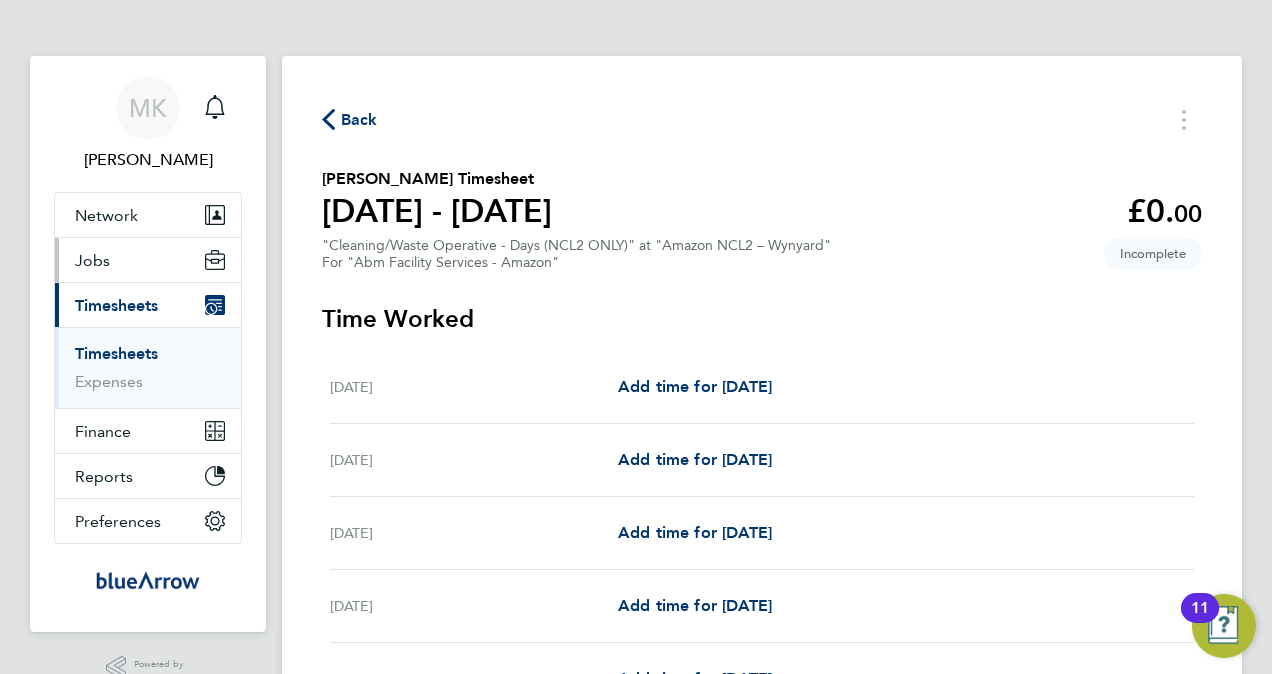 click on "Jobs" at bounding box center [148, 260] 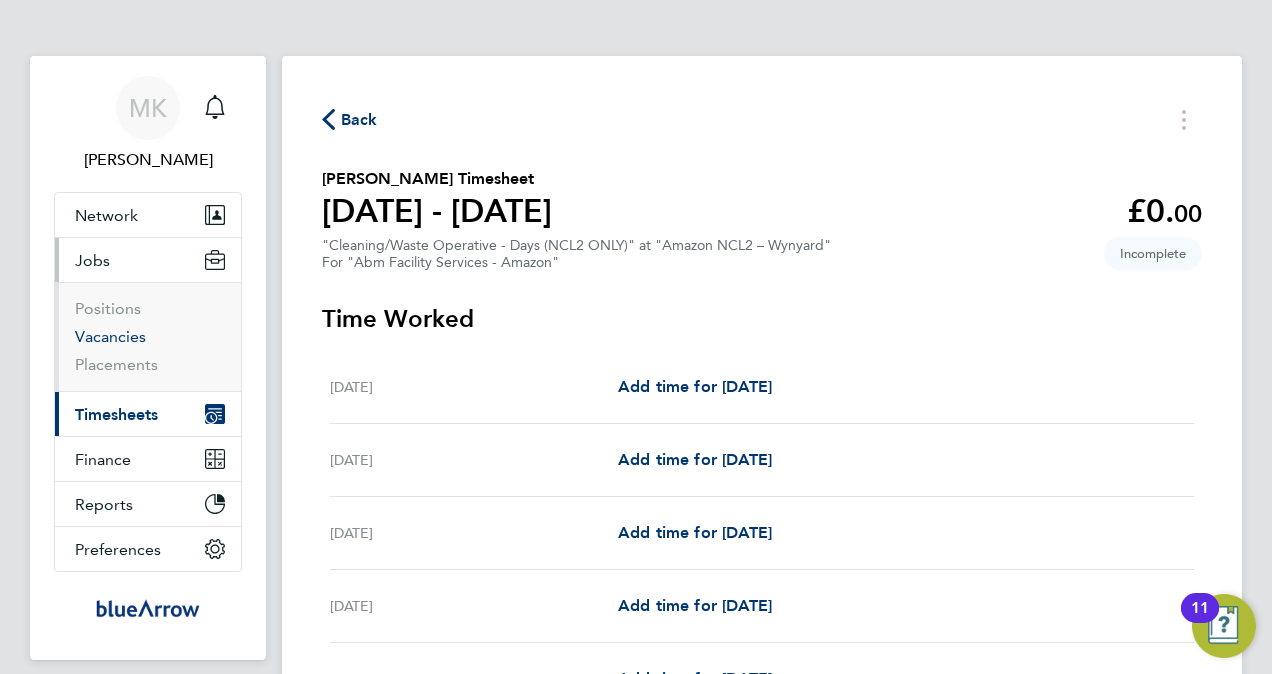 click on "Vacancies" at bounding box center [110, 336] 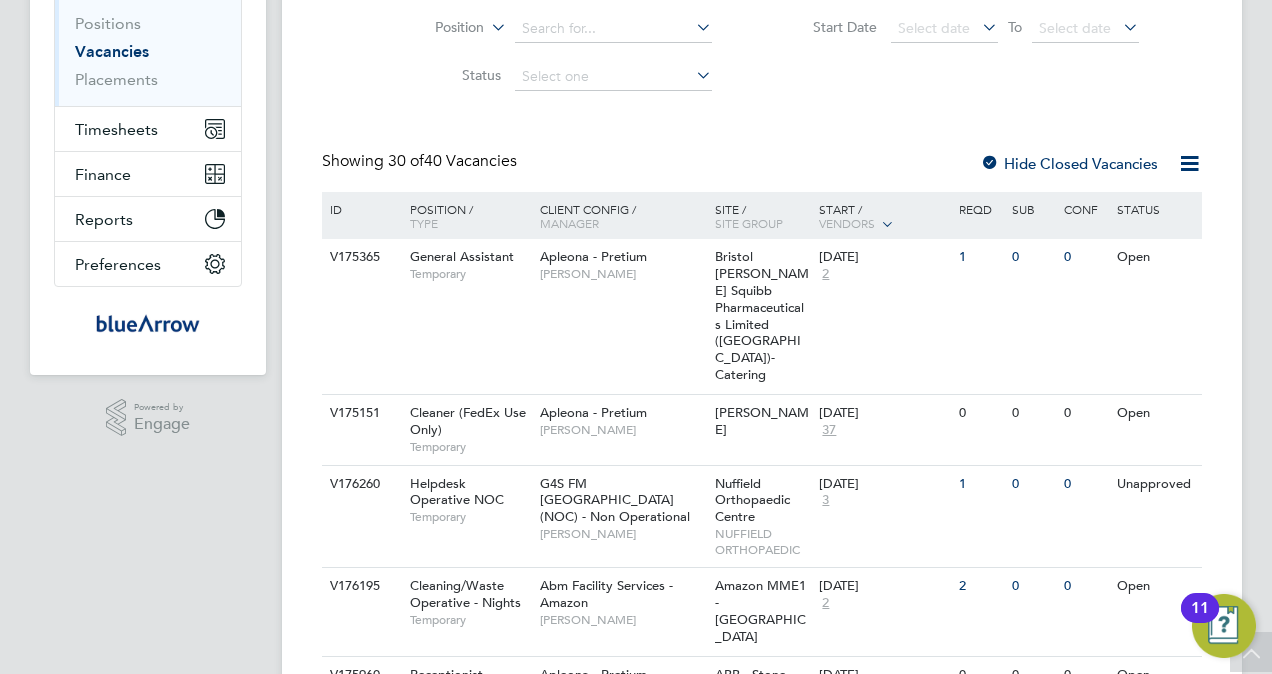 scroll, scrollTop: 100, scrollLeft: 0, axis: vertical 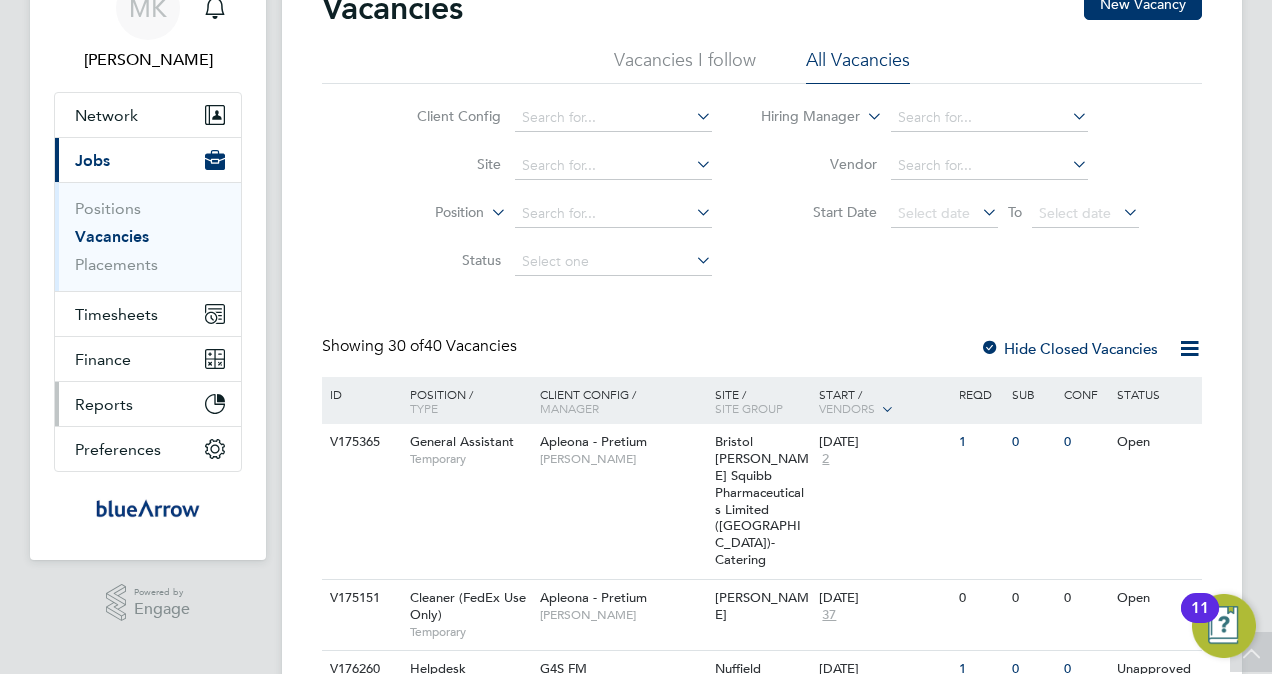 click on "Reports" at bounding box center (104, 404) 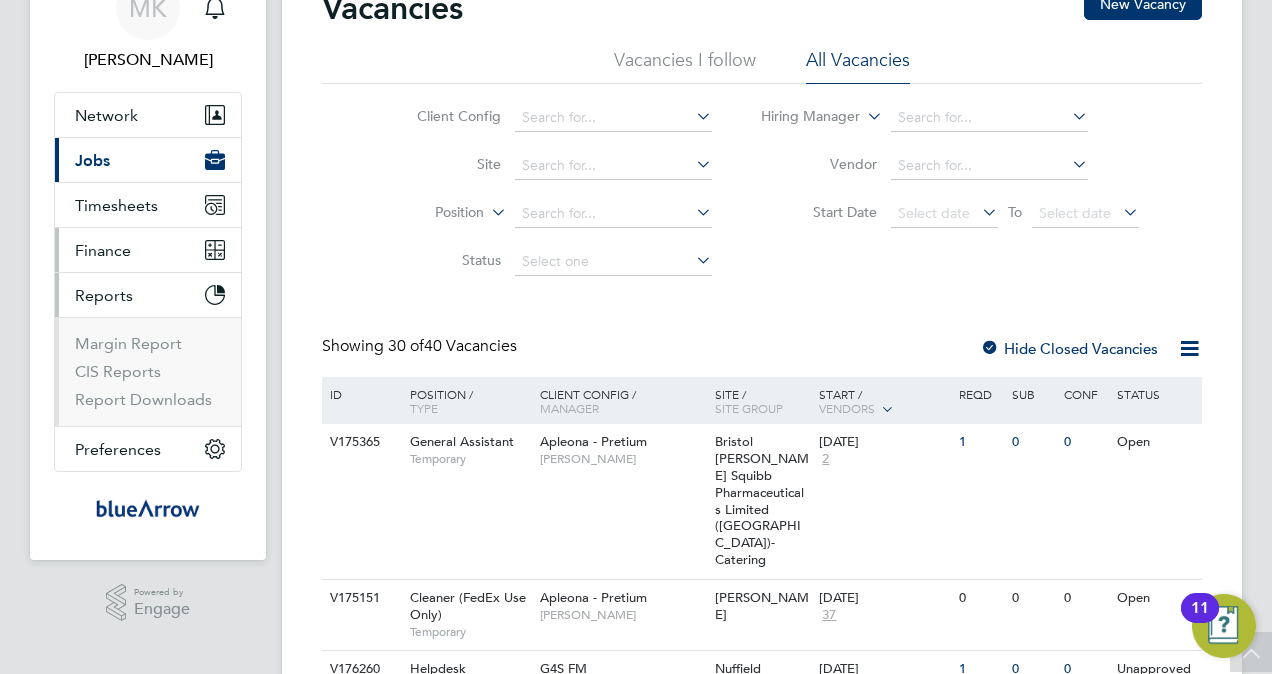 click on "Finance" at bounding box center (103, 250) 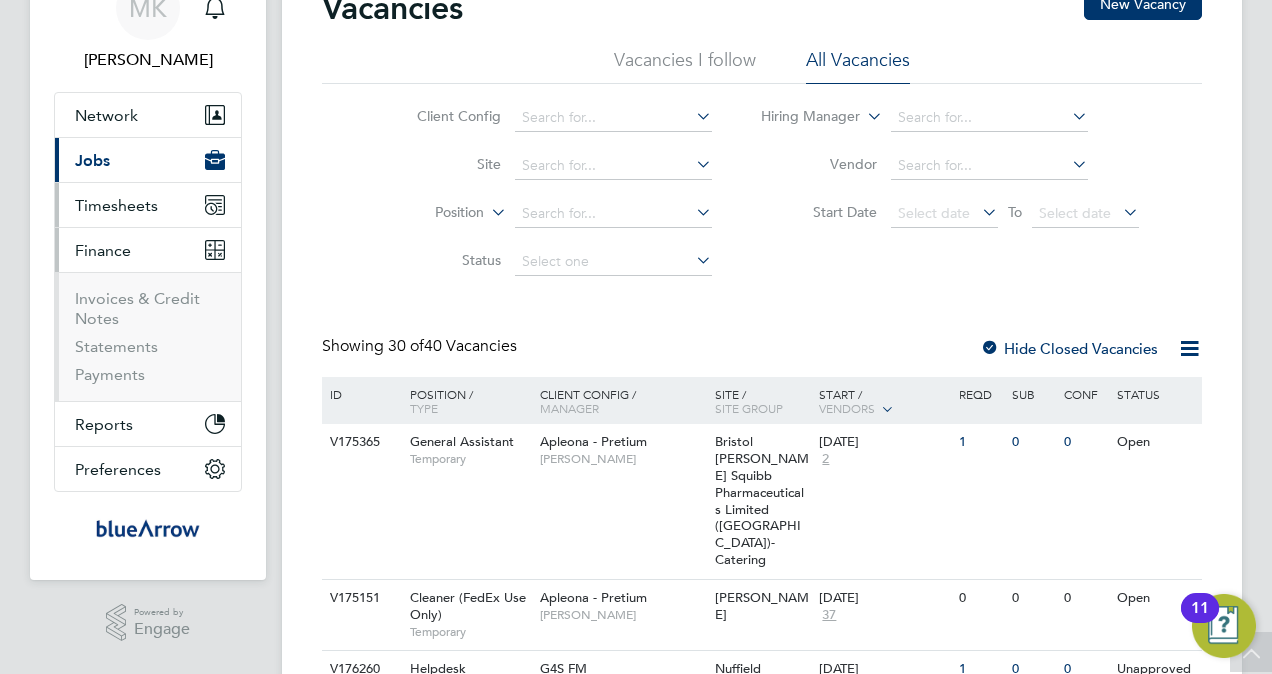 click on "Timesheets" at bounding box center [116, 205] 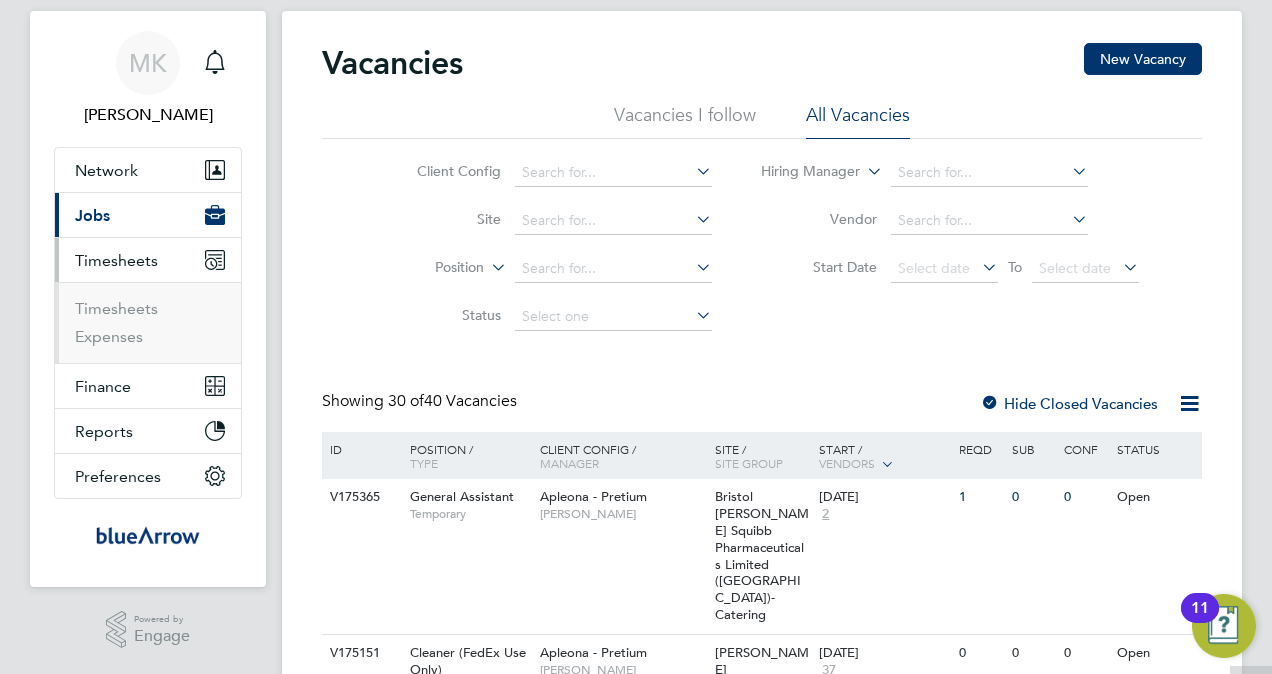 scroll, scrollTop: 0, scrollLeft: 0, axis: both 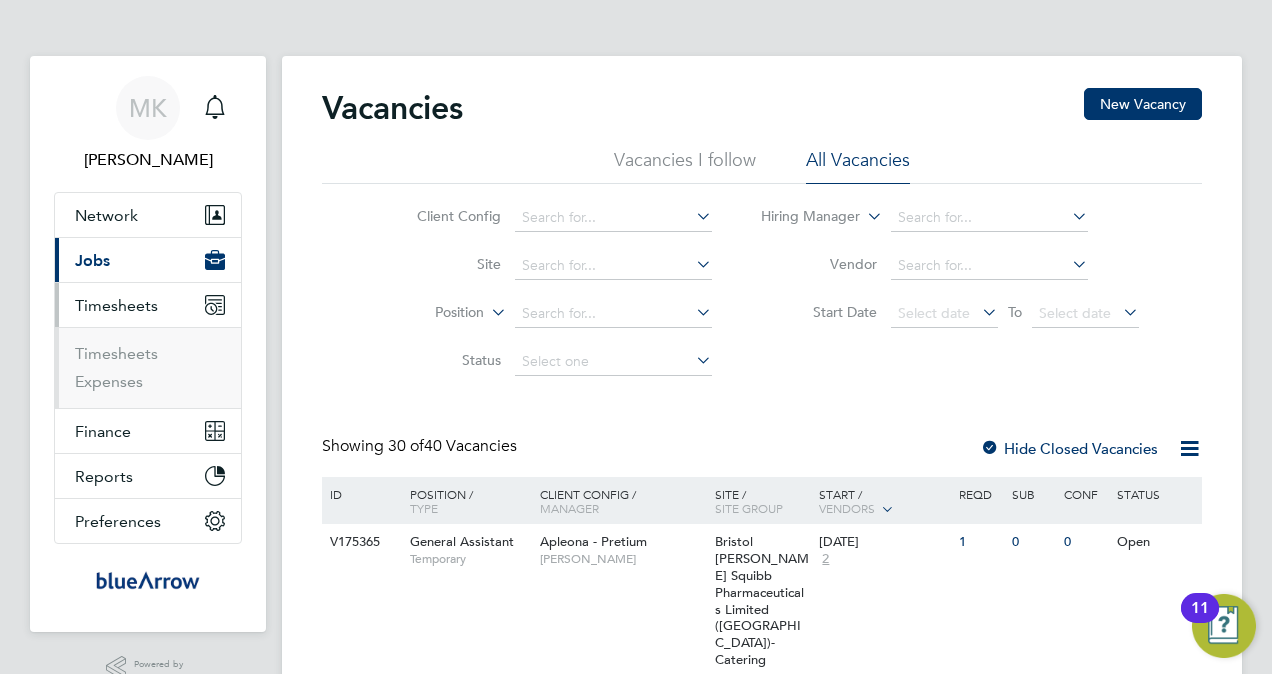 click on "Current page:   Jobs" at bounding box center [148, 260] 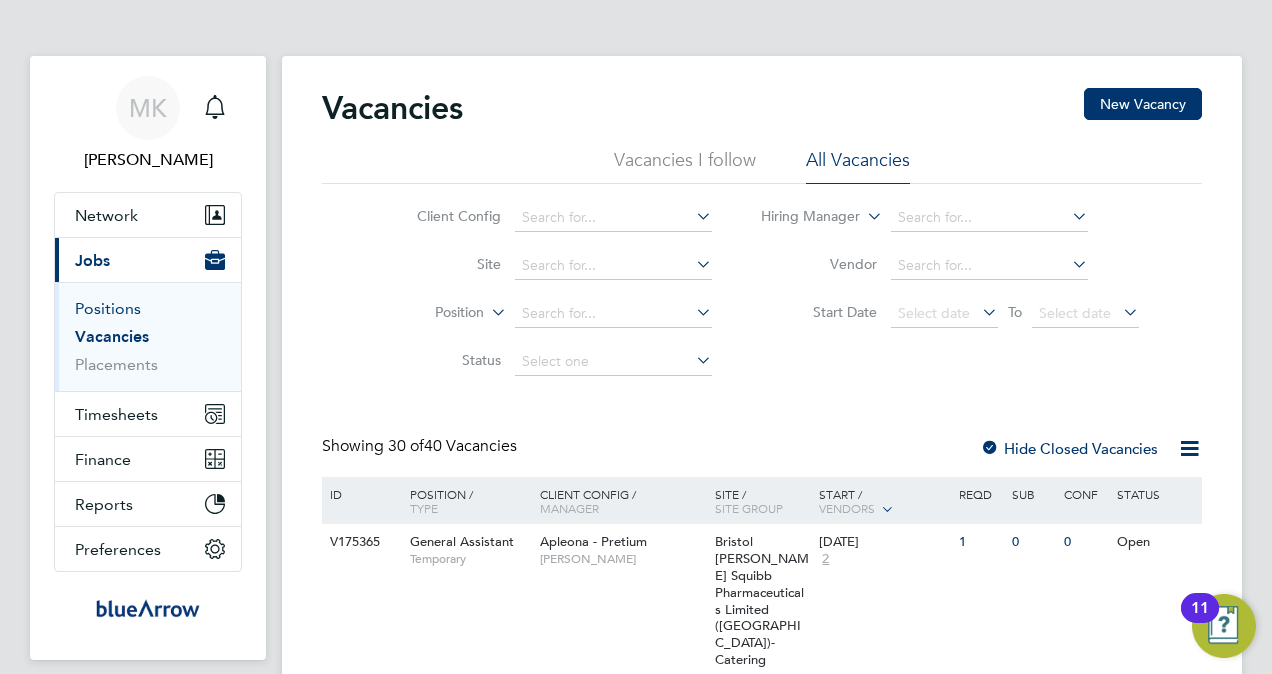 click on "Positions" at bounding box center (108, 308) 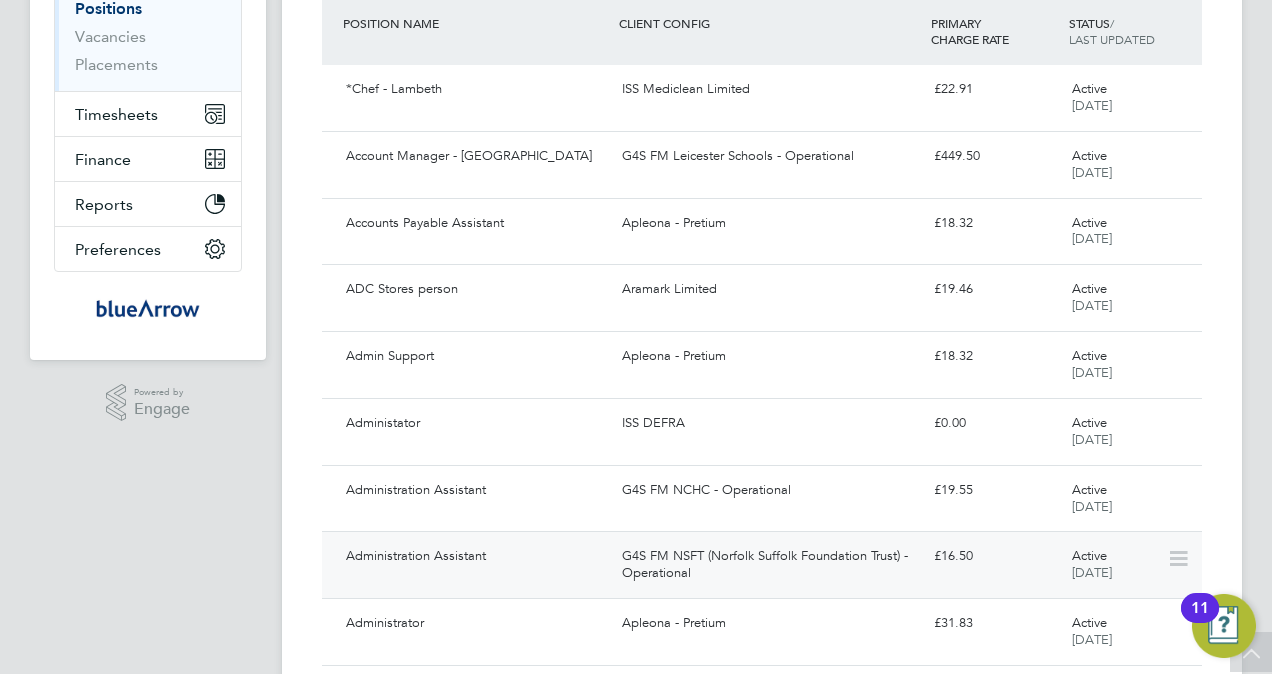 scroll, scrollTop: 0, scrollLeft: 0, axis: both 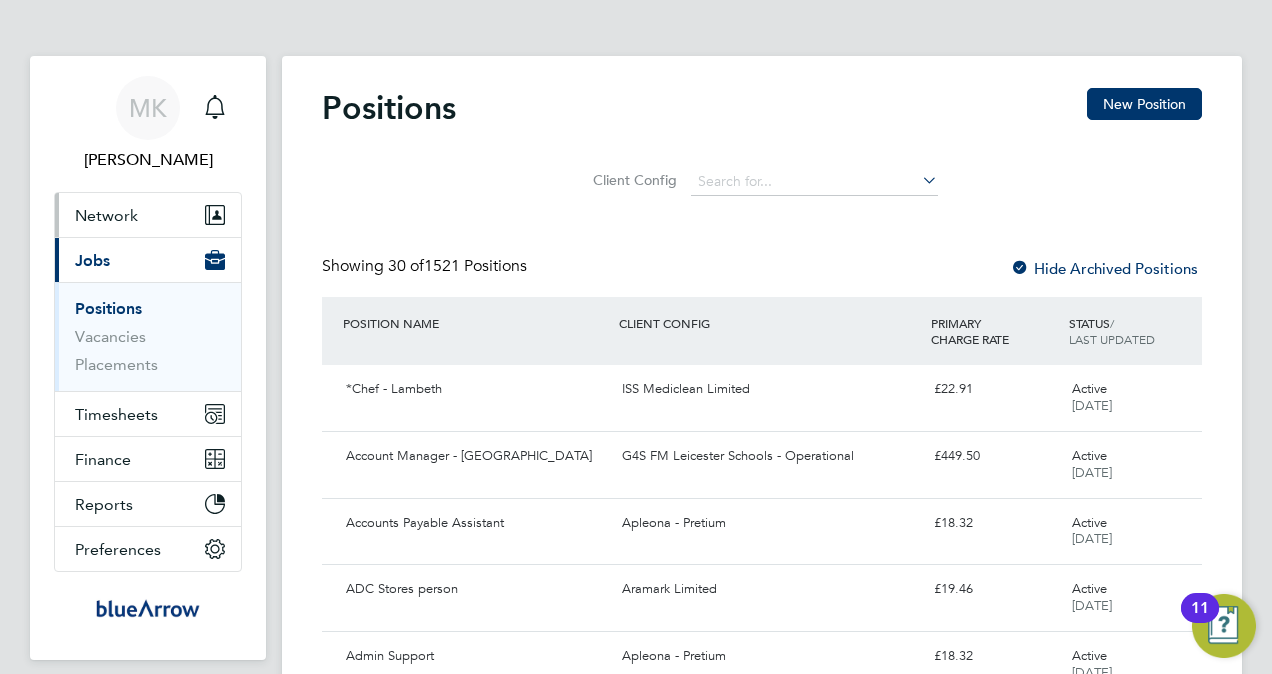 click on "Network" at bounding box center (106, 215) 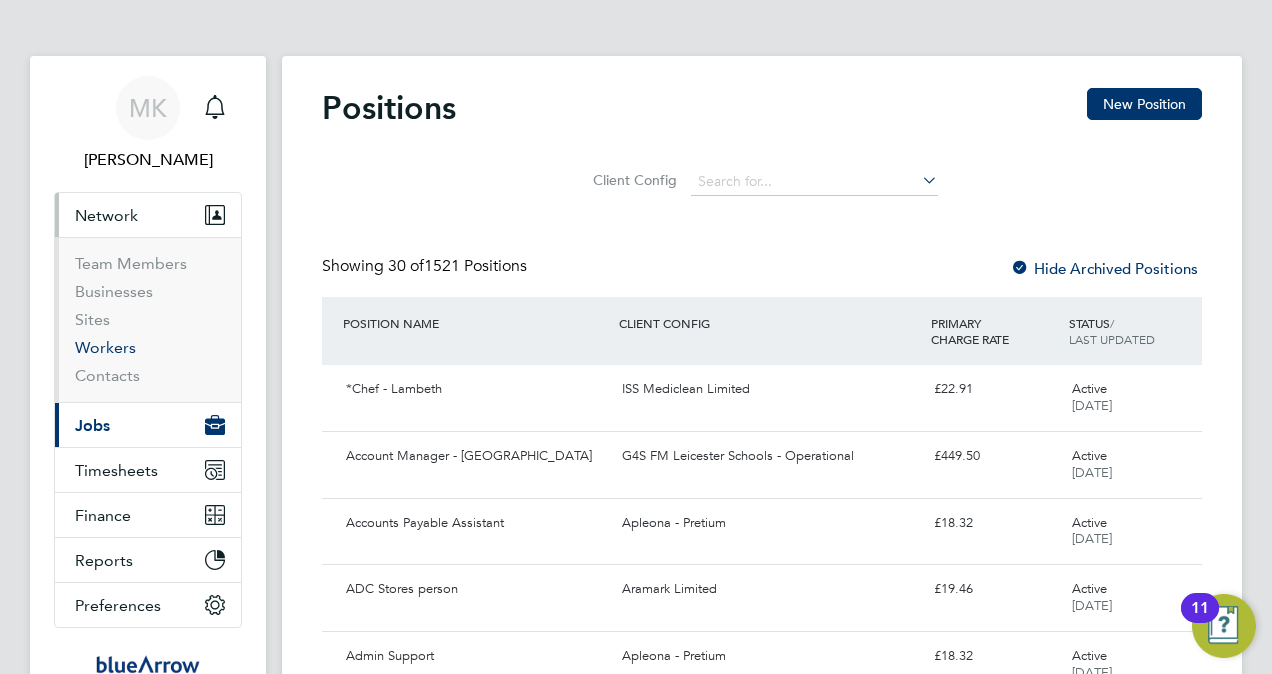 click on "Workers" at bounding box center [105, 347] 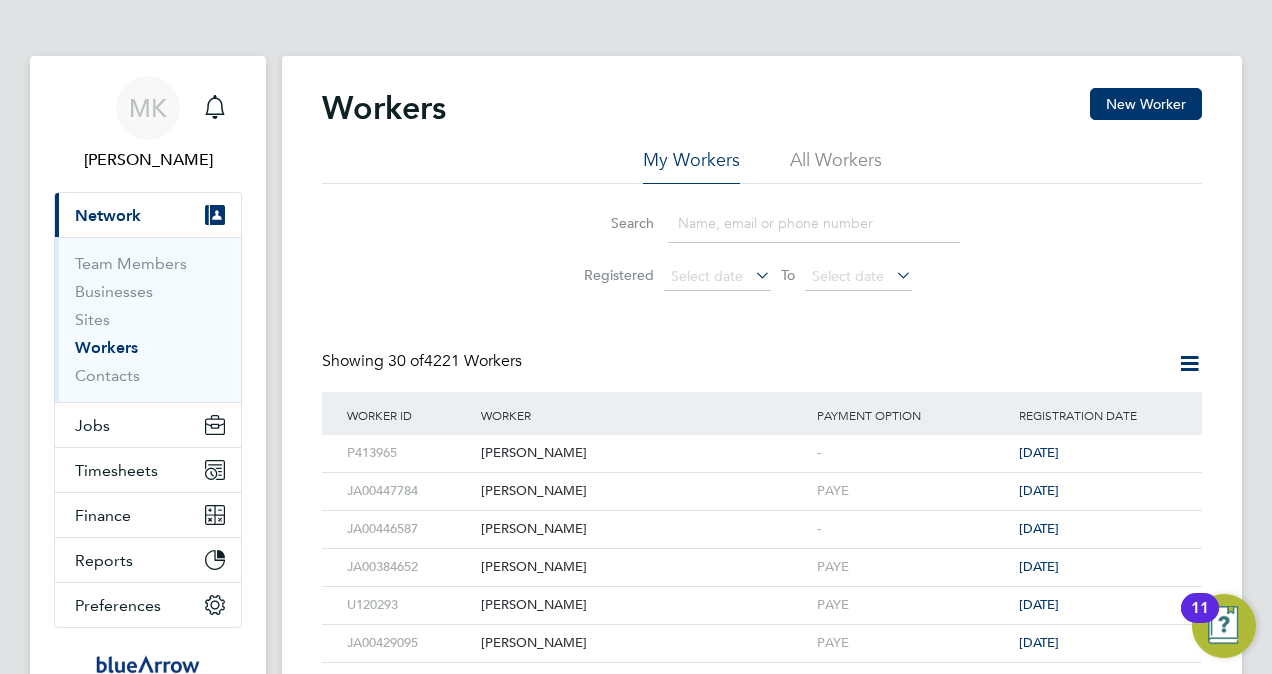 click on "All Workers" 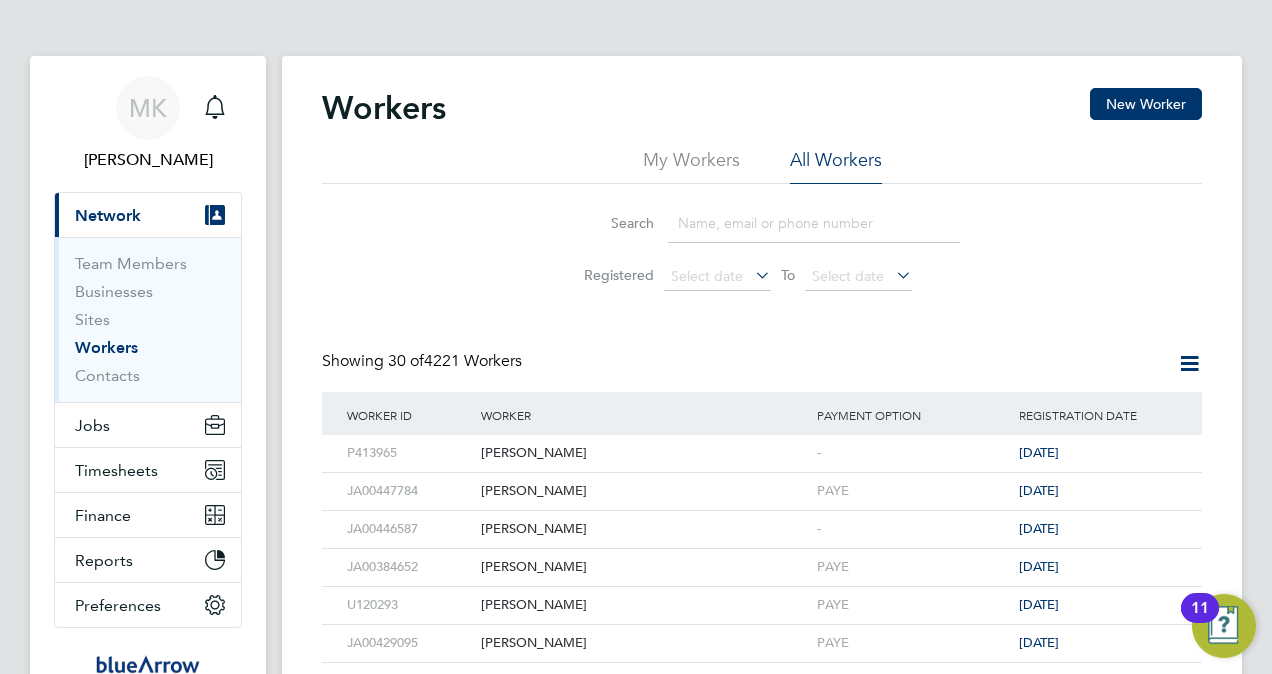 click 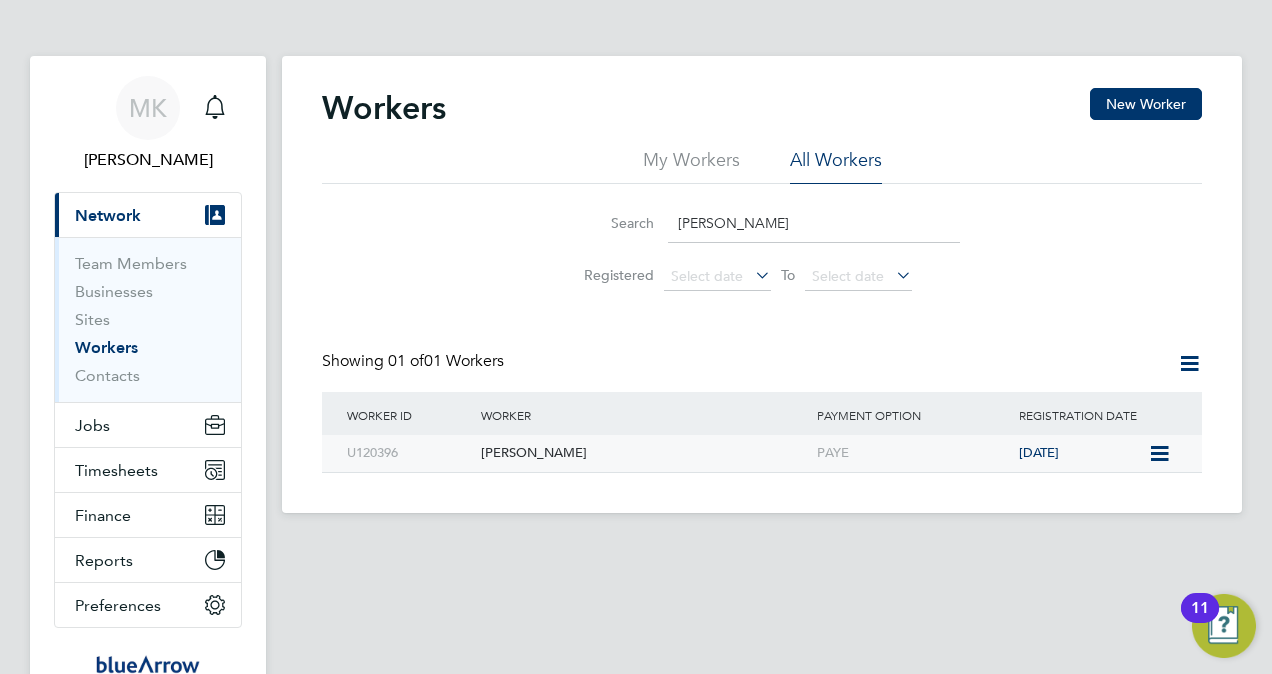 type on "[PERSON_NAME]" 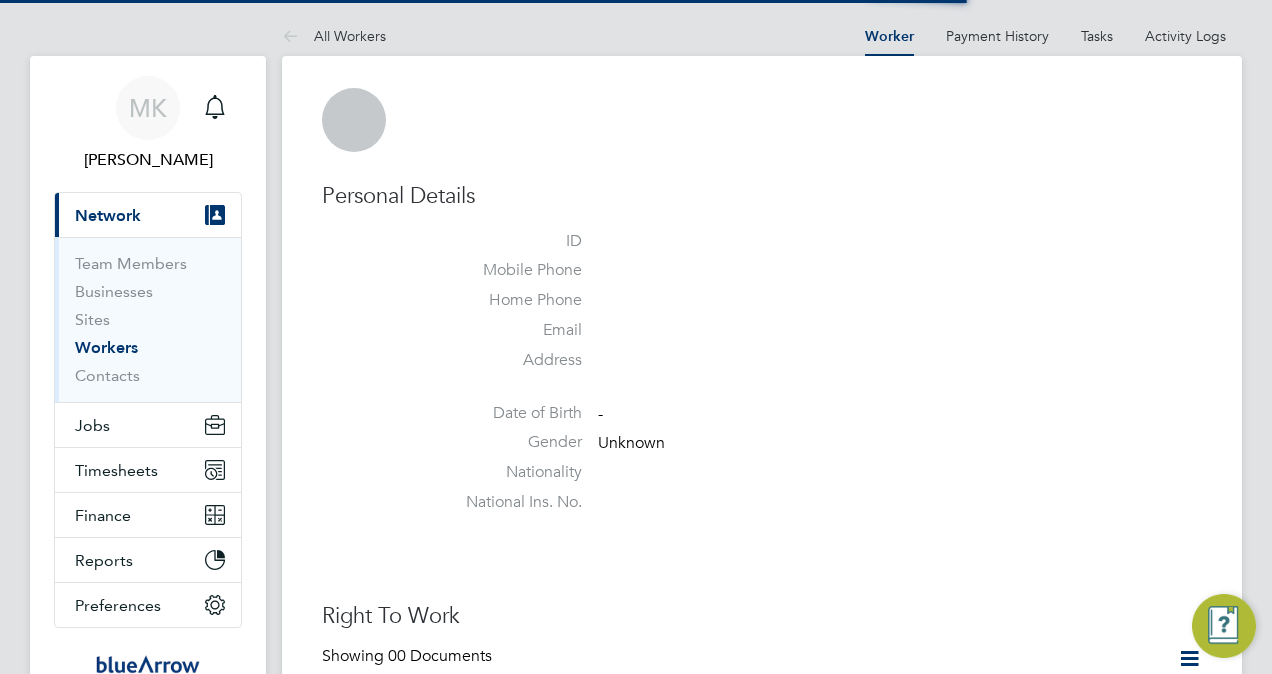scroll, scrollTop: 0, scrollLeft: 0, axis: both 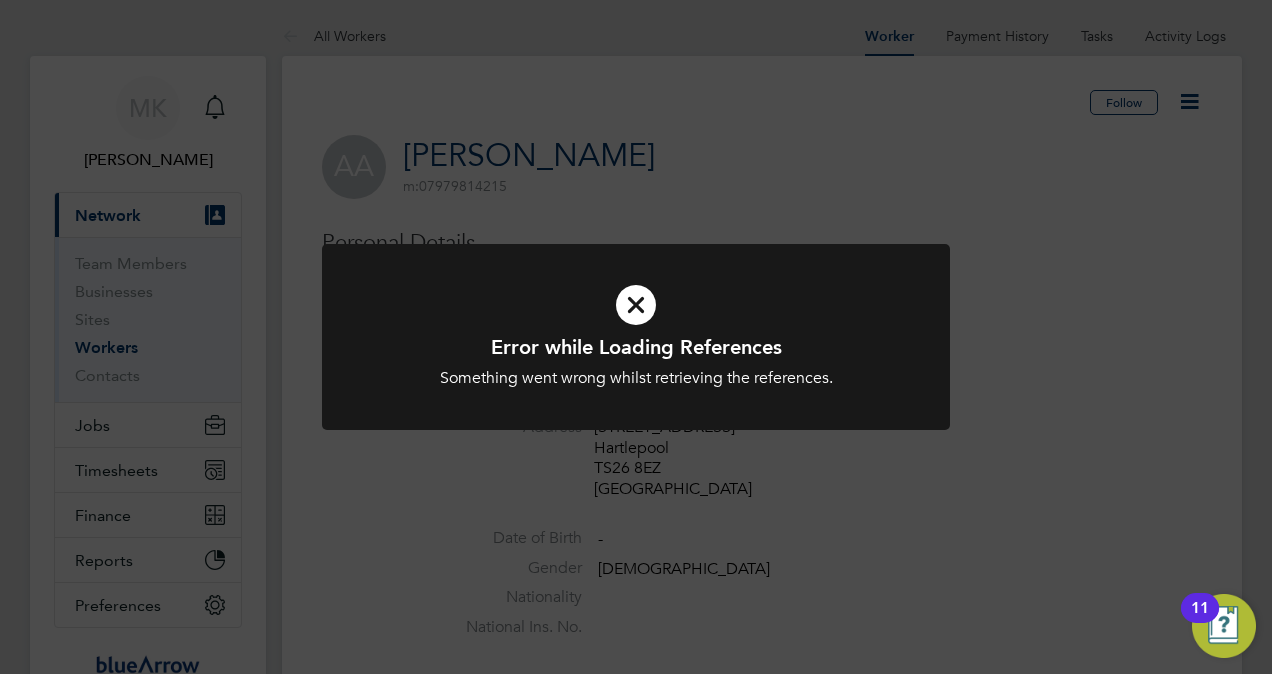 click at bounding box center [636, 305] 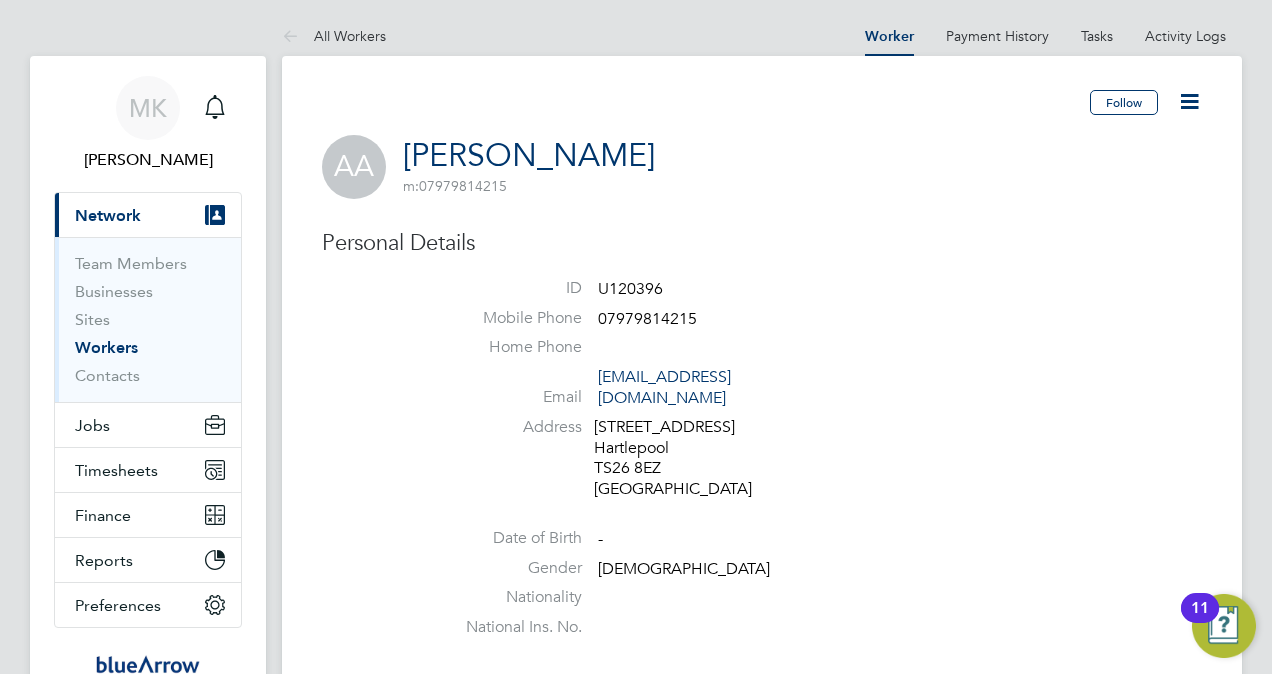 click 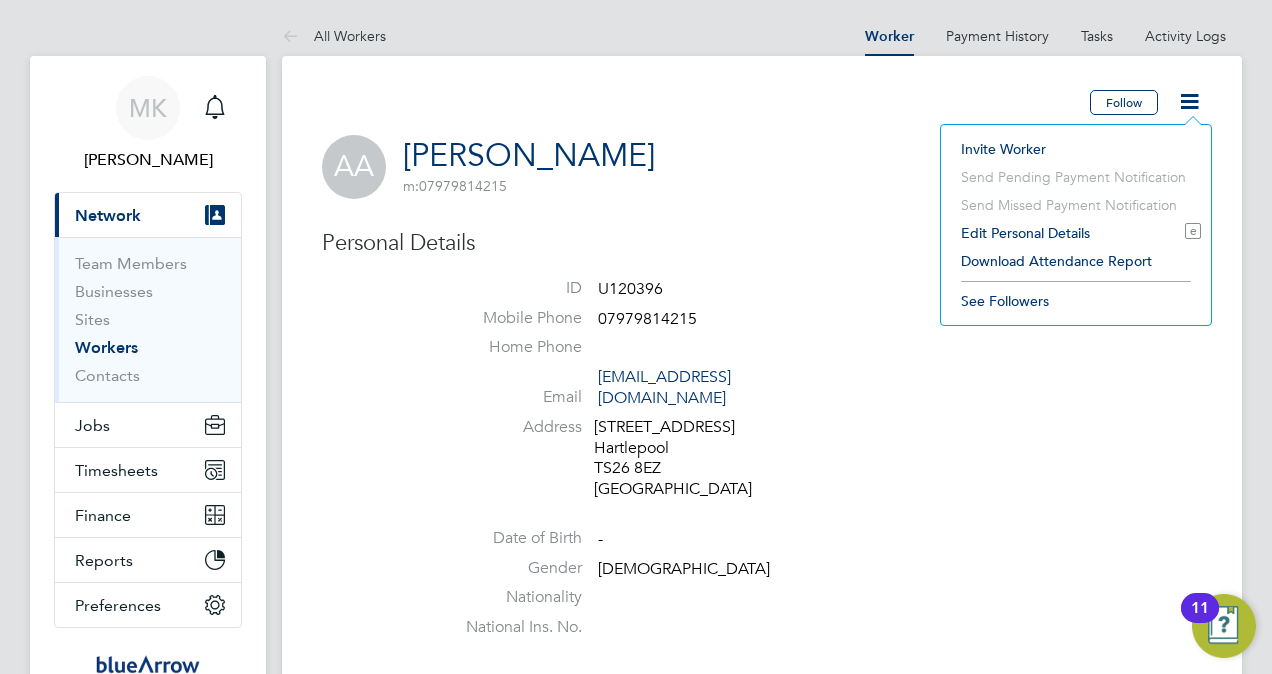click on "Follow   AA Abiodun Adam     m:  07979814215   Personal Details ID     U120396 Mobile Phone   07979814215 Home Phone   Email   biodunadam2024@gmail.com Address 66 Sheriff Street Hartlepool TS26 8EZ United Kingdom Date of Birth   - Gender   Male Nationality   National Ins. No.   Right To Work Showing   00 Documents DOCUMENT  / DOCUMENT NO. EXPIRY  / ISSUED SUBMITTED  / METHOD STATUS  / TIMESTAMP DOWNLOAD This worker needs to supply evidence for their Right To Work. Compliance Documents Showing   00 Documents DOCUMENT  / DOC. SETTINGS EXPIRY  / ISSUED SUBMITTED  / METHOD STATUS  / TIMESTAMP ACCESS This worker does not need to supply additional documents.  Create New Document Engagement Type Engagement Type PAYE Direct / PAYE Start Date 19 May 2025 End Date - Status Current Industry   Manufacturing Payment Details P45 Certificate   Don't know Tax Code   0T Week 1 / Month 1       Yes, it applies Bank Details Bank Name   - Account Name - Sort Code   - Account No   - Account Reference   - Comments  (0) MK You  say:" 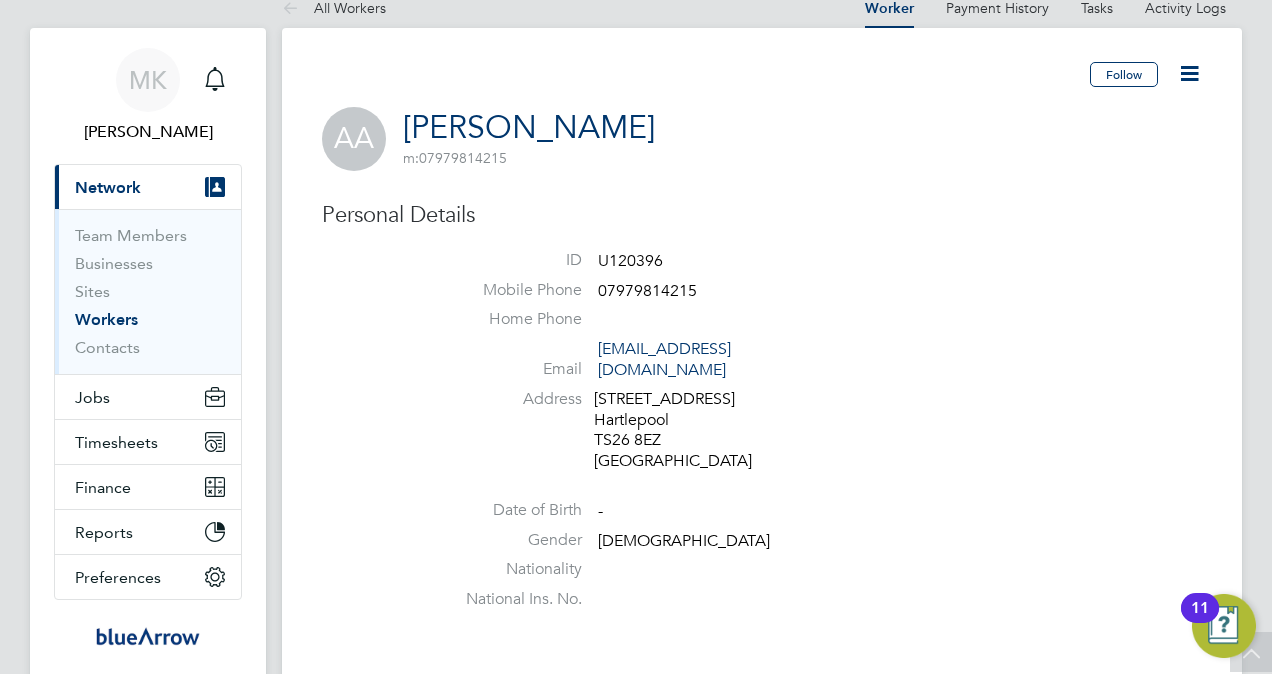 scroll, scrollTop: 0, scrollLeft: 0, axis: both 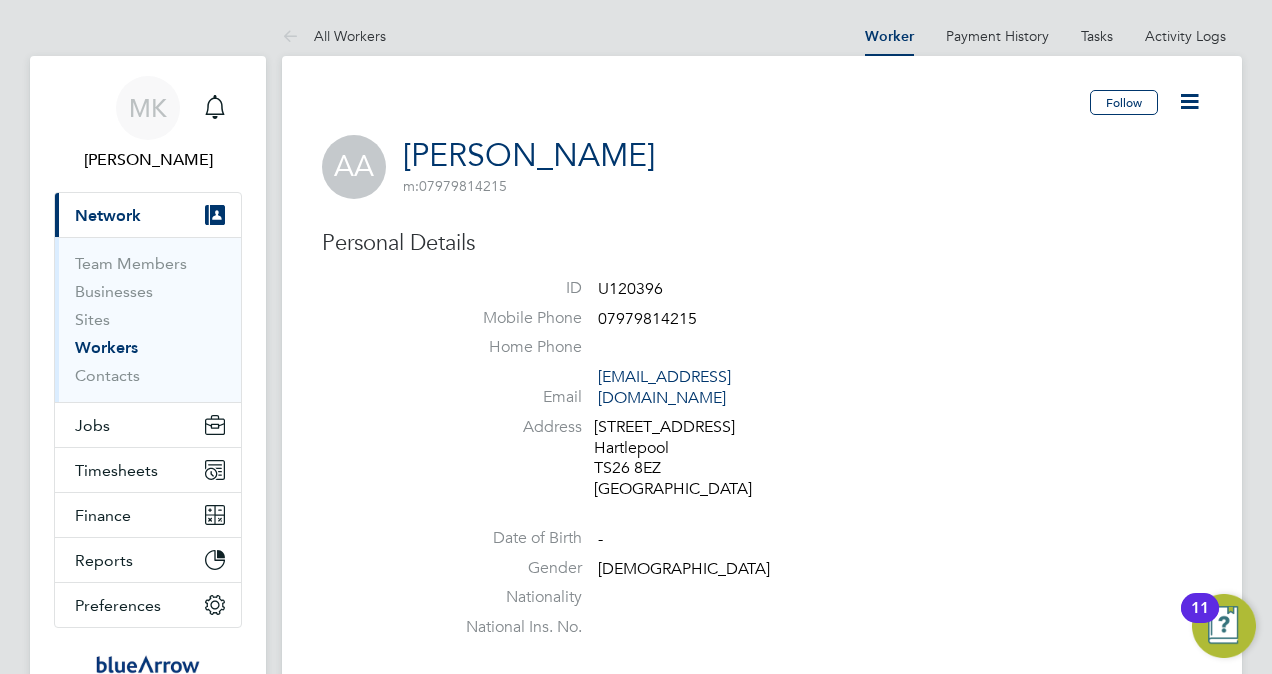 click on "Workers" at bounding box center (106, 347) 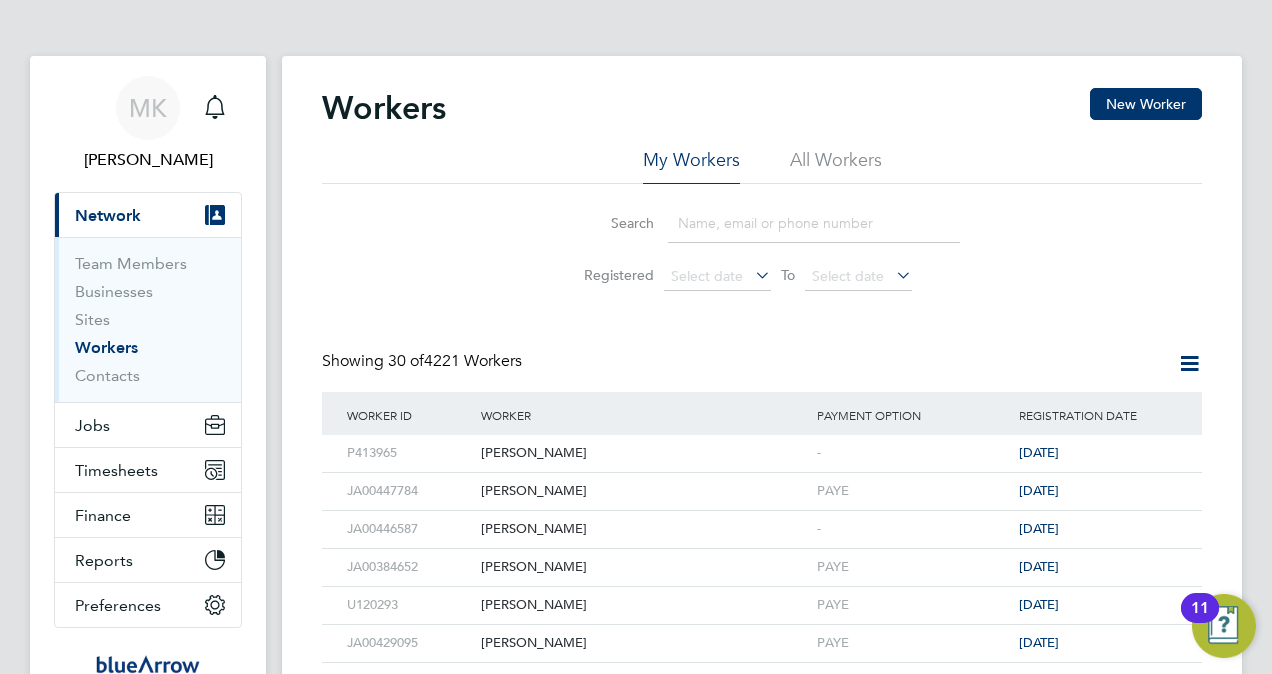 click on "All Workers" 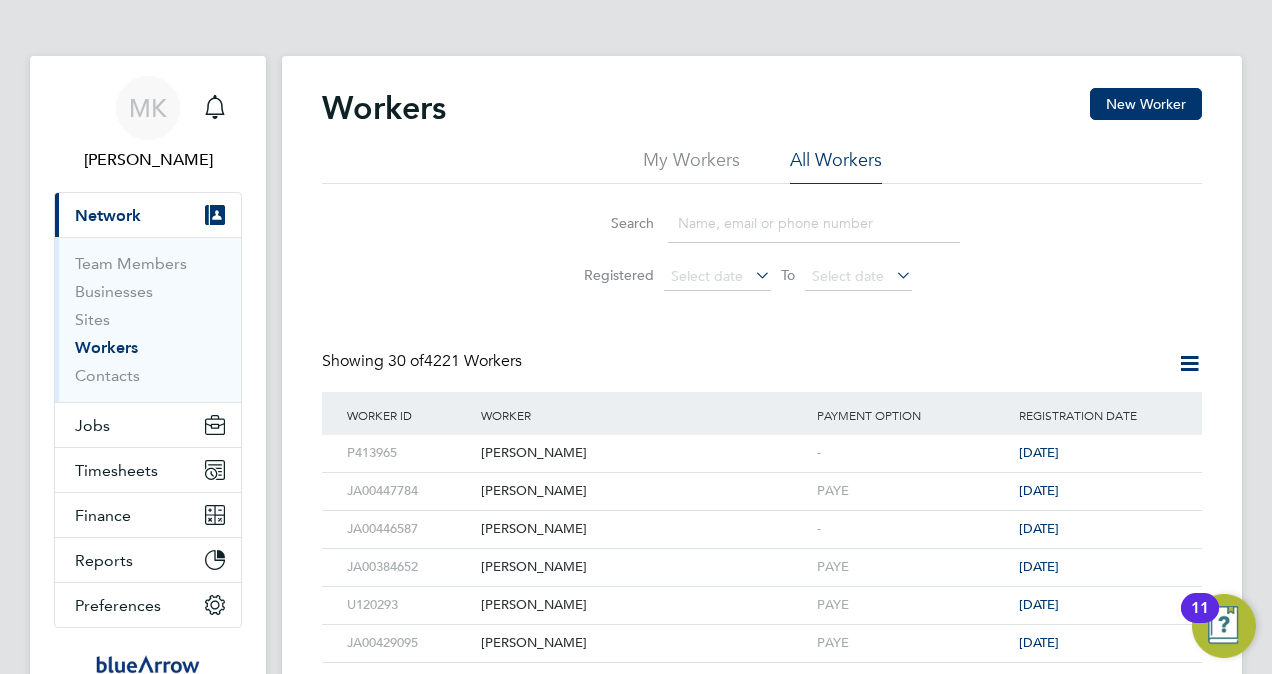 click on "My Workers" 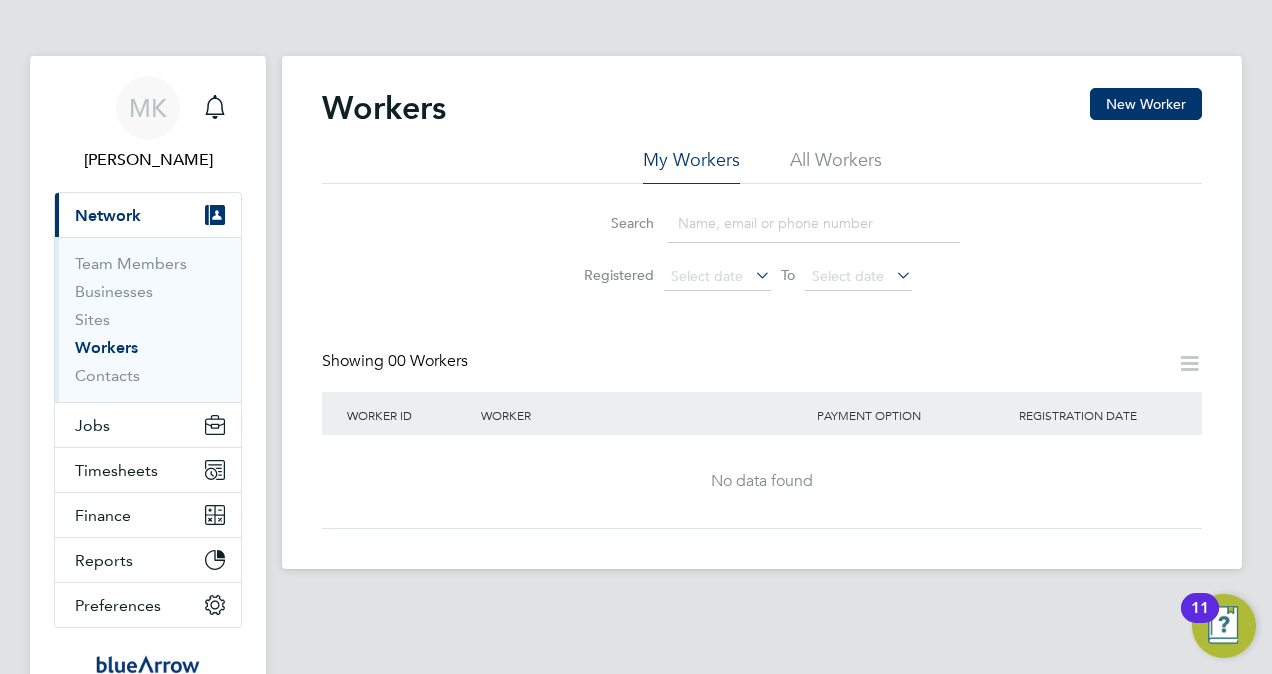 click on "All Workers" 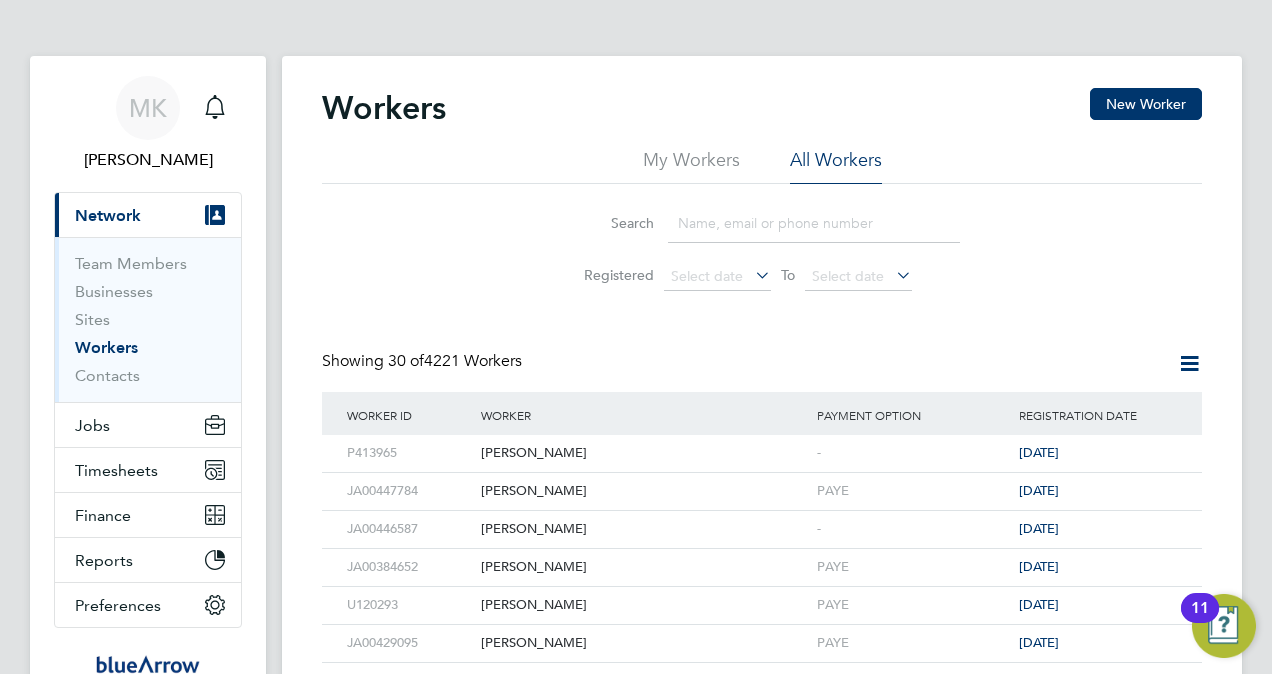 click 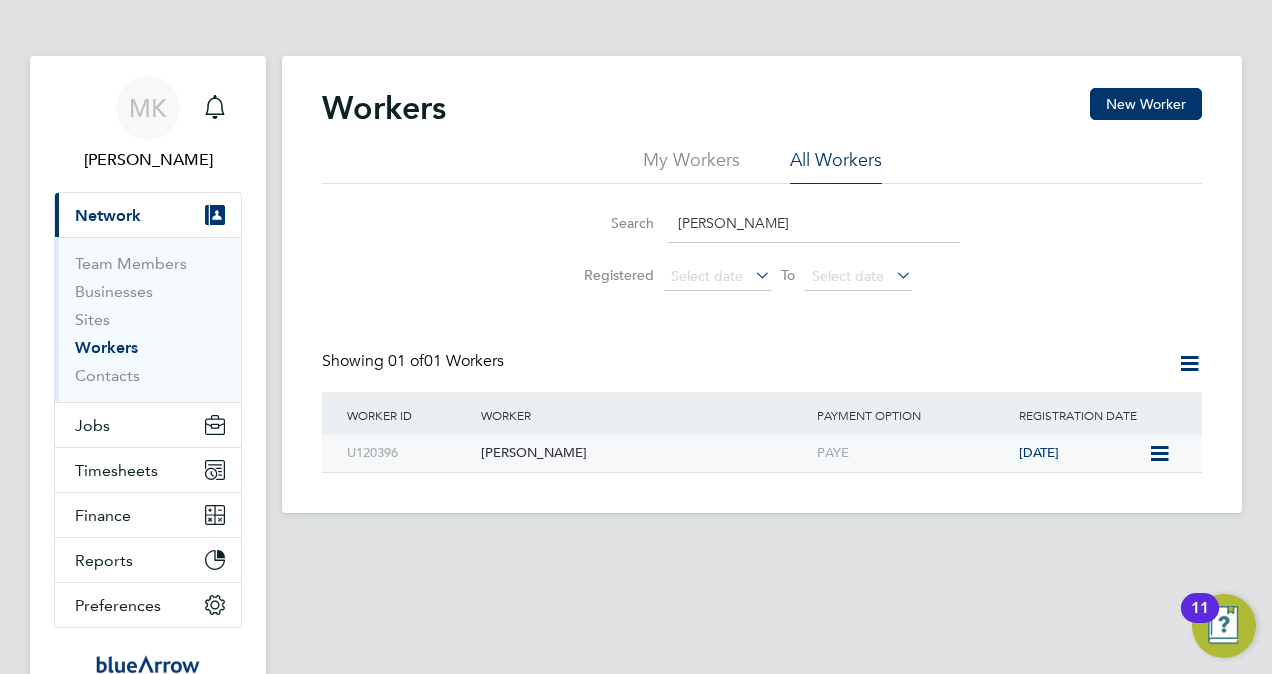 type on "[PERSON_NAME]" 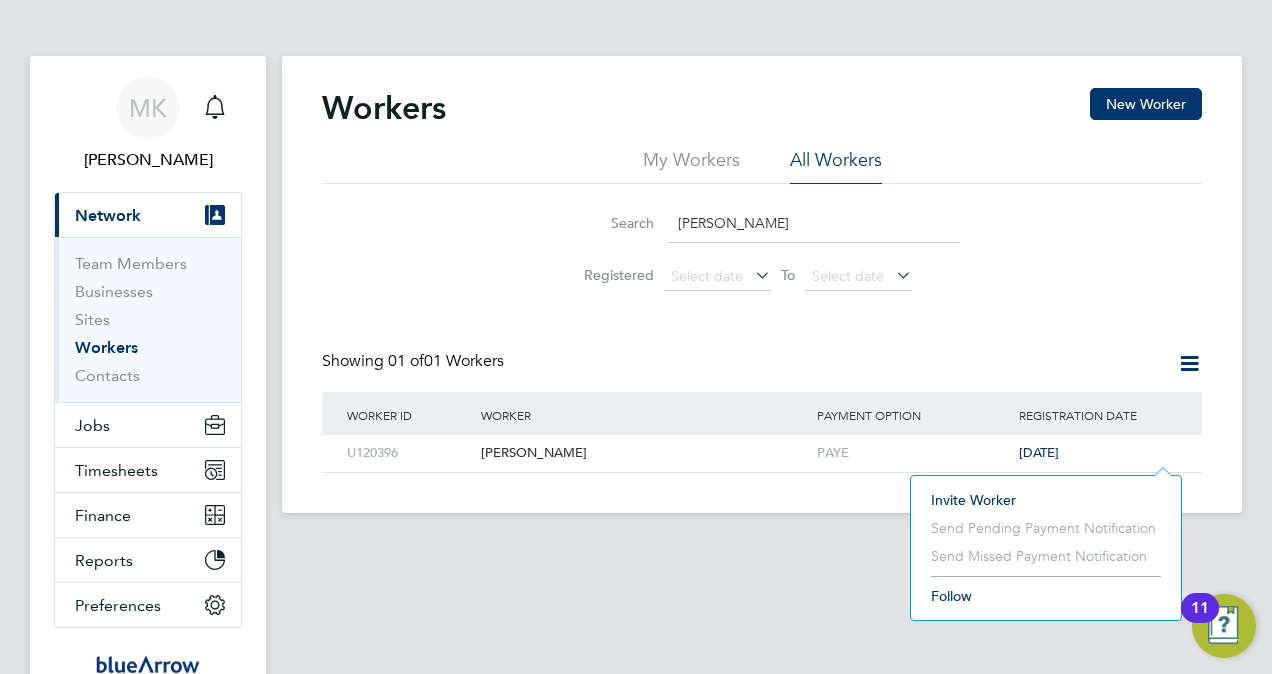 click on "Search   Abiodun Adam Registered
Select date
To
Select date" 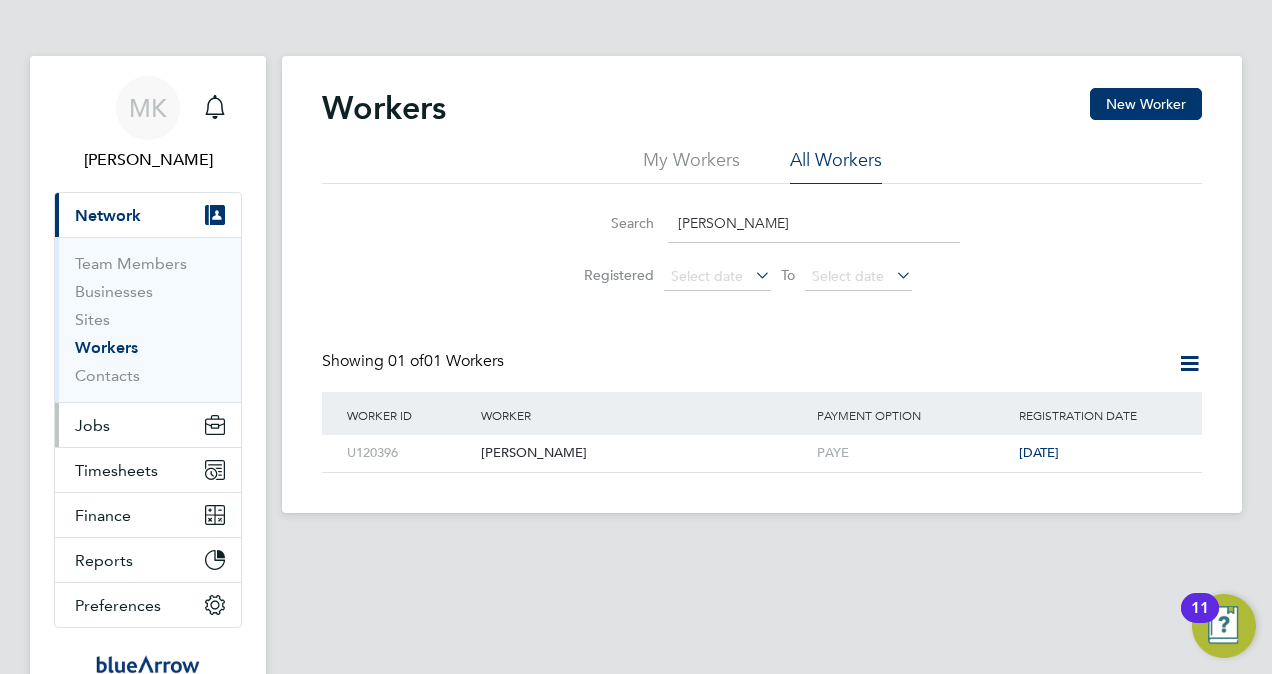 click on "Jobs" at bounding box center [92, 425] 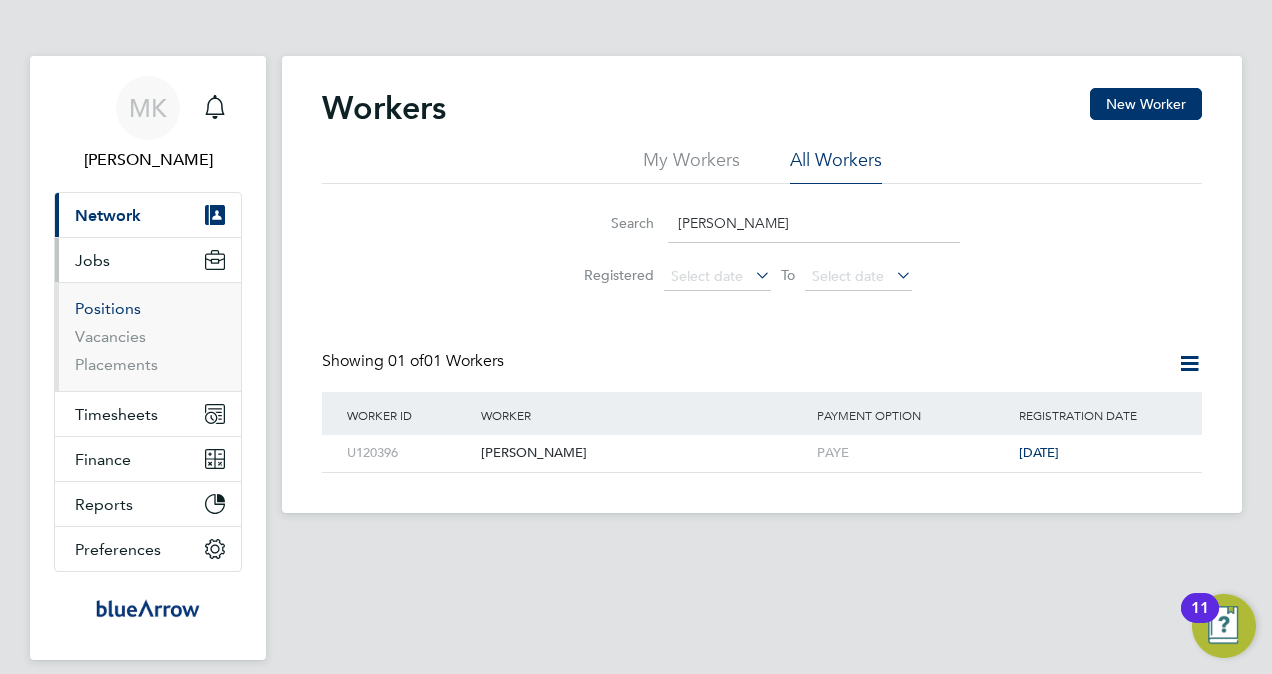 click on "Positions" at bounding box center (108, 308) 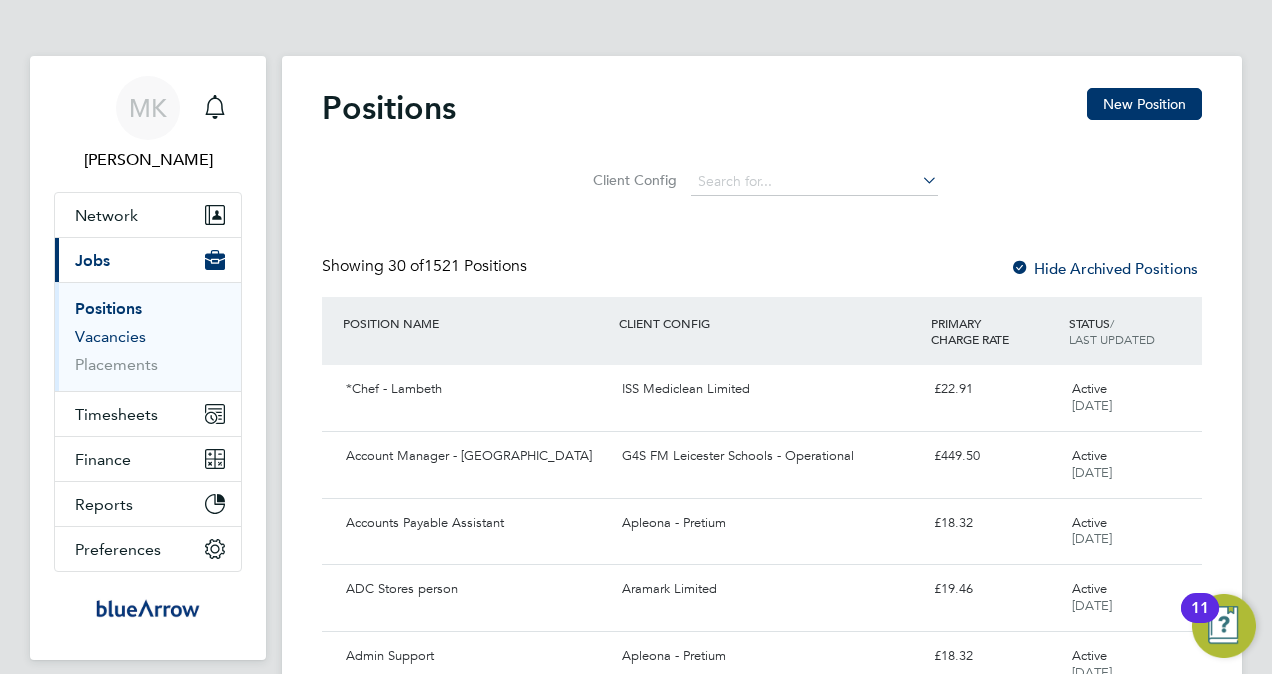 click on "Vacancies" at bounding box center (110, 336) 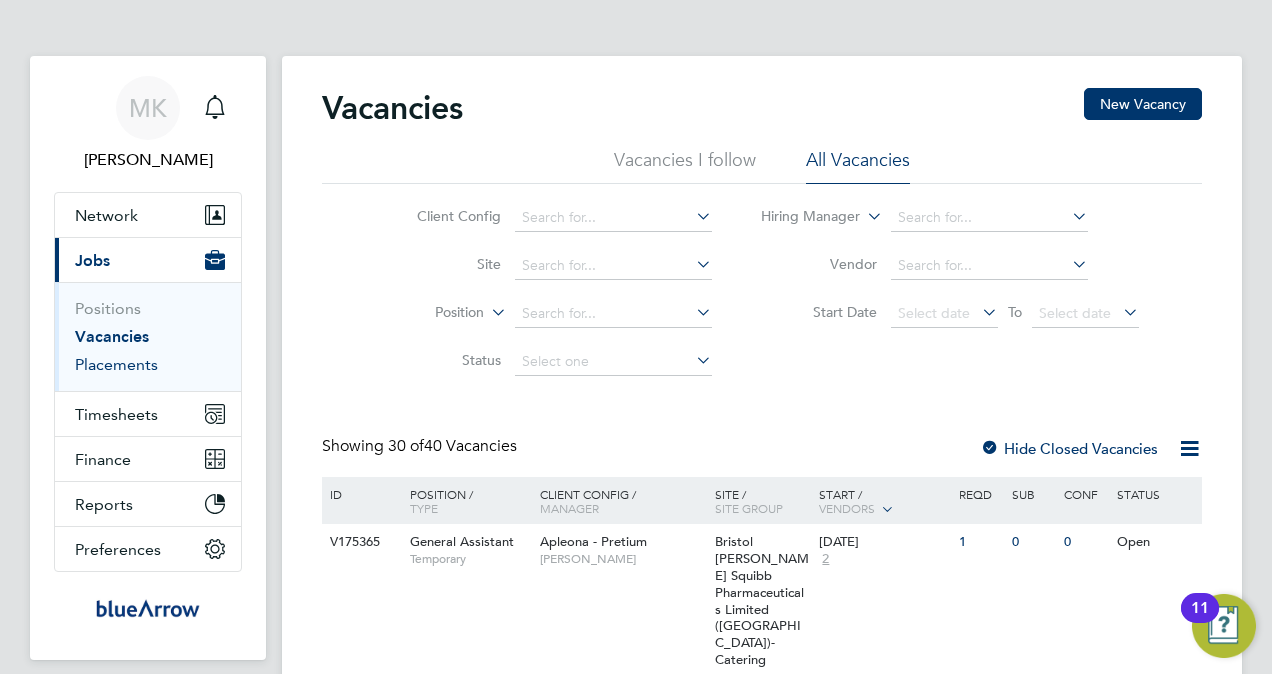 click on "Placements" at bounding box center (116, 364) 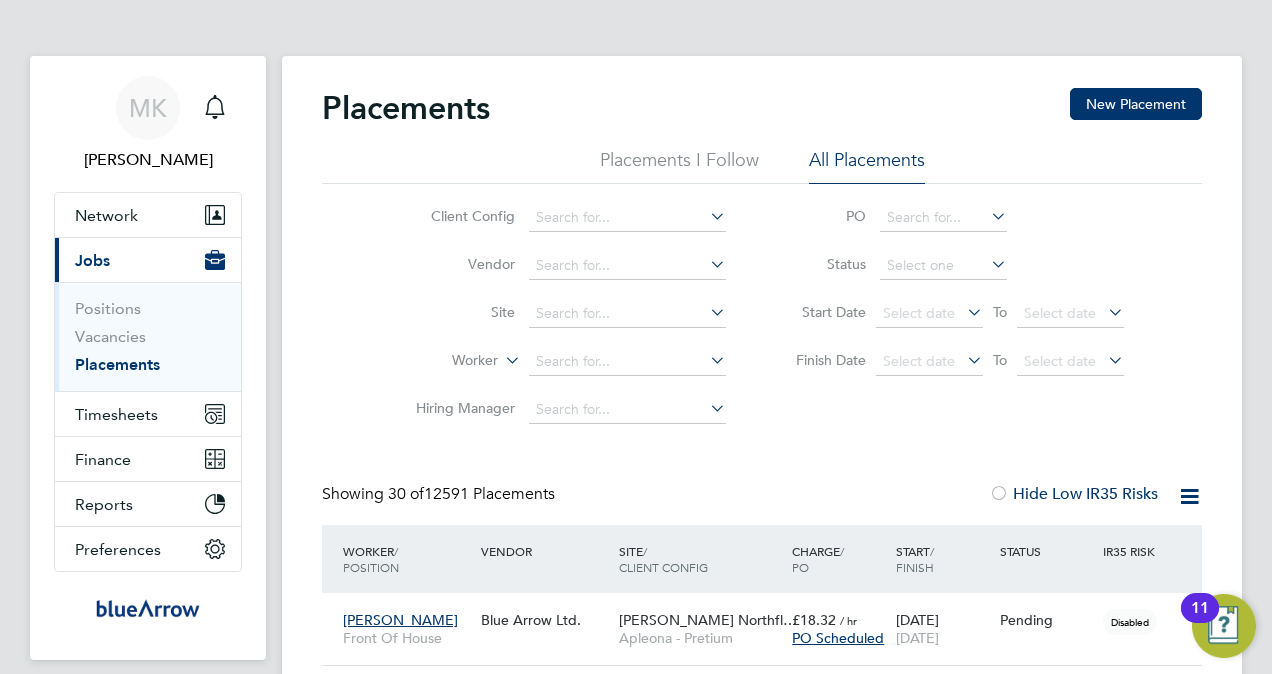 scroll, scrollTop: 10, scrollLeft: 10, axis: both 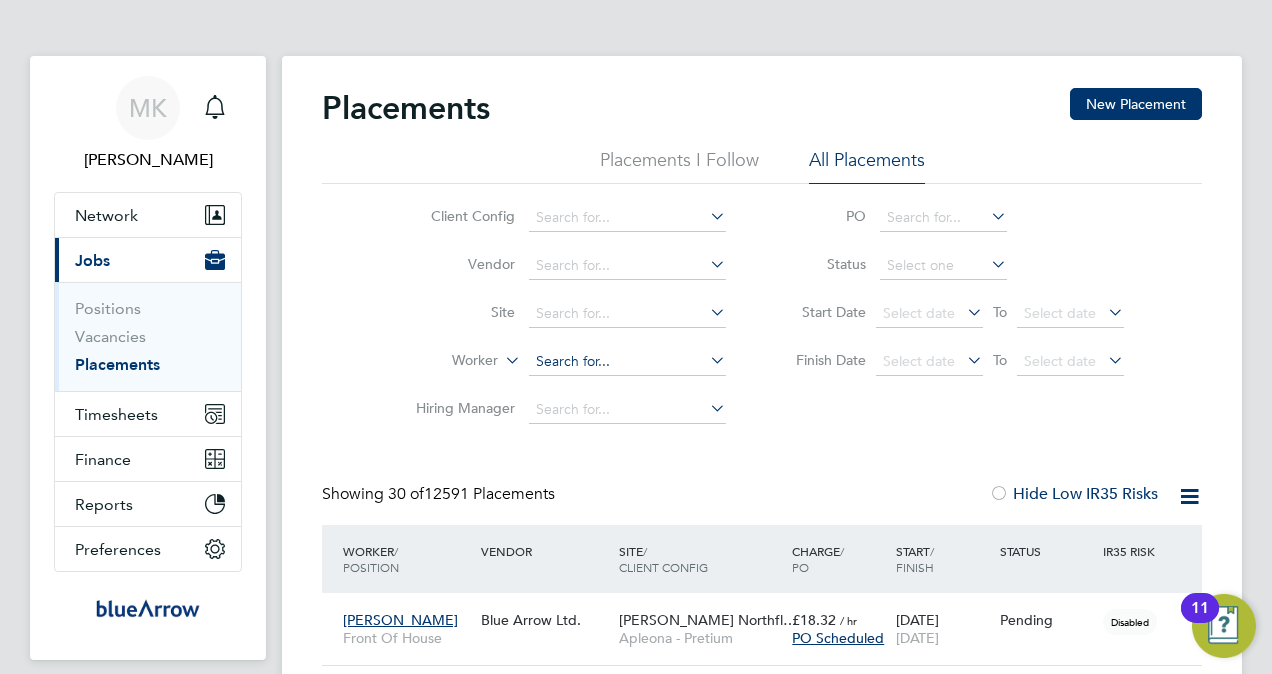 click 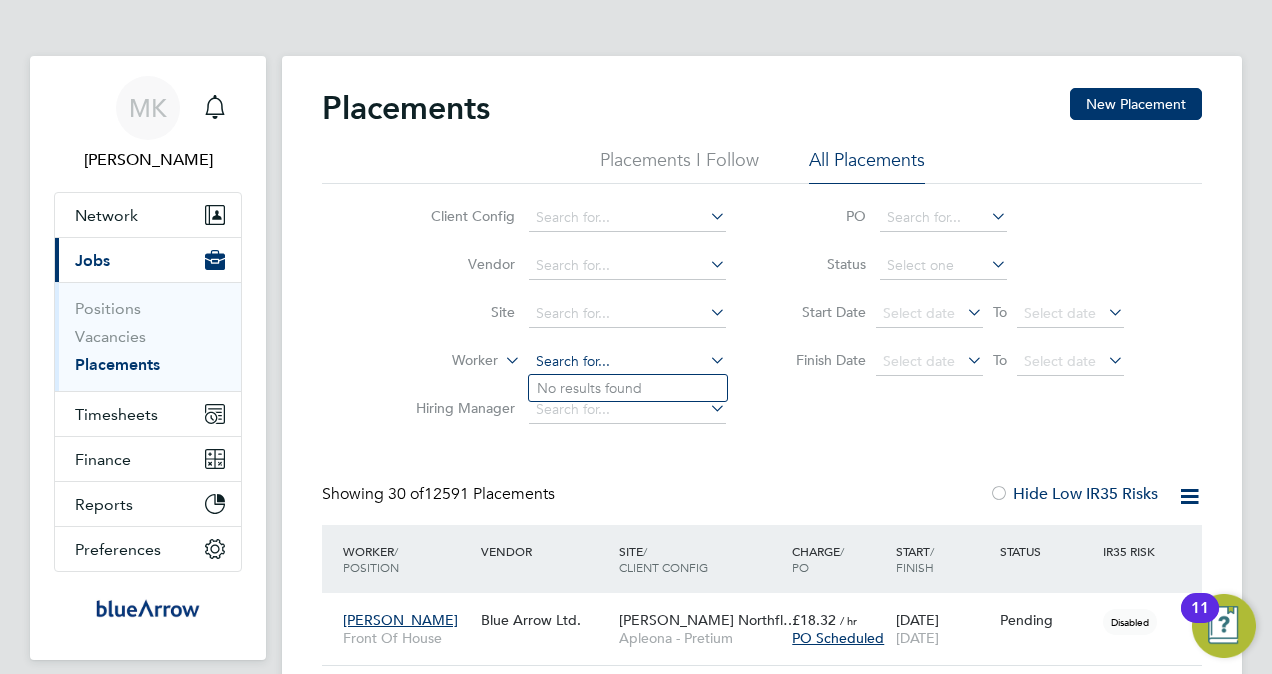 paste on "[PERSON_NAME]" 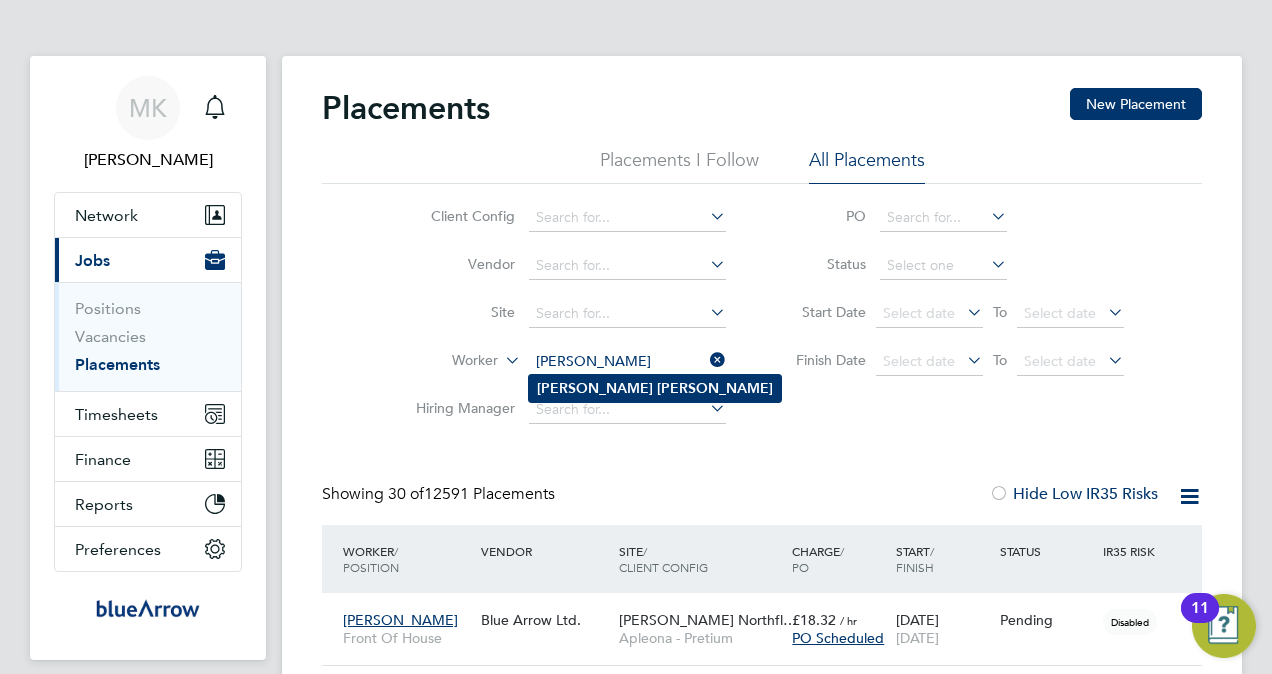 type on "[PERSON_NAME]" 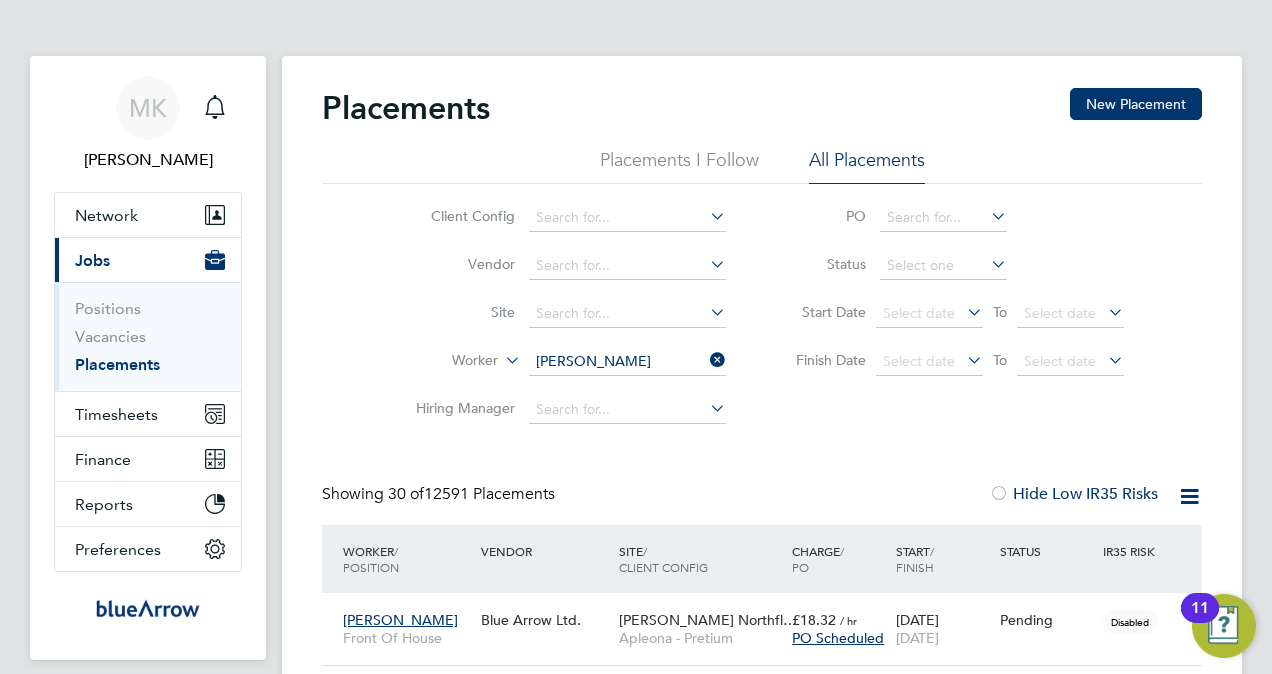 click on "Abiodun" 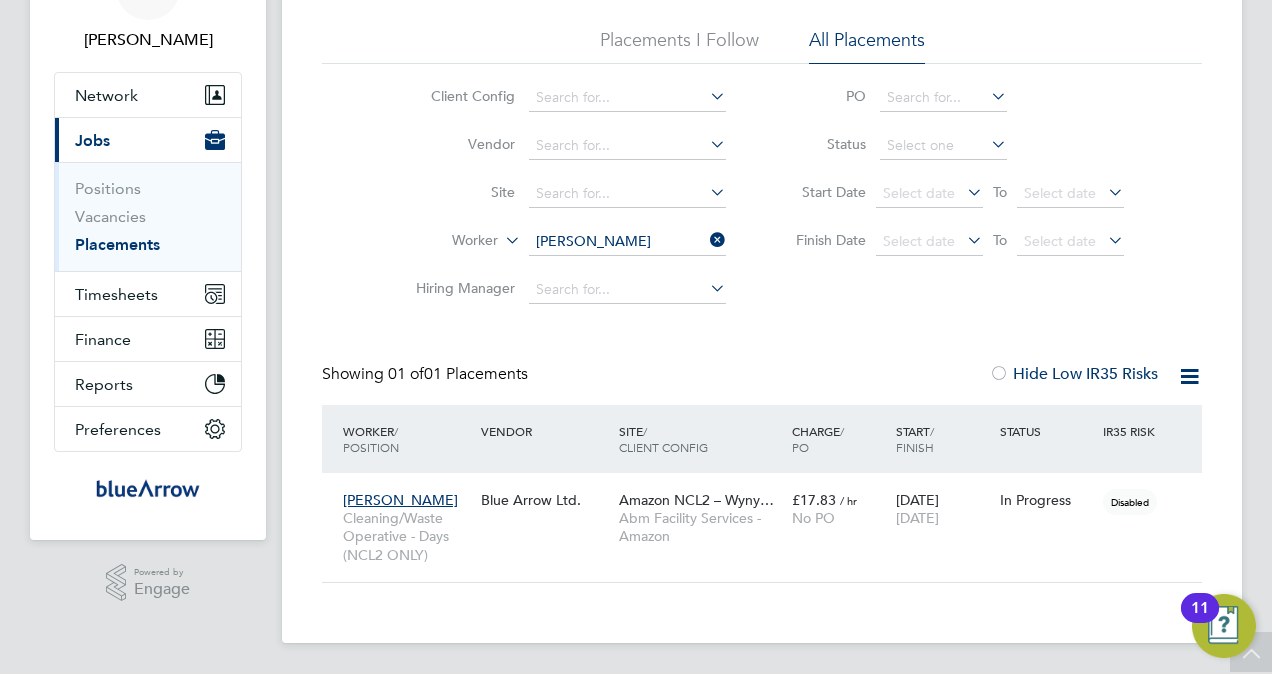 click 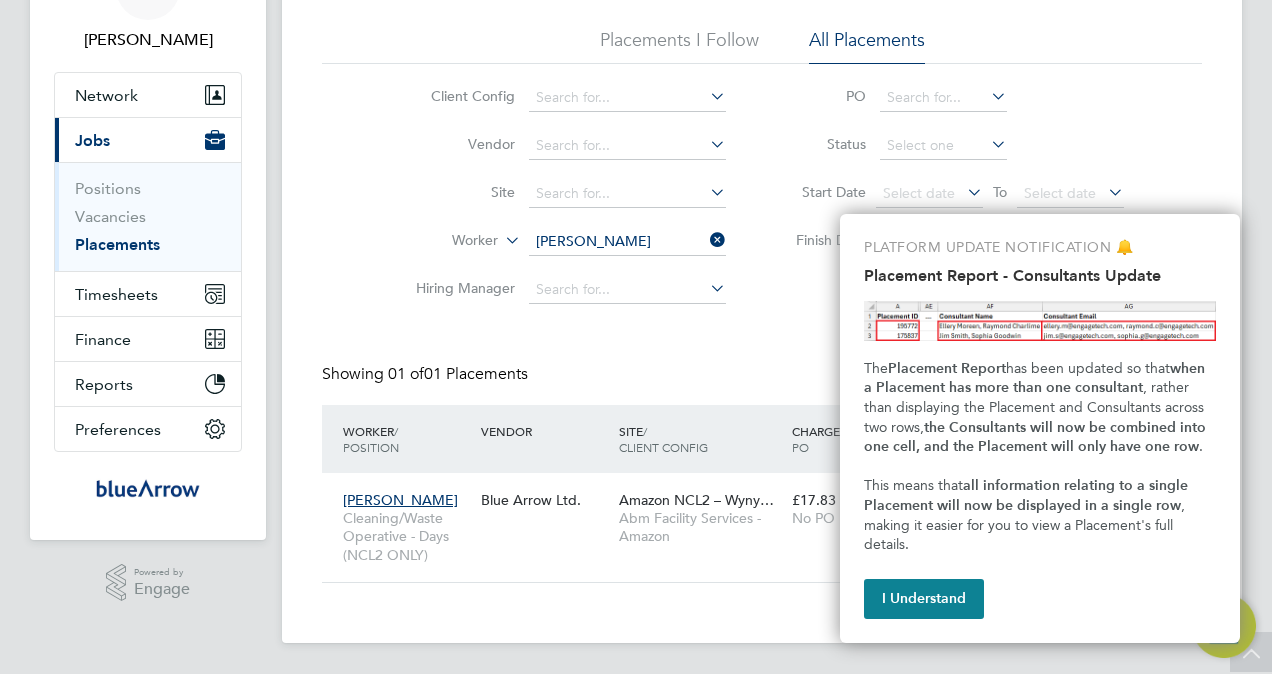 click on "I Understand" at bounding box center (924, 599) 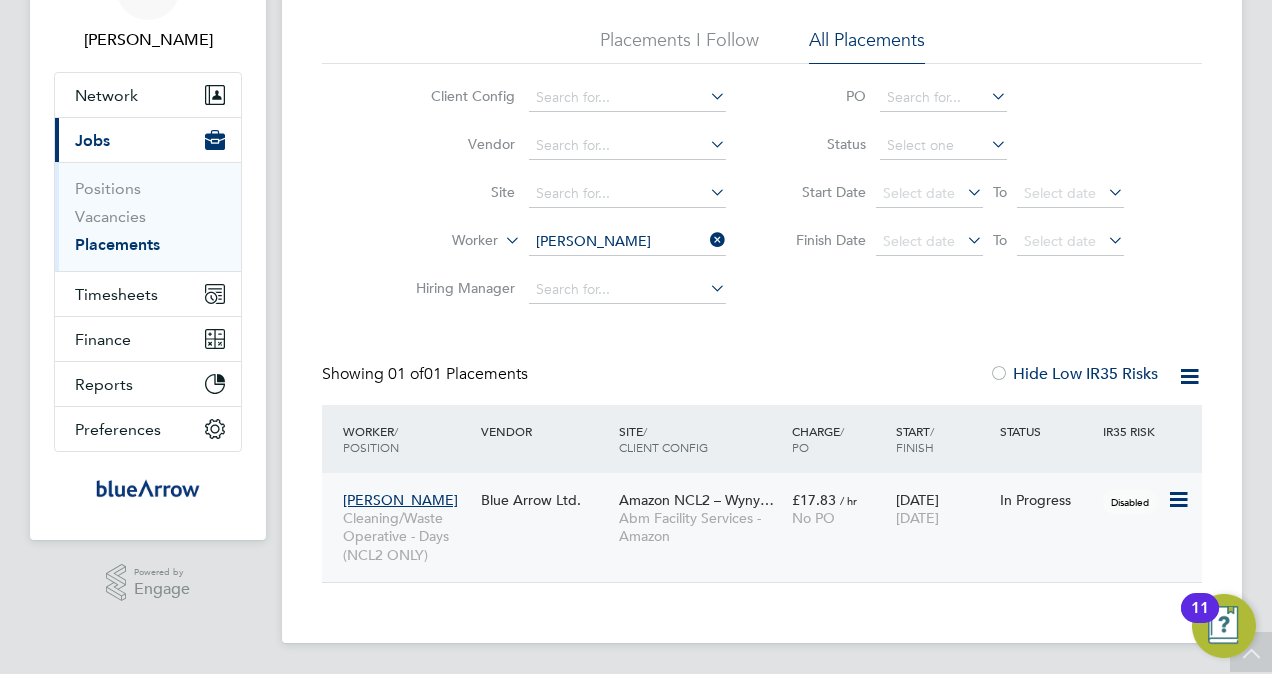 click on "[PERSON_NAME]" 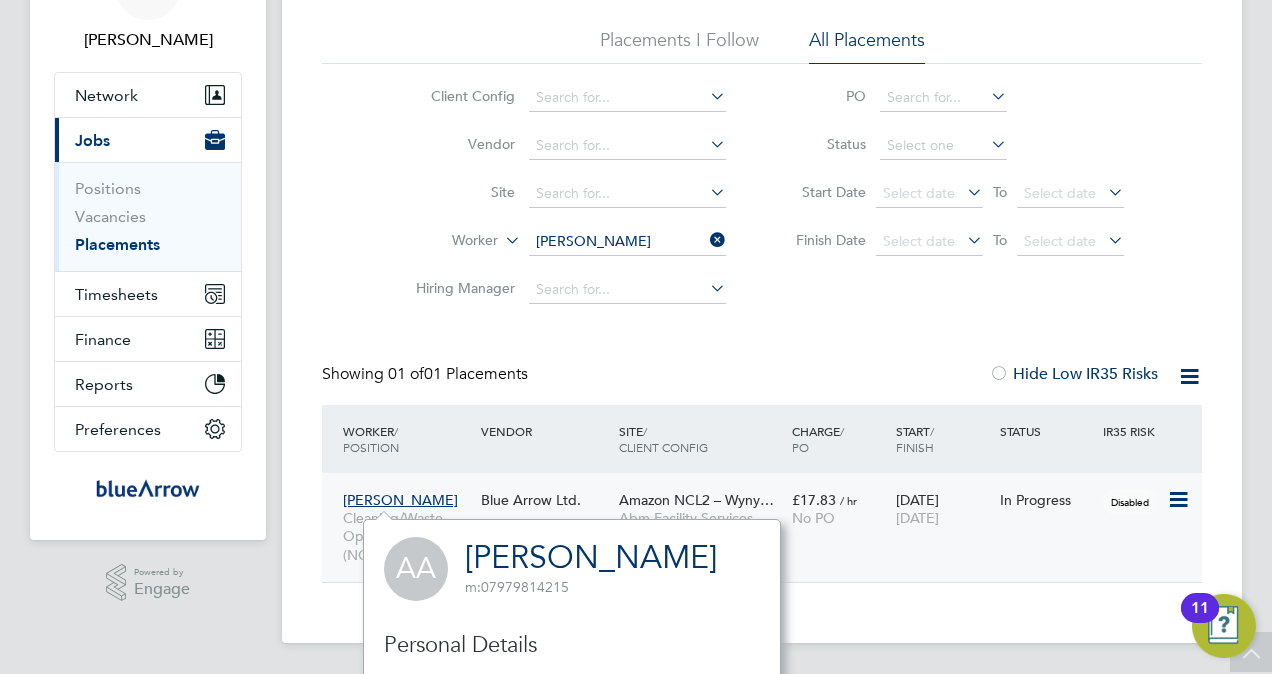 click on "[PERSON_NAME]" 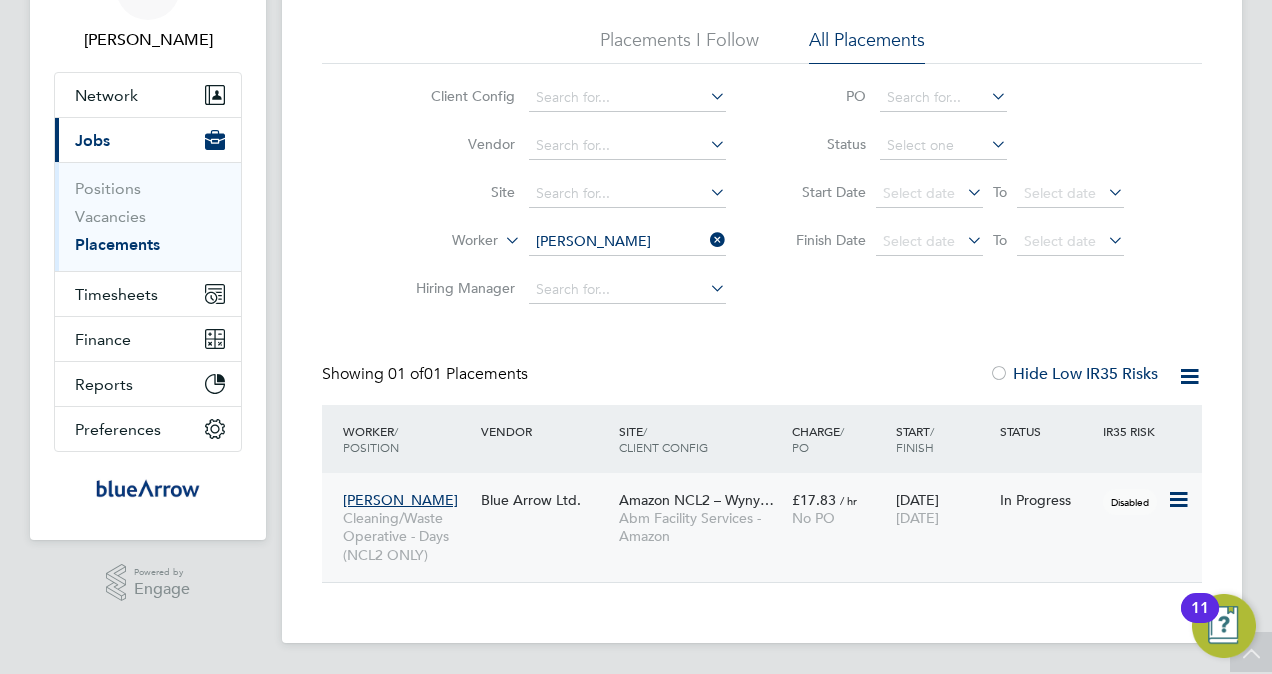click on "[PERSON_NAME]" 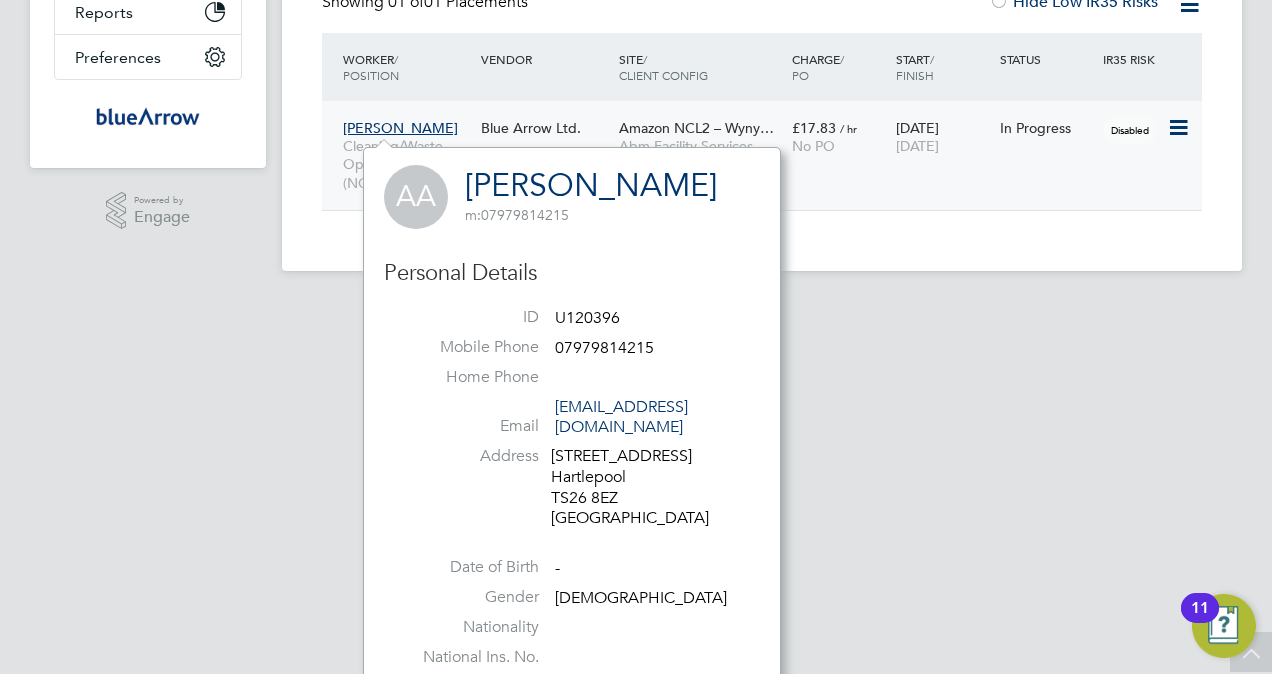 click on "Abiodun Adam Cleaning/Waste Operative - Days (NCL2 ONLY) Blue Arrow Ltd. Amazon NCL2 – Wyny… Abm Facility Services - Amazon £17.83   / hr No PO 16 Jun 2025 27 Jul 2025 In Progress Disabled" 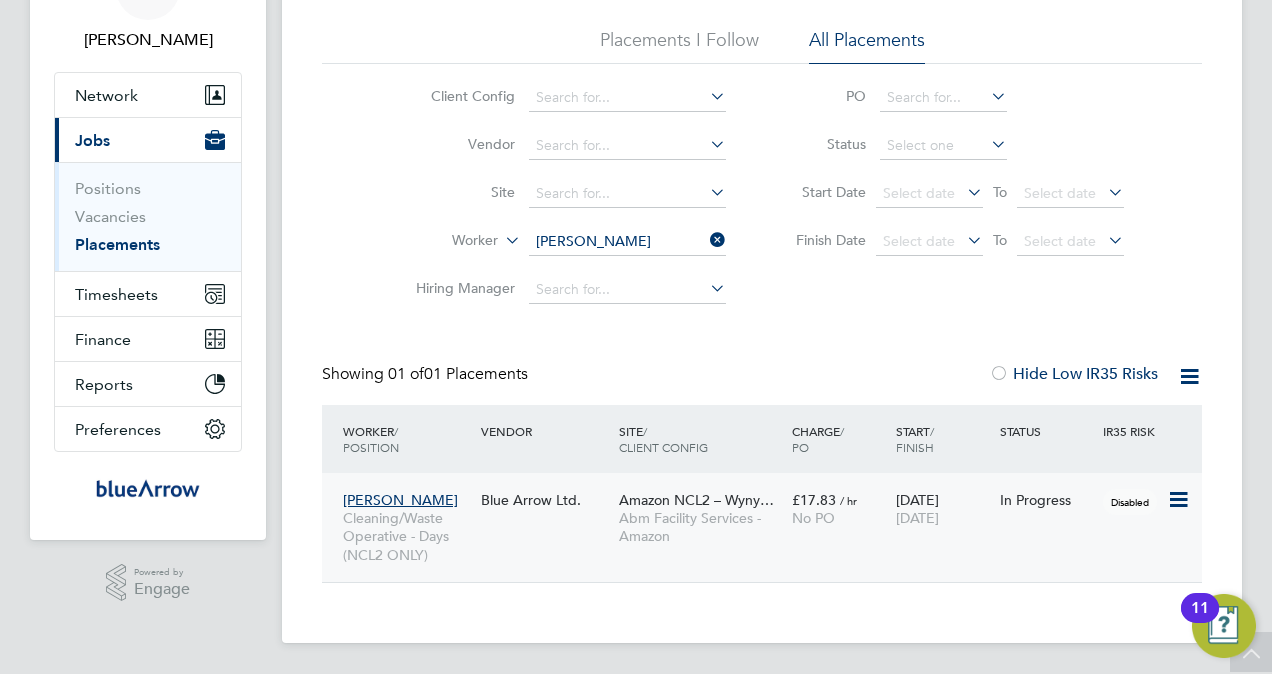 click on "[PERSON_NAME]" 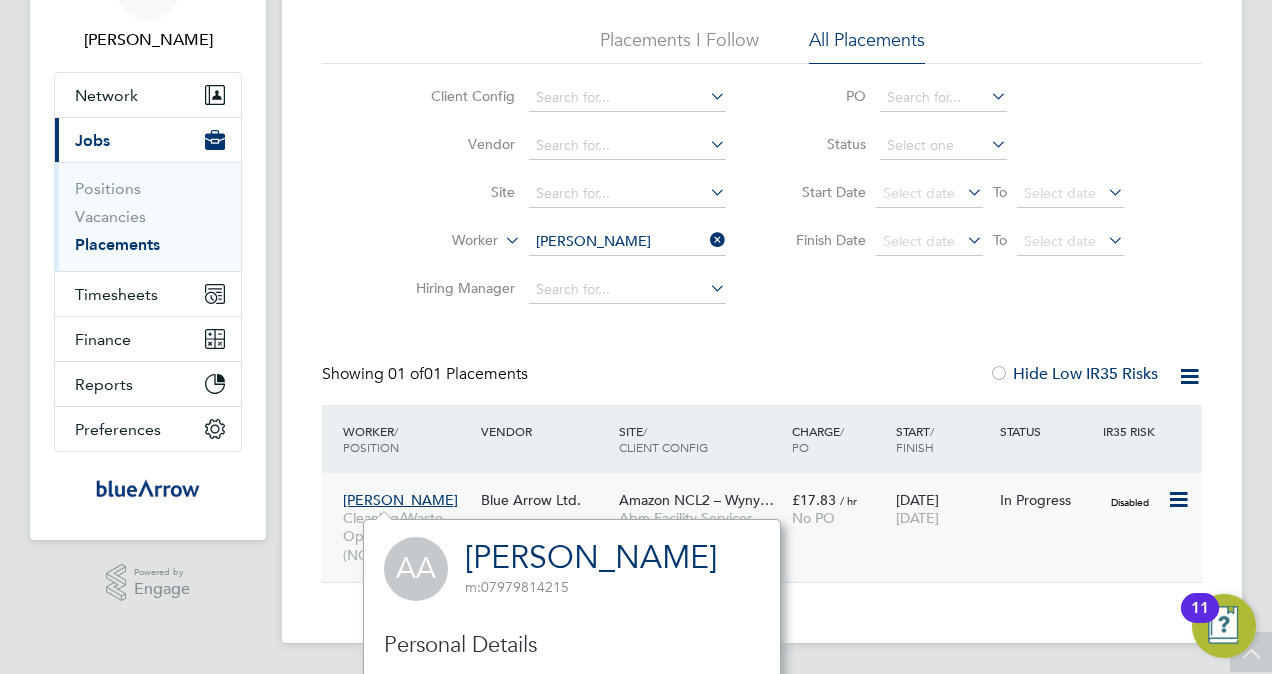 click 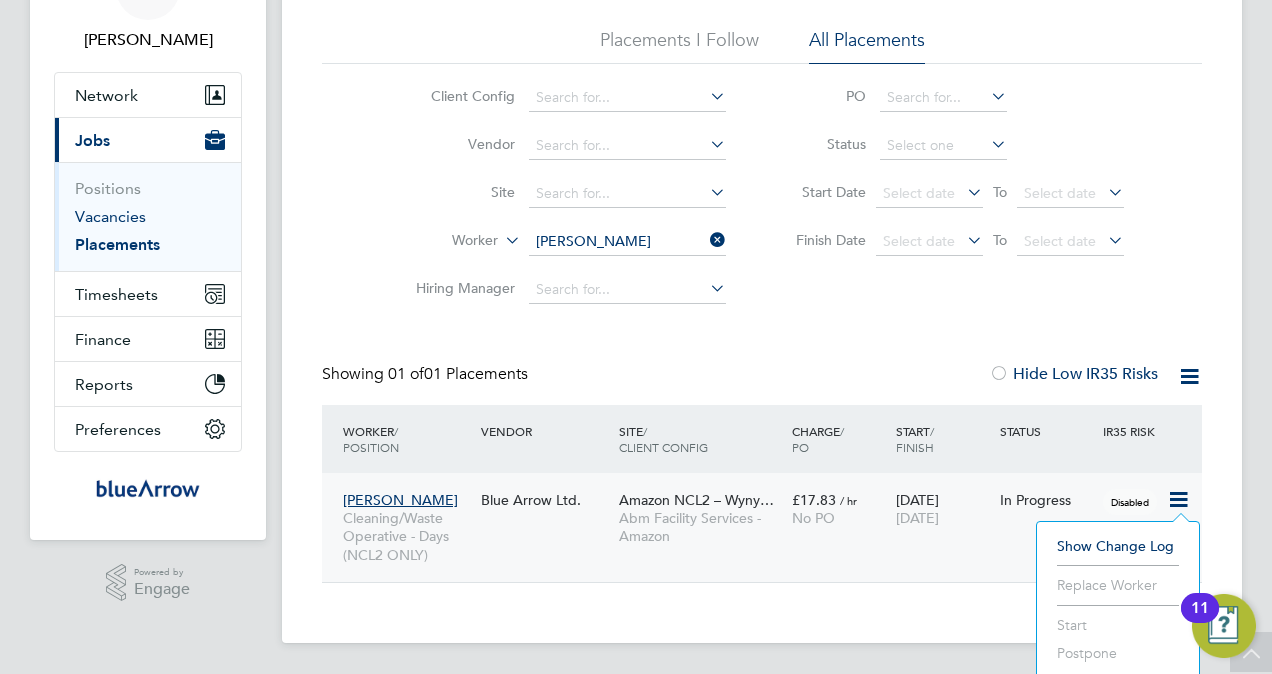 click on "Vacancies" at bounding box center [110, 216] 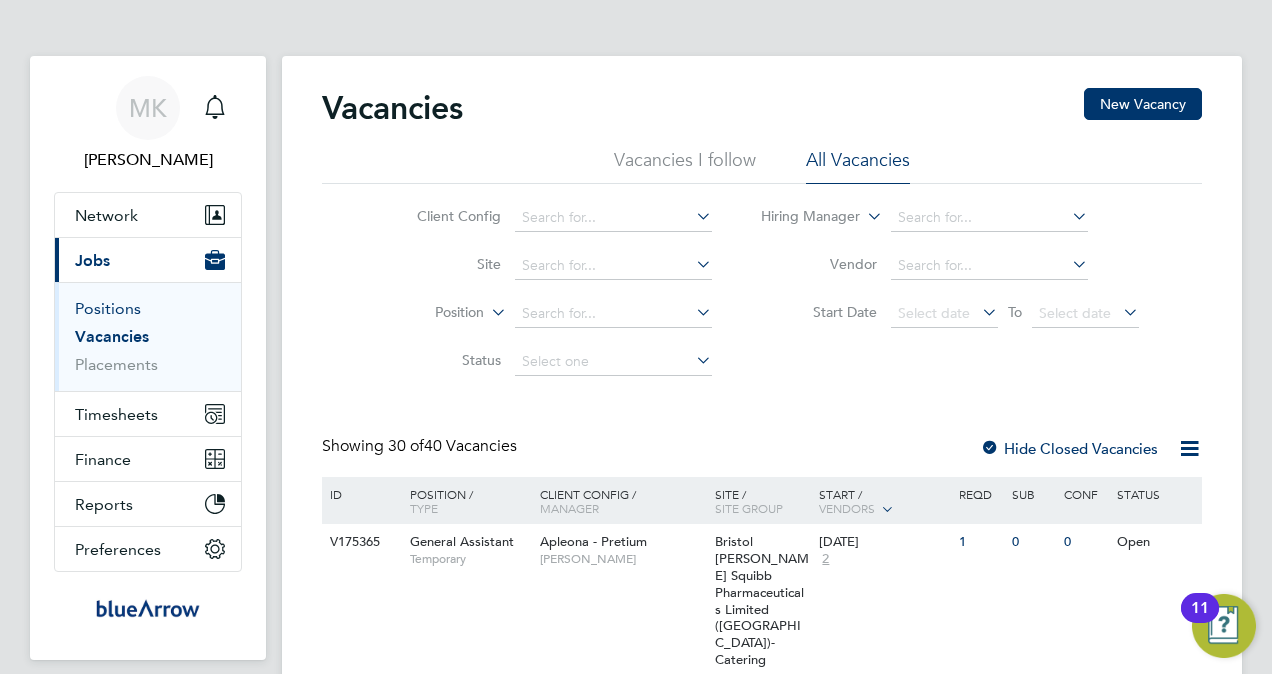 click on "Positions" at bounding box center [108, 308] 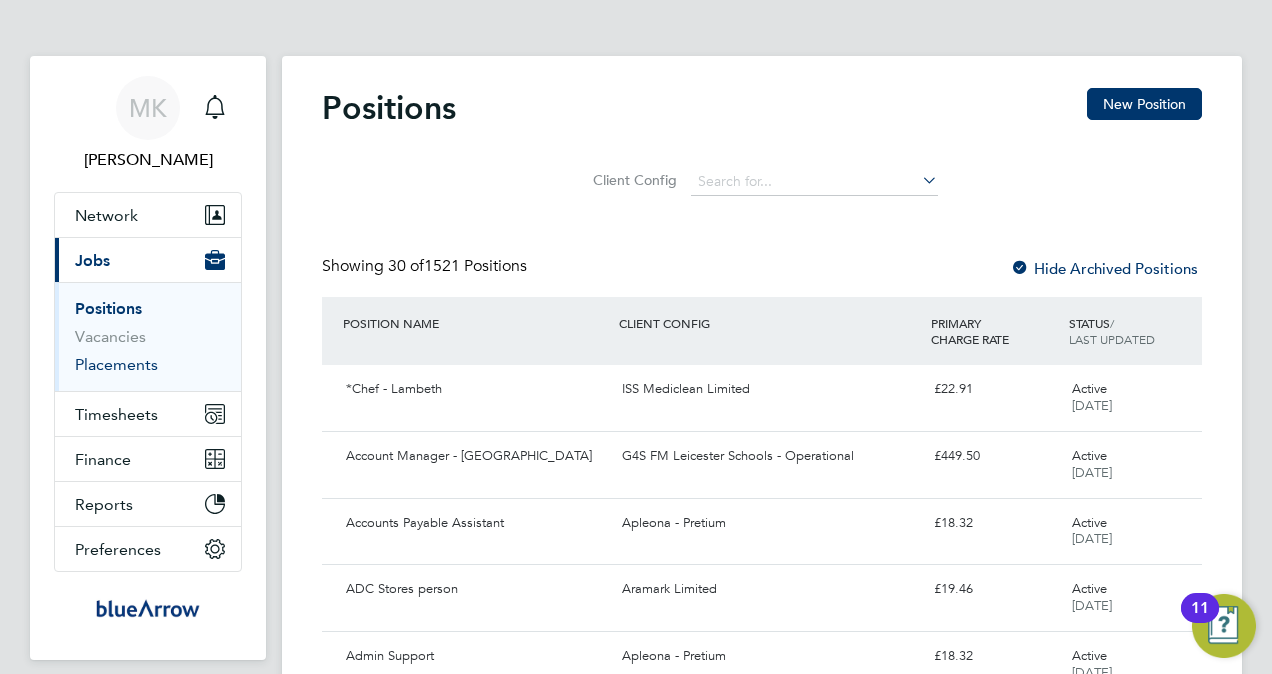 click on "Placements" at bounding box center [116, 364] 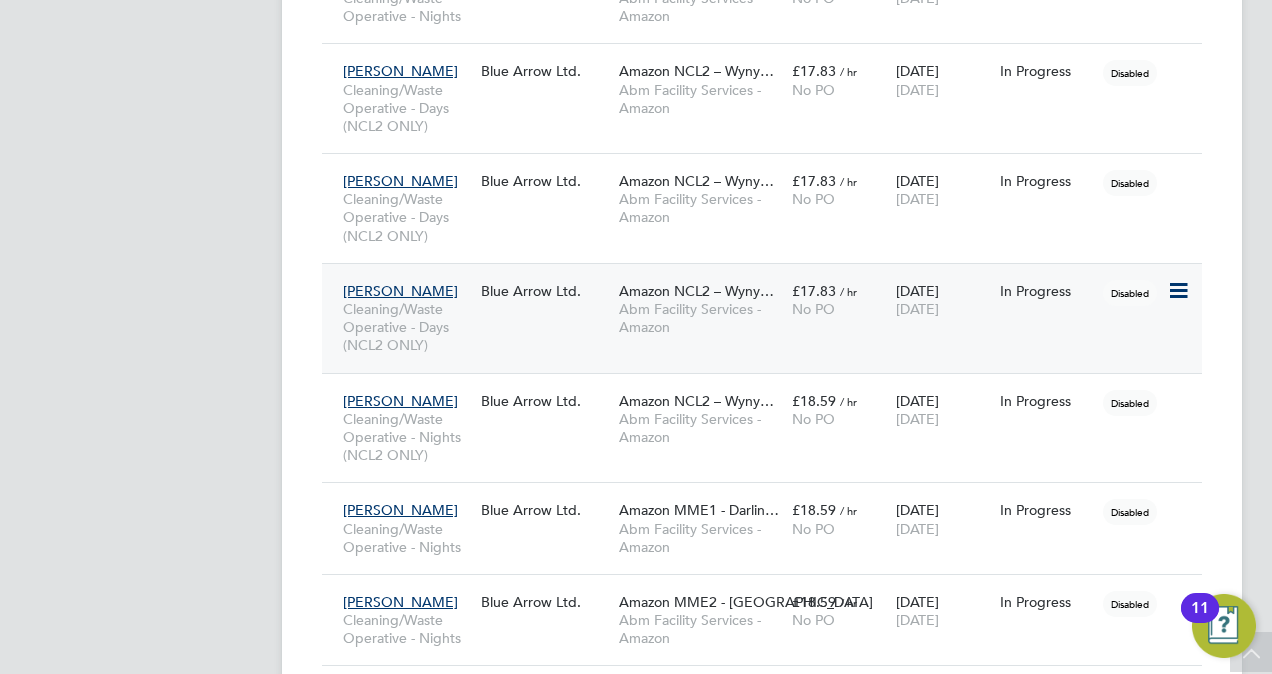 click on "[PERSON_NAME]" 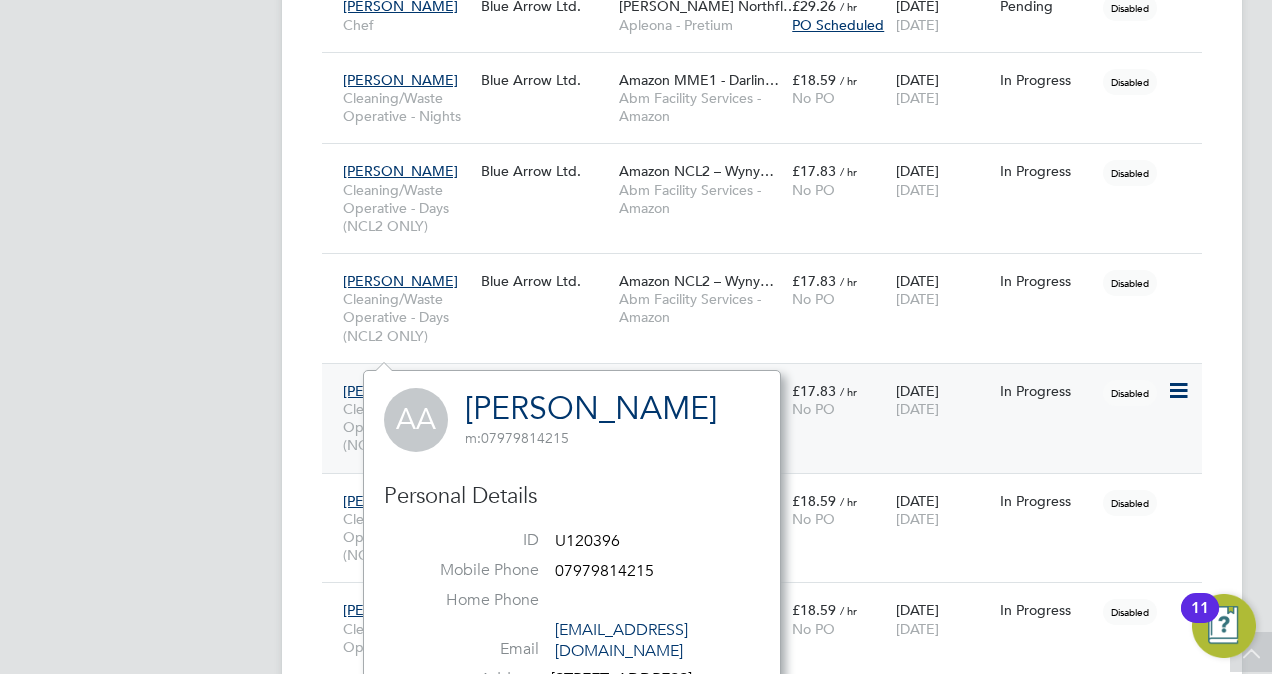 click on "Abiodun Adam Cleaning/Waste Operative - Days (NCL2 ONLY) Blue Arrow Ltd. Amazon NCL2 – Wyny… Abm Facility Services - Amazon £17.83   / hr No PO 16 Jun 2025 27 Jul 2025 In Progress Disabled" 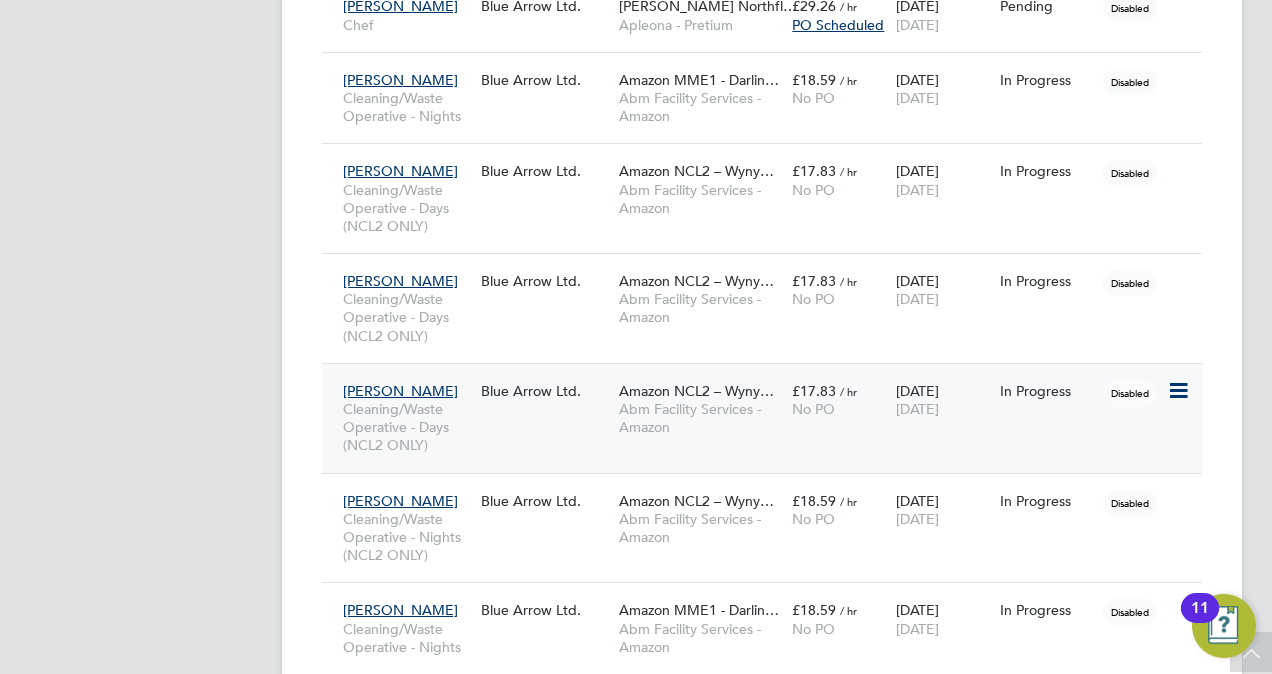 click 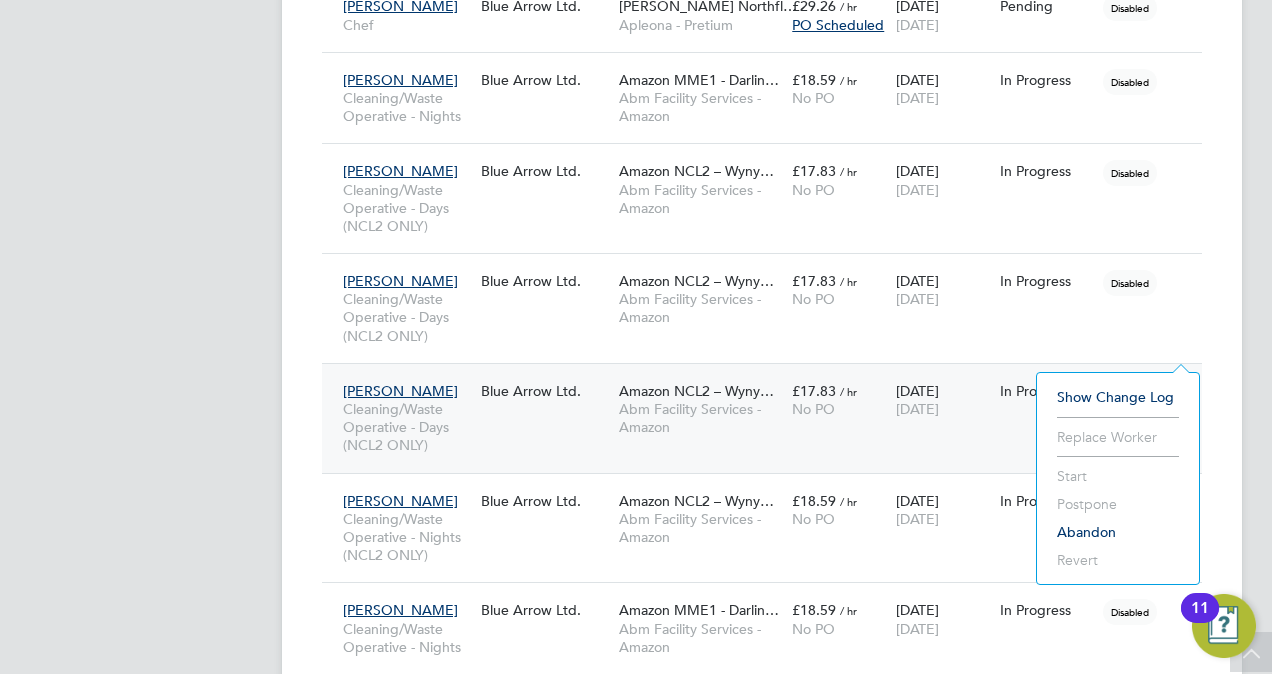 click on "Show change log" 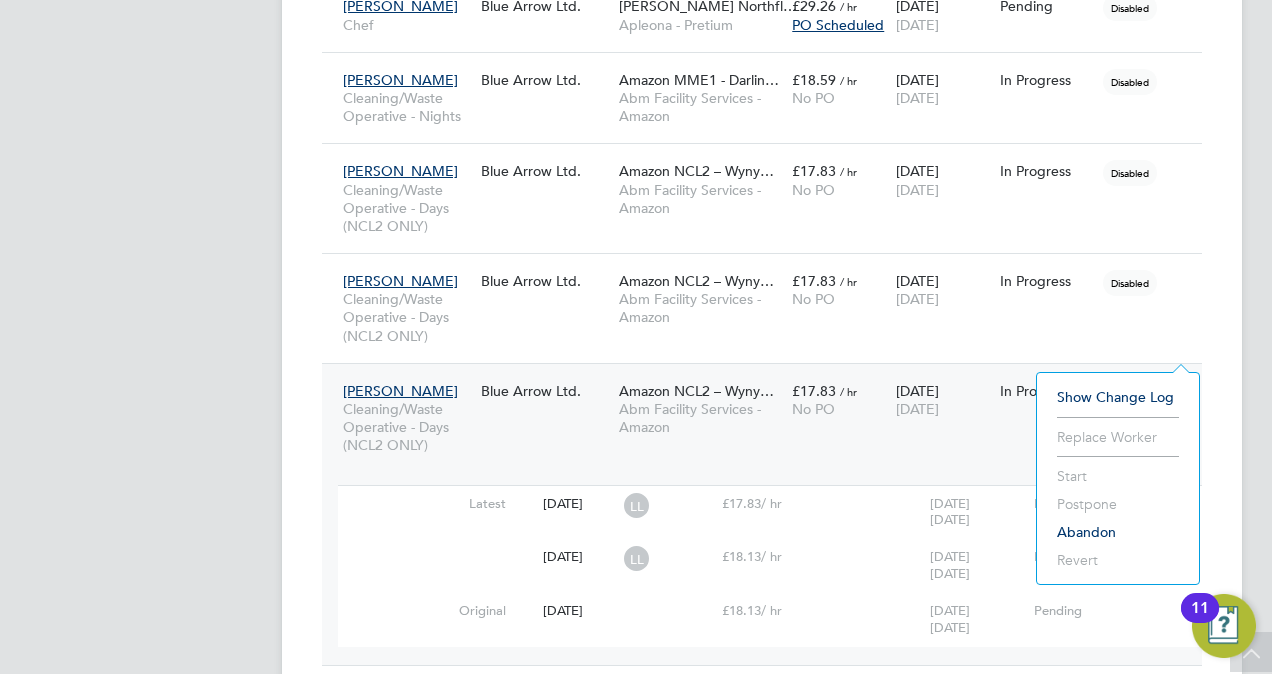 click on "£17.83   / hr No PO" 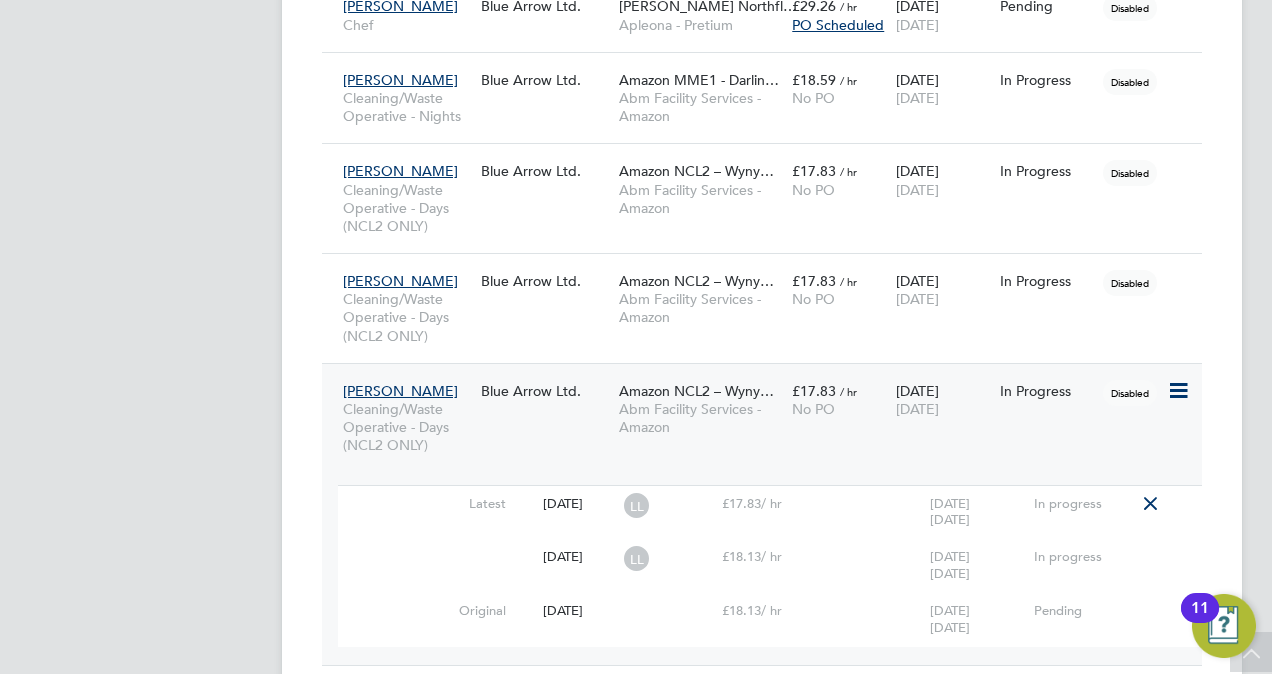 click on "£18.13" 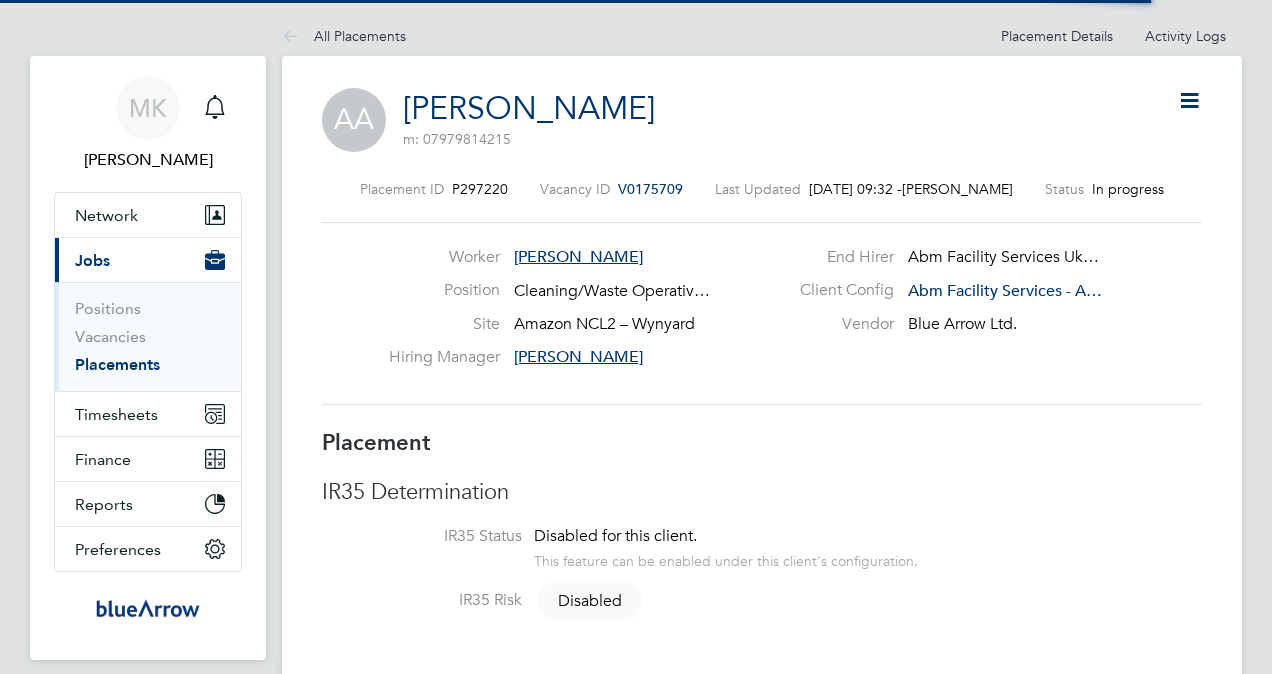 scroll, scrollTop: 0, scrollLeft: 0, axis: both 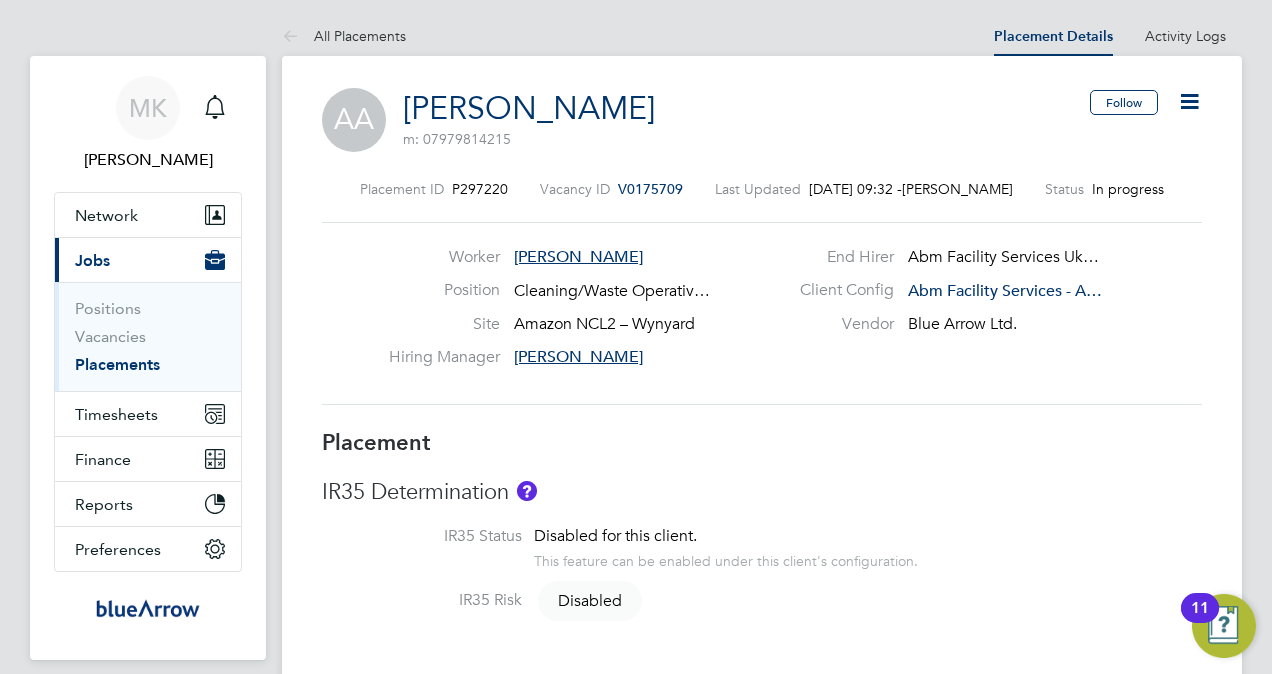 click 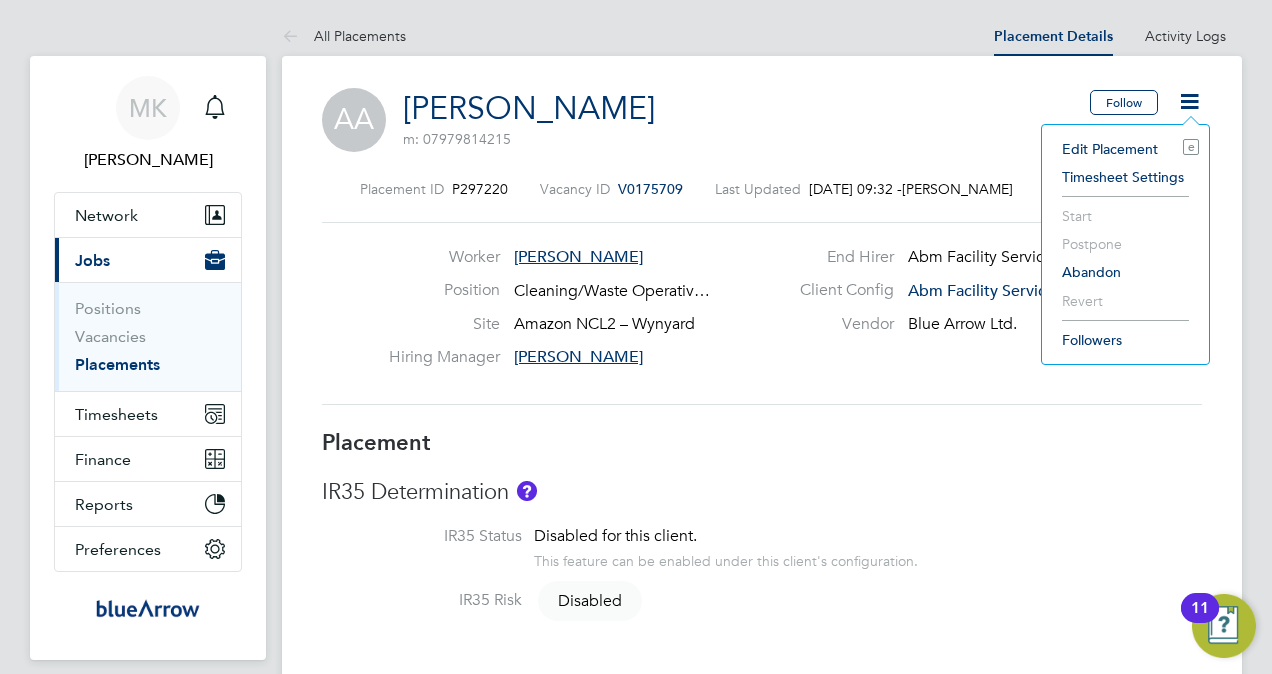 click on "Timesheet Settings" 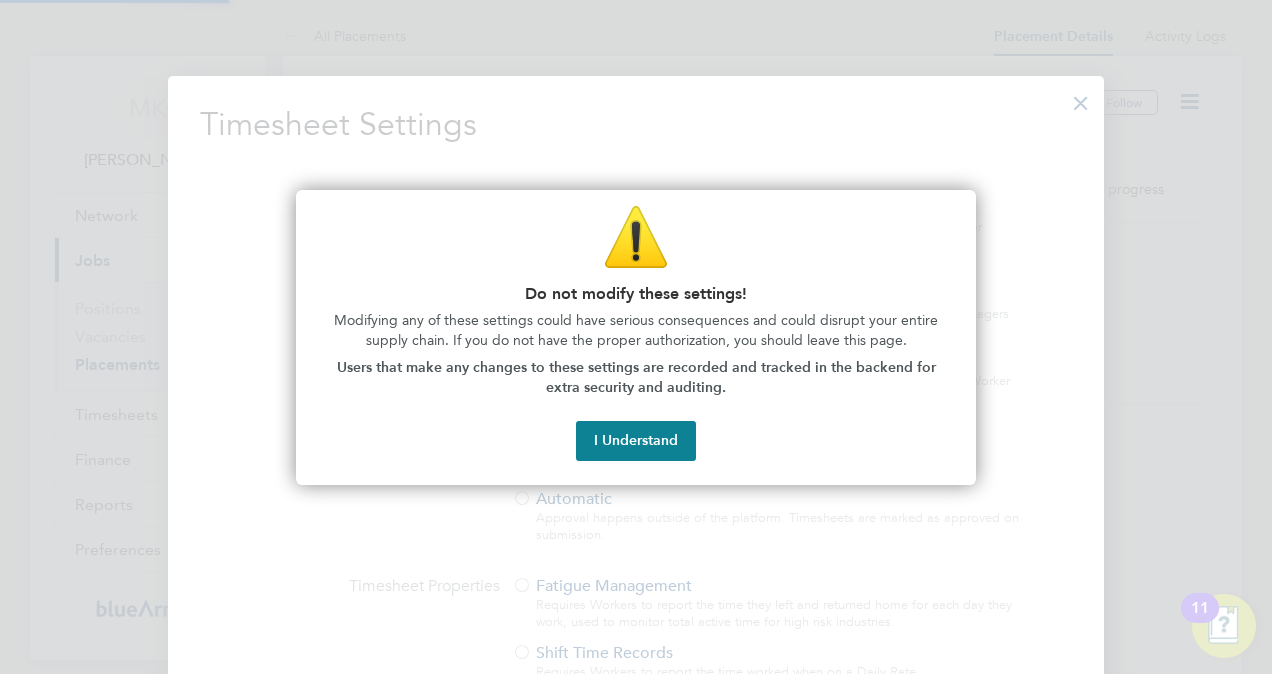 scroll, scrollTop: 10, scrollLeft: 10, axis: both 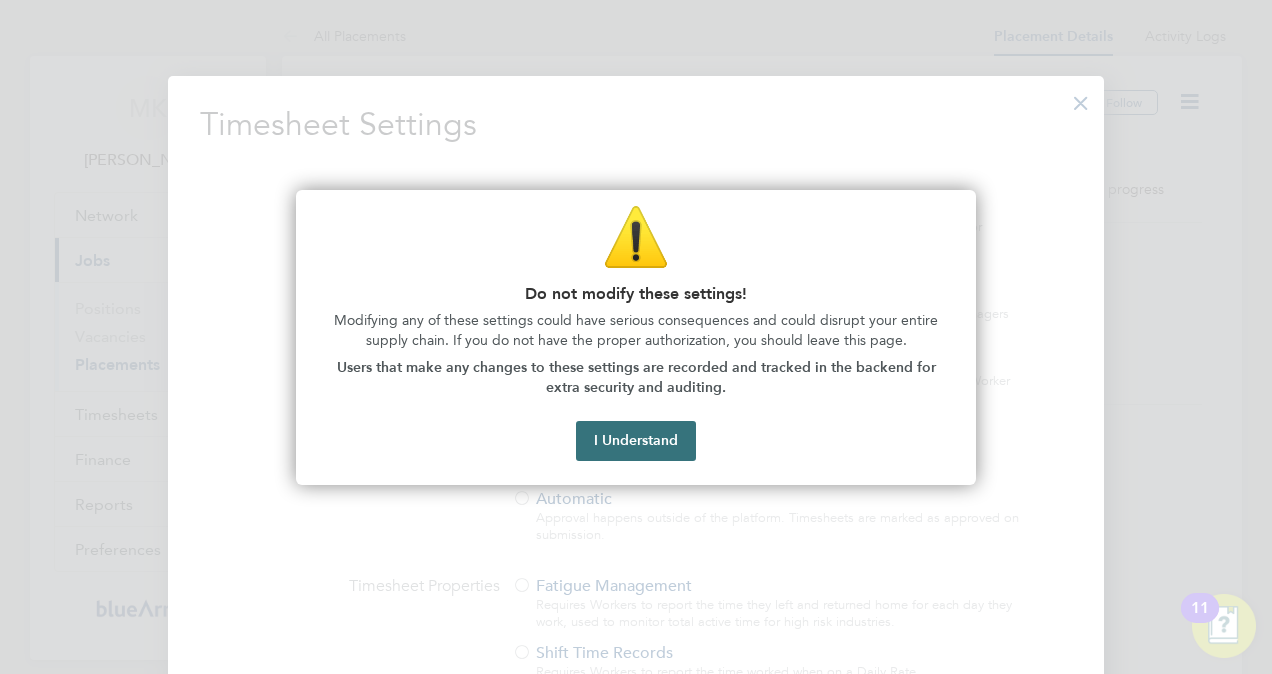 click on "I Understand" at bounding box center (636, 441) 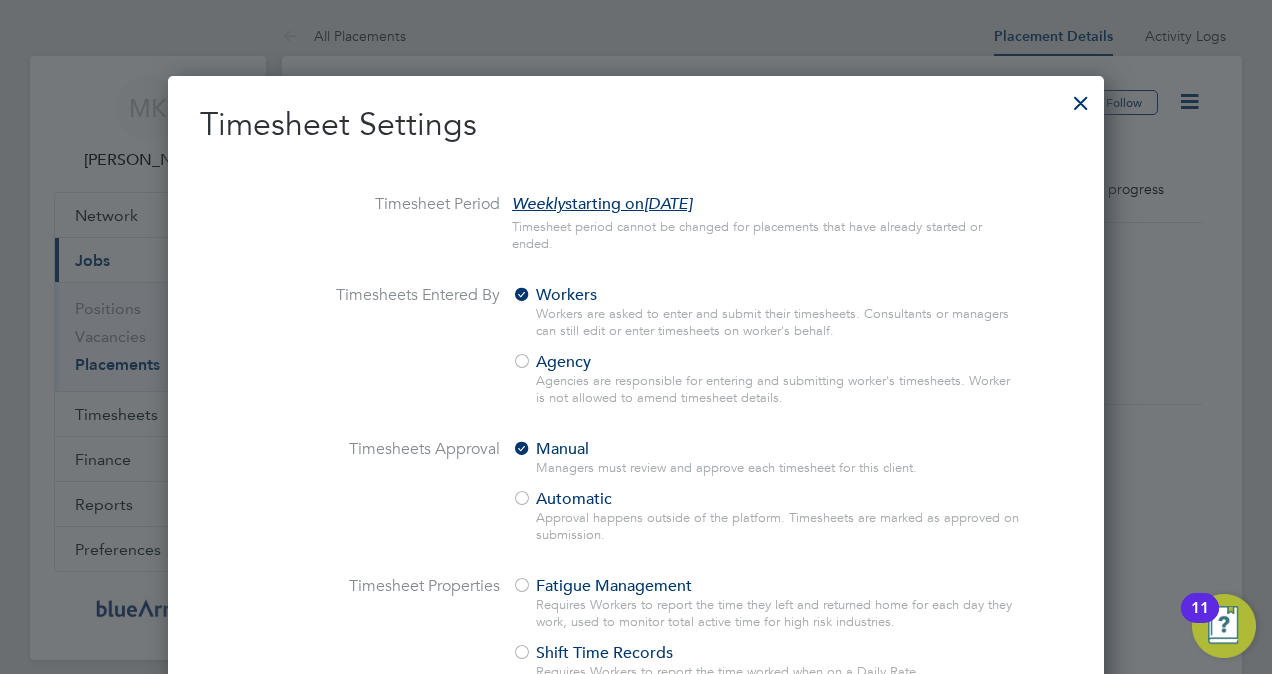 click at bounding box center (1081, 98) 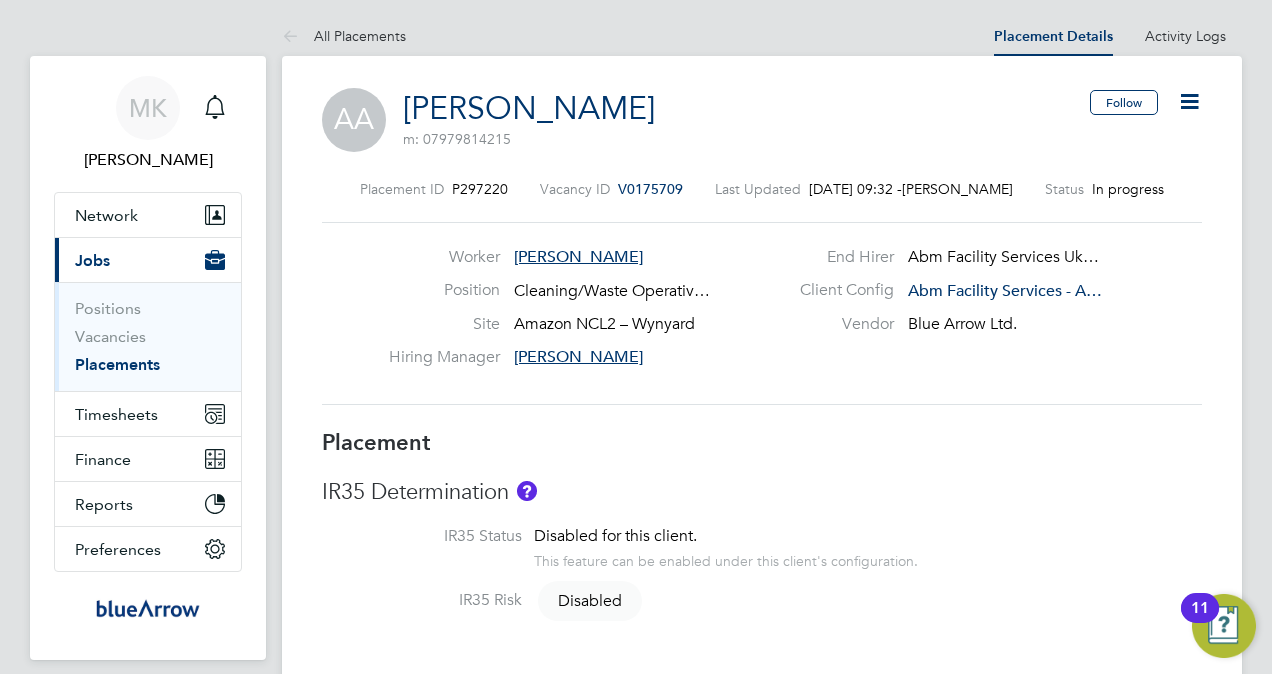 click 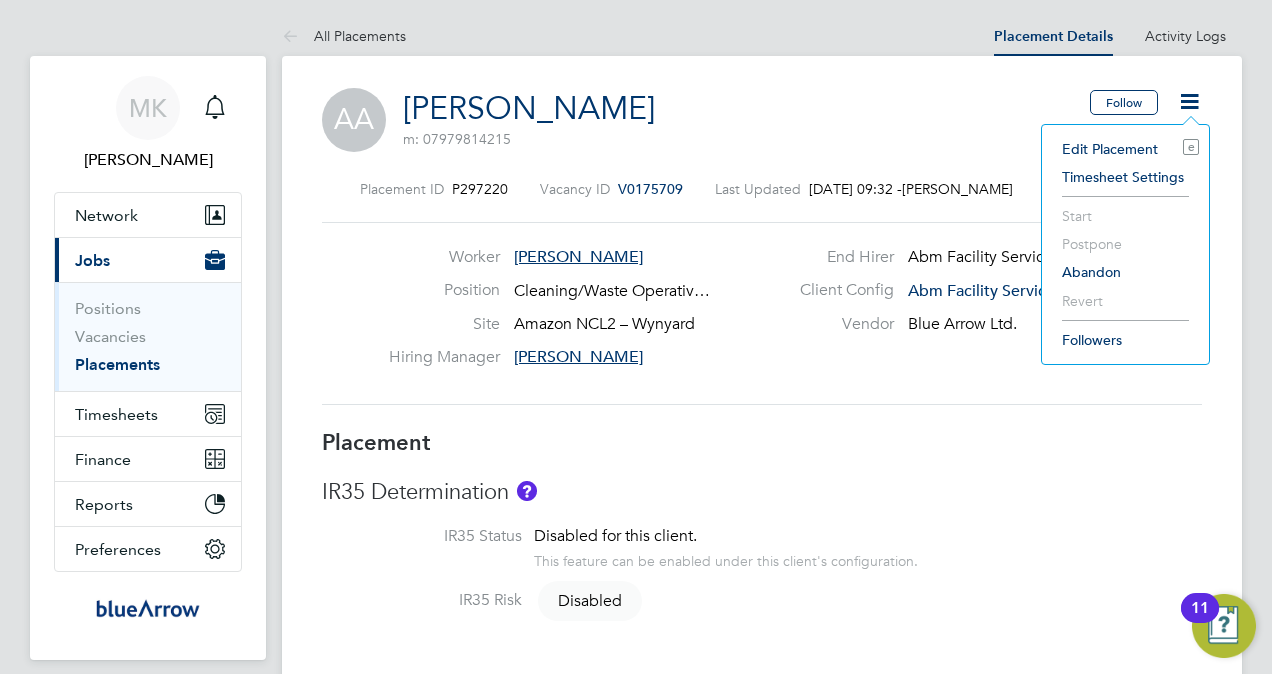 scroll, scrollTop: 0, scrollLeft: 262, axis: horizontal 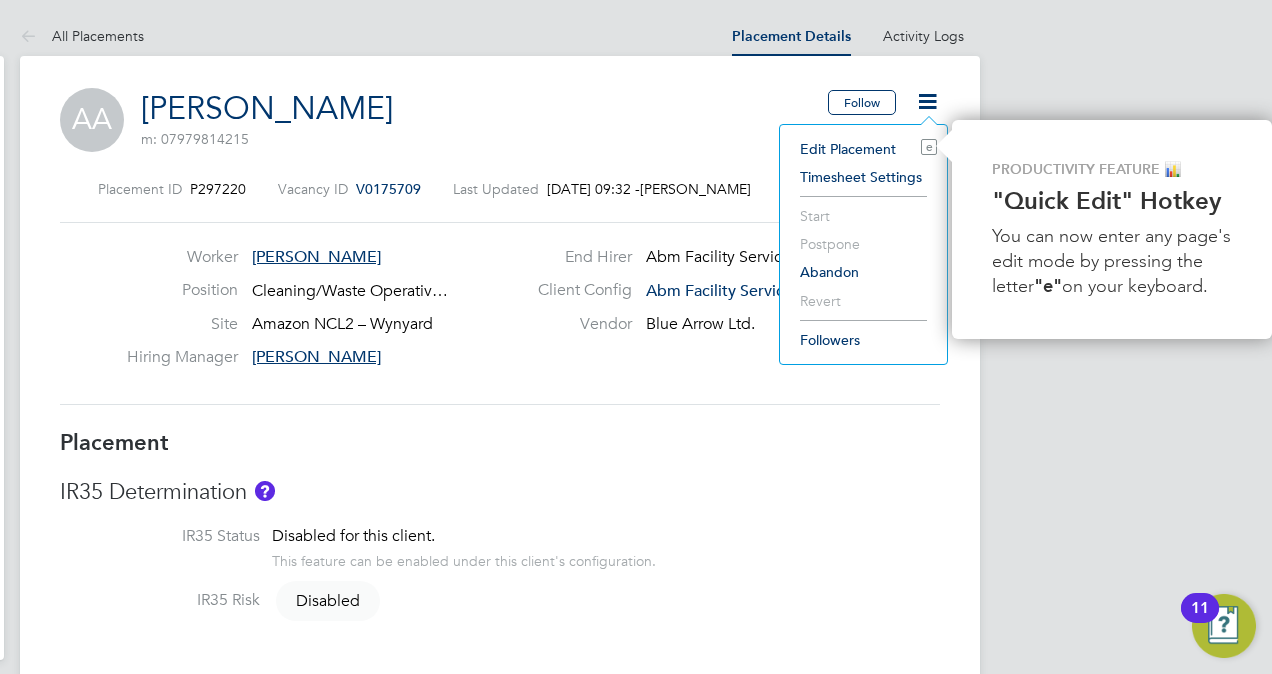click on "Edit Placement e" 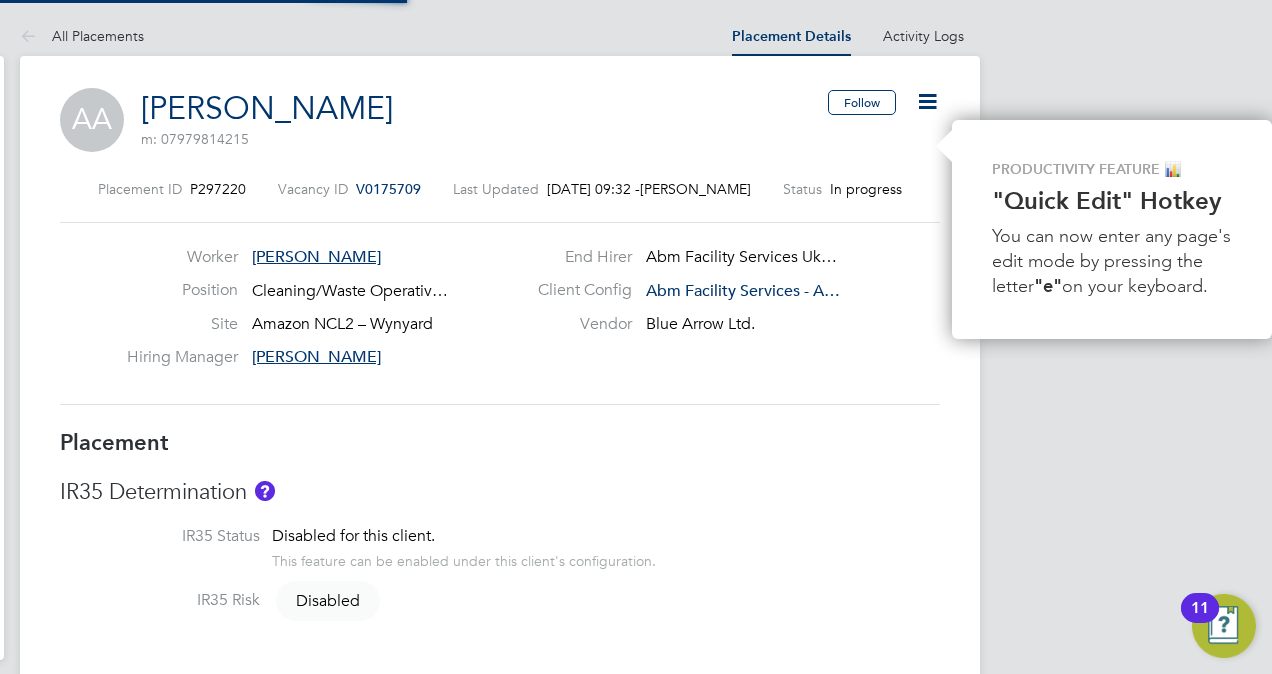 type on "[PERSON_NAME]" 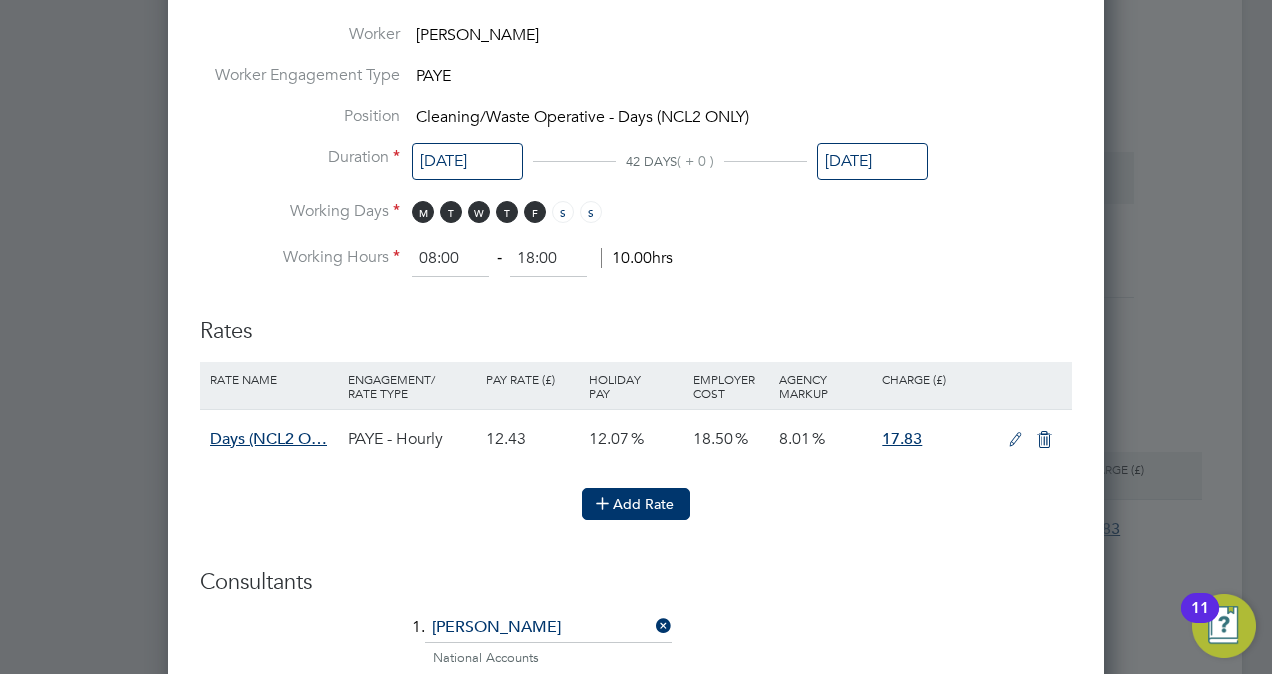 click on "Add Rate" at bounding box center (636, 504) 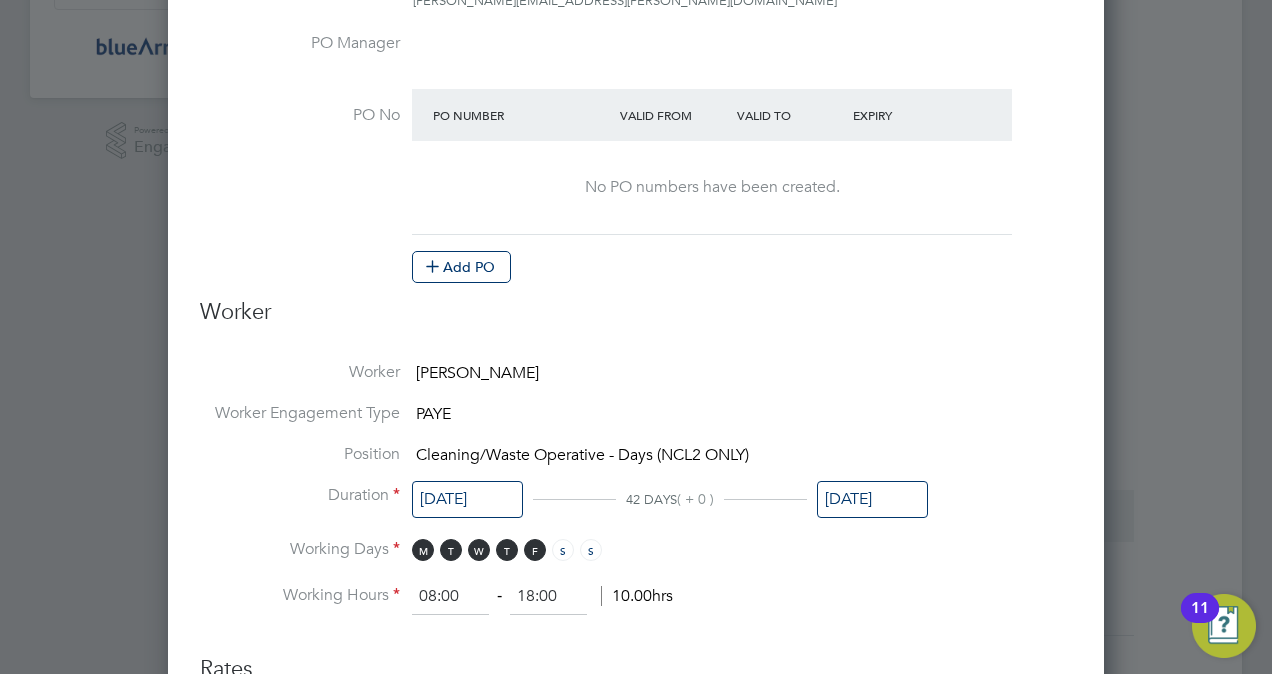 scroll, scrollTop: 400, scrollLeft: 0, axis: vertical 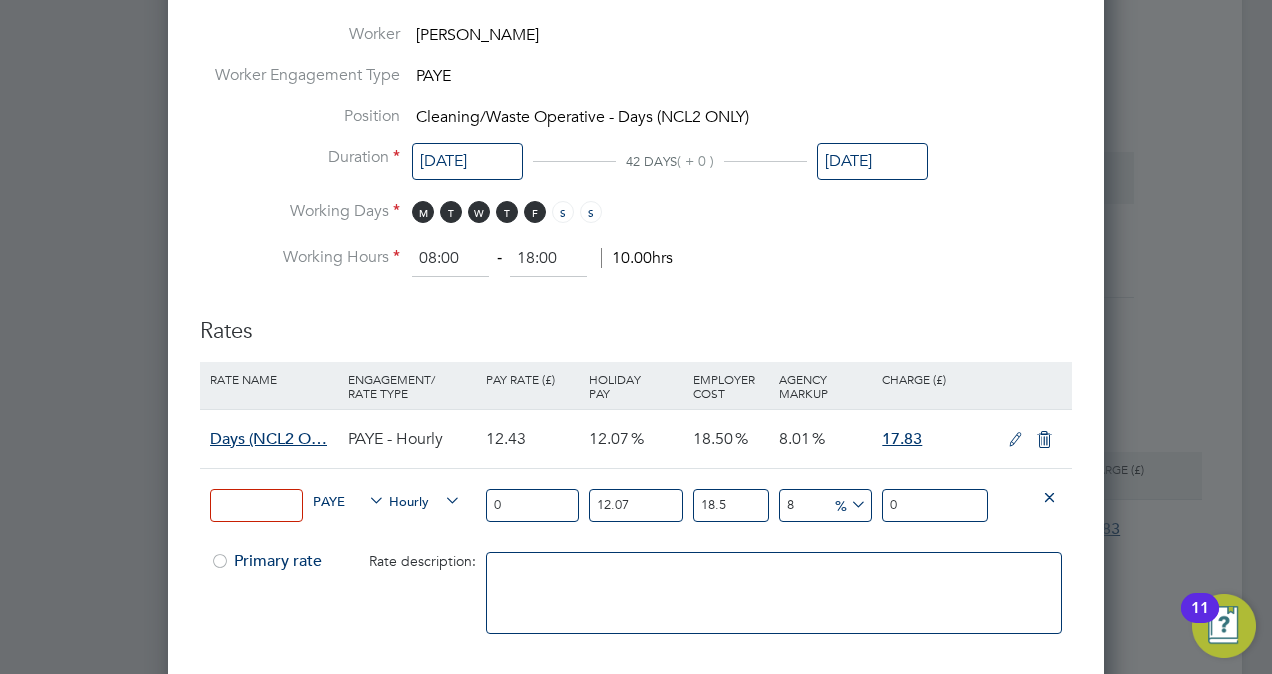click at bounding box center [256, 505] 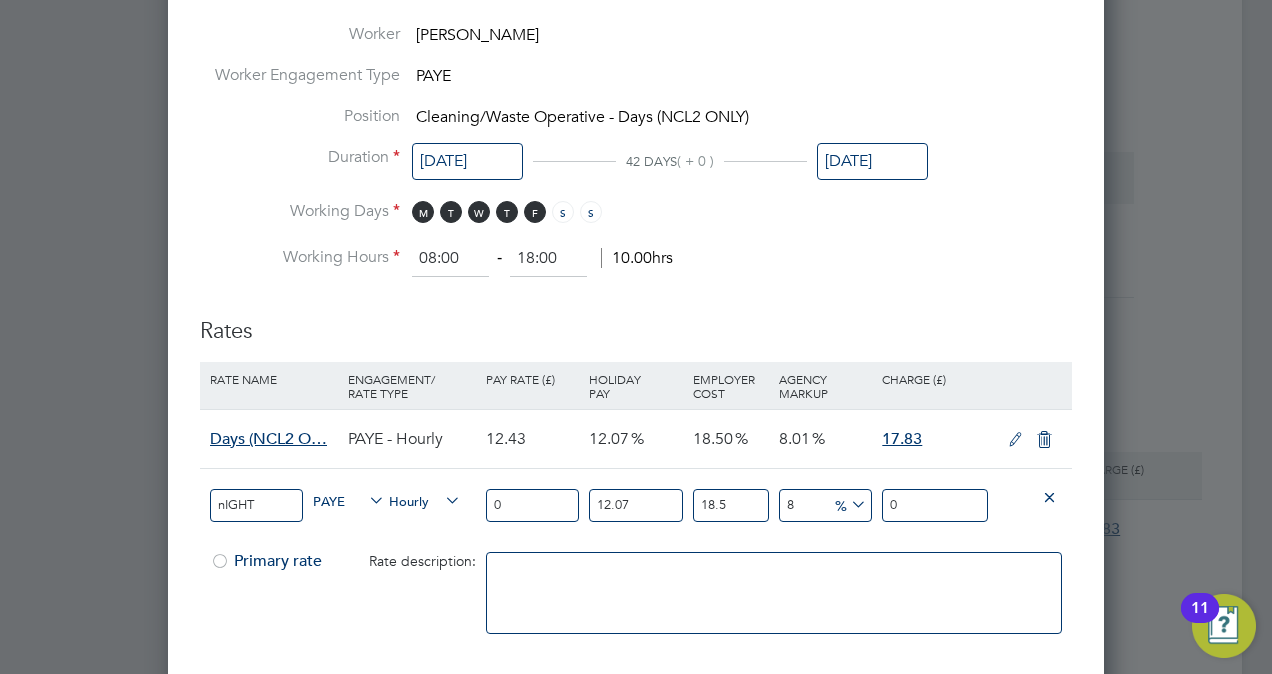 type on "nIGHT" 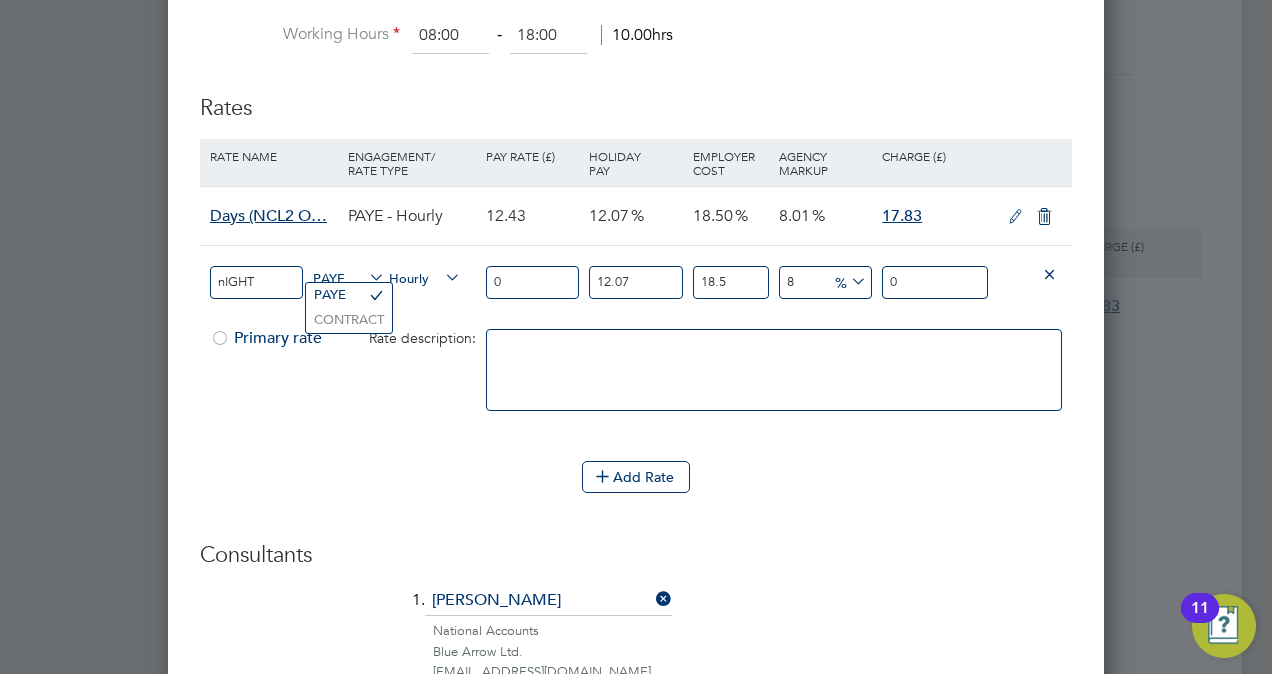 scroll, scrollTop: 1160, scrollLeft: 0, axis: vertical 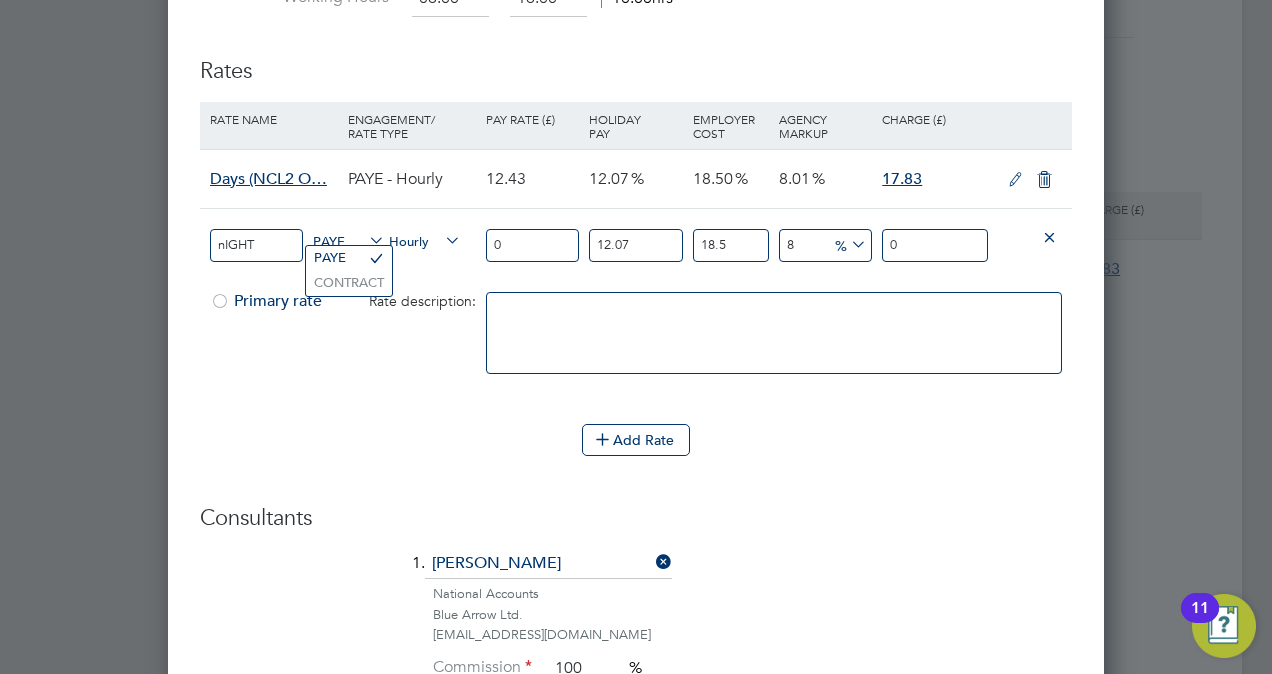 click on "0" at bounding box center (532, 245) 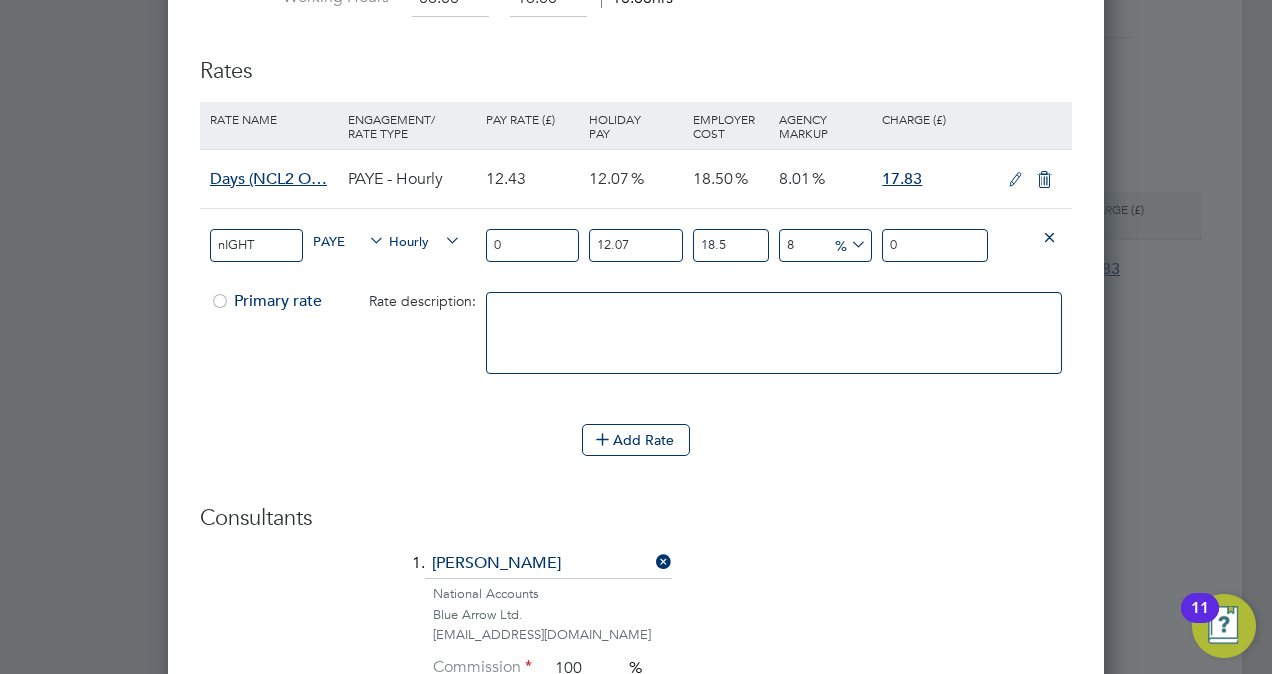 click on "0" at bounding box center (532, 245) 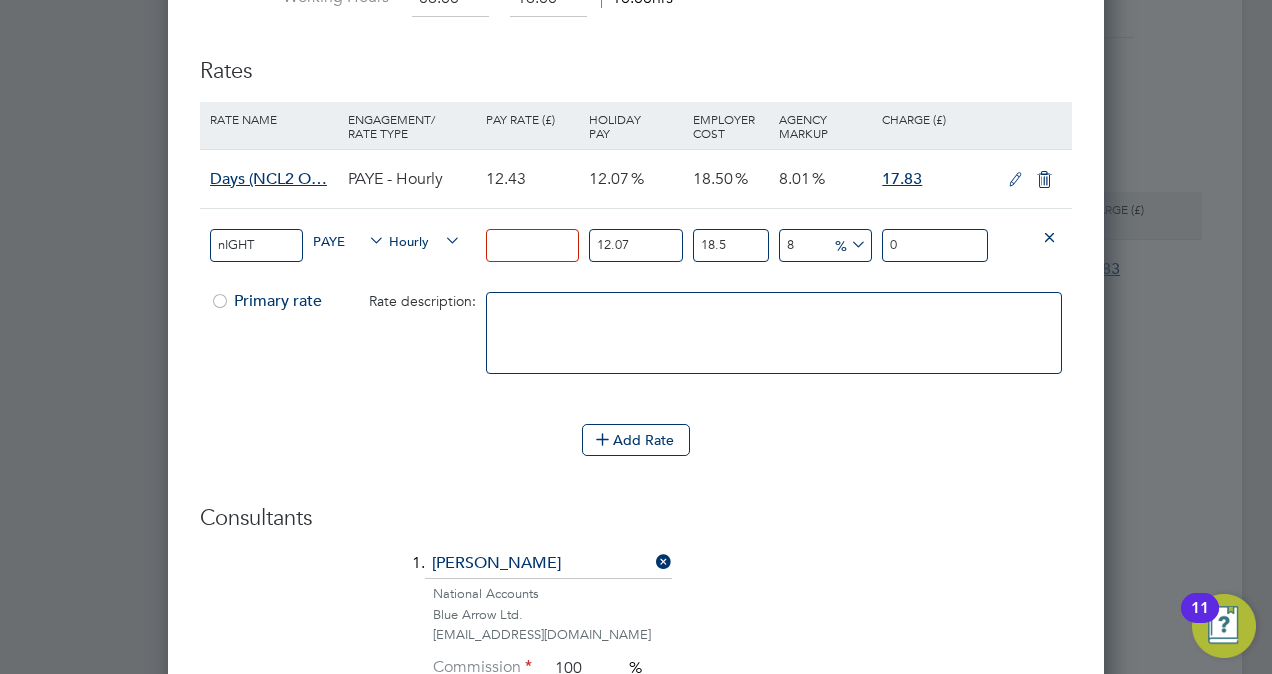 paste on "12.96" 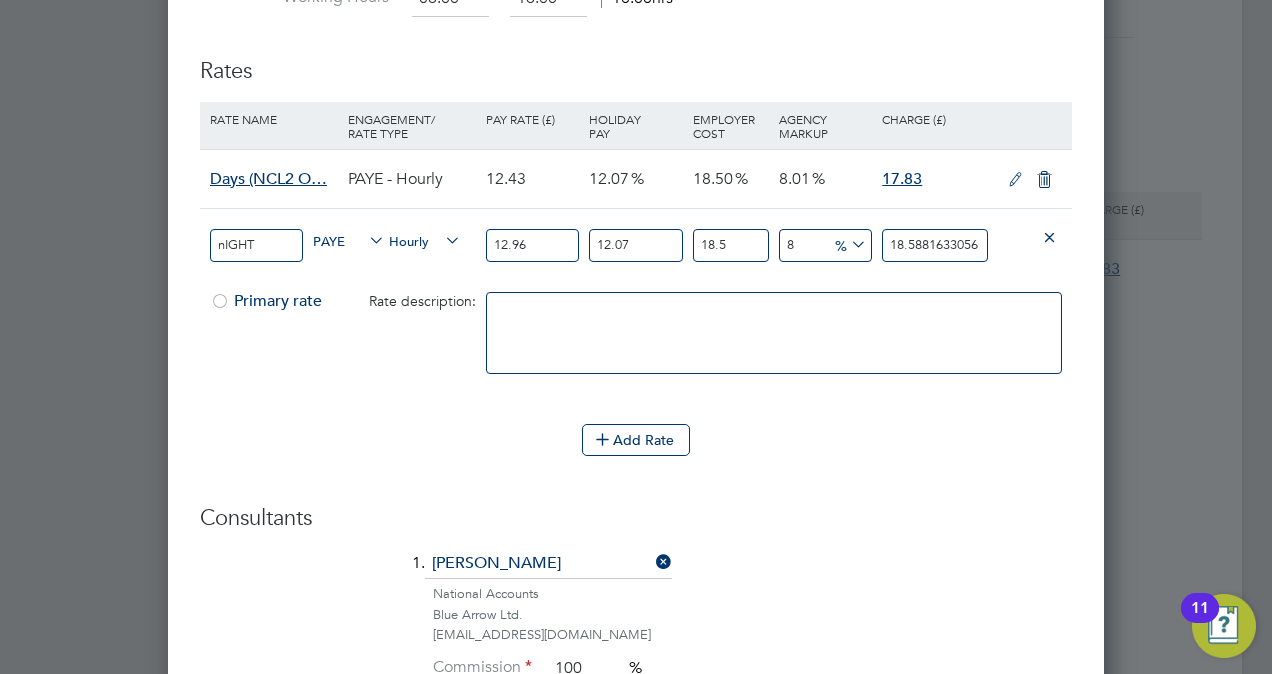type on "12.9" 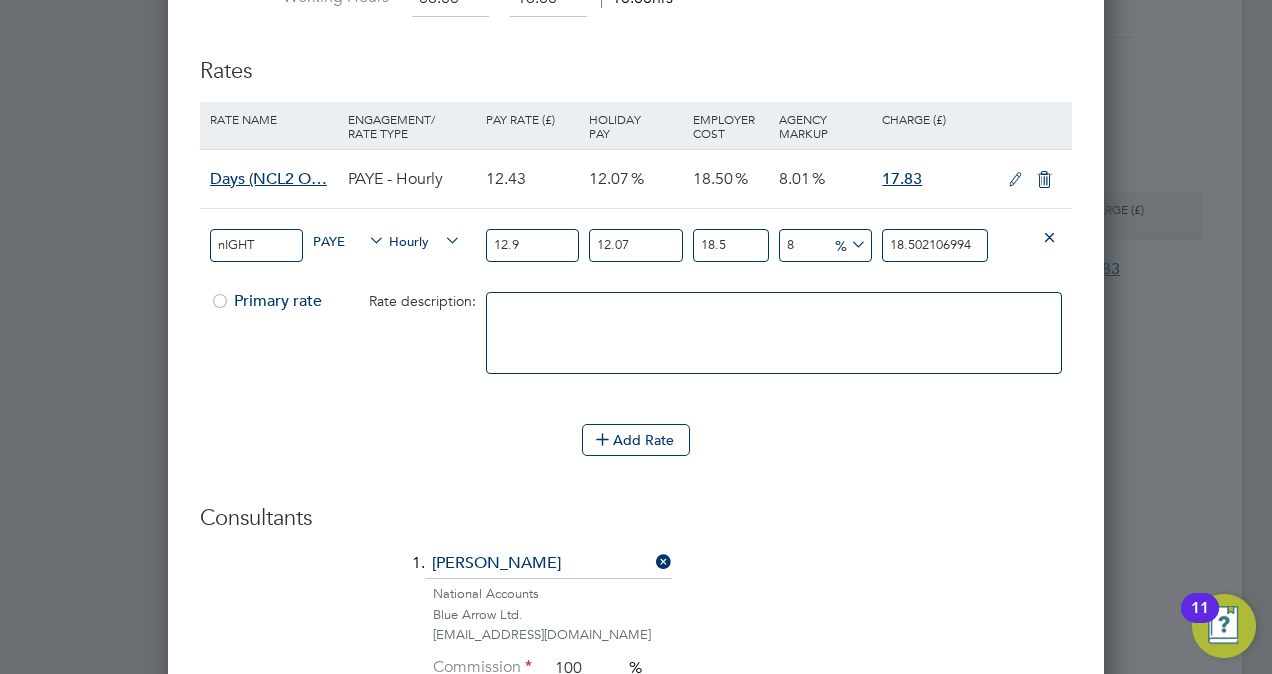 type on "12" 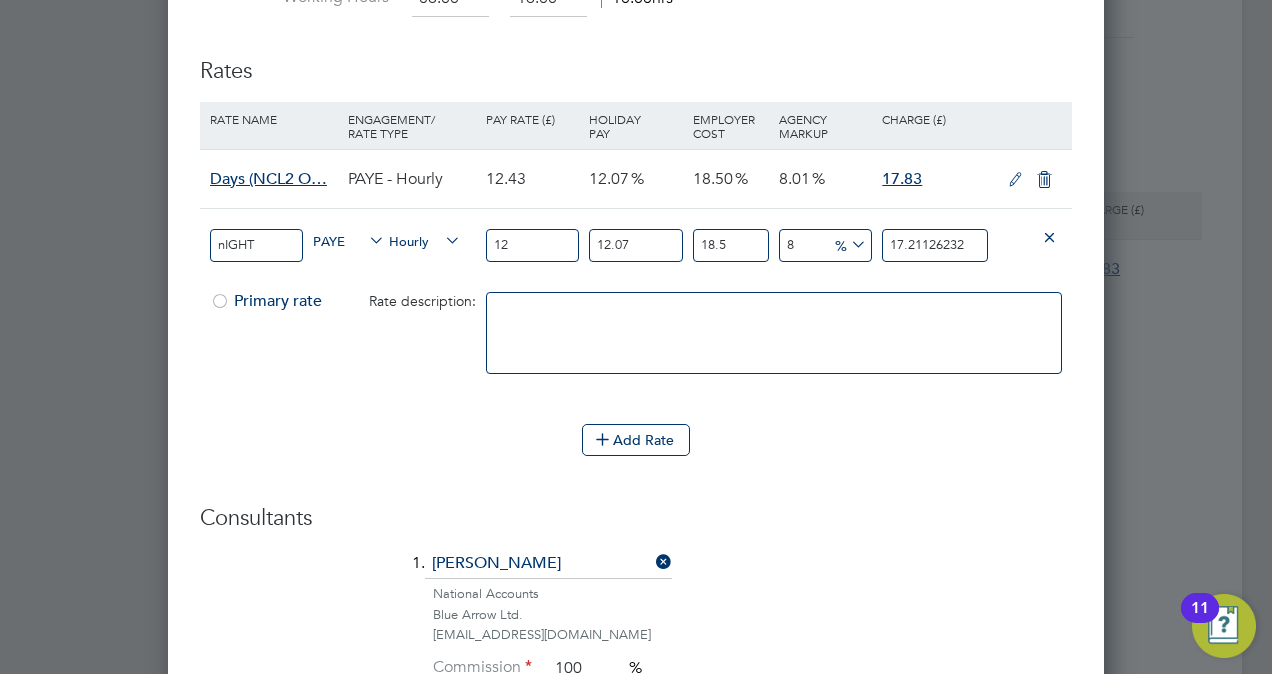 type on "12.4" 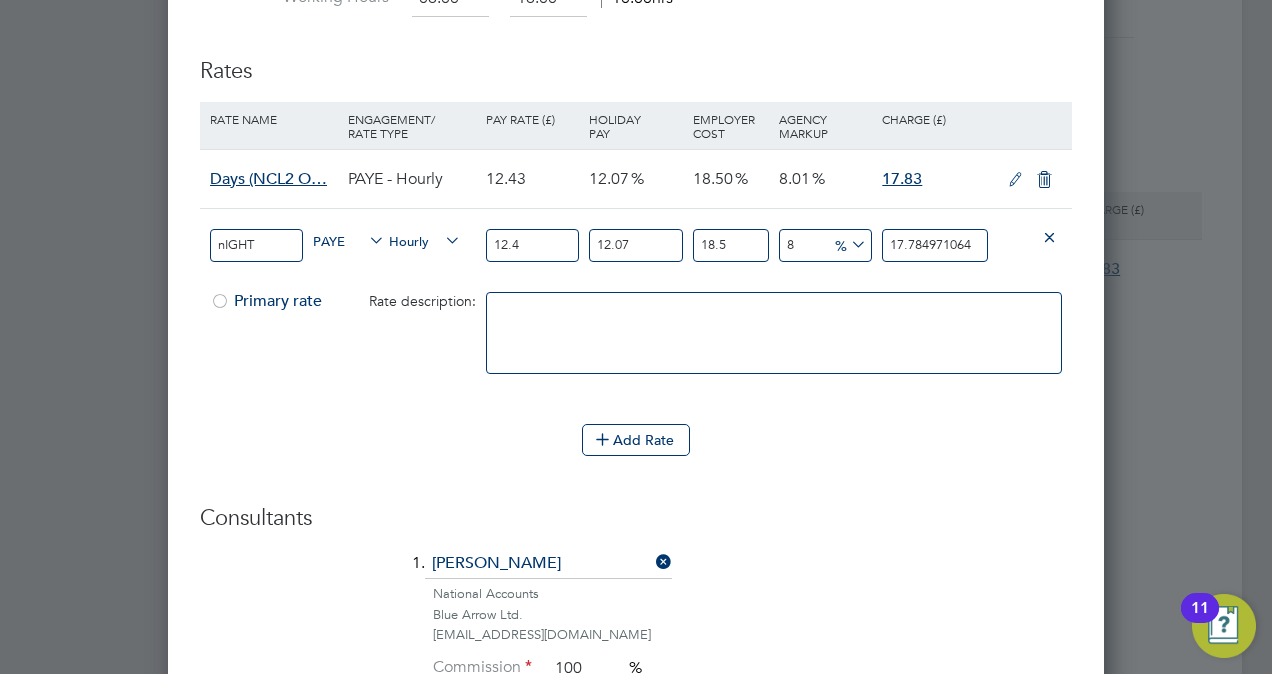 type on "12.43" 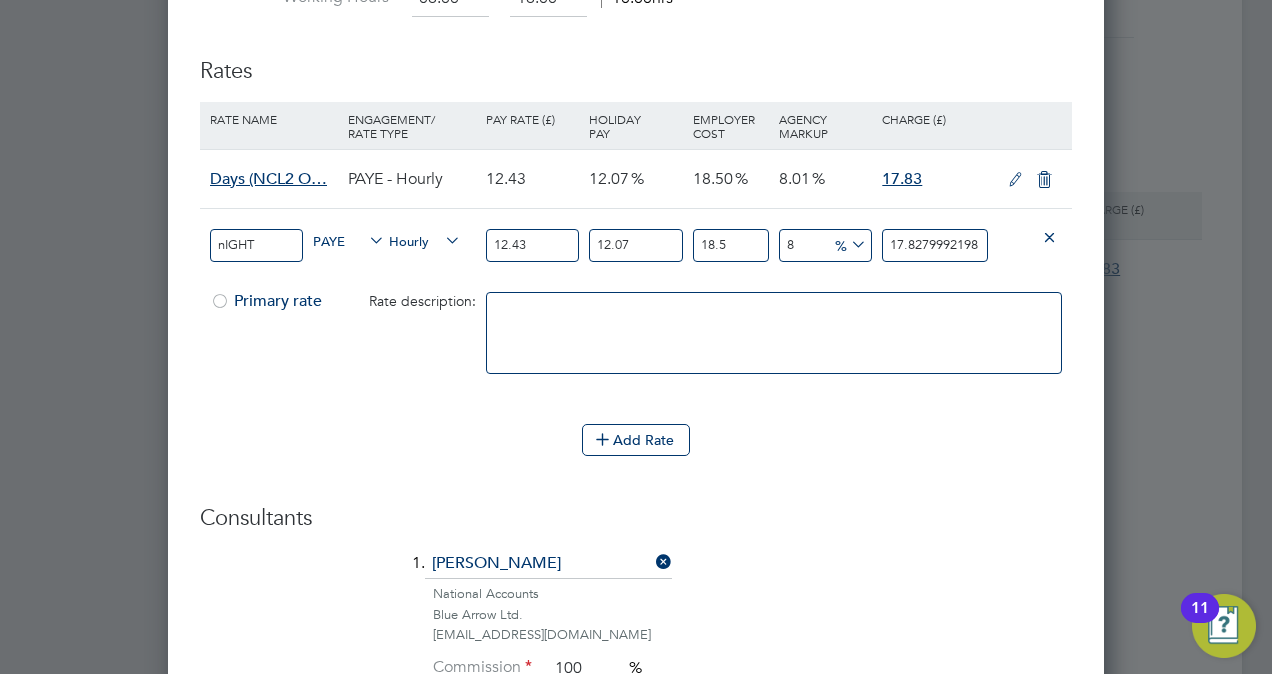 type on "12.4" 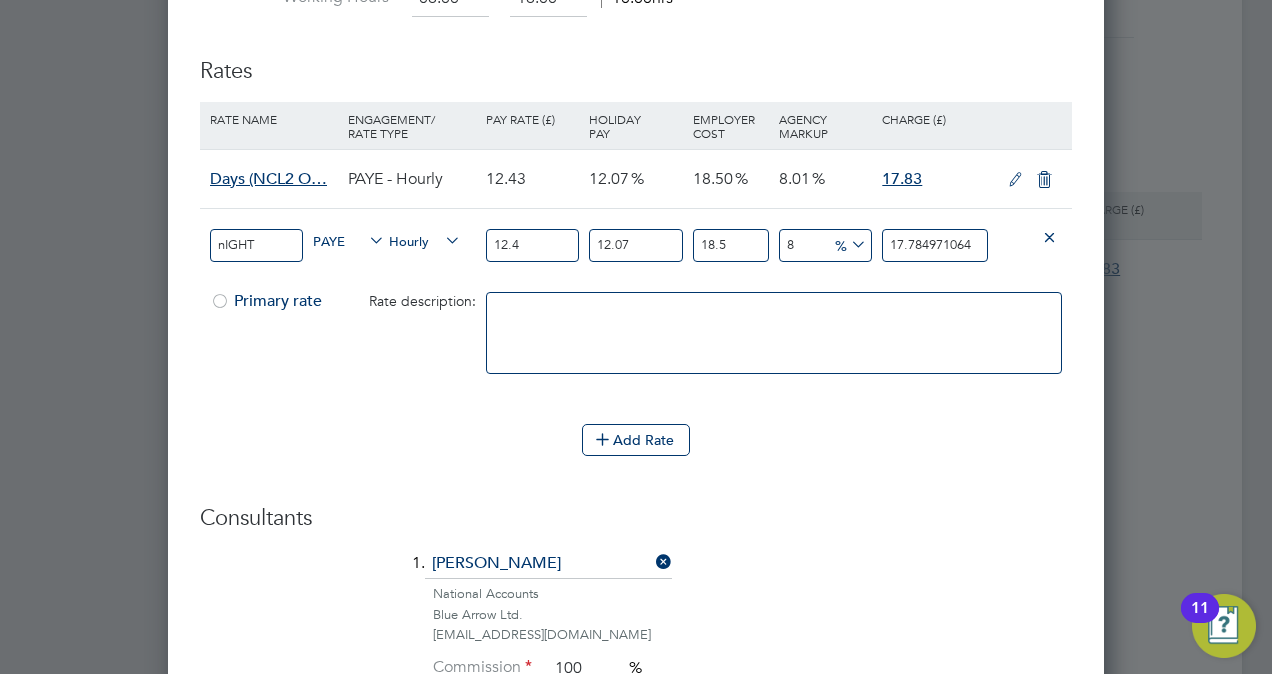 type on "12" 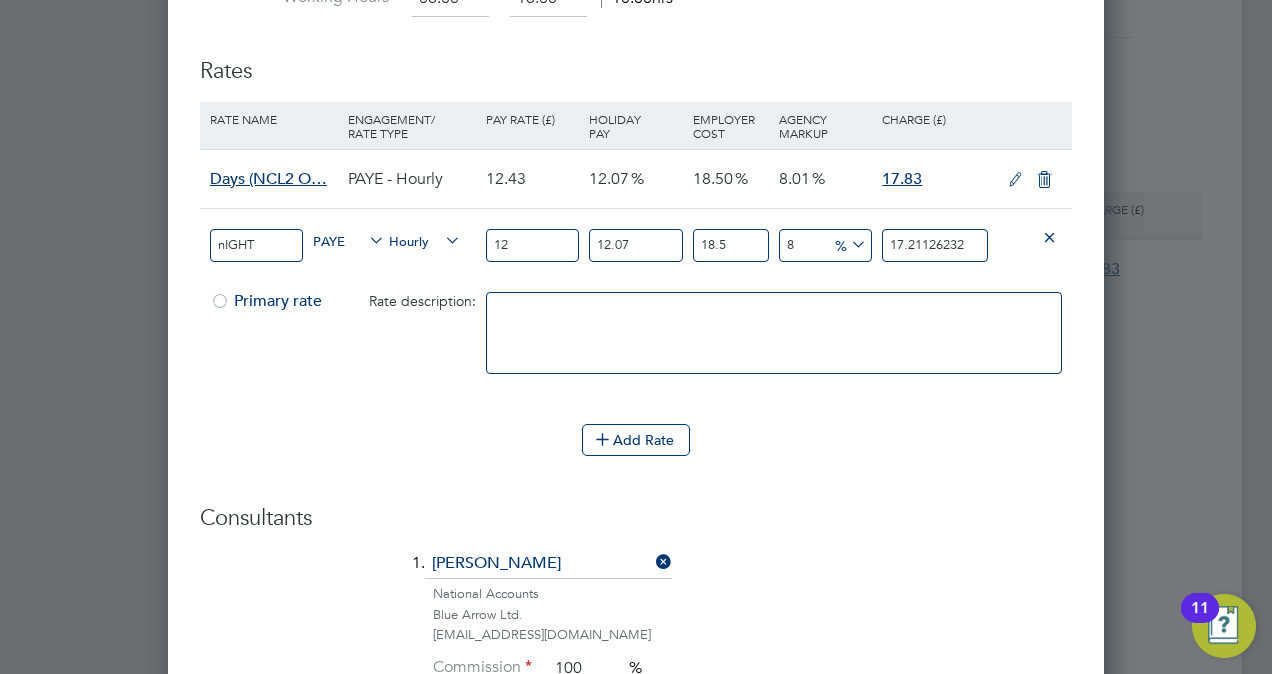 type on "1" 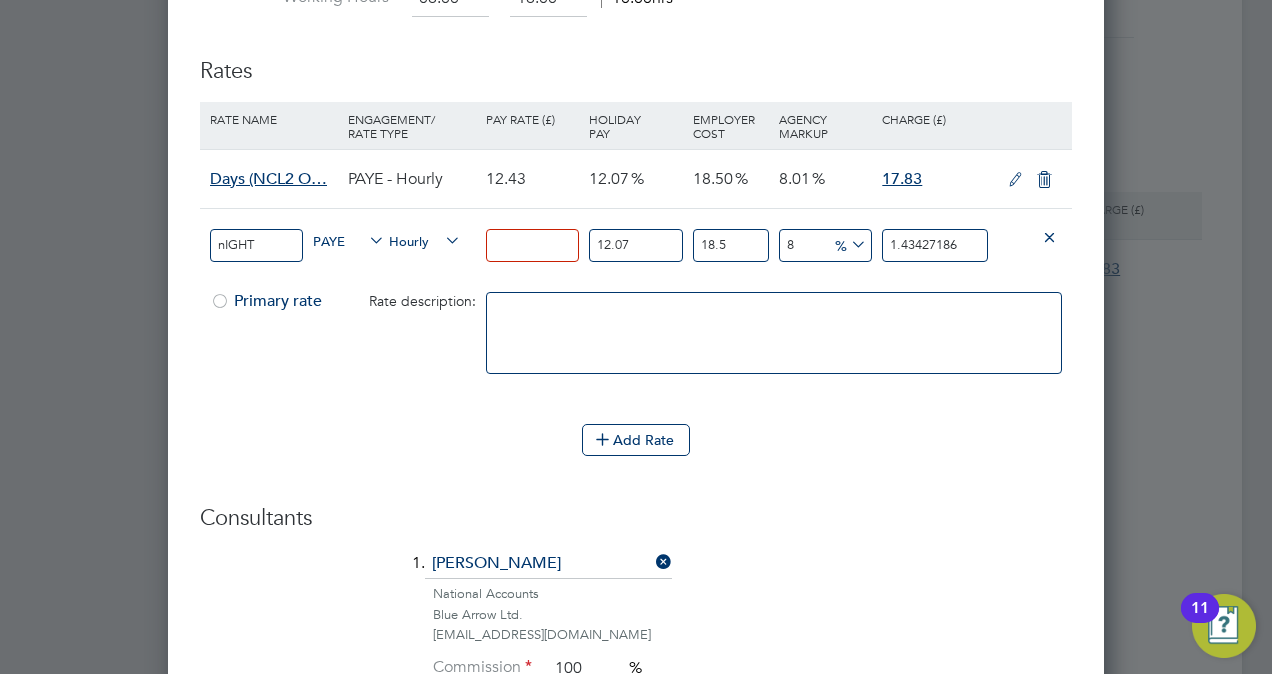 paste on "12.96" 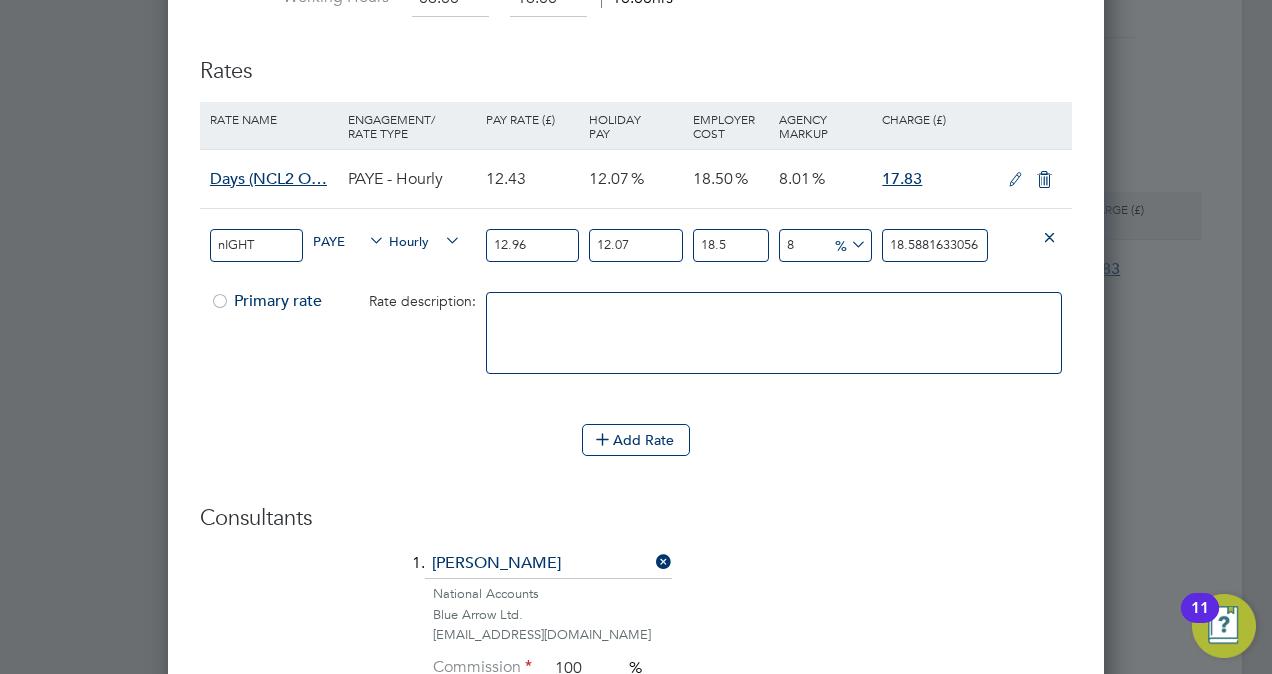 type on "12.9" 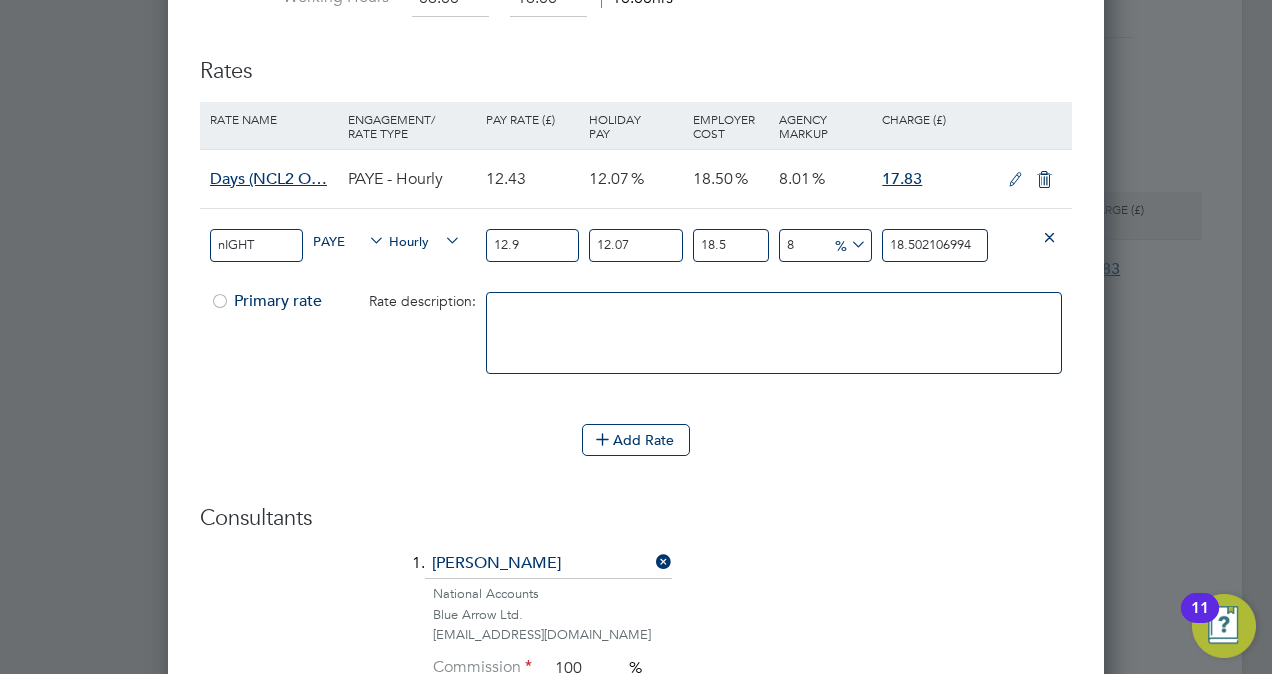 type on "12" 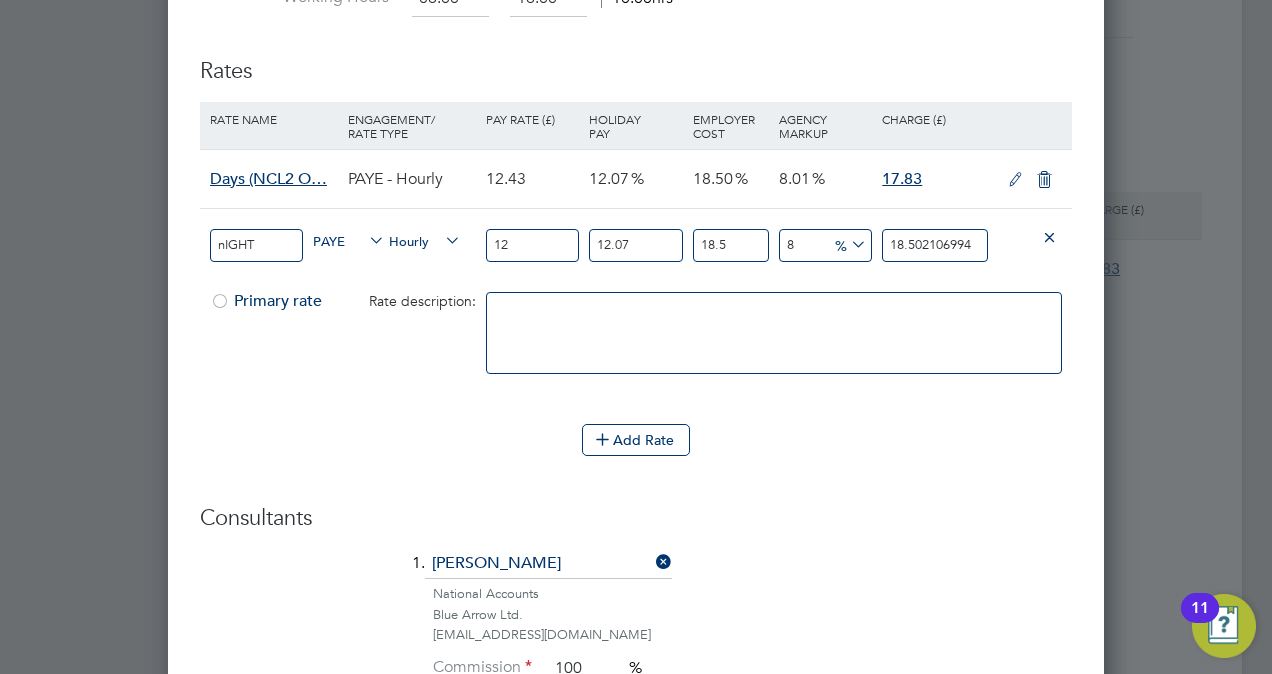 type on "17.21126232" 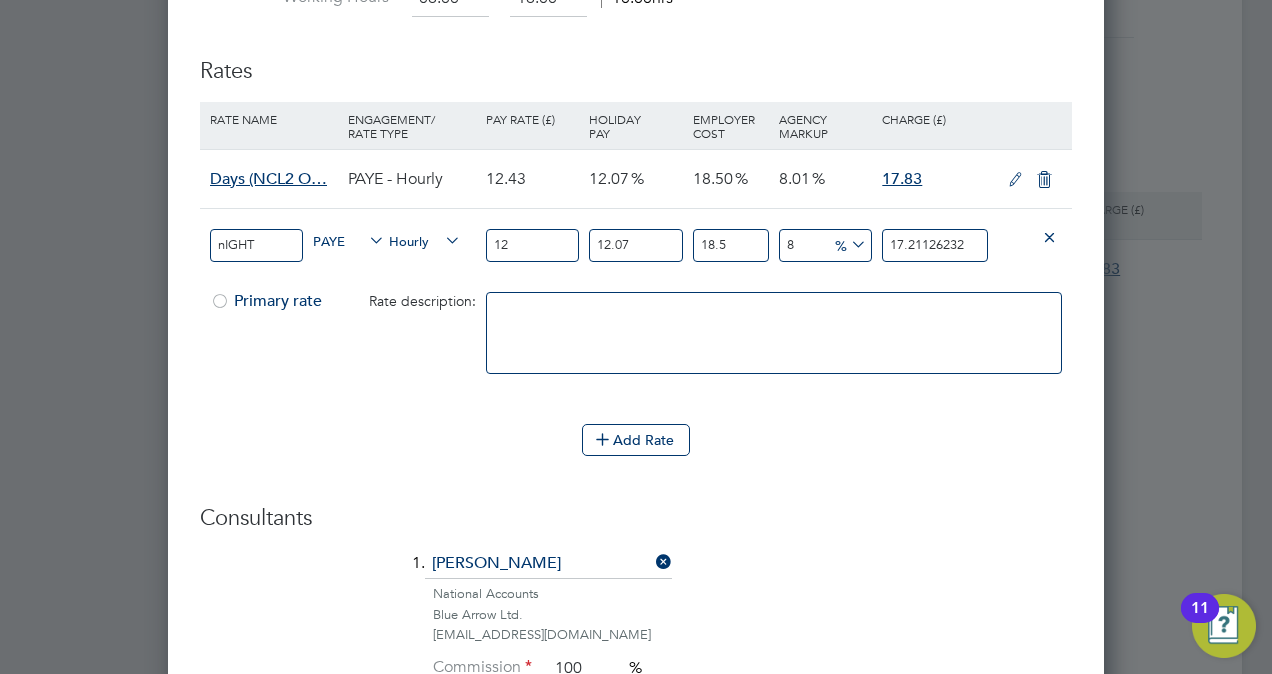 type on "1" 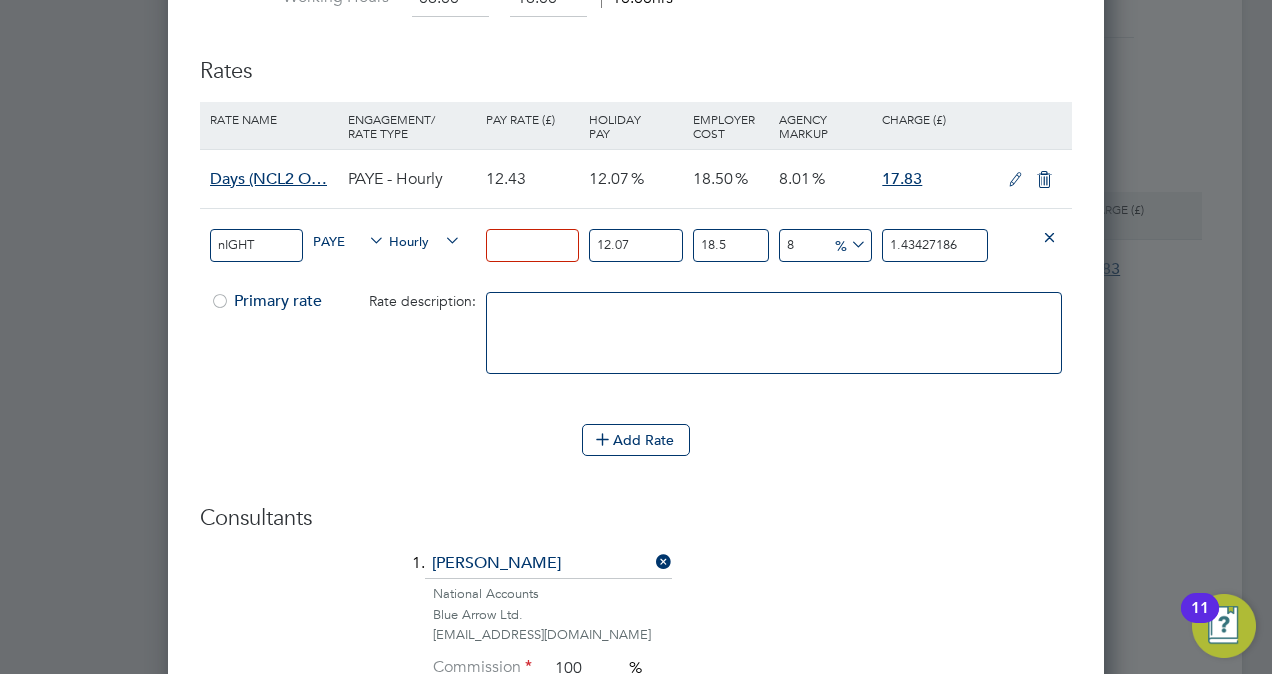 paste on "12.96" 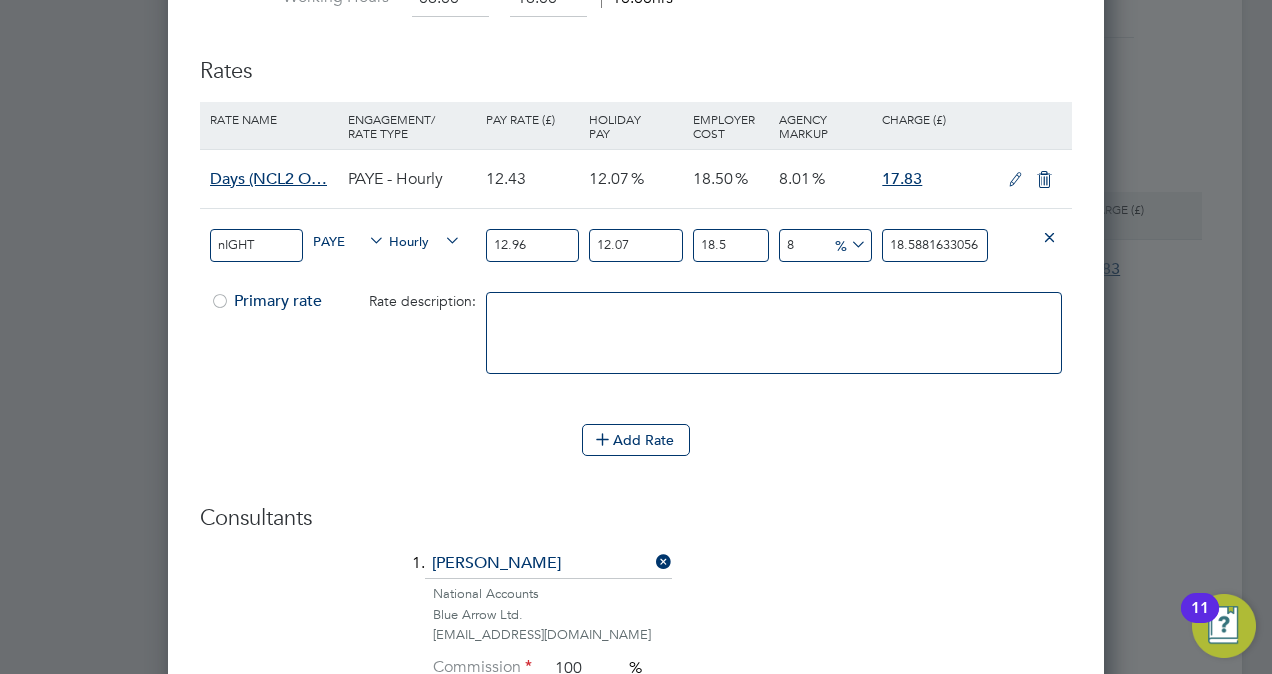 type on "12.96" 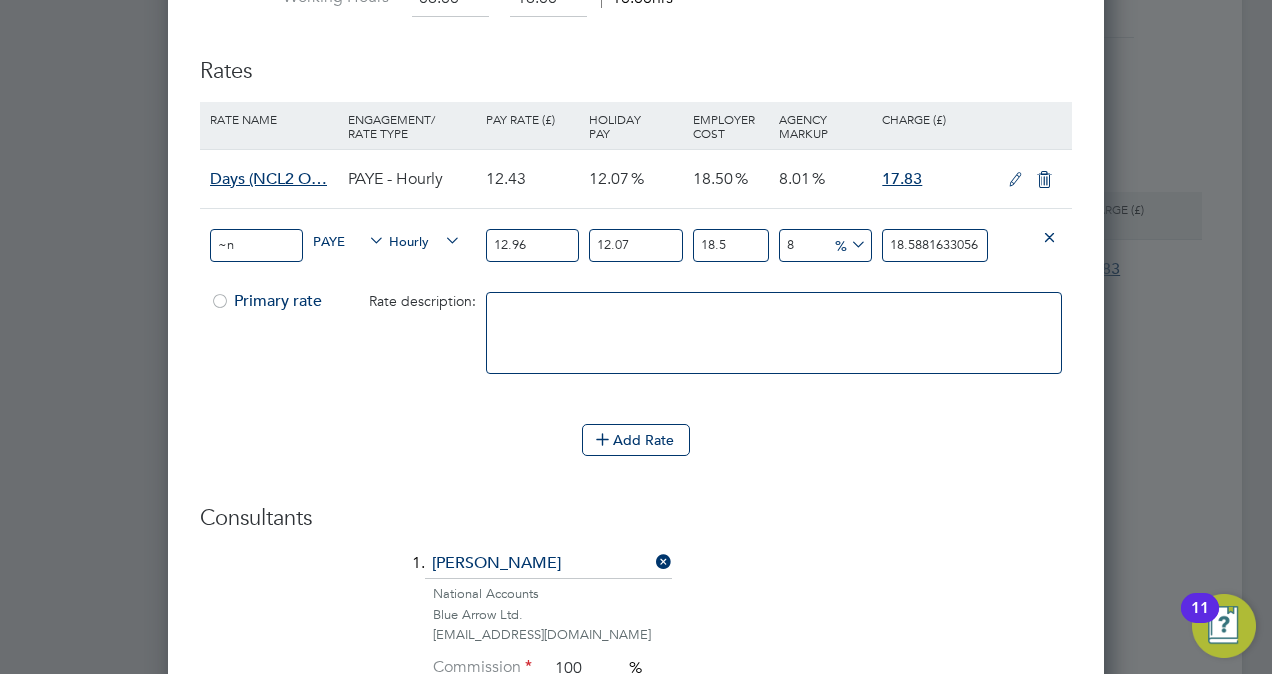 type on "~" 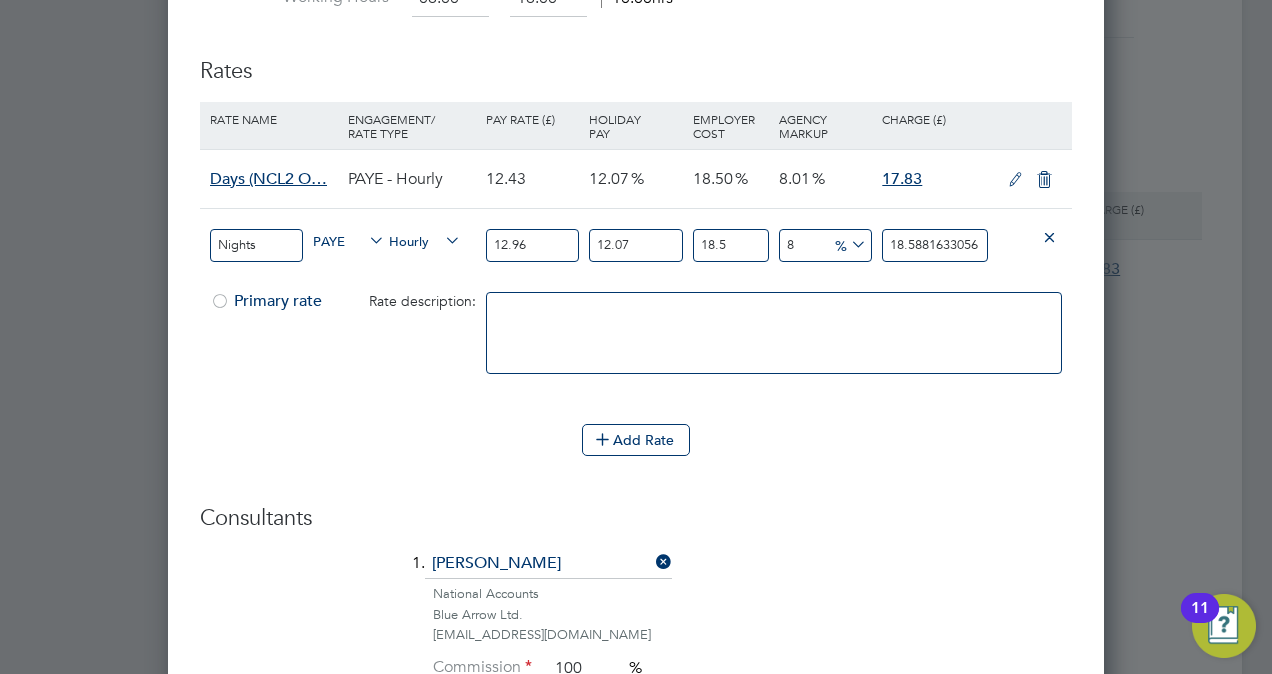 type on "Nights" 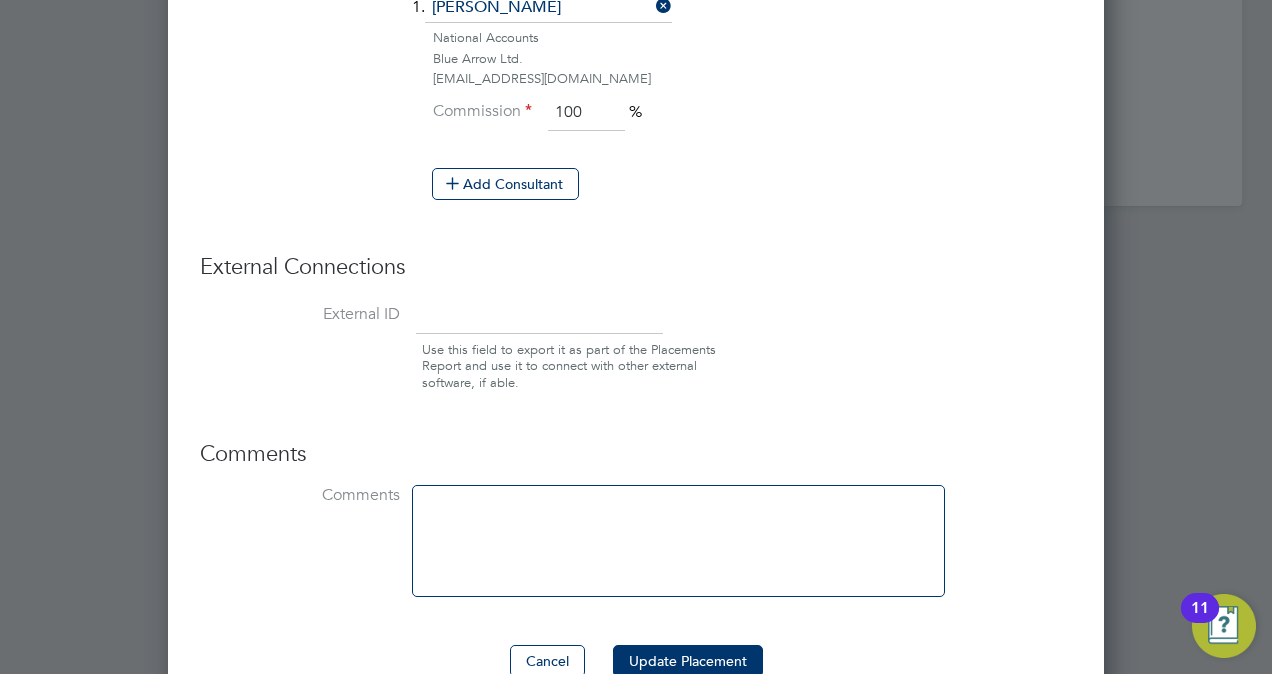 scroll, scrollTop: 1748, scrollLeft: 0, axis: vertical 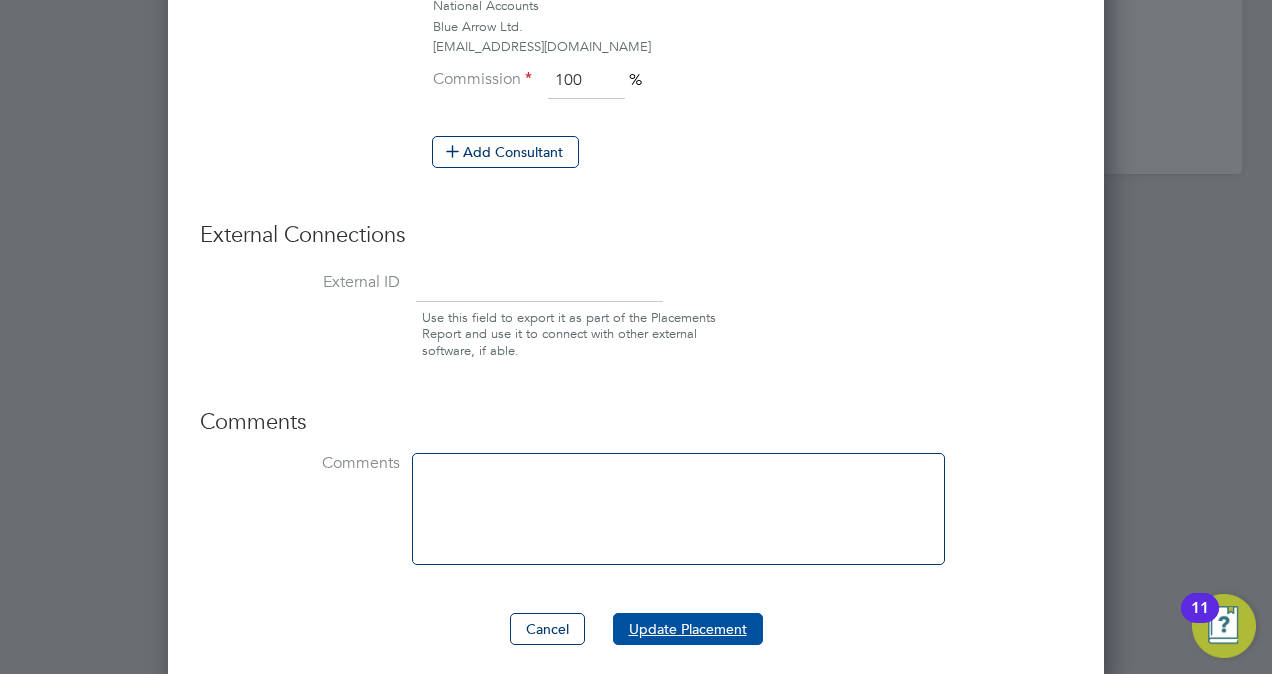 click on "Update Placement" at bounding box center (688, 629) 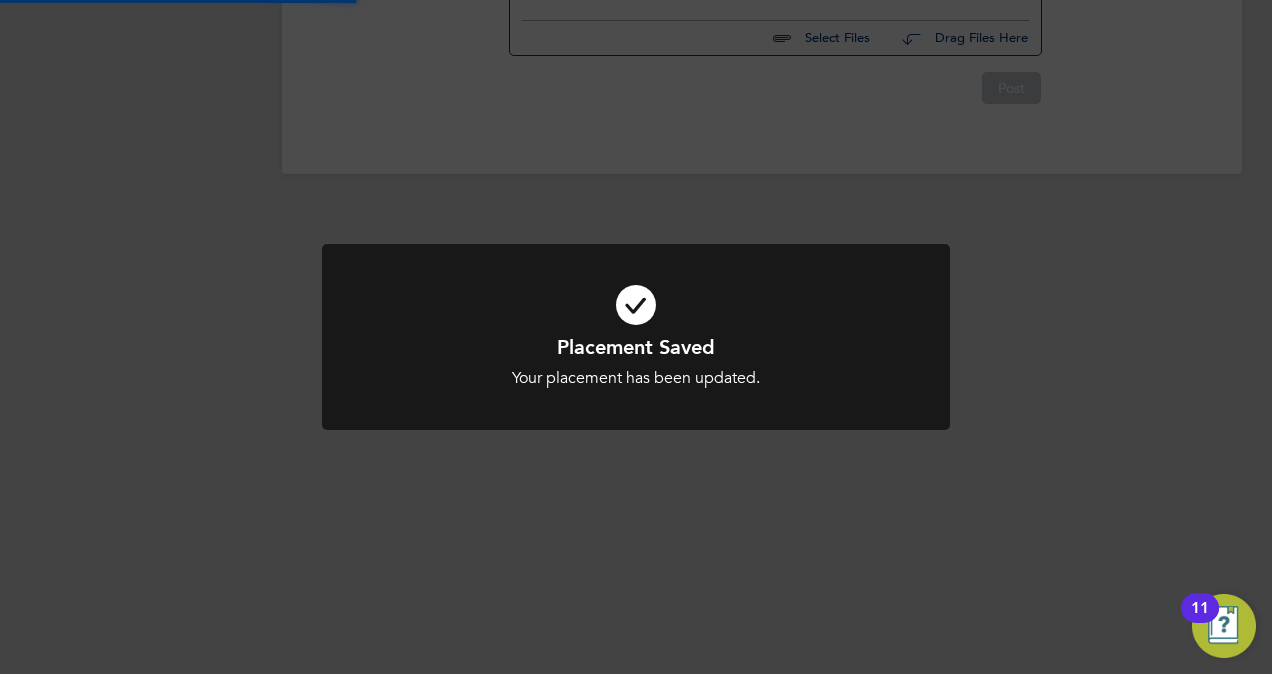 scroll, scrollTop: 945, scrollLeft: 0, axis: vertical 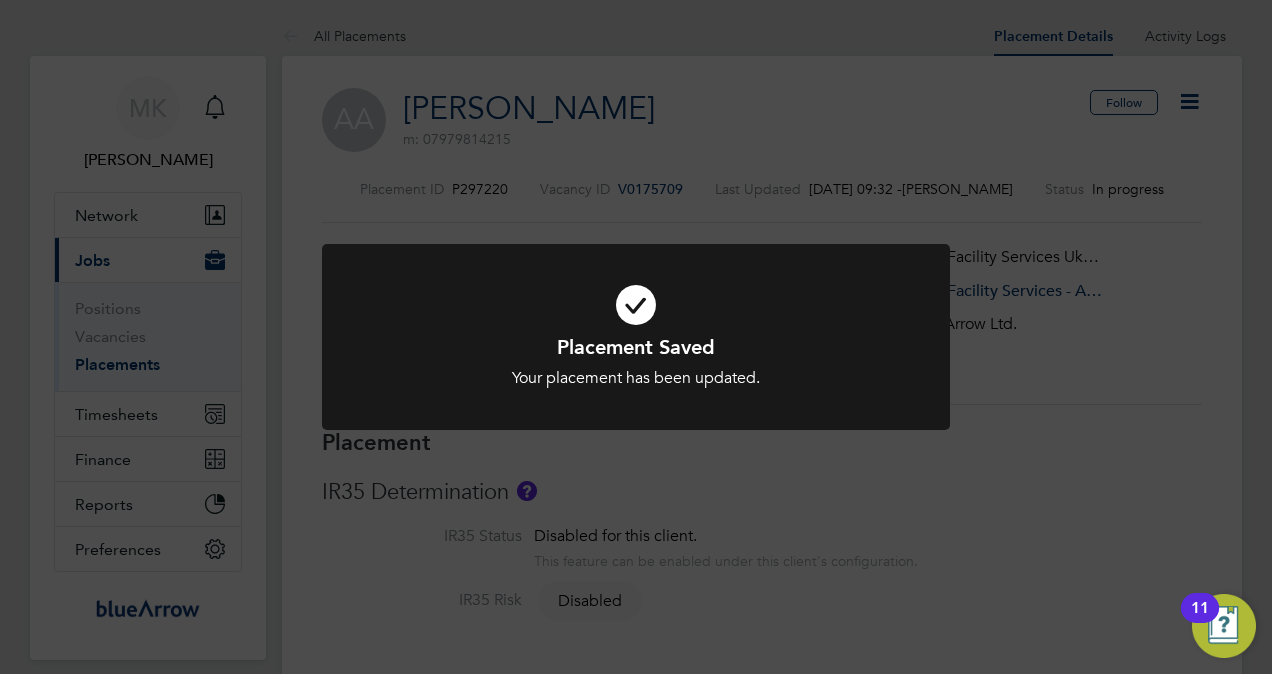 click on "Placement Saved Your placement has been updated. Cancel Okay" 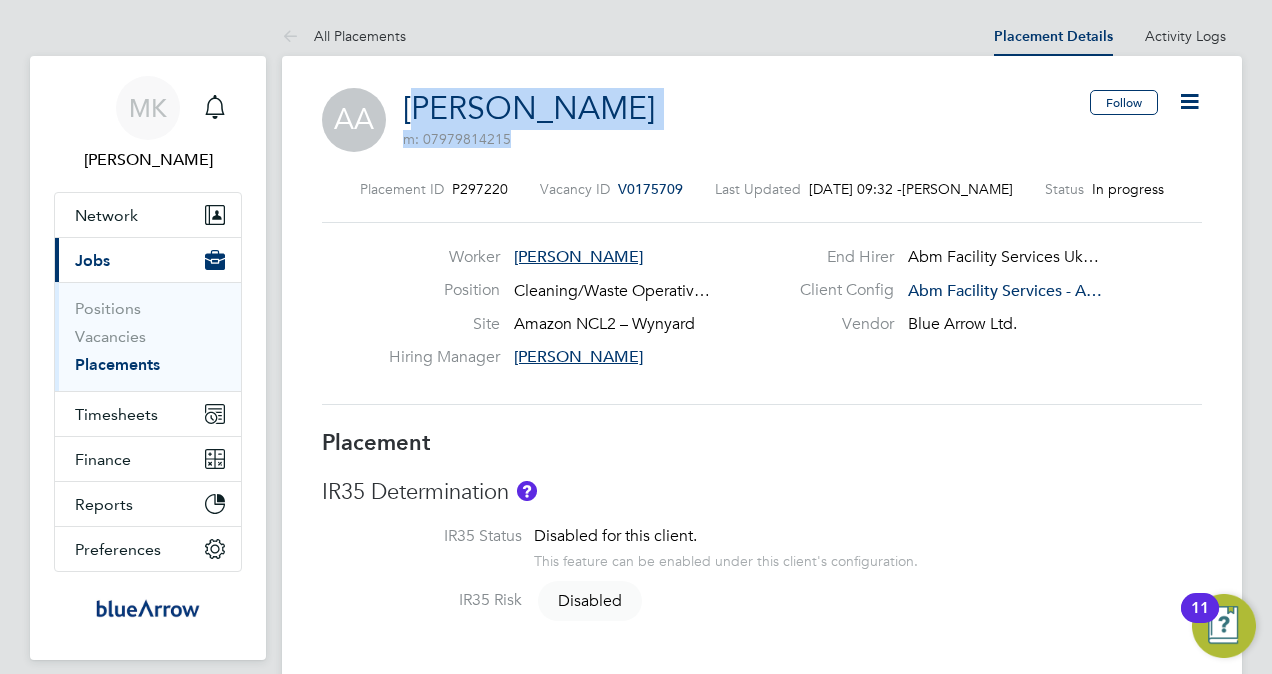 drag, startPoint x: 649, startPoint y: 108, endPoint x: 419, endPoint y: 107, distance: 230.00217 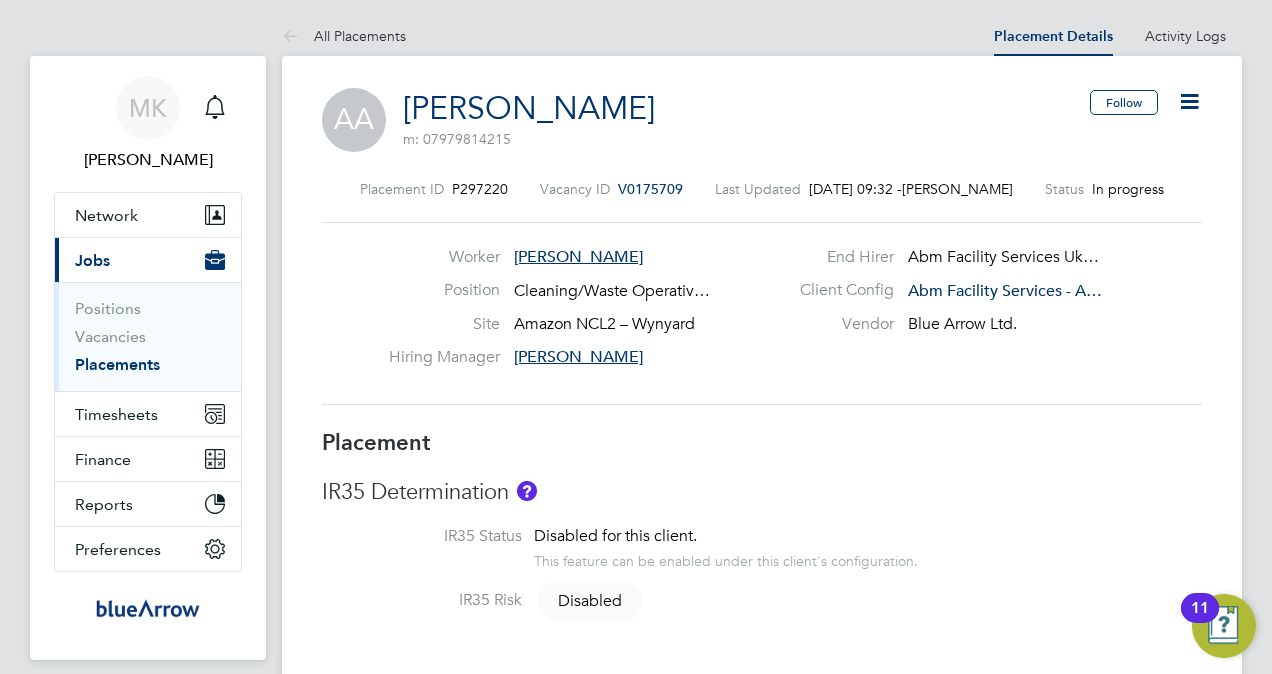 drag, startPoint x: 650, startPoint y: 102, endPoint x: 615, endPoint y: 101, distance: 35.014282 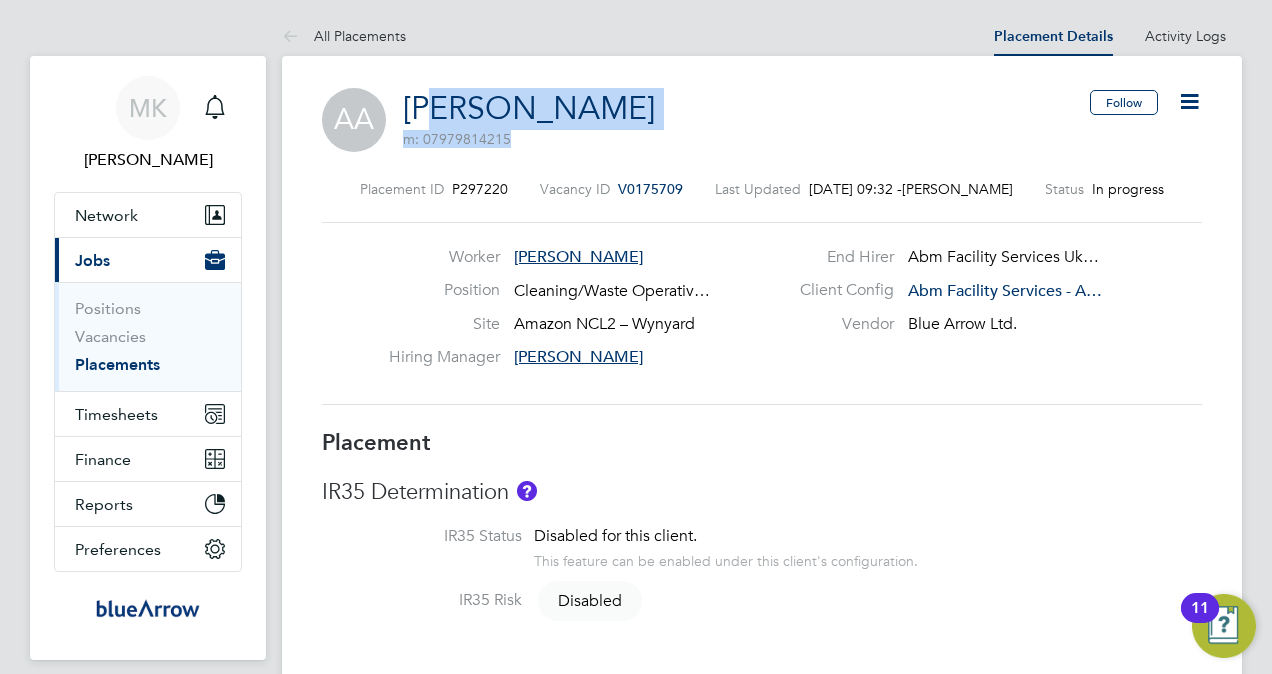drag, startPoint x: 632, startPoint y: 107, endPoint x: 439, endPoint y: 88, distance: 193.93298 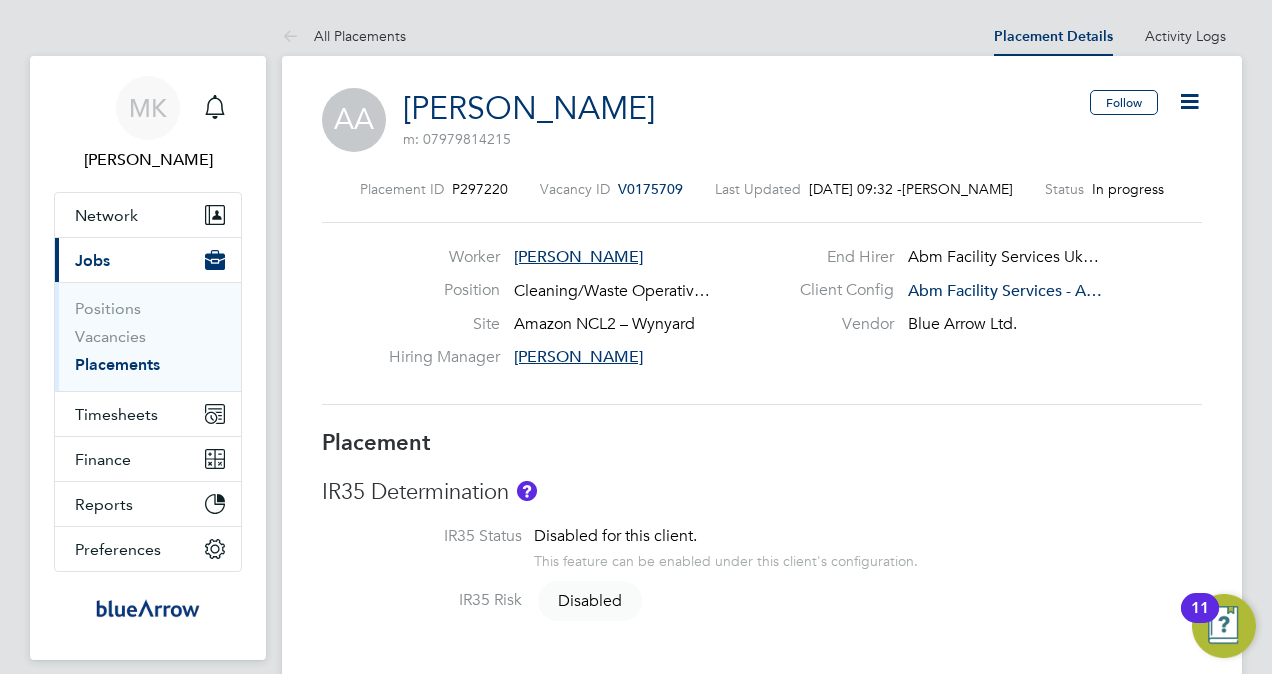 drag, startPoint x: 439, startPoint y: 88, endPoint x: 840, endPoint y: 90, distance: 401.00497 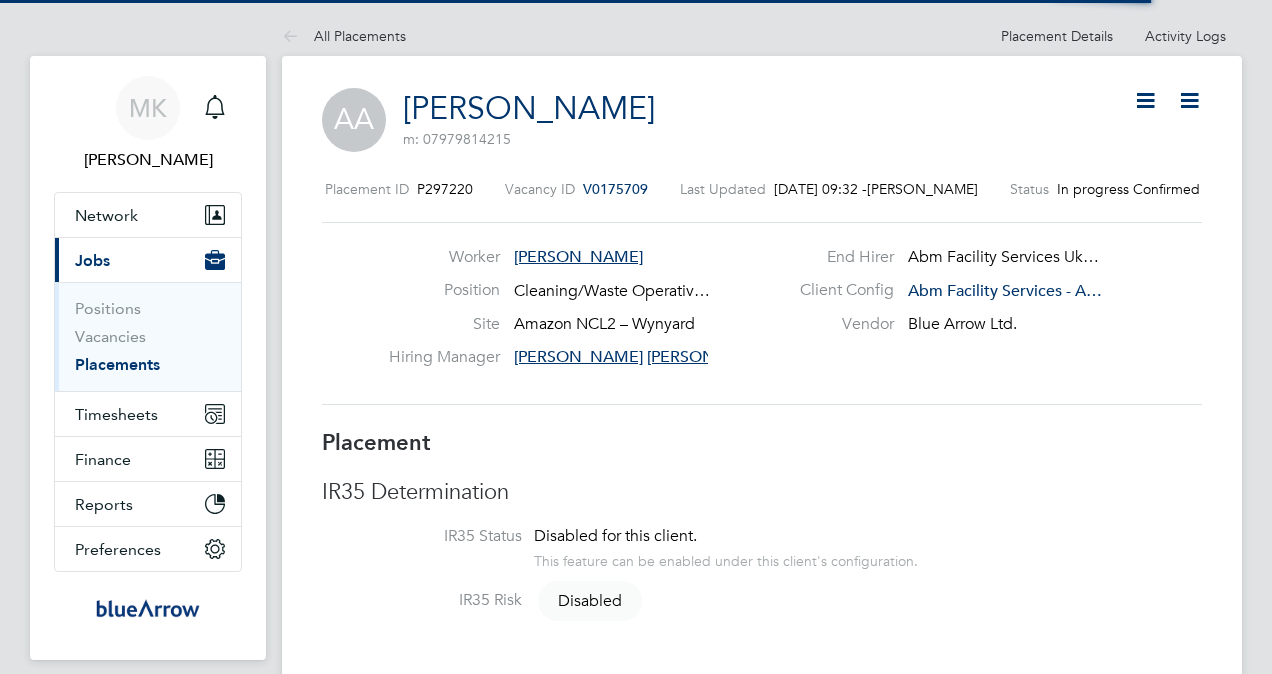 scroll, scrollTop: 0, scrollLeft: 0, axis: both 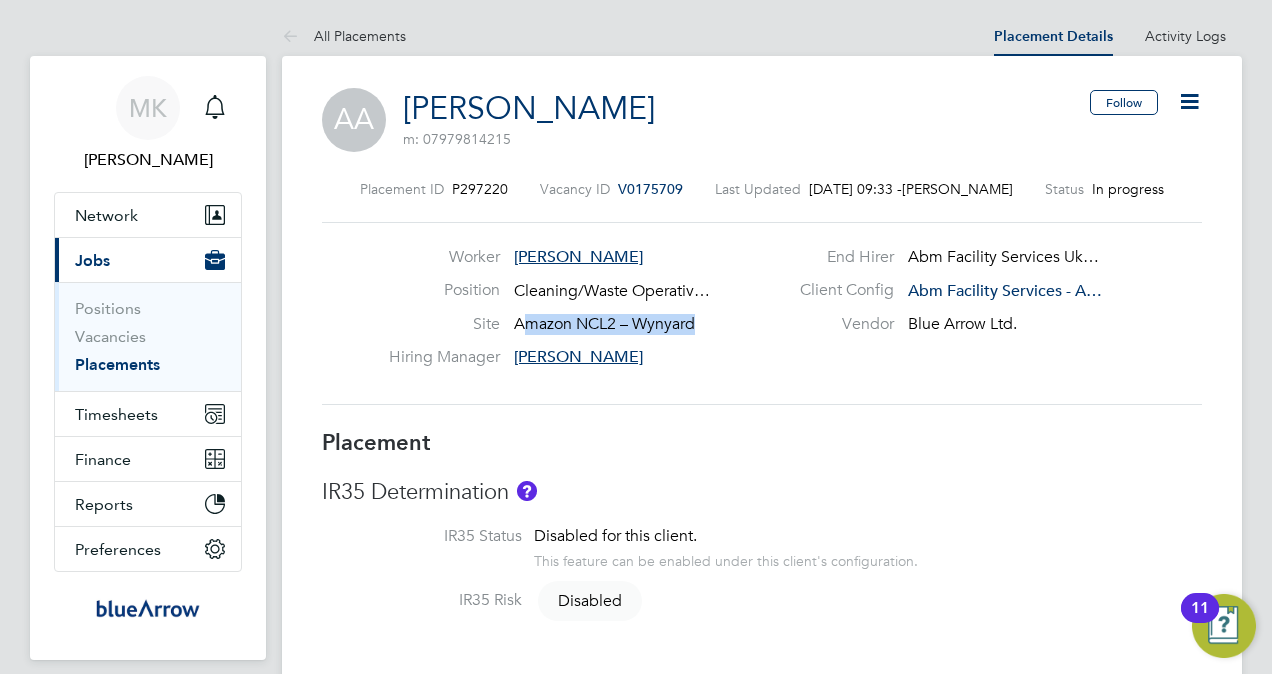 drag, startPoint x: 730, startPoint y: 319, endPoint x: 522, endPoint y: 322, distance: 208.02164 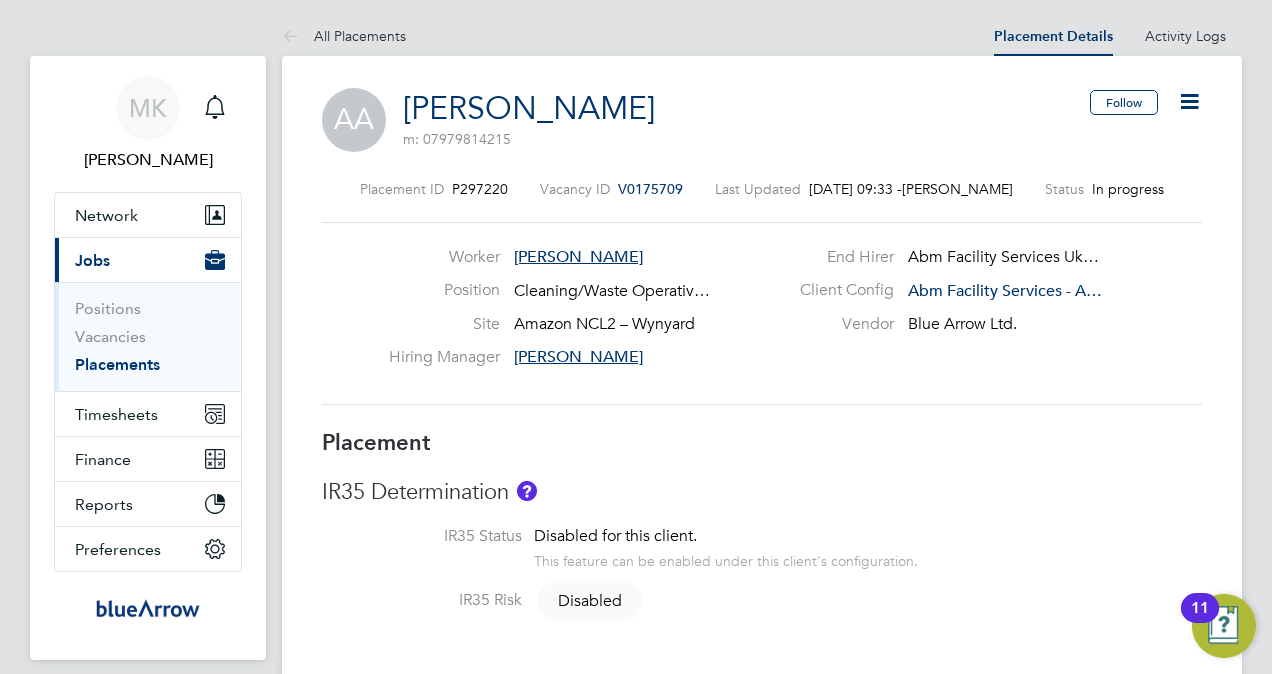 click on "Worker   [PERSON_NAME] End Hirer   Abm Facility Services Uk… Position   Cleaning/Waste Operativ… Client Config   Abm Facility Services - A… Site   Amazon NCL2 – Wynyard Vendor   Blue Arrow Ltd. Hiring Manager     [PERSON_NAME]" 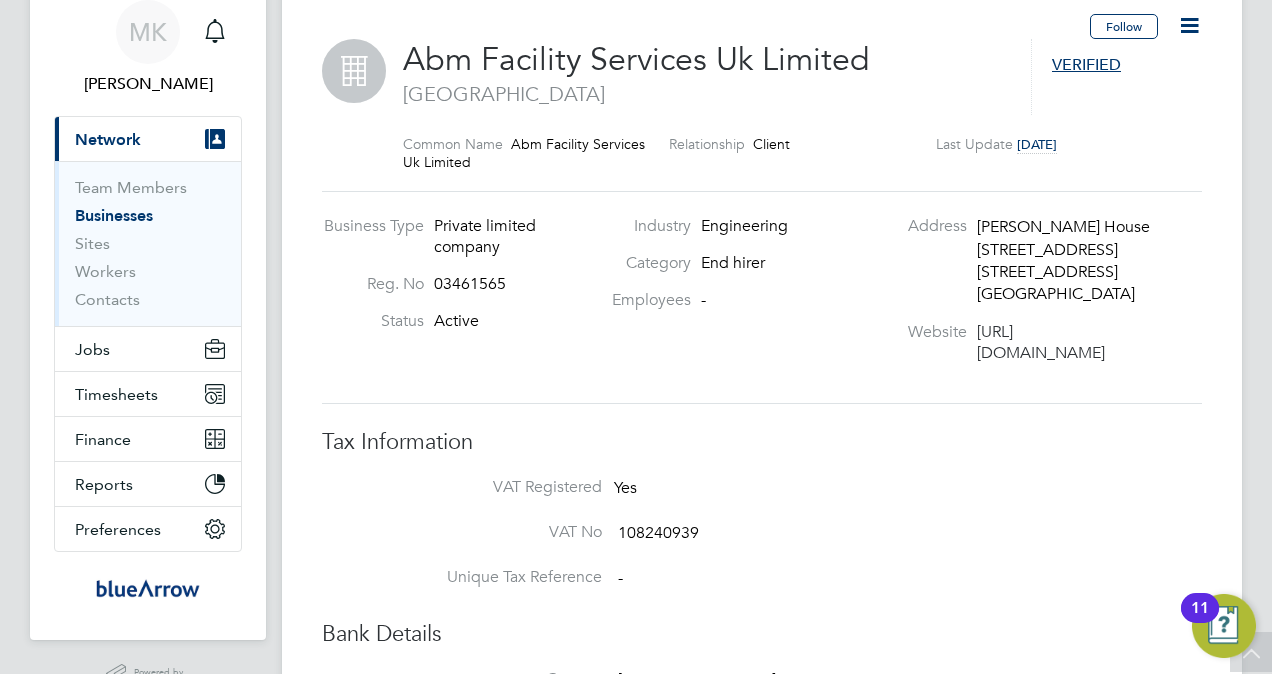 scroll, scrollTop: 0, scrollLeft: 0, axis: both 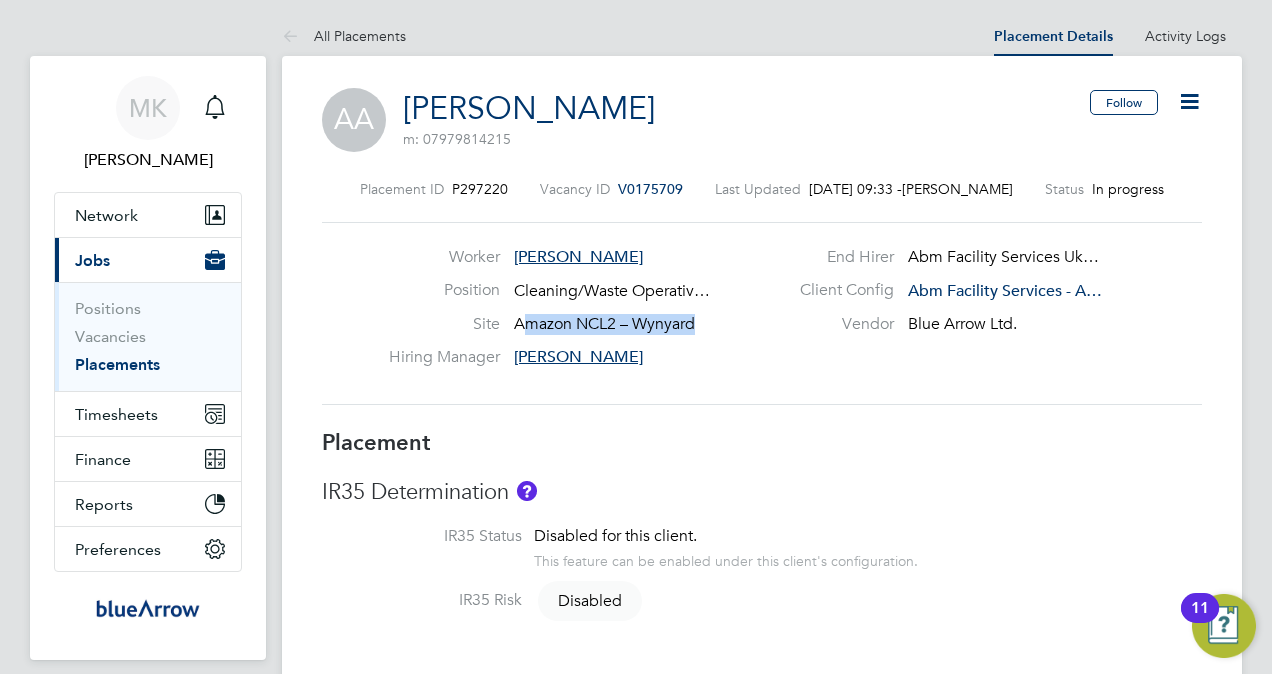 drag, startPoint x: 709, startPoint y: 325, endPoint x: 524, endPoint y: 316, distance: 185.2188 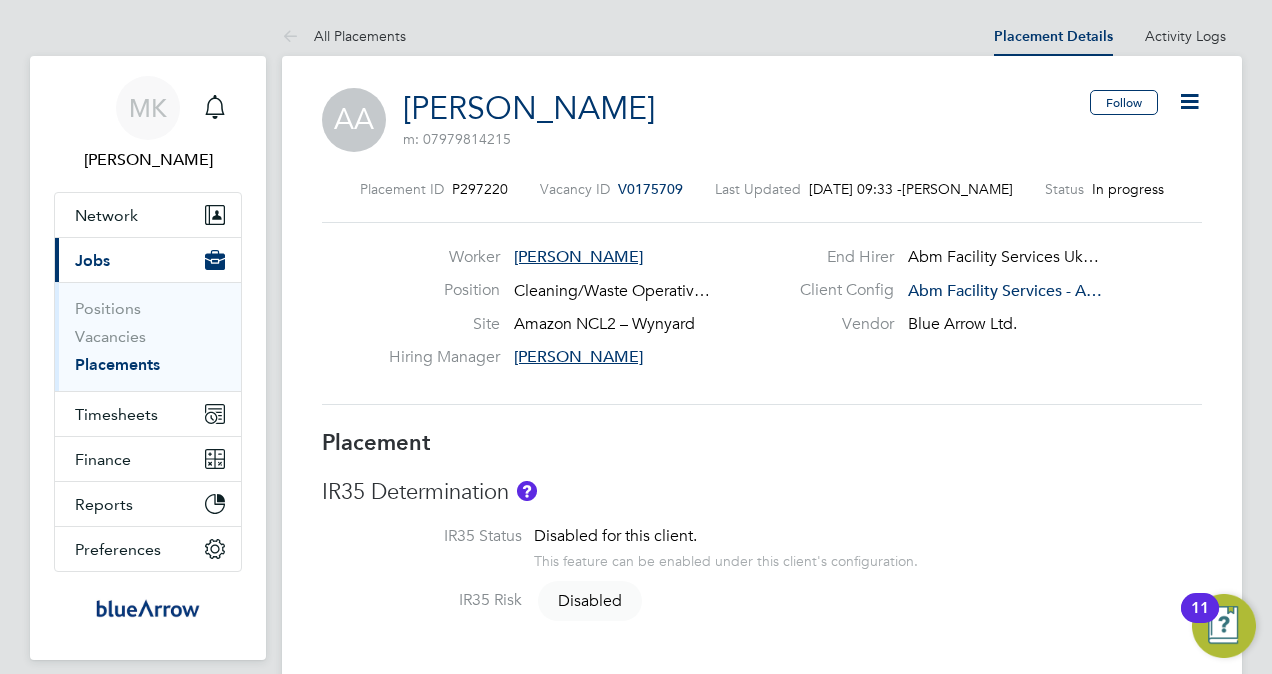 drag, startPoint x: 524, startPoint y: 316, endPoint x: 511, endPoint y: 321, distance: 13.928389 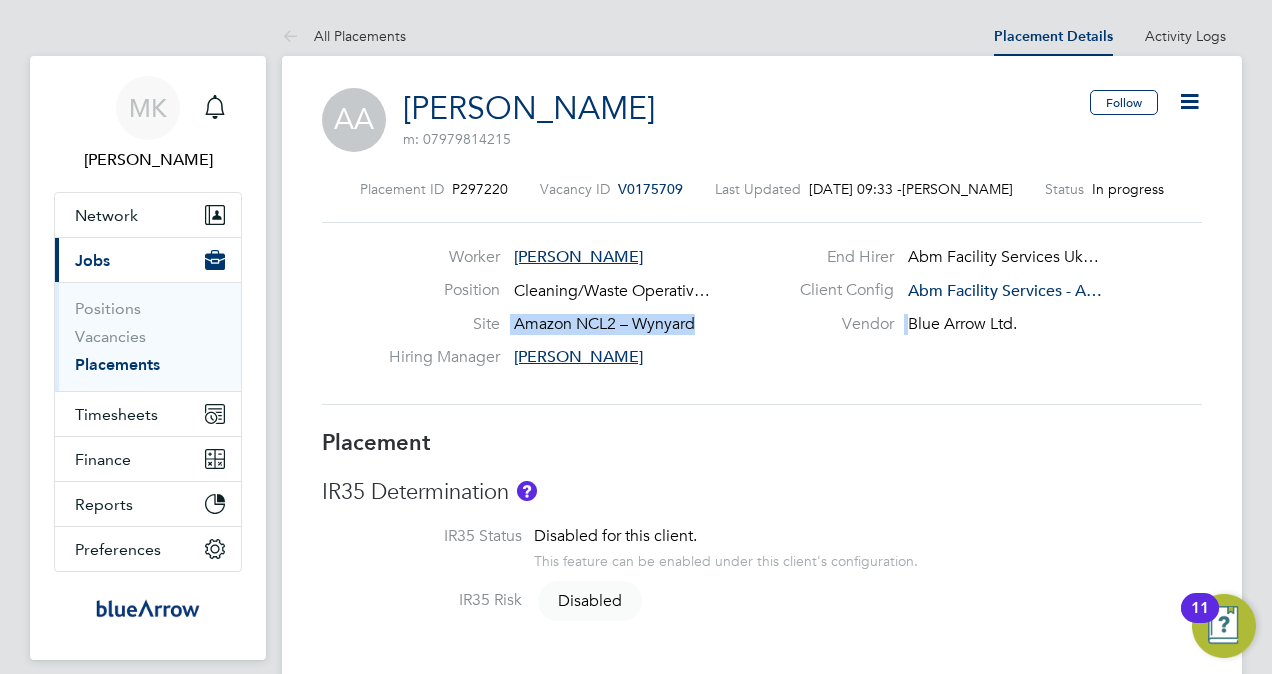 drag, startPoint x: 511, startPoint y: 321, endPoint x: 716, endPoint y: 326, distance: 205.06097 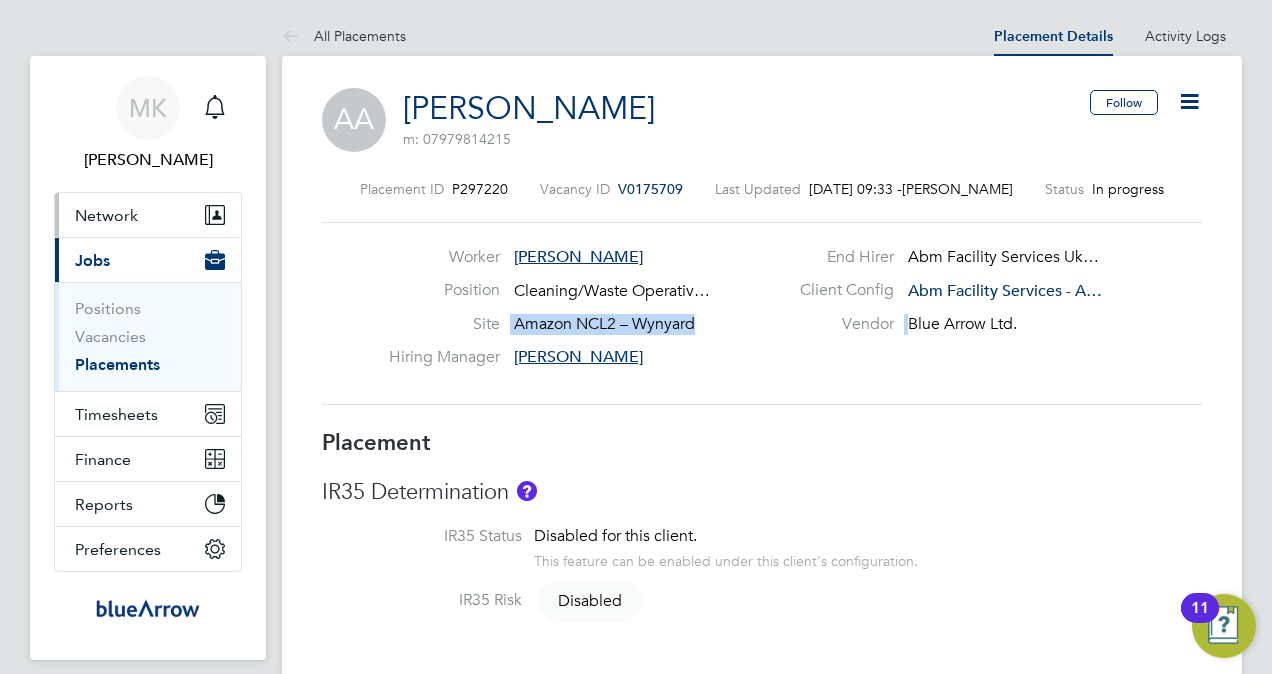click on "Network" at bounding box center [106, 215] 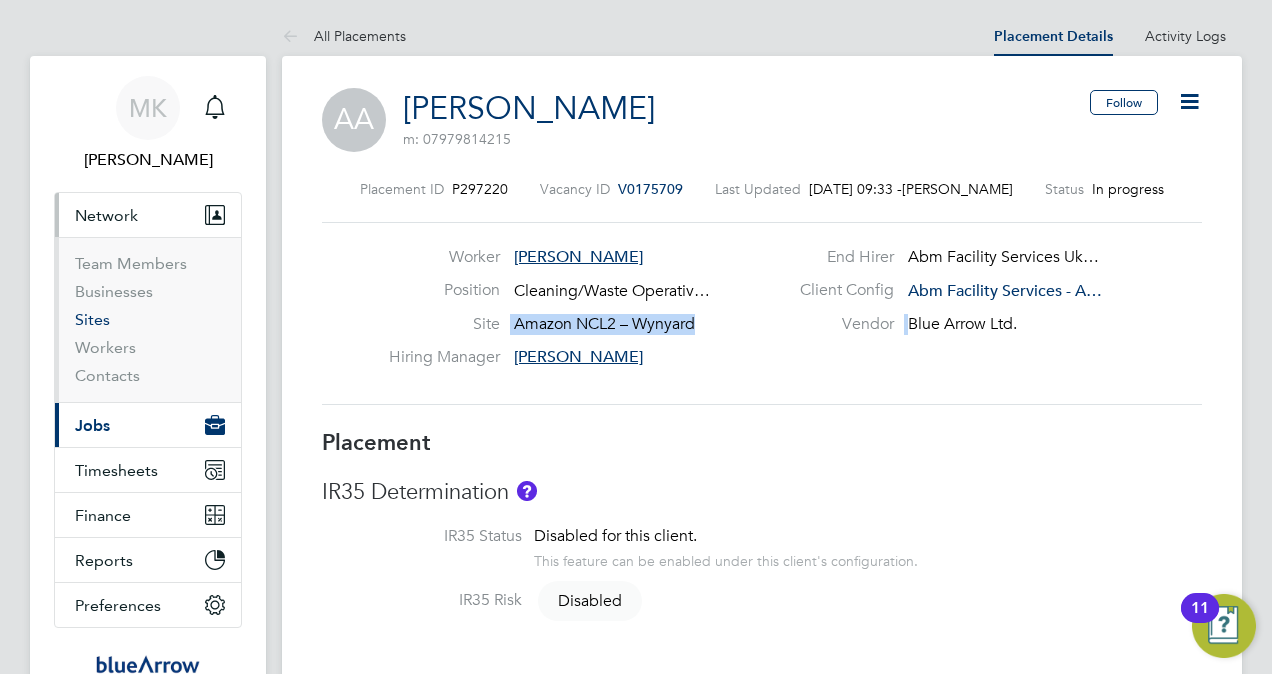 click on "Sites" at bounding box center (92, 319) 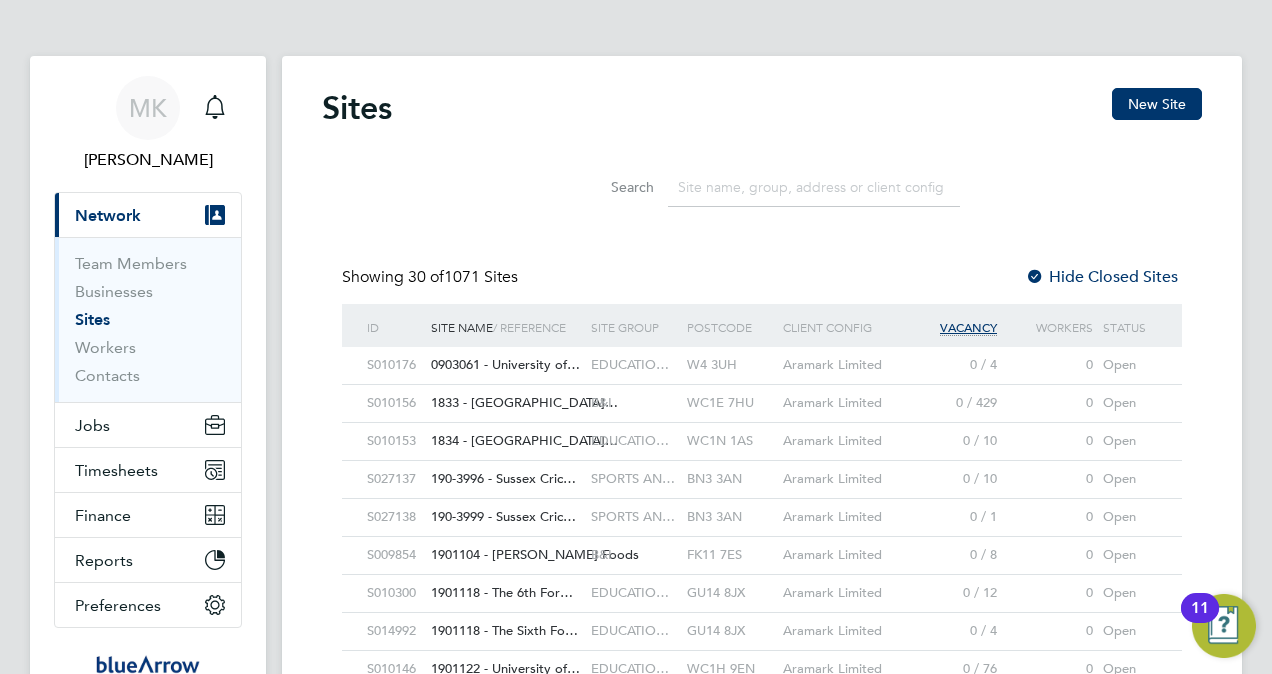 click 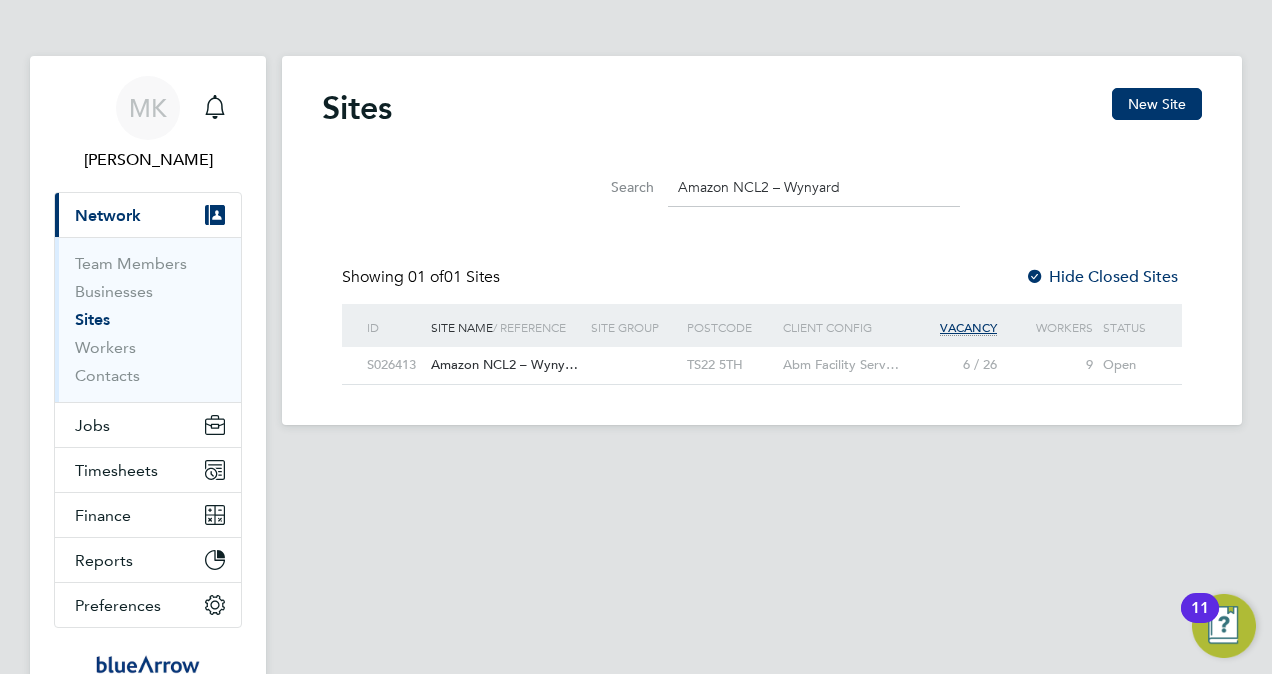 type on "Amazon NCL2 – Wynyard" 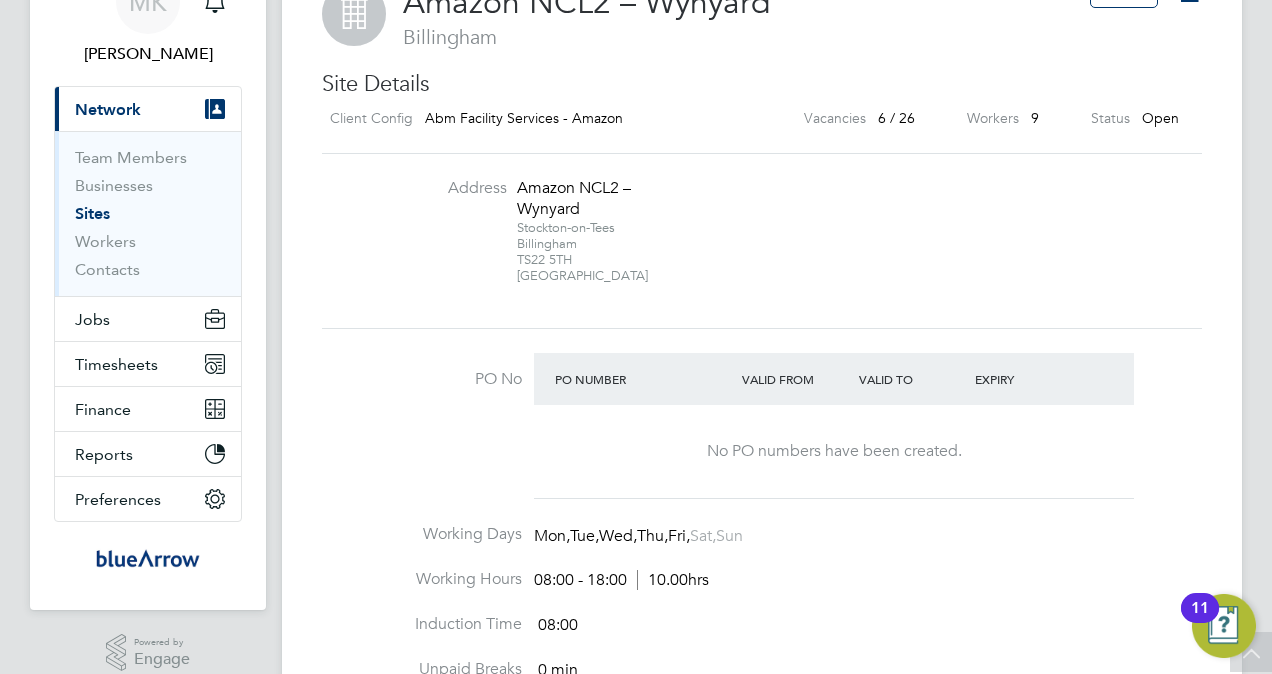scroll, scrollTop: 74, scrollLeft: 0, axis: vertical 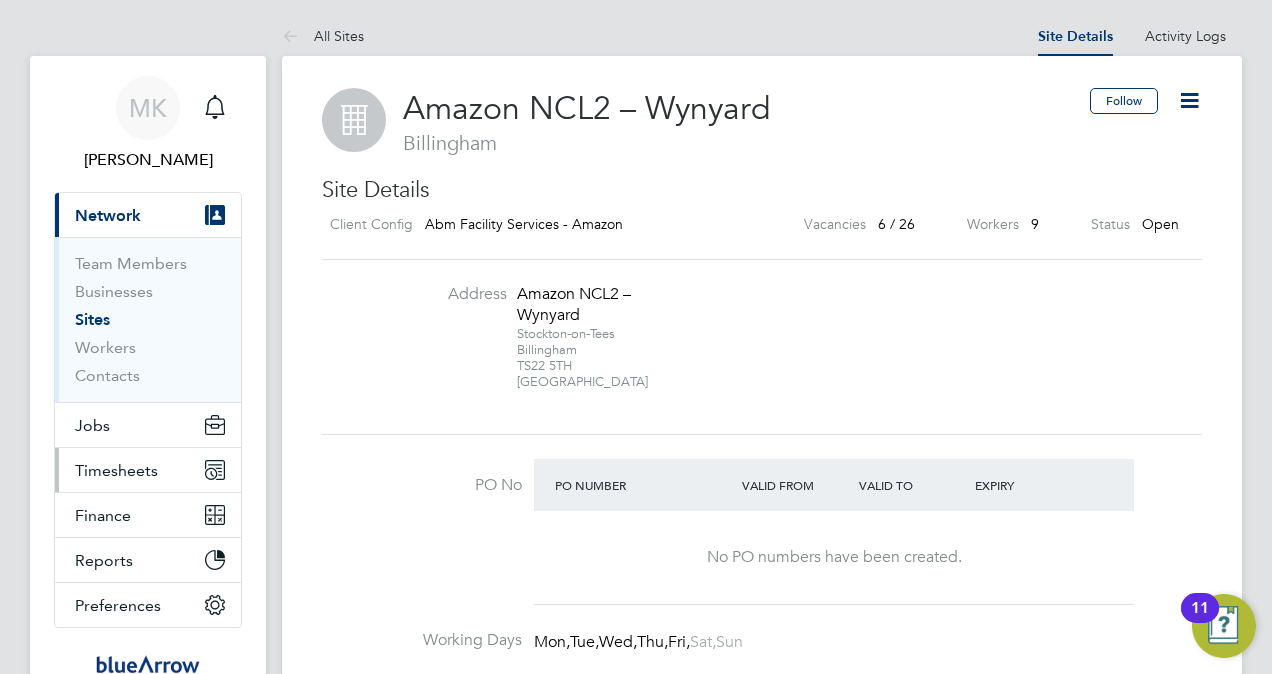 click on "Timesheets" at bounding box center (116, 470) 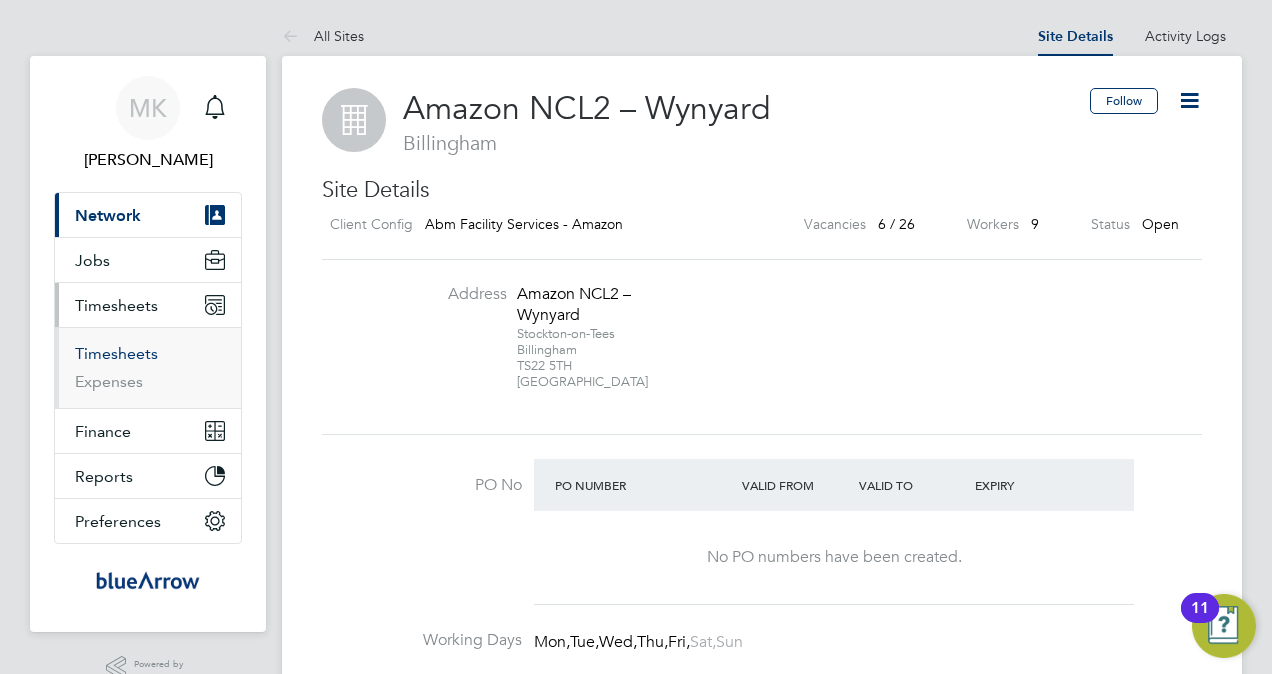click on "Timesheets" at bounding box center [116, 353] 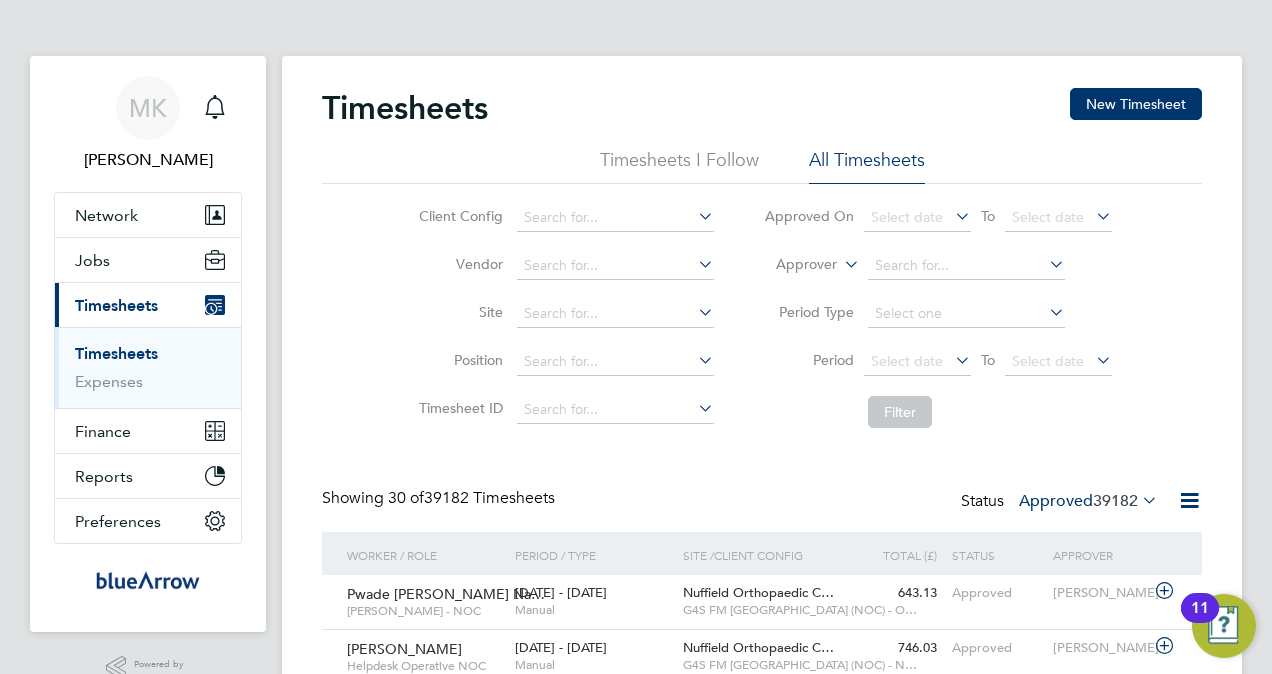 scroll, scrollTop: 10, scrollLeft: 10, axis: both 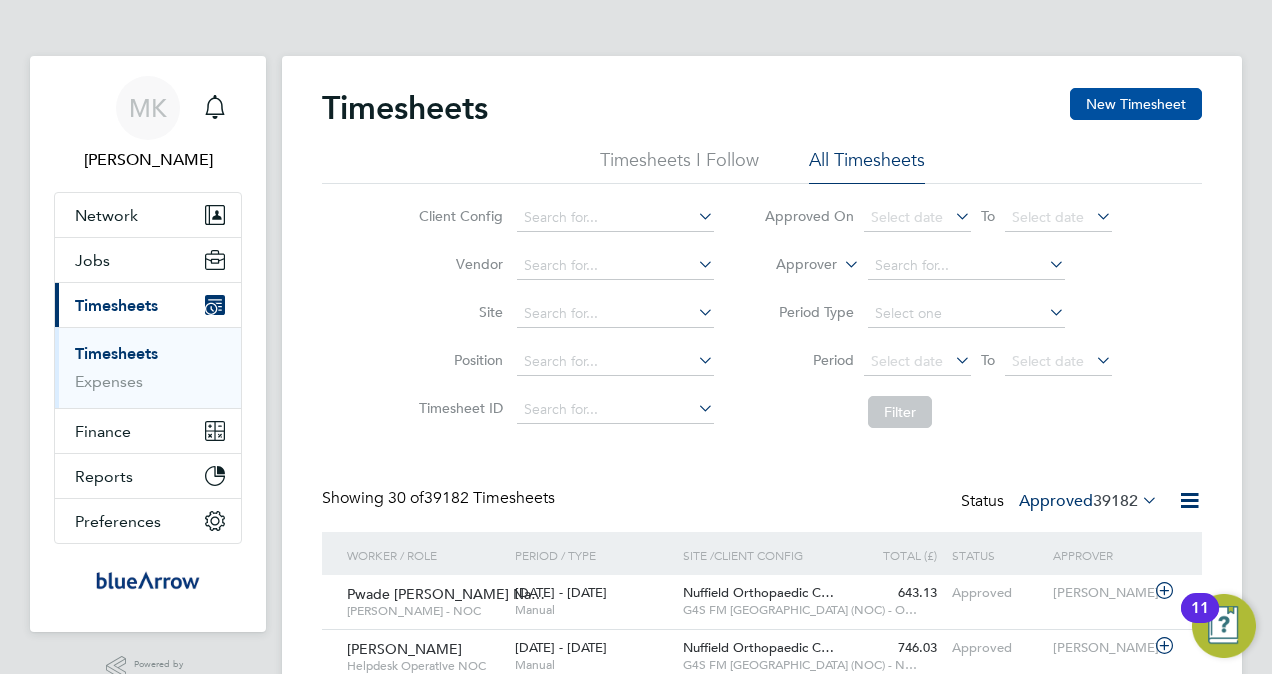 click on "New Timesheet" 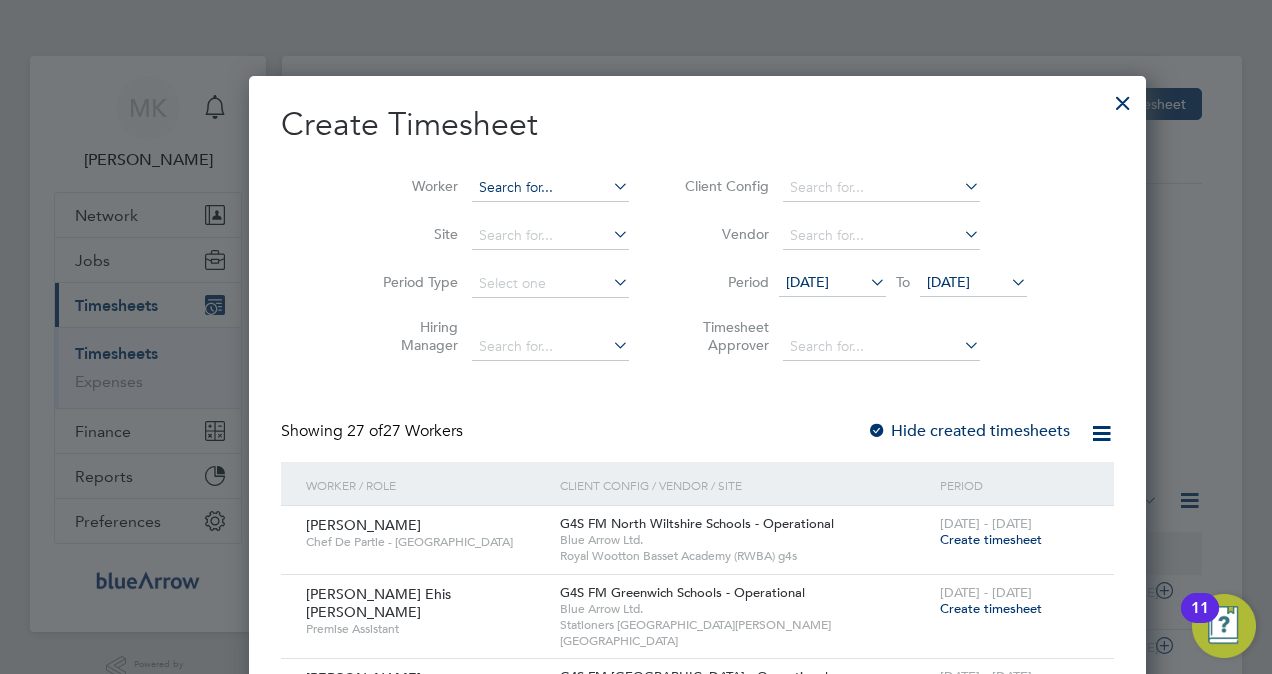 click at bounding box center (550, 188) 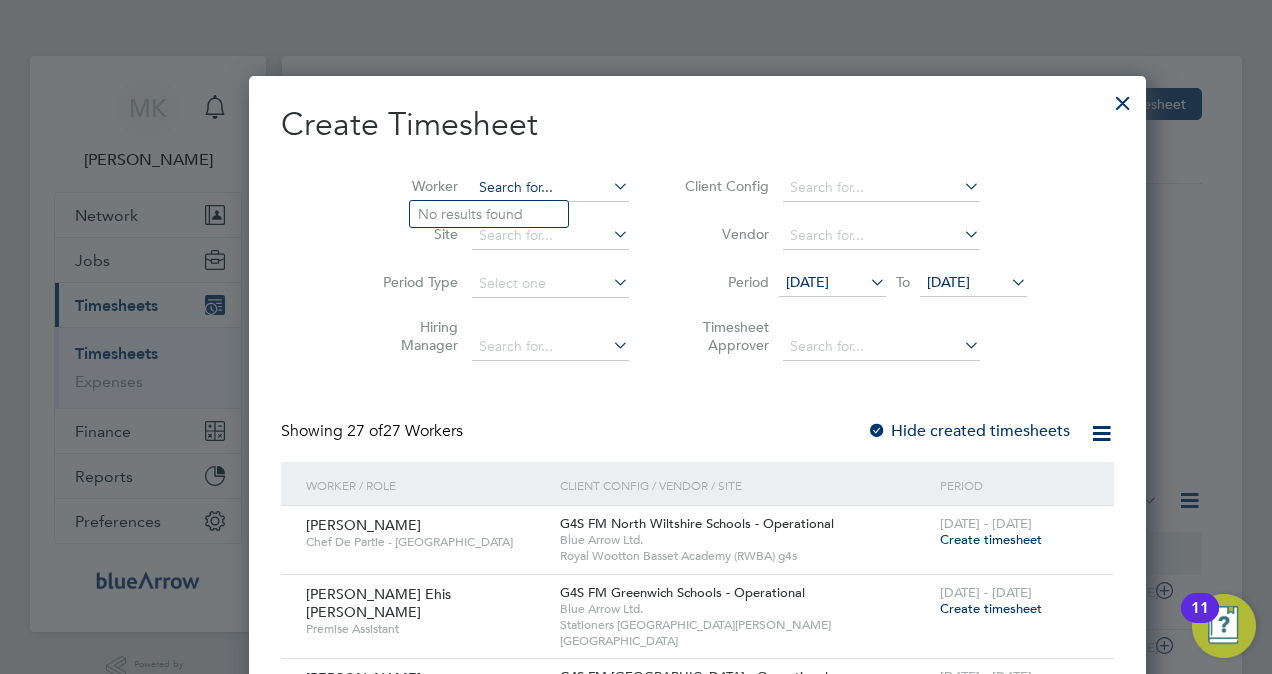paste on "[PERSON_NAME]" 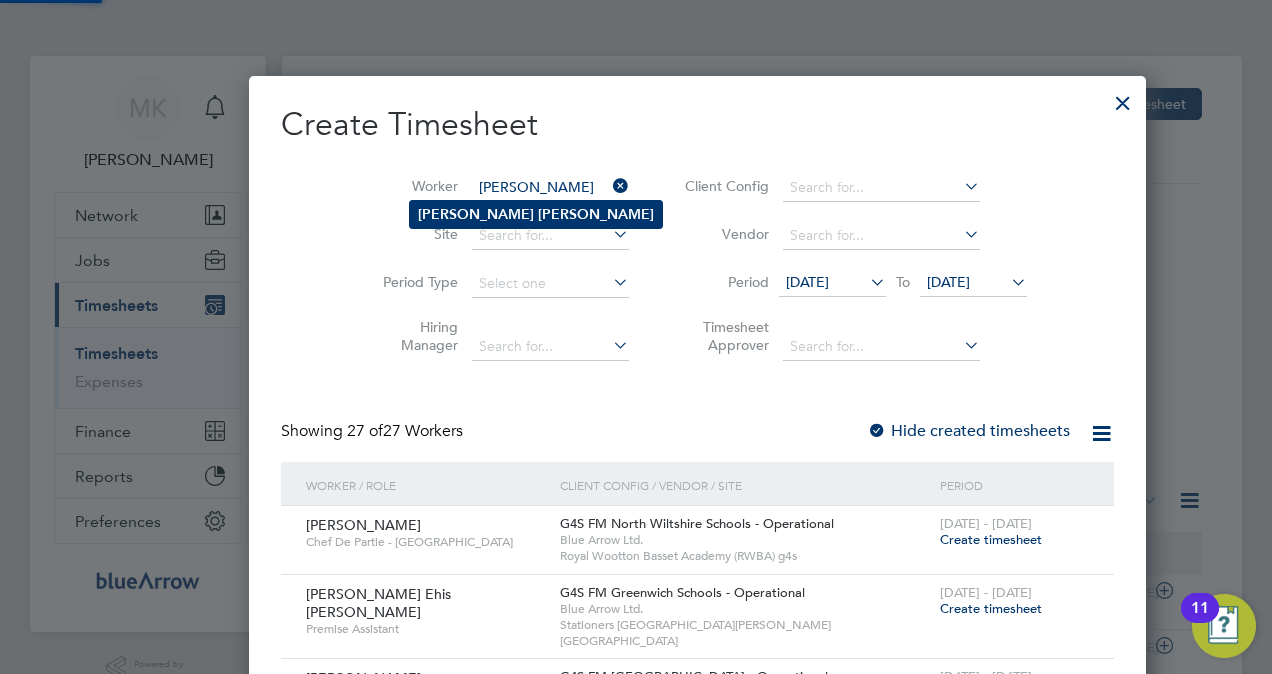 type on "[PERSON_NAME]" 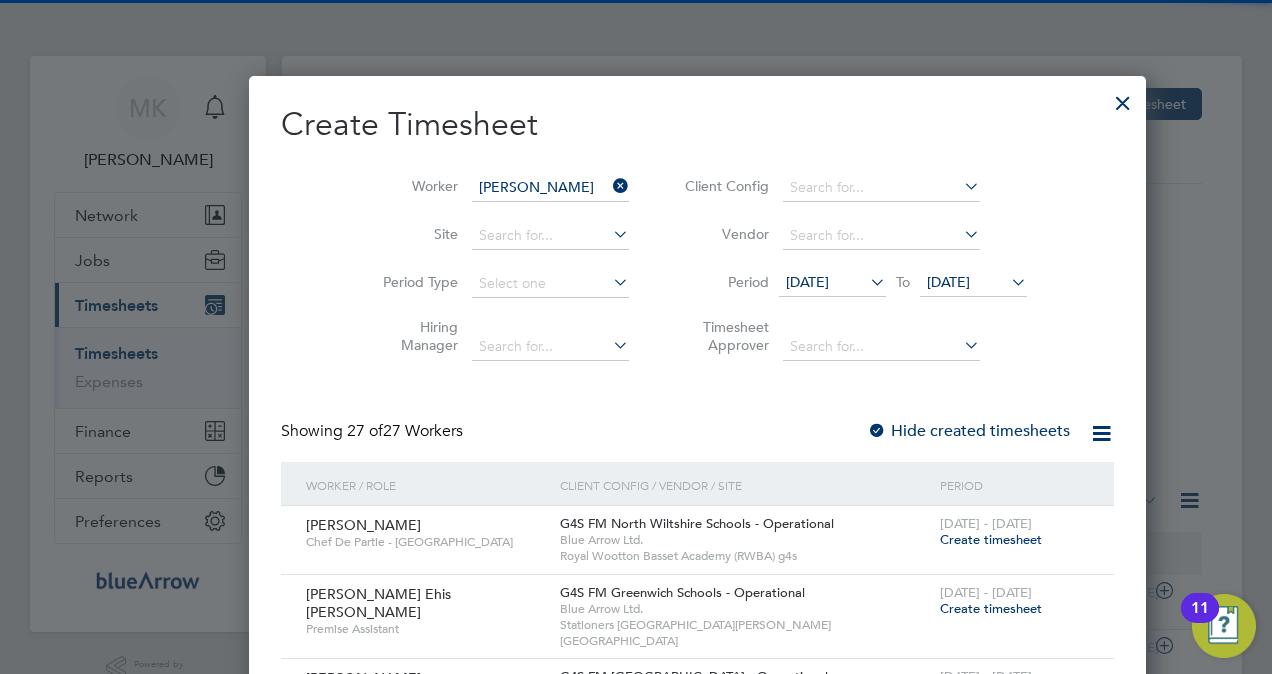 click on "Abiodun   Adam" 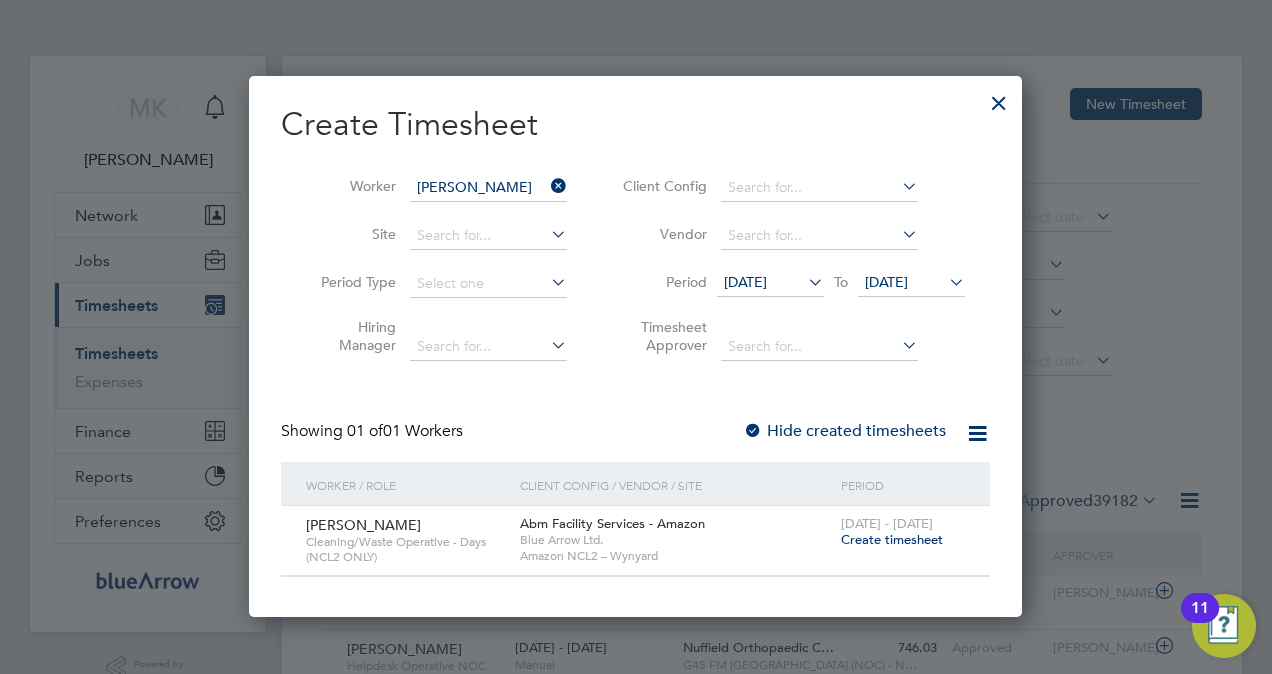 scroll, scrollTop: 10, scrollLeft: 9, axis: both 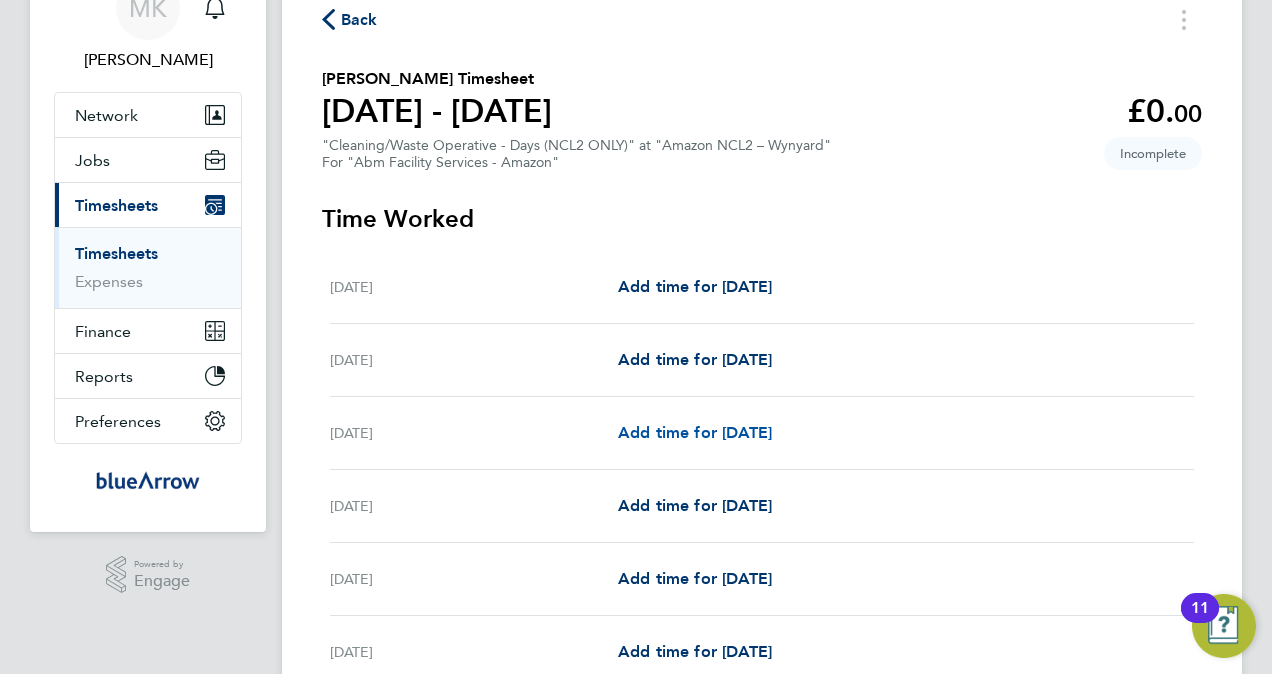 click on "Add time for [DATE]" at bounding box center [695, 432] 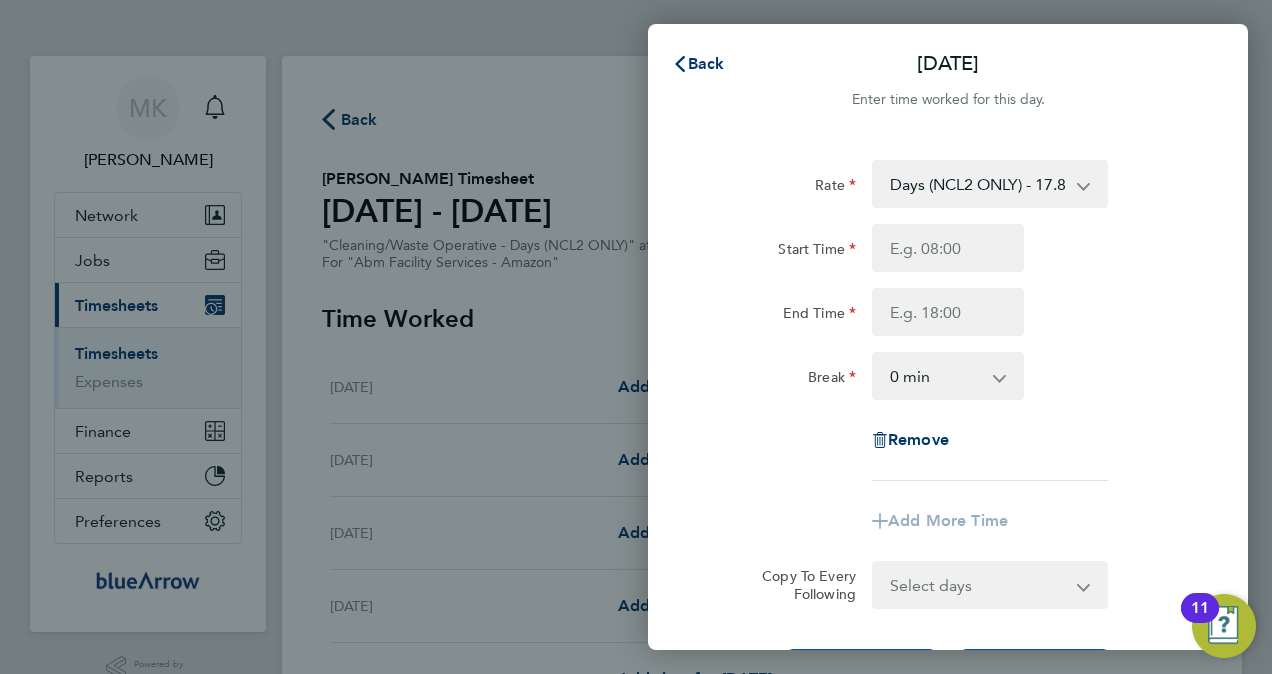 click 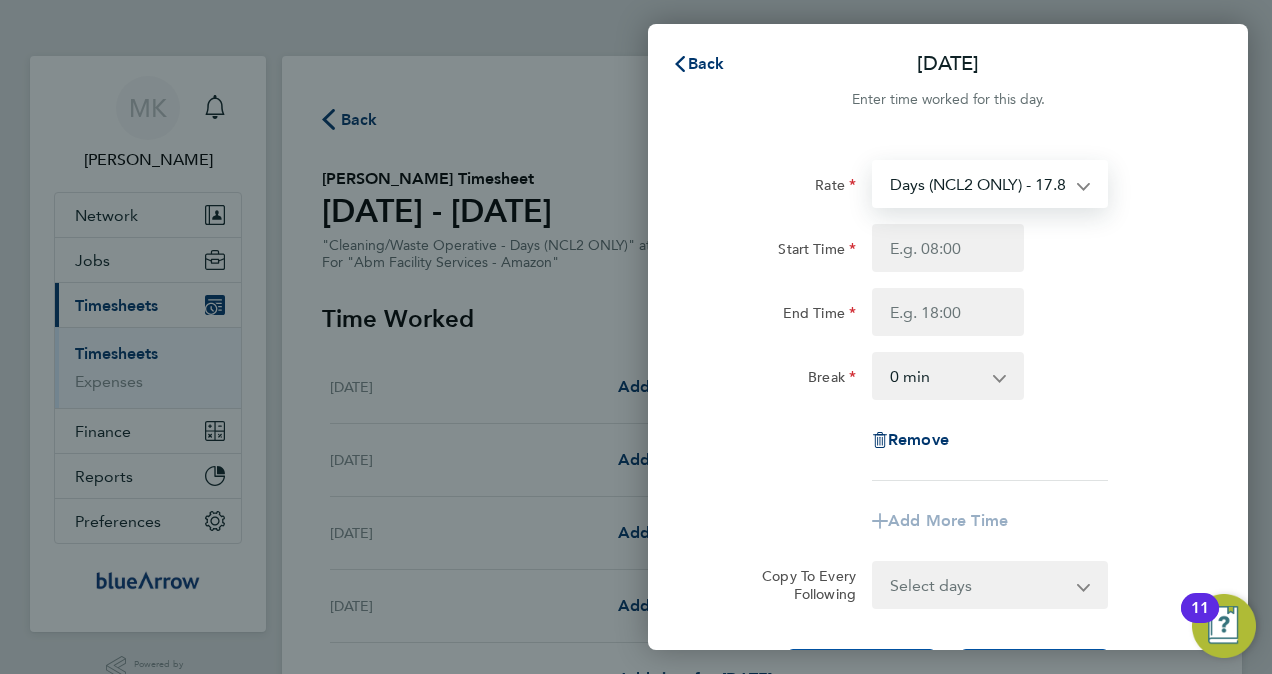 click on "Days (NCL2 ONLY) - 17.83   Nights - 18.59" at bounding box center [978, 184] 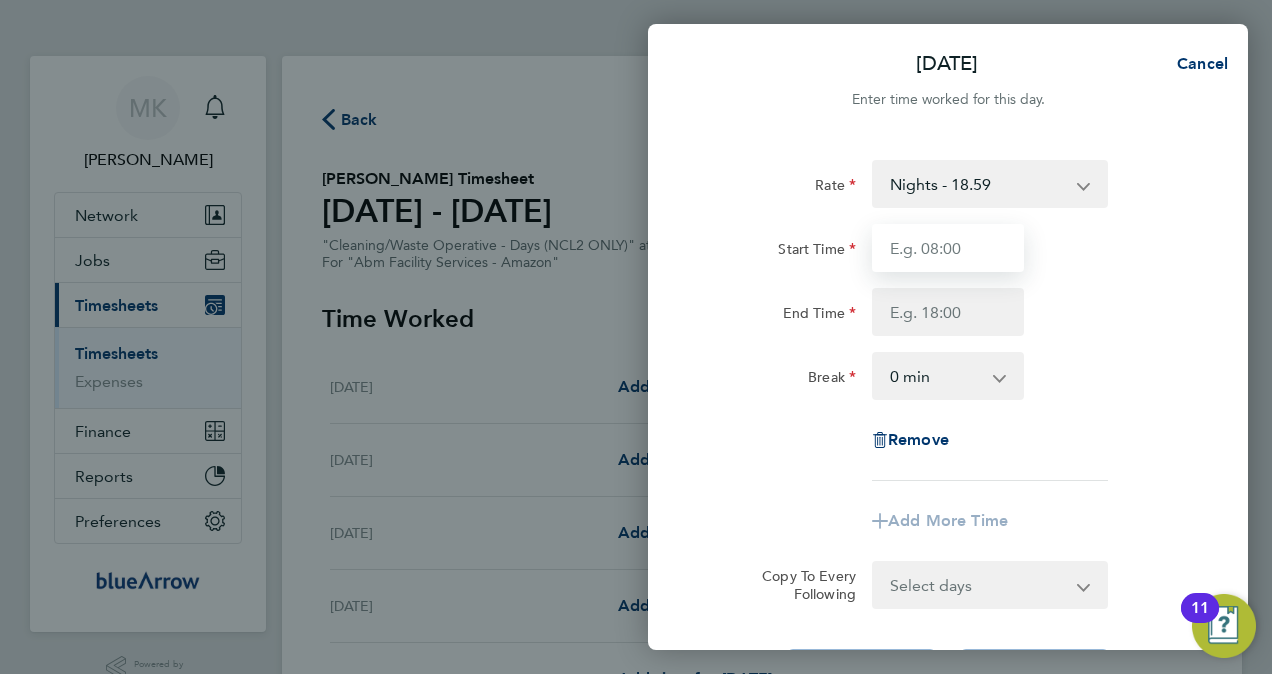 click on "Start Time" at bounding box center (948, 248) 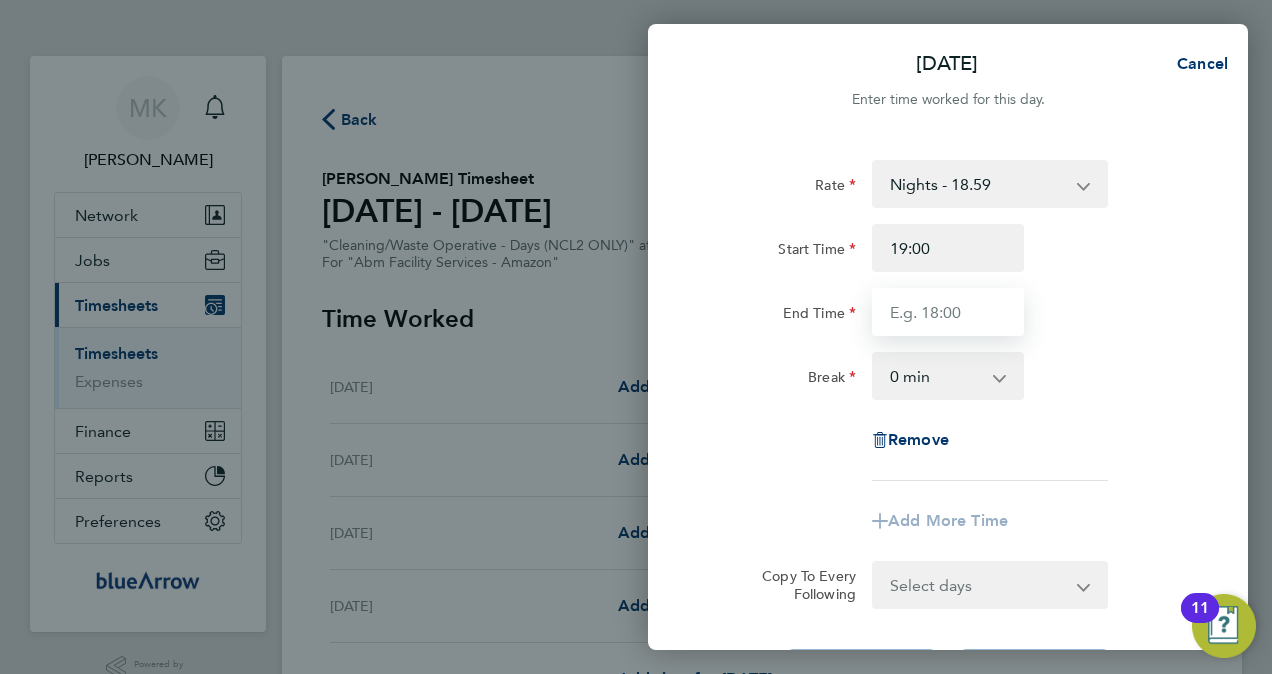 click on "End Time" at bounding box center [948, 312] 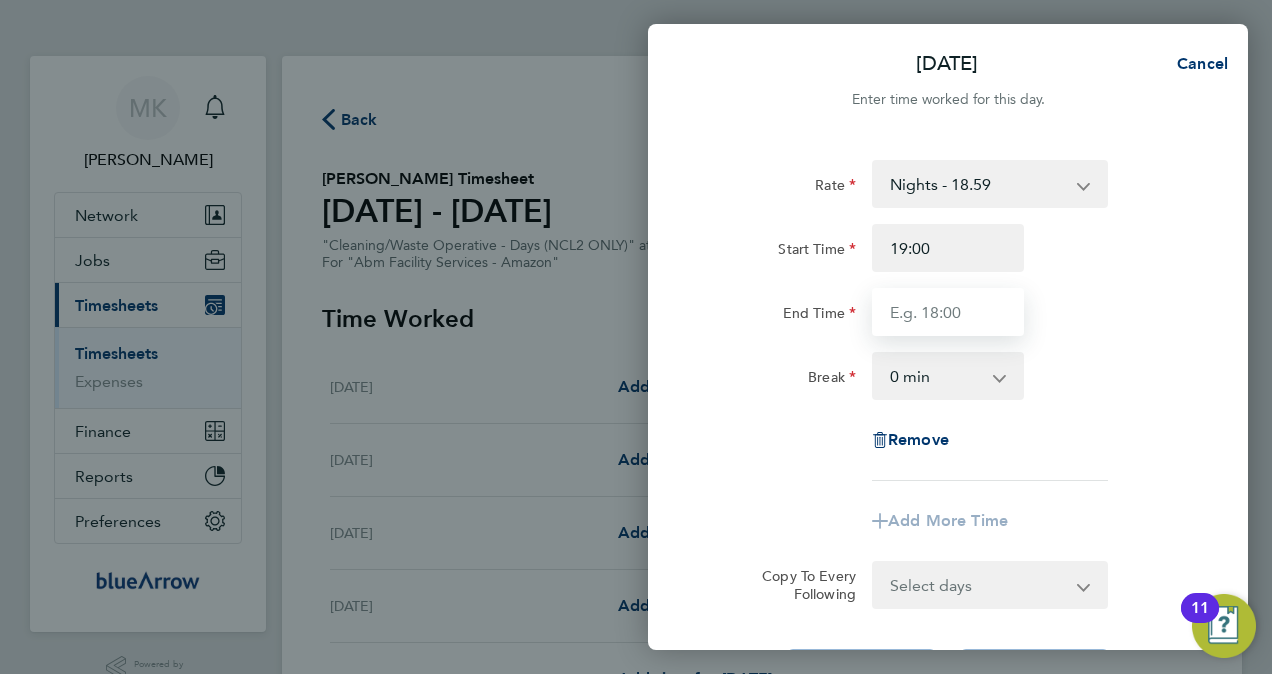 type on "07:00" 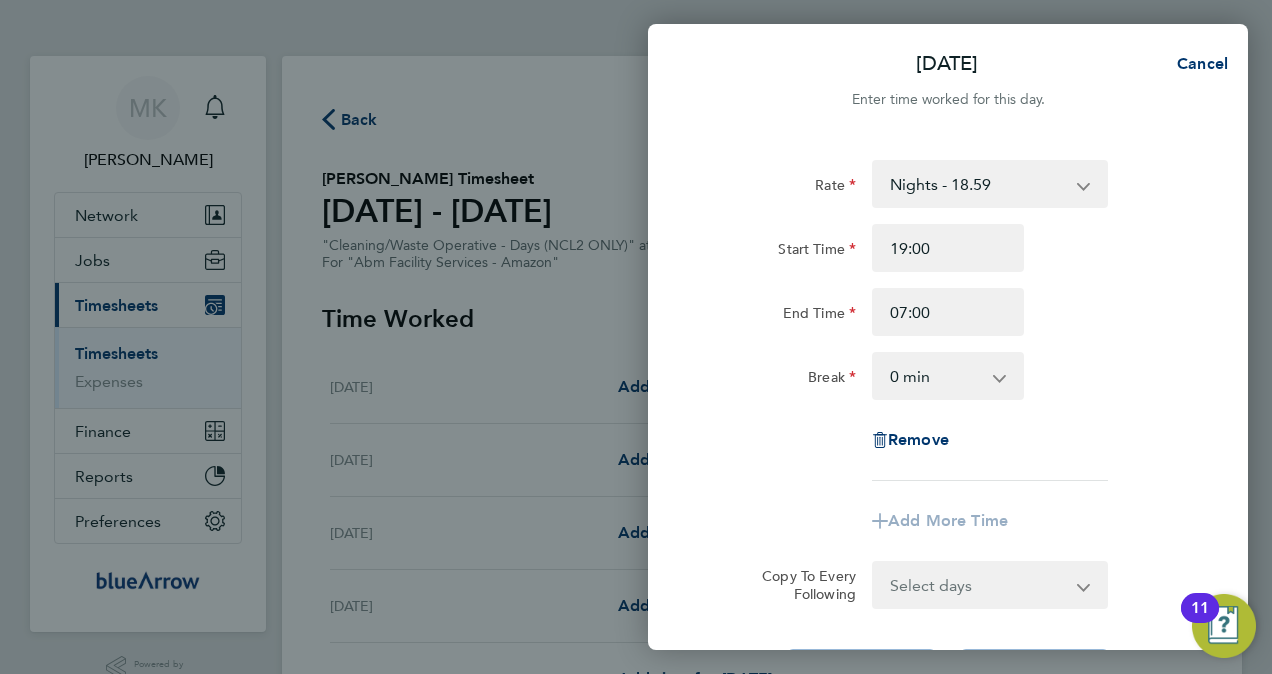 click on "0 min   15 min   30 min   45 min   60 min   75 min   90 min" at bounding box center (936, 376) 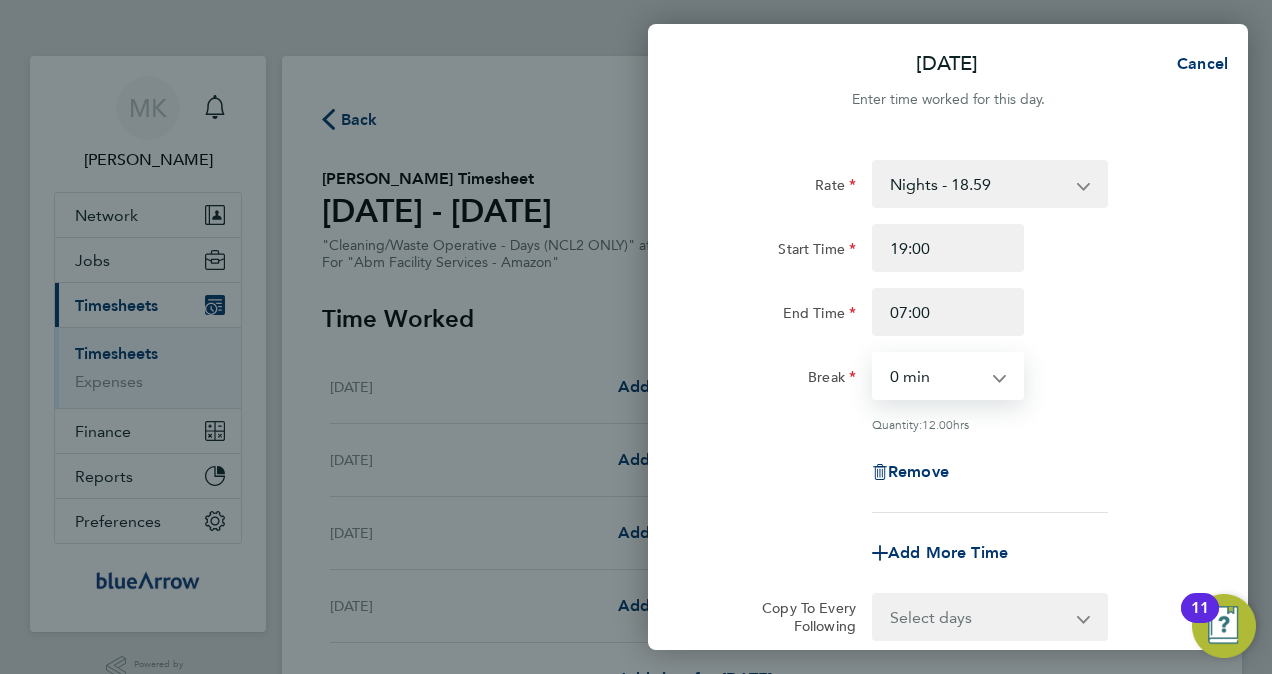 select on "60" 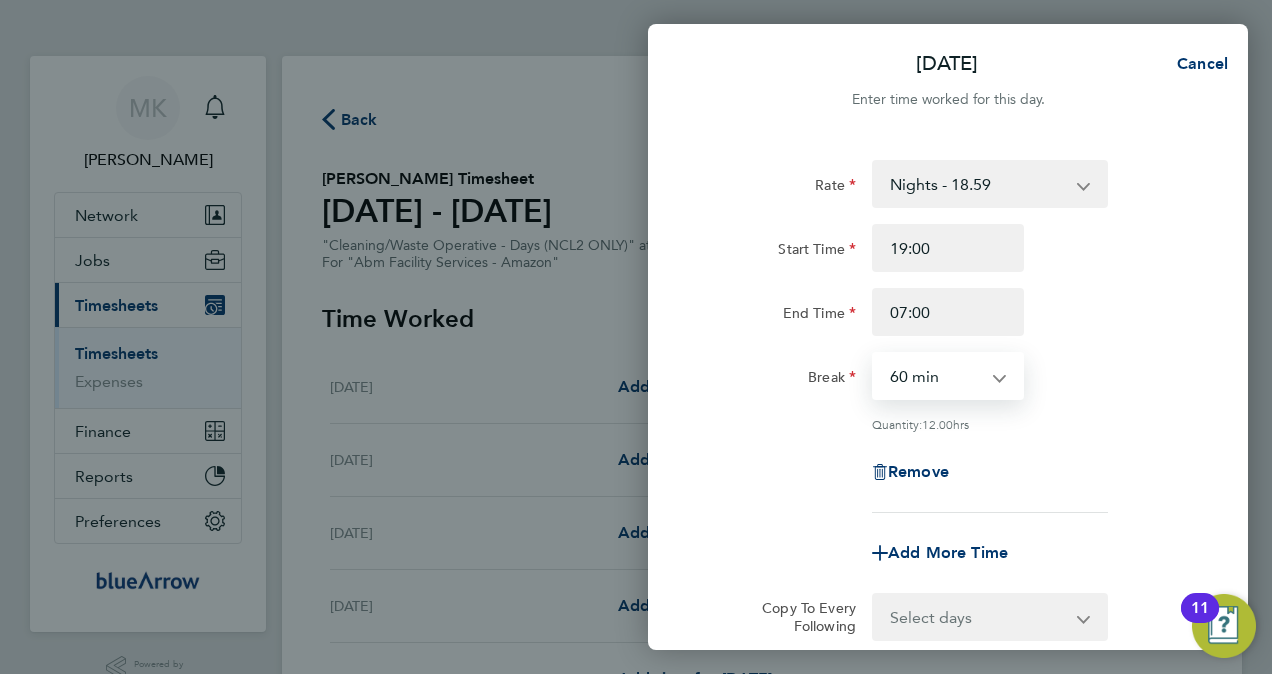 click on "0 min   15 min   30 min   45 min   60 min   75 min   90 min" at bounding box center [936, 376] 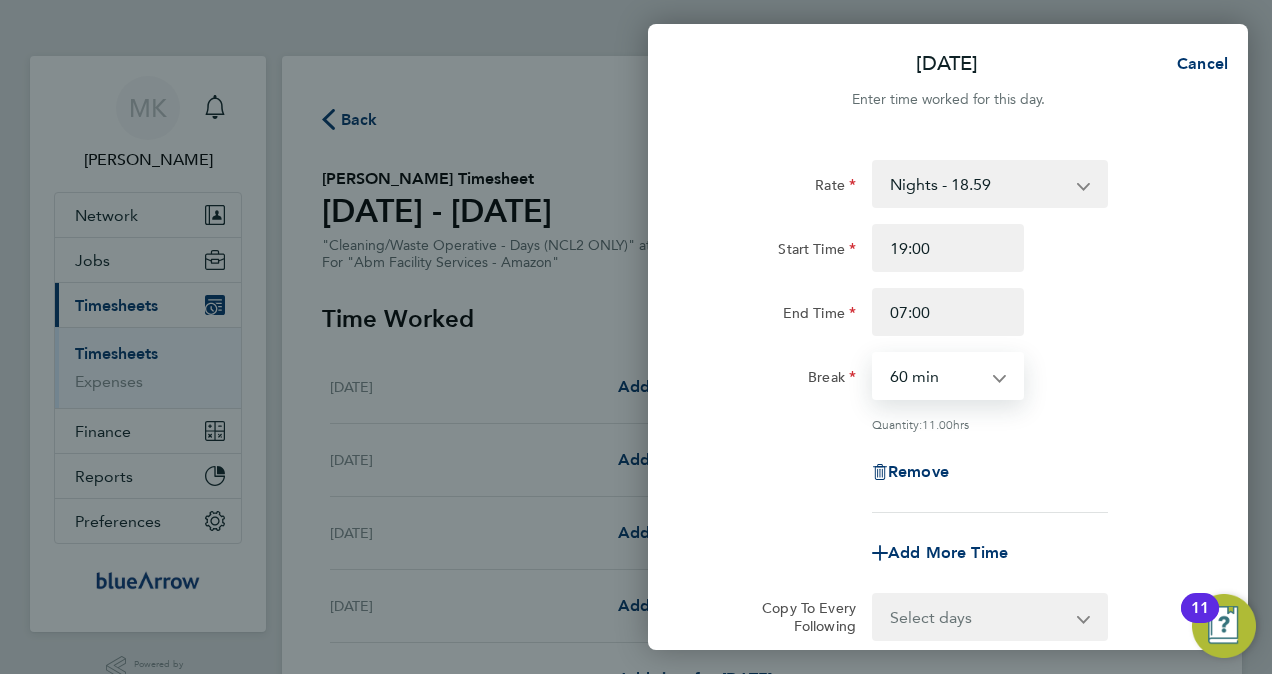 click on "Rate  Nights - 18.59   Days (NCL2 ONLY) - 17.83
Start Time 19:00 End Time 07:00 Break  0 min   15 min   30 min   45 min   60 min   75 min   90 min
Quantity:  11.00  hrs
Remove" 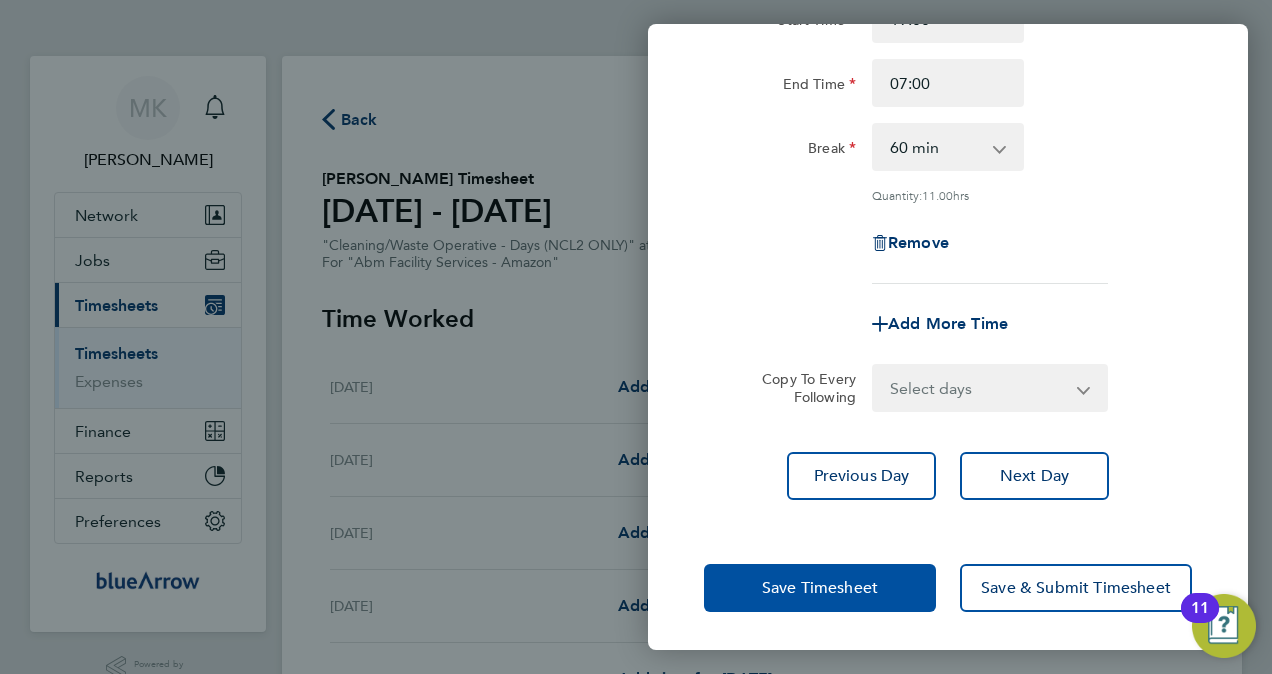 click on "Save Timesheet" 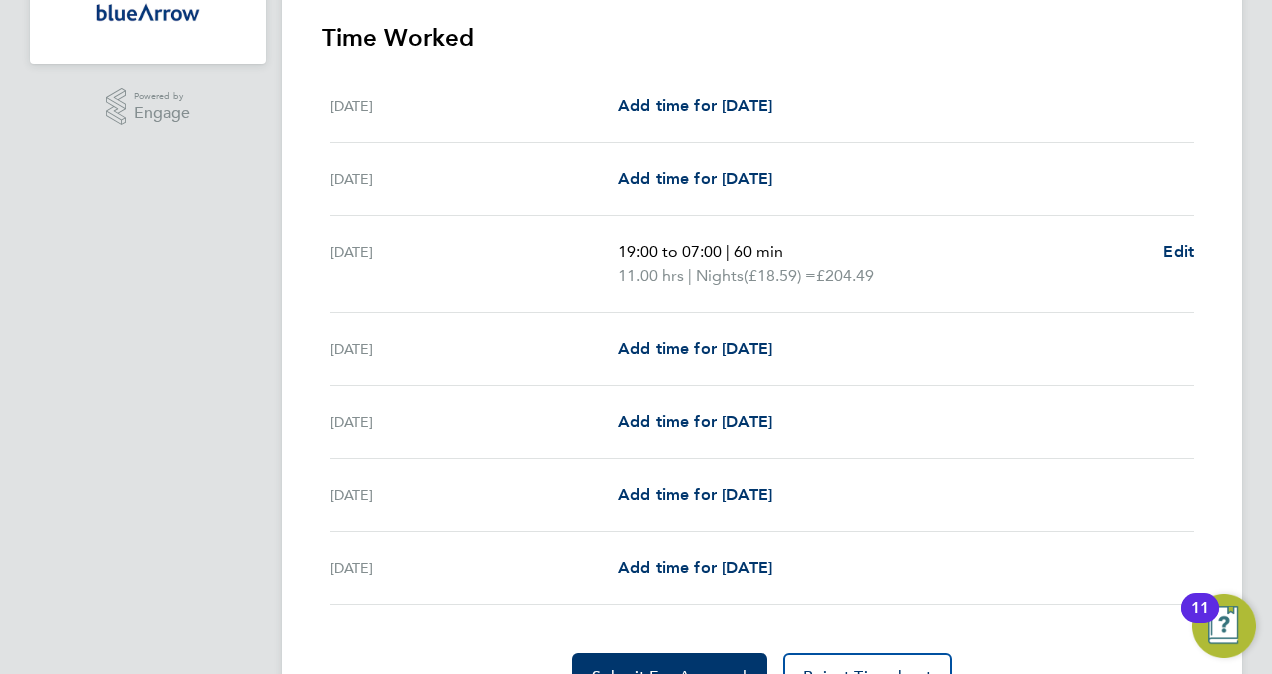 scroll, scrollTop: 600, scrollLeft: 0, axis: vertical 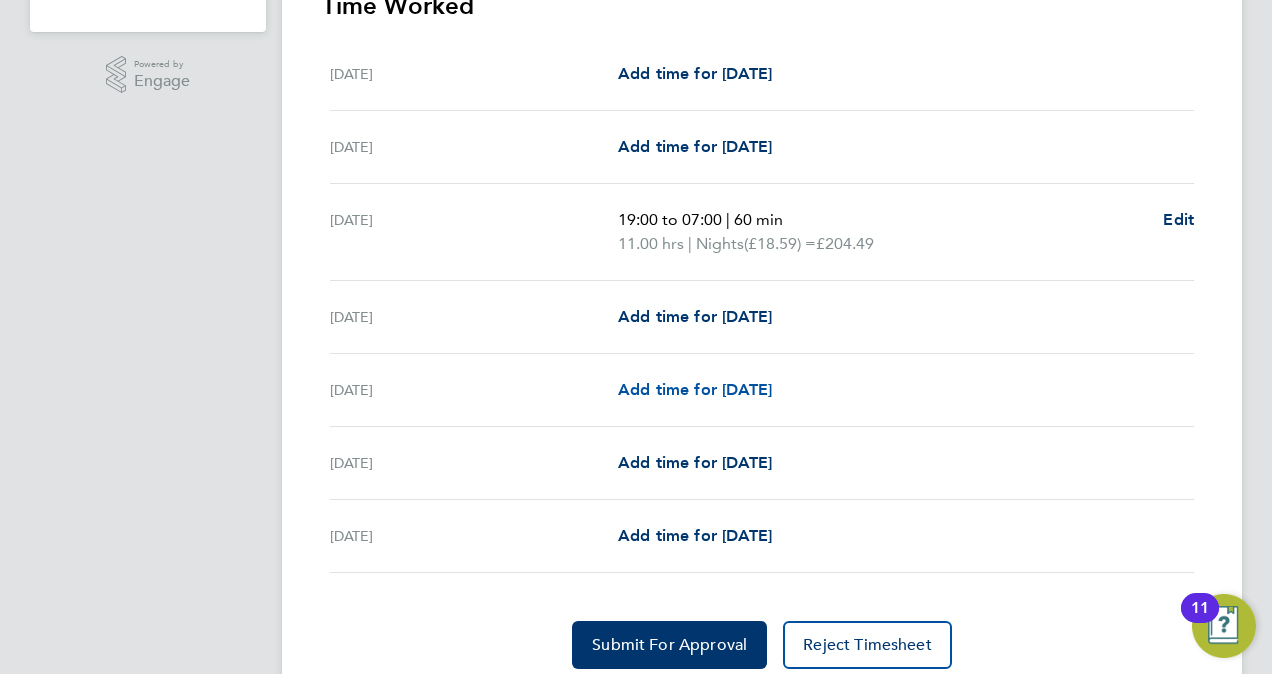 click on "Add time for [DATE]" at bounding box center [695, 389] 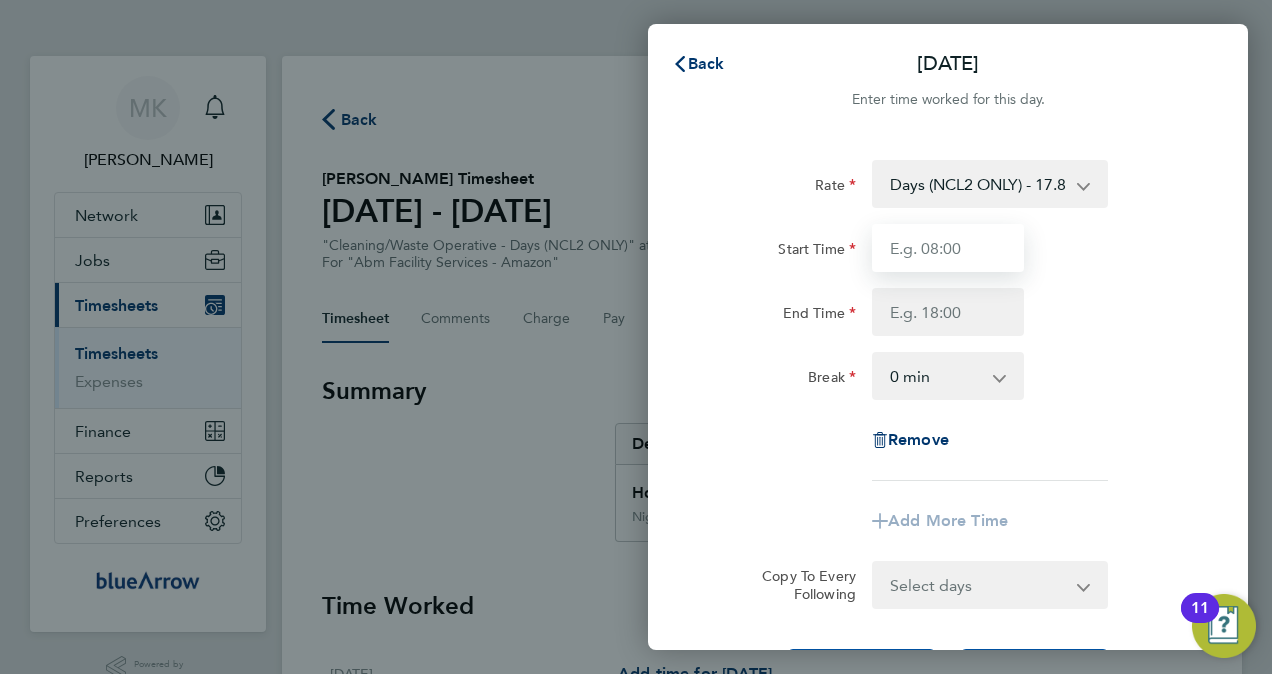 click on "Start Time" at bounding box center (948, 248) 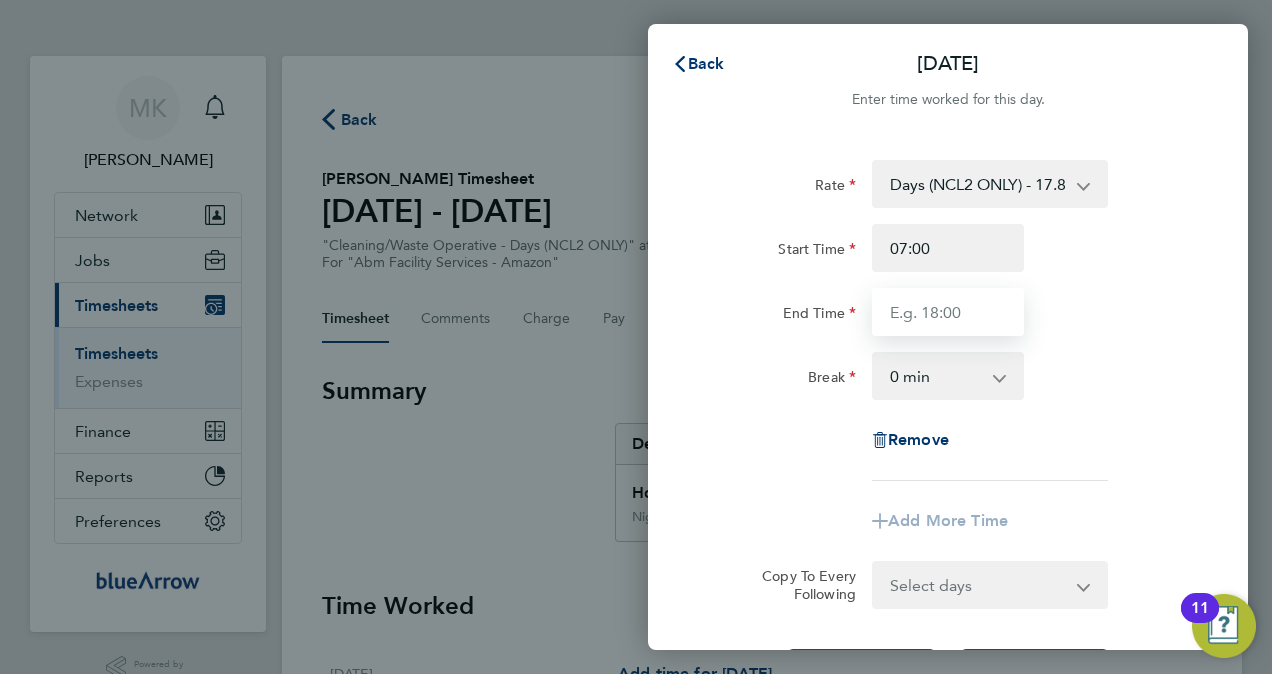 click on "End Time" at bounding box center [948, 312] 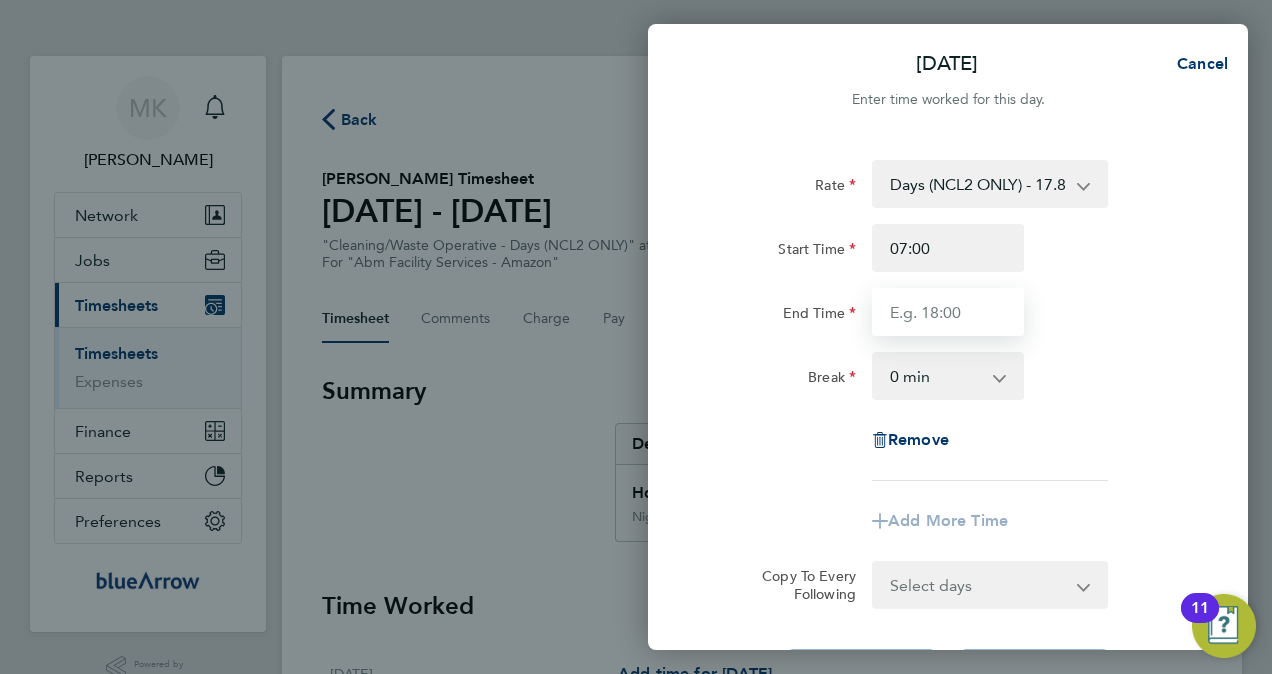 type on "19:00" 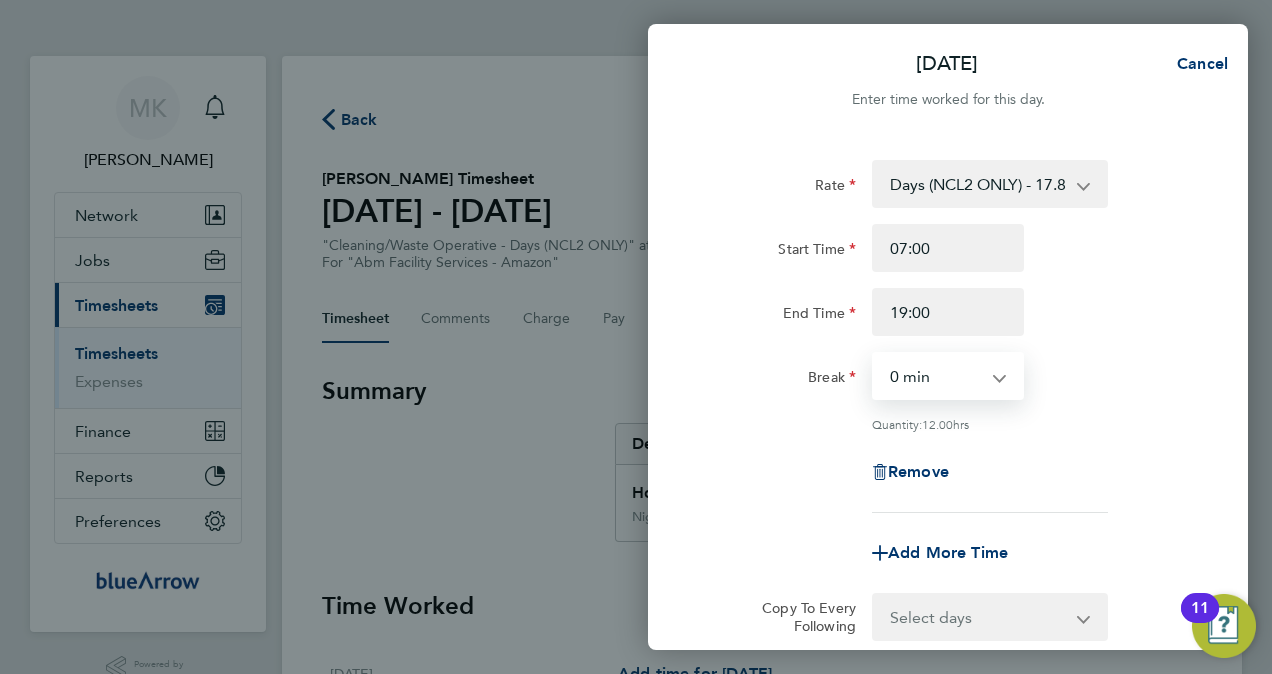 click on "0 min   15 min   30 min   45 min   60 min   75 min   90 min" at bounding box center (936, 376) 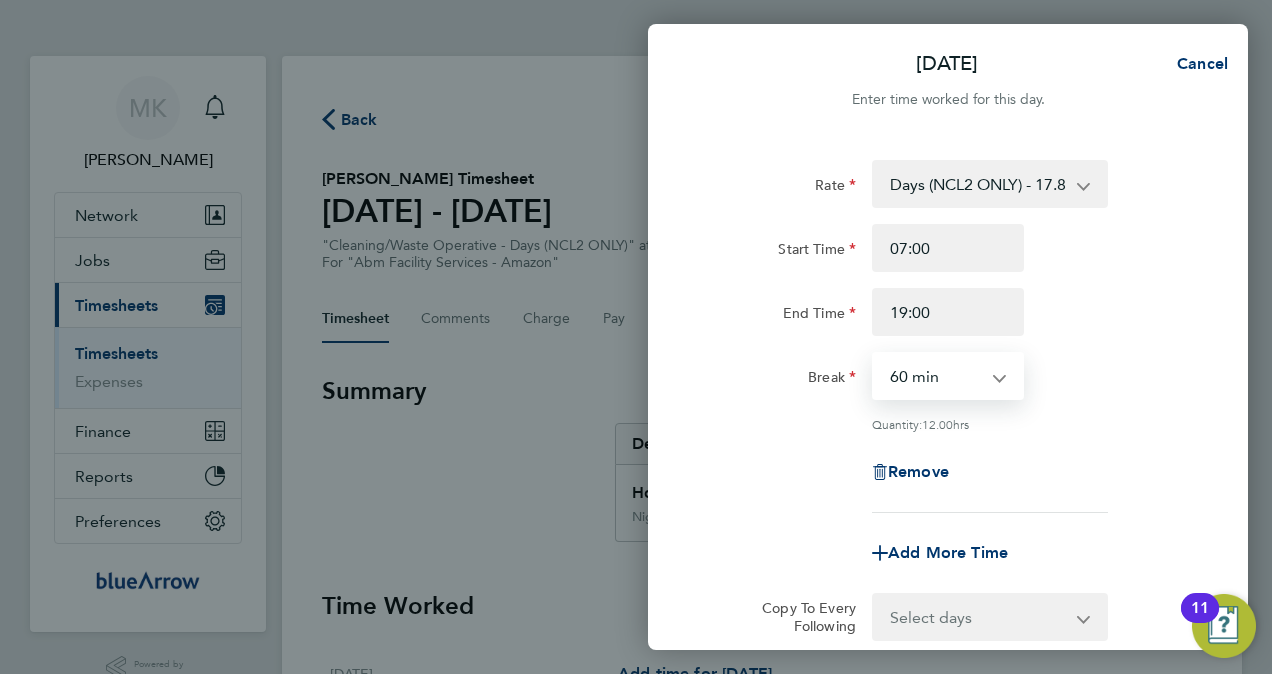 click on "0 min   15 min   30 min   45 min   60 min   75 min   90 min" at bounding box center [936, 376] 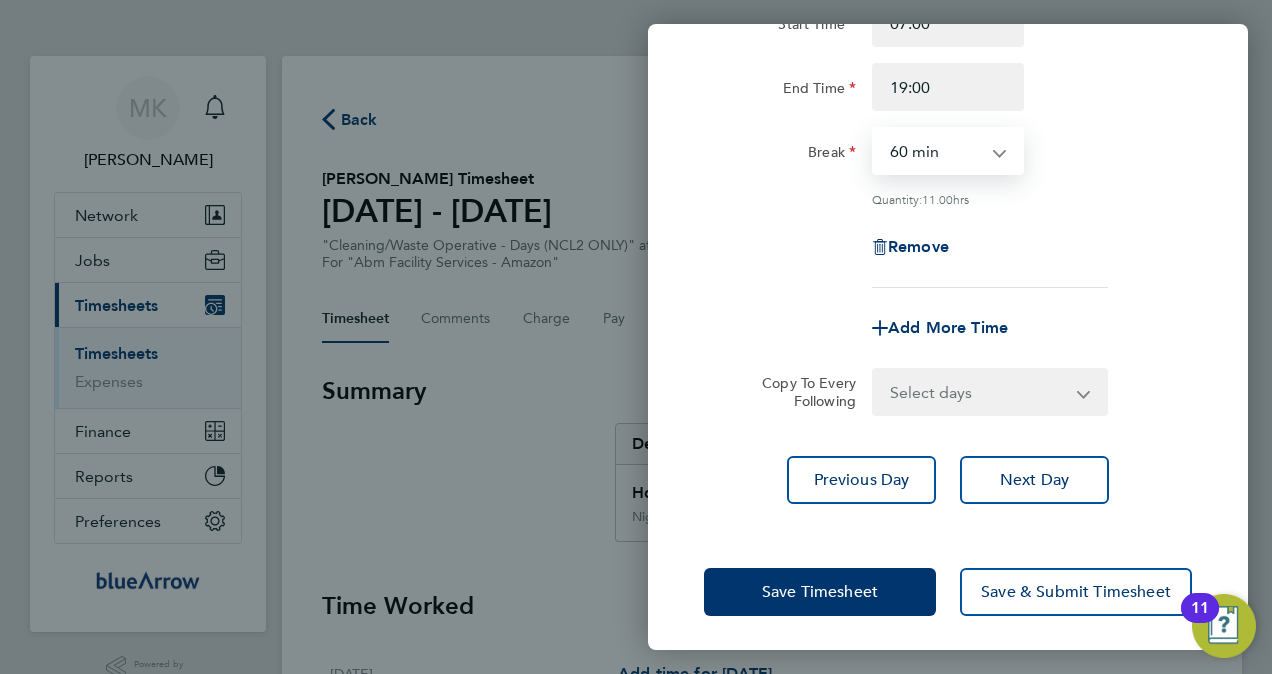 scroll, scrollTop: 229, scrollLeft: 0, axis: vertical 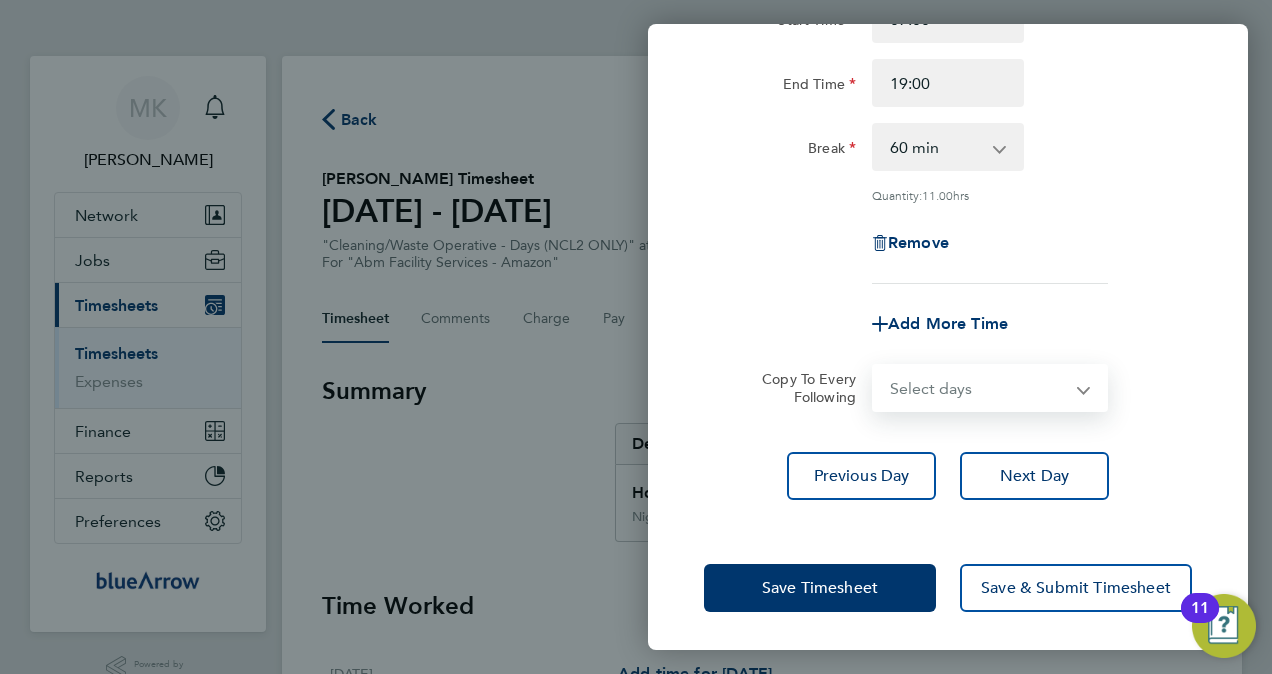click on "Select days   Day   Thursday   Friday" at bounding box center [979, 388] 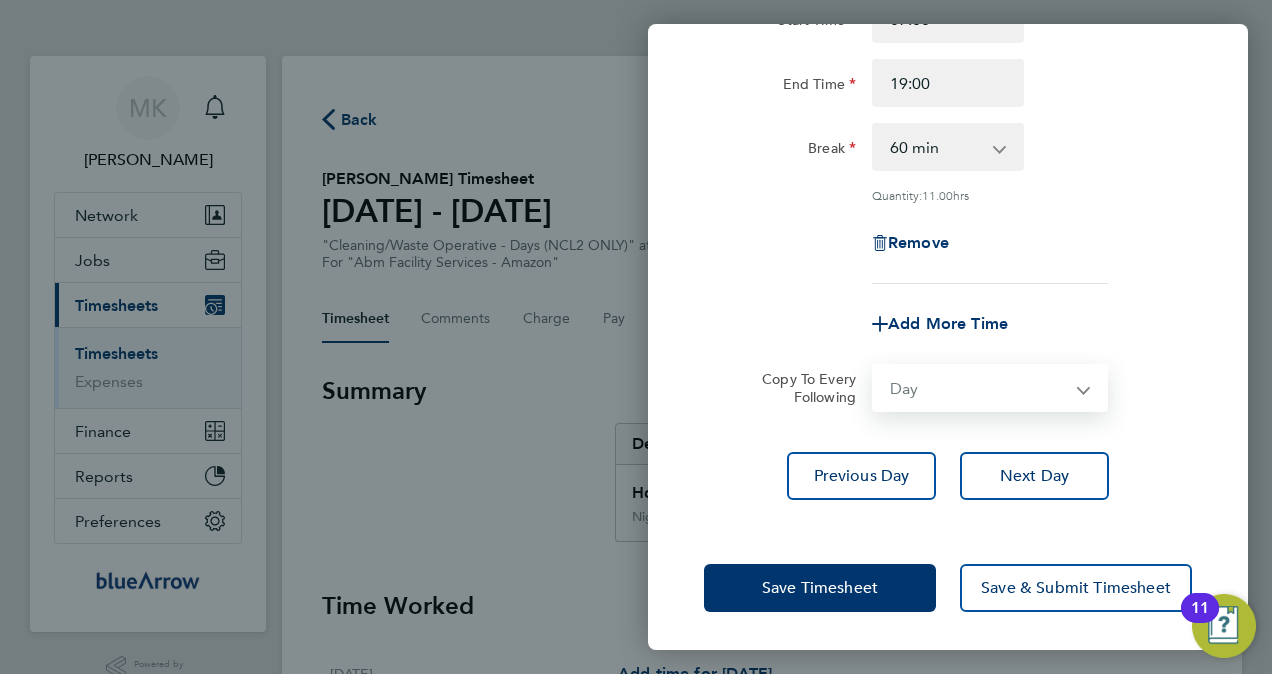 click on "Select days   Day   Thursday   Friday" at bounding box center (979, 388) 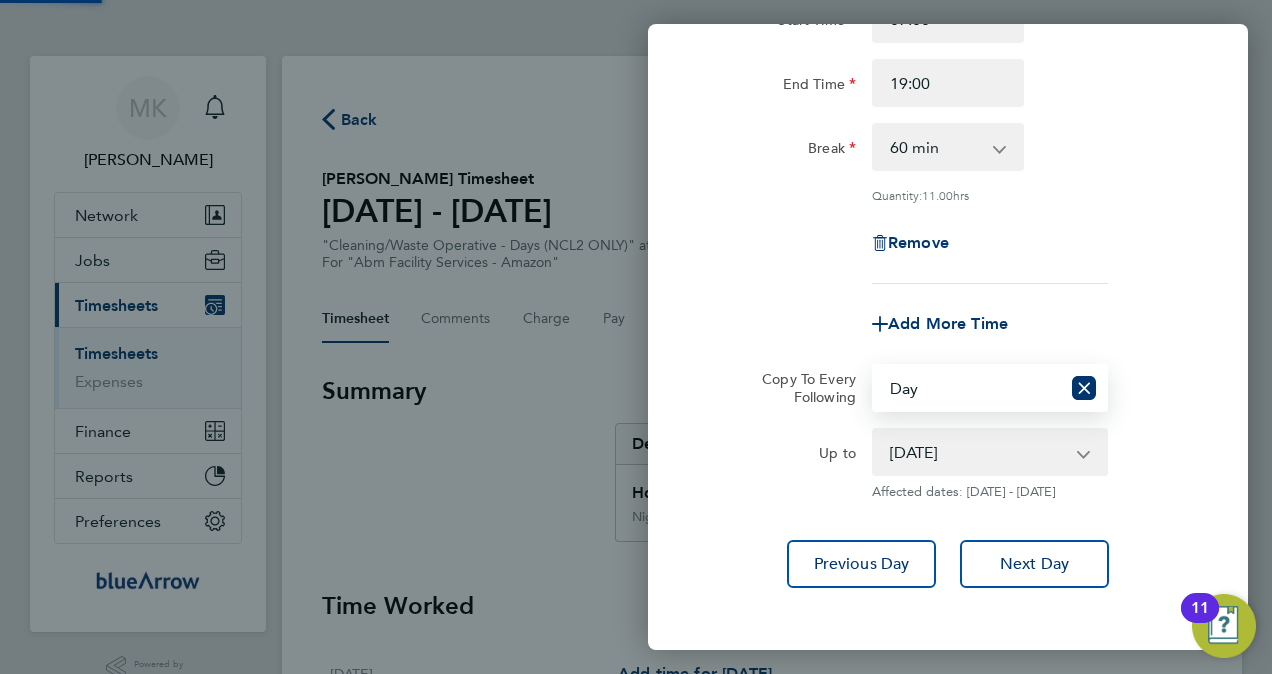 drag, startPoint x: 943, startPoint y: 410, endPoint x: 940, endPoint y: 448, distance: 38.118237 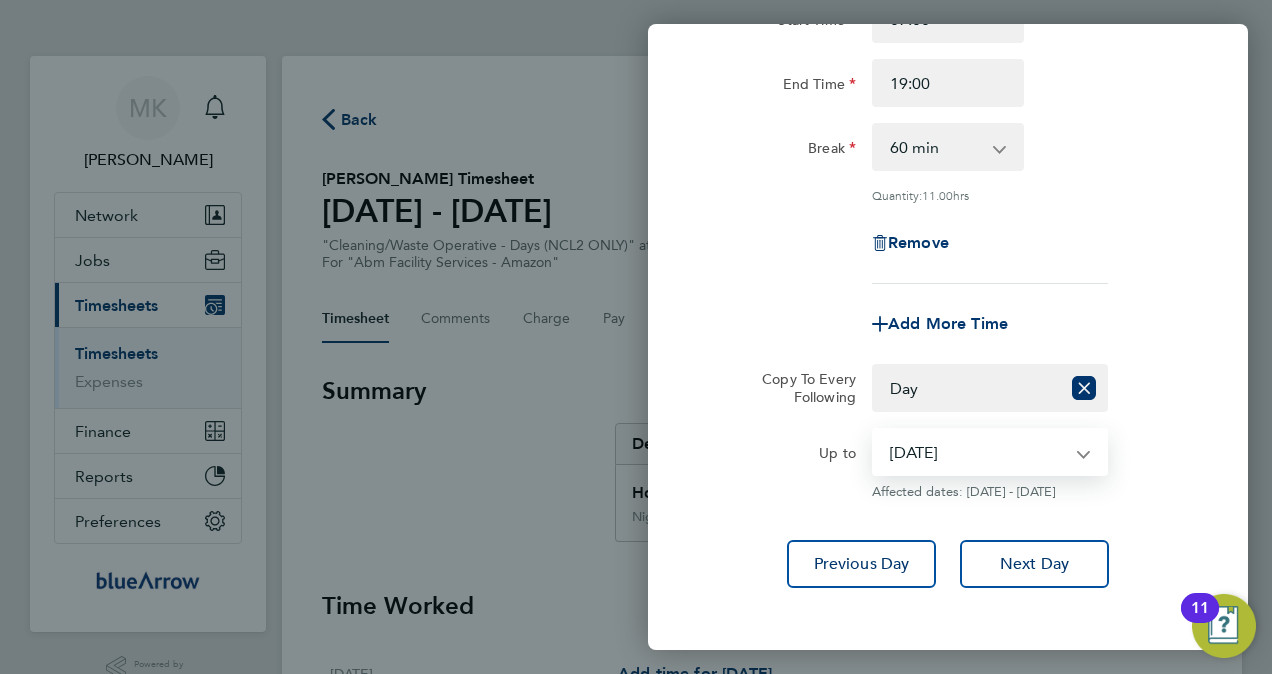 click on "10 Jul 2025   11 Jul 2025" at bounding box center [978, 452] 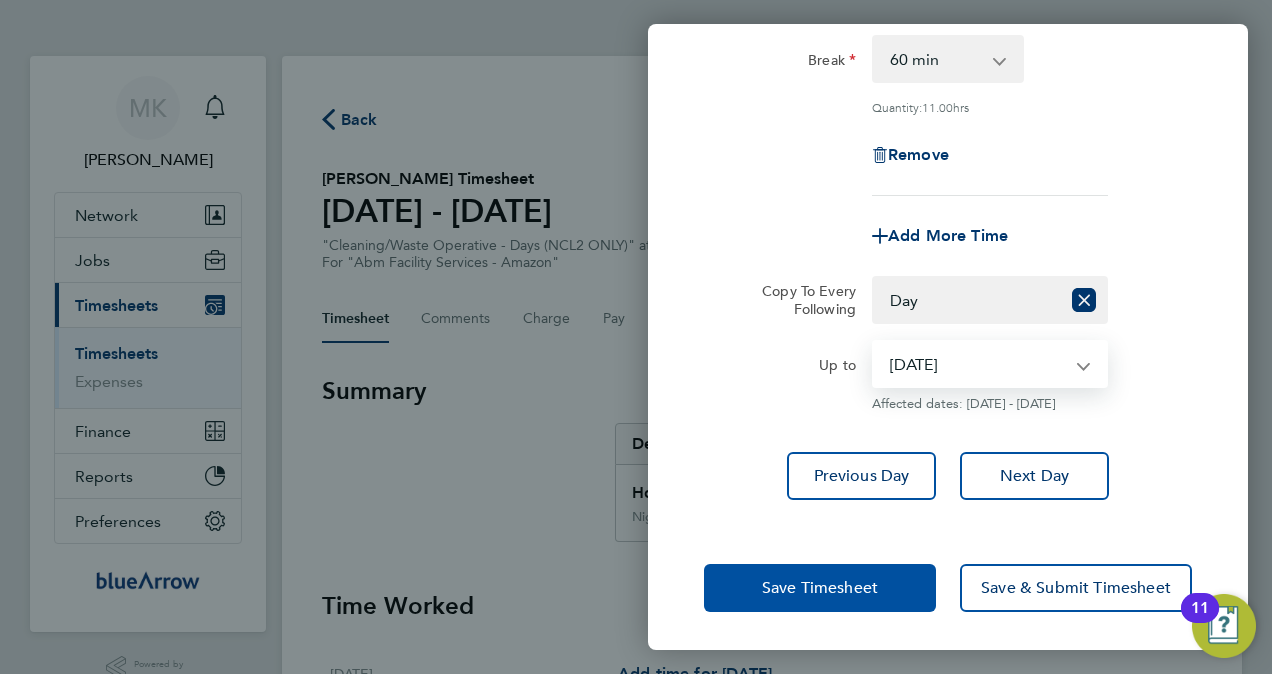 click on "Save Timesheet" 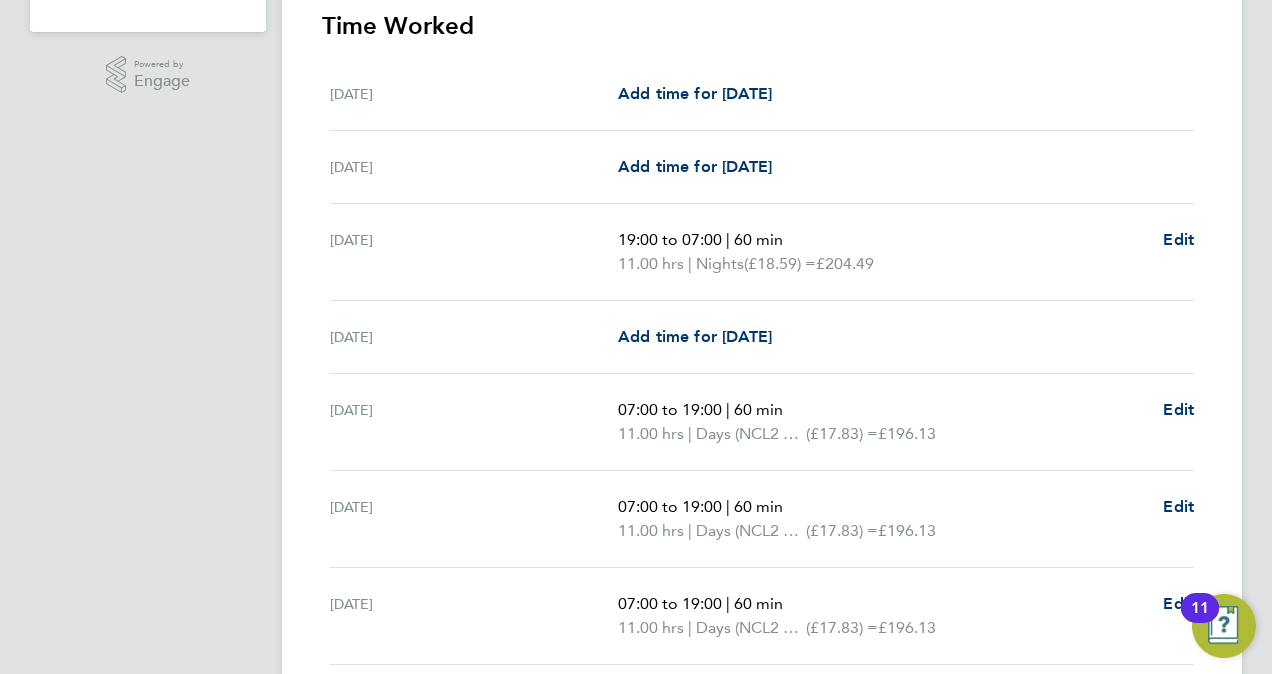 scroll, scrollTop: 700, scrollLeft: 0, axis: vertical 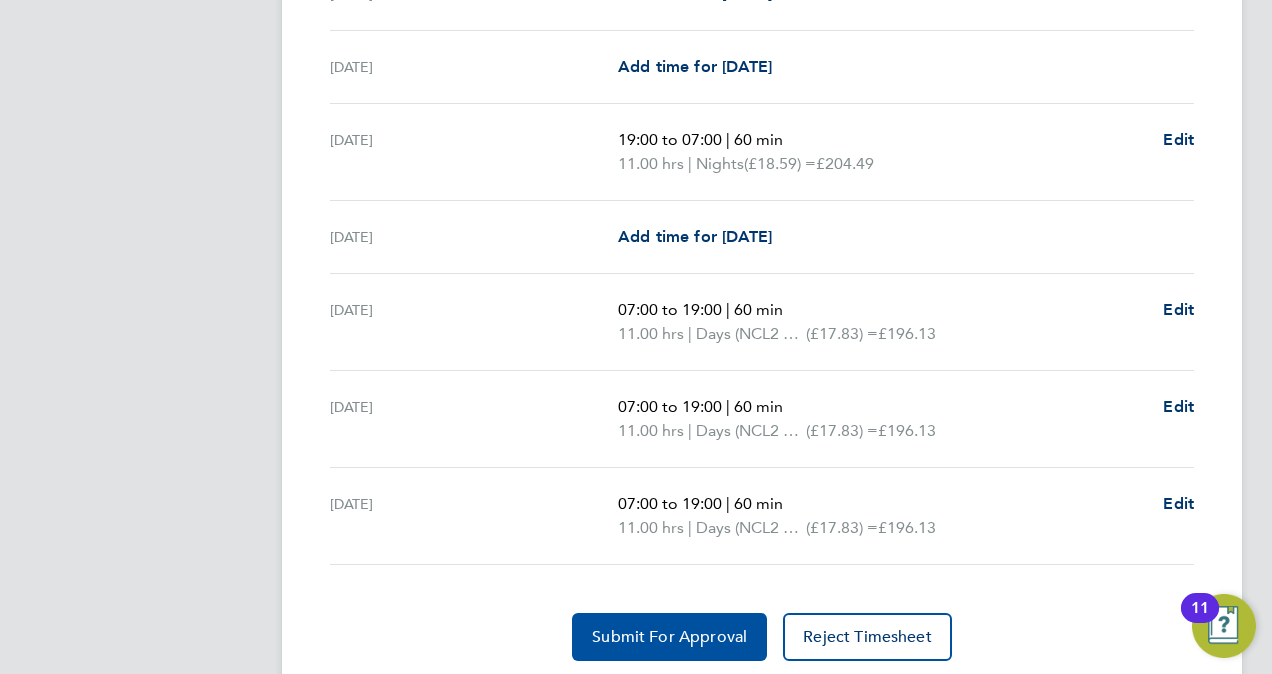 click on "Submit For Approval" 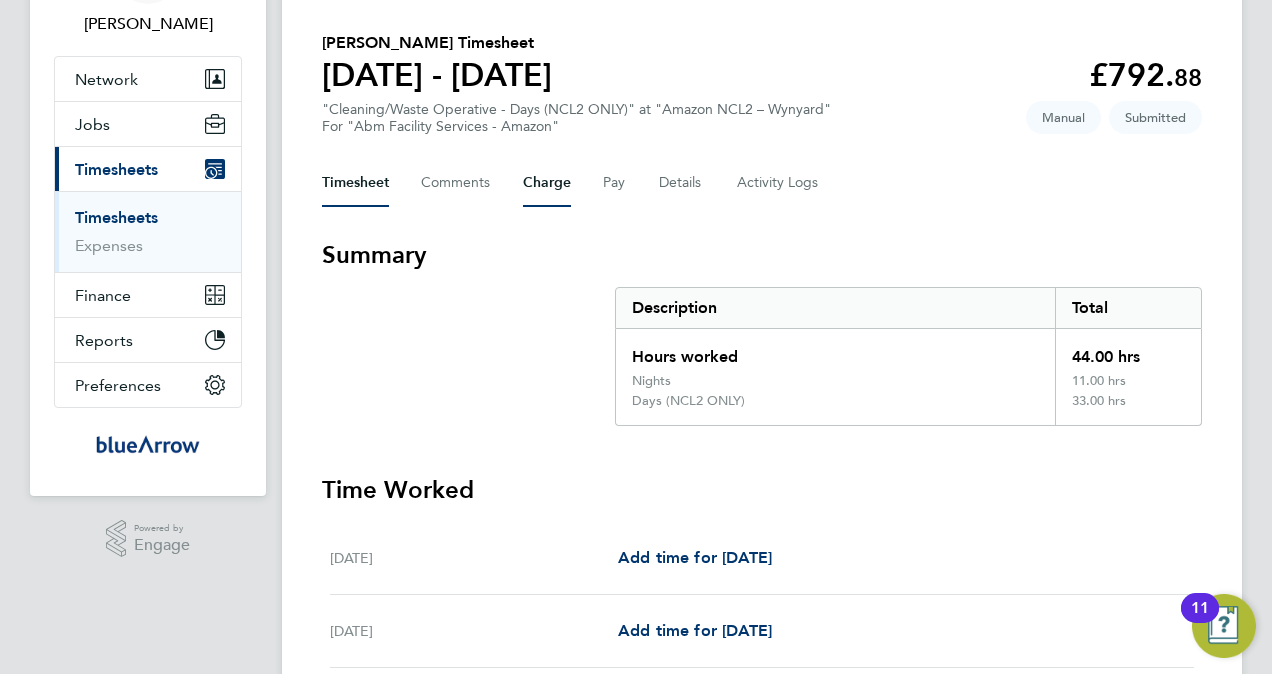 scroll, scrollTop: 0, scrollLeft: 0, axis: both 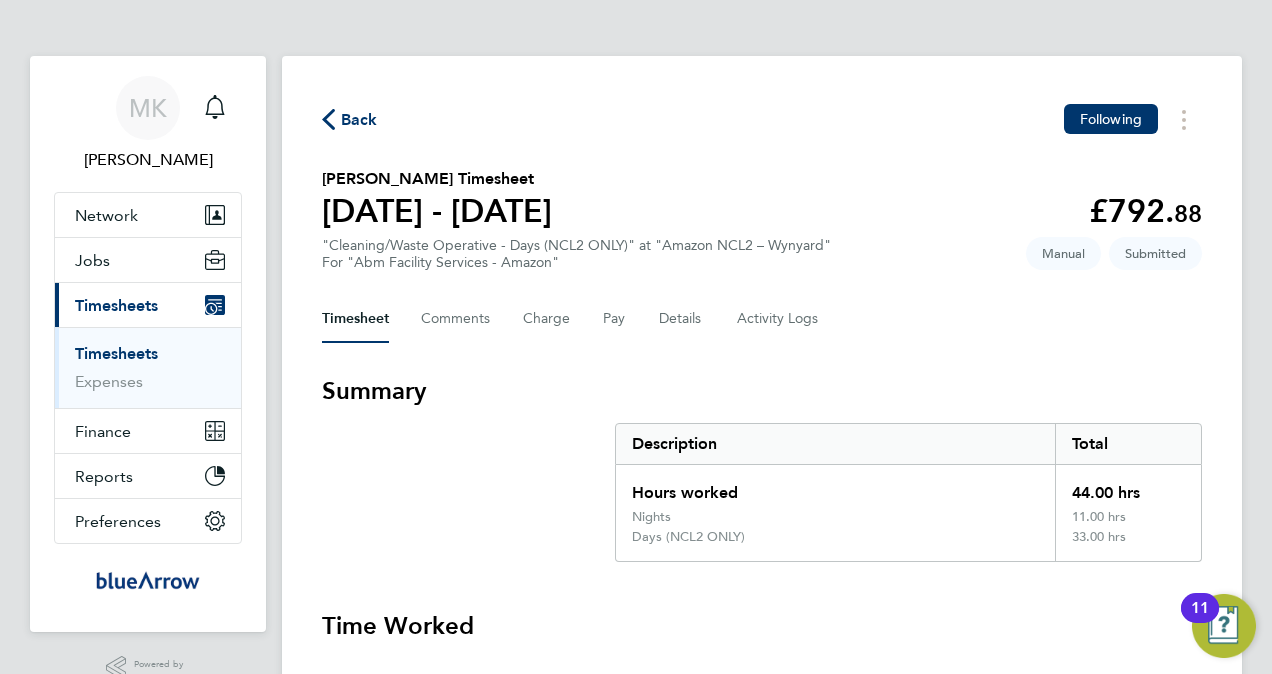 click on "Back" 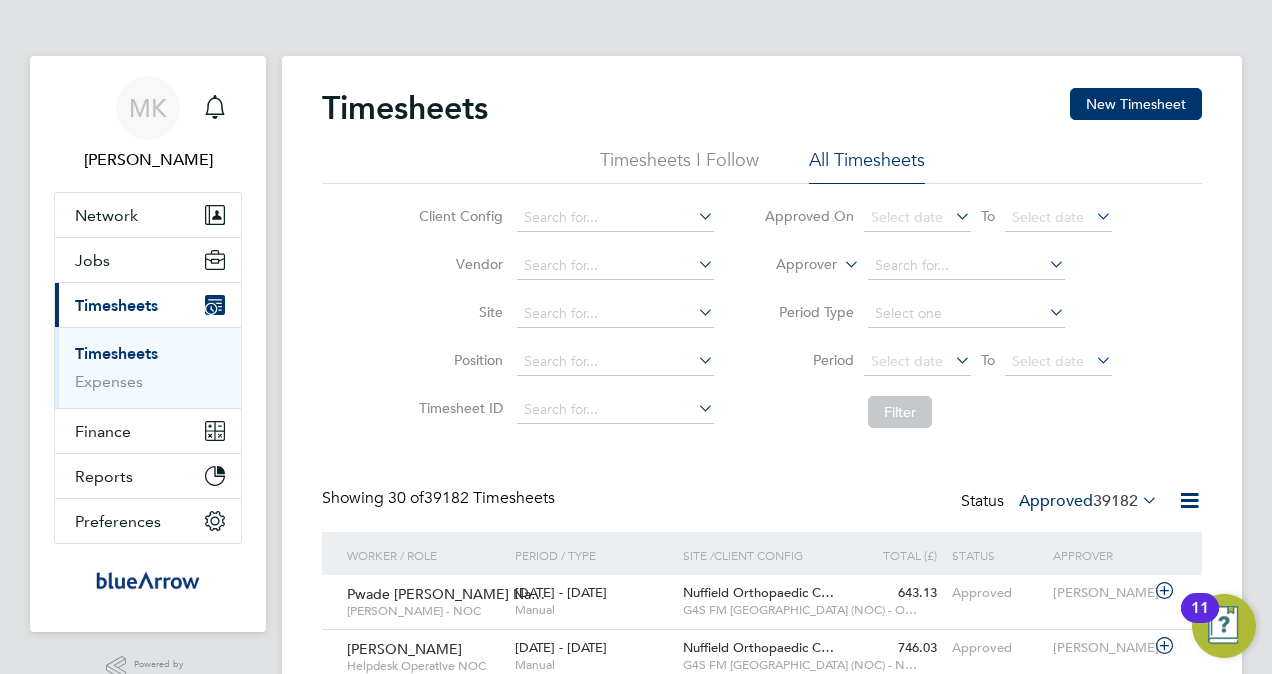 scroll, scrollTop: 10, scrollLeft: 10, axis: both 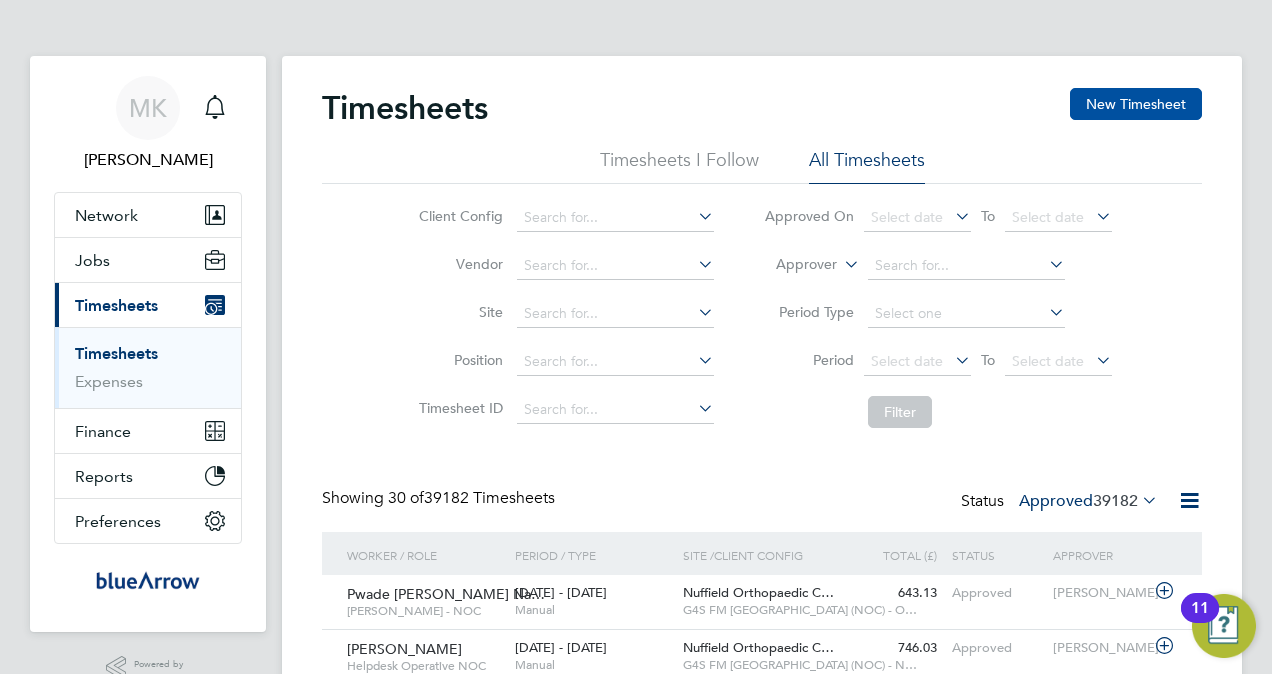 click on "New Timesheet" 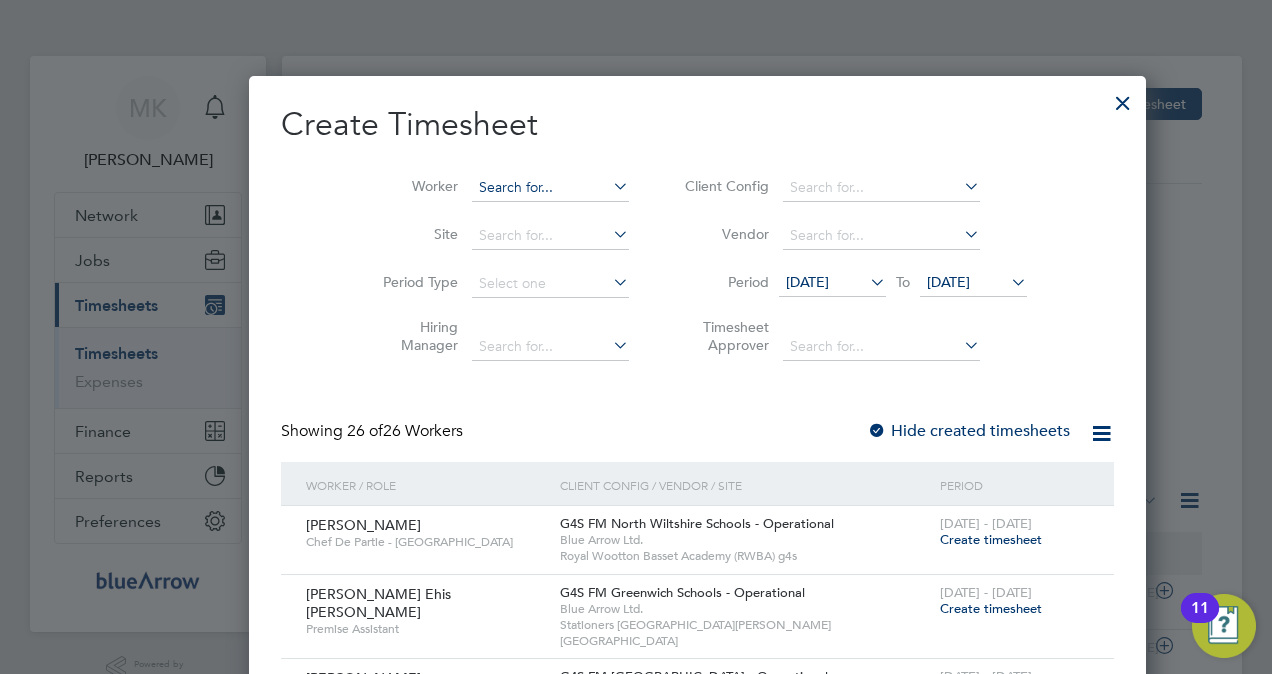 click at bounding box center (550, 188) 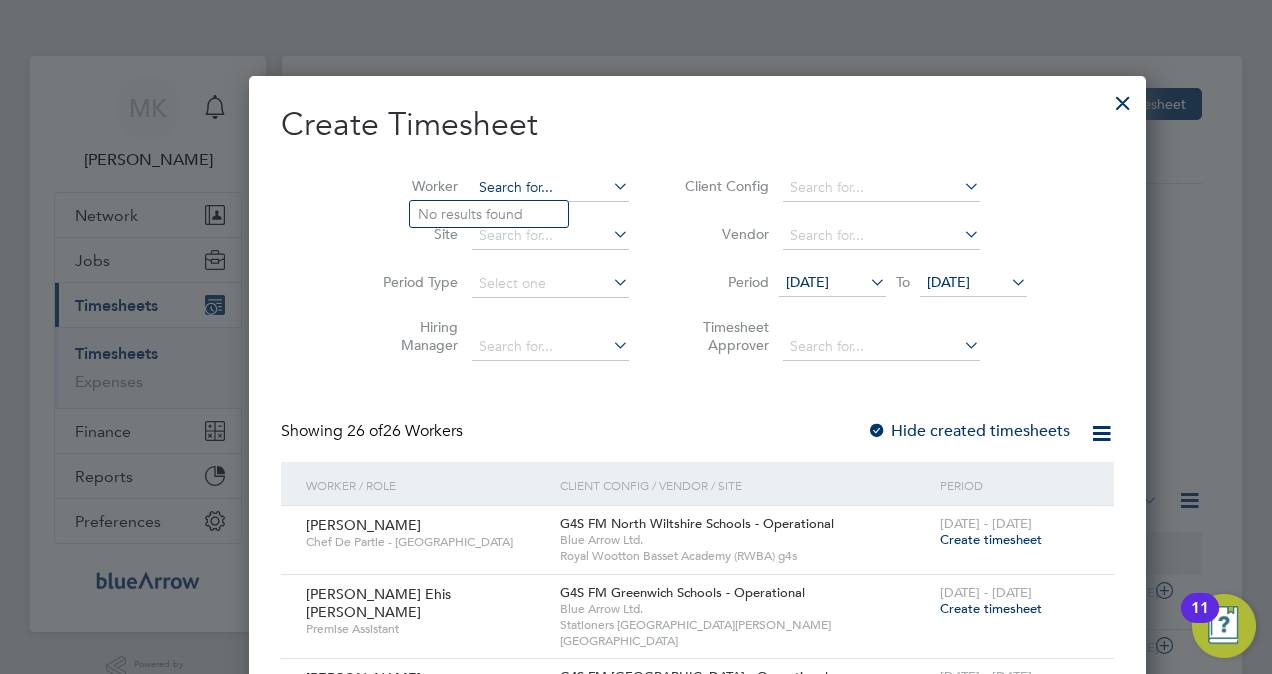paste on "Adewumi Moses Oluwaseun" 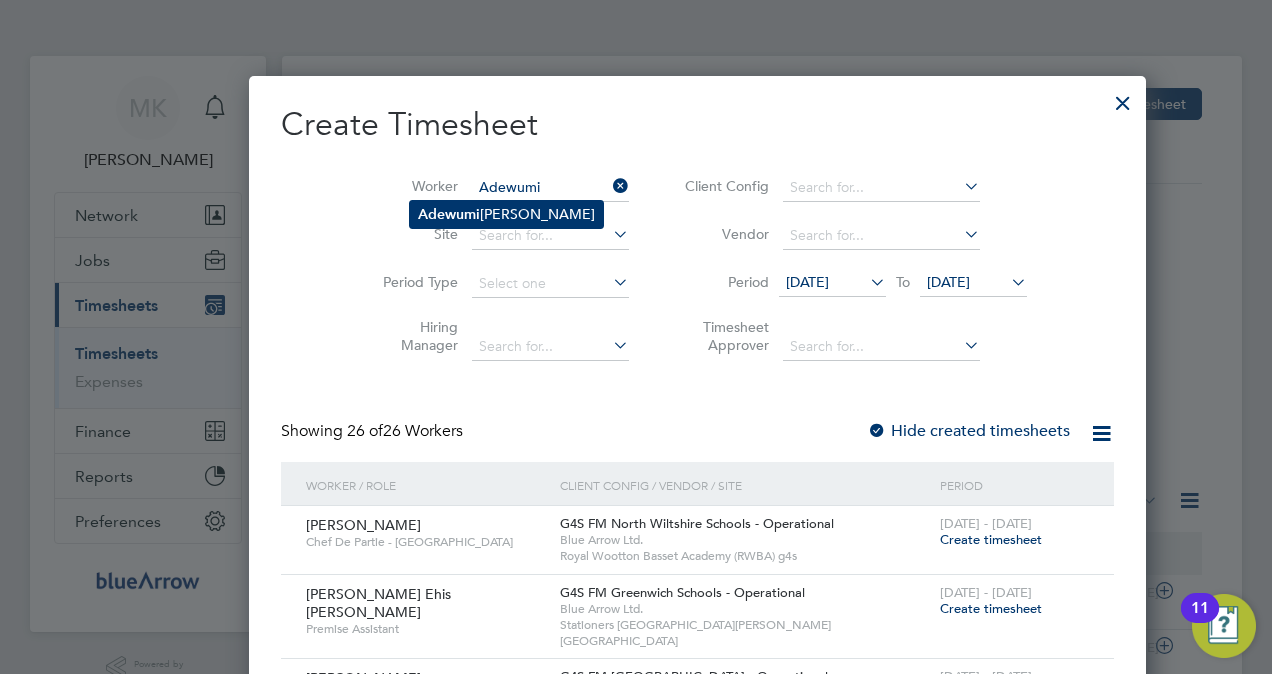 click on "Adewumi" 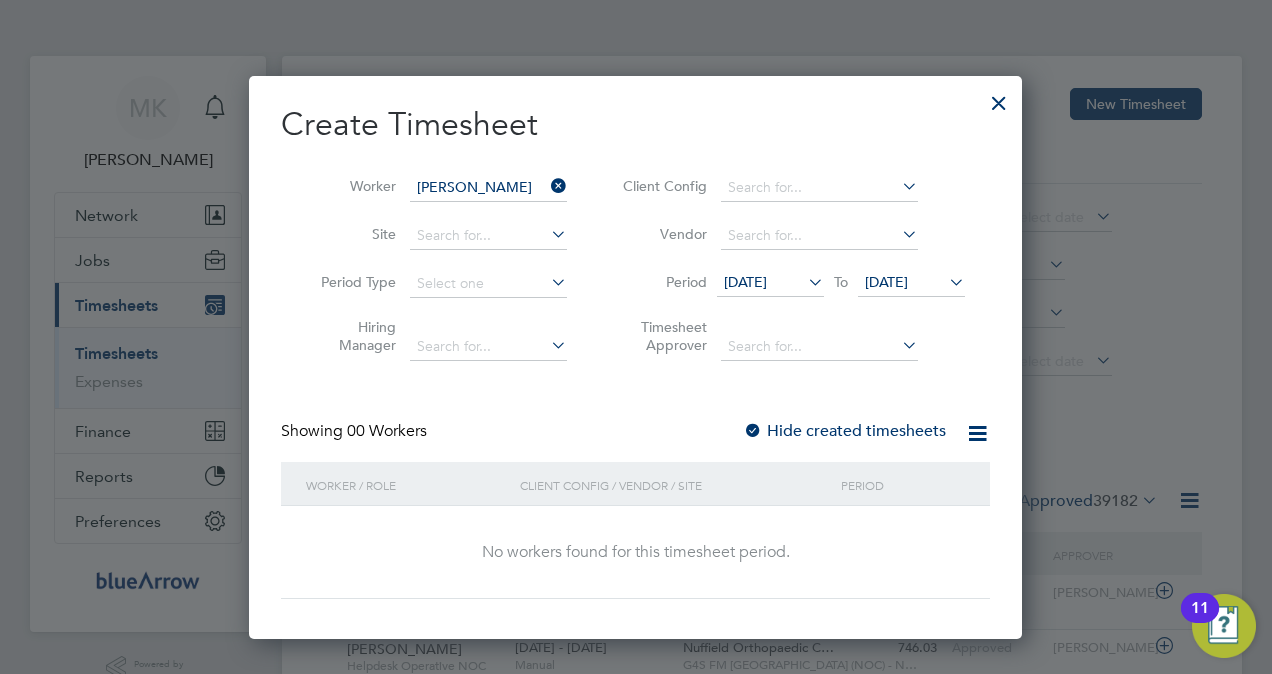 click at bounding box center (753, 432) 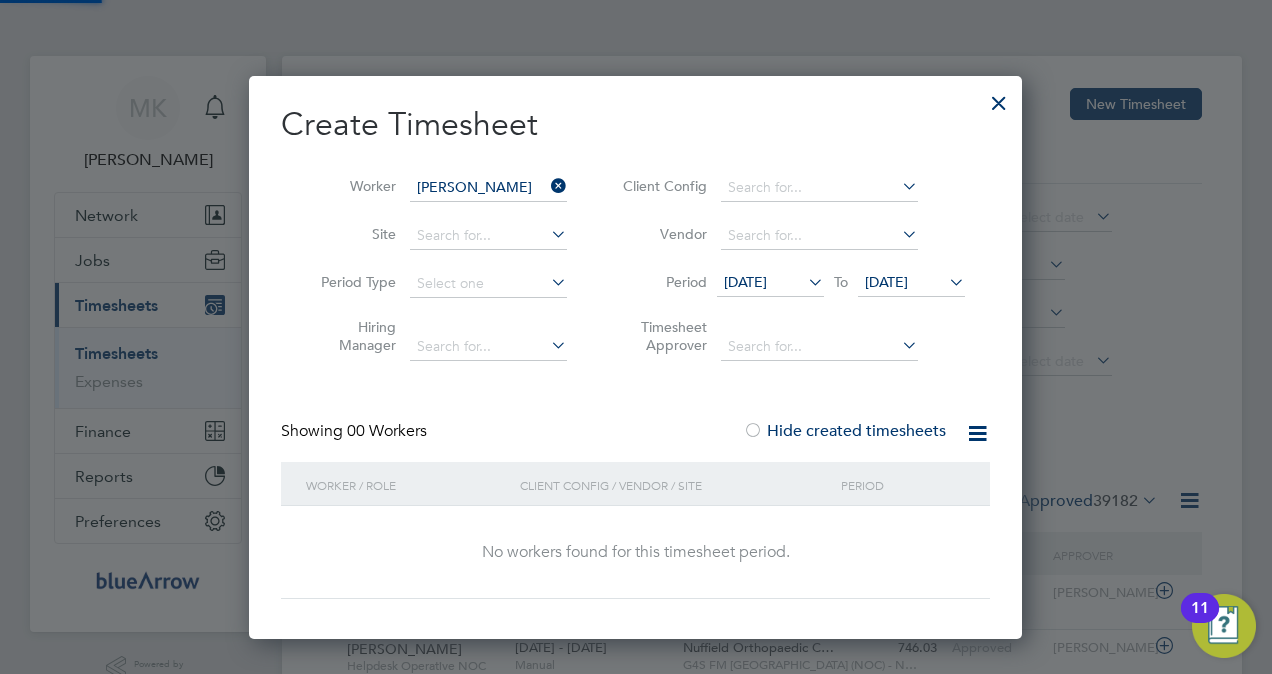click at bounding box center (753, 432) 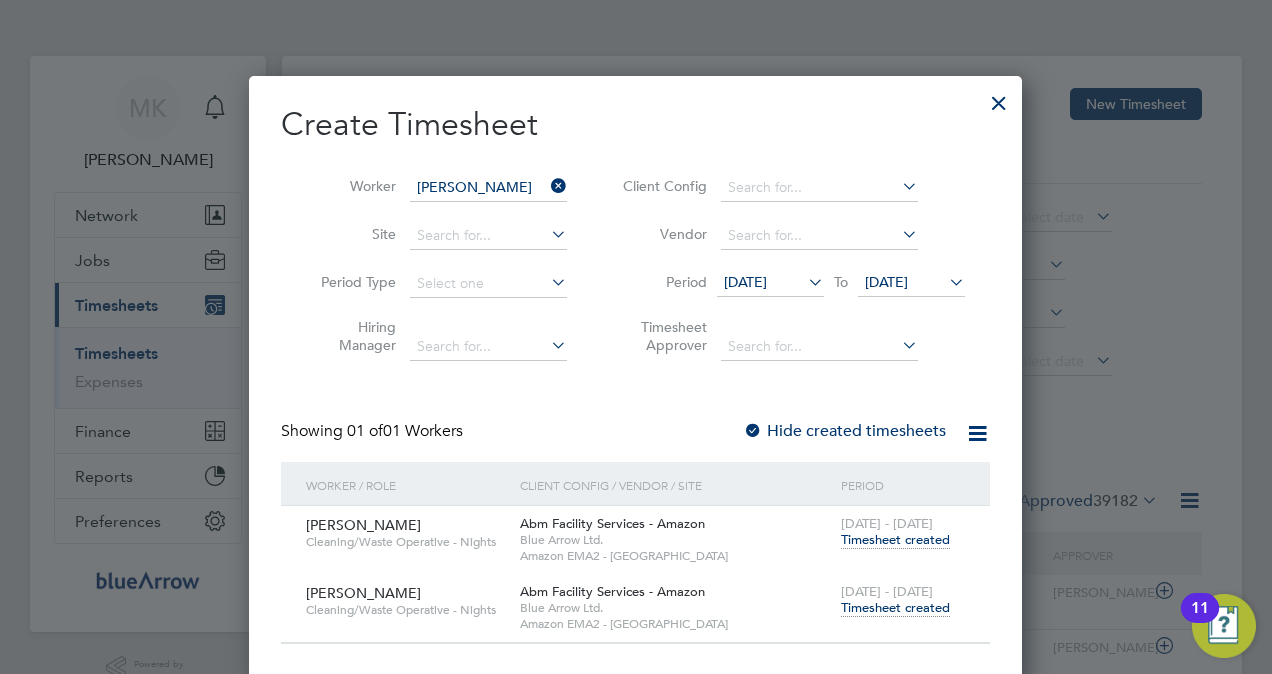 click on "Timesheet created" at bounding box center [895, 608] 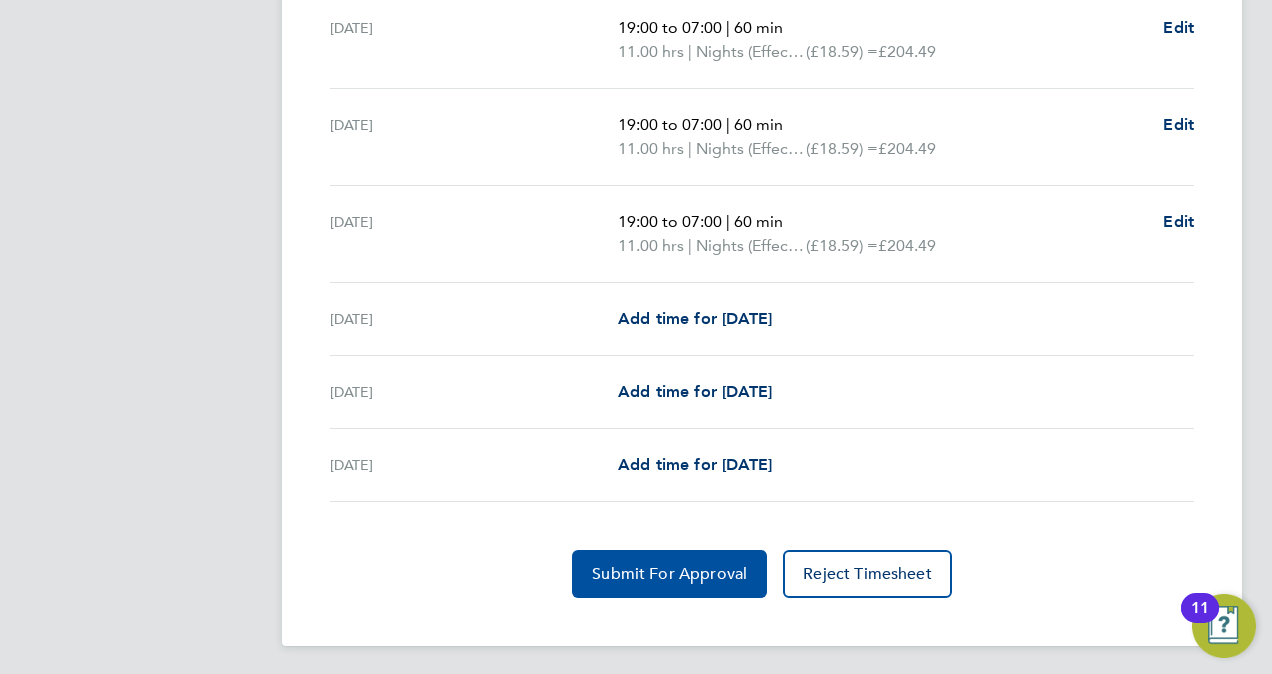 click on "Submit For Approval" 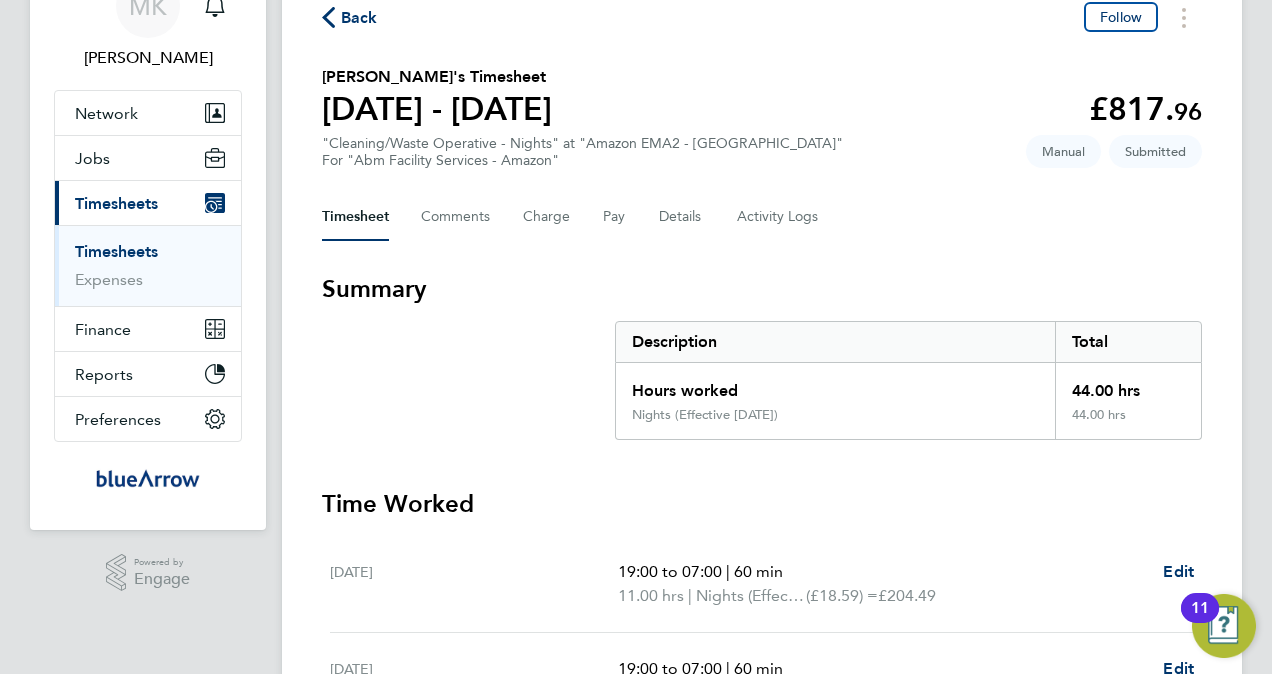 scroll, scrollTop: 0, scrollLeft: 0, axis: both 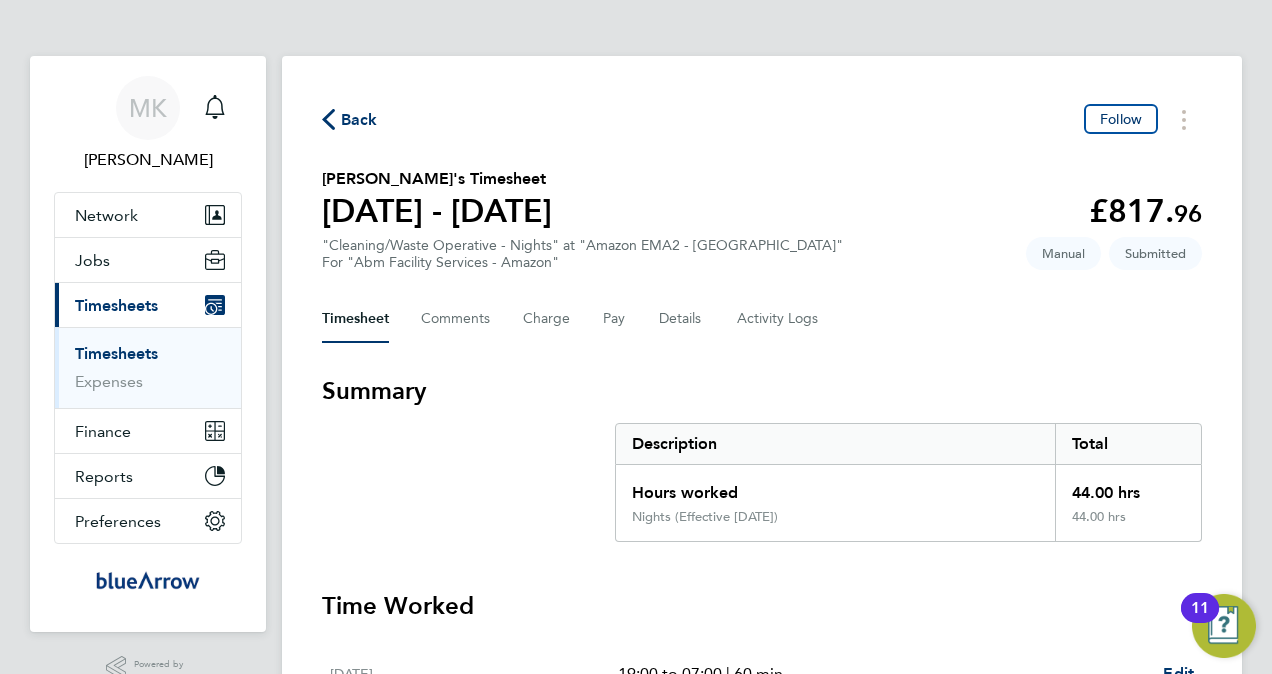 click on "Timesheets" at bounding box center (116, 305) 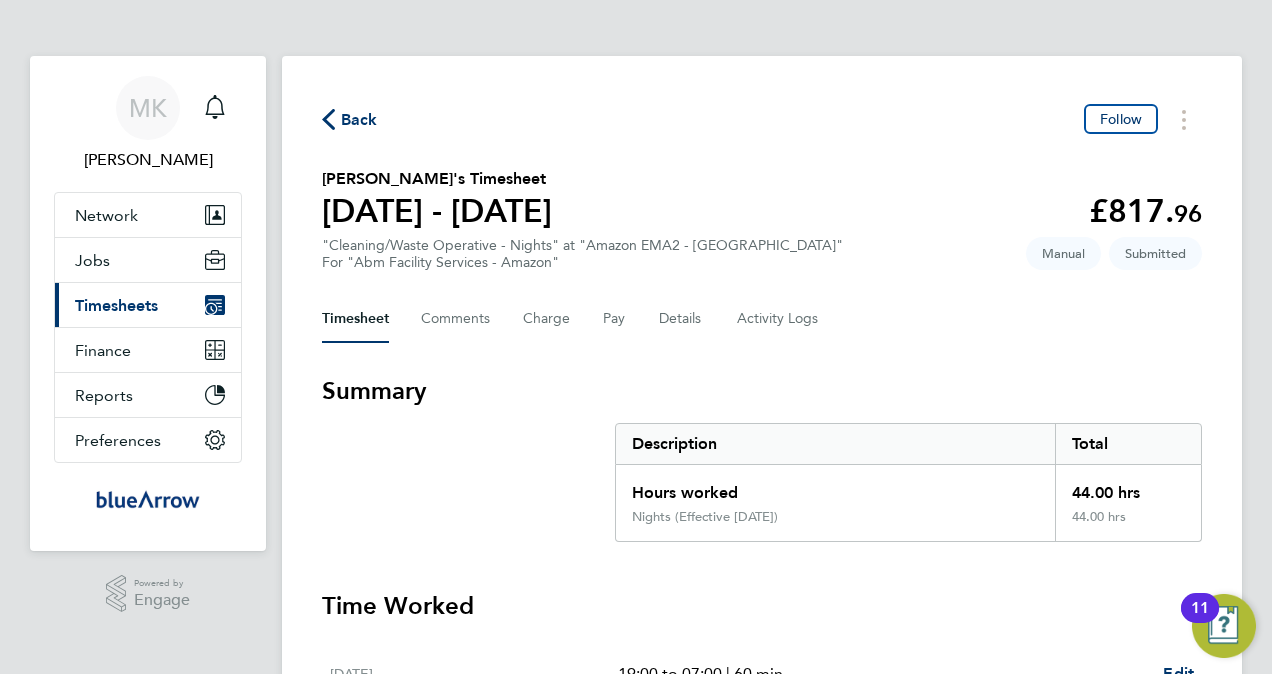 click on "Timesheets" at bounding box center (116, 305) 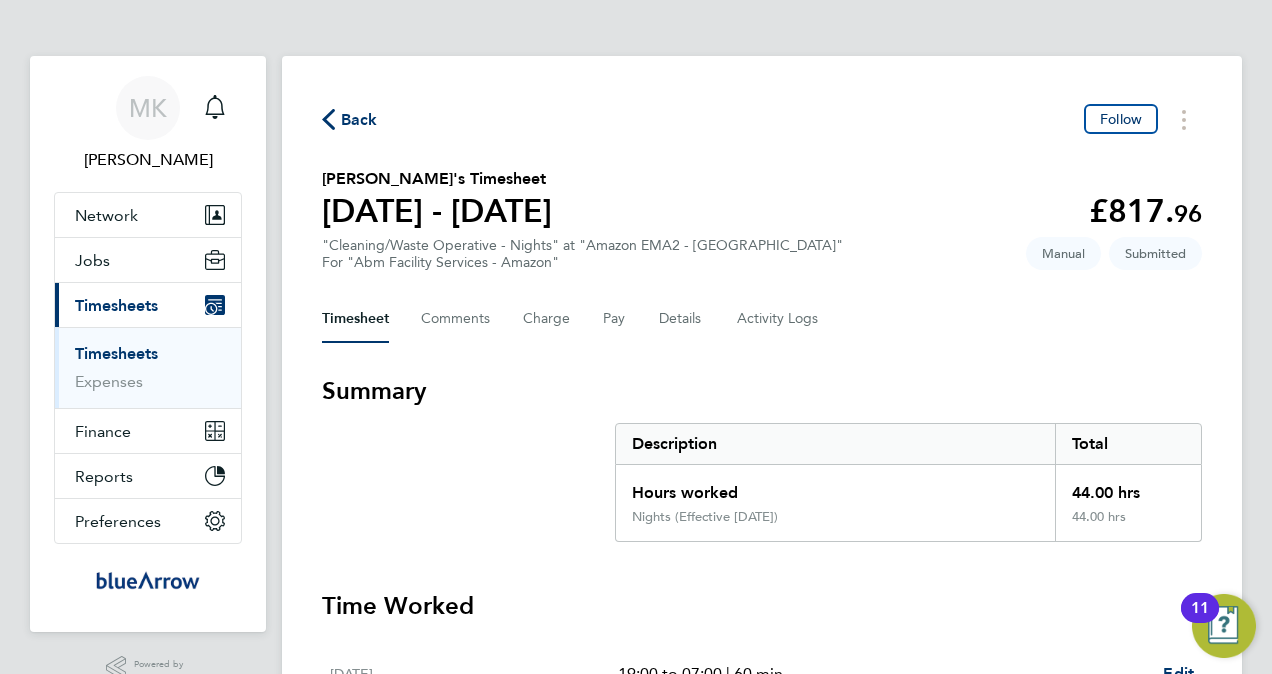click on "Timesheets" at bounding box center (116, 353) 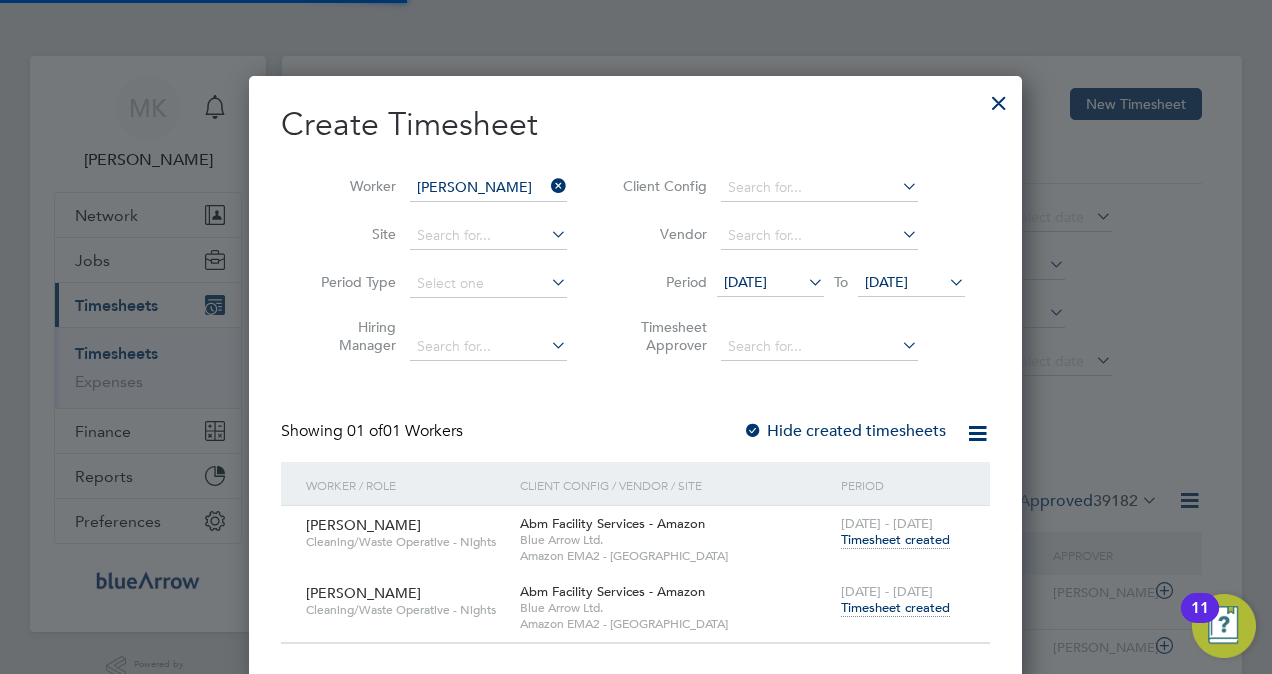 scroll, scrollTop: 10, scrollLeft: 9, axis: both 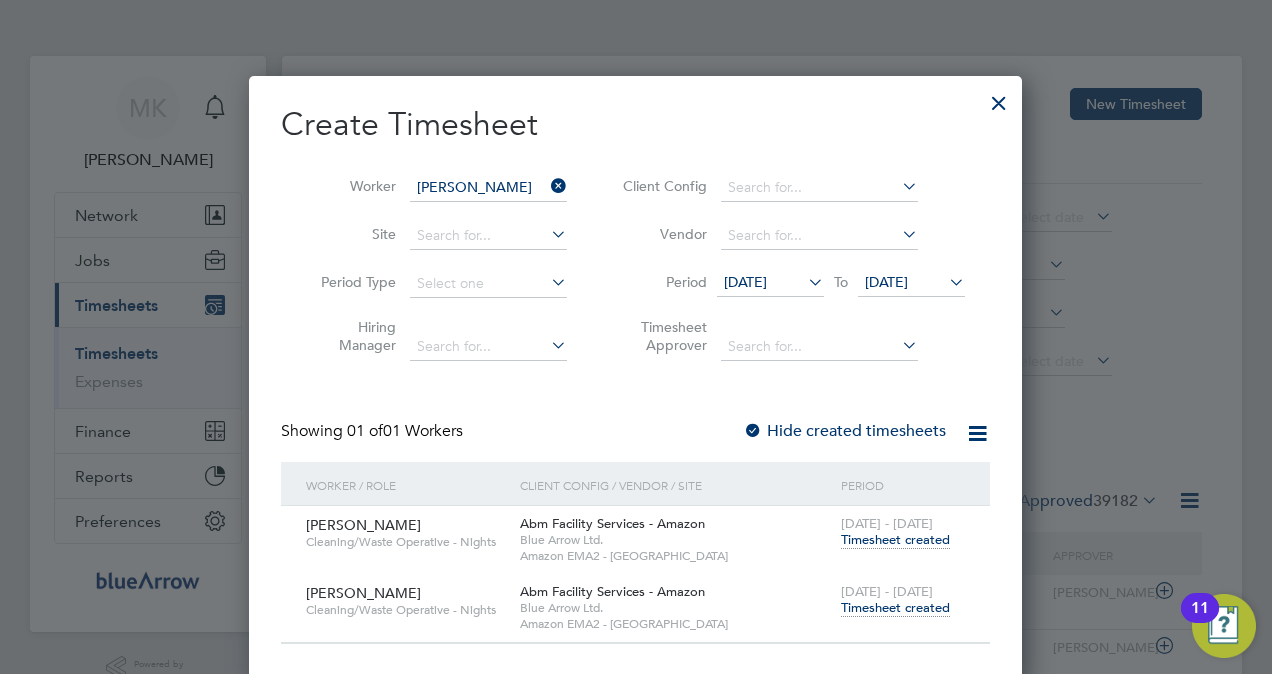 click at bounding box center [547, 186] 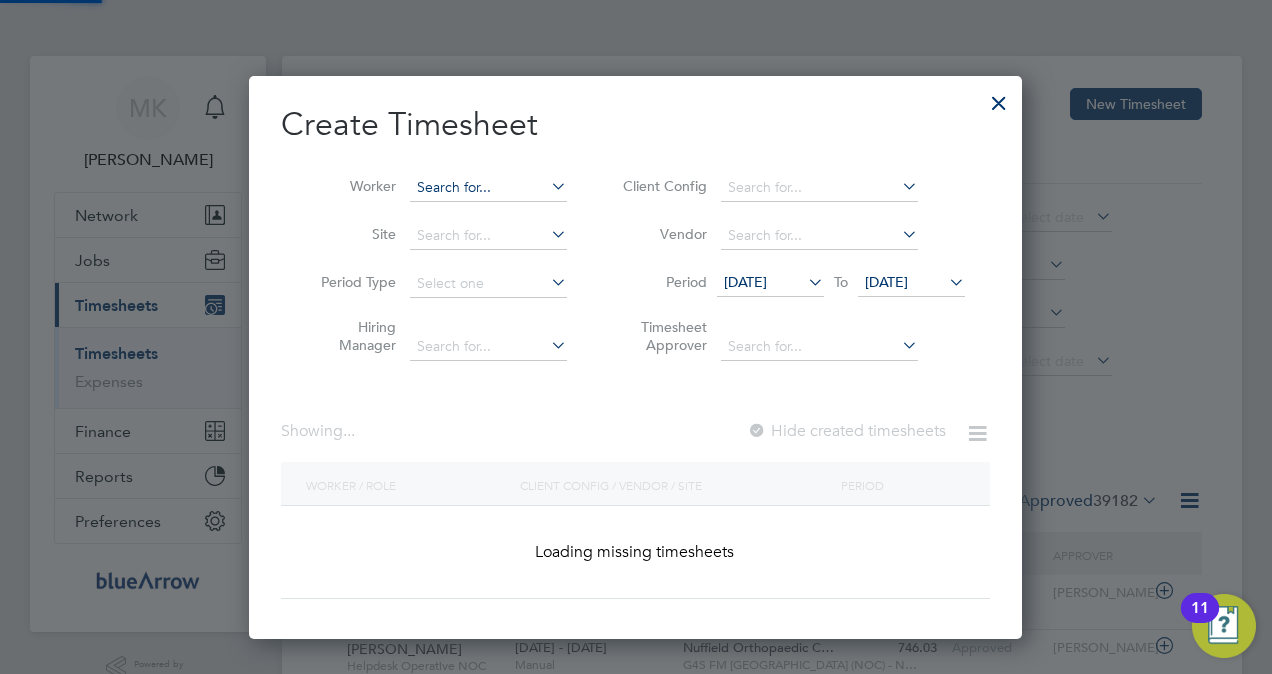 click at bounding box center (488, 188) 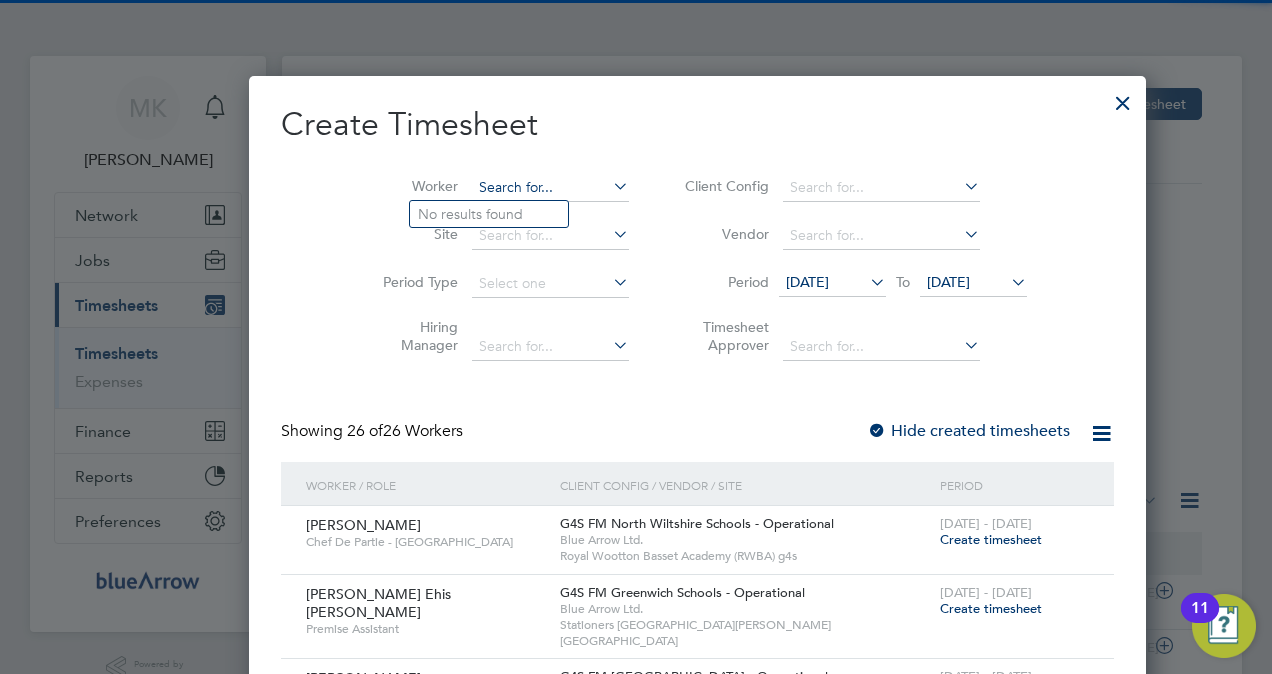 paste on "Henry Odiase" 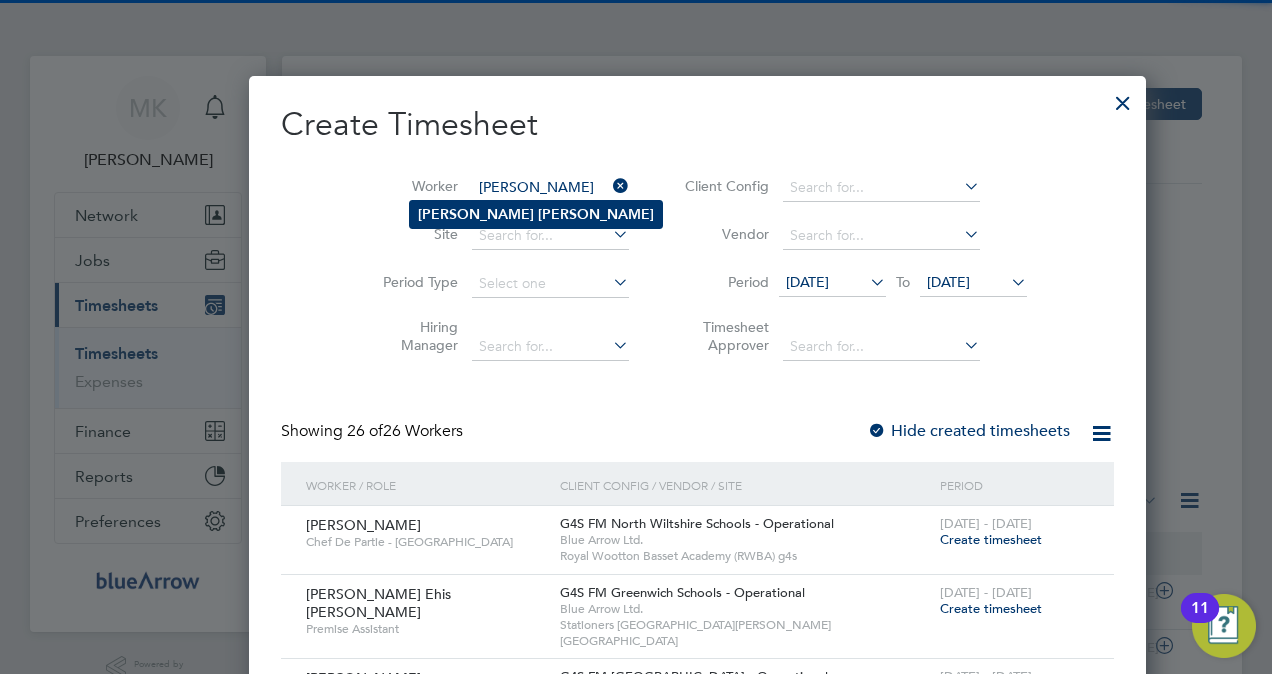type on "Henry Odiase" 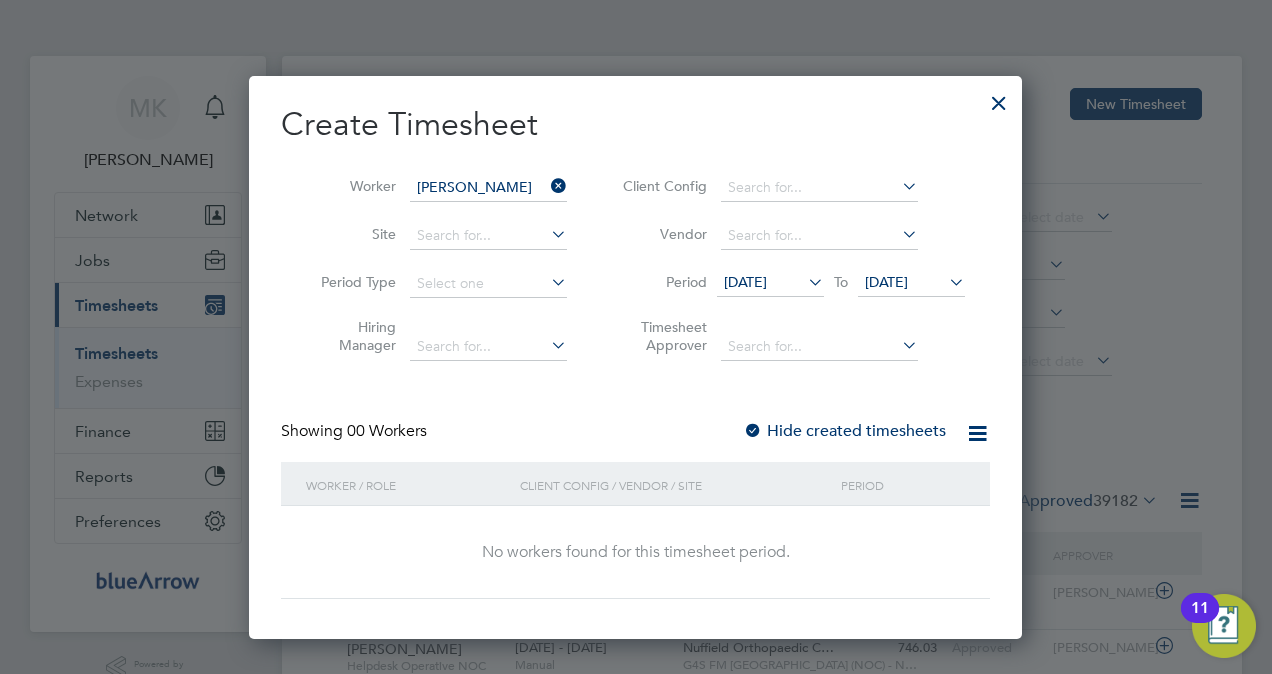 click on "Hide created timesheets" at bounding box center (844, 431) 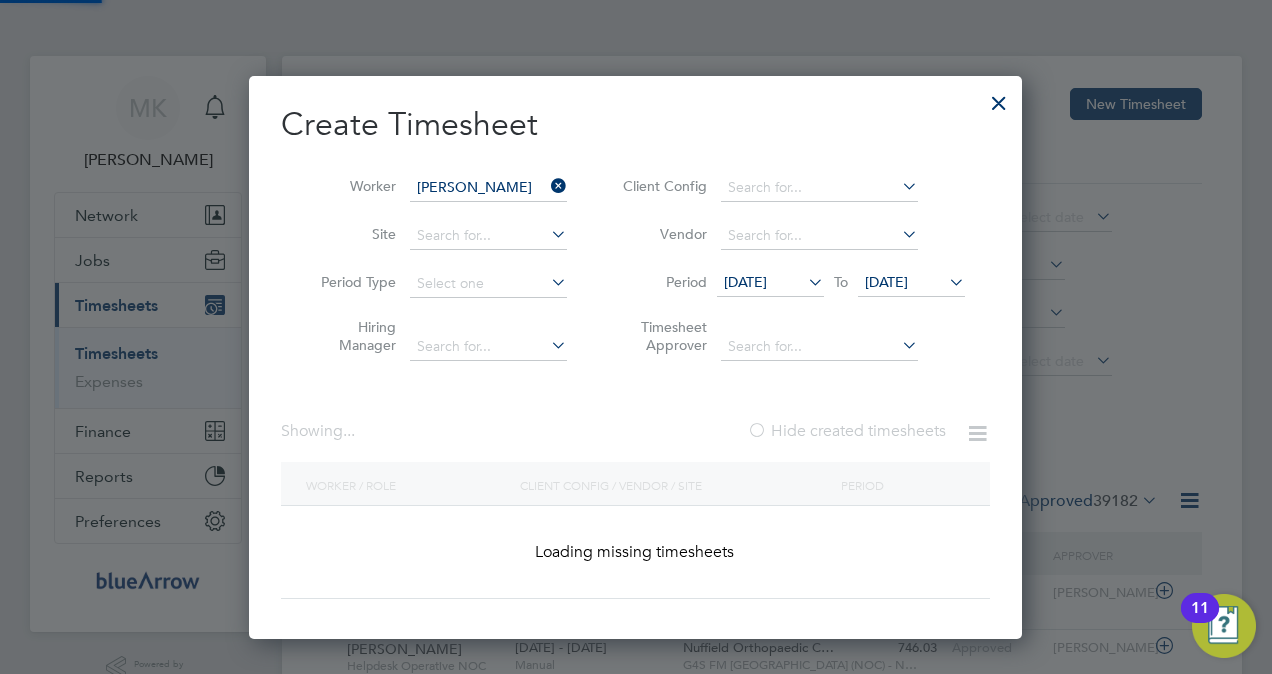 click on "Hide created timesheets" at bounding box center [846, 431] 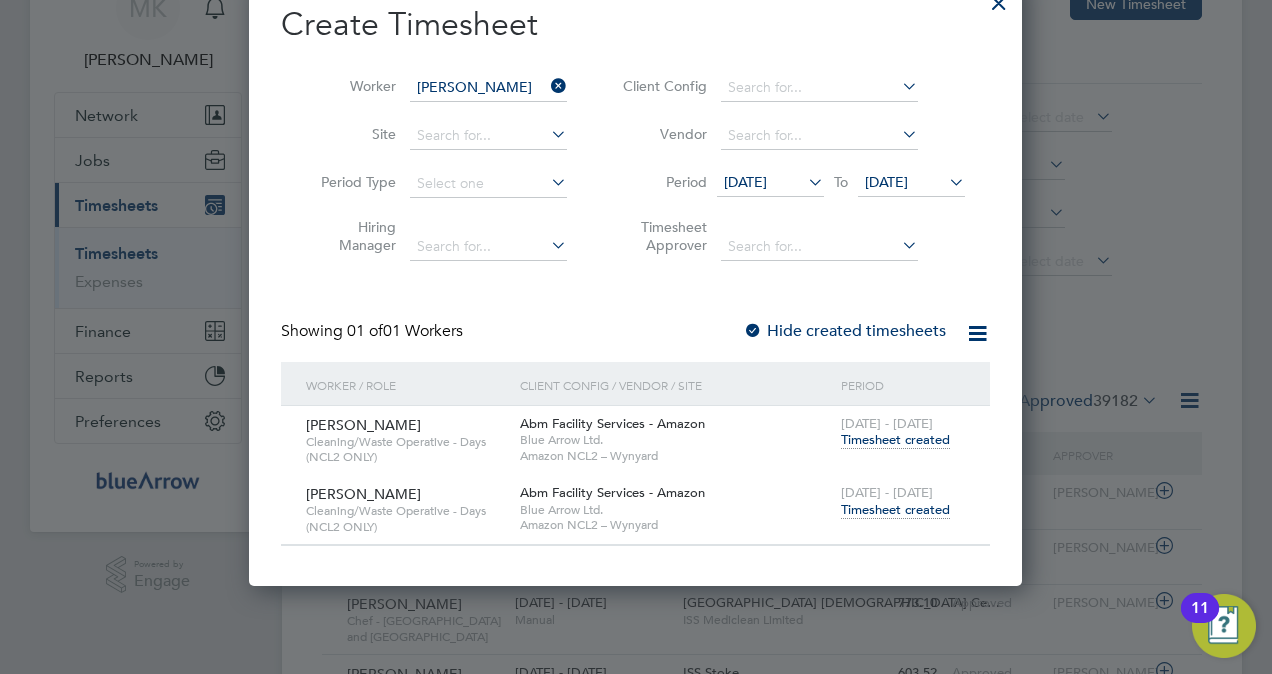 click on "Timesheet created" at bounding box center [895, 510] 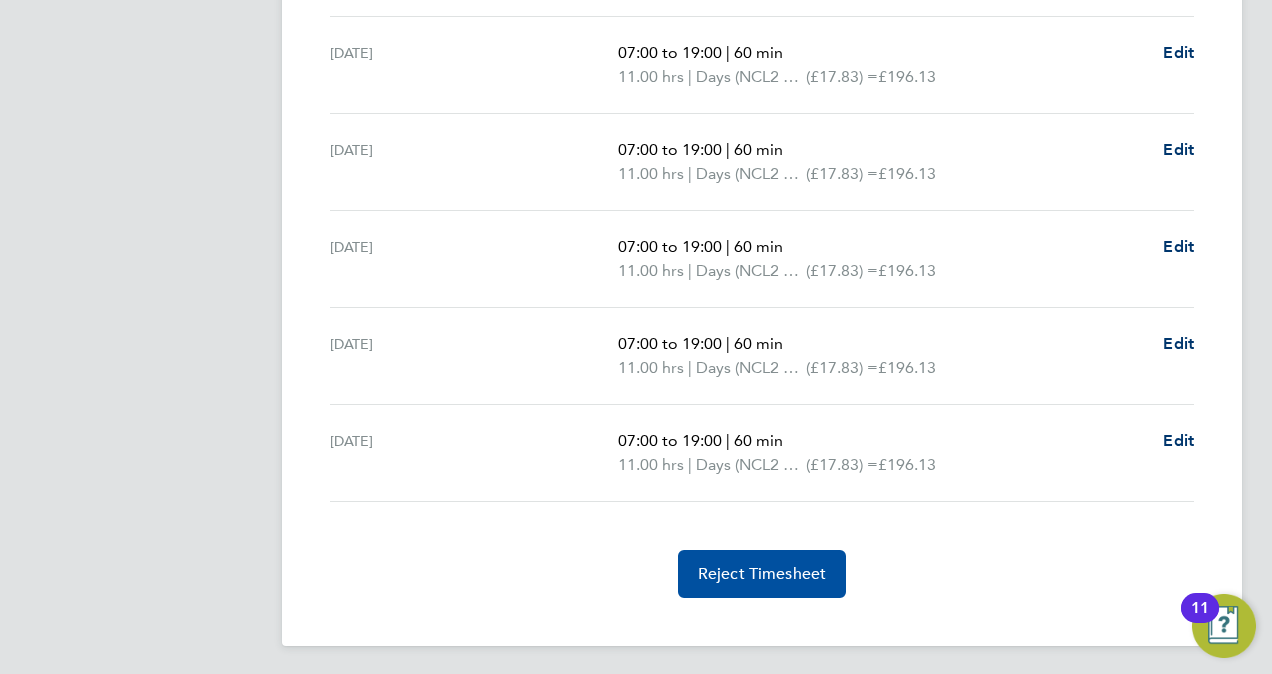 click on "Reject Timesheet" 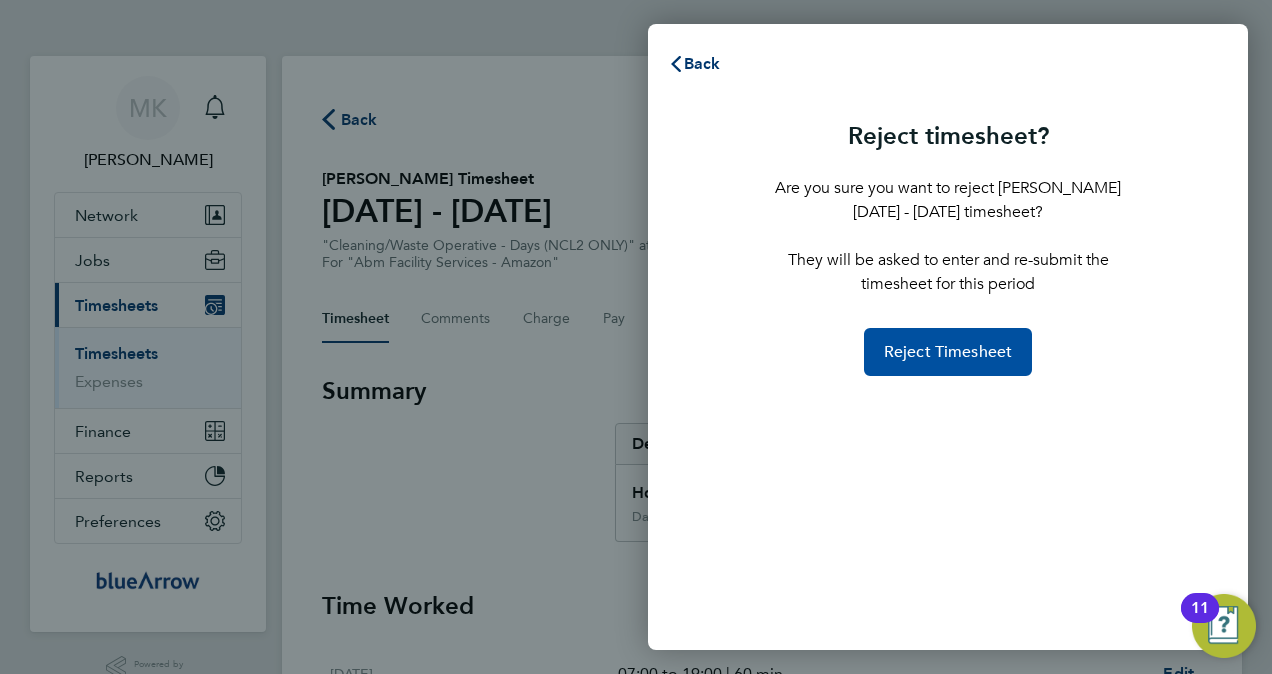 click on "Reject Timesheet" 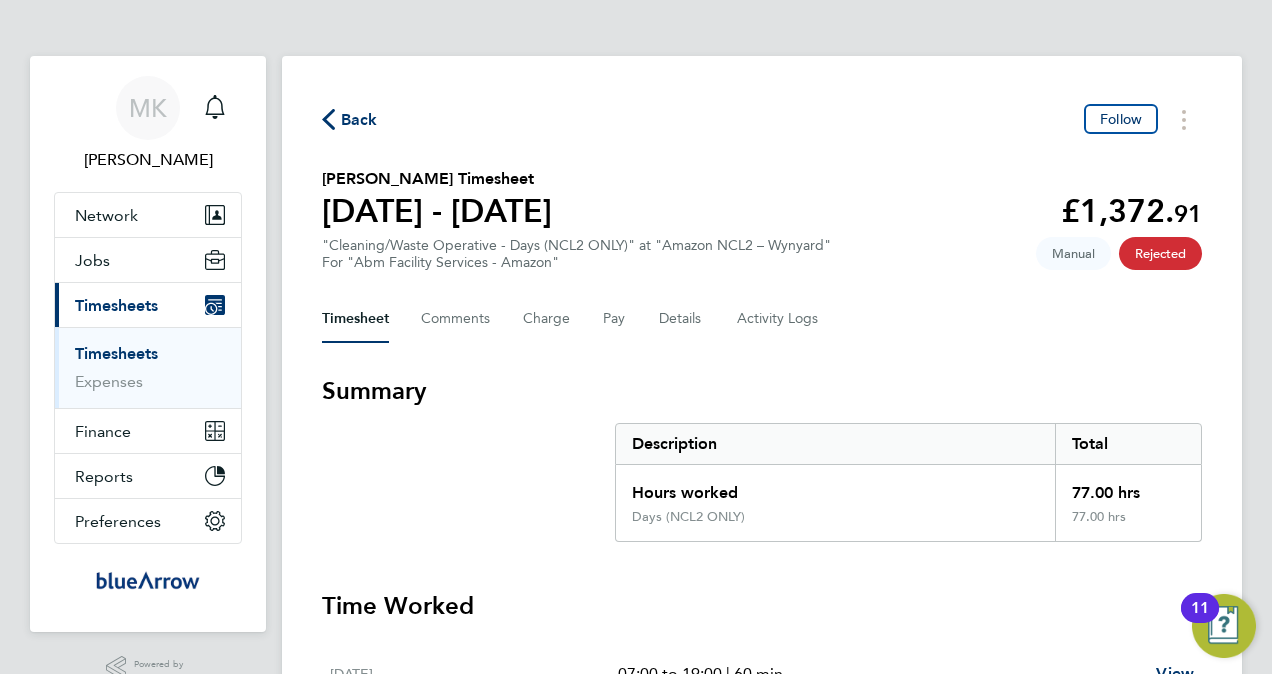 click on "Back" 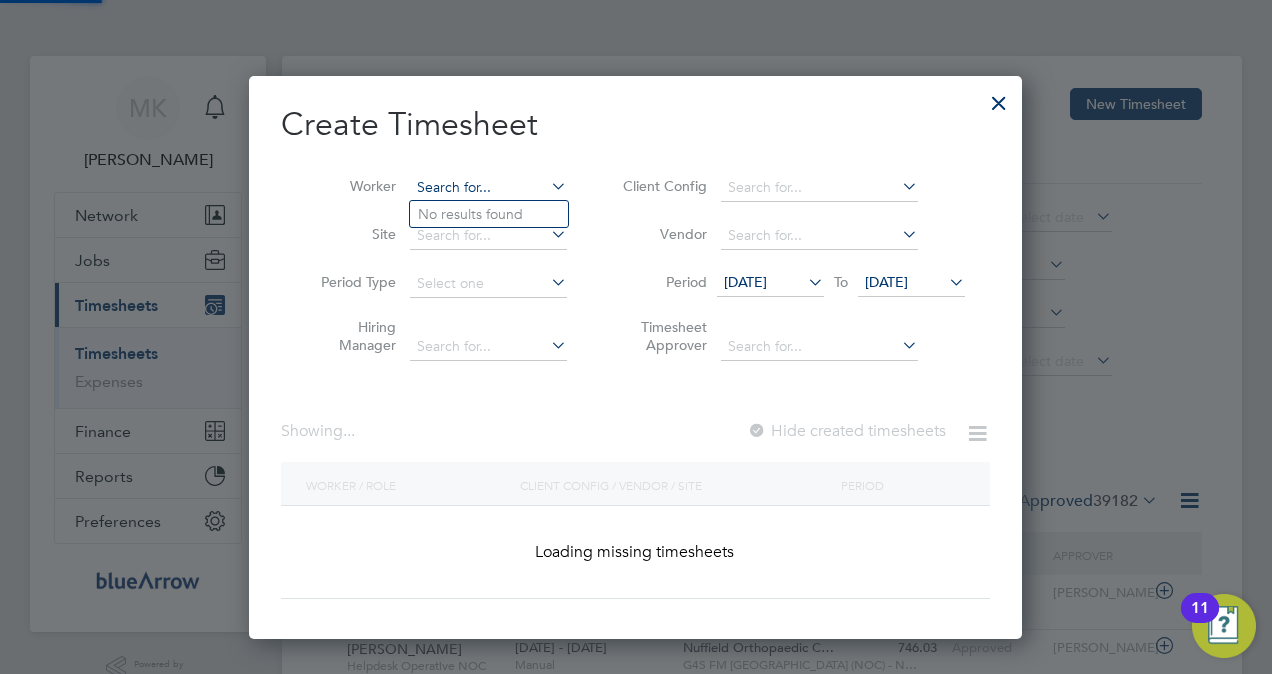 click at bounding box center (488, 188) 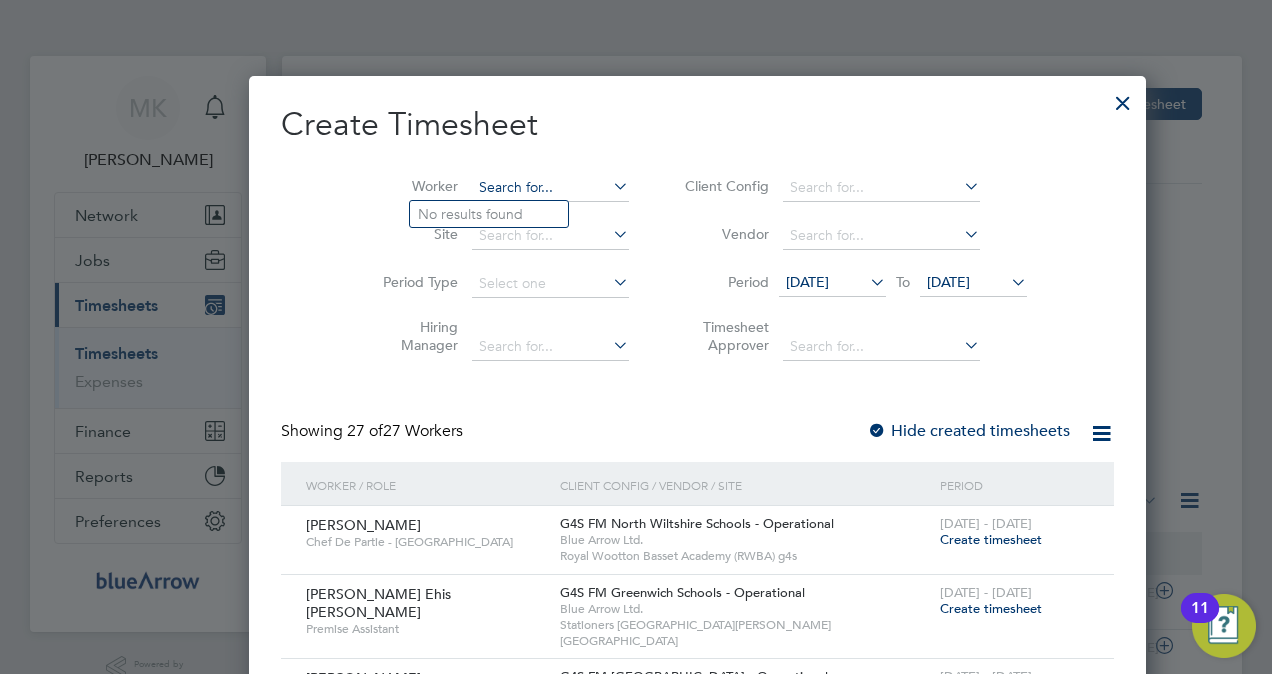 paste on "Henry Odiase" 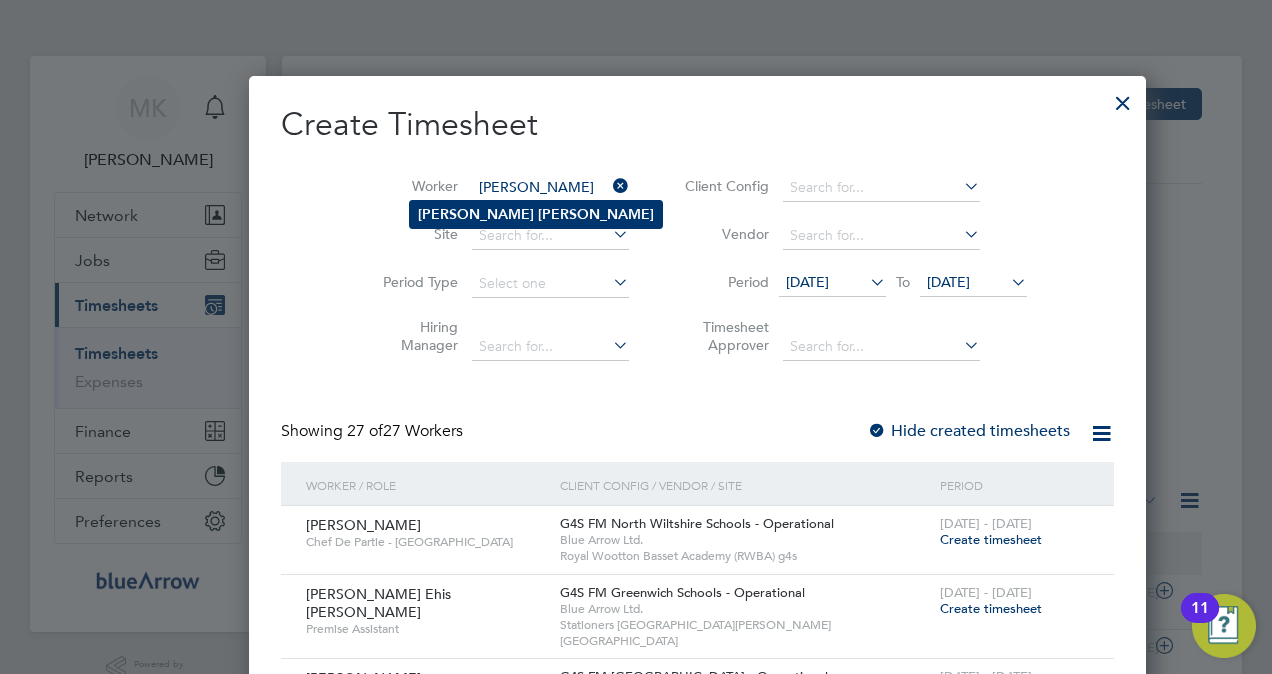type on "Henry Odiase" 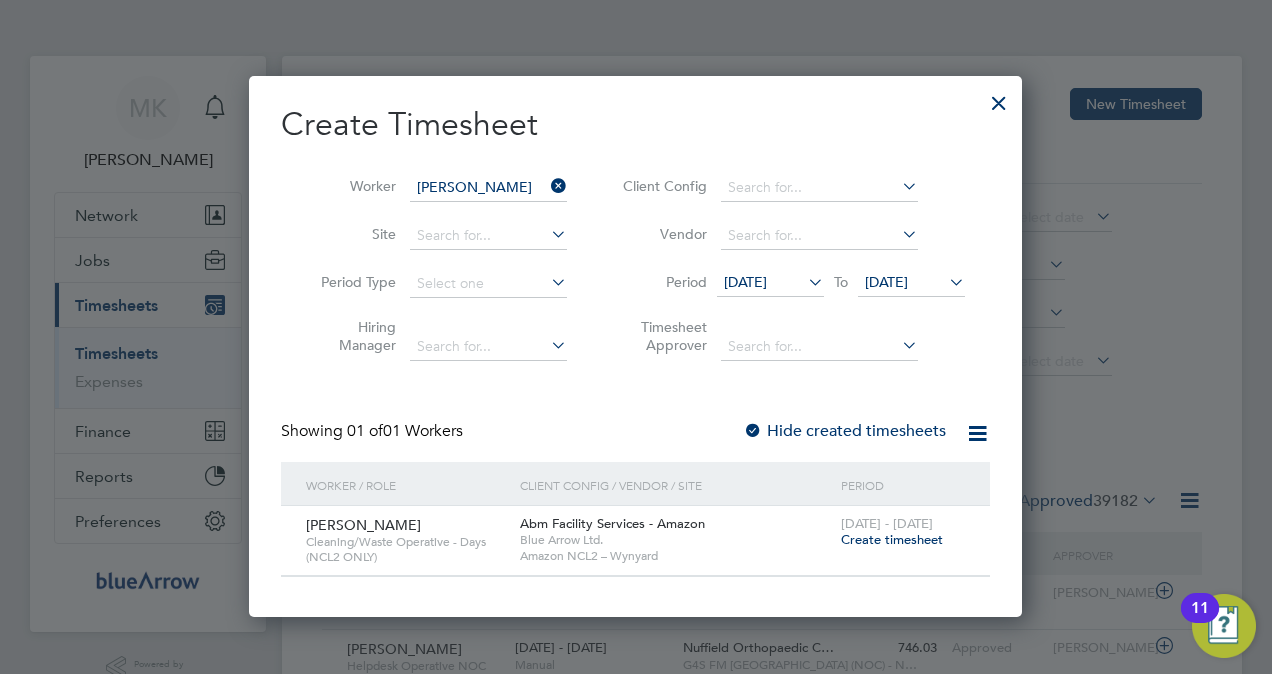 click on "Create timesheet" at bounding box center (892, 539) 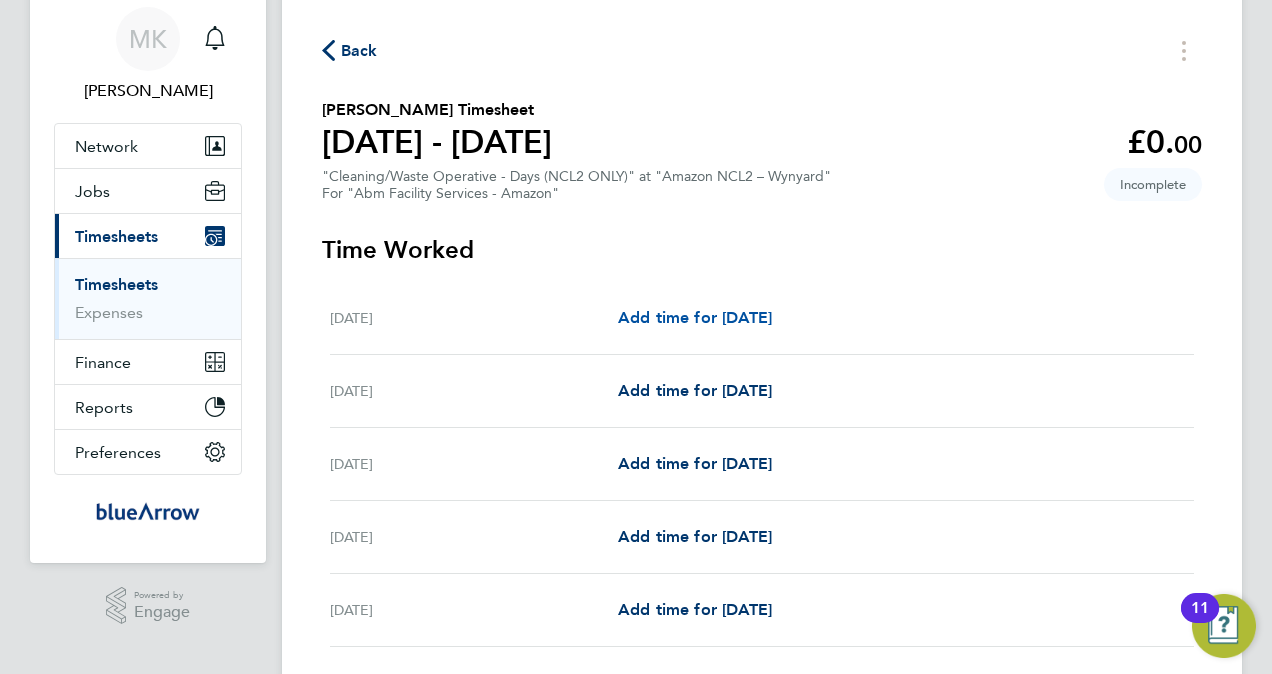 scroll, scrollTop: 100, scrollLeft: 0, axis: vertical 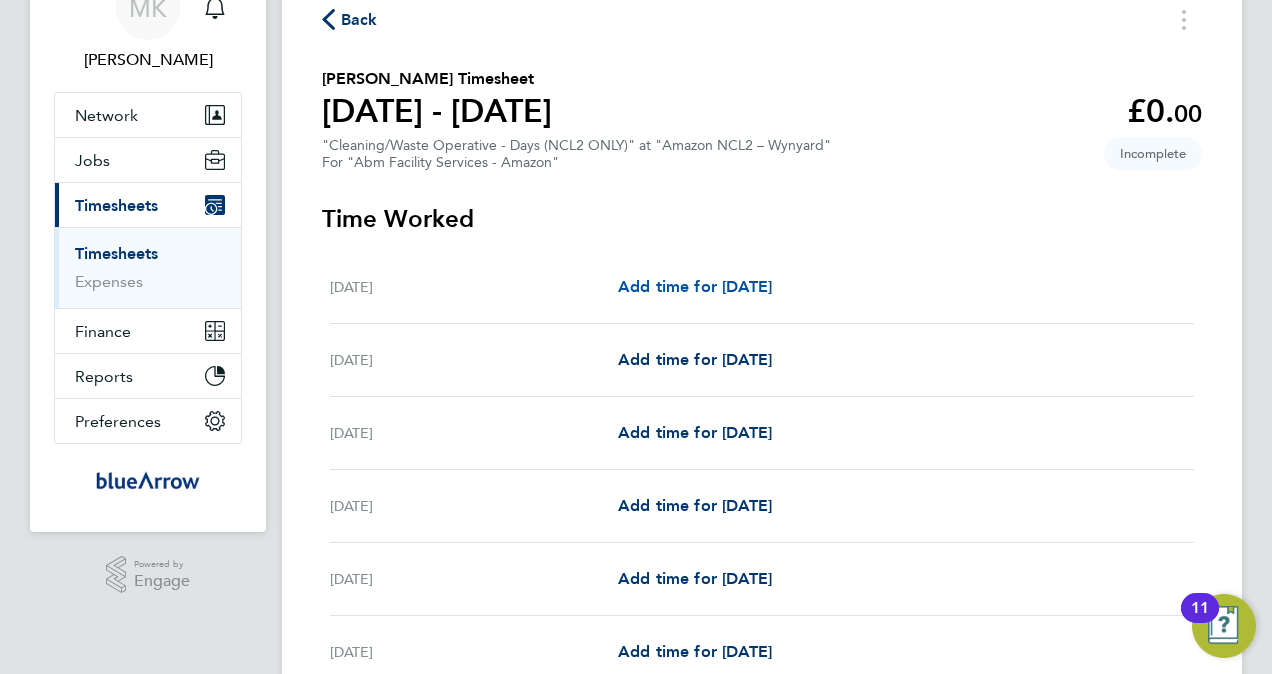 click on "Add time for [DATE]" at bounding box center (695, 286) 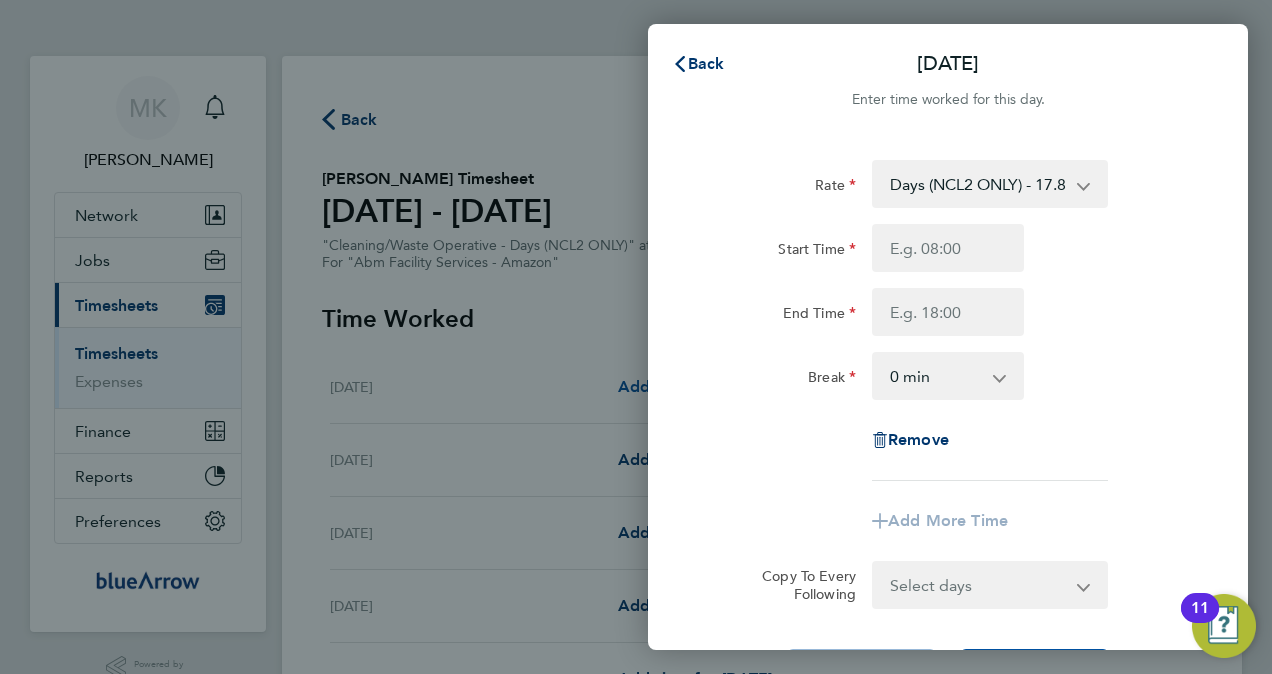 scroll, scrollTop: 0, scrollLeft: 0, axis: both 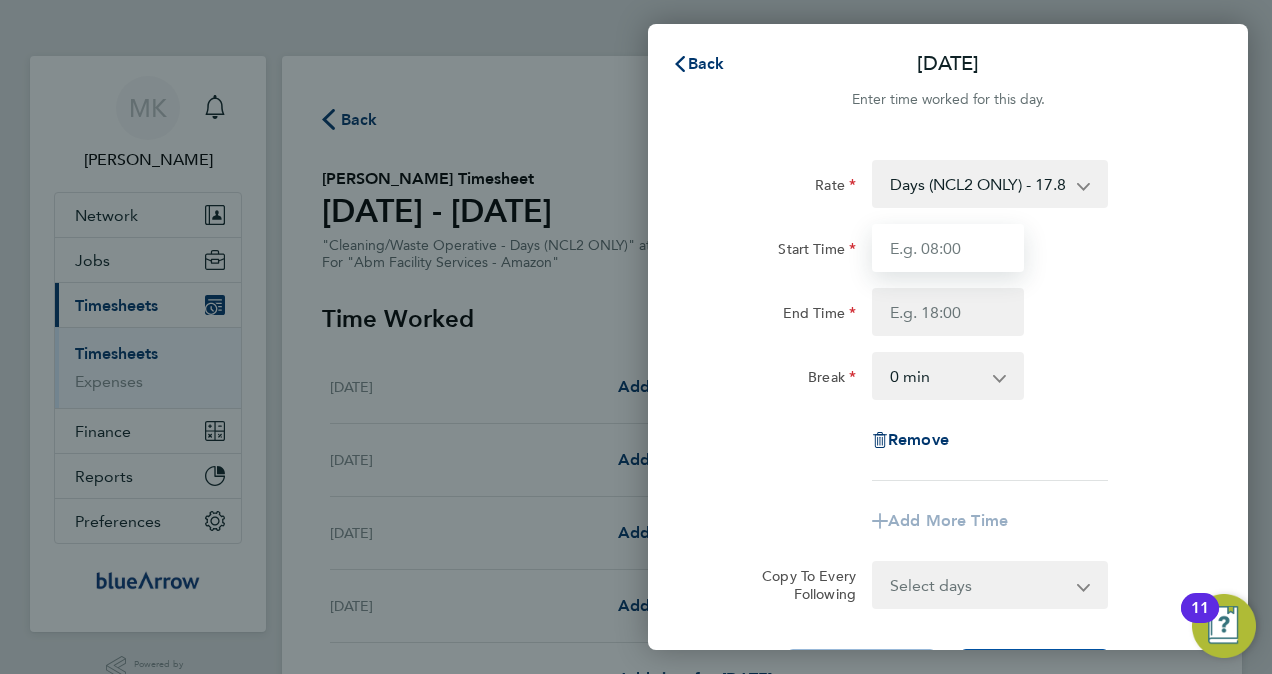 click on "Start Time" at bounding box center (948, 248) 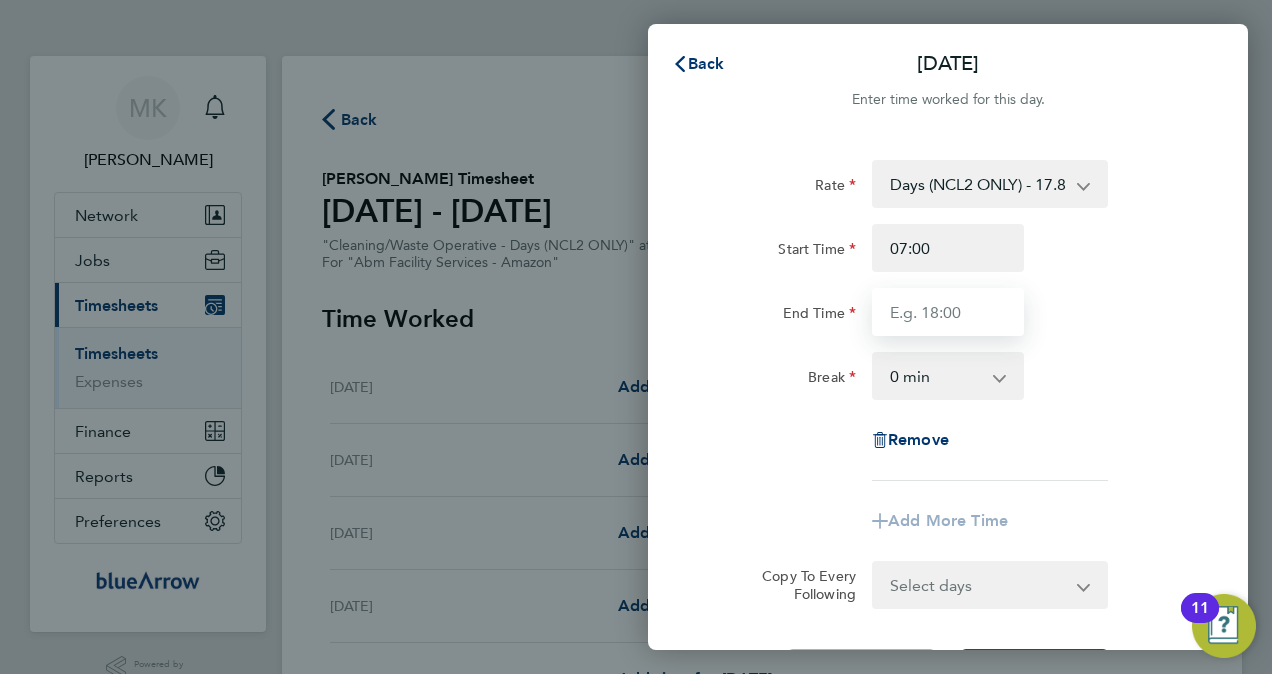 type on "19:00" 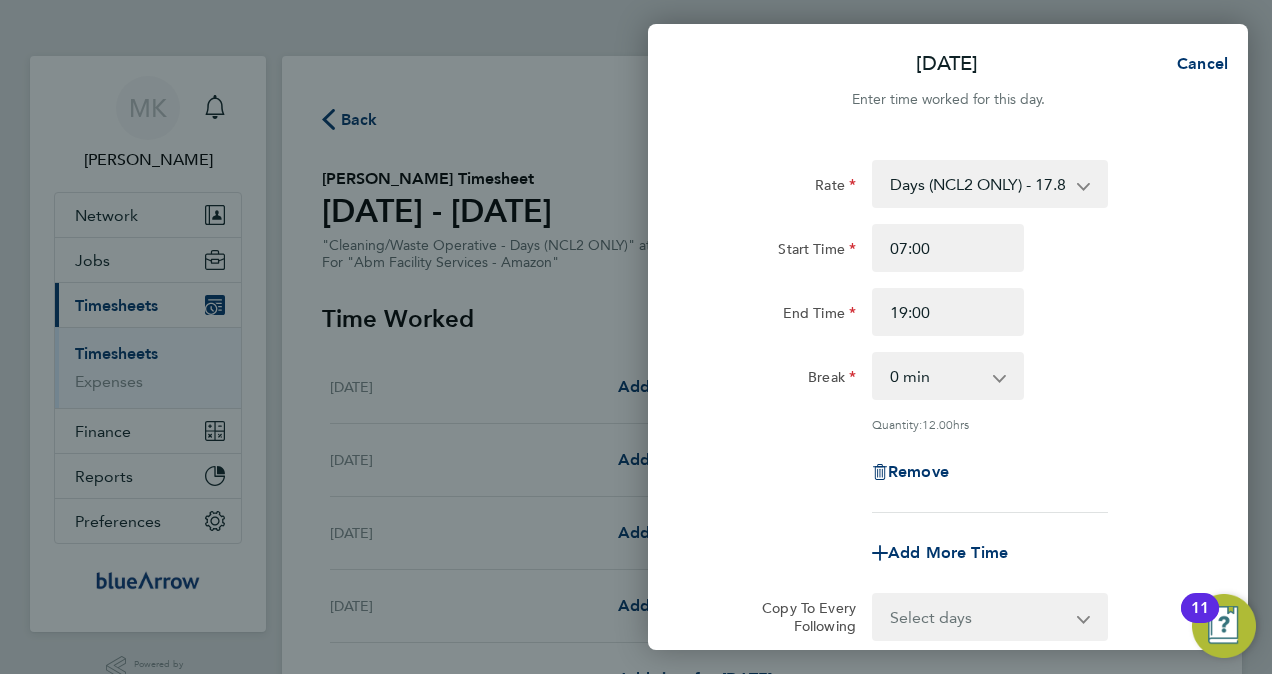 click on "0 min   15 min   30 min   45 min   60 min   75 min   90 min" at bounding box center (936, 376) 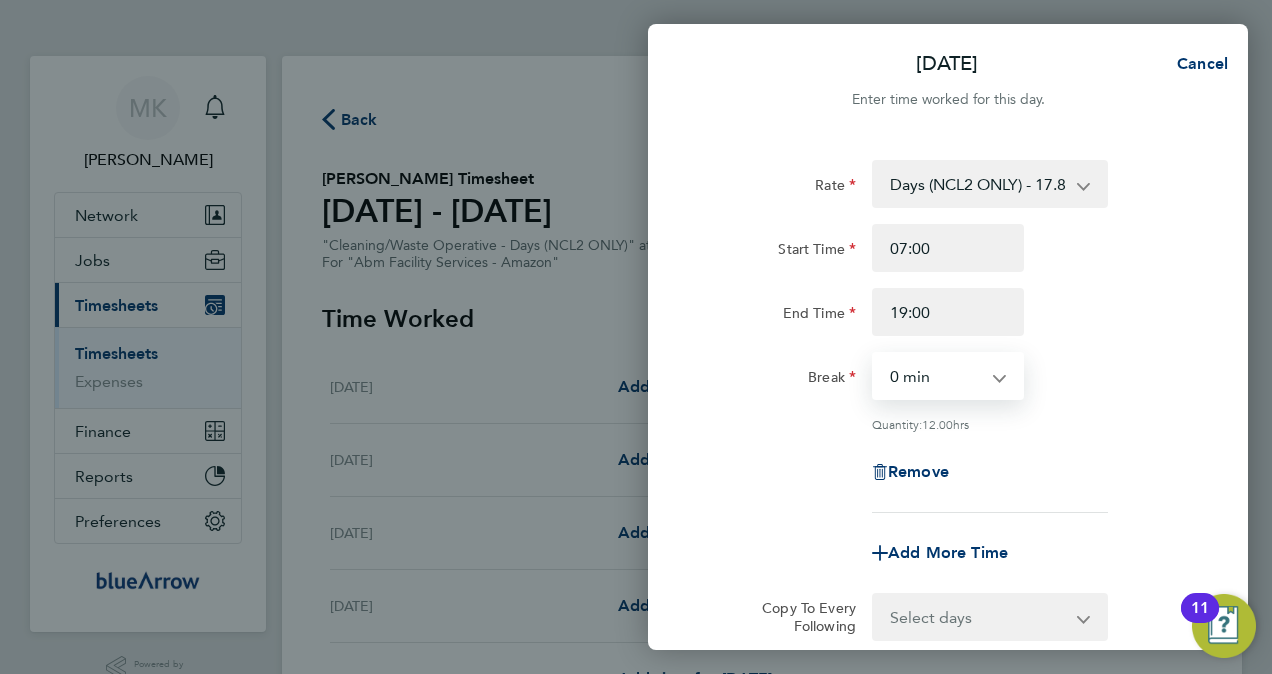 select on "60" 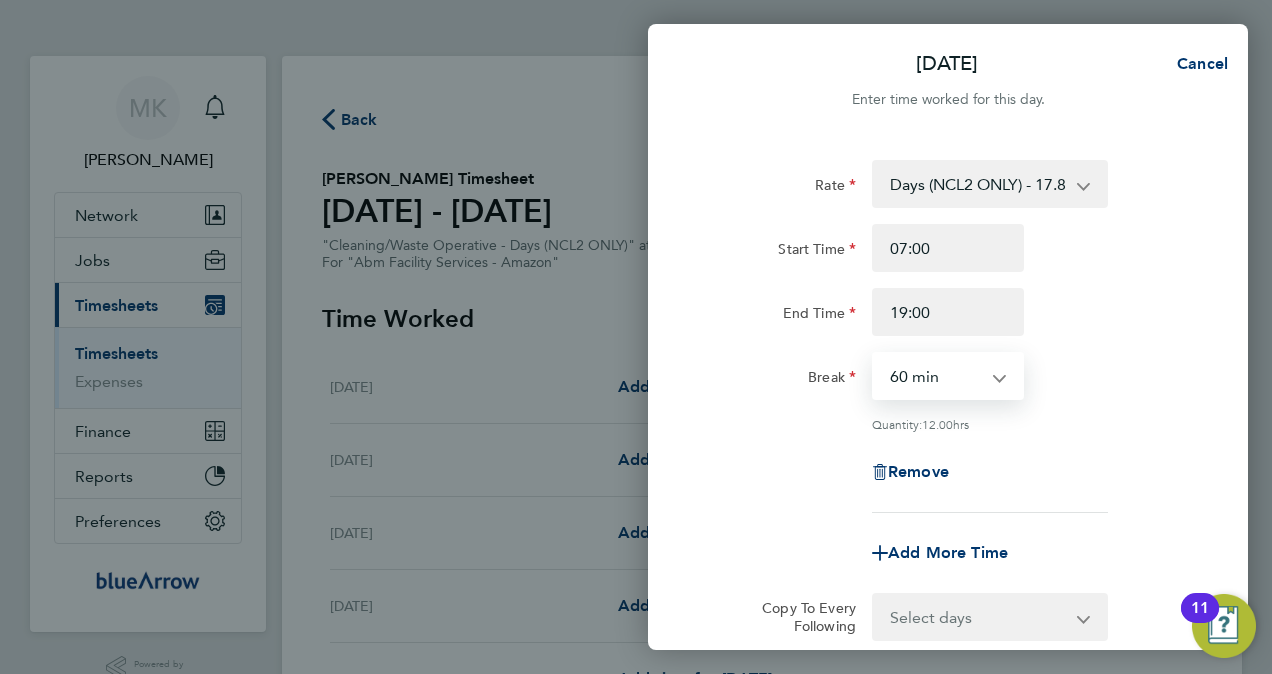 click on "0 min   15 min   30 min   45 min   60 min   75 min   90 min" at bounding box center [936, 376] 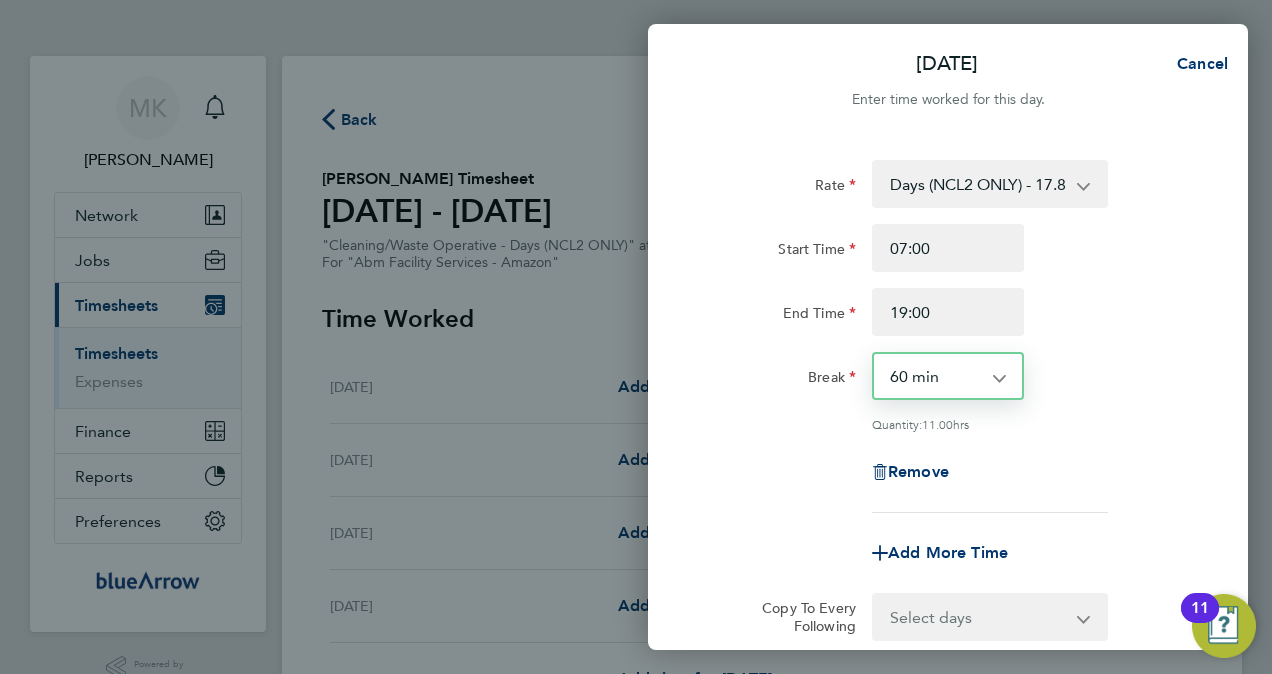 click on "End Time 19:00" 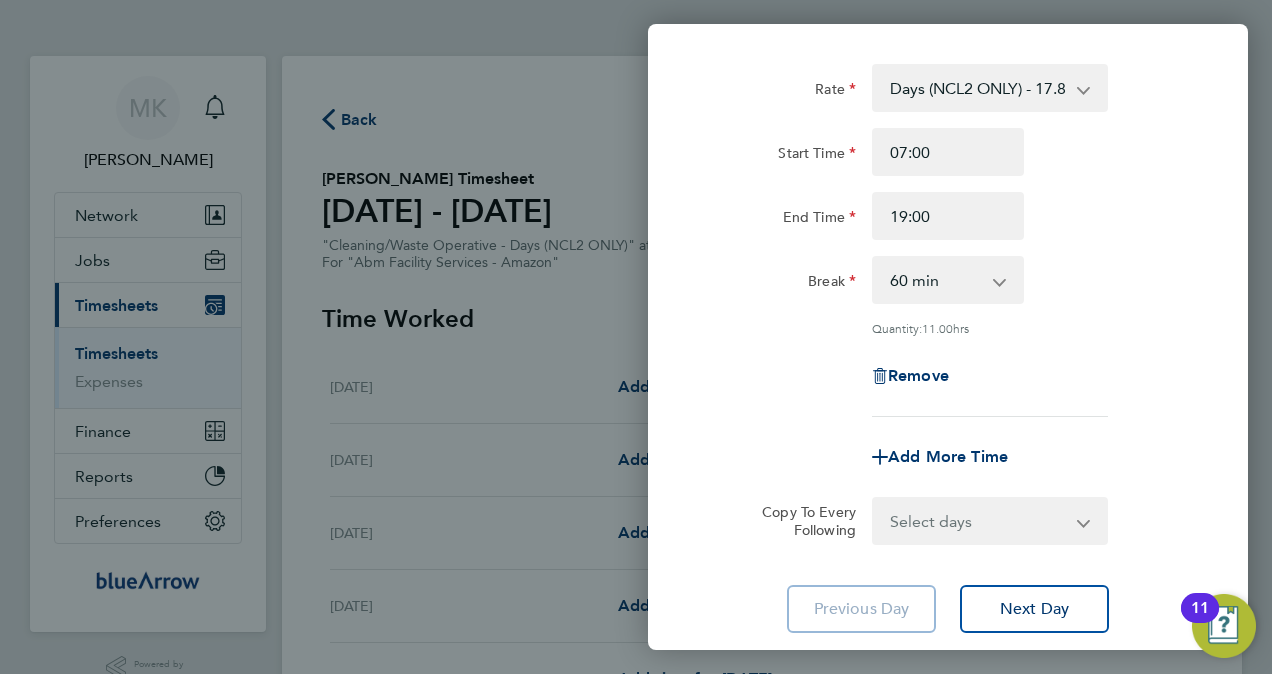 scroll, scrollTop: 100, scrollLeft: 0, axis: vertical 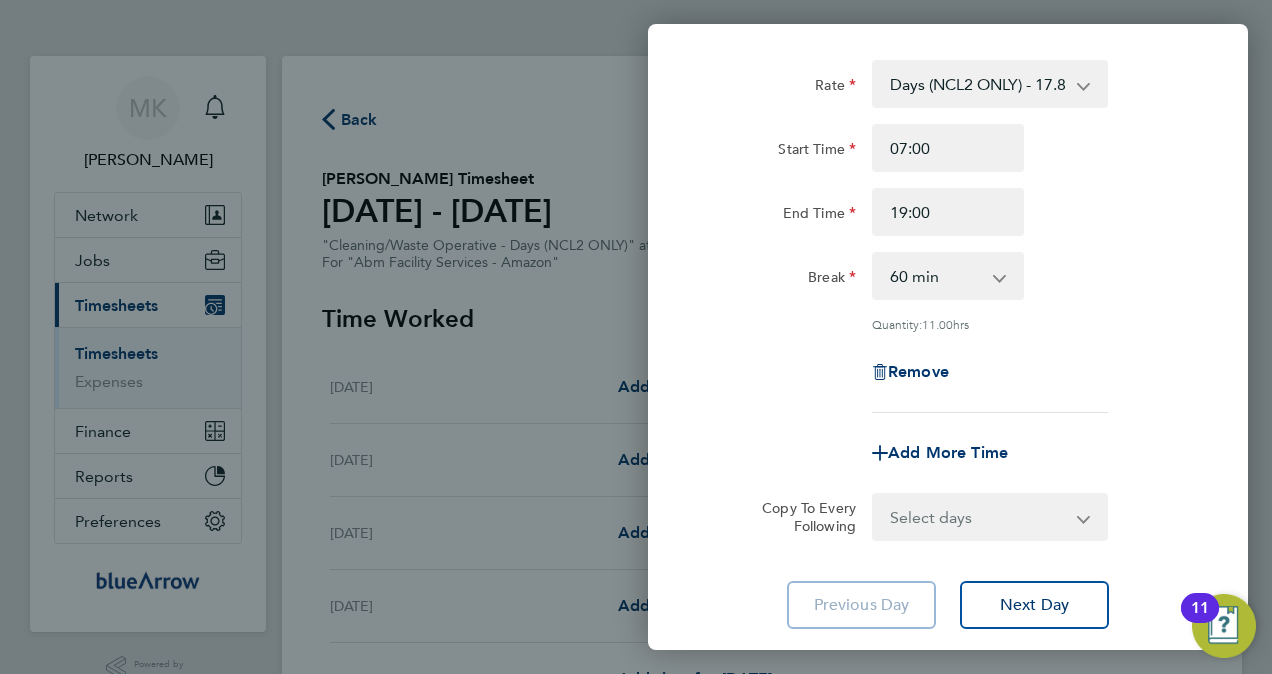 click on "Select days   Day   Weekday (Mon-Fri)   [DATE]   [DATE]   [DATE]   [DATE]   [DATE]   [DATE]" at bounding box center [979, 517] 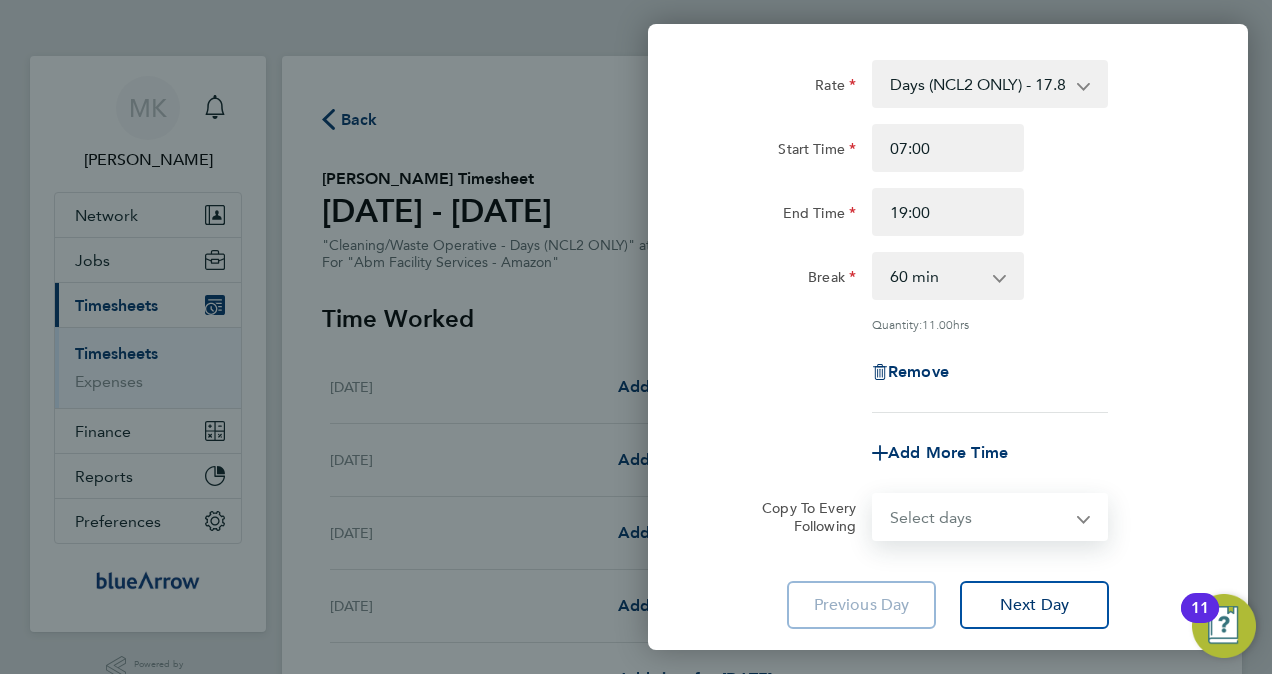 select on "DAY" 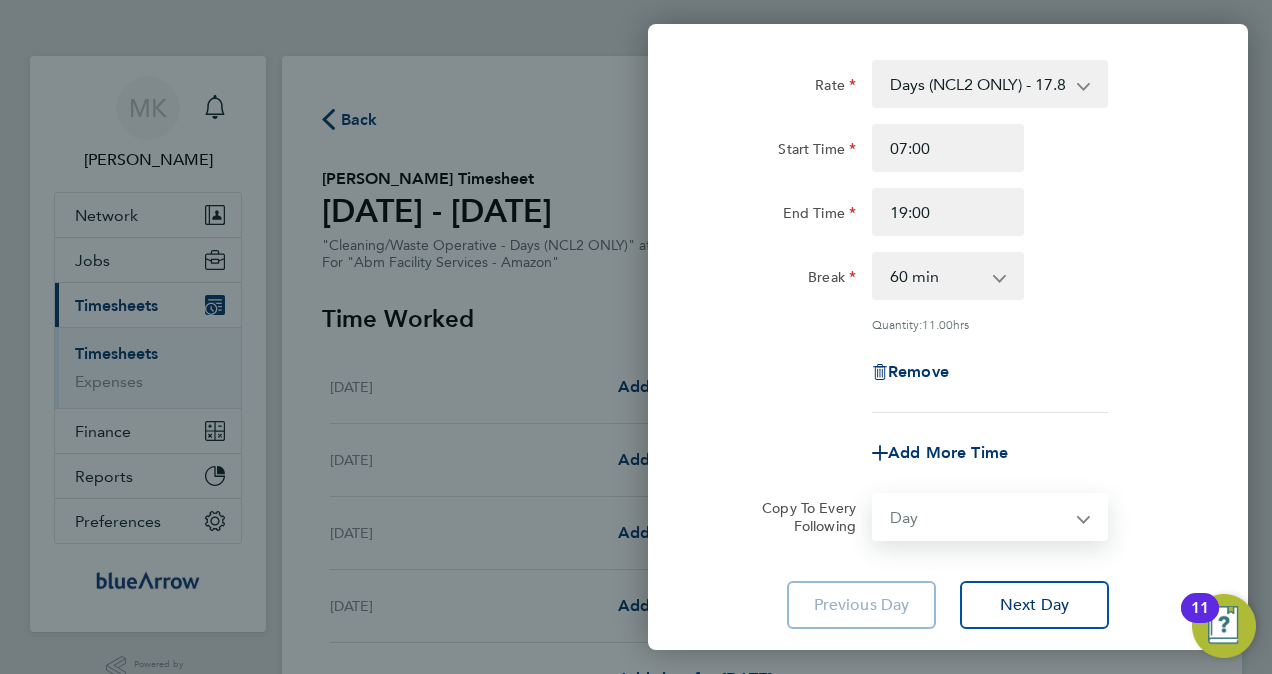 click on "Select days   Day   Weekday (Mon-Fri)   [DATE]   [DATE]   [DATE]   [DATE]   [DATE]   [DATE]" at bounding box center (979, 517) 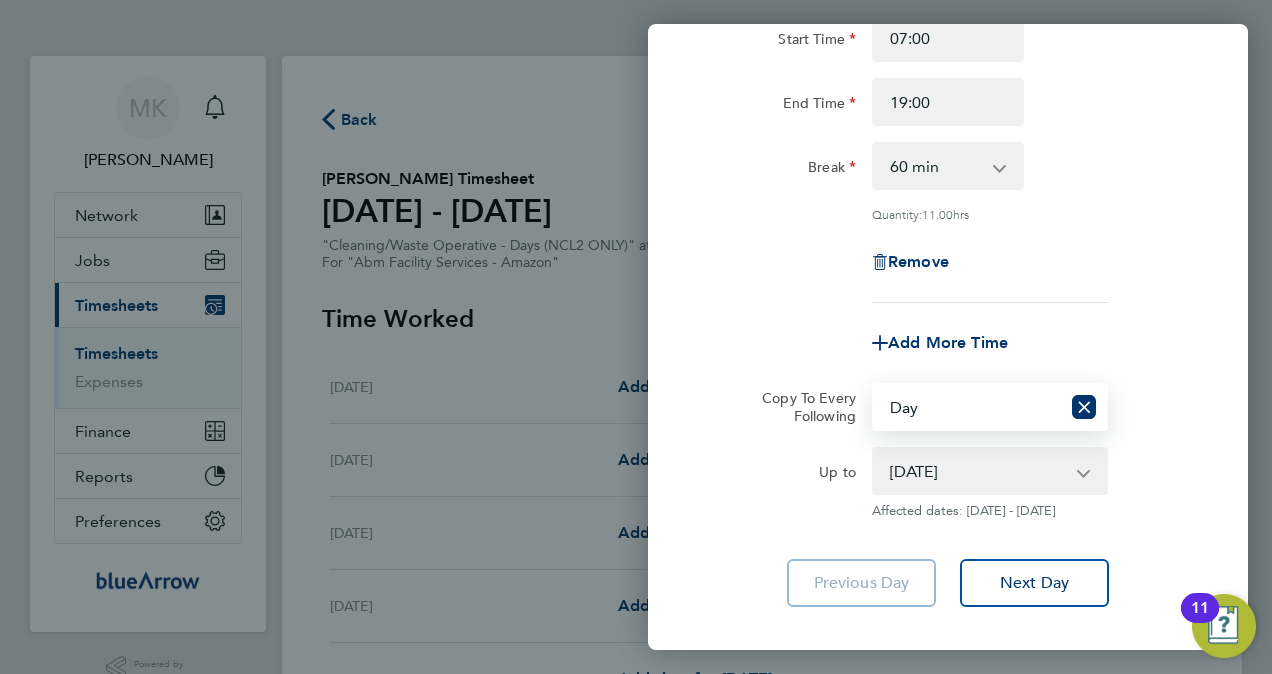scroll, scrollTop: 300, scrollLeft: 0, axis: vertical 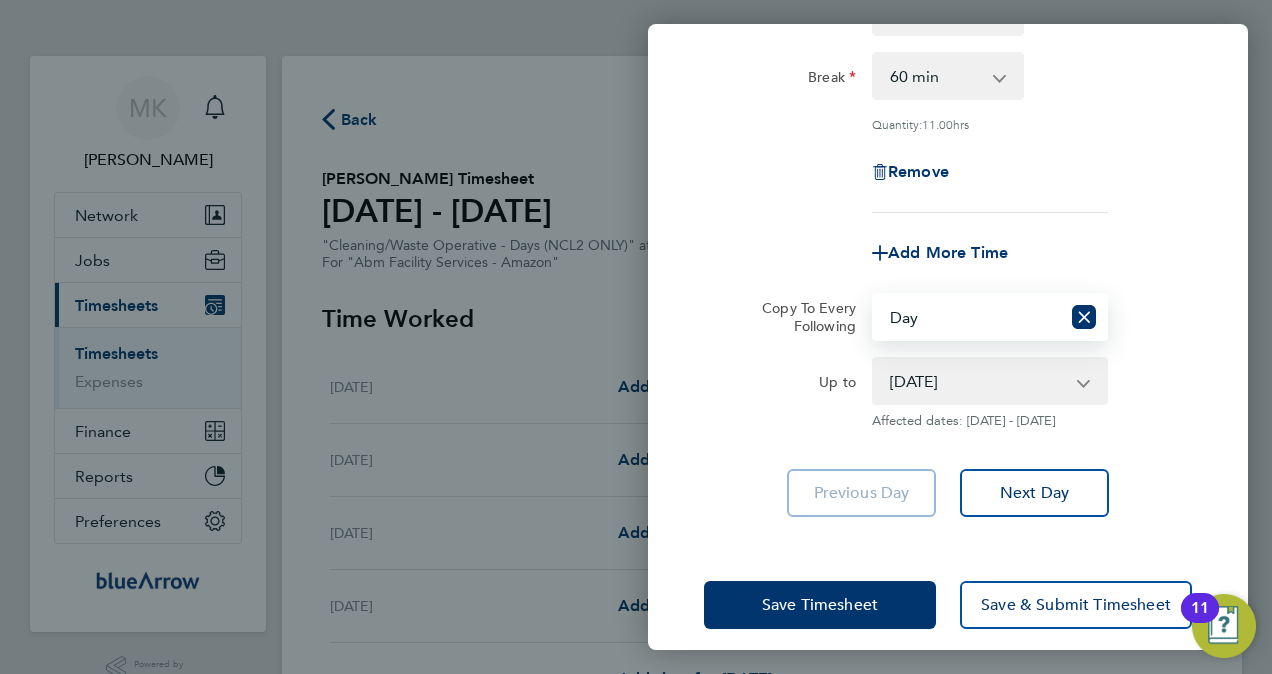 click 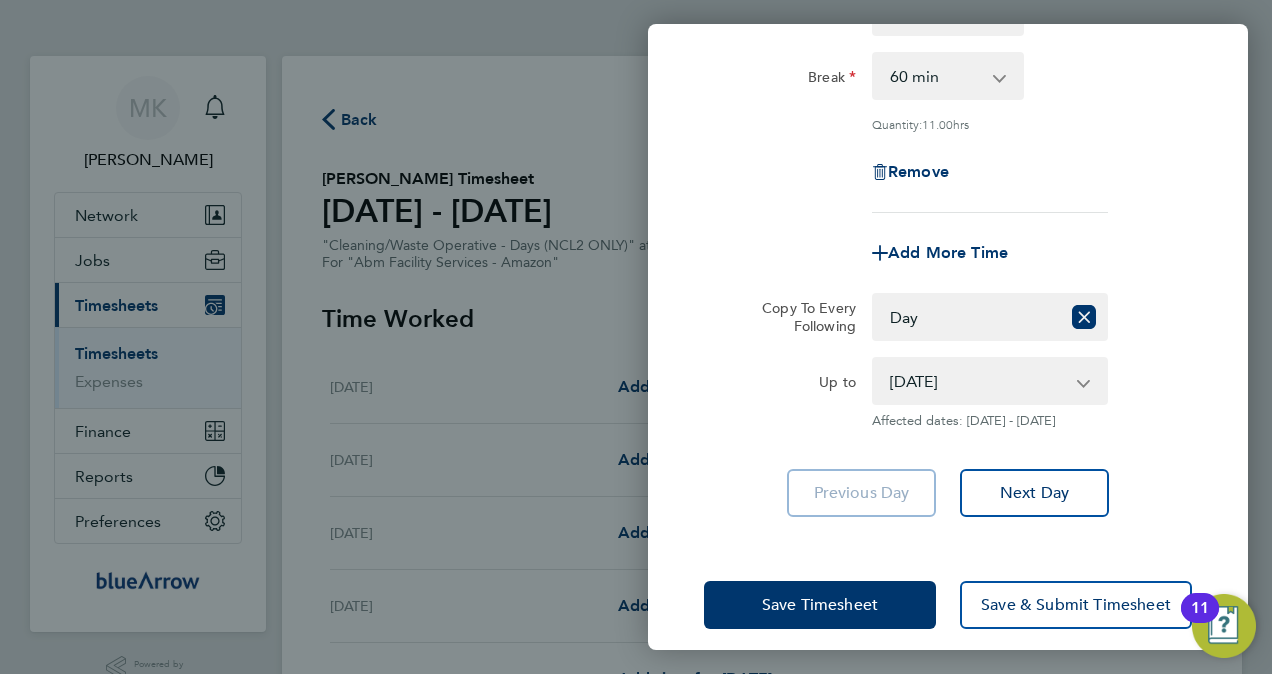 click 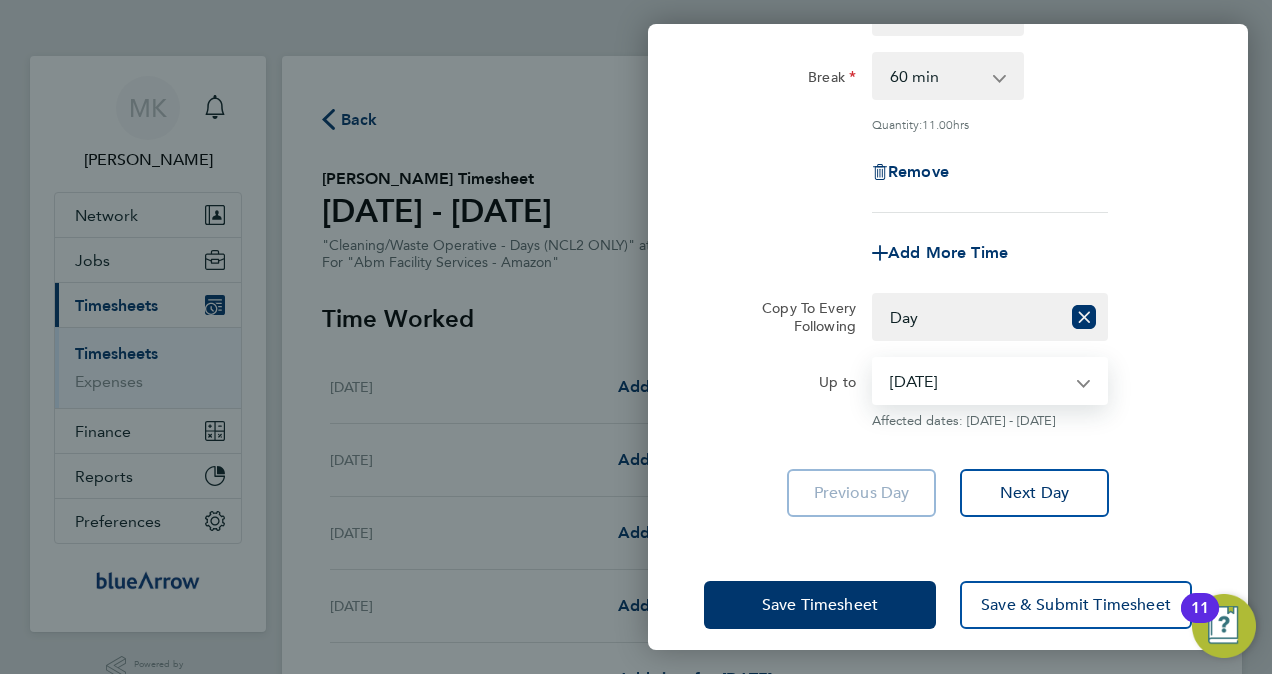 click on "[DATE]   [DATE]   [DATE]   [DATE]   [DATE]   [DATE]" at bounding box center [978, 381] 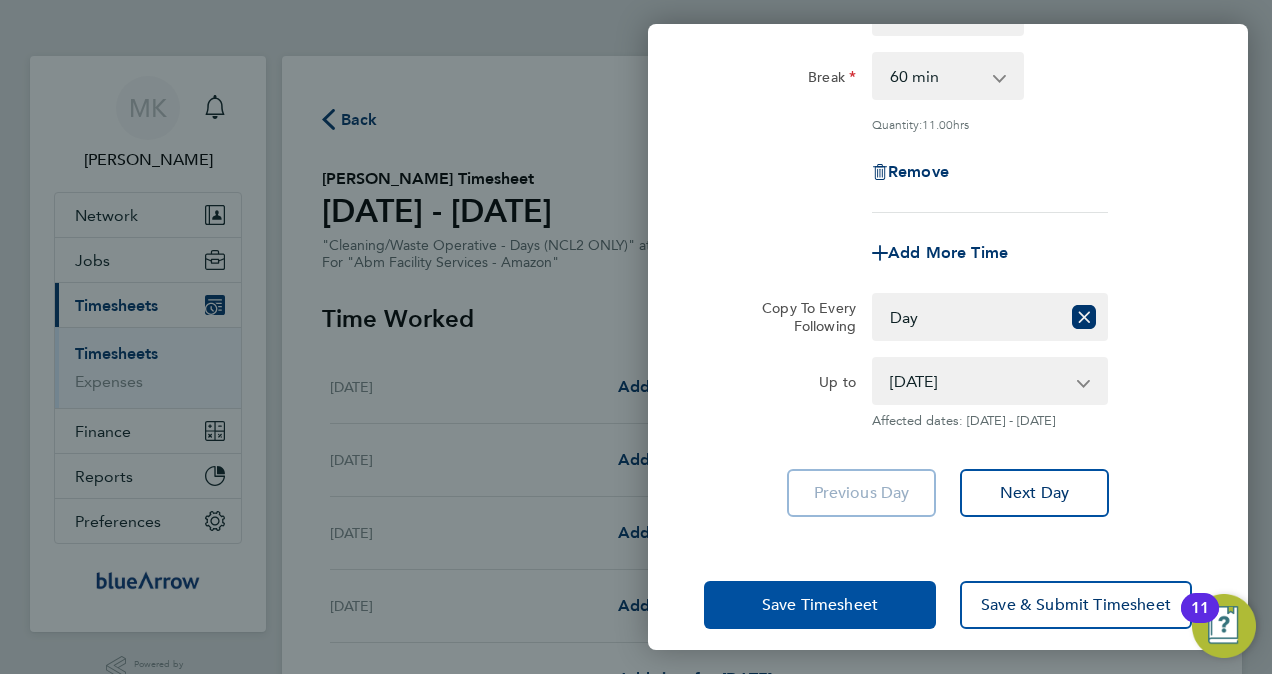 click on "Save Timesheet" 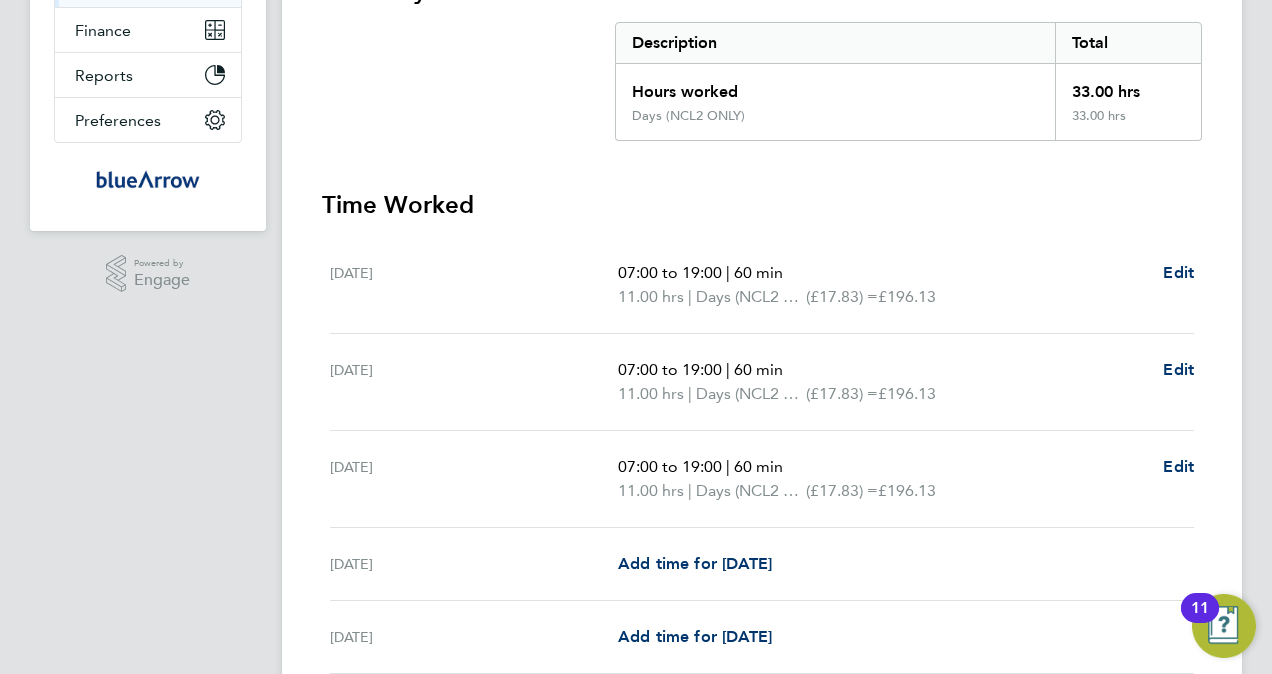 scroll, scrollTop: 500, scrollLeft: 0, axis: vertical 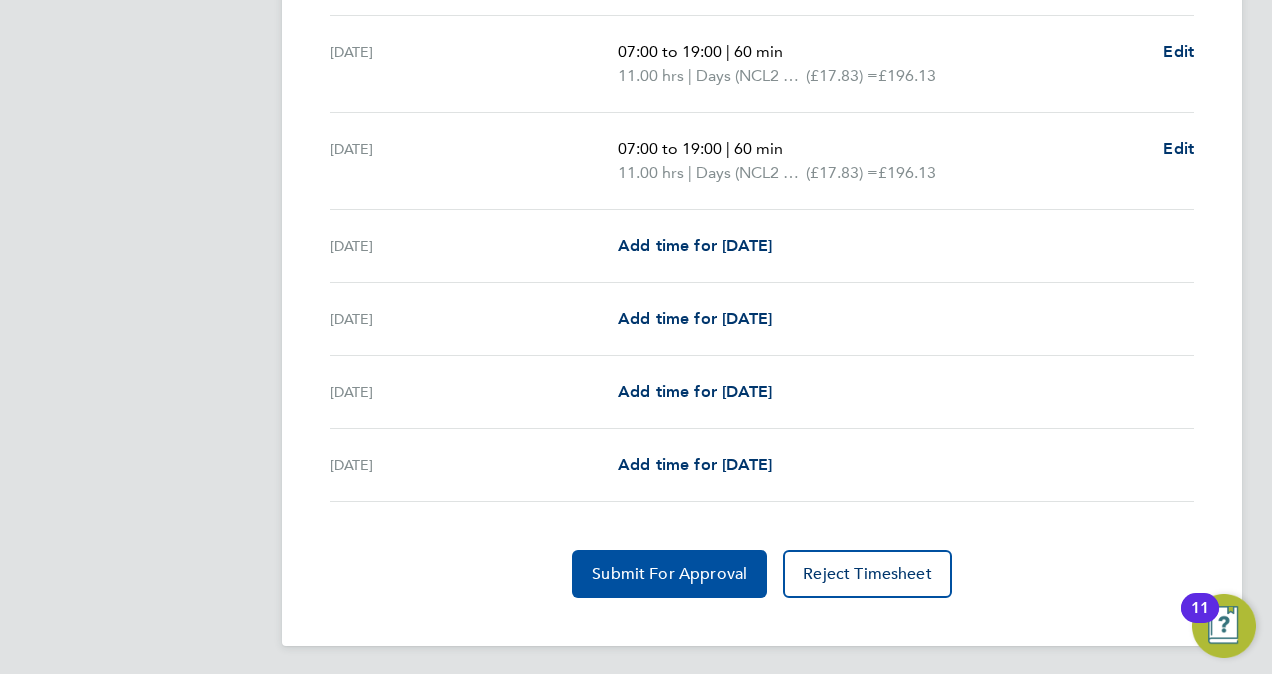 click on "Submit For Approval" 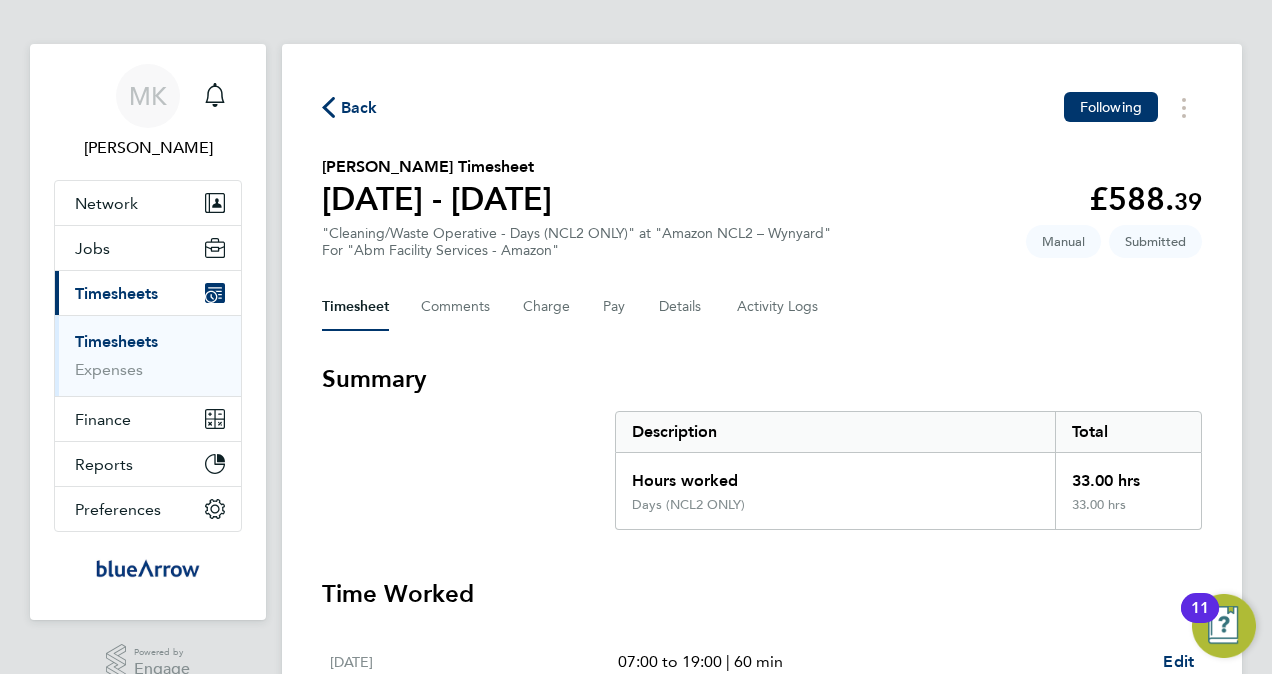 scroll, scrollTop: 0, scrollLeft: 0, axis: both 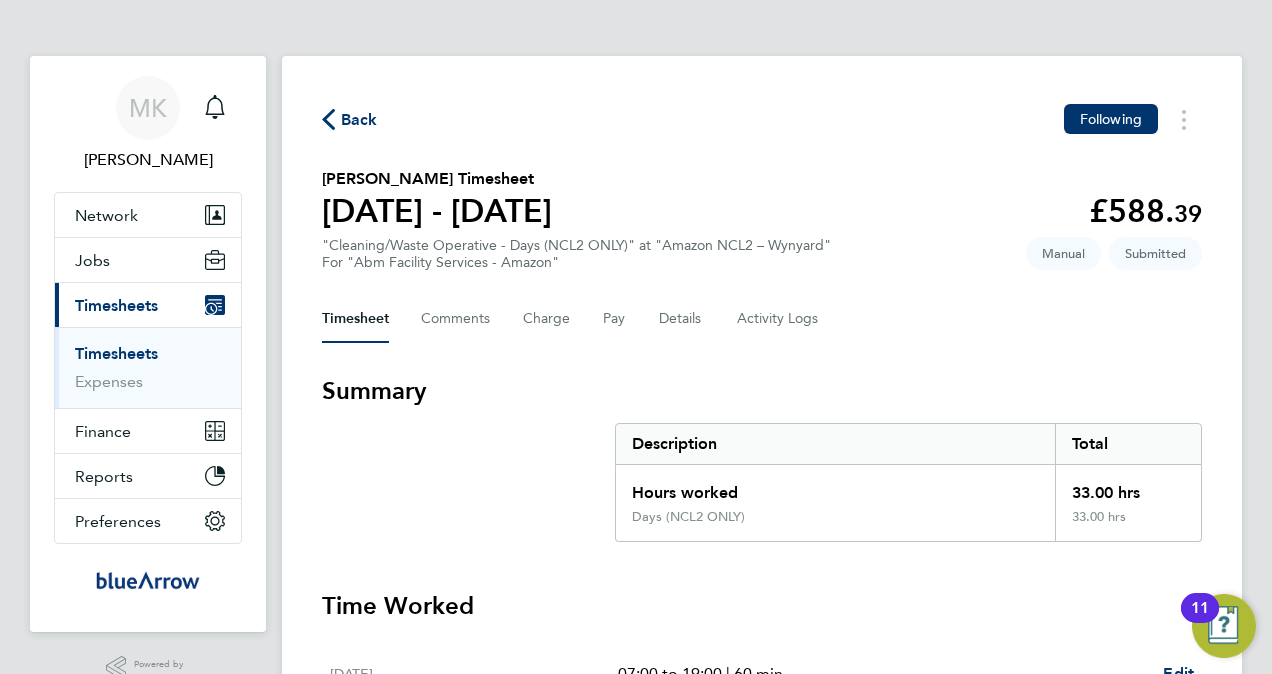 click on "Timesheets" at bounding box center (116, 353) 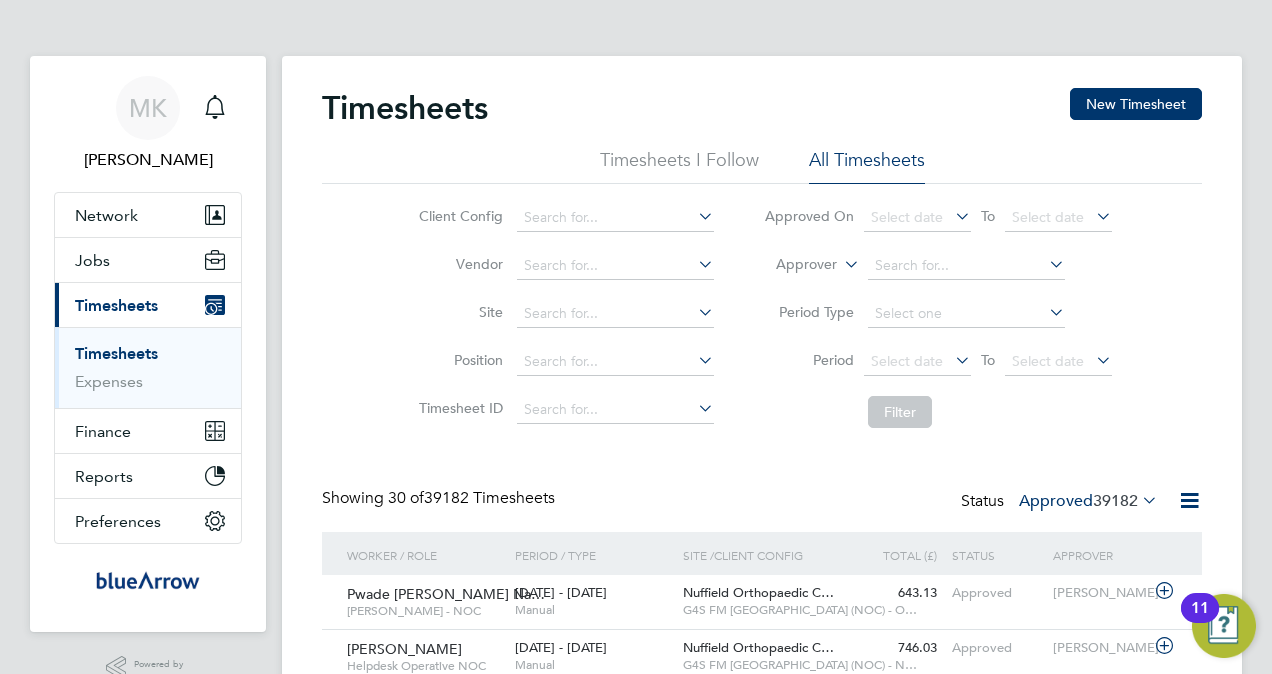 scroll, scrollTop: 10, scrollLeft: 10, axis: both 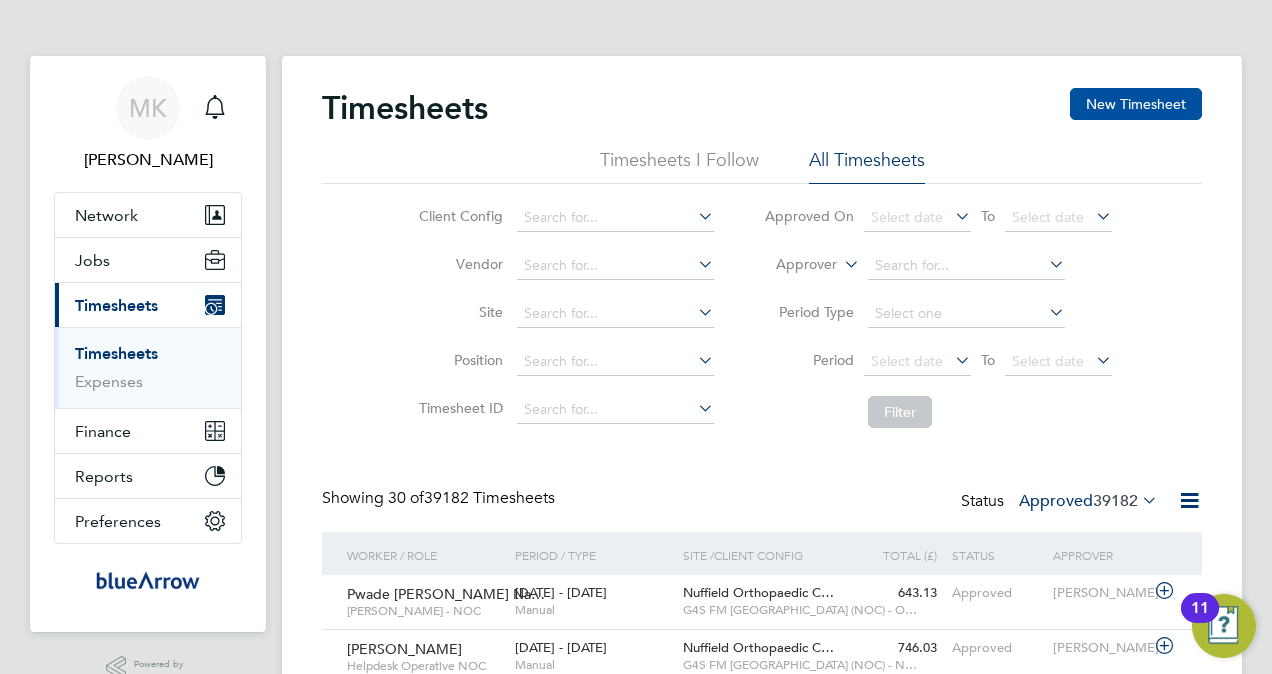 click on "New Timesheet" 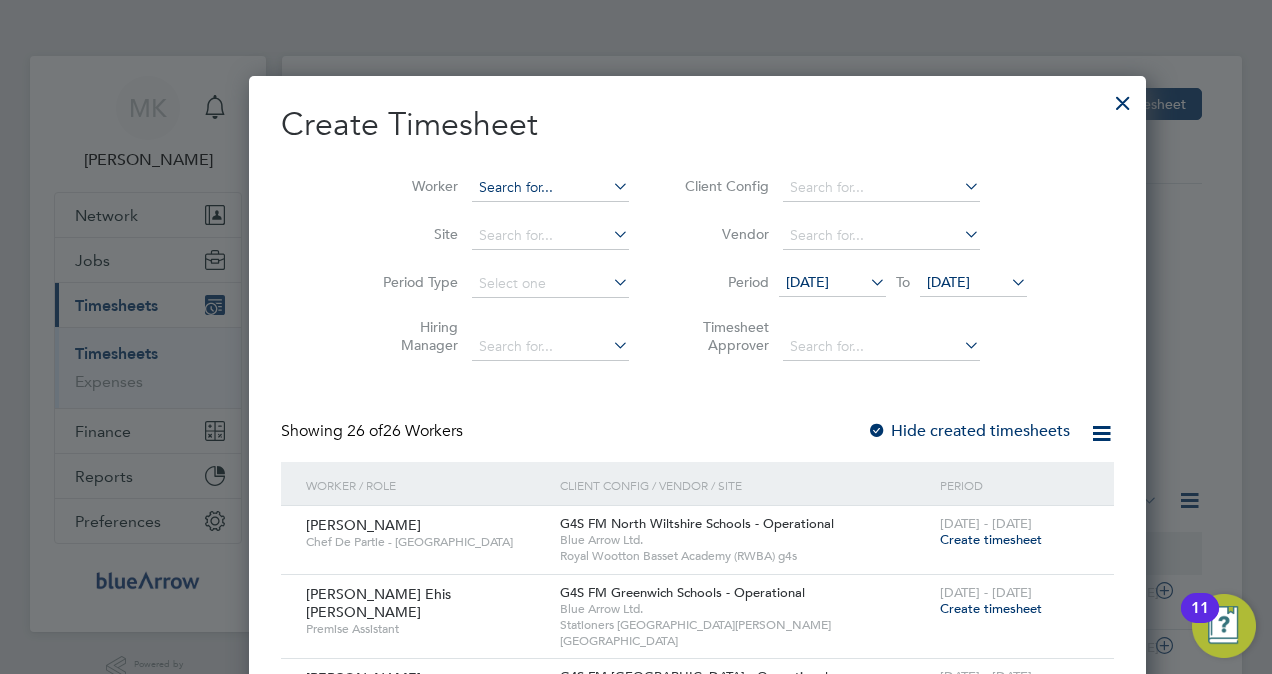 click at bounding box center (550, 188) 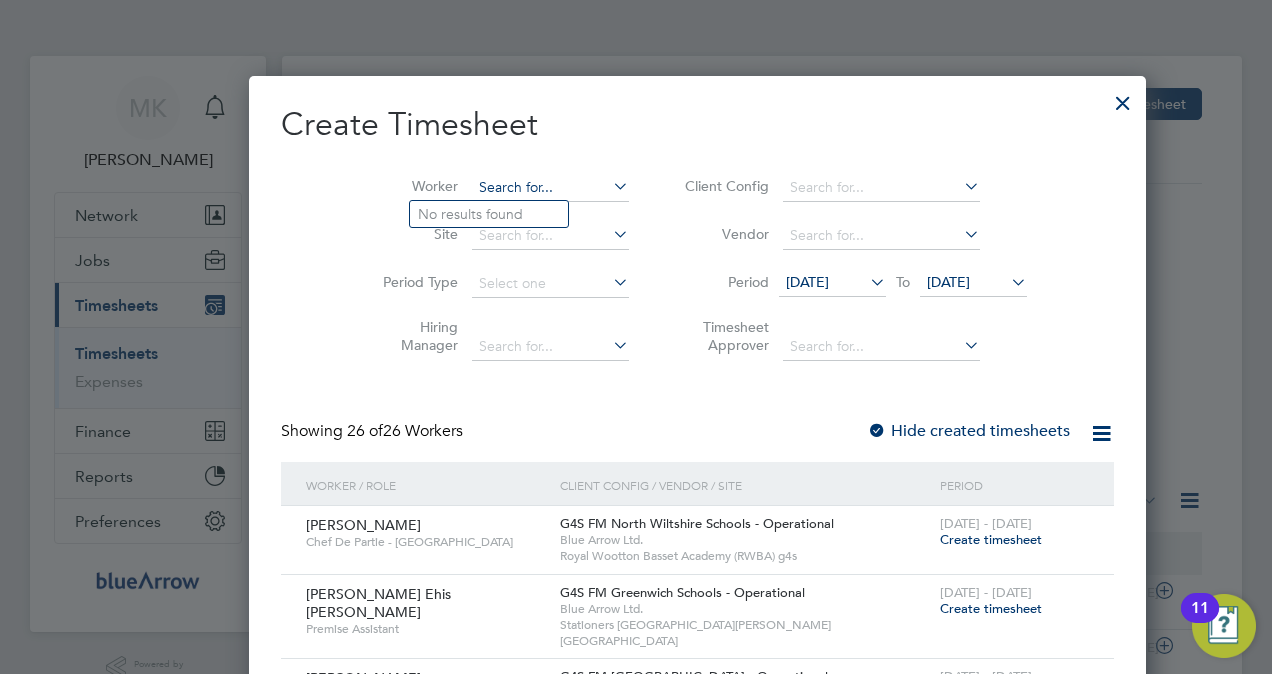 paste on "IRABOR ENDURANCE" 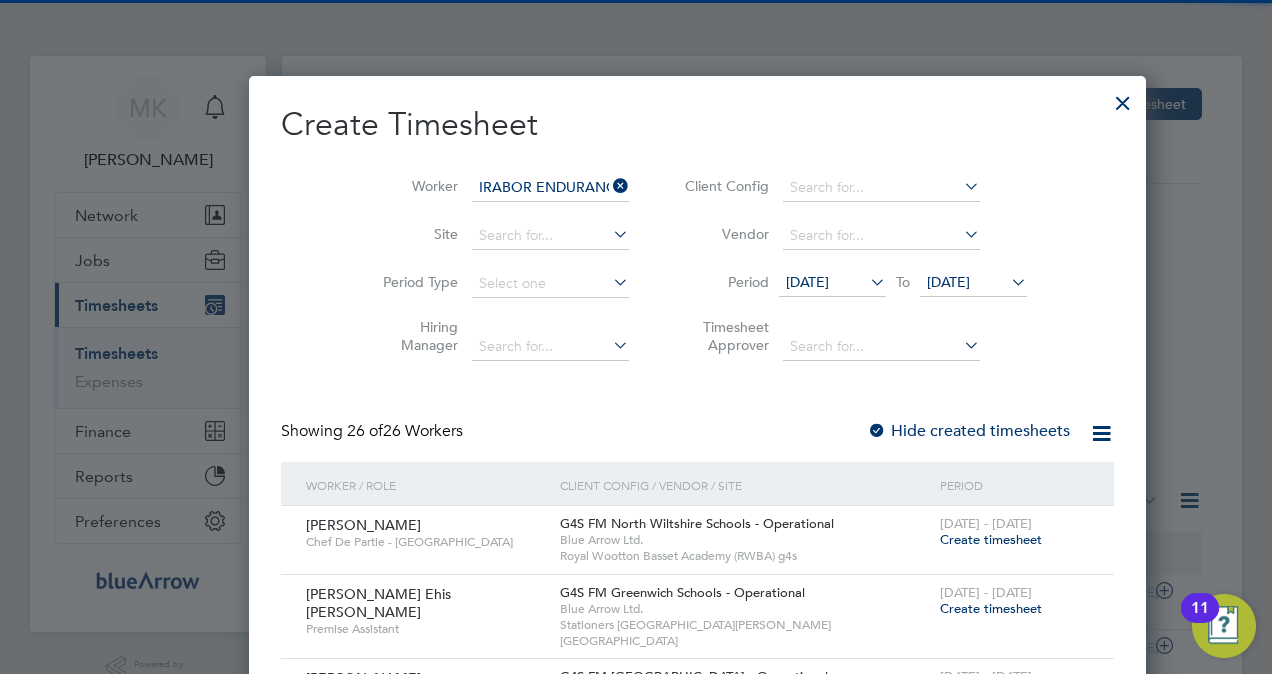 click on "Endurance" 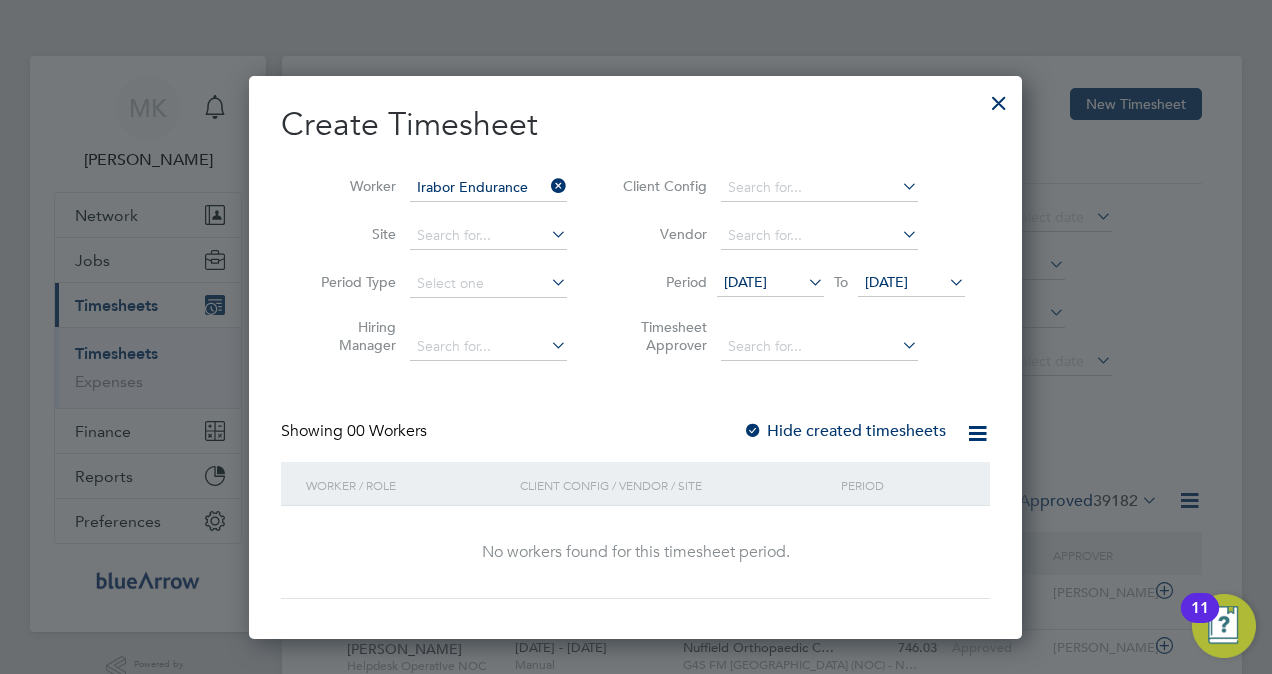 click at bounding box center (753, 432) 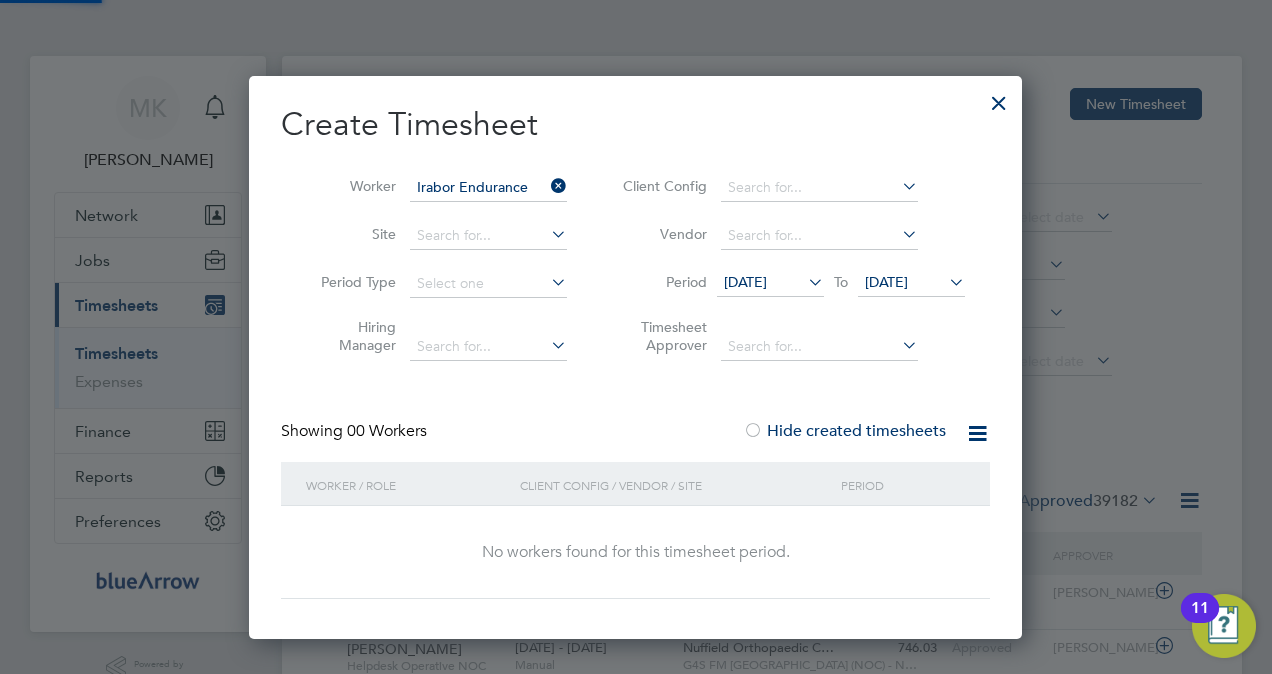 click at bounding box center [753, 432] 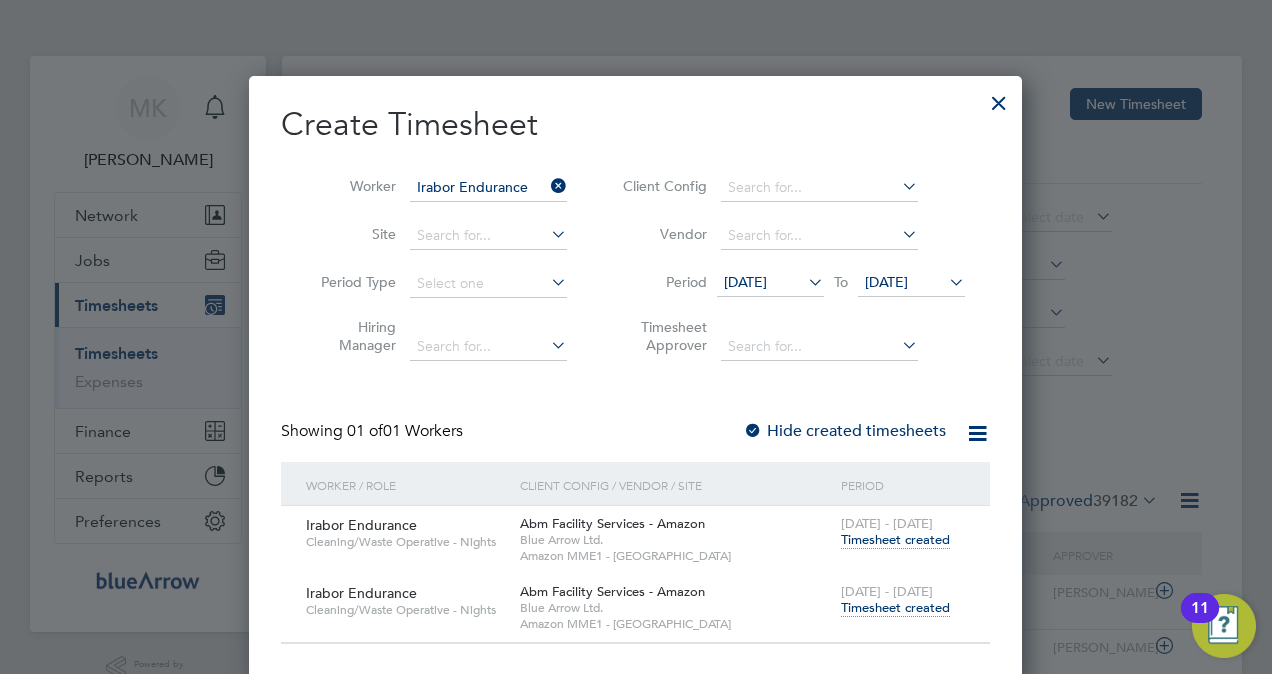 click on "Timesheet created" at bounding box center (895, 608) 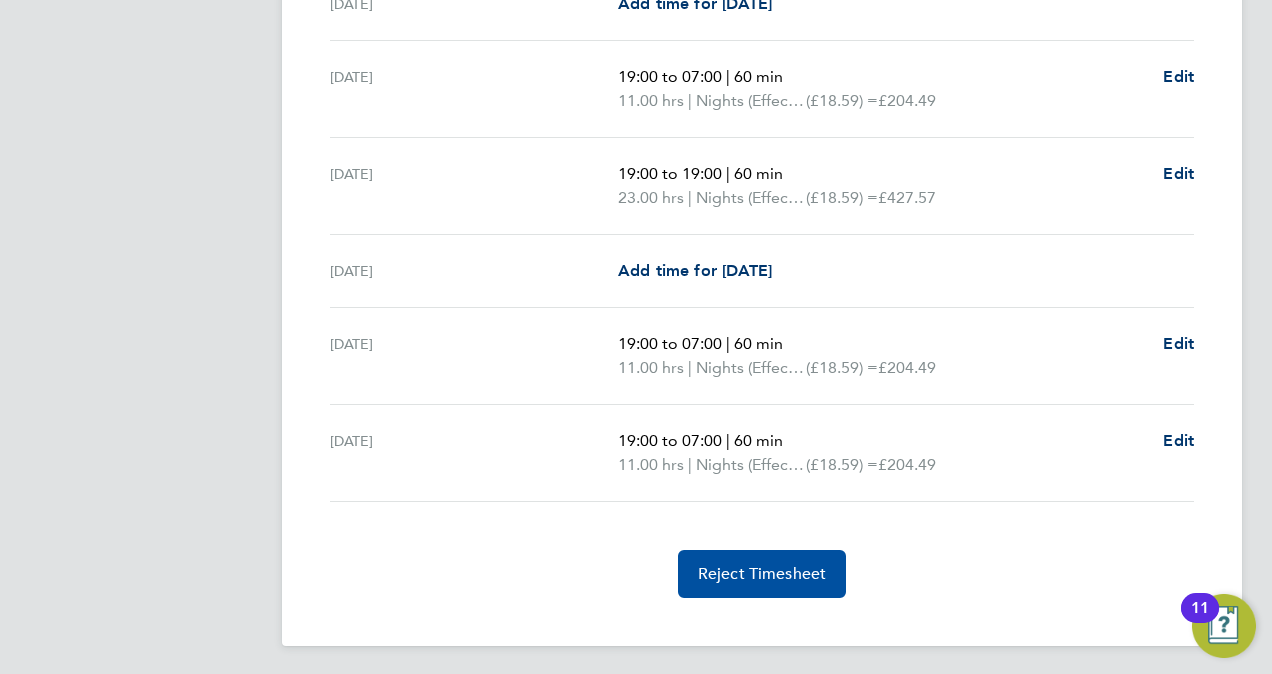 click on "Reject Timesheet" 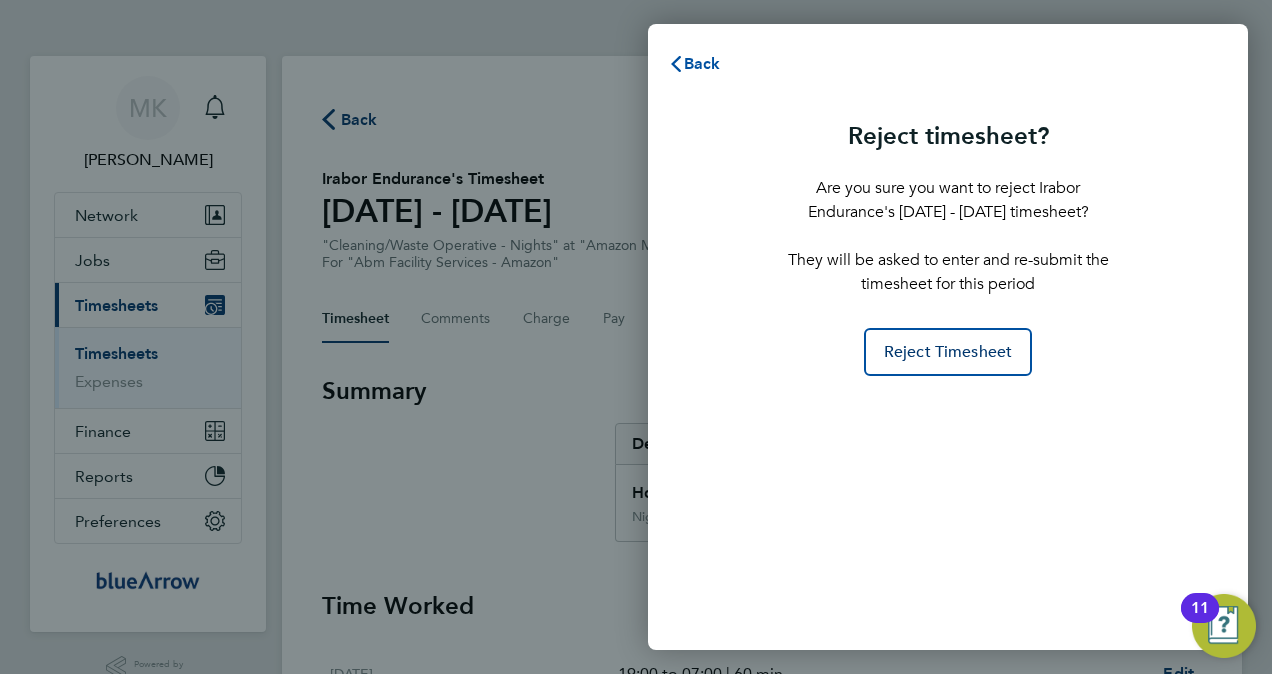 click on "Back" 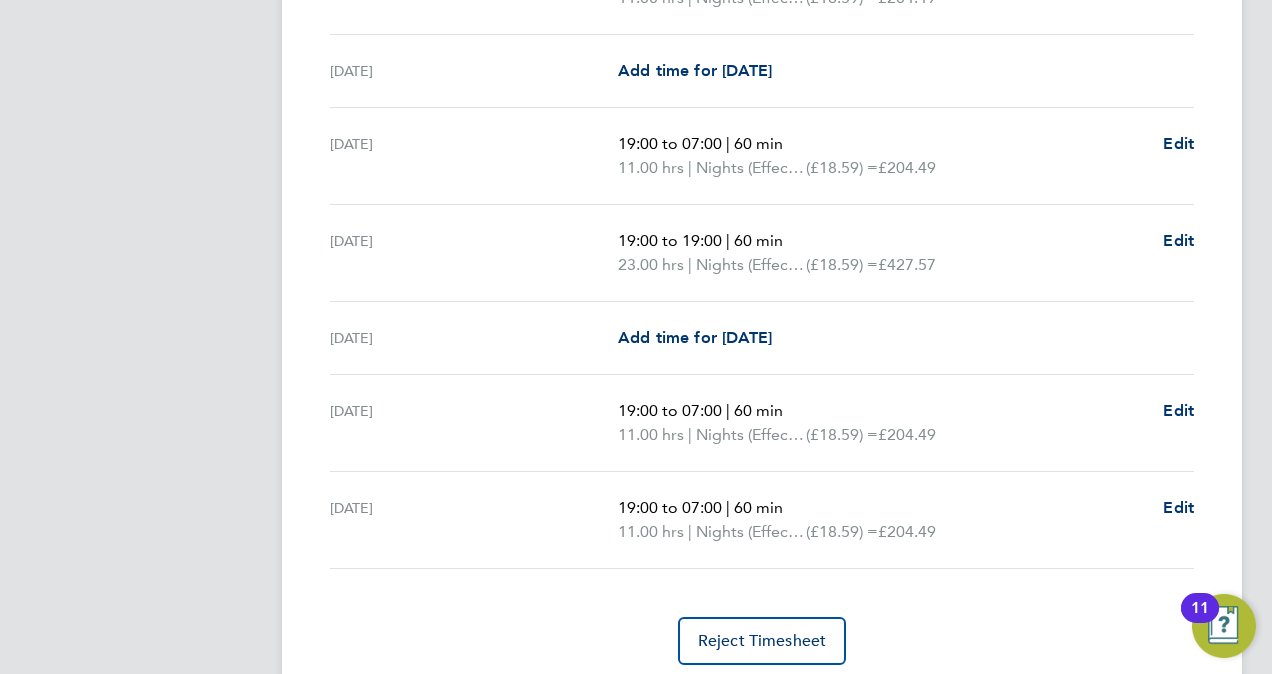 drag, startPoint x: 670, startPoint y: 590, endPoint x: 566, endPoint y: 616, distance: 107.200745 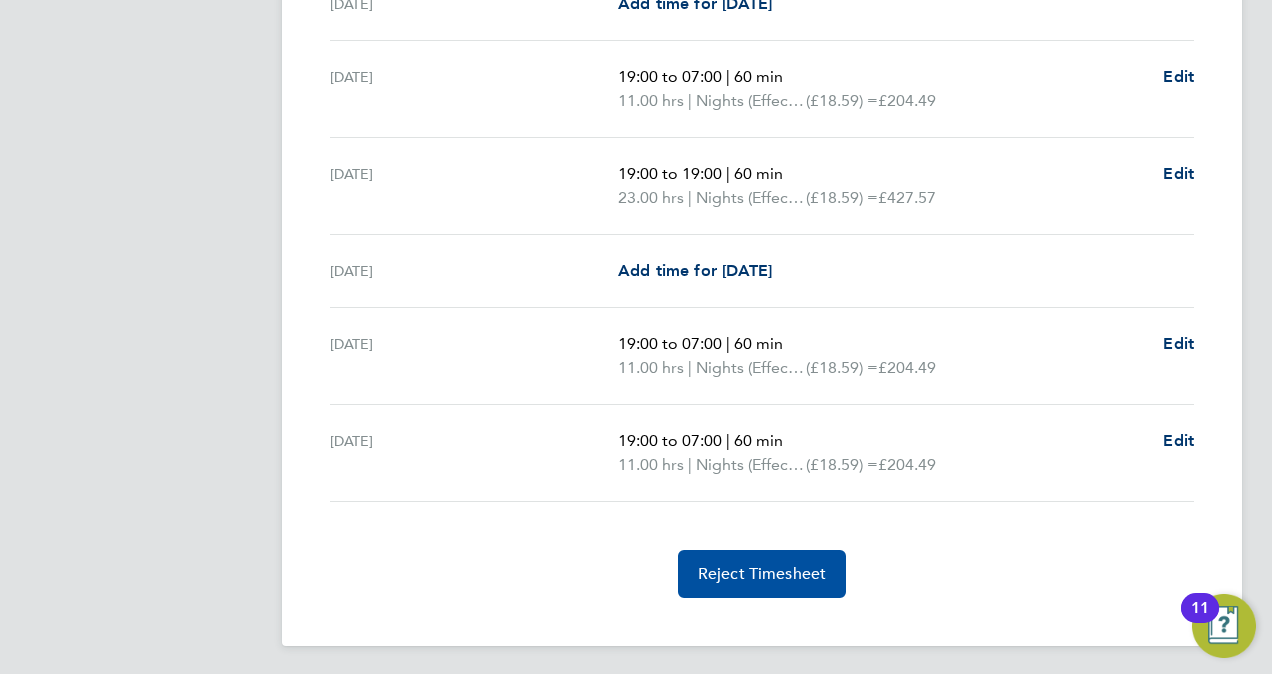 click on "Reject Timesheet" 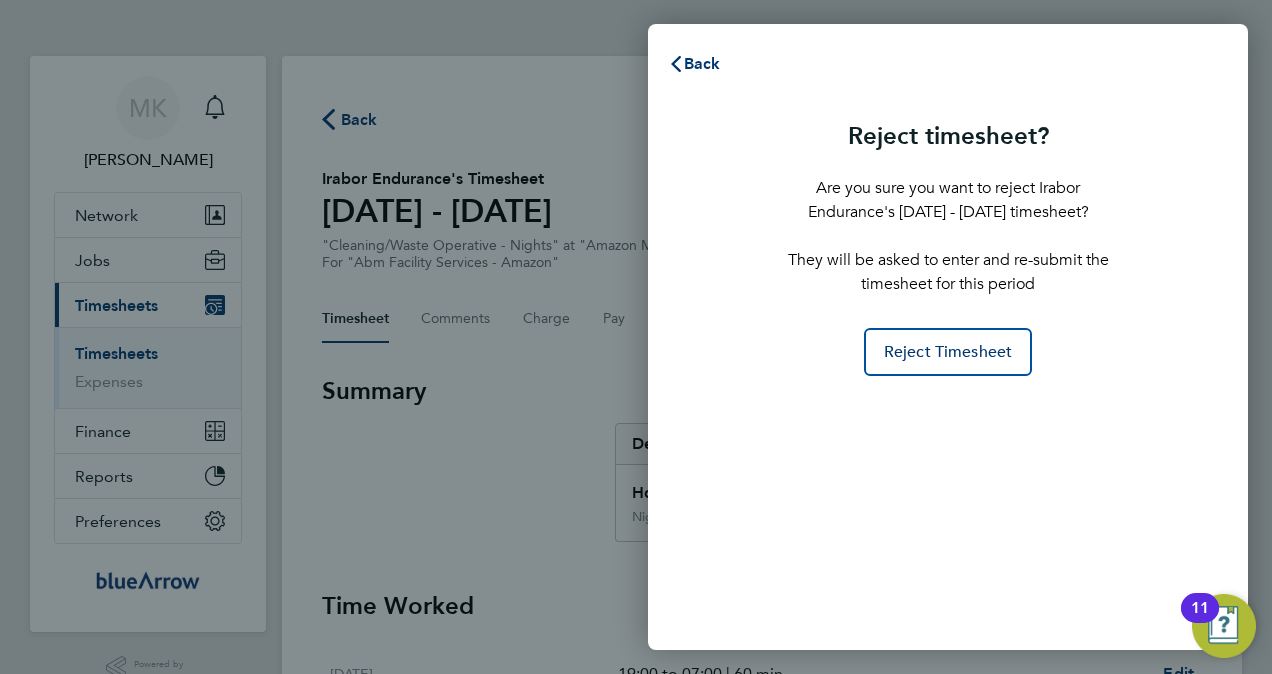 scroll, scrollTop: 0, scrollLeft: 0, axis: both 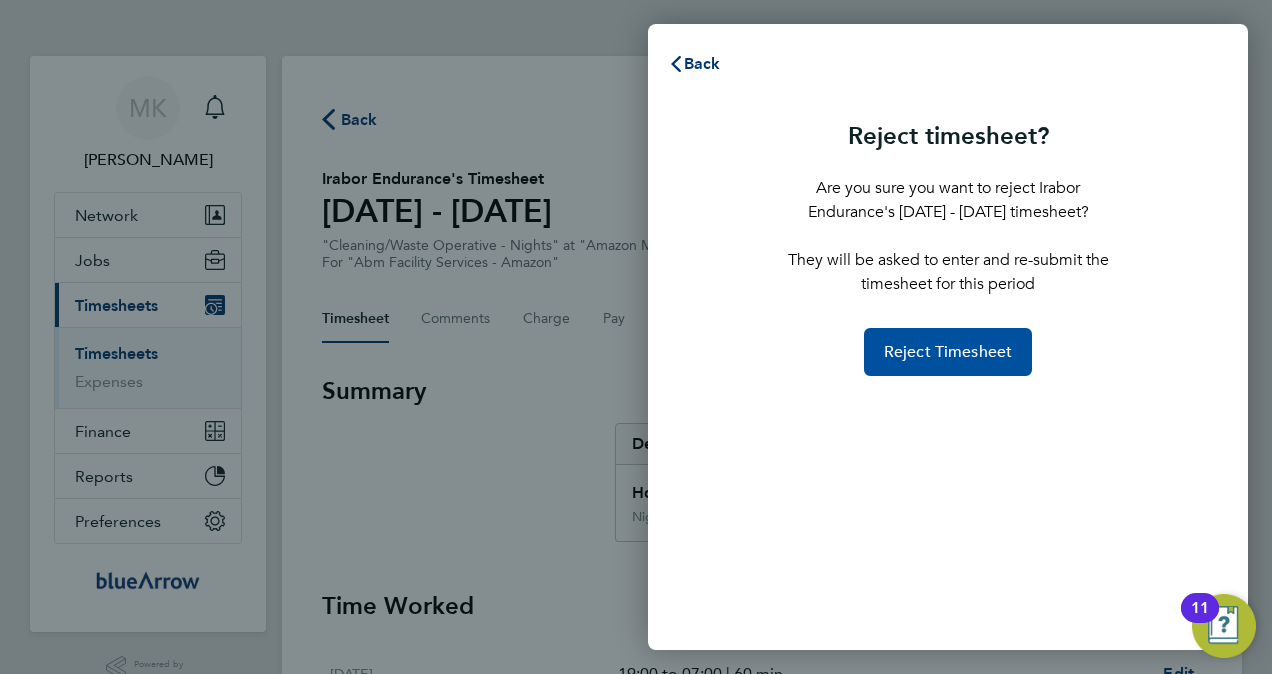 click on "Reject Timesheet" 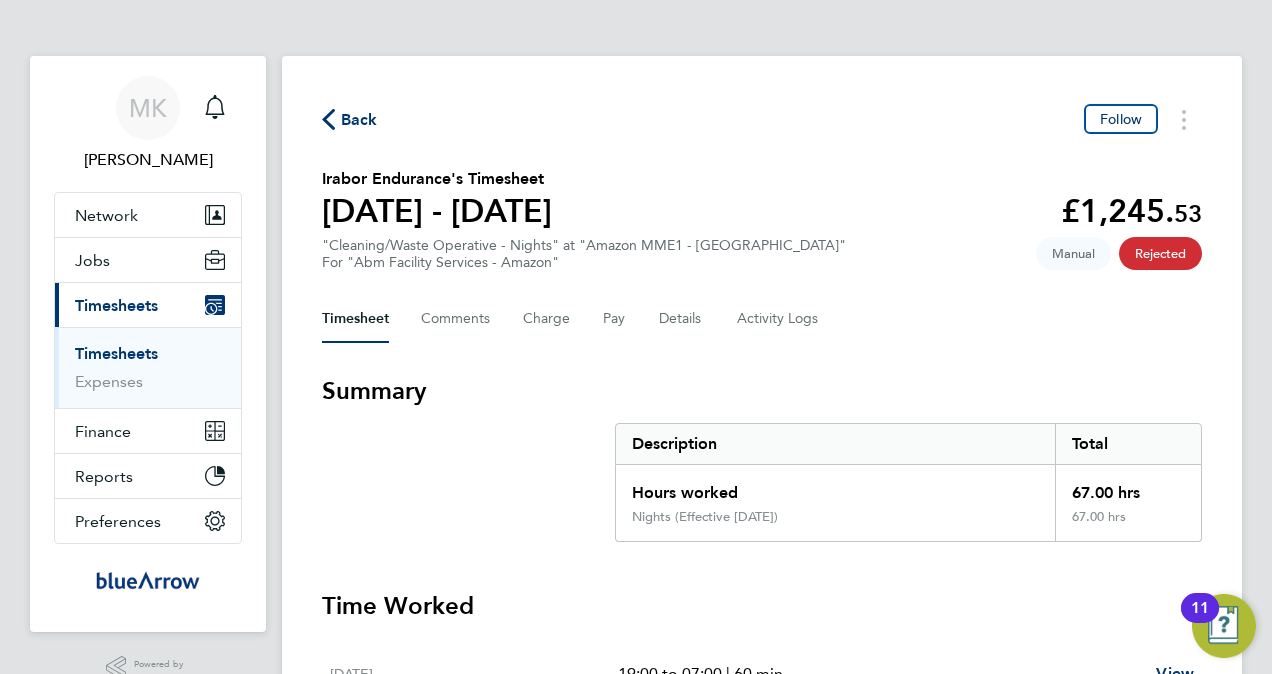 click on "Timesheets" at bounding box center (116, 353) 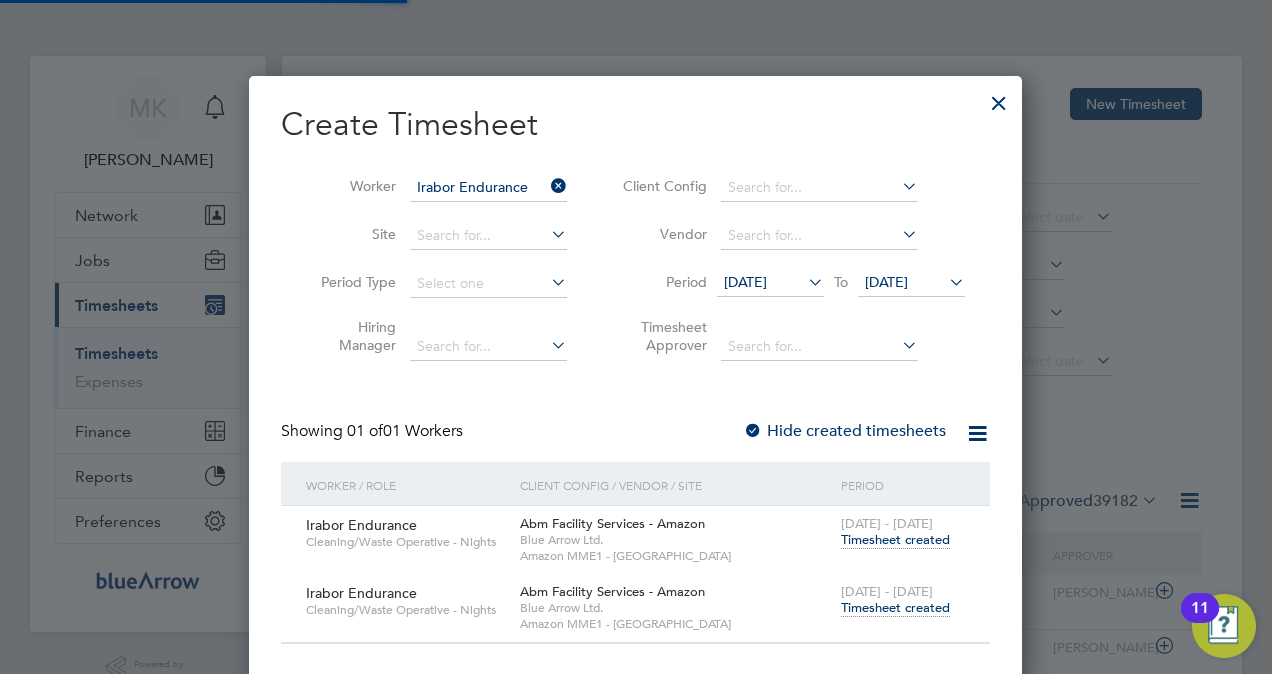 scroll, scrollTop: 10, scrollLeft: 9, axis: both 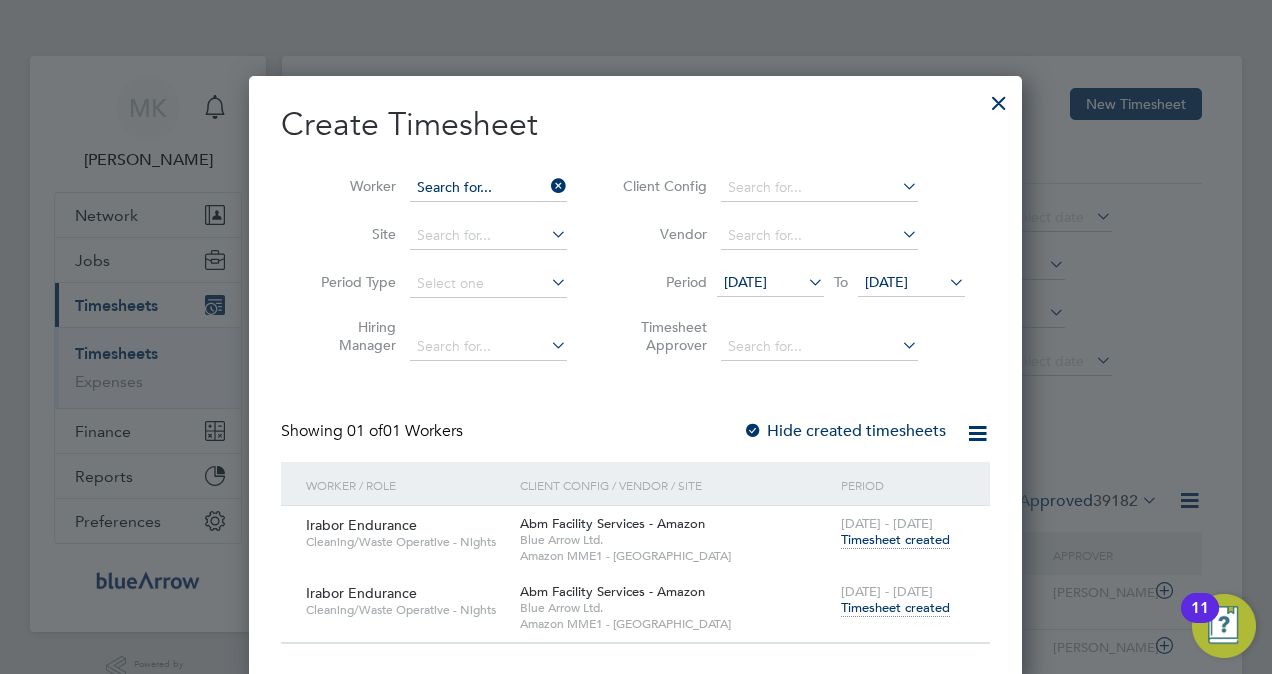 click at bounding box center [488, 188] 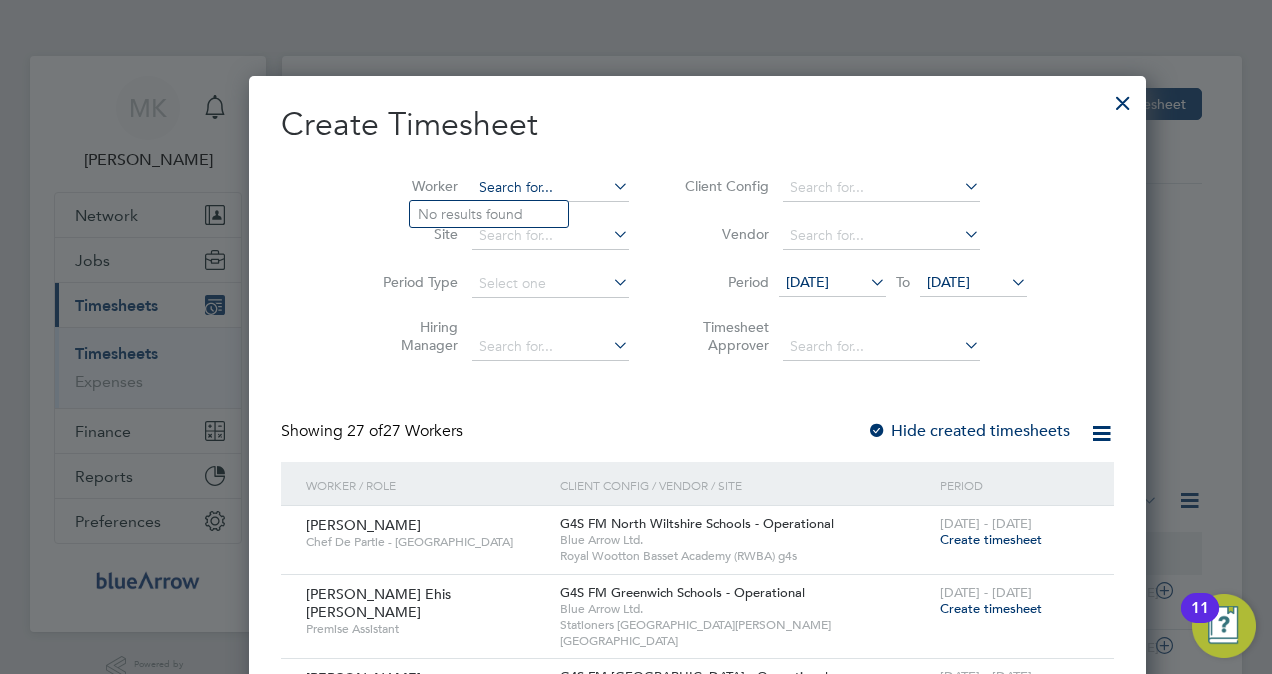 paste on "IRABOR ENDURANCE" 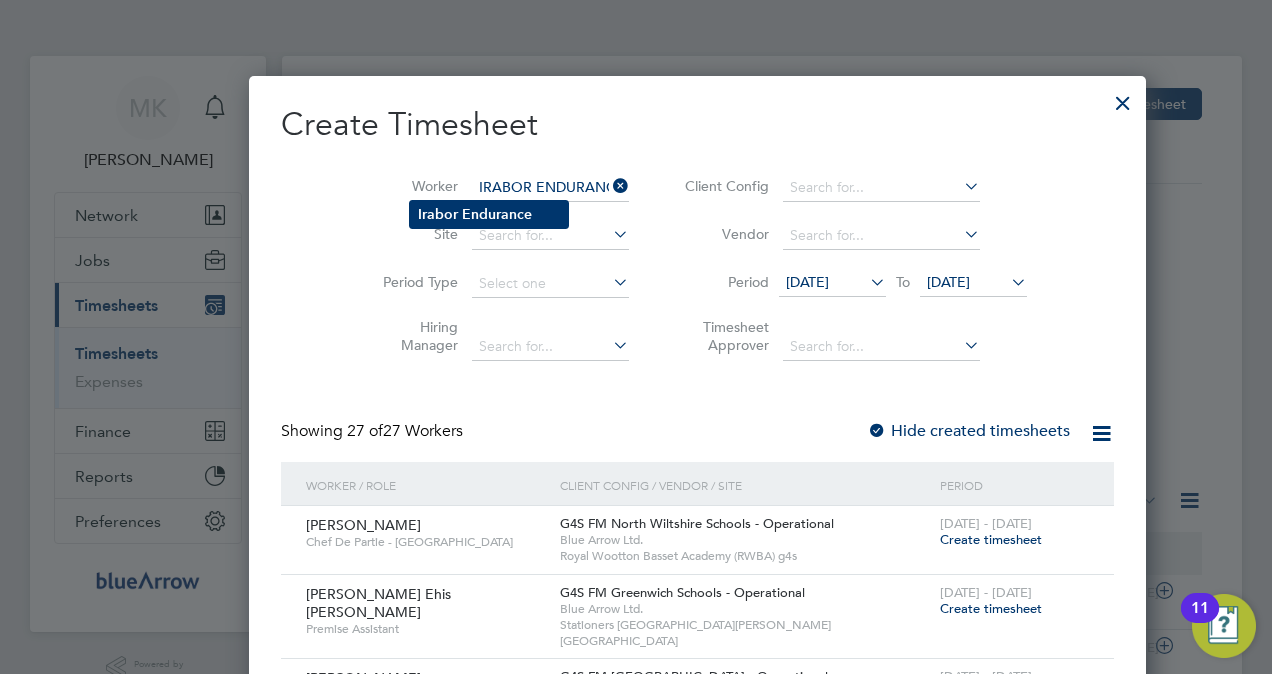 click on "Endurance" 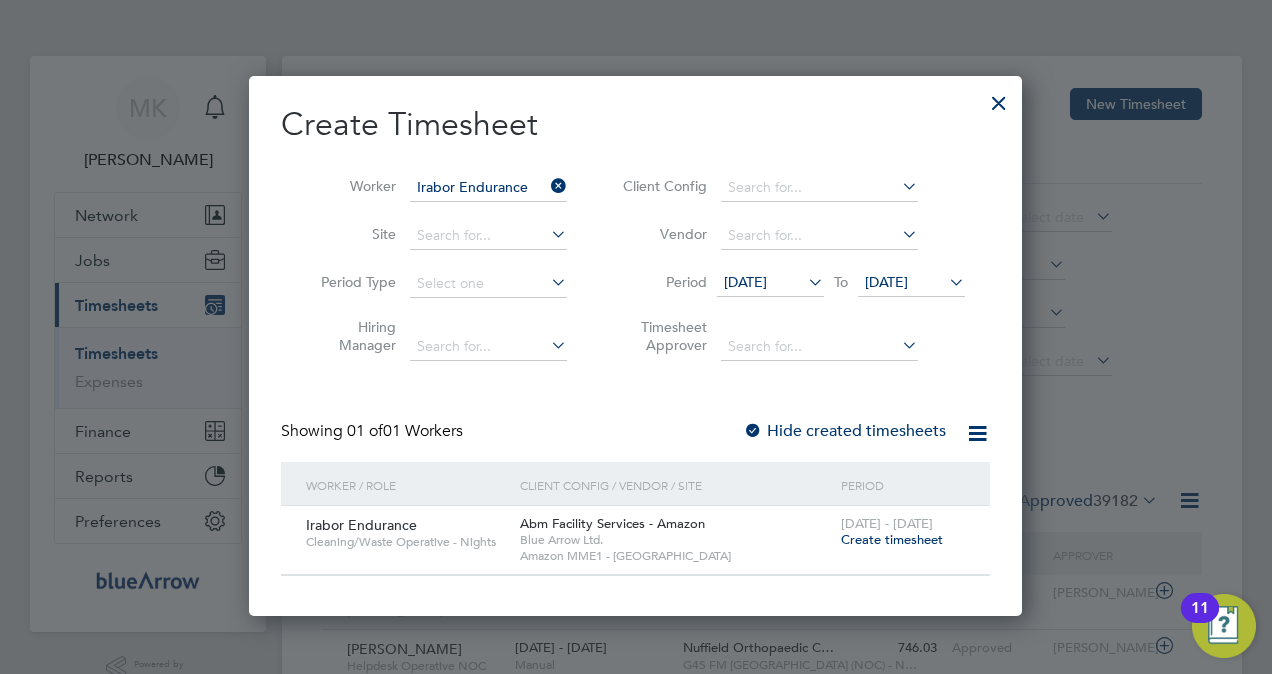 click on "Create timesheet" at bounding box center [892, 539] 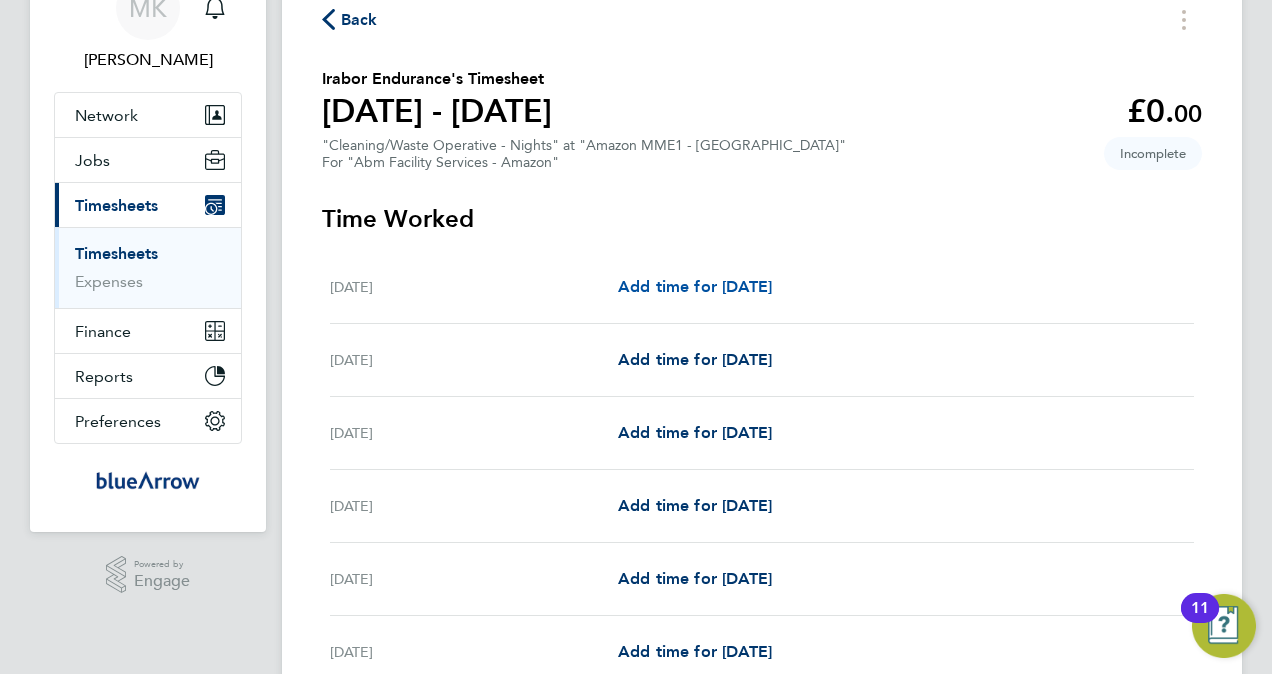 click on "Add time for [DATE]" at bounding box center (695, 286) 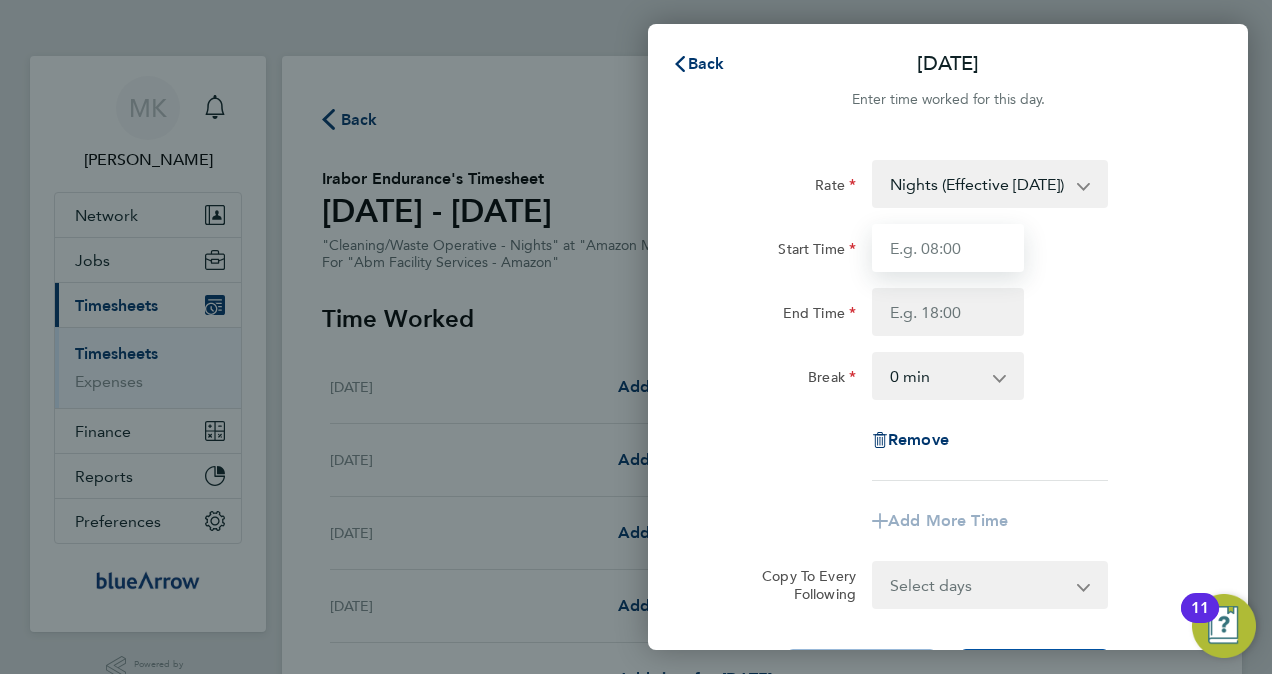 click on "Start Time" at bounding box center (948, 248) 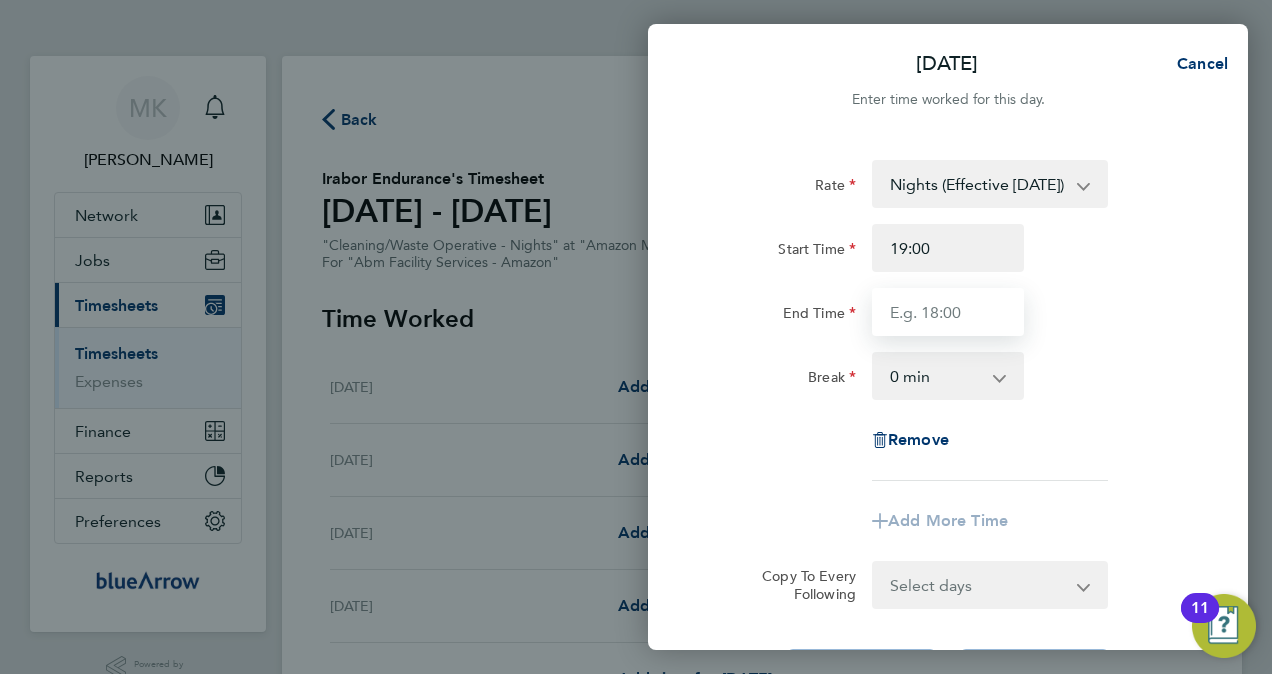 click on "End Time" at bounding box center [948, 312] 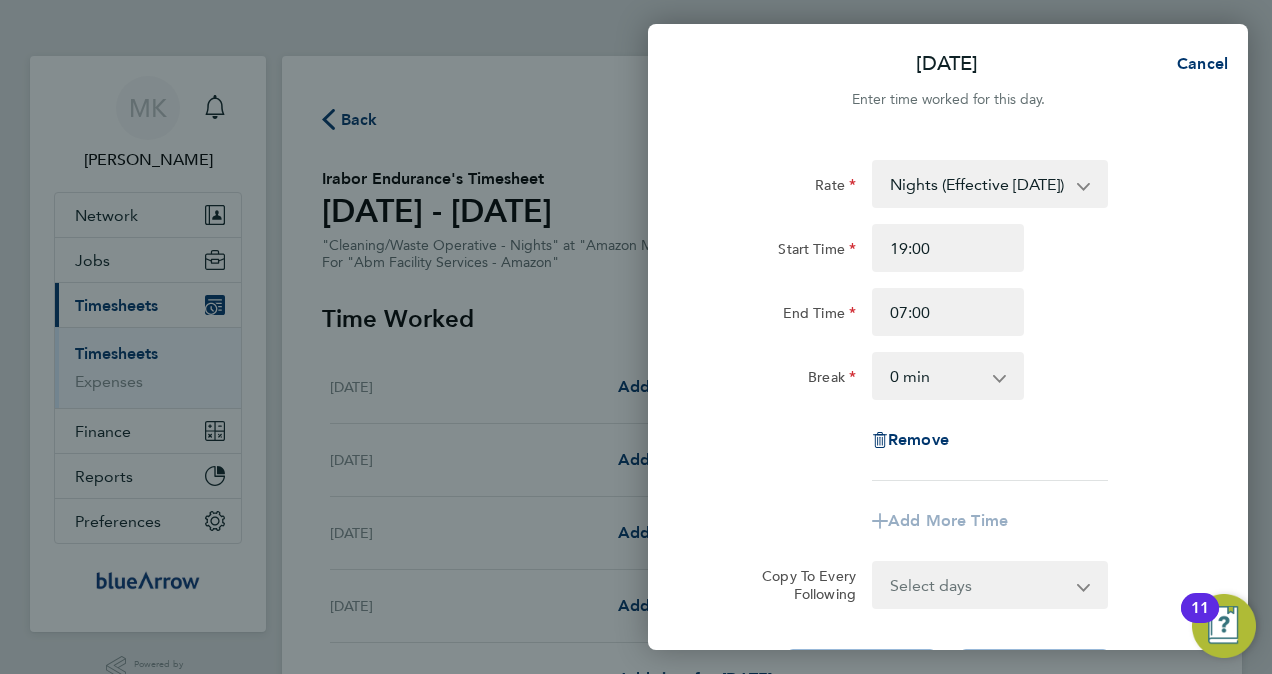 click on "0 min   15 min   30 min   45 min   60 min   75 min   90 min" at bounding box center [936, 376] 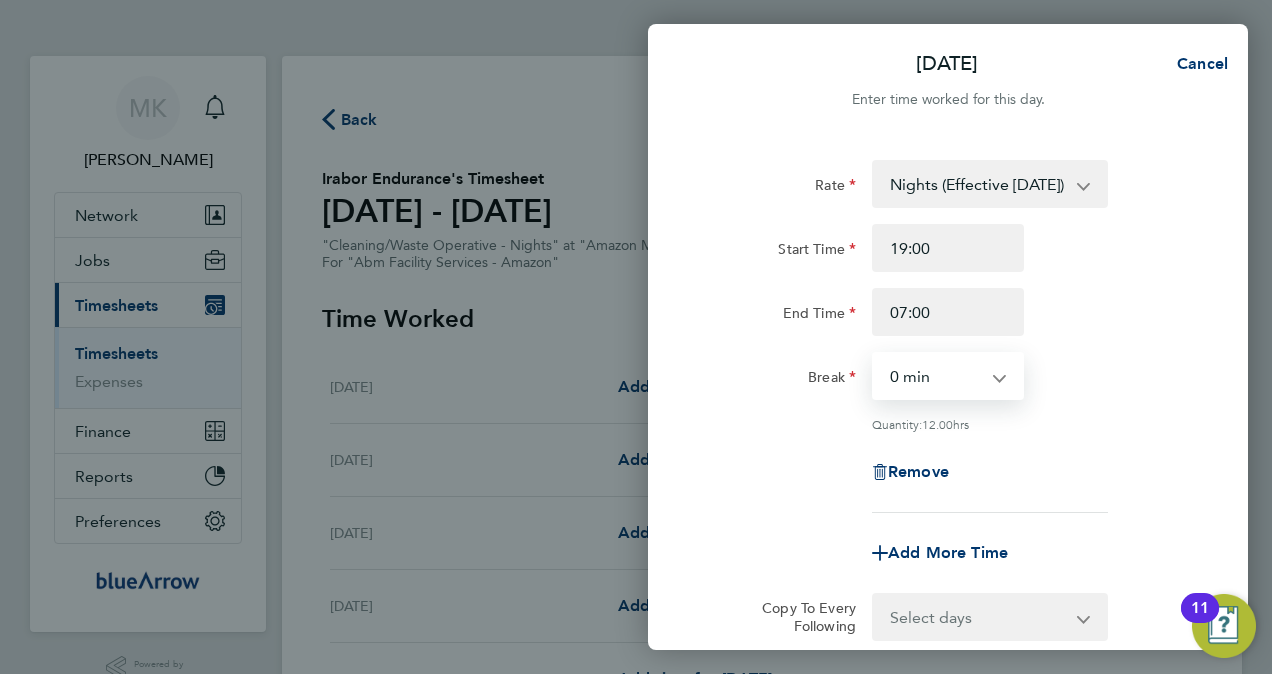 select on "60" 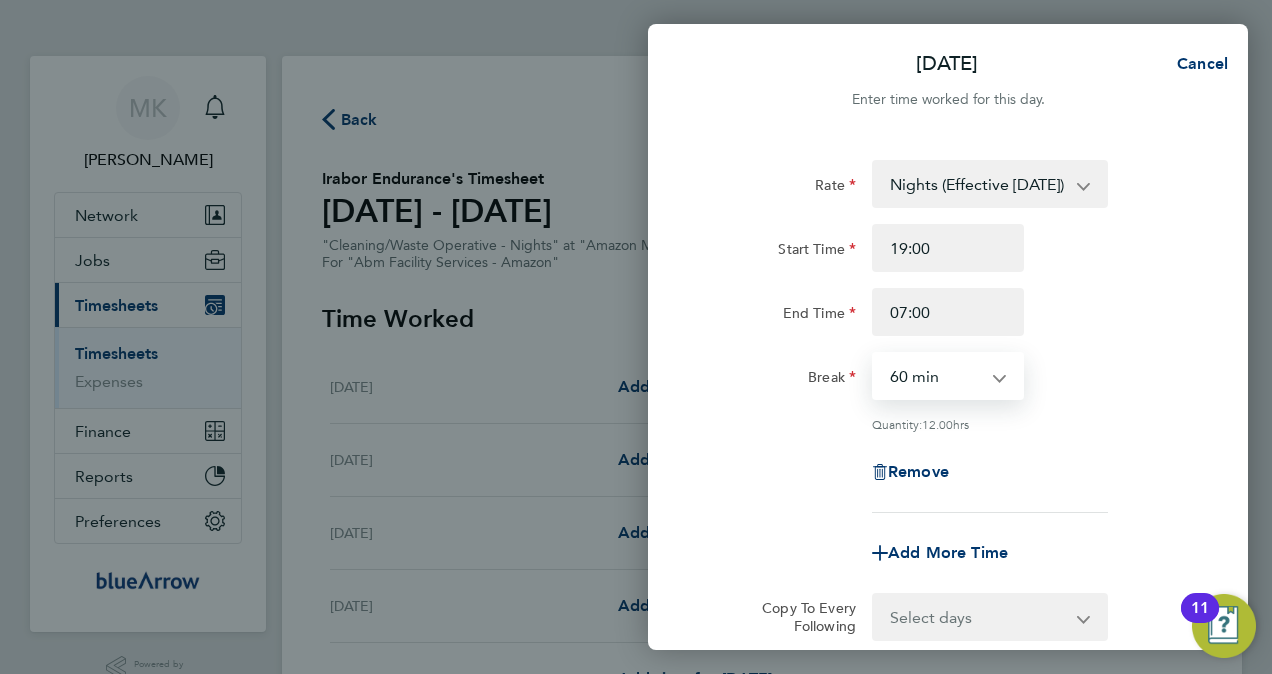 click on "0 min   15 min   30 min   45 min   60 min   75 min   90 min" at bounding box center [936, 376] 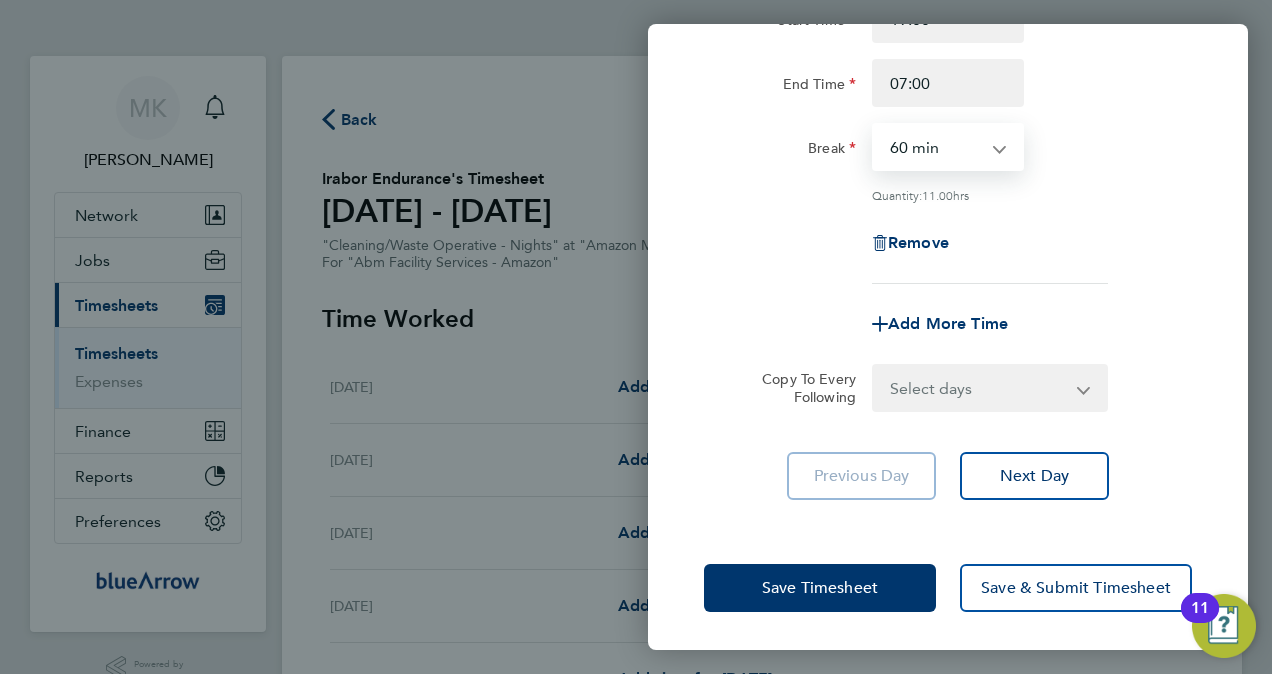 click on "Select days   Day   Weekday (Mon-Fri)   [DATE]   [DATE]   [DATE]   [DATE]   [DATE]   [DATE]" at bounding box center [979, 388] 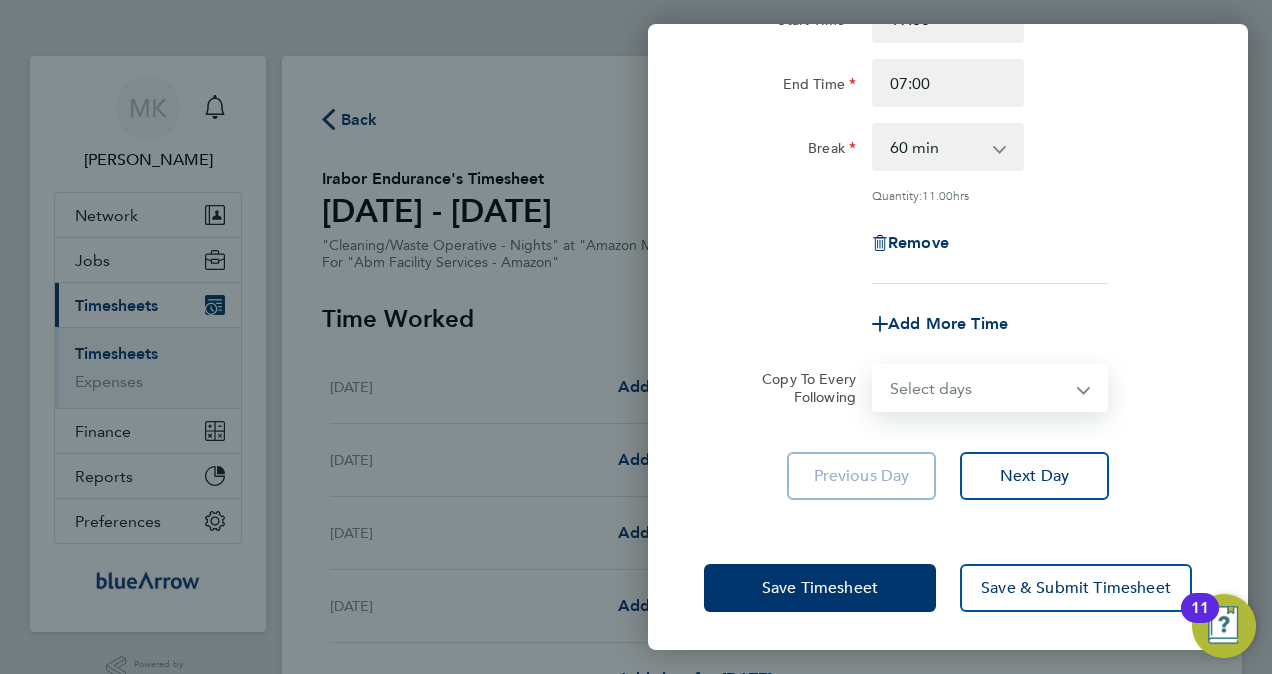 click on "Remove" 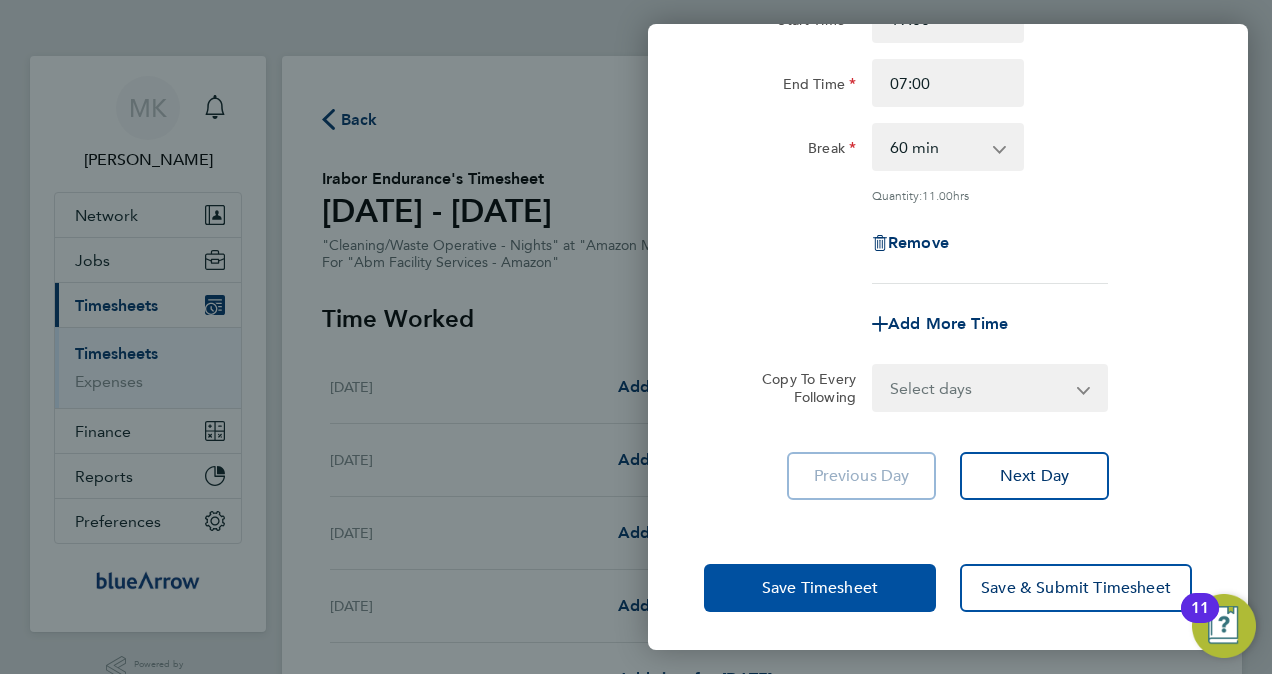click on "Save Timesheet" 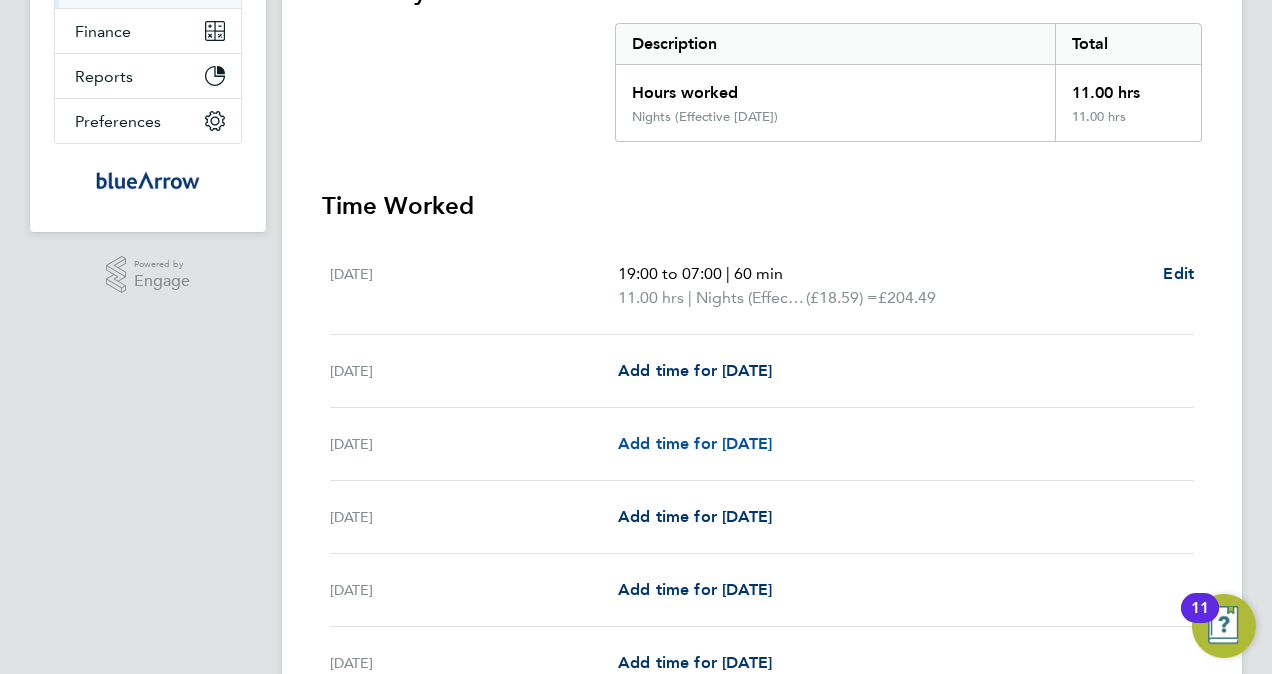 click on "Add time for [DATE]" at bounding box center [695, 443] 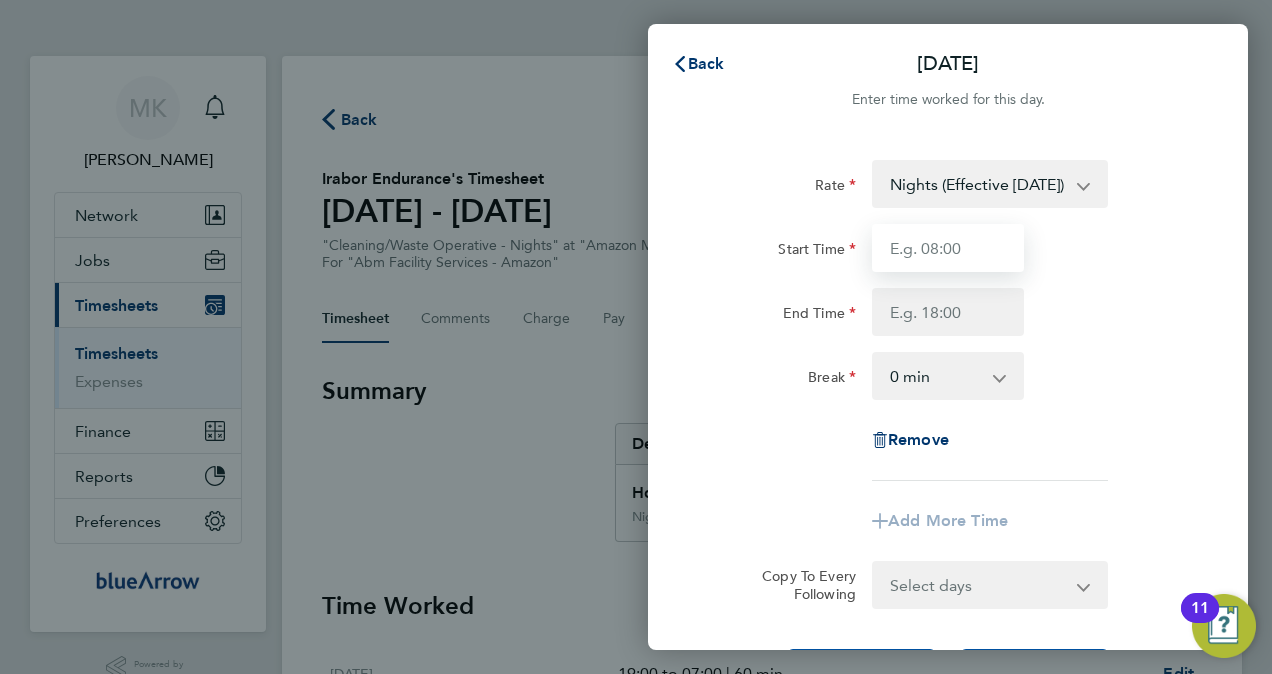 click on "Start Time" at bounding box center (948, 248) 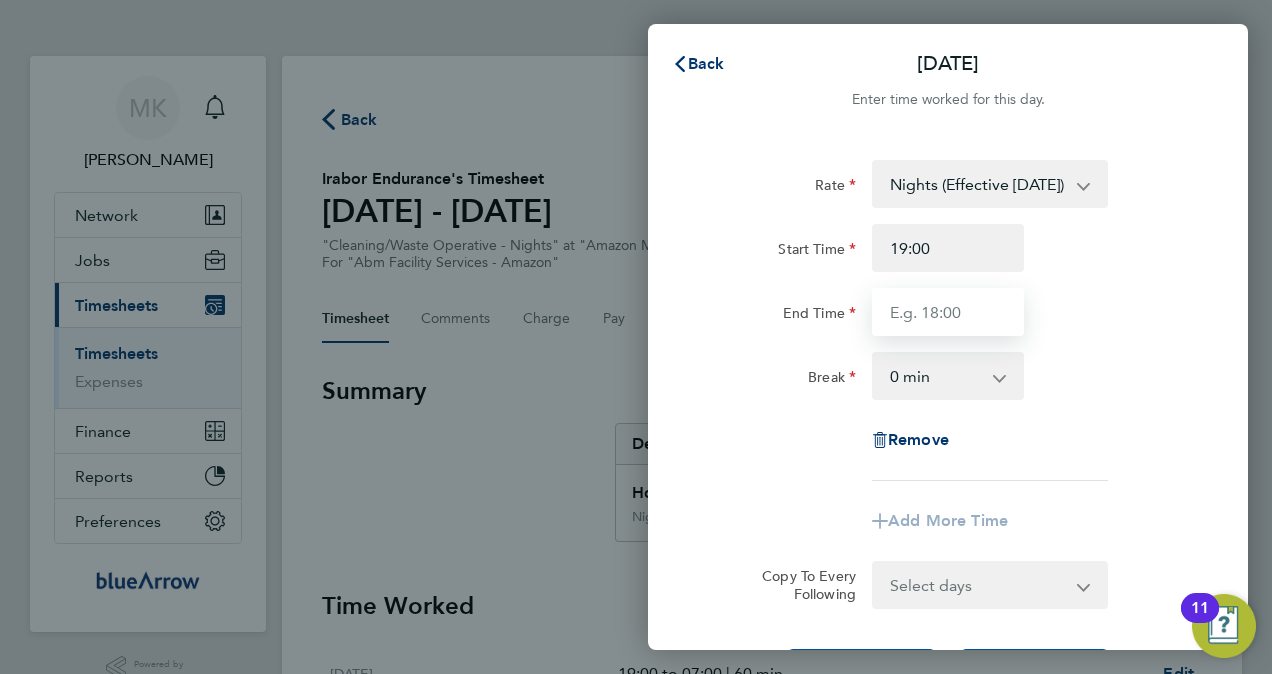 type on "07:00" 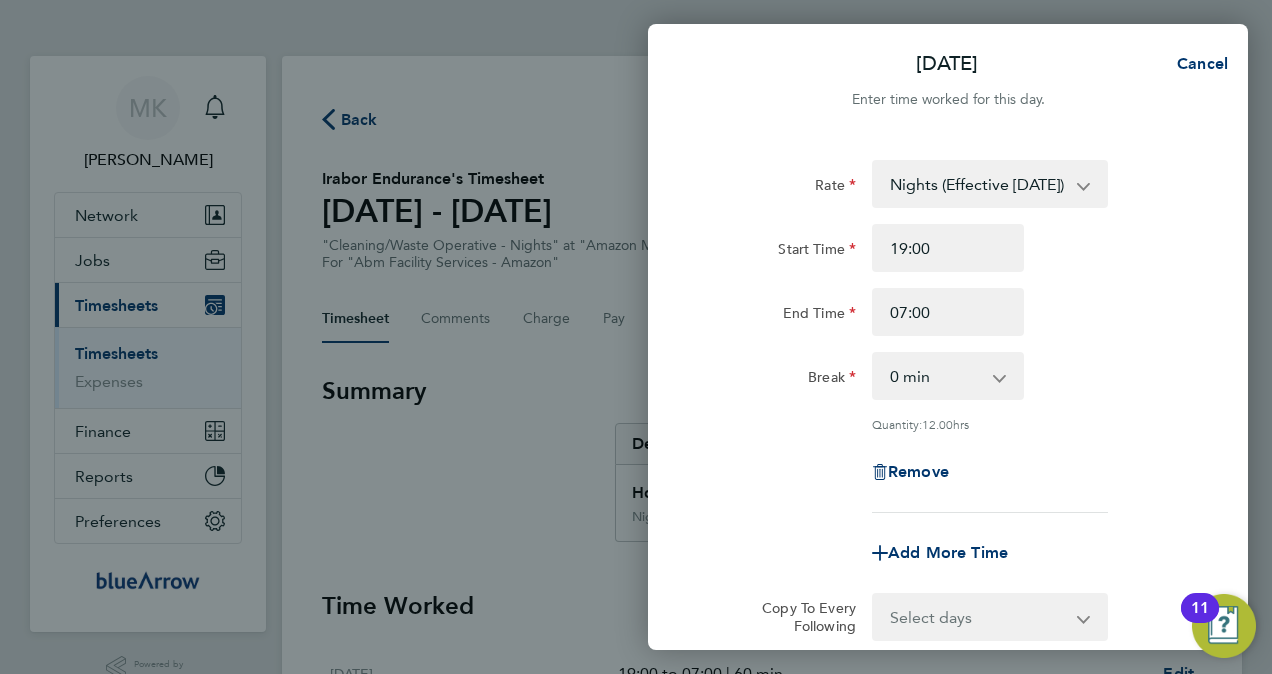 click on "0 min   15 min   30 min   45 min   60 min   75 min   90 min" at bounding box center [936, 376] 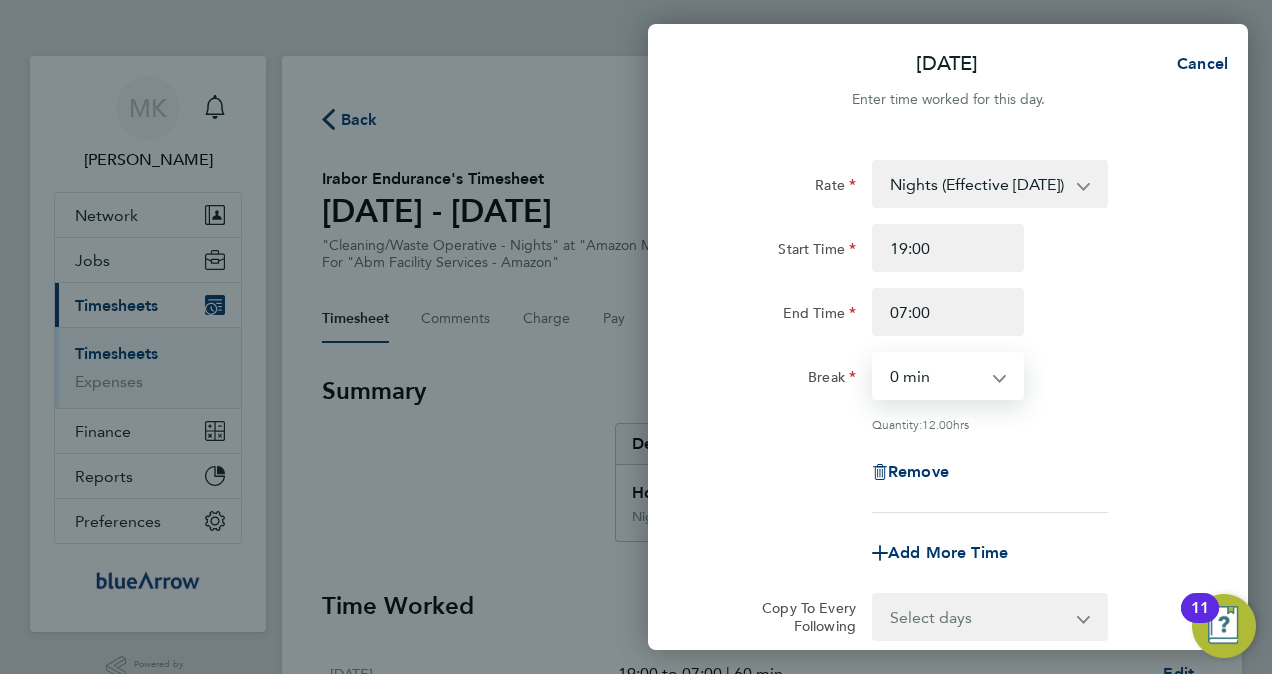 select on "60" 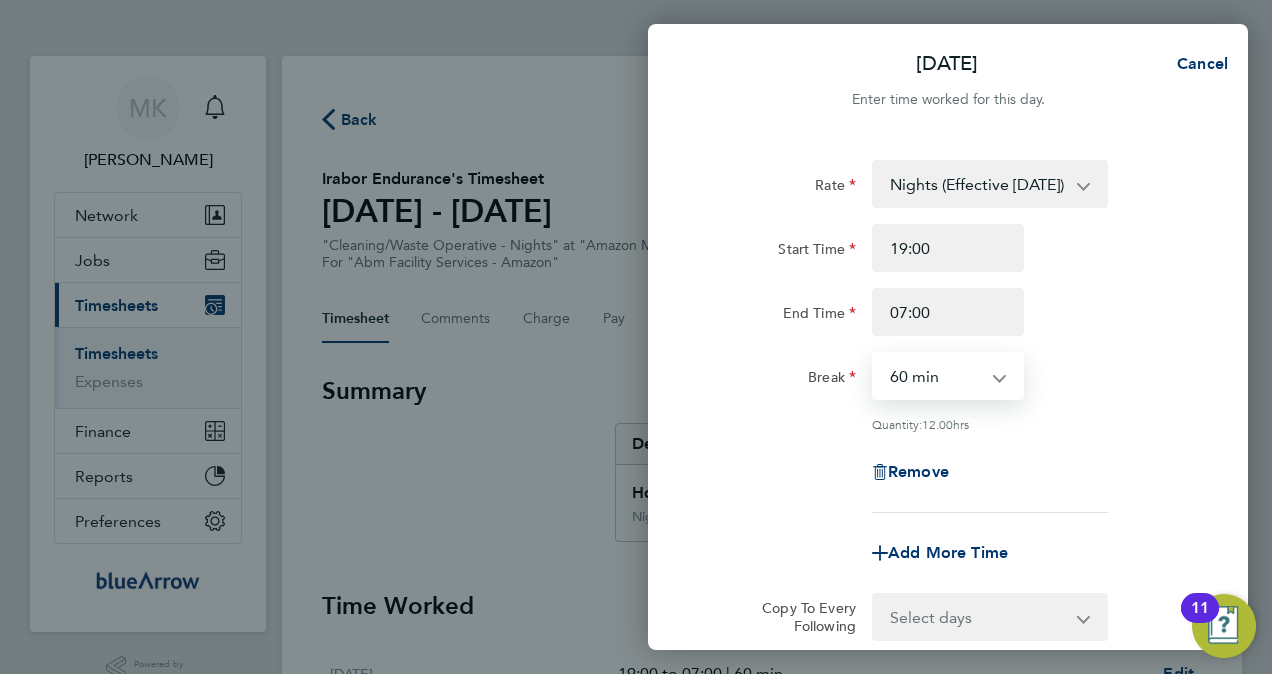 click on "0 min   15 min   30 min   45 min   60 min   75 min   90 min" at bounding box center [936, 376] 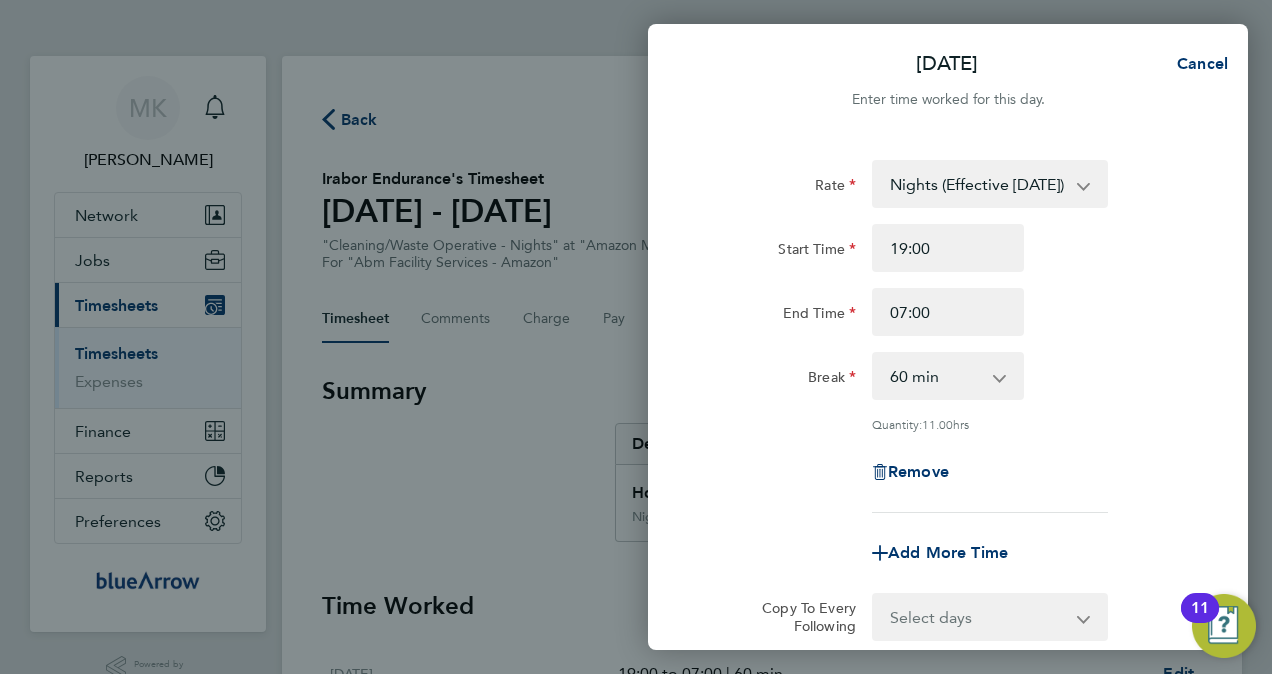 click on "Quantity:  11.00  hrs" 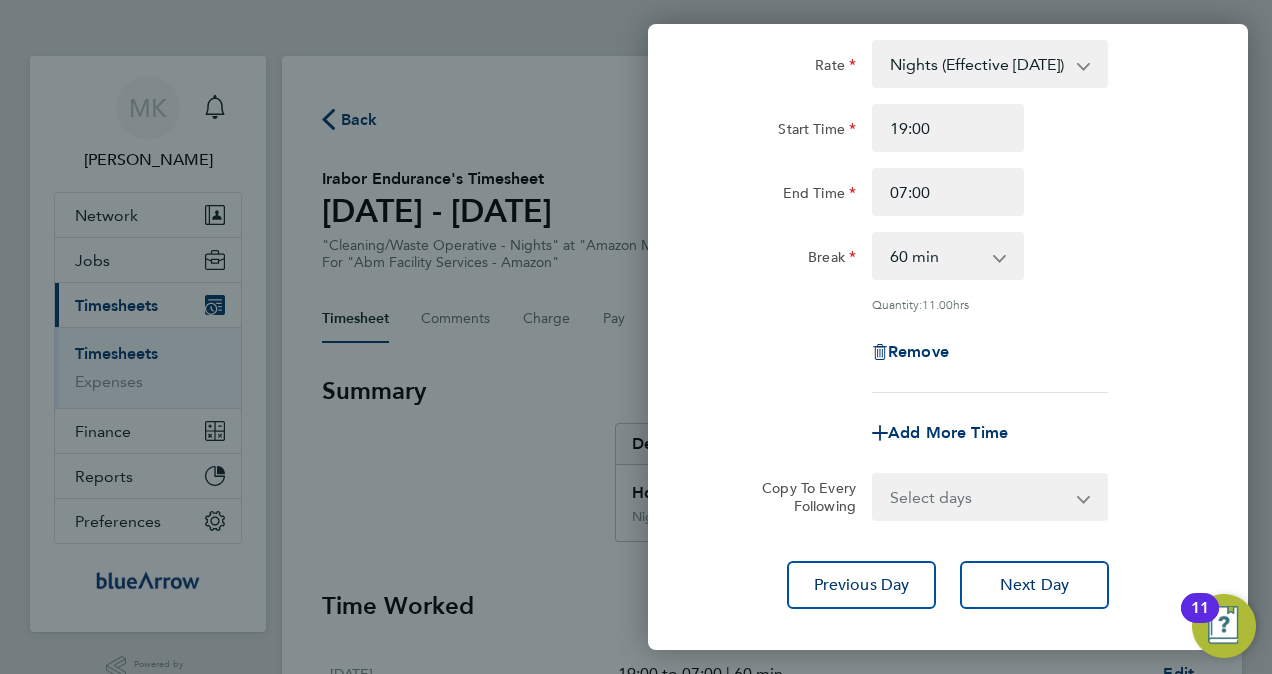 scroll, scrollTop: 229, scrollLeft: 0, axis: vertical 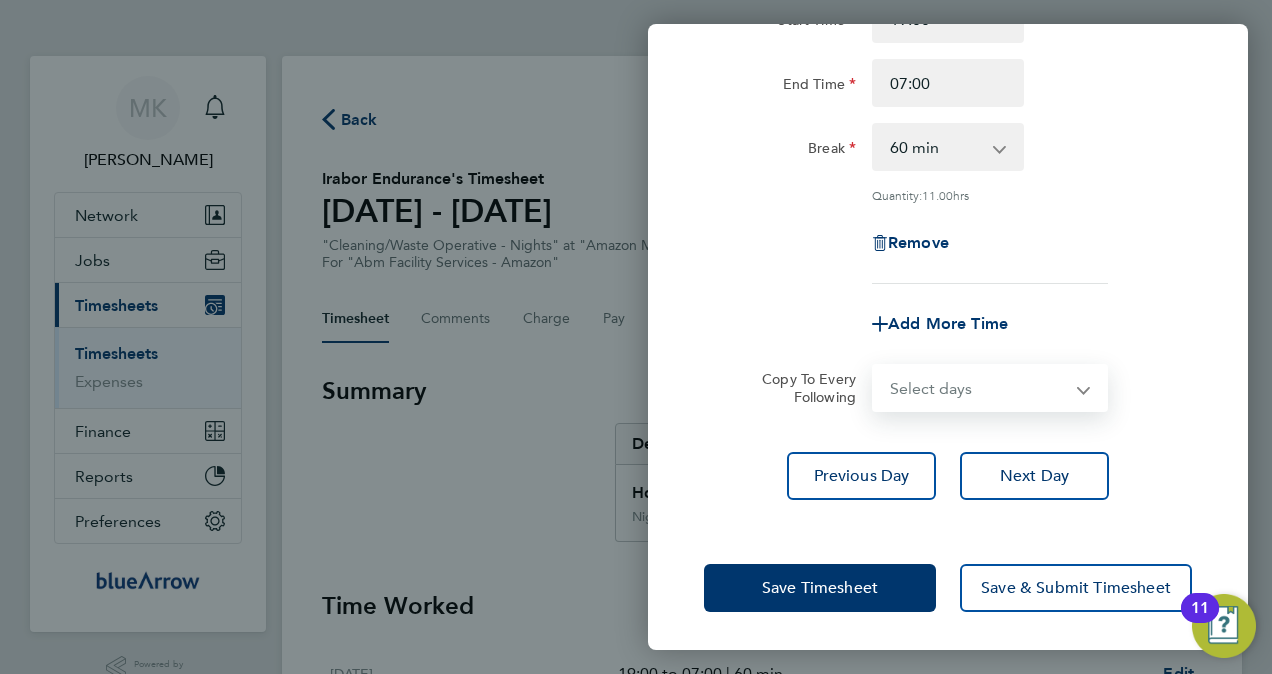 click on "Select days   Day   Tuesday   Wednesday   Thursday   Friday" at bounding box center (979, 388) 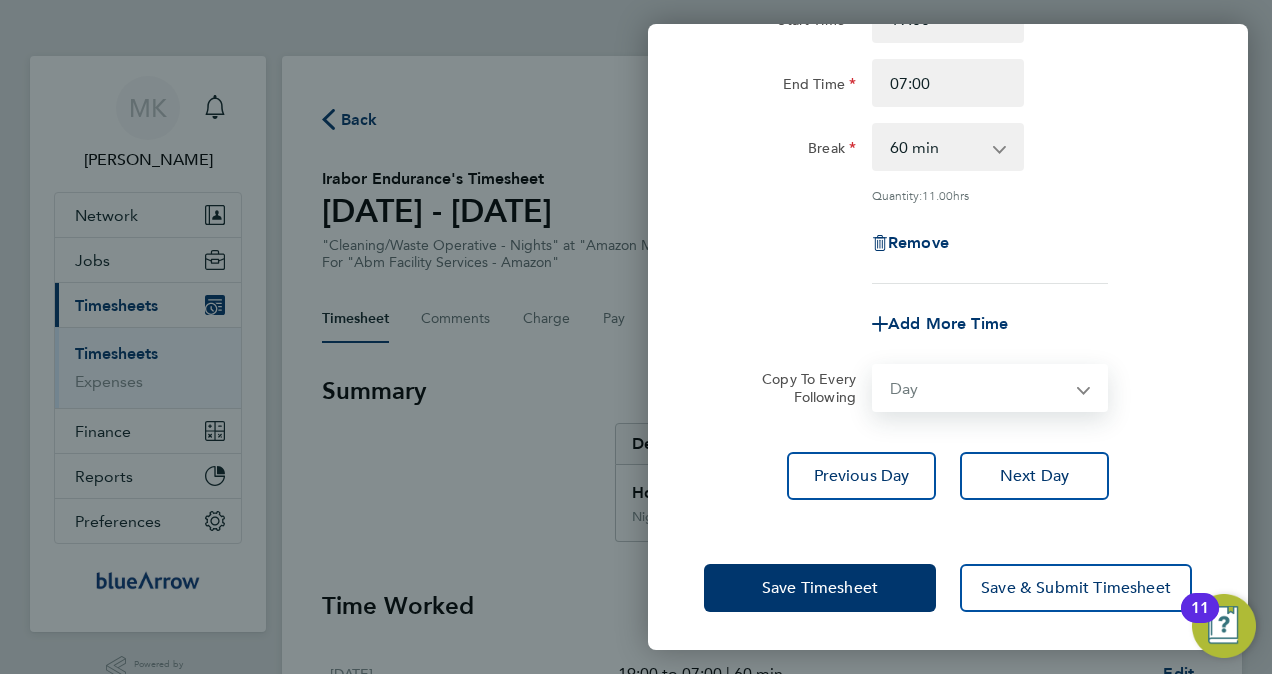 click on "Select days   Day   Tuesday   Wednesday   Thursday   Friday" at bounding box center [979, 388] 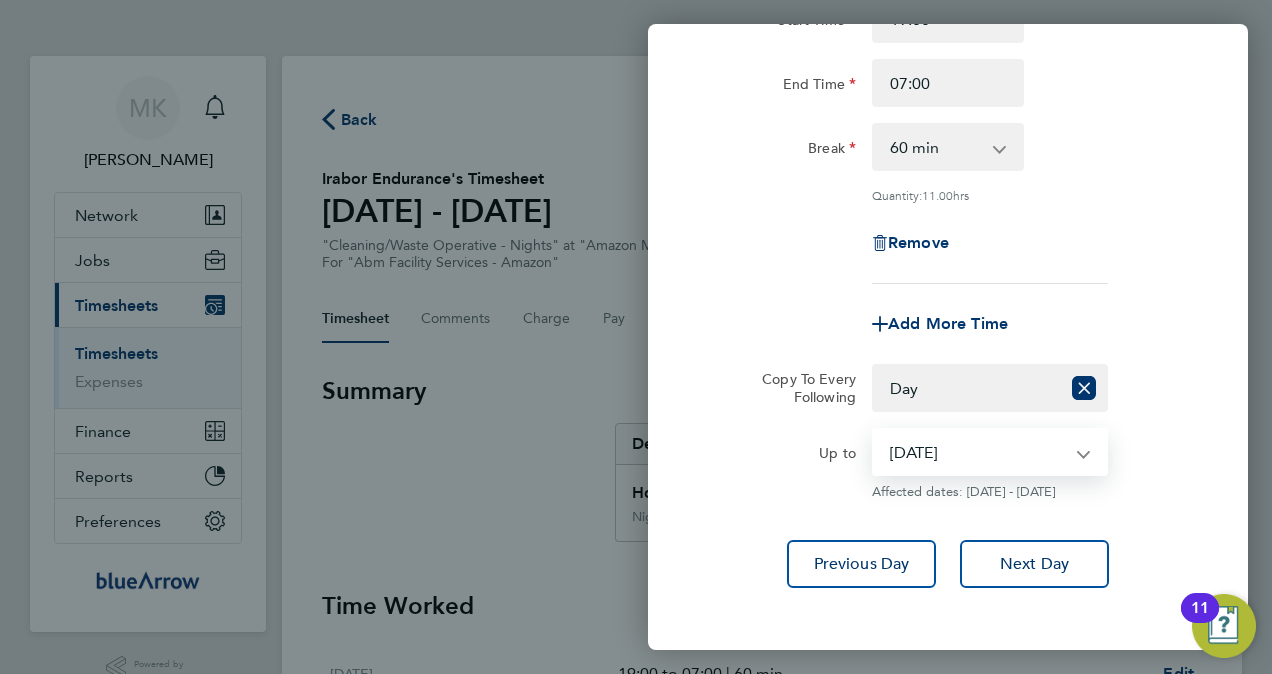 drag, startPoint x: 1010, startPoint y: 411, endPoint x: 970, endPoint y: 442, distance: 50.606323 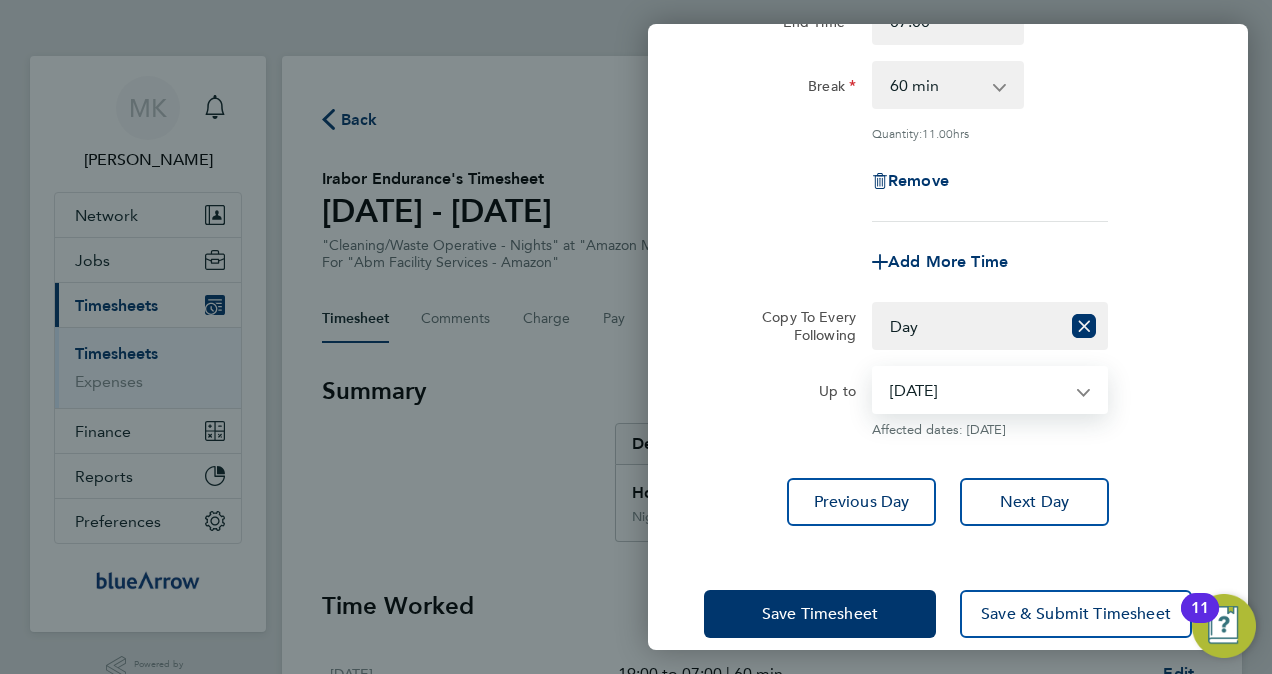 scroll, scrollTop: 317, scrollLeft: 0, axis: vertical 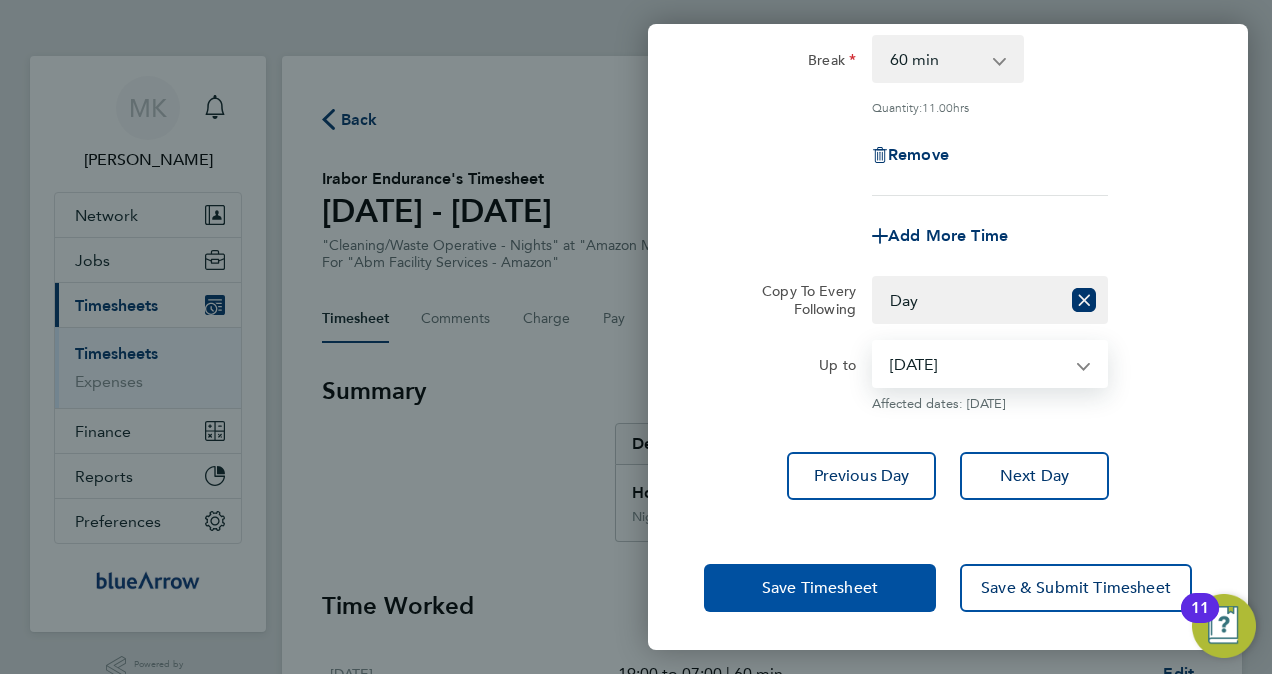 click on "Save Timesheet" 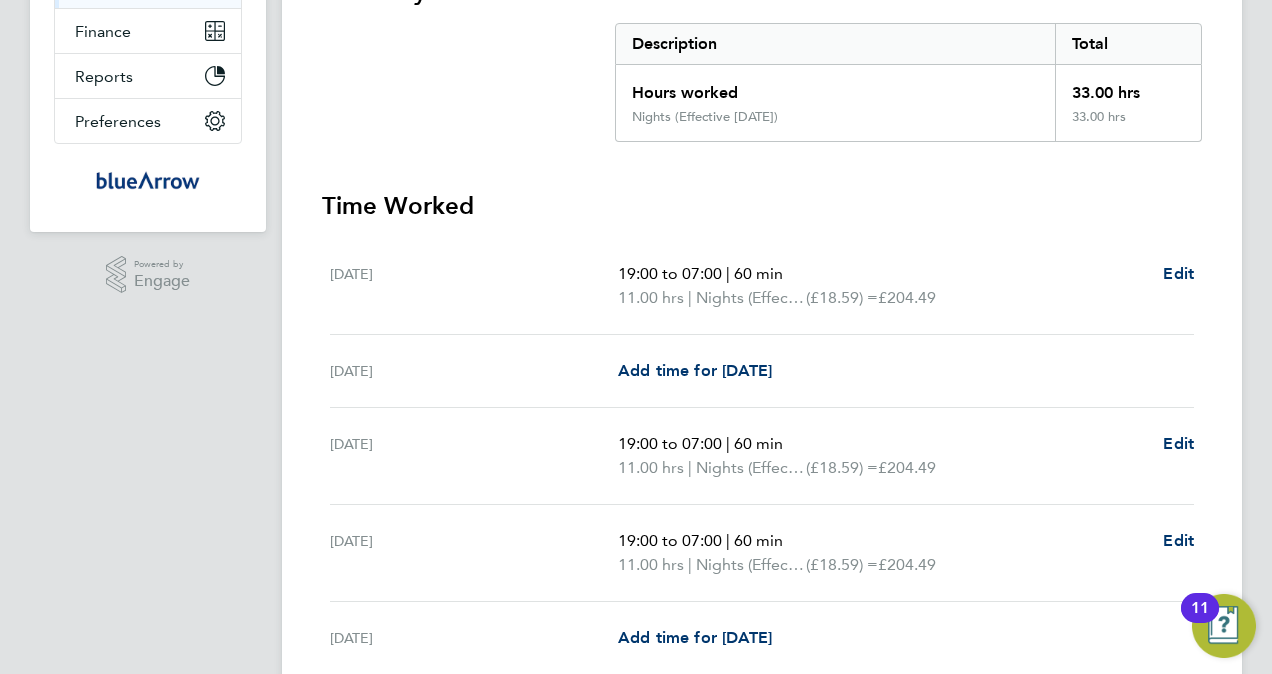 scroll, scrollTop: 600, scrollLeft: 0, axis: vertical 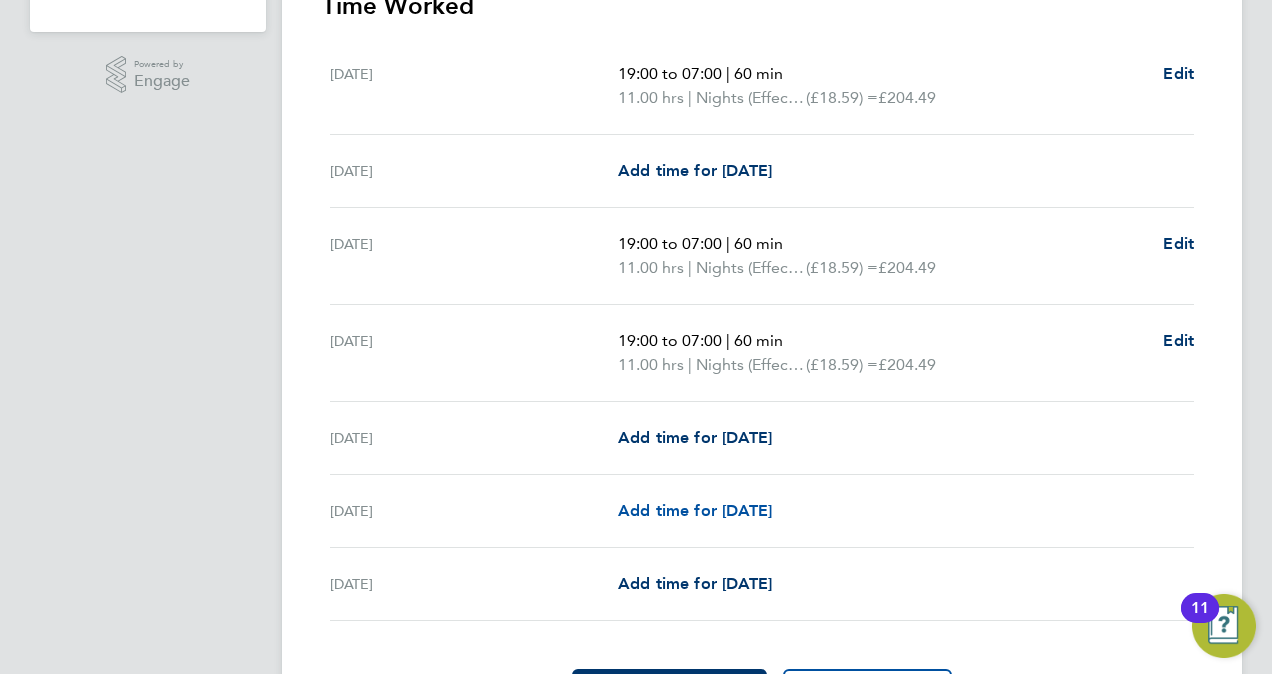 click on "Add time for [DATE]" at bounding box center [695, 510] 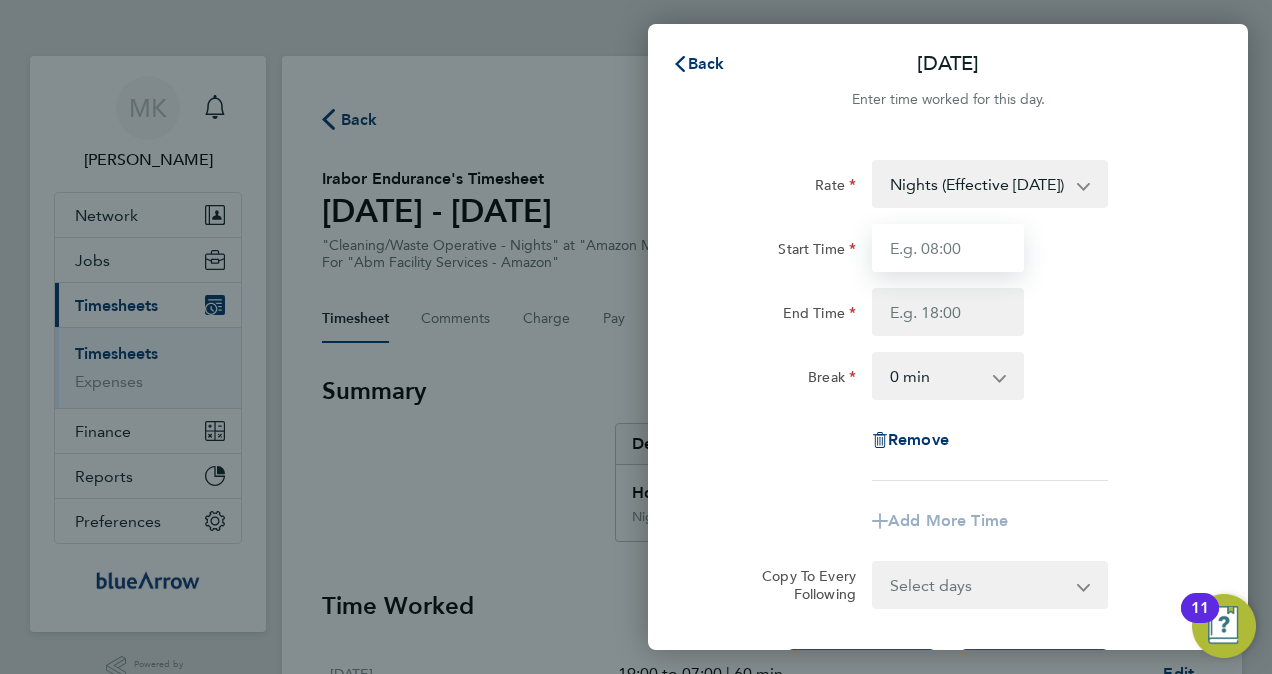 click on "Start Time" at bounding box center [948, 248] 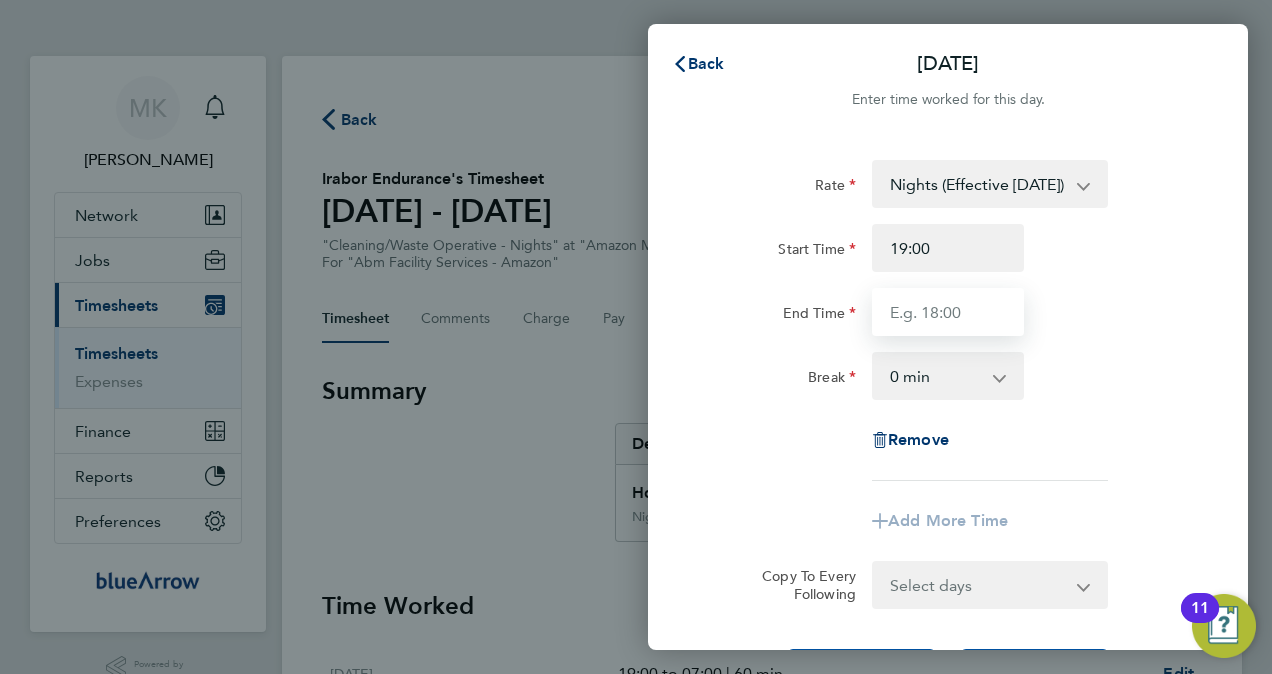 type on "07:00" 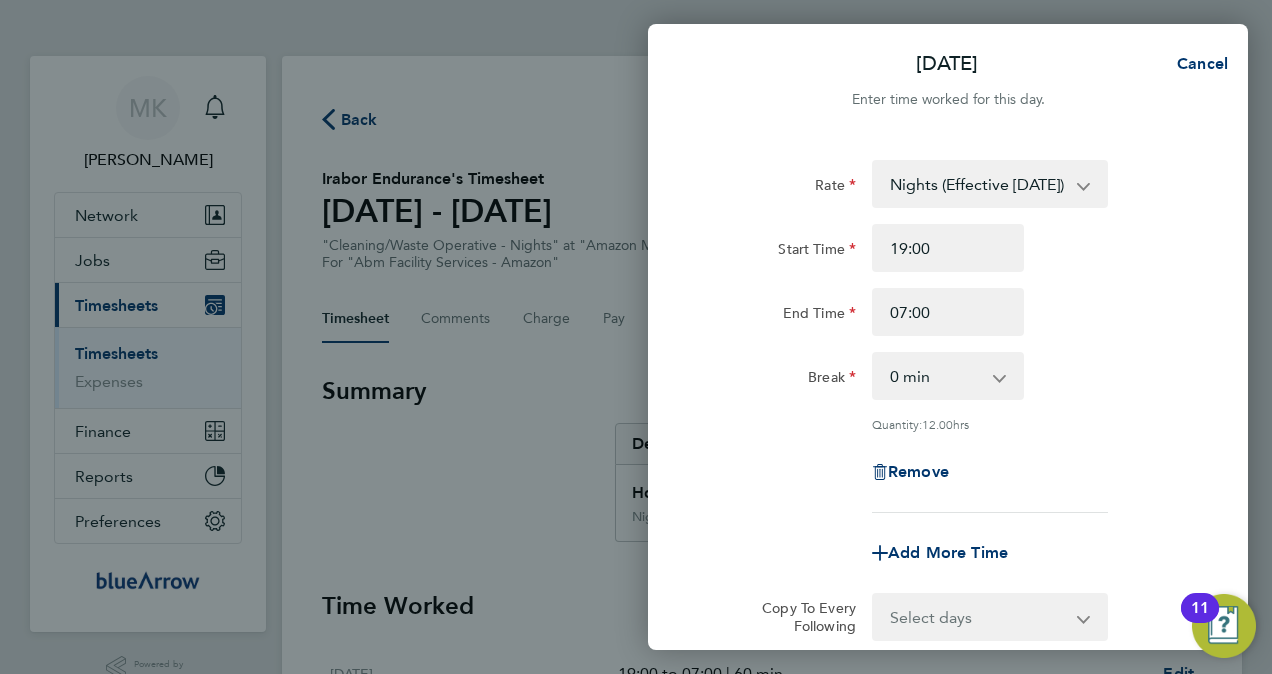 click on "0 min   15 min   30 min   45 min   60 min   75 min   90 min" at bounding box center (936, 376) 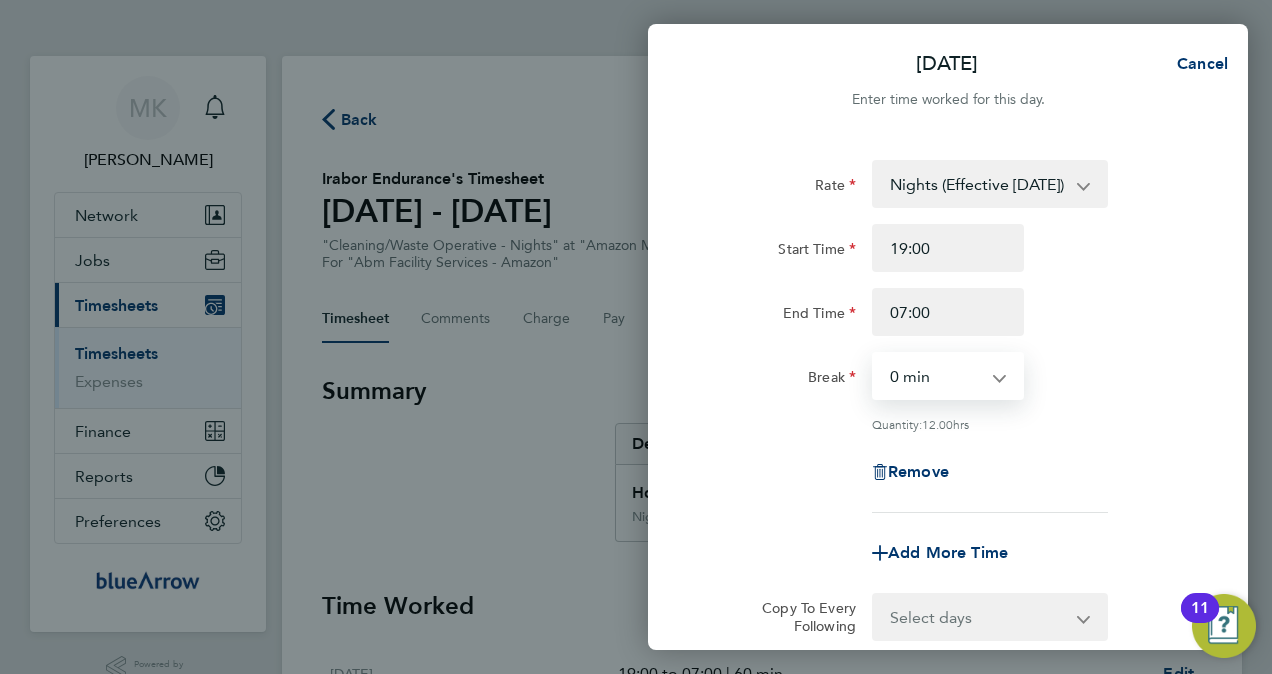 select on "60" 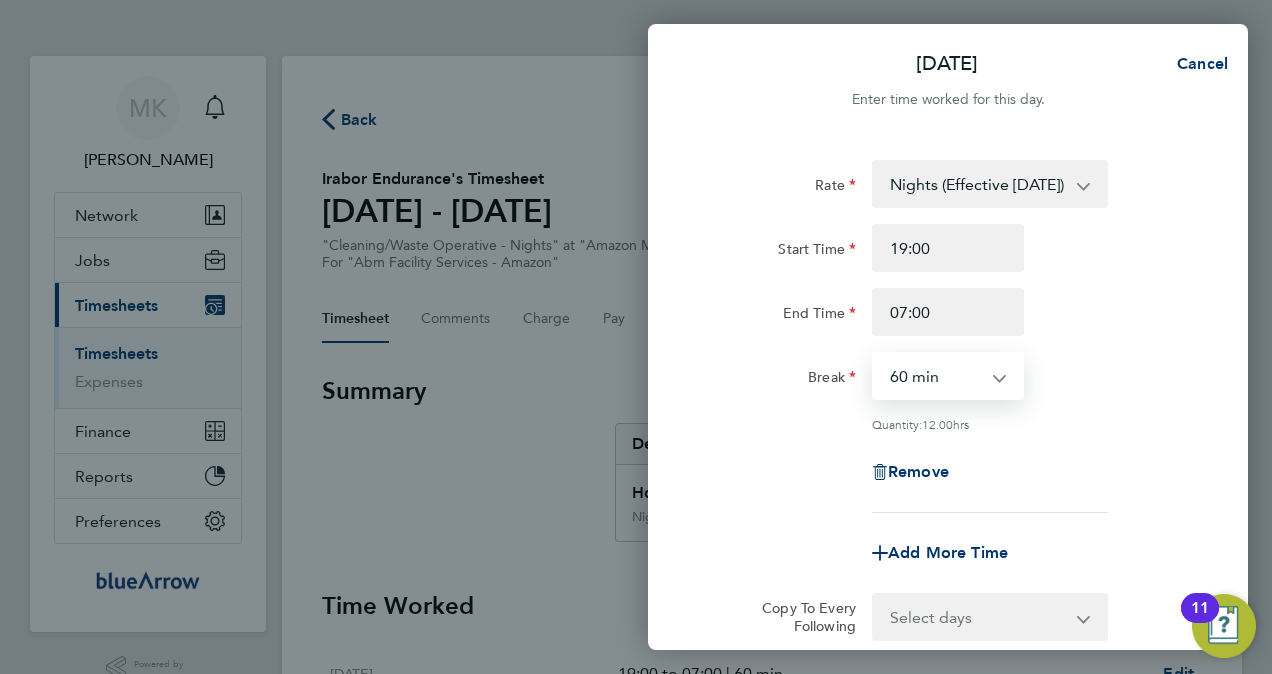 click on "0 min   15 min   30 min   45 min   60 min   75 min   90 min" at bounding box center [936, 376] 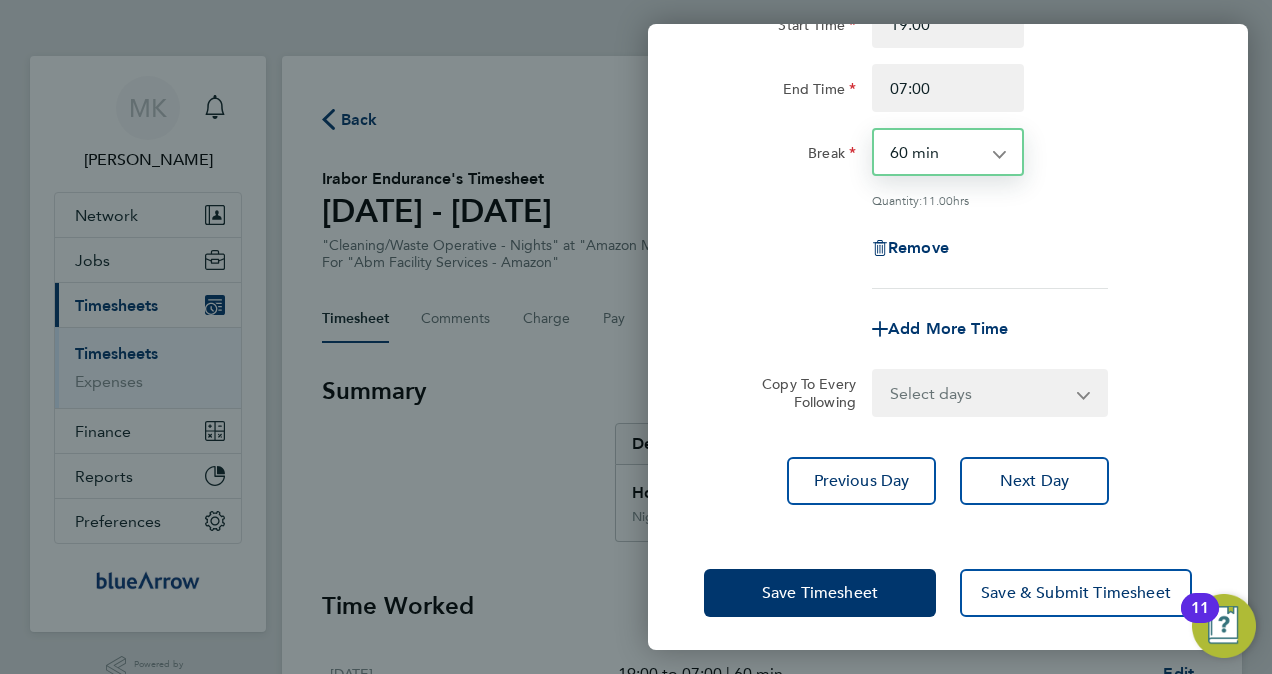 scroll, scrollTop: 229, scrollLeft: 0, axis: vertical 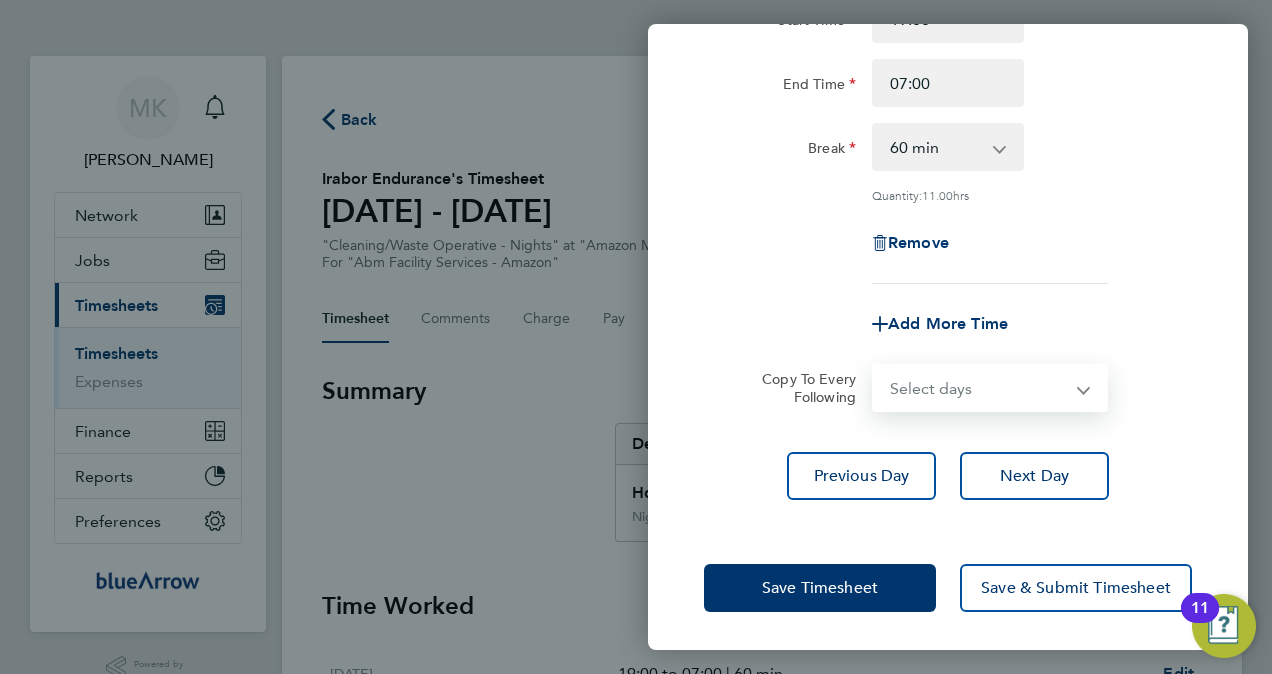 click on "Select days   Friday" at bounding box center [979, 388] 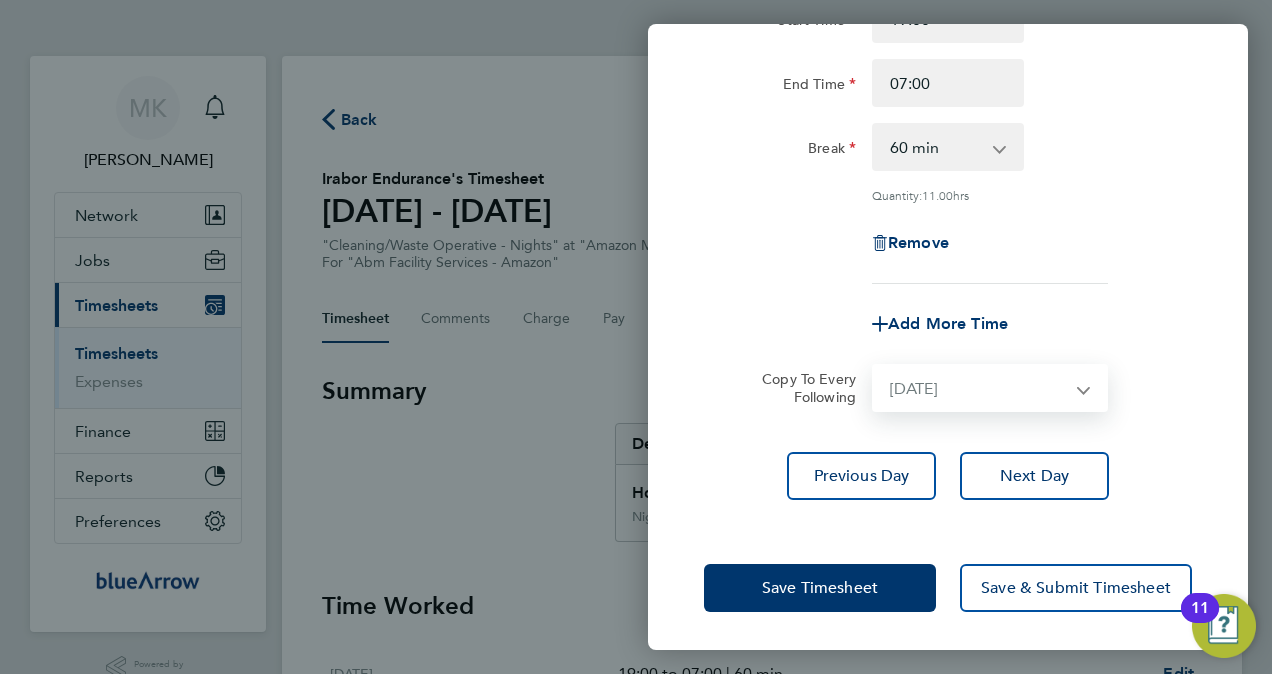 click on "Select days   Friday" at bounding box center (979, 388) 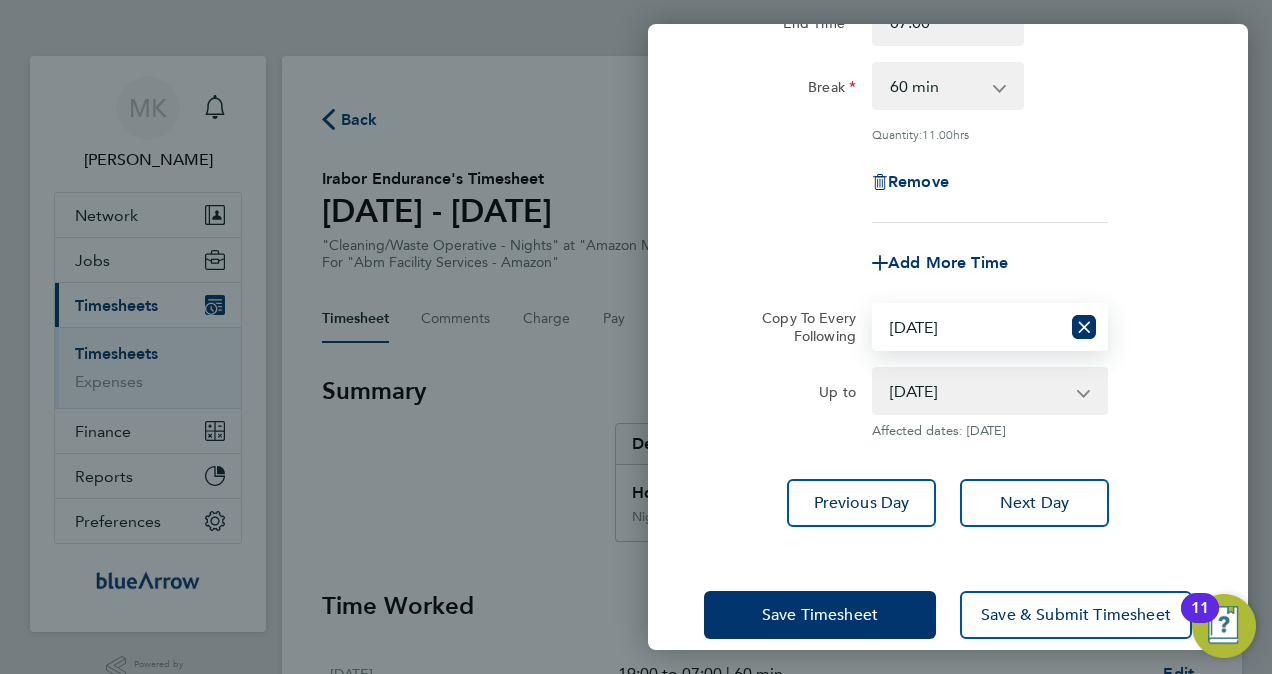 scroll, scrollTop: 317, scrollLeft: 0, axis: vertical 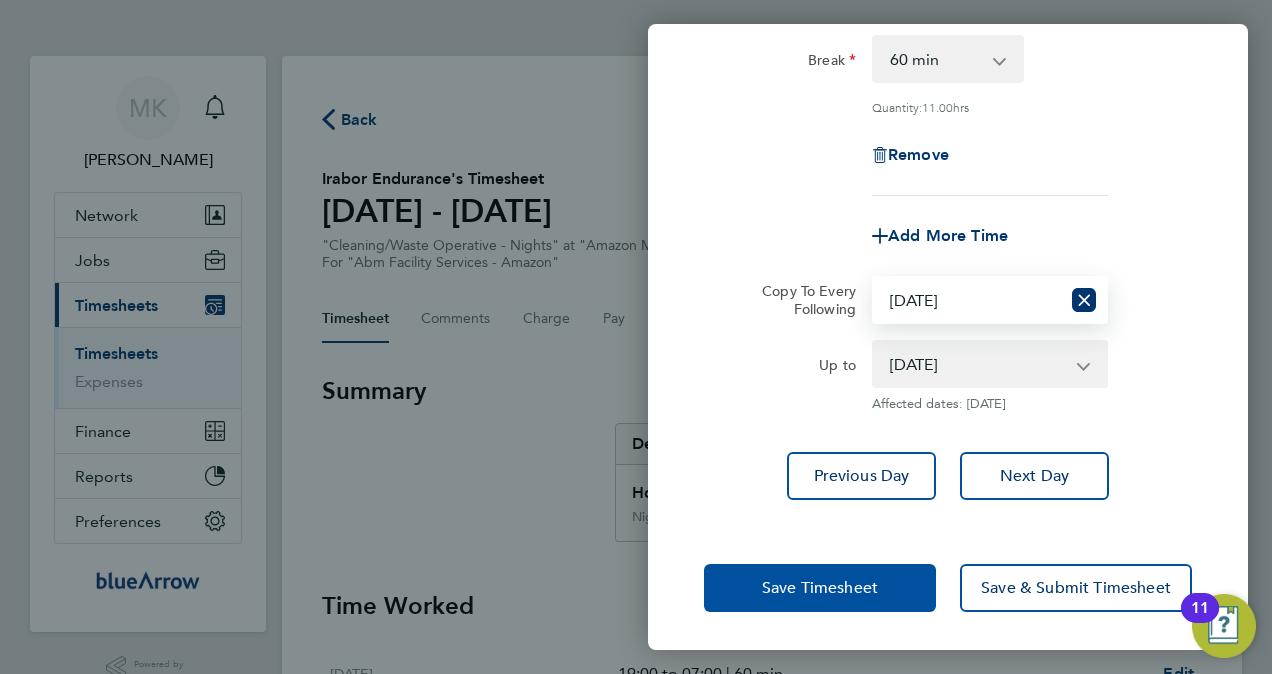 click on "Save Timesheet" 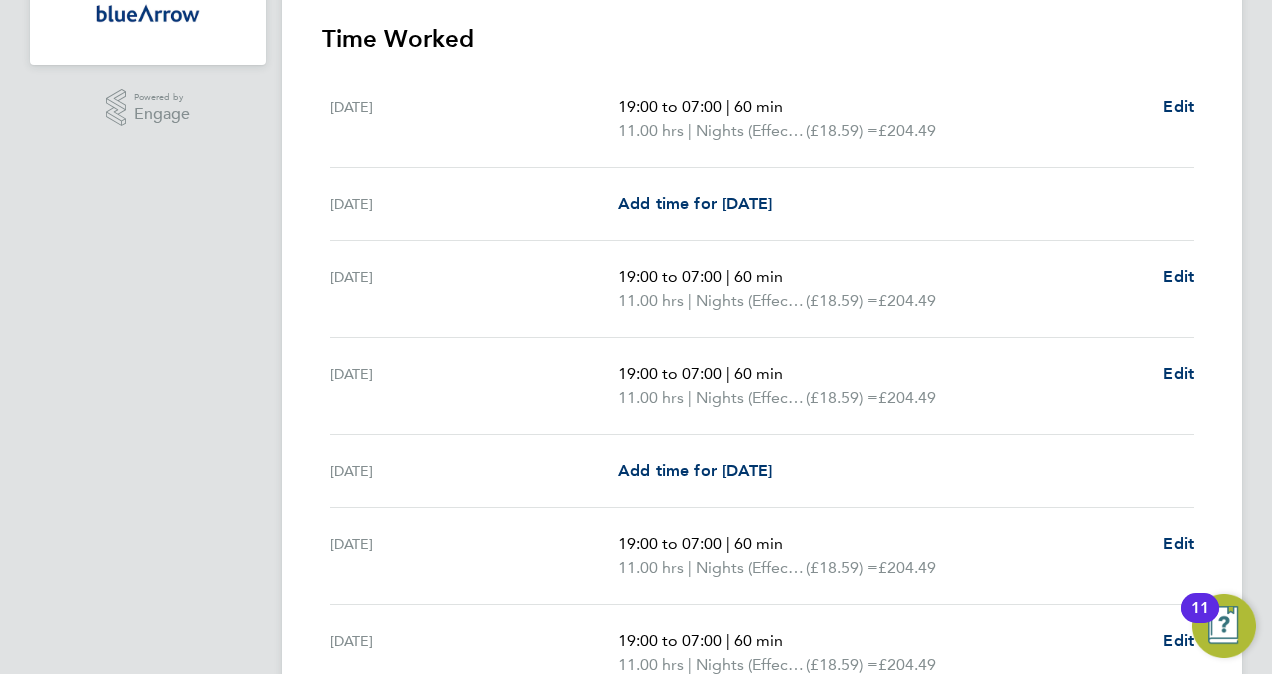 scroll, scrollTop: 767, scrollLeft: 0, axis: vertical 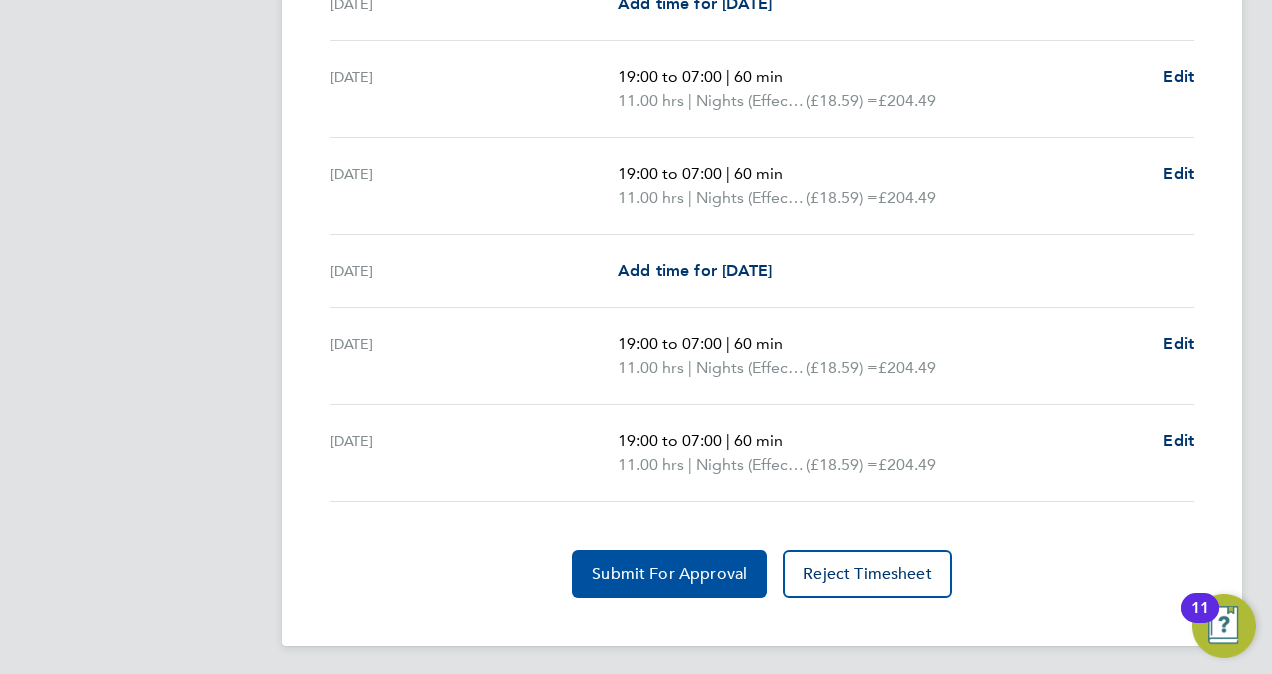 click on "Submit For Approval" 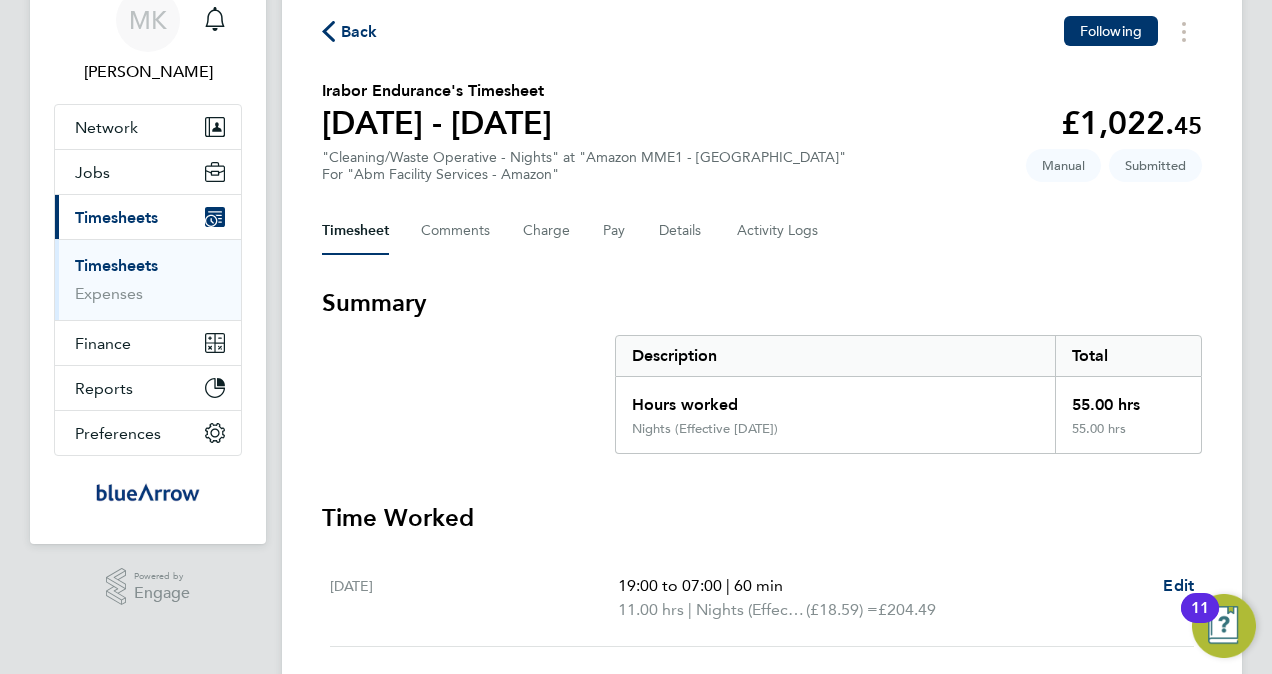 scroll, scrollTop: 0, scrollLeft: 0, axis: both 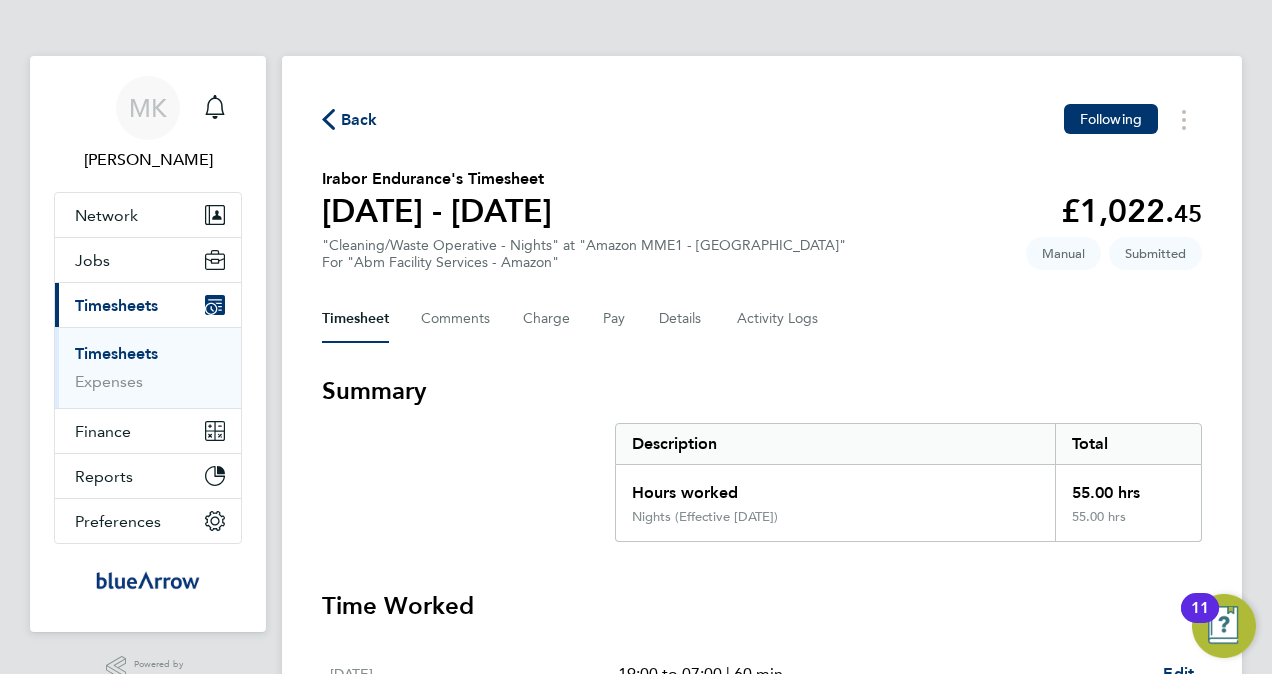 click on "Timesheets" at bounding box center [116, 353] 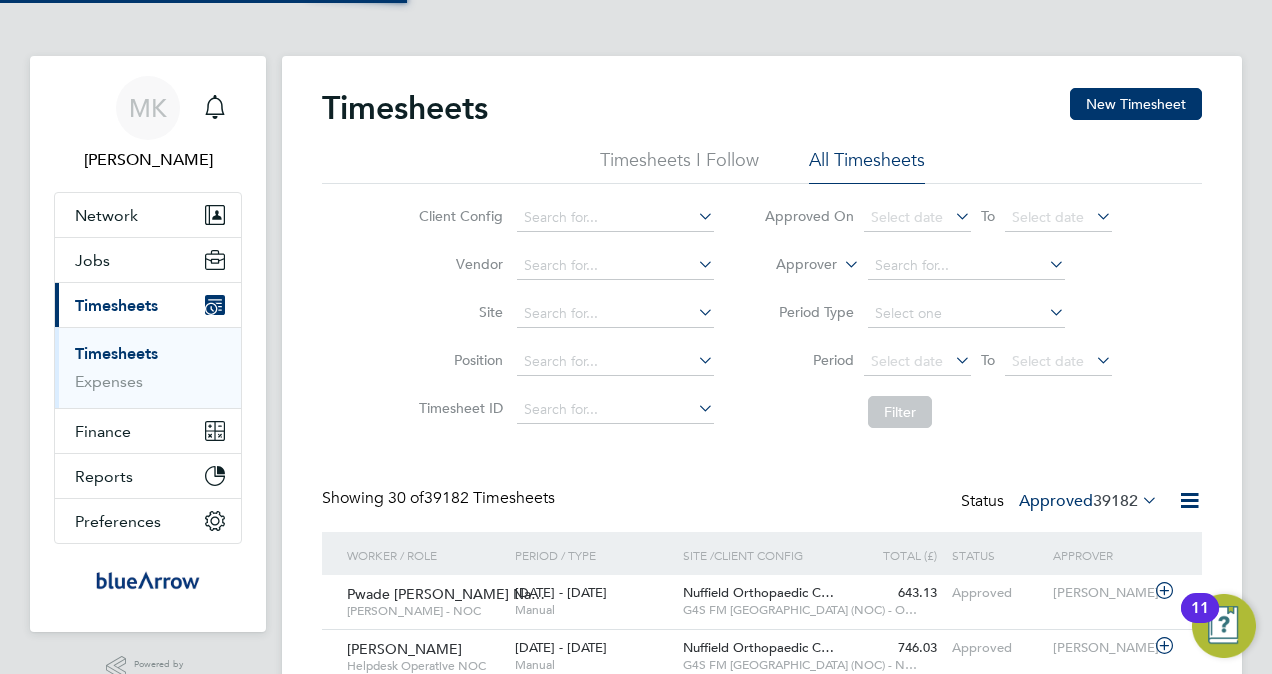 scroll, scrollTop: 10, scrollLeft: 10, axis: both 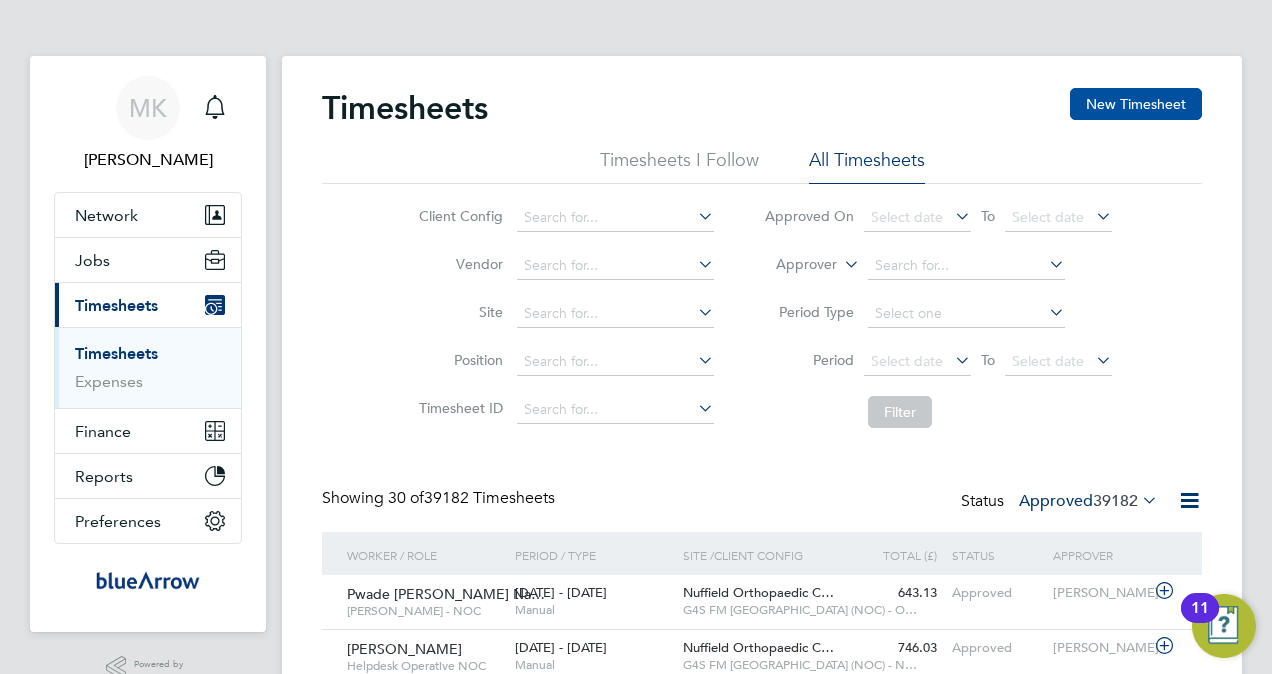 click on "New Timesheet" 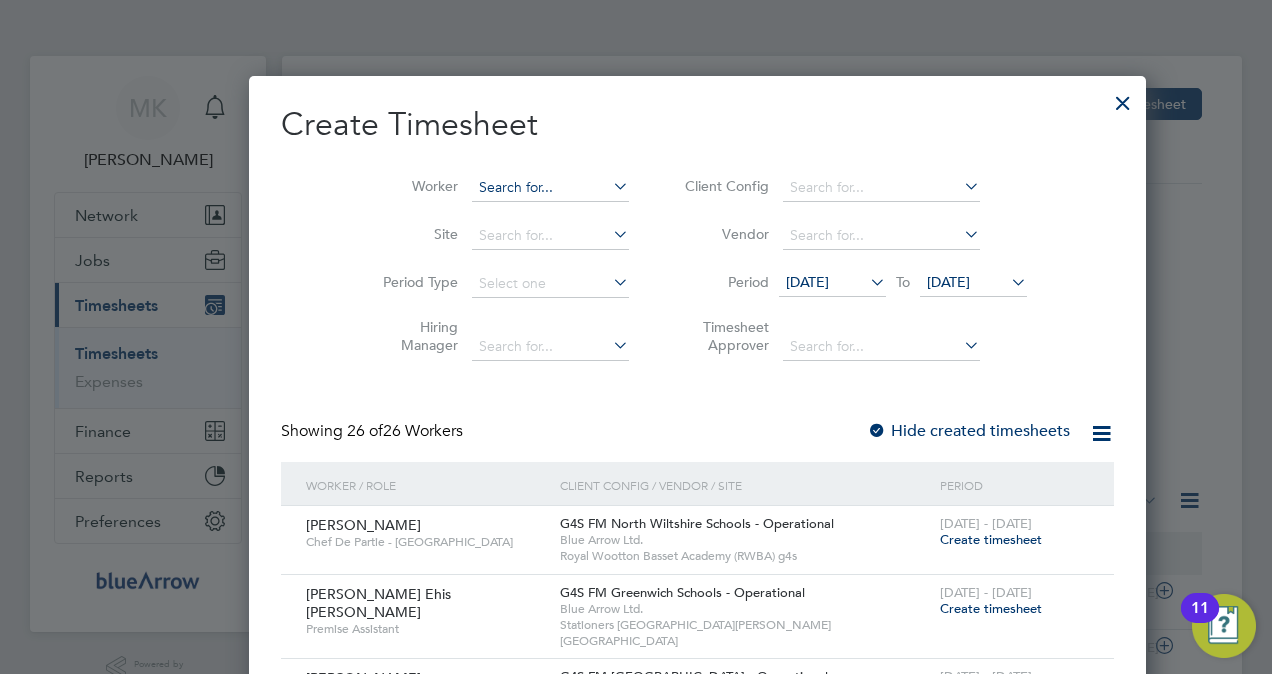 click at bounding box center [550, 188] 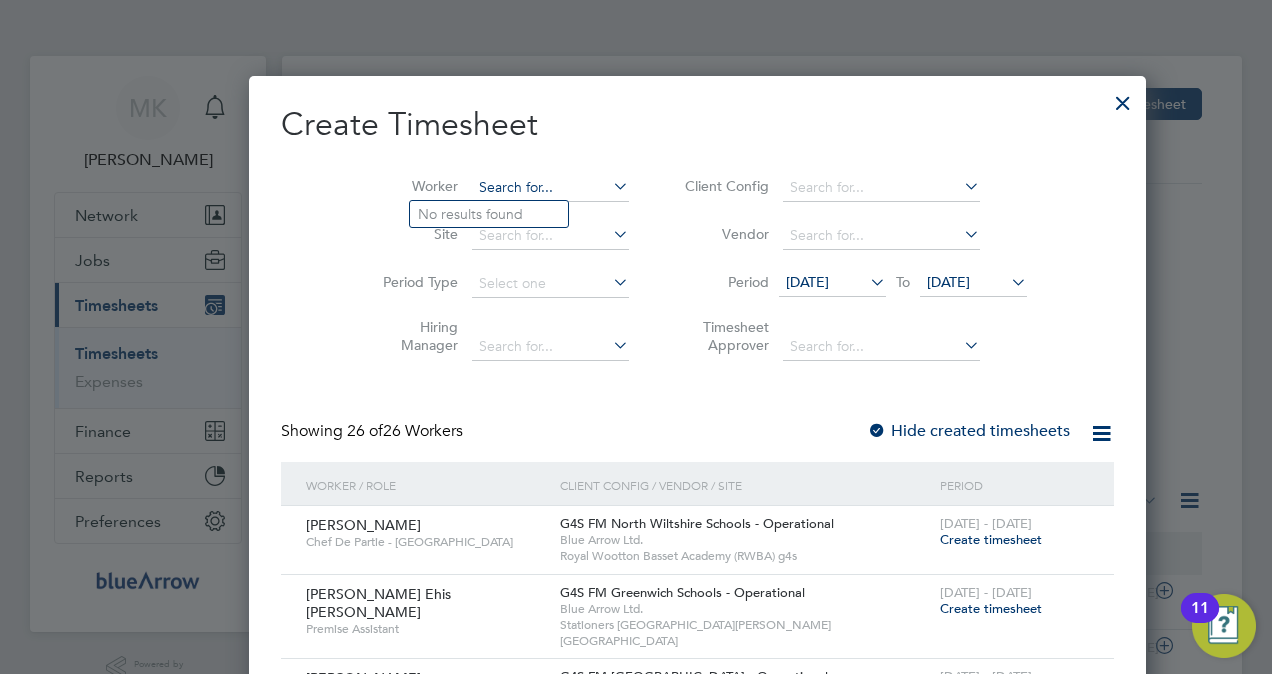 paste on "[PERSON_NAME]" 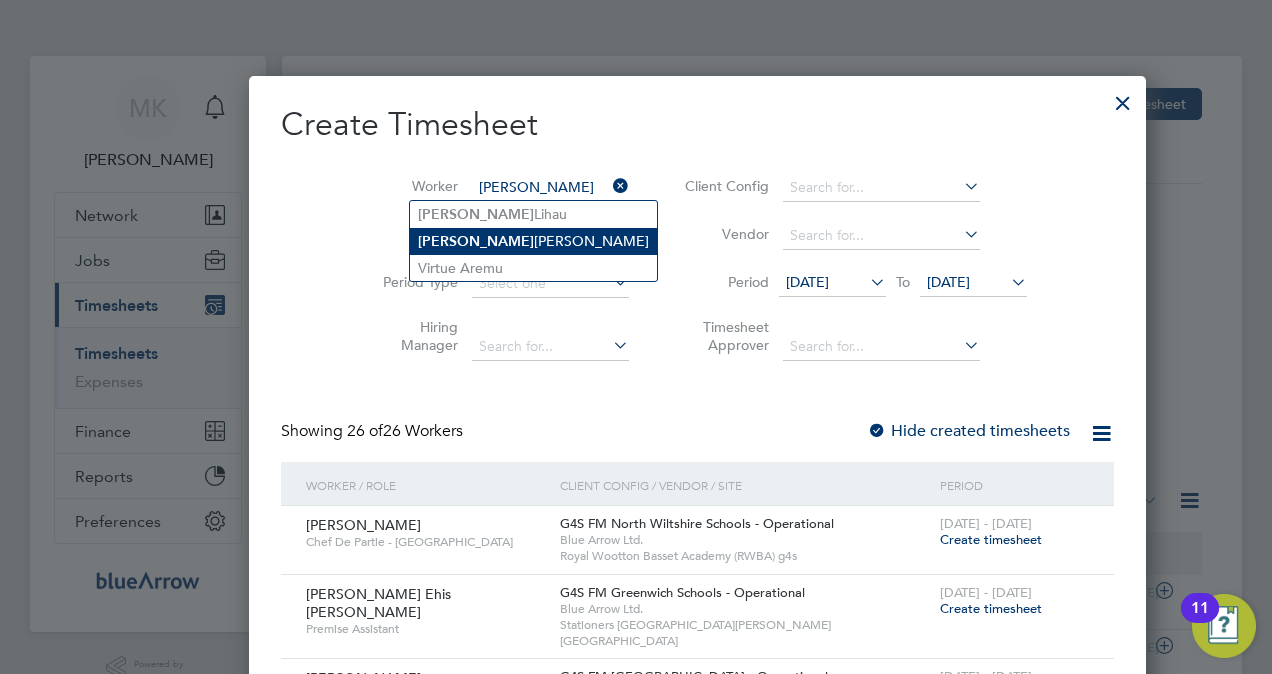click on "Jesse  Okoro" 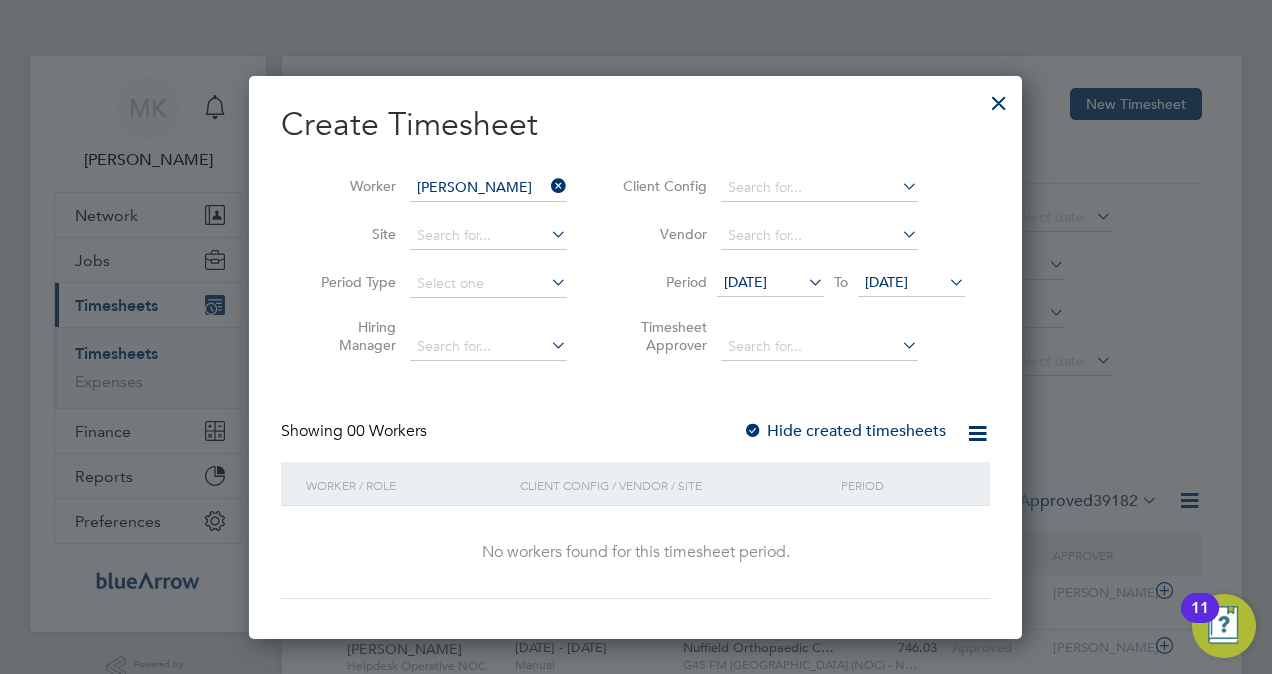 drag, startPoint x: 744, startPoint y: 431, endPoint x: 754, endPoint y: 430, distance: 10.049875 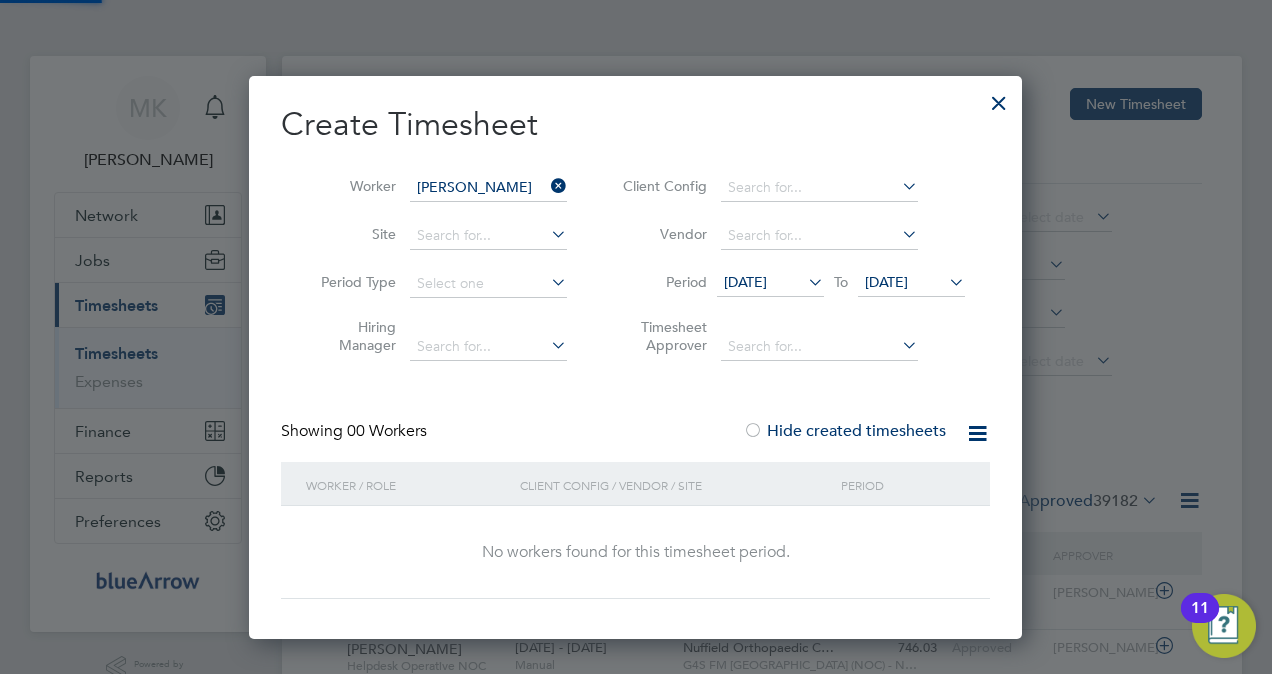 click at bounding box center [753, 432] 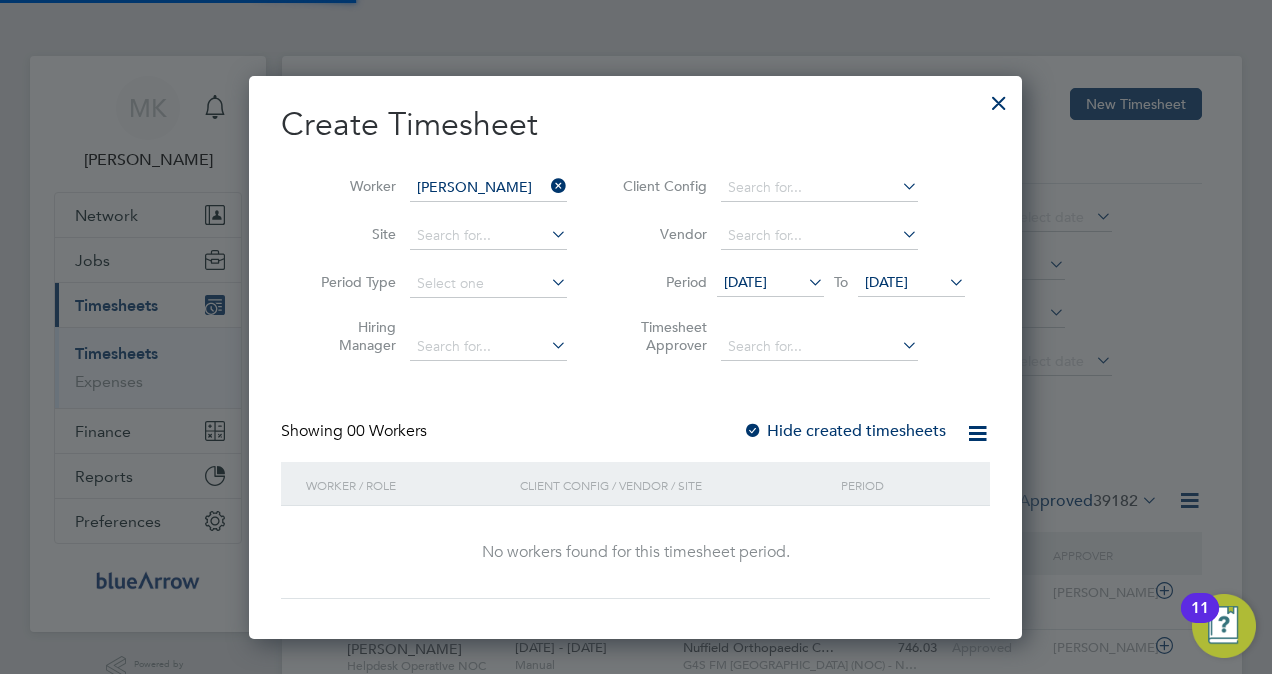 click at bounding box center [753, 432] 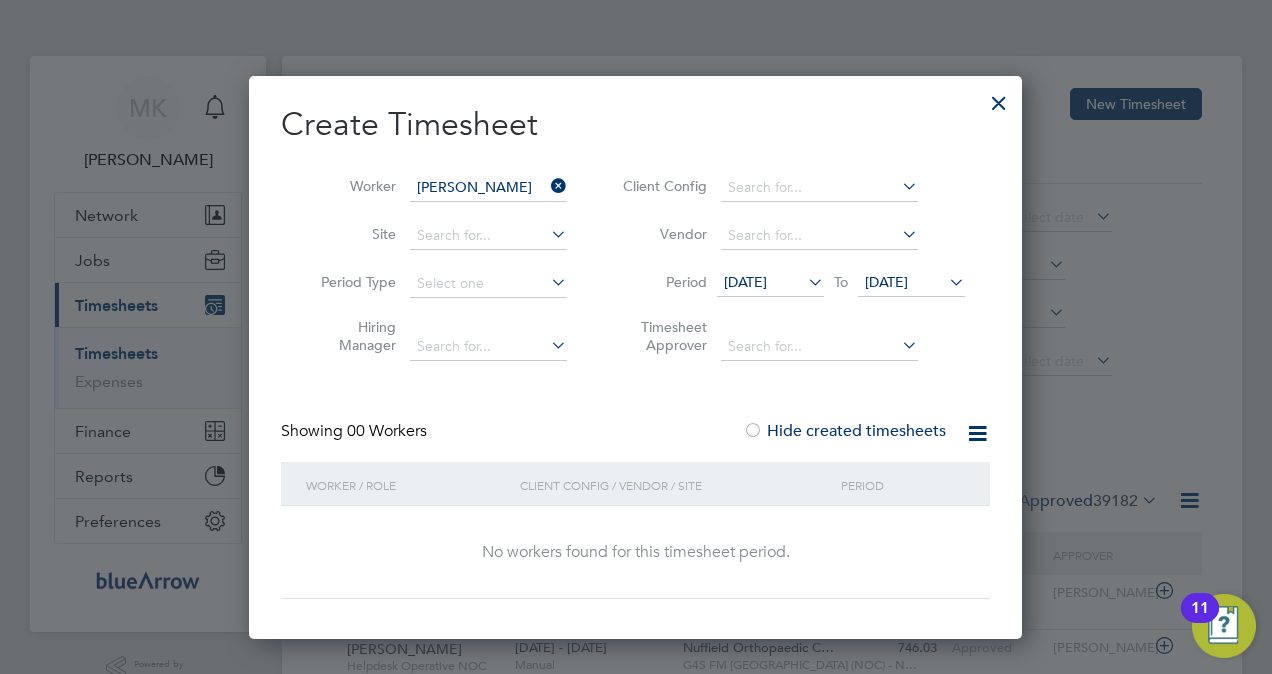 click at bounding box center (753, 432) 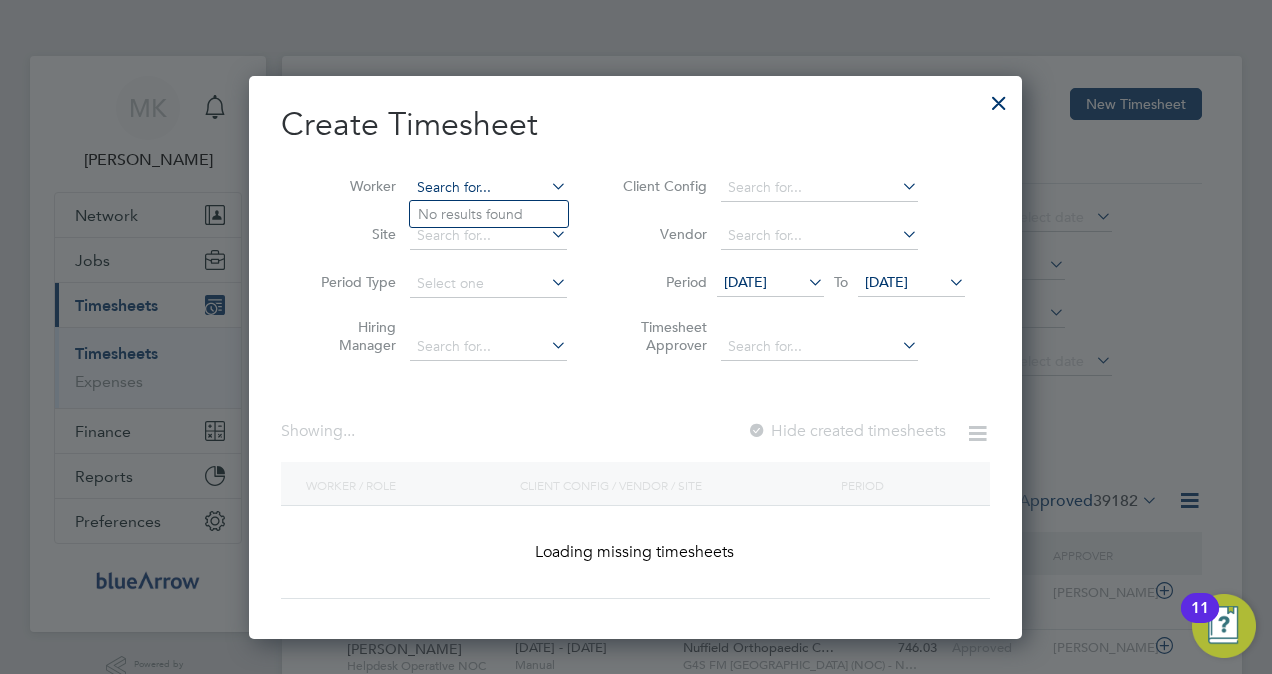 click at bounding box center (488, 188) 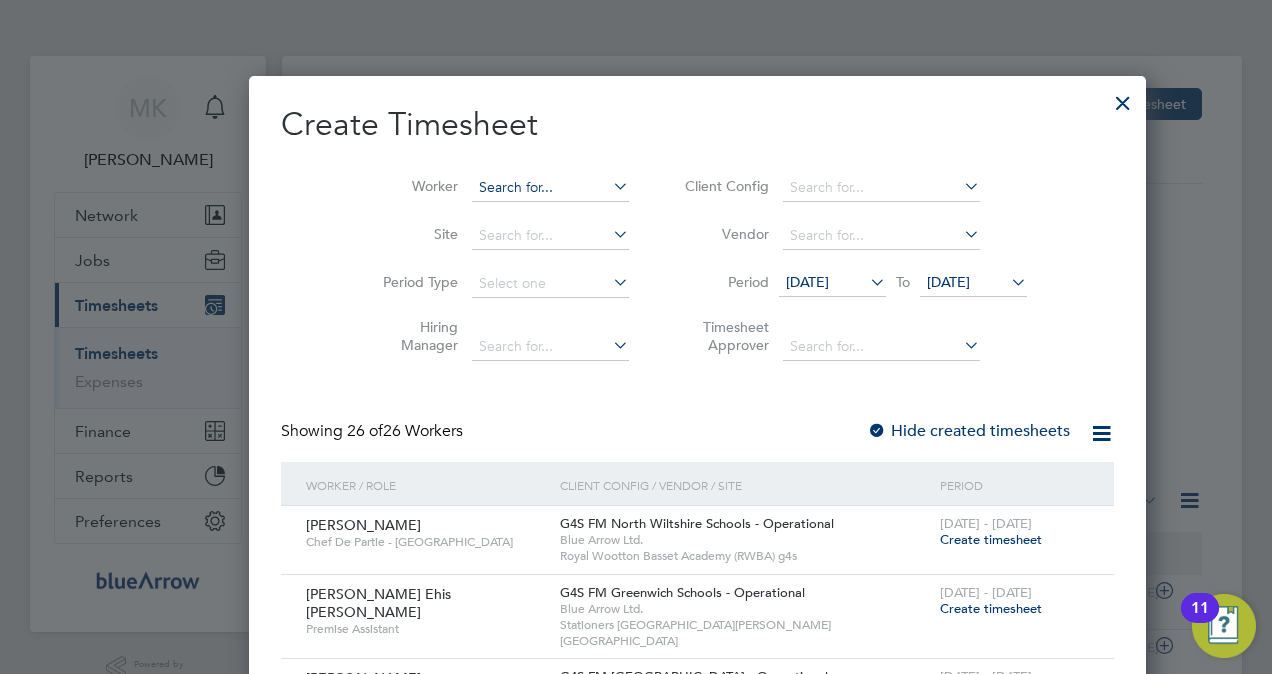 paste on "[PERSON_NAME]" 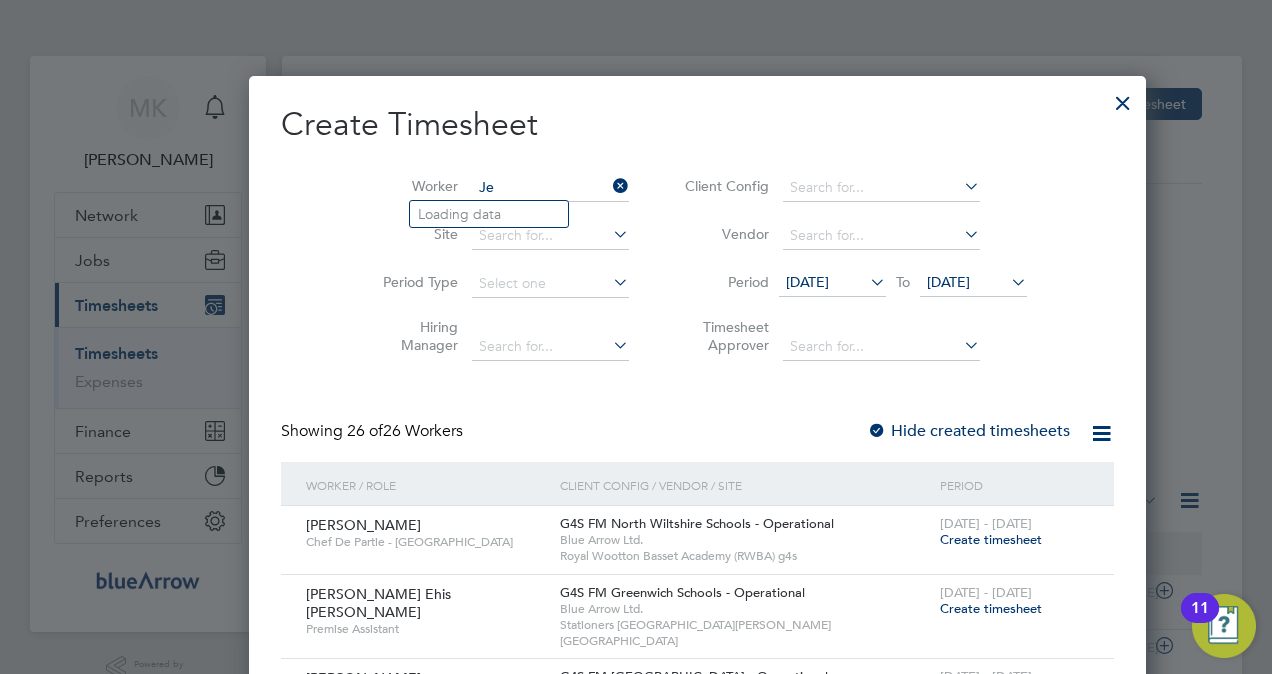 type on "J" 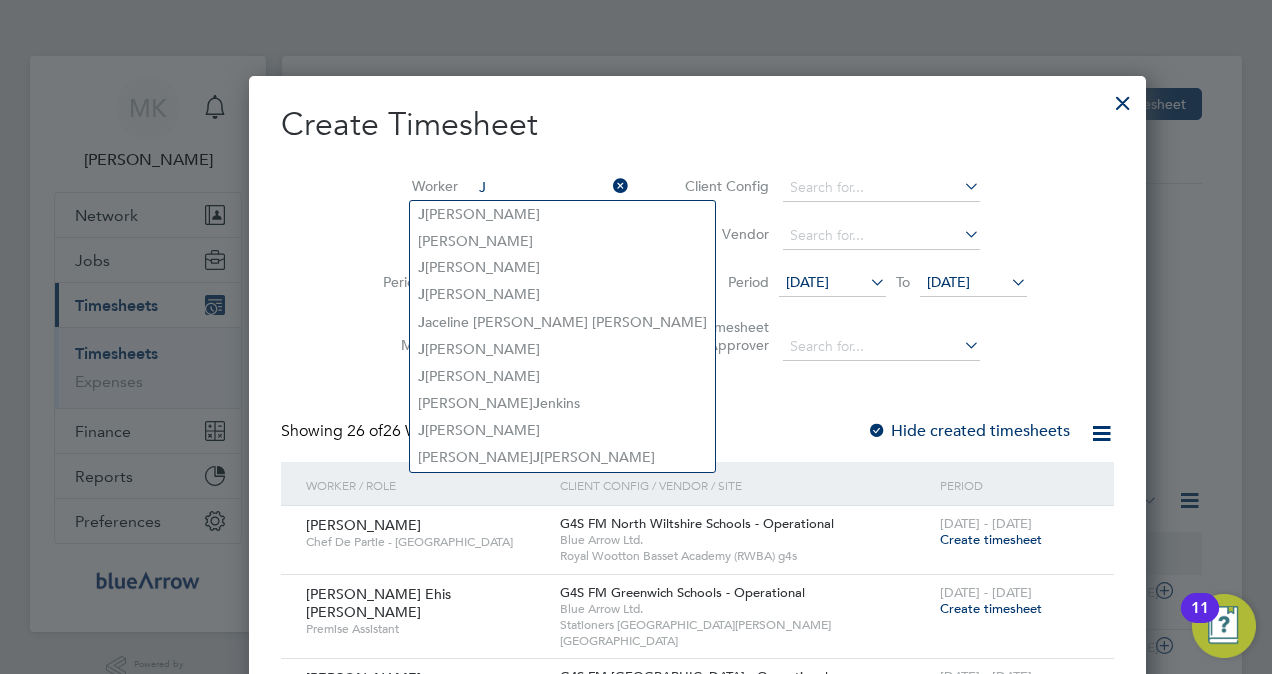 type 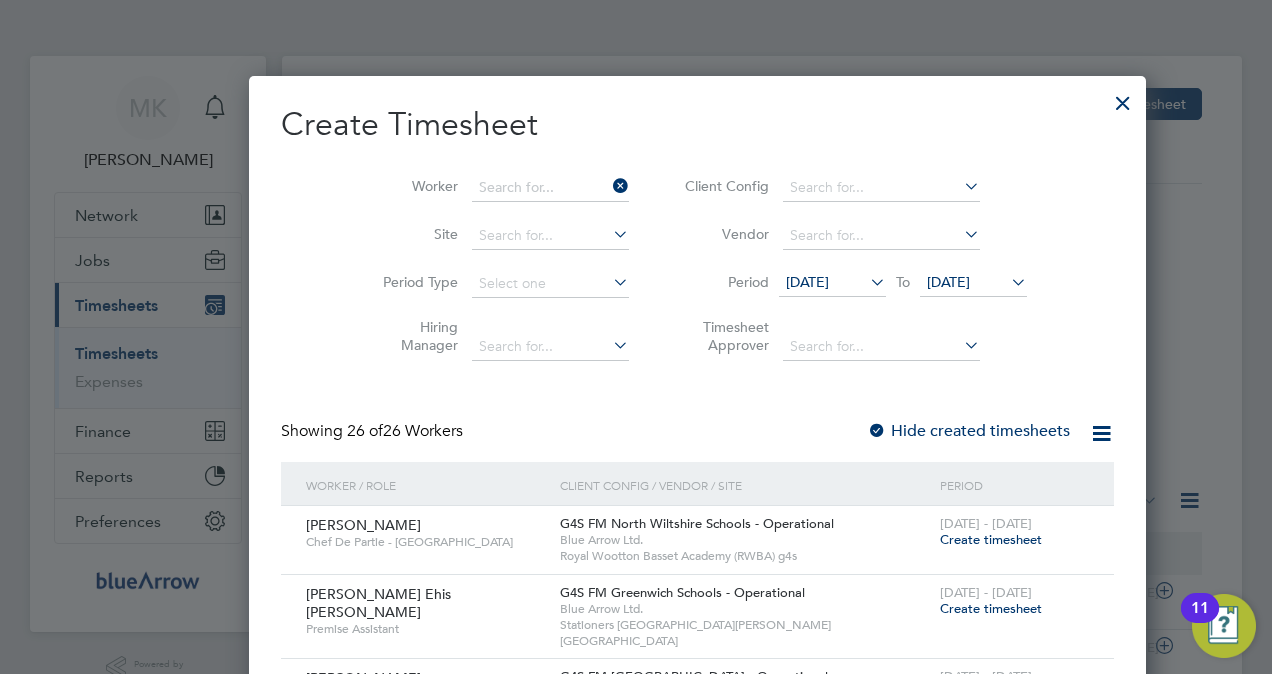 click on "Create Timesheet Worker   Site   Period Type   Hiring Manager   Client Config   Vendor   Period
30 Jun 2025
To
07 Jul 2025
Timesheet Approver   Showing   26 of  26 Workers Hide created timesheets Worker / Role Client Config / Vendor / Site Period Sivanasan Reddy   Chef De Partie - North Wiltshire Schools G4S FM North Wiltshire Schools - Operational Blue Arrow Ltd.   Royal Wootton Basset Academy (RWBA) g4s   7 - 13 Jul 2025   Create timesheet Daniel Ehis Okojie   Premise Assistant G4S FM Greenwich Schools - Operational Blue Arrow Ltd.   Stationers Crown Woods Academy Greenwich Schools   7 - 13 Jul 2025   Create timesheet Nurat Alabi   Cleaner - Tower Hamlet G4S FM Tower Hamlets - Operational Blue Arrow Ltd.   Bonner Primary School   7 - 13 Jul 2025   Create timesheet Erin Mc Kay   Facilities Administrator G4S FM Greenwich Schools - Non Operational Blue Arrow Ltd.   Thomas Tallis School Greenwich Schools   7 - 13 Jul 2025   Create timesheet Bicharat Adigun   Catering Assistant" at bounding box center (697, 1339) 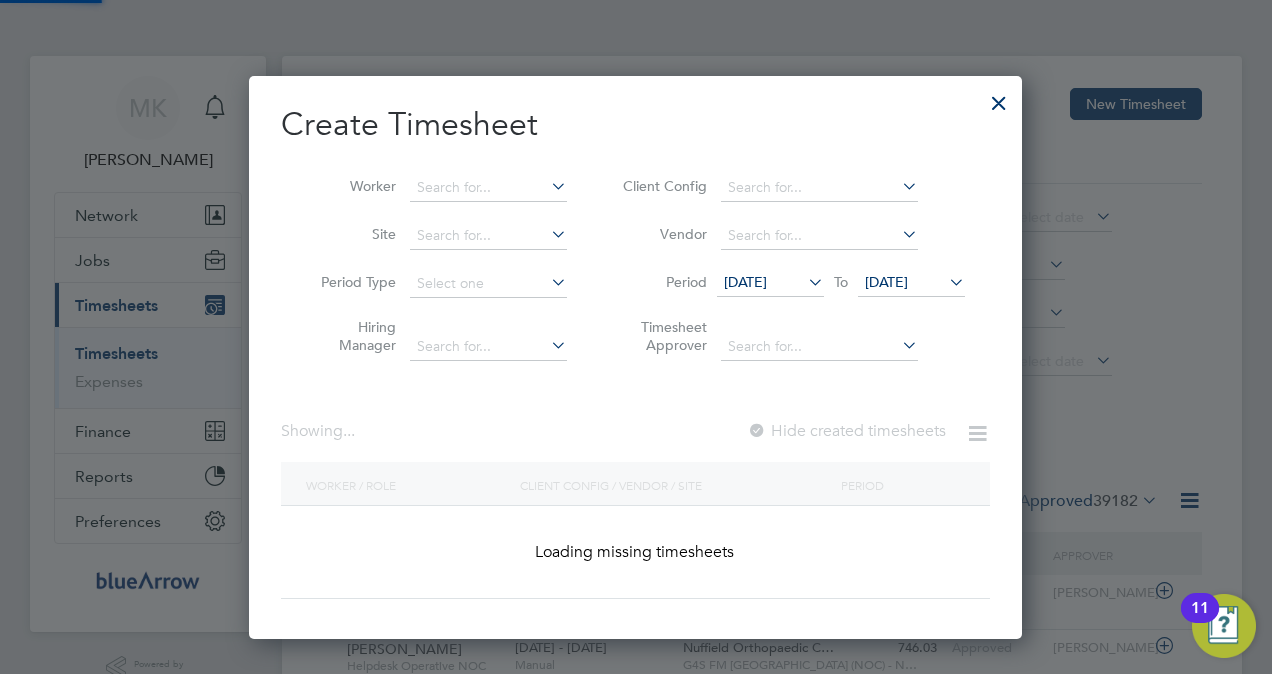scroll, scrollTop: 10, scrollLeft: 9, axis: both 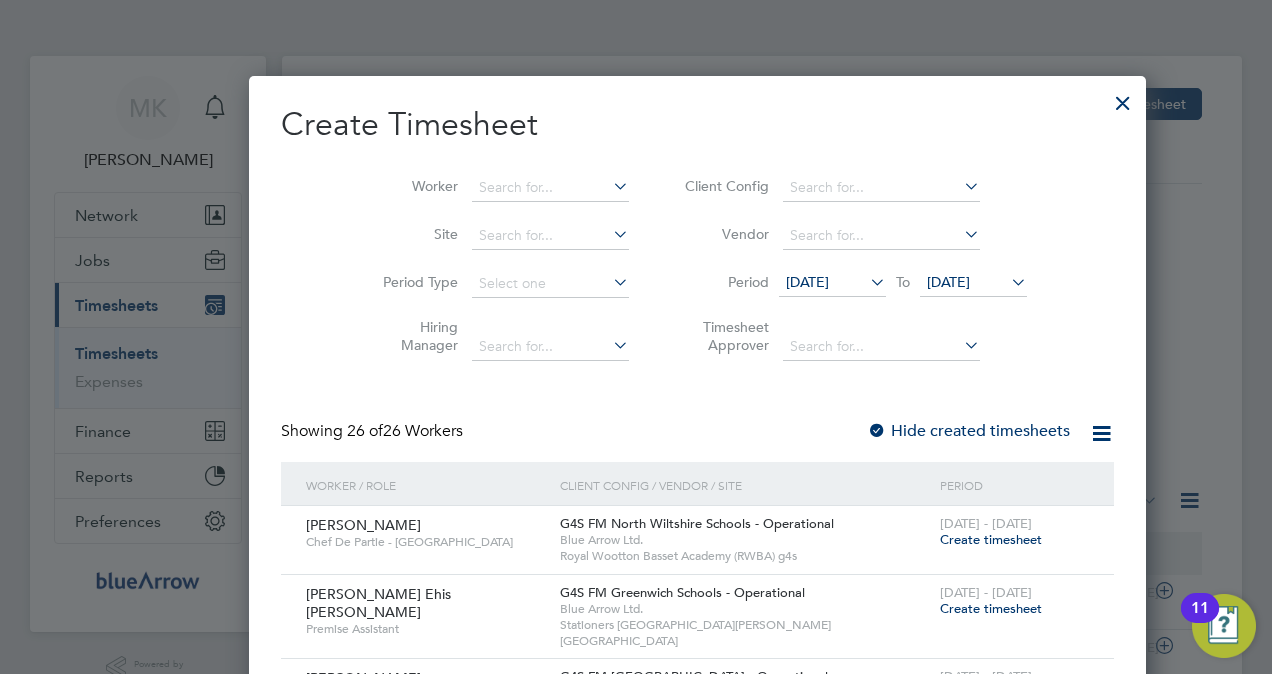 click at bounding box center (1123, 98) 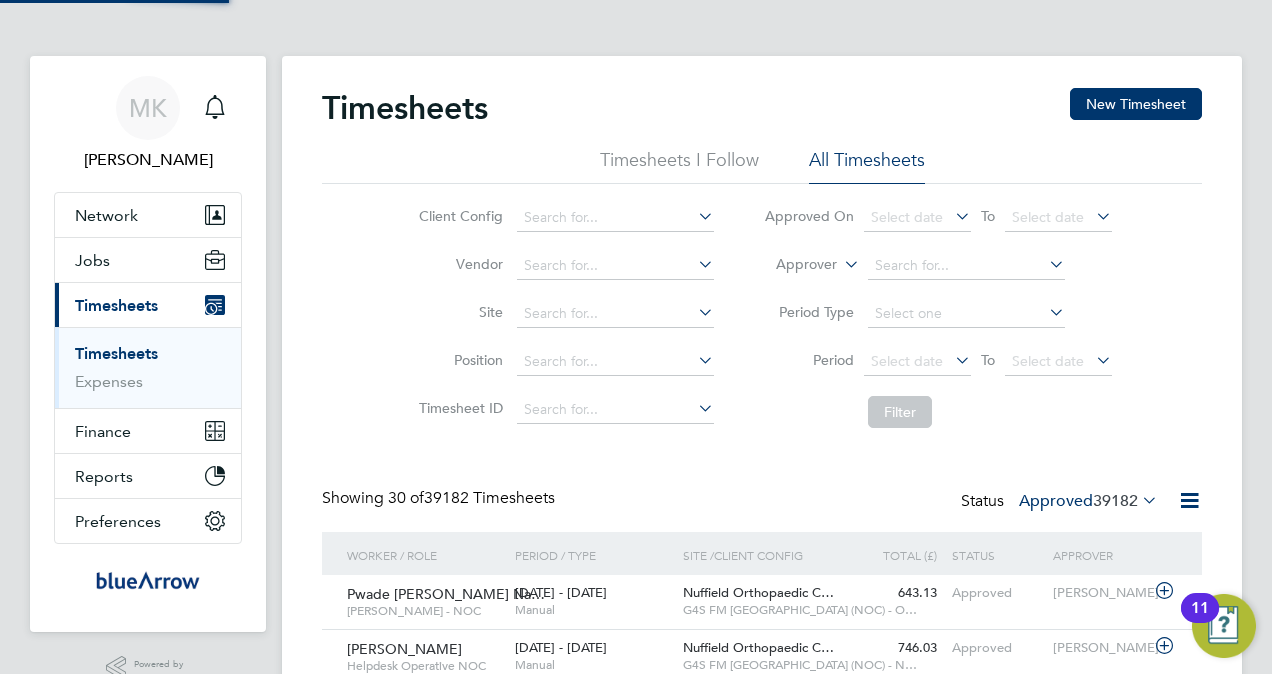 scroll, scrollTop: 10, scrollLeft: 10, axis: both 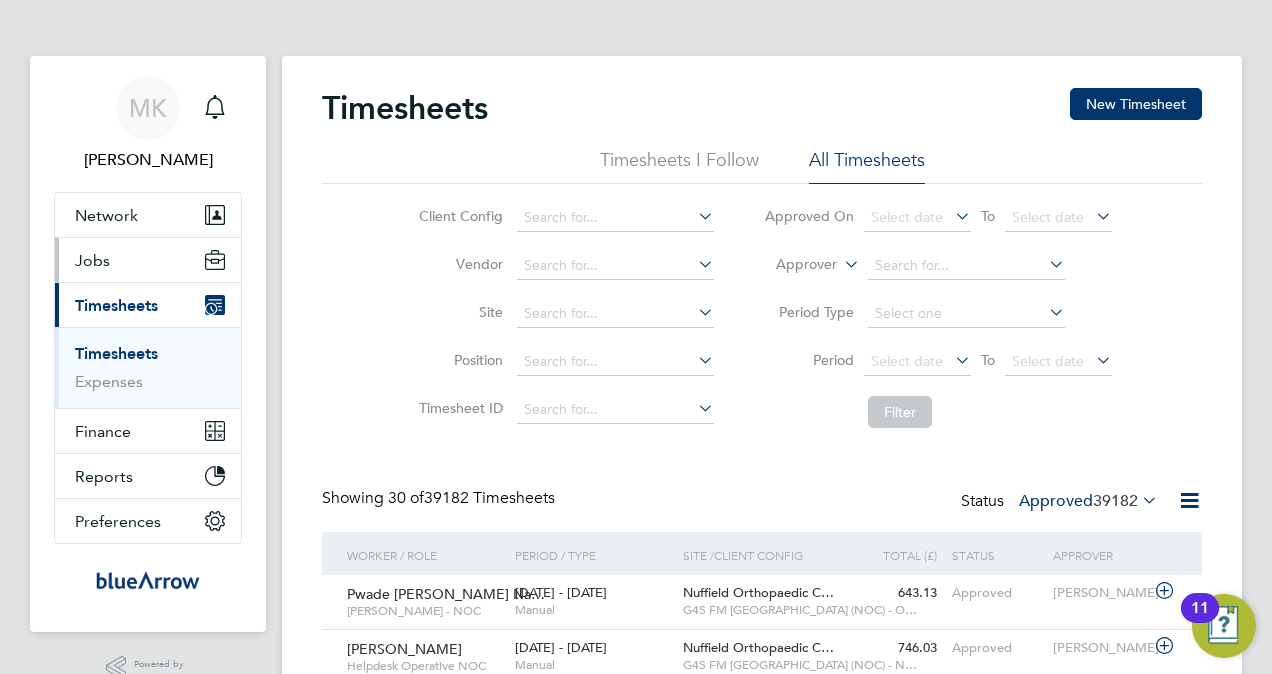click on "Jobs" at bounding box center [92, 260] 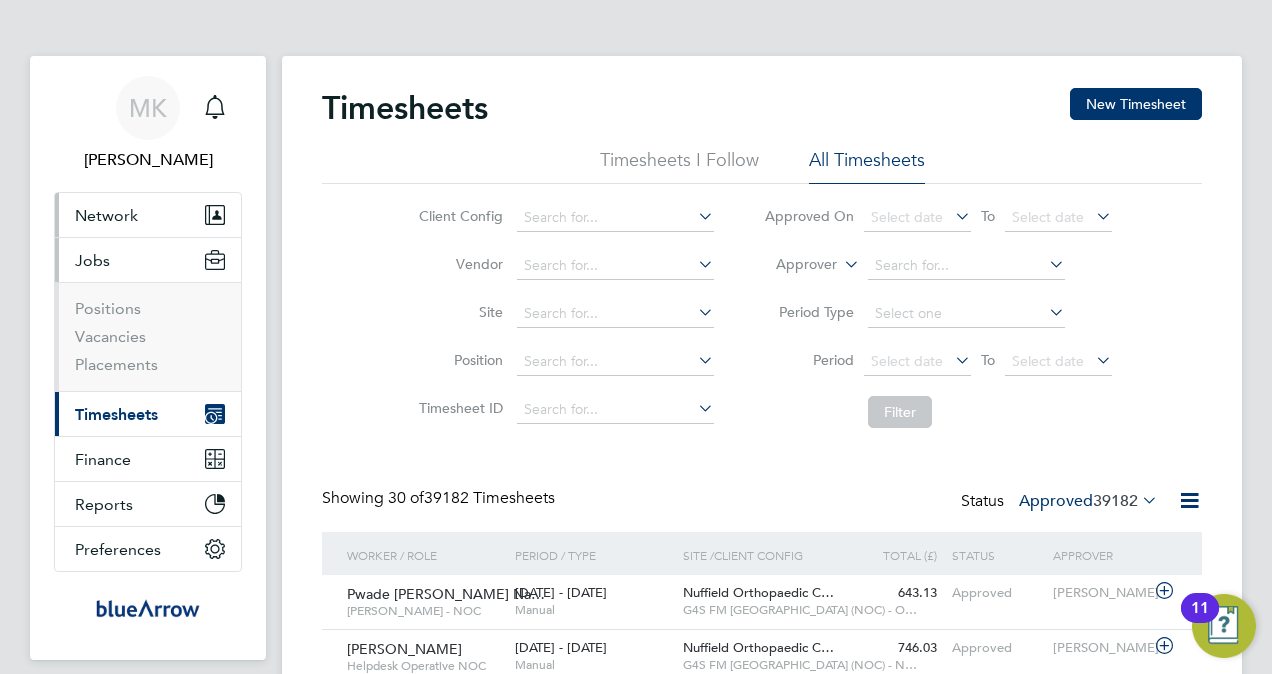 click on "Network" at bounding box center (106, 215) 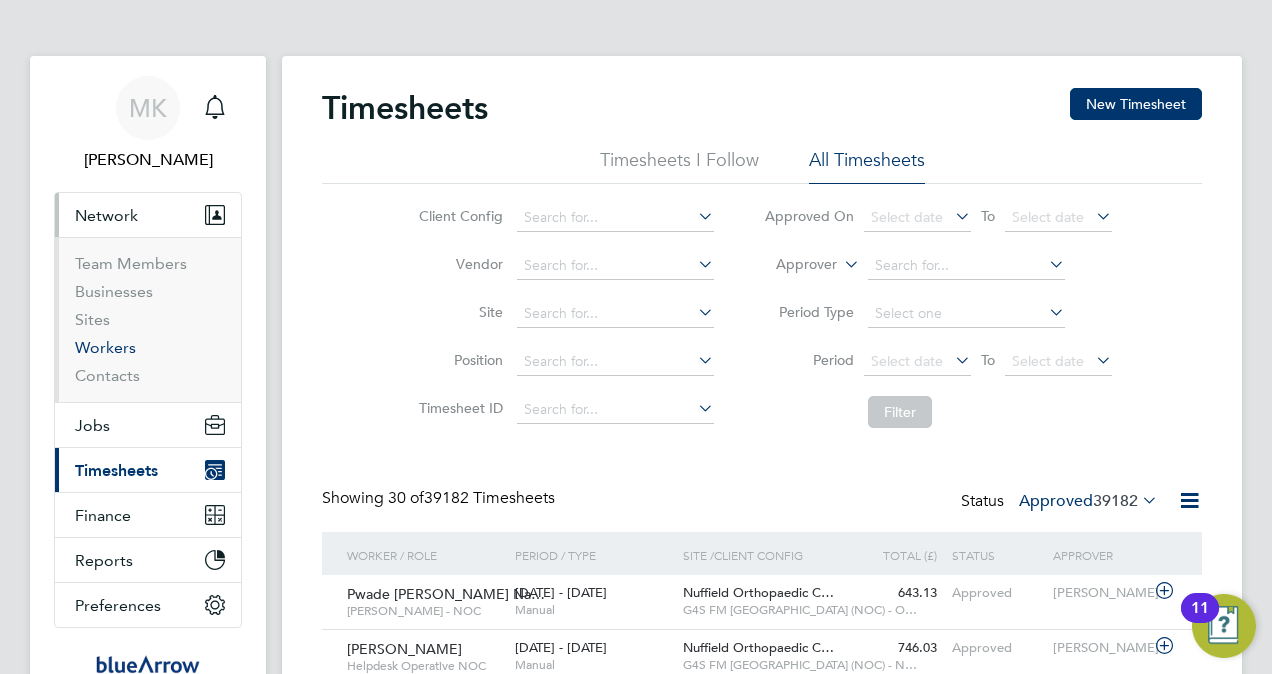 click on "Workers" at bounding box center [105, 347] 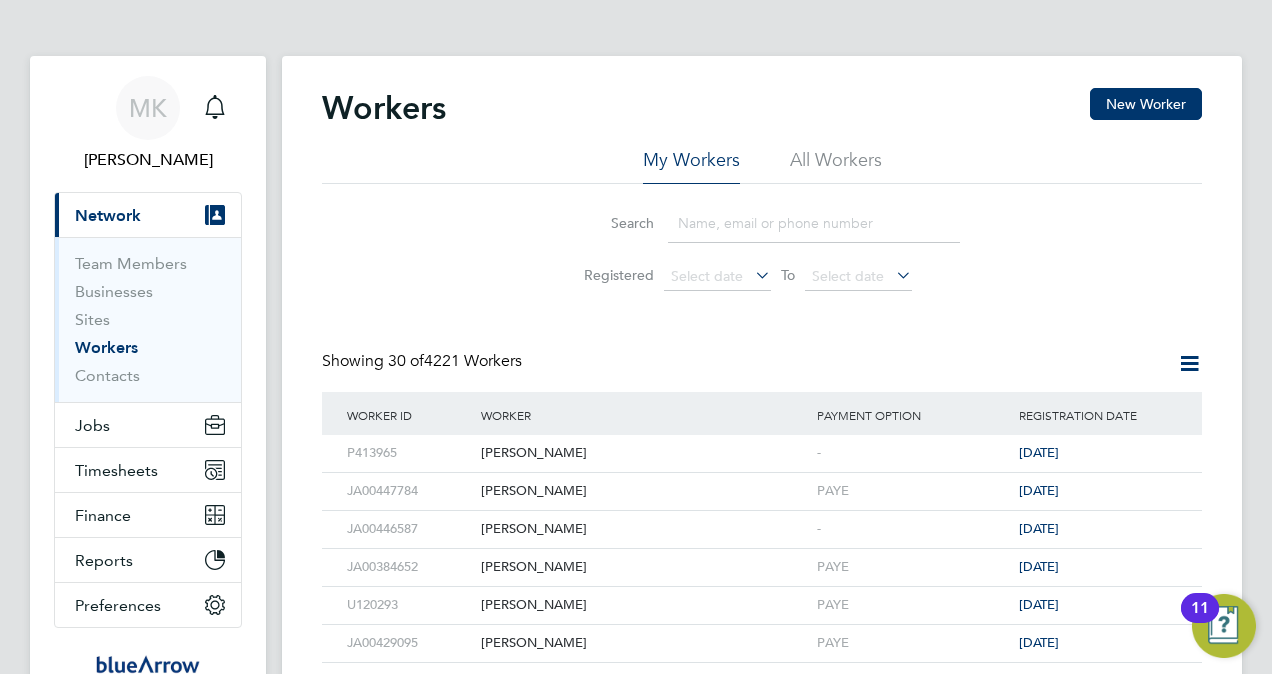 click 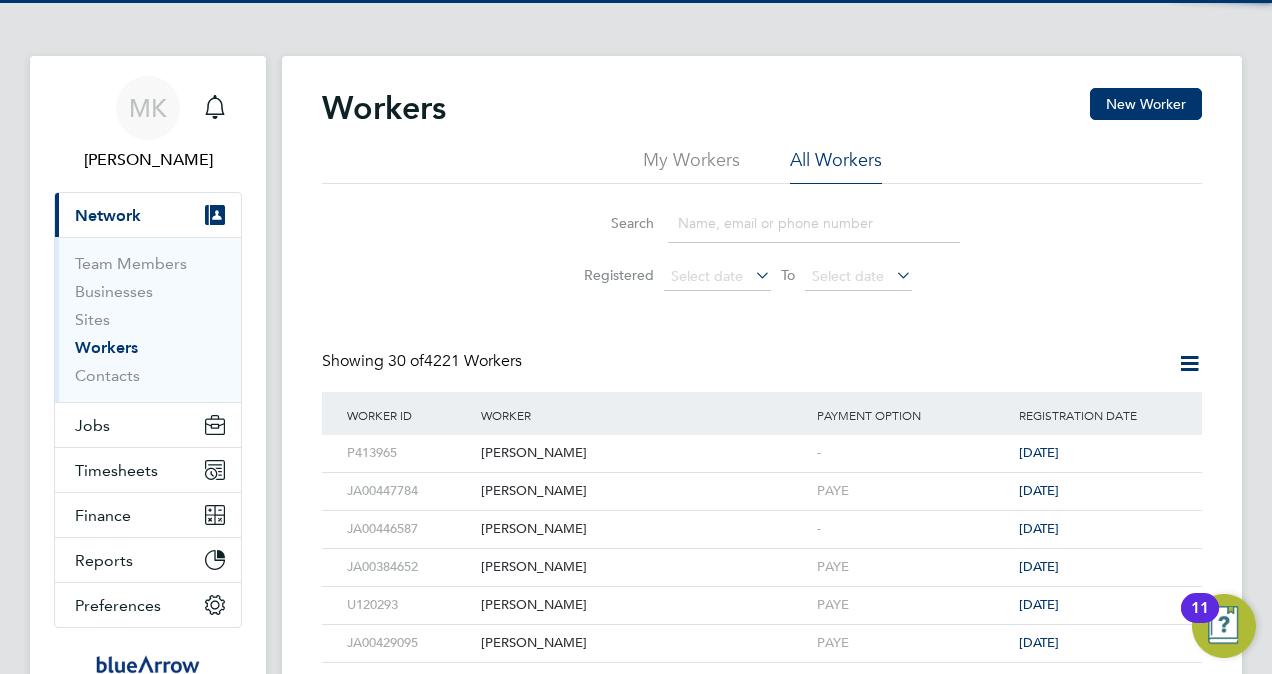 click 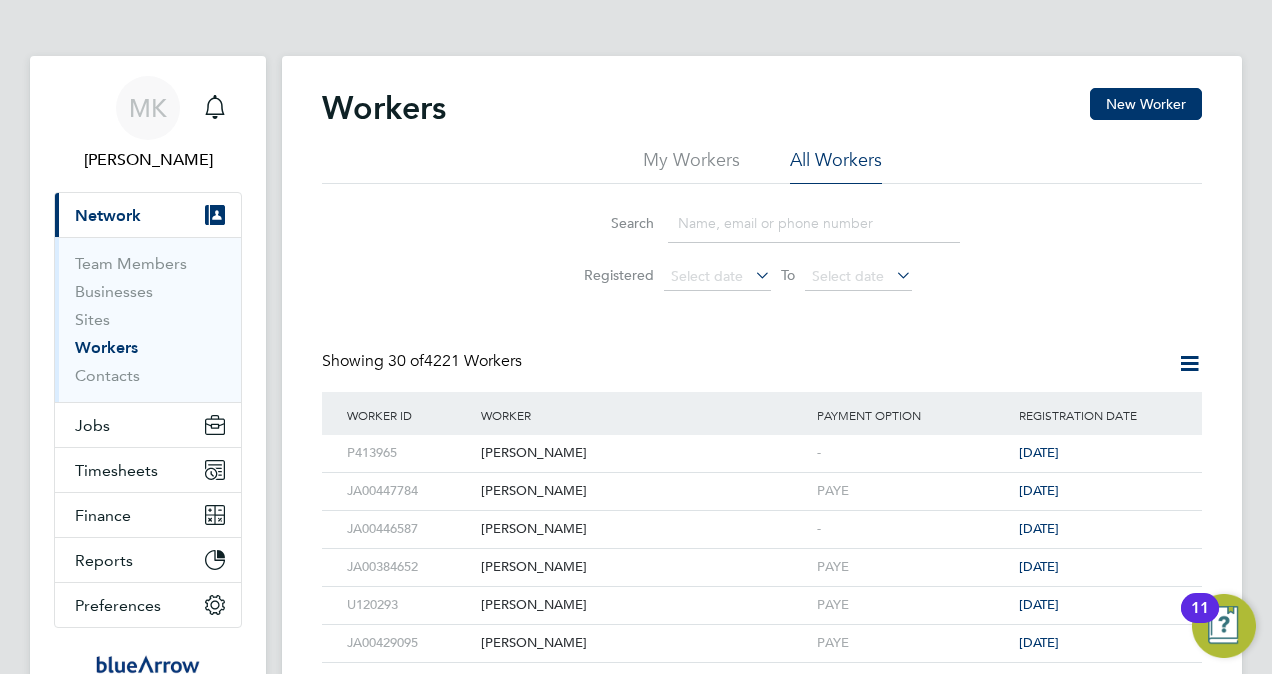 paste on "[PERSON_NAME]" 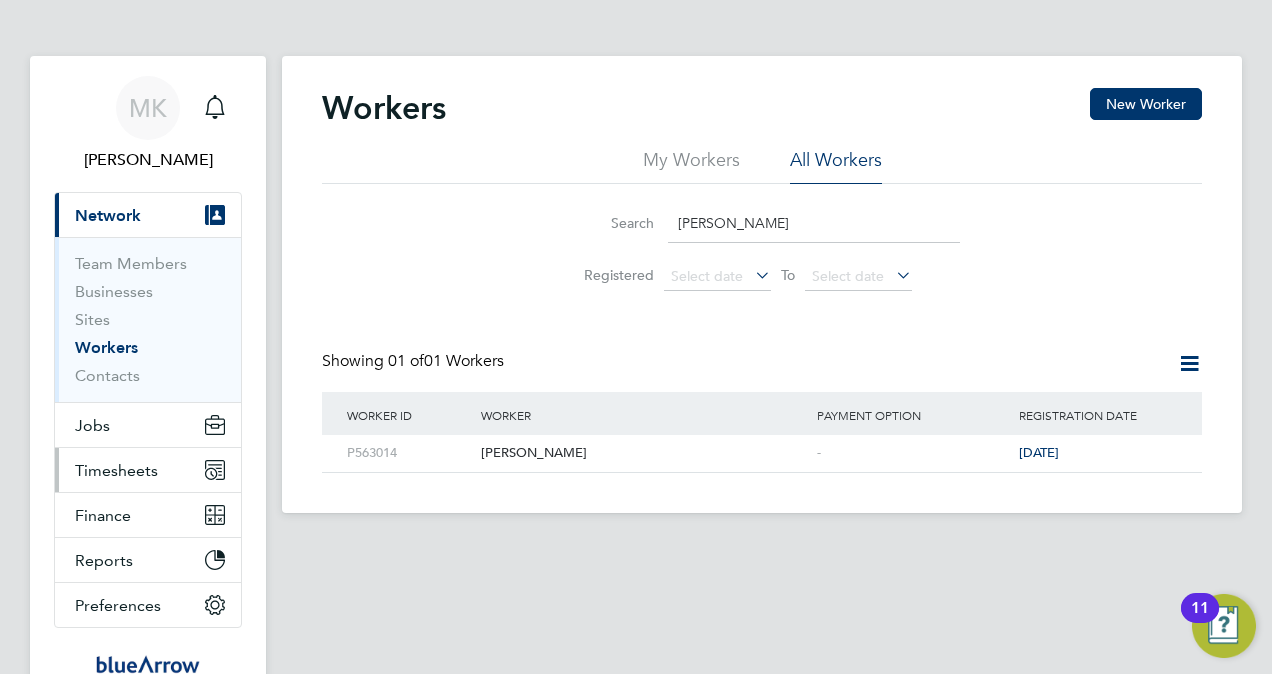 click on "Timesheets" at bounding box center [116, 470] 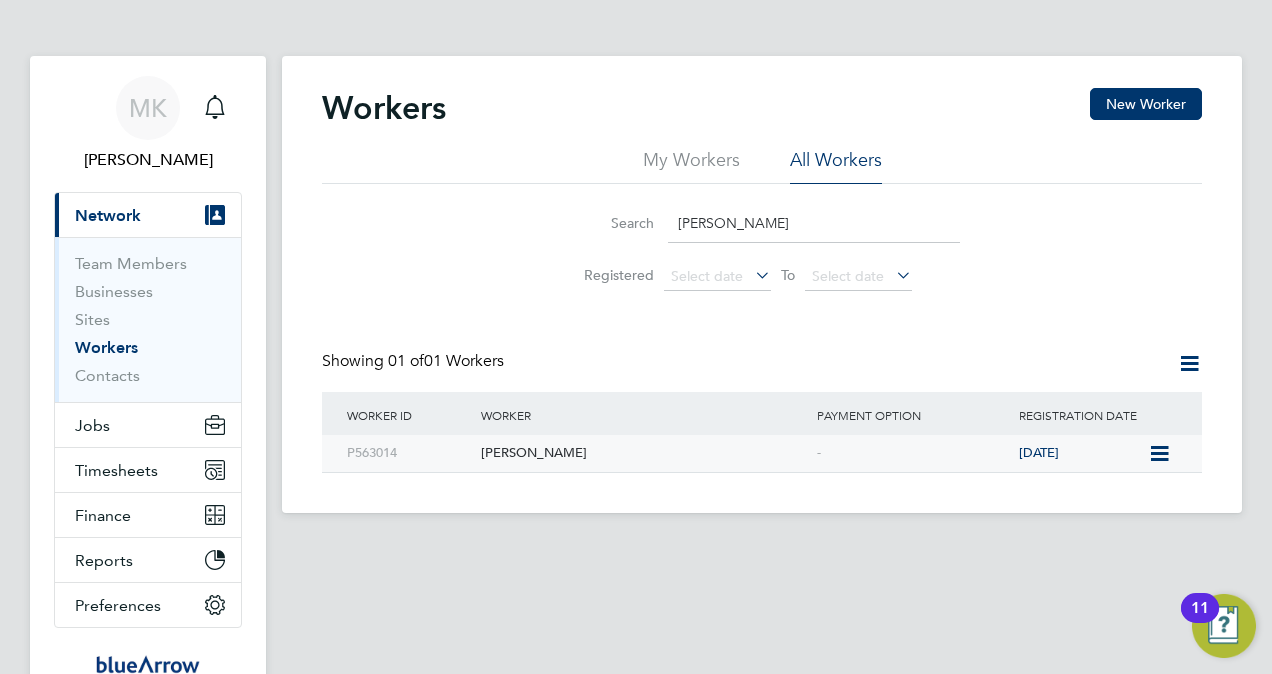 click on "Jesse Okoro" 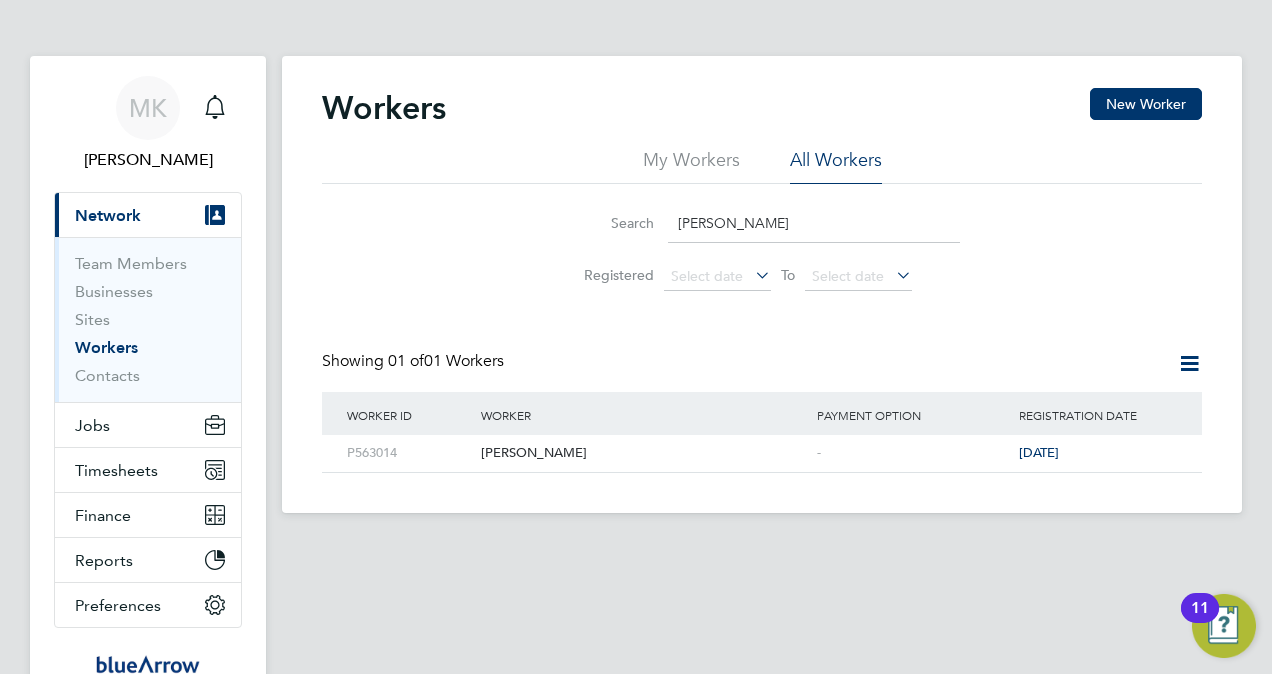 click on "Jesse O" 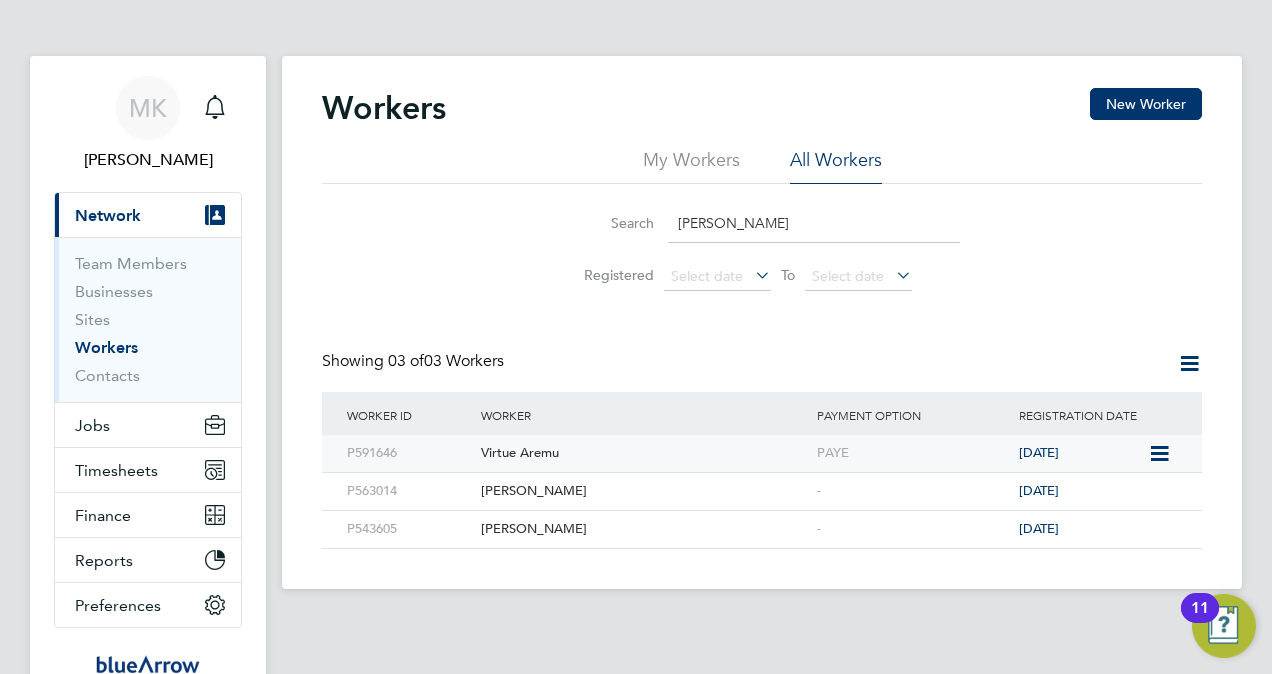 type on "[PERSON_NAME]" 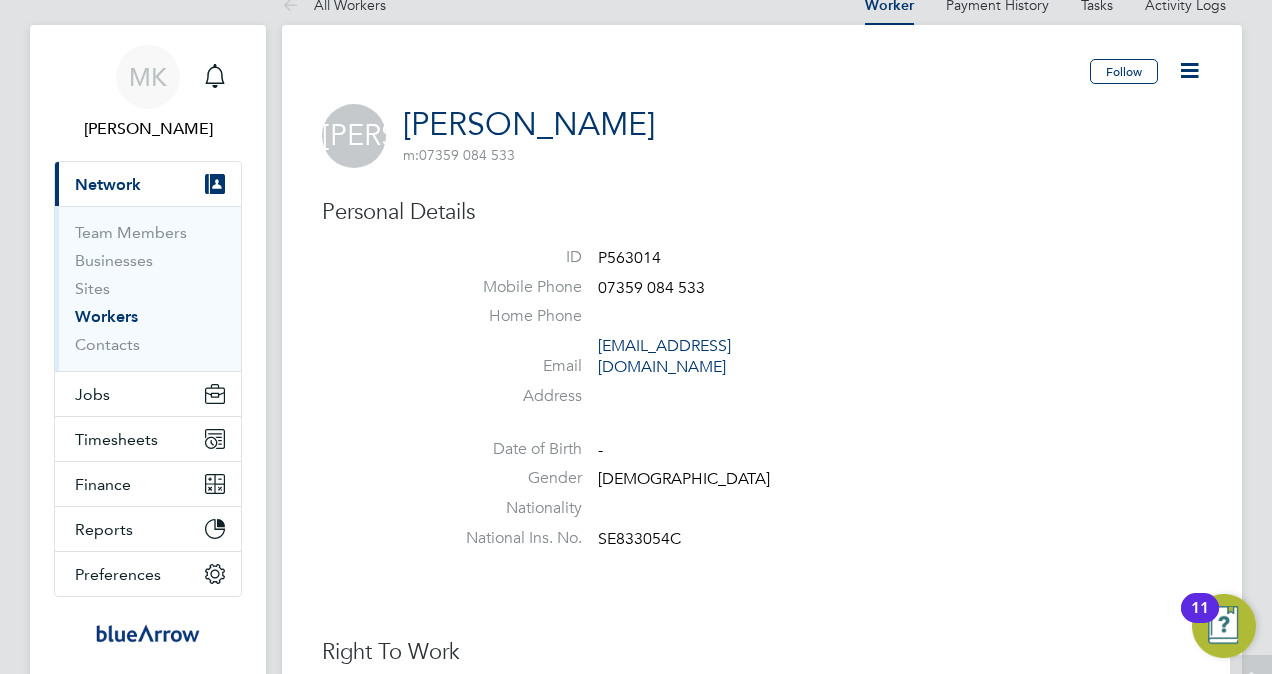 scroll, scrollTop: 0, scrollLeft: 0, axis: both 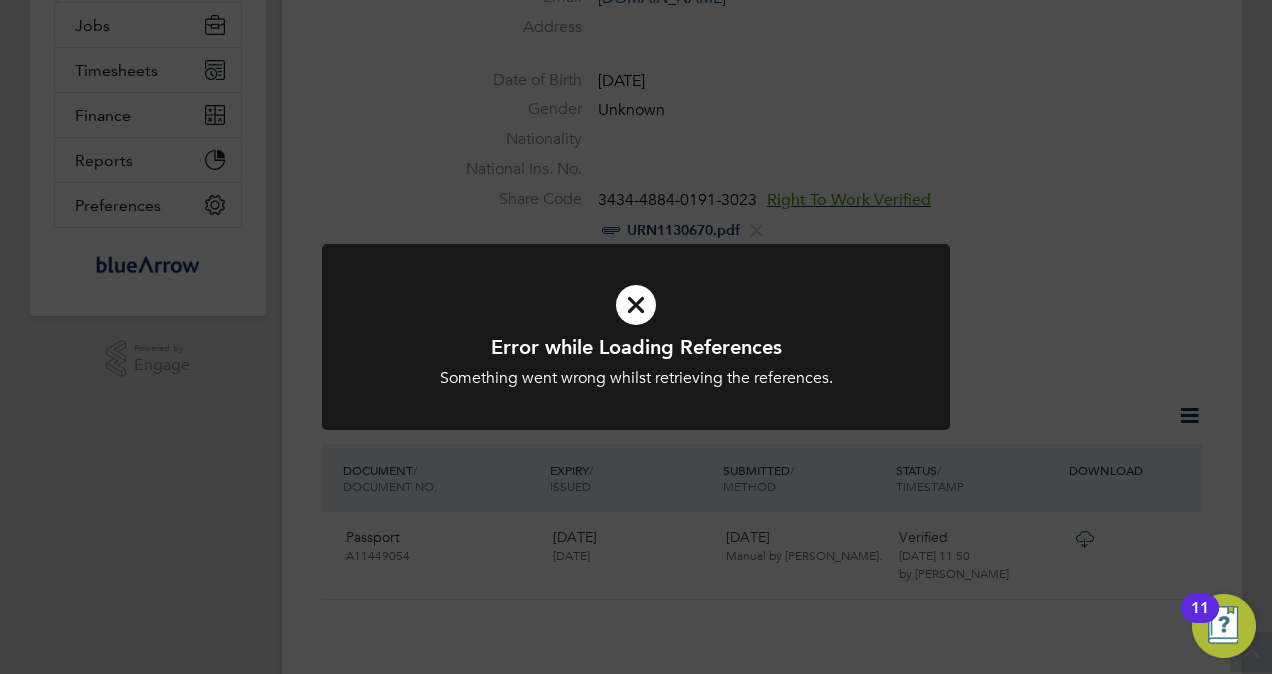 click at bounding box center (636, 305) 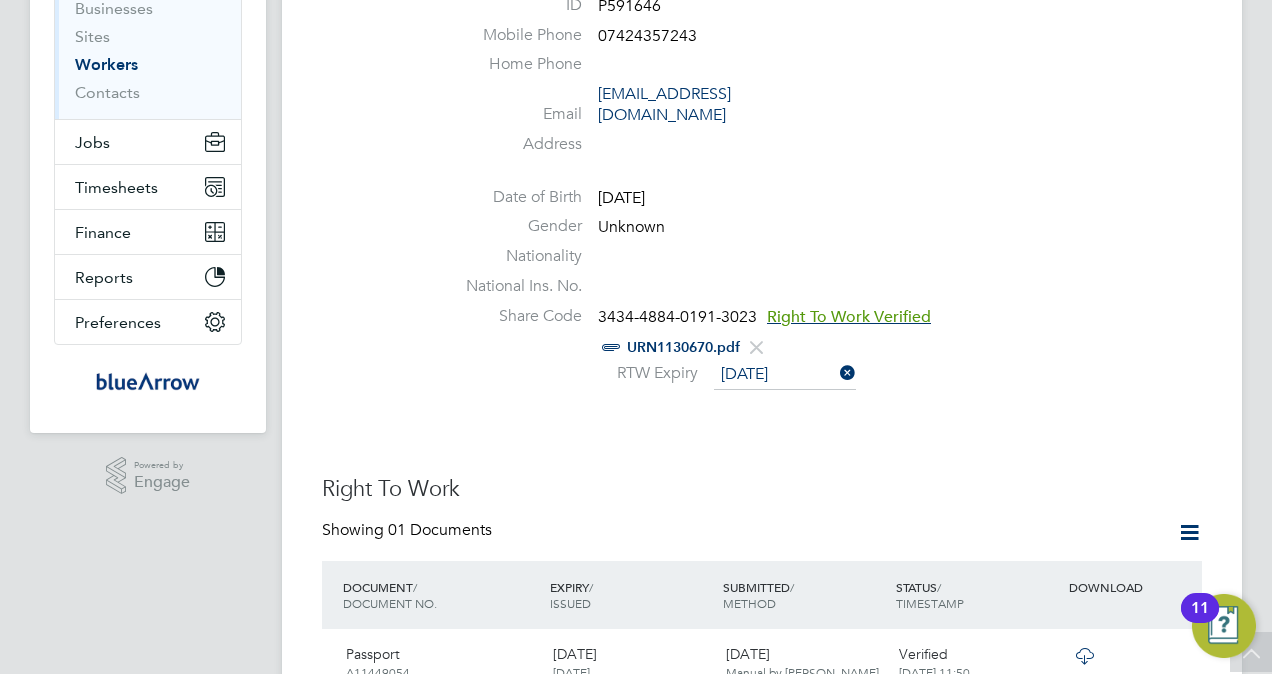 scroll, scrollTop: 0, scrollLeft: 0, axis: both 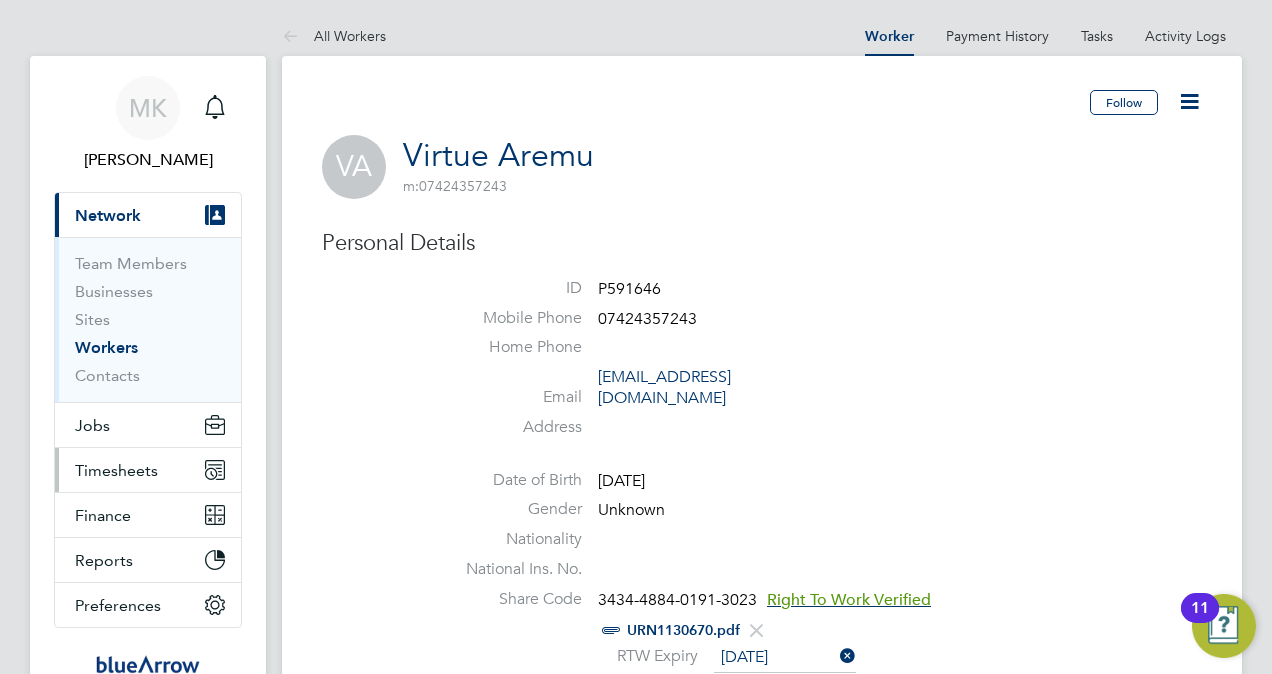 click on "Timesheets" at bounding box center (116, 470) 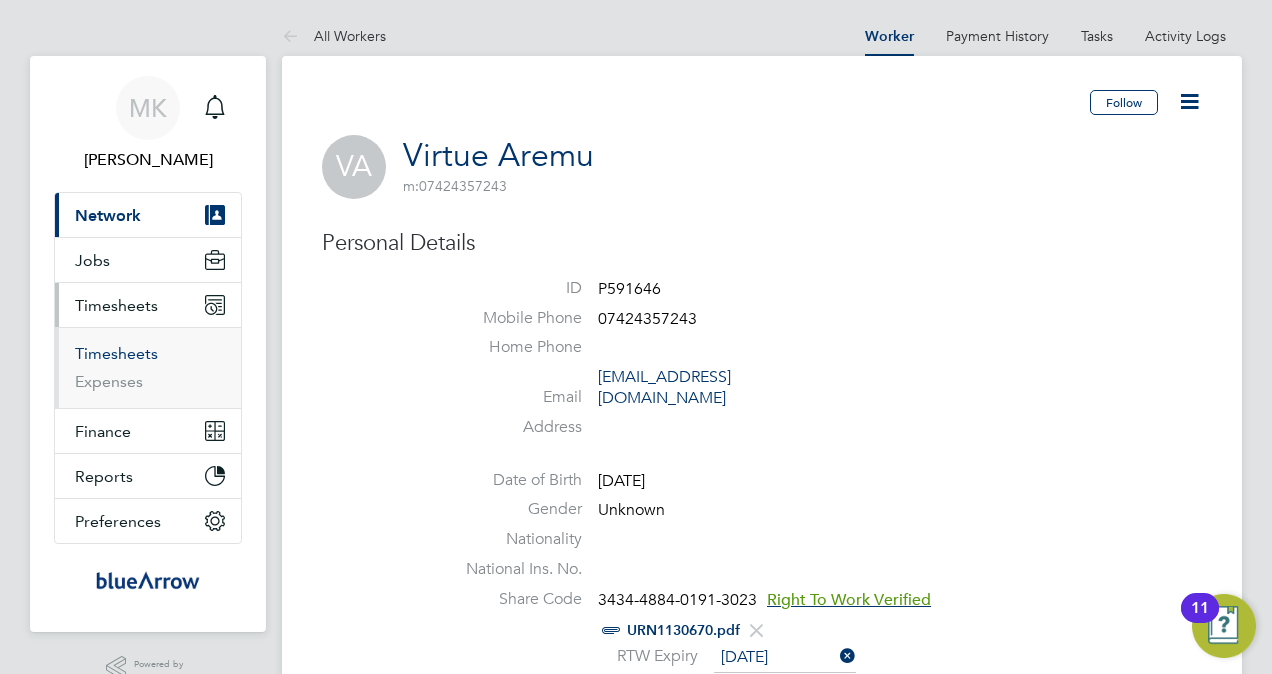 click on "Timesheets" at bounding box center (116, 353) 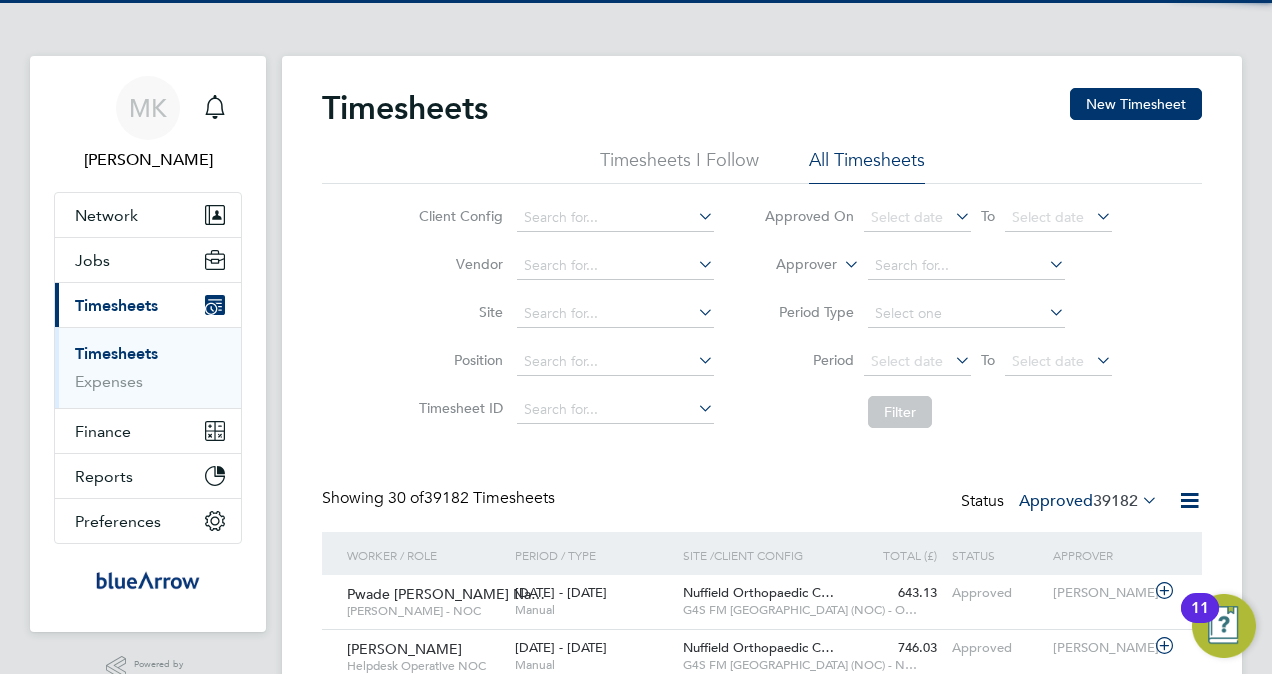 scroll, scrollTop: 10, scrollLeft: 10, axis: both 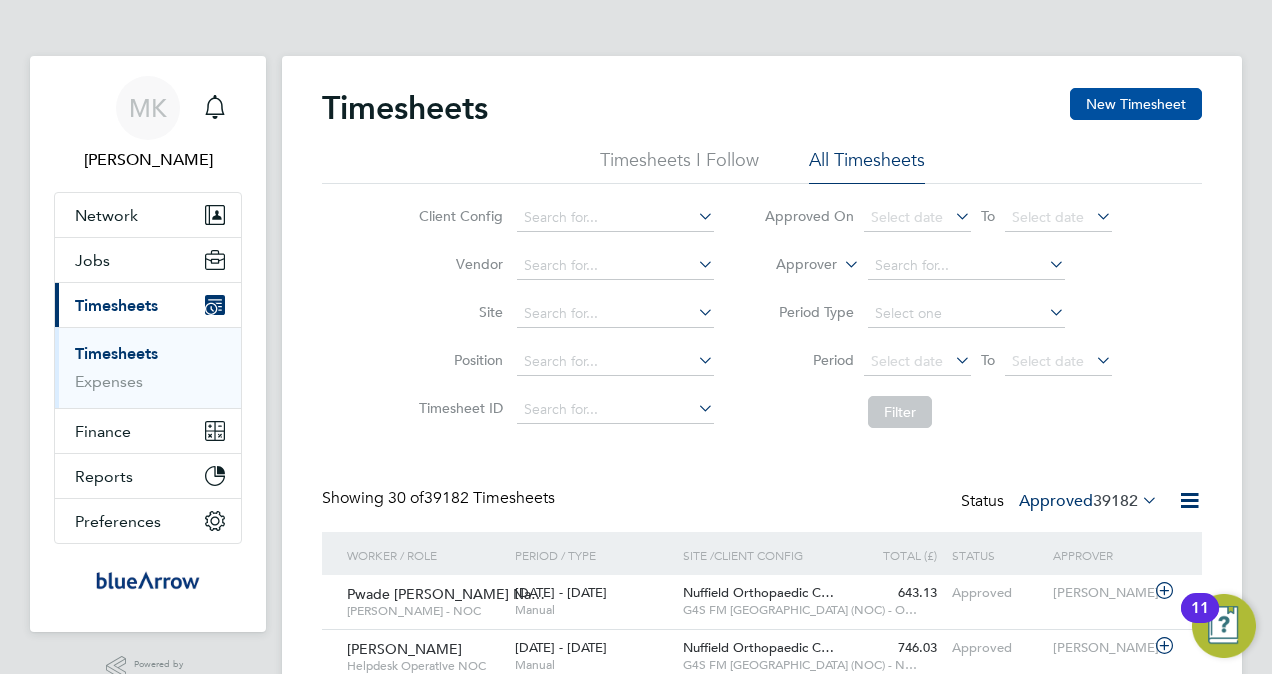 click on "New Timesheet" 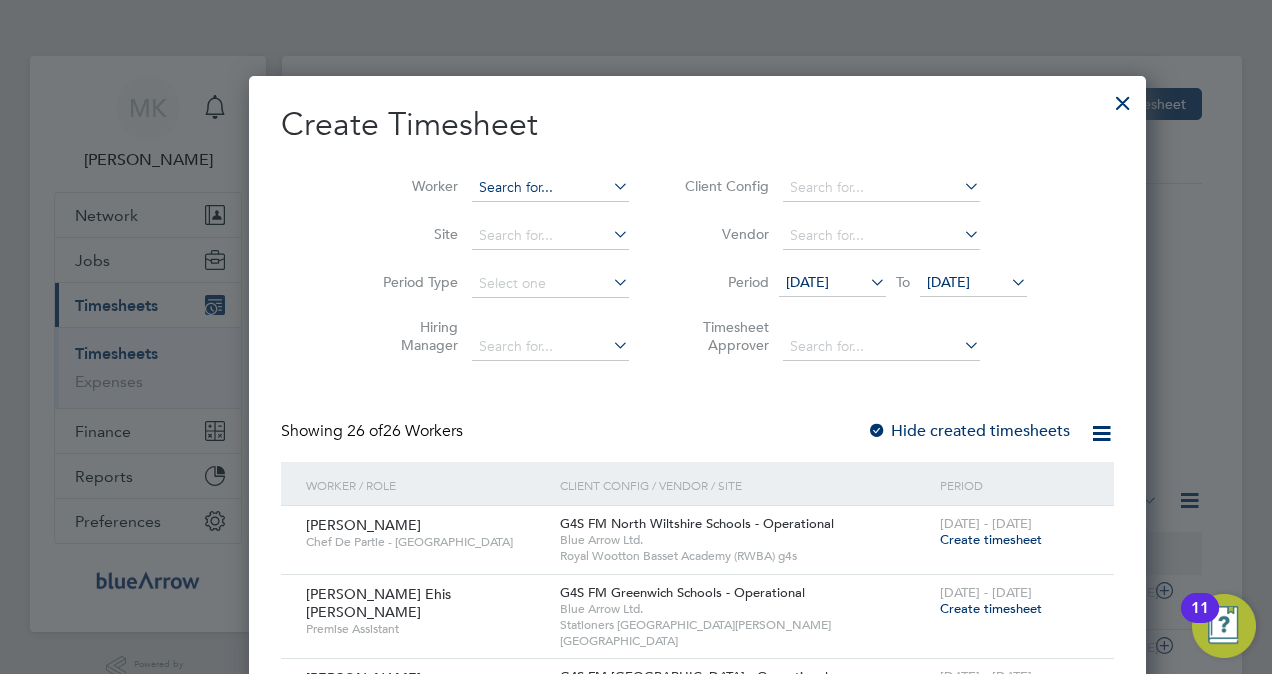 click at bounding box center [550, 188] 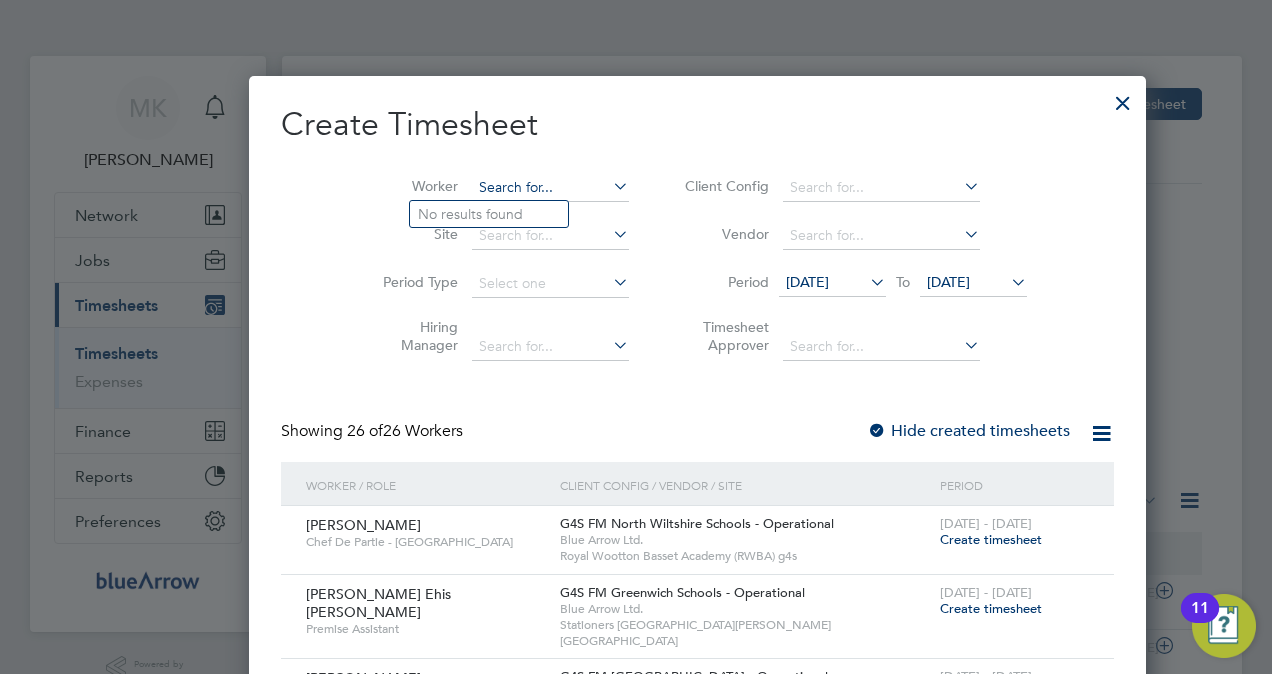 paste on "[PERSON_NAME]" 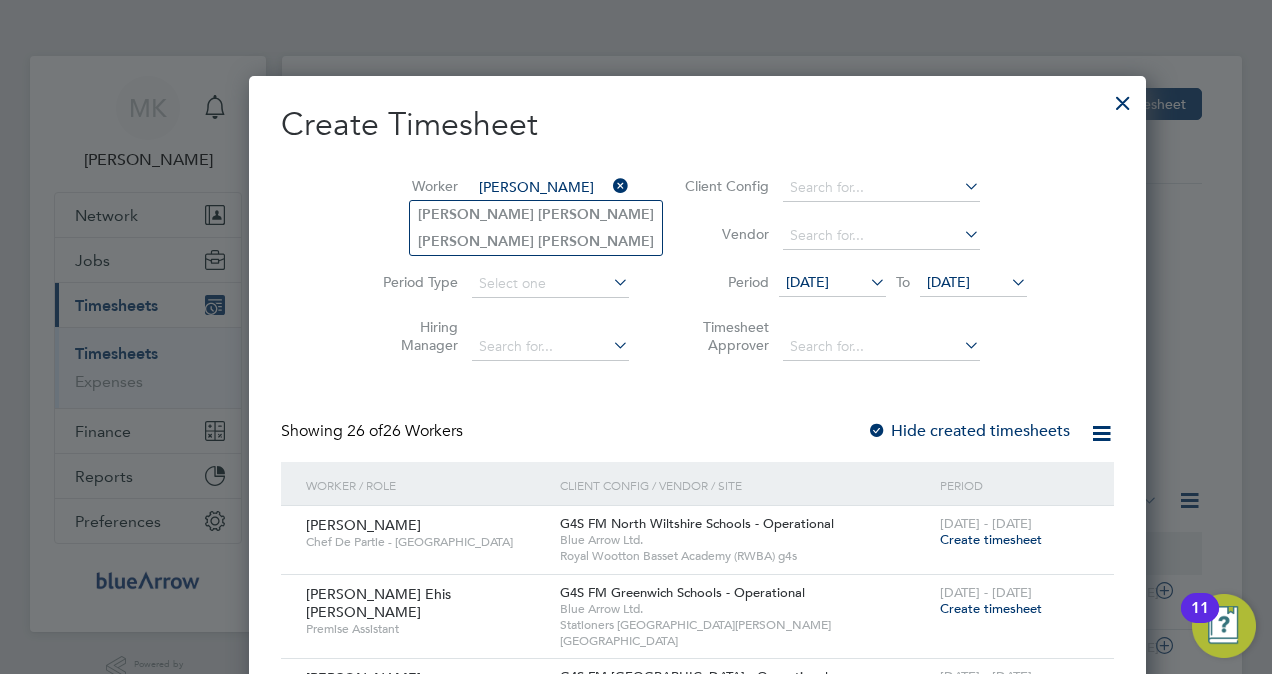 type on "[PERSON_NAME]" 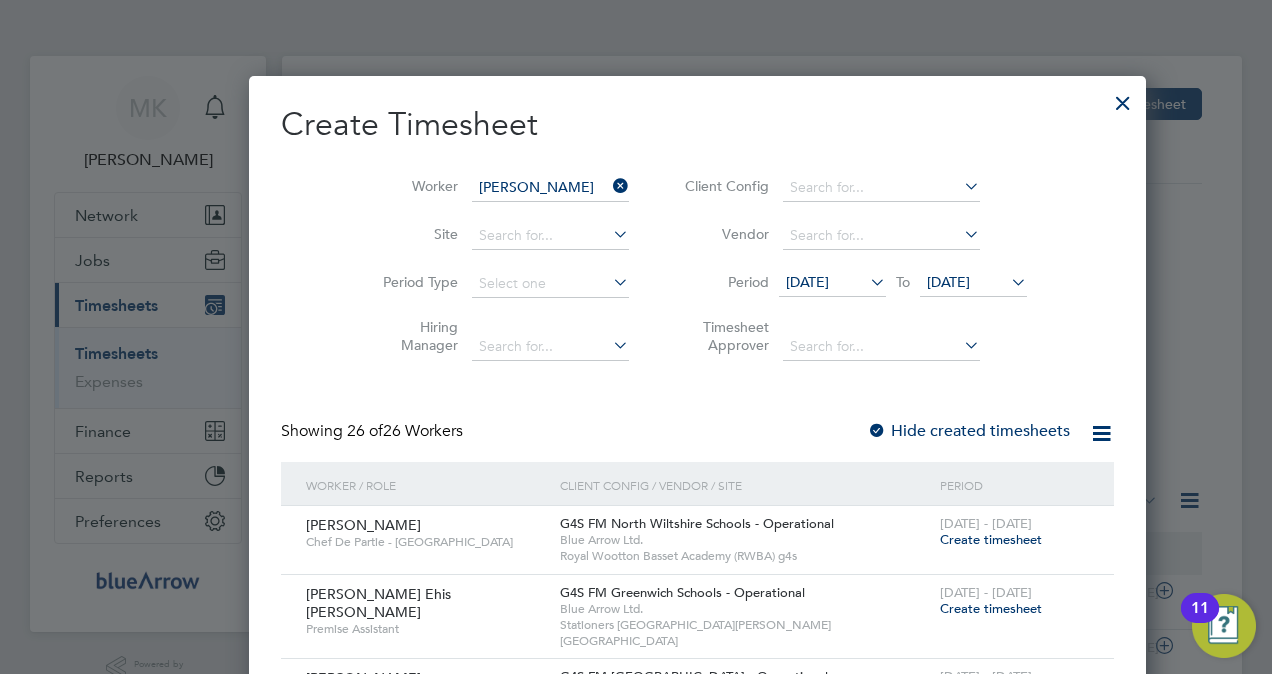 click on "[PERSON_NAME] [PERSON_NAME]" 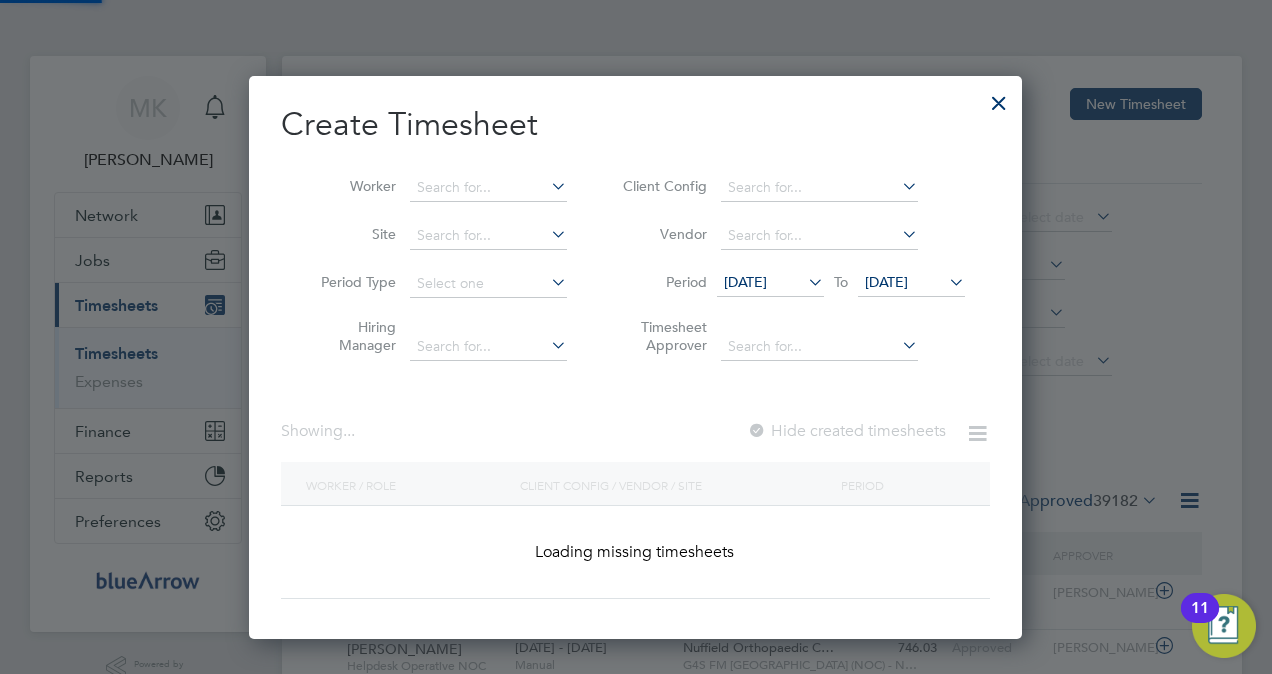 click on "Worker" at bounding box center (436, 188) 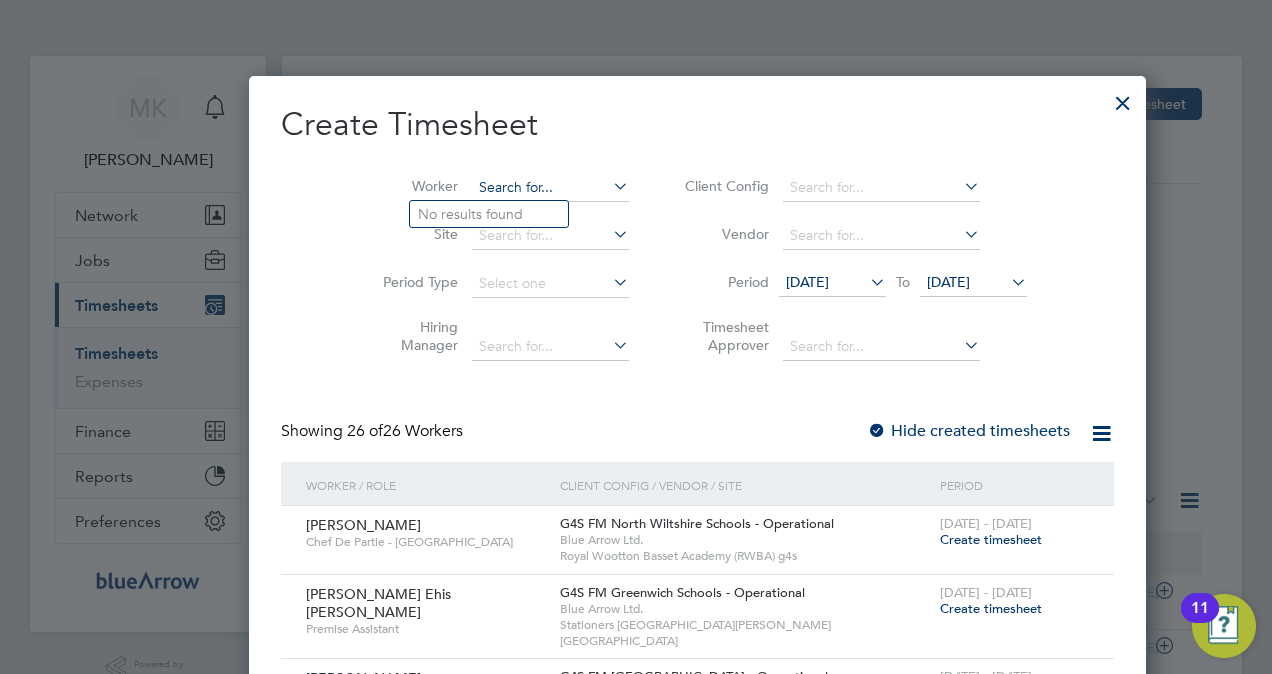 click at bounding box center [550, 188] 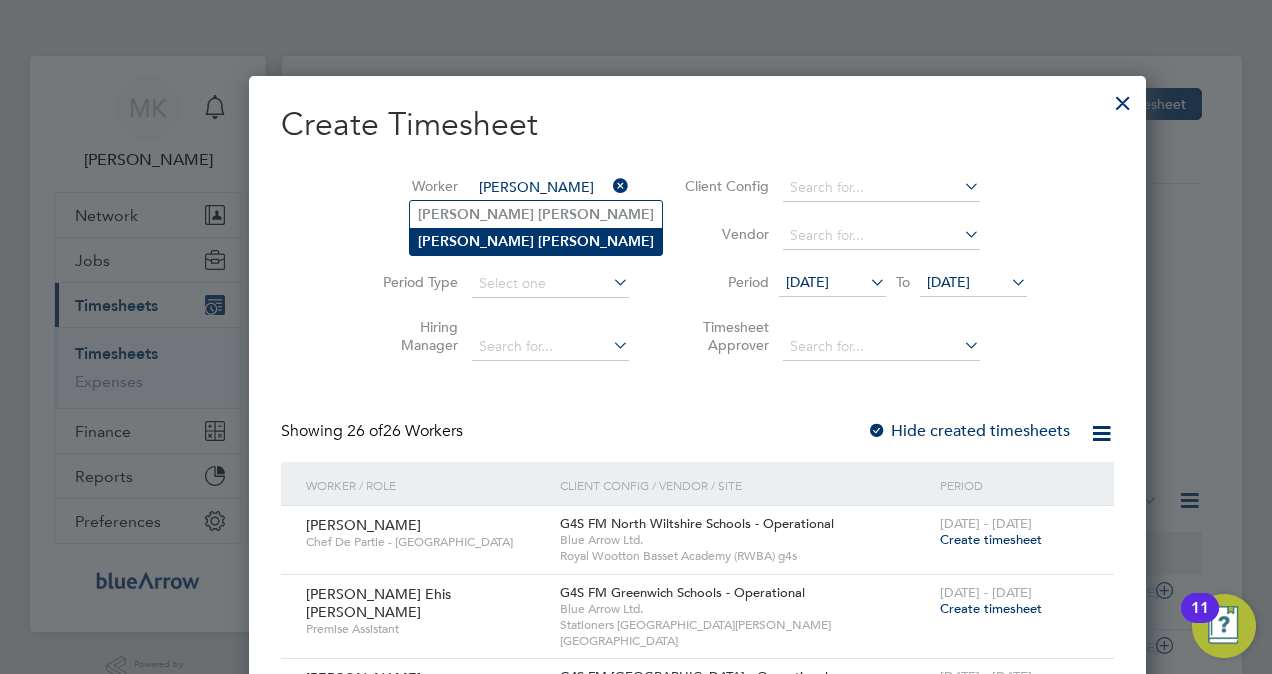 type on "[PERSON_NAME]" 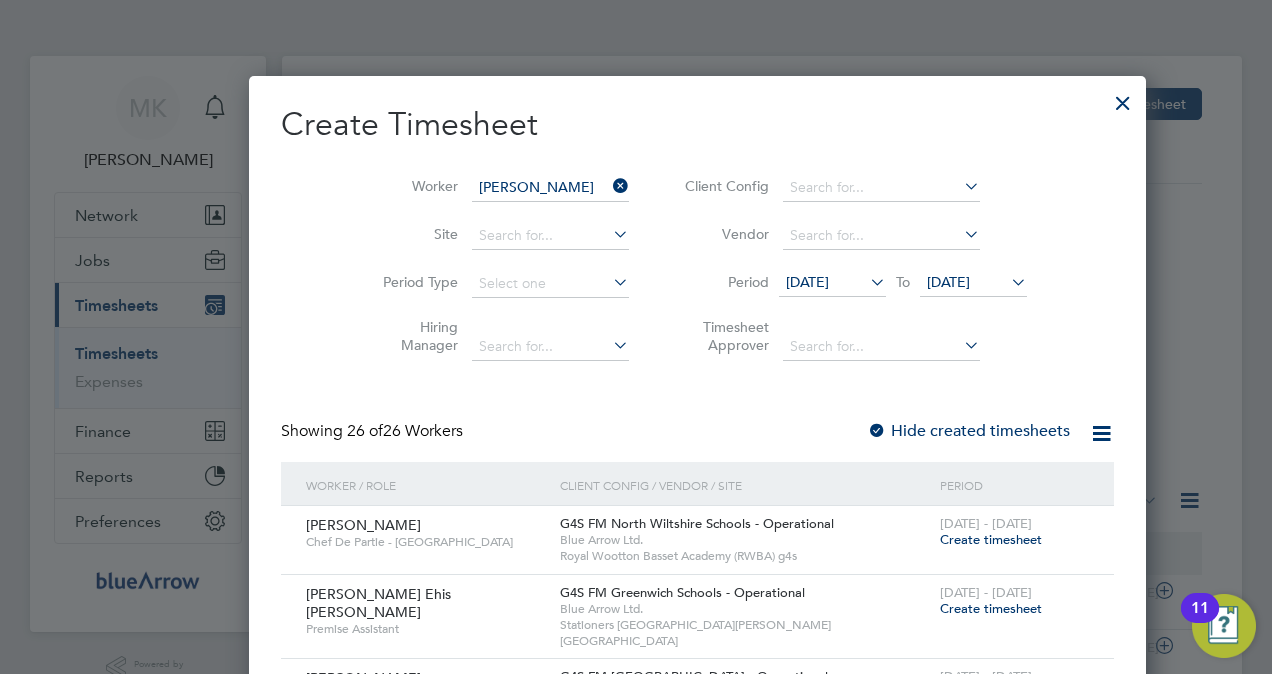 click on "[PERSON_NAME]" 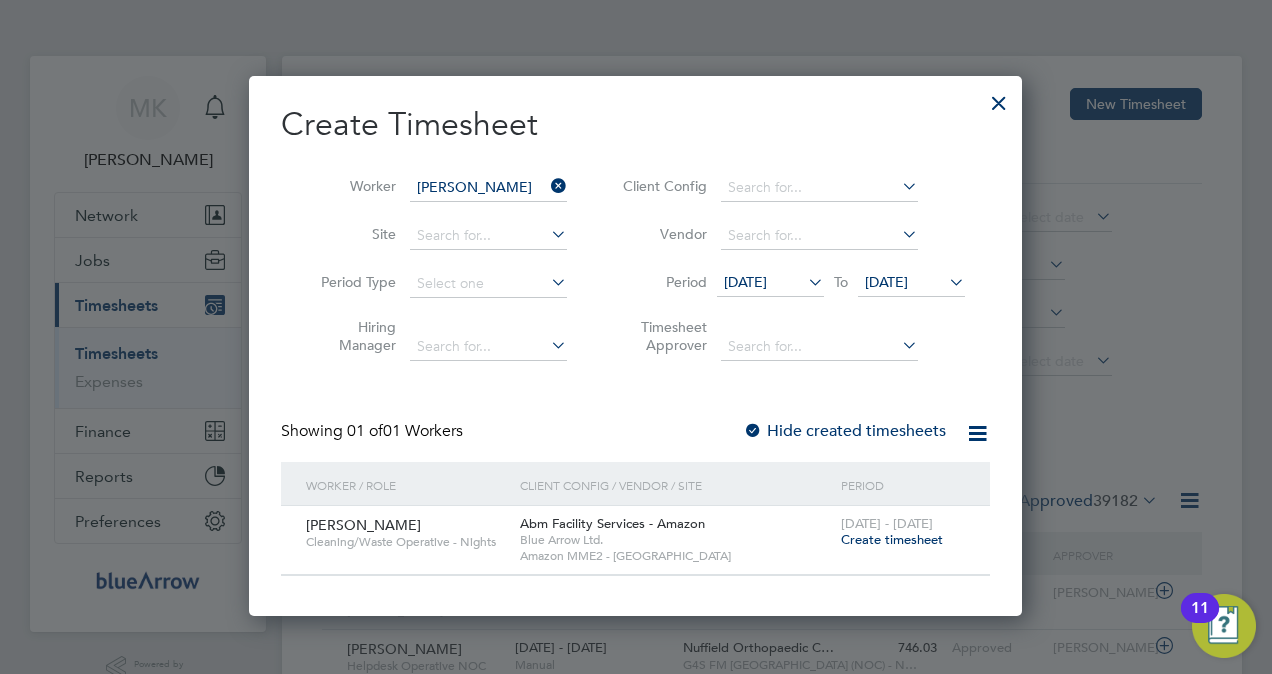 click on "Create timesheet" at bounding box center [892, 539] 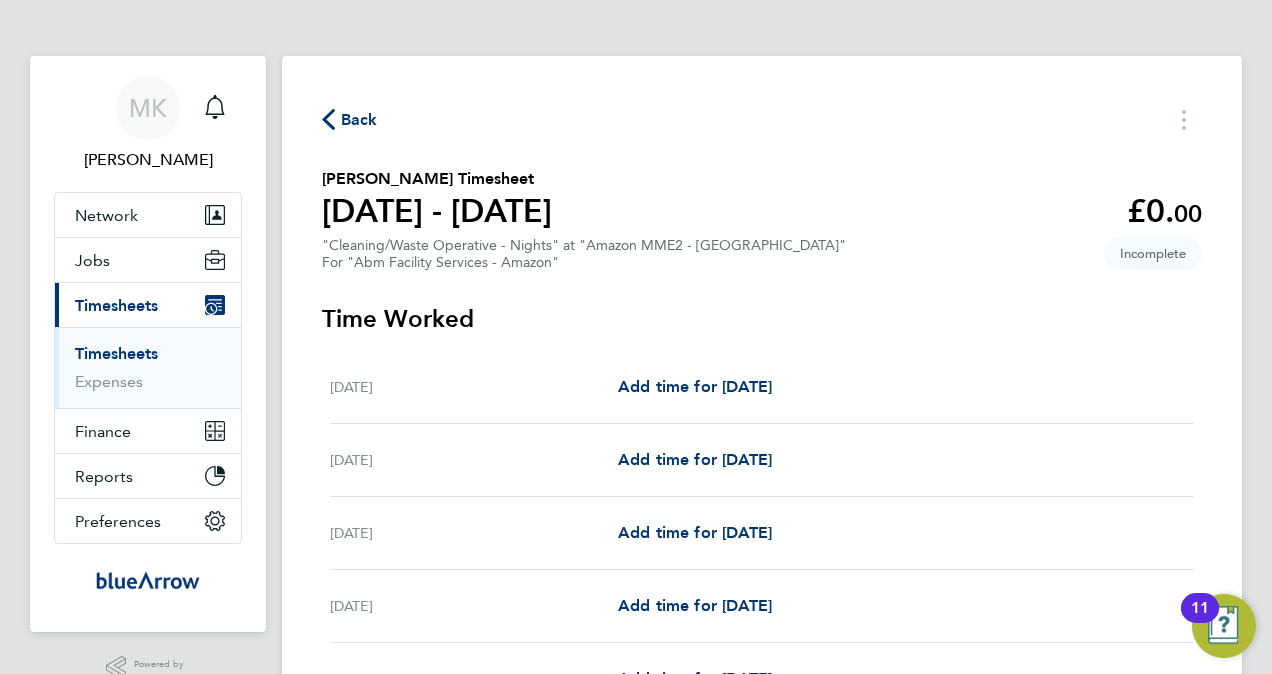 scroll, scrollTop: 200, scrollLeft: 0, axis: vertical 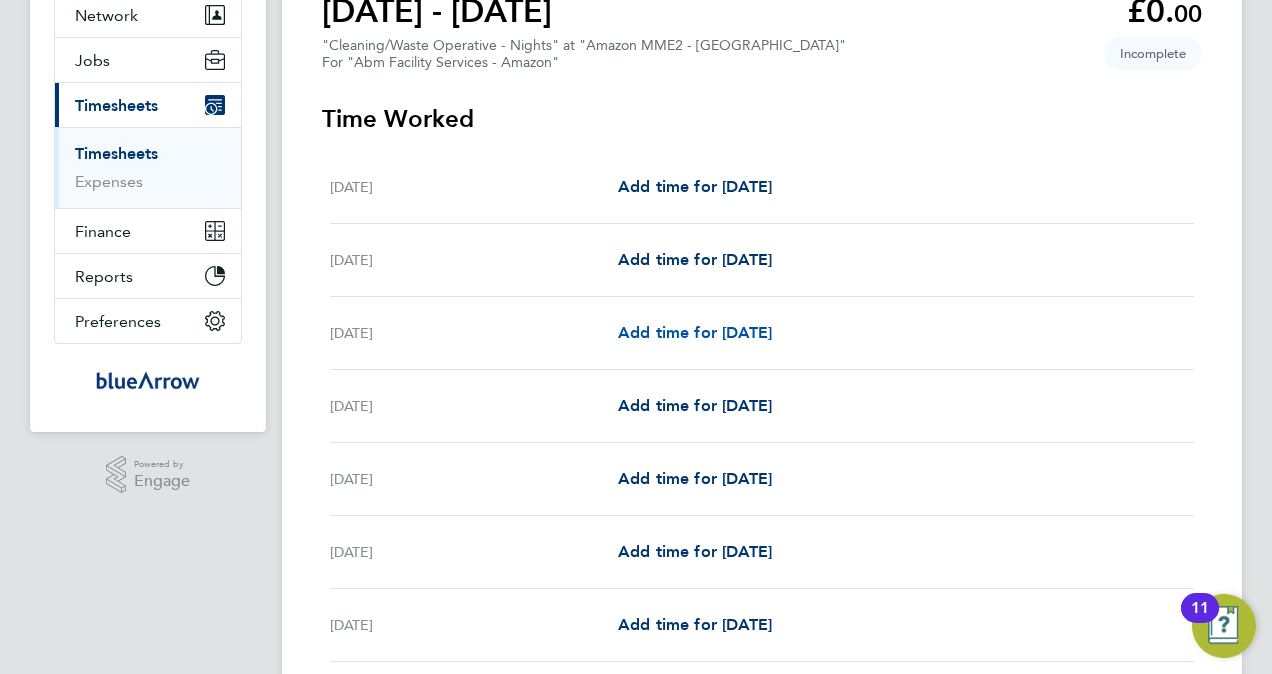 click on "Add time for [DATE]" at bounding box center (695, 332) 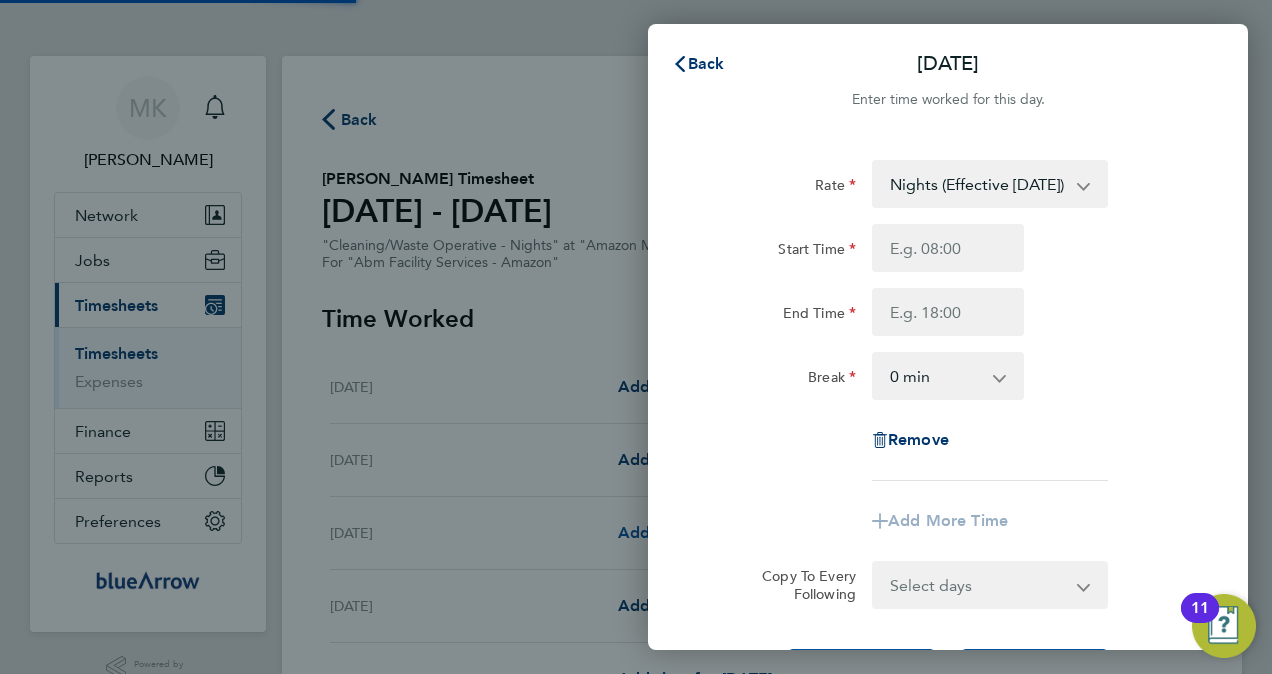 scroll, scrollTop: 0, scrollLeft: 0, axis: both 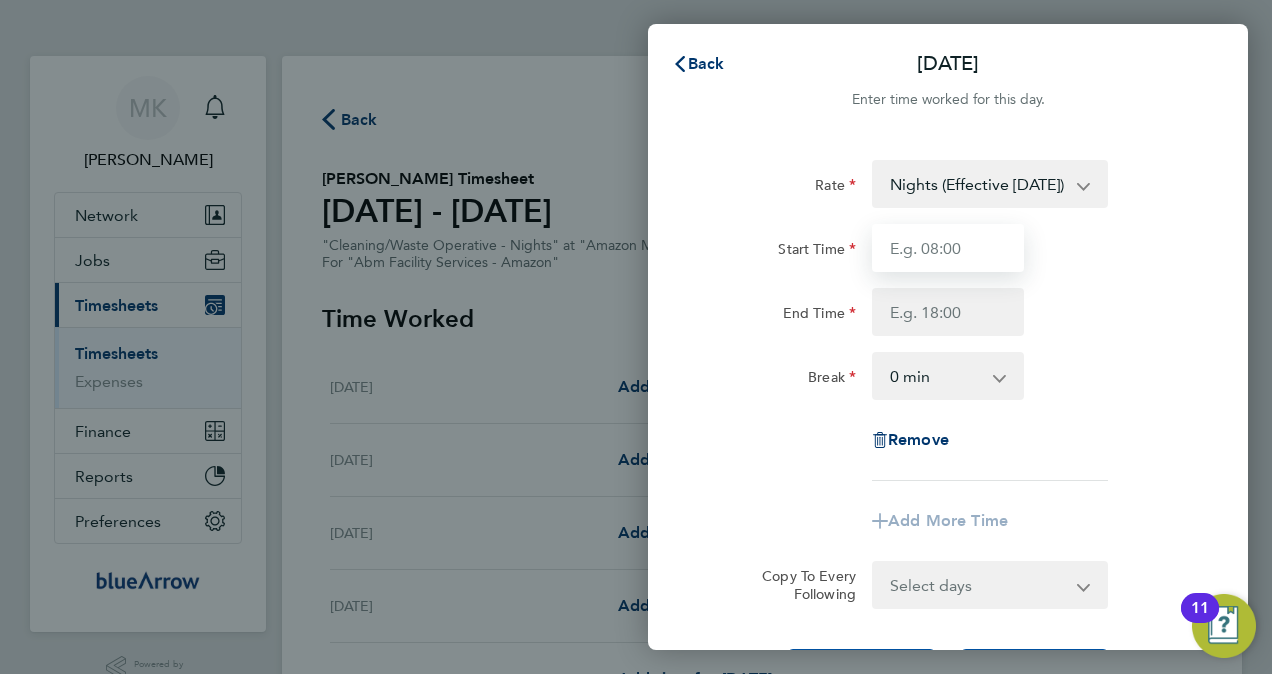 click on "Start Time" at bounding box center [948, 248] 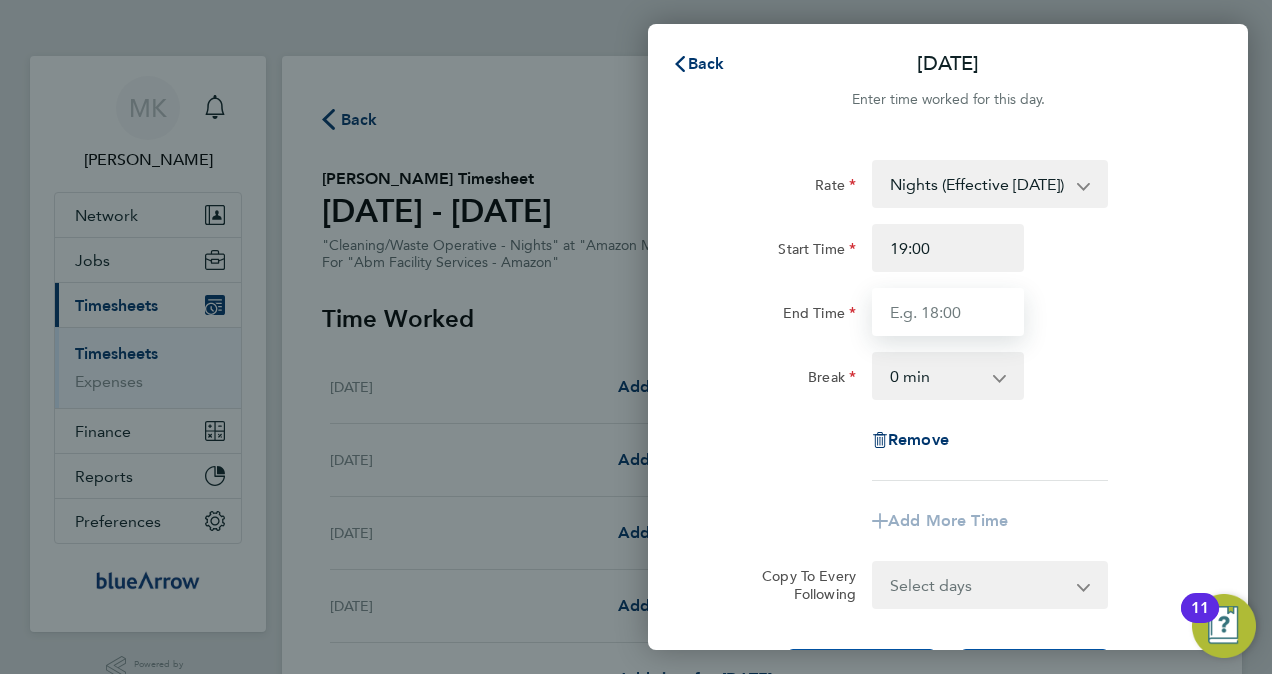 type on "07:00" 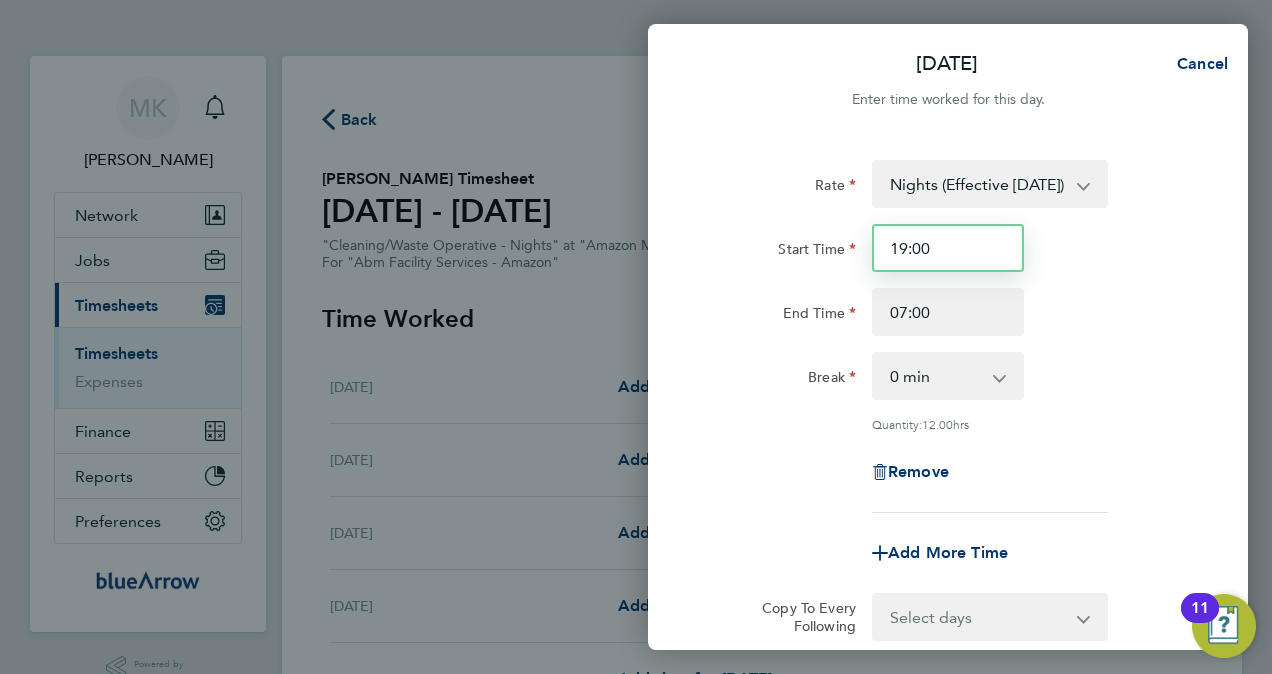 scroll, scrollTop: 100, scrollLeft: 0, axis: vertical 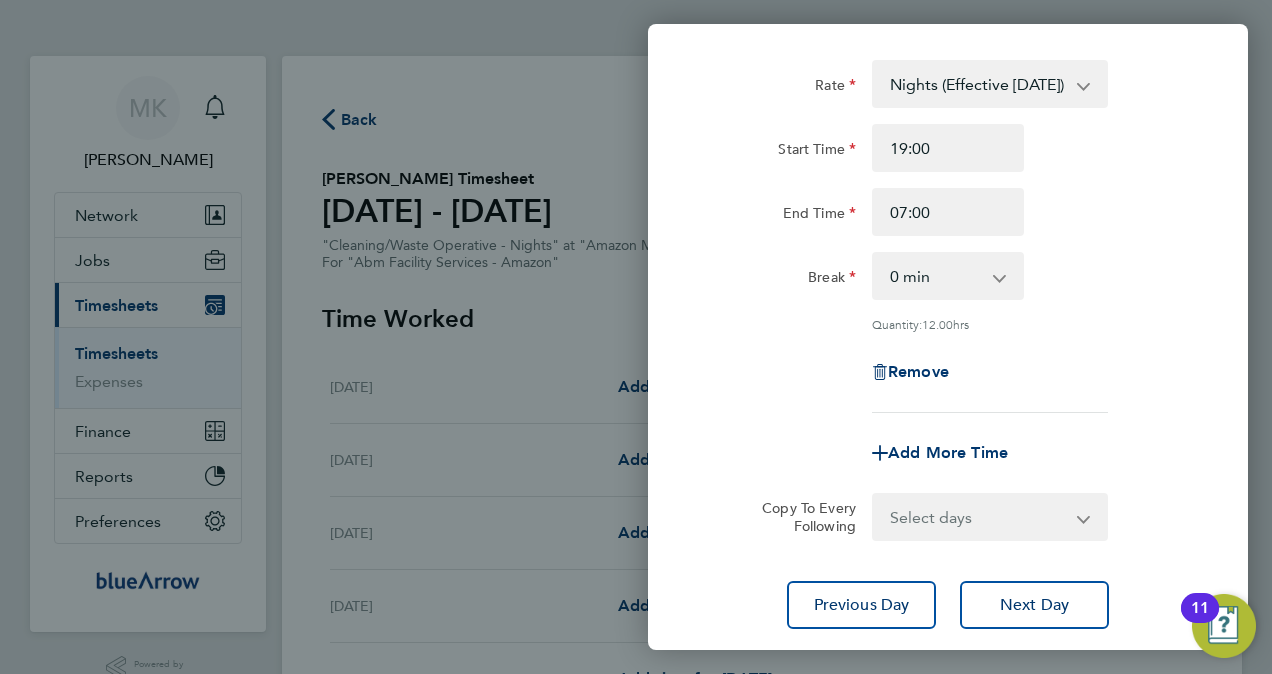 click on "Select days   Day   [DATE]   [DATE]   [DATE]   [DATE]" at bounding box center [979, 517] 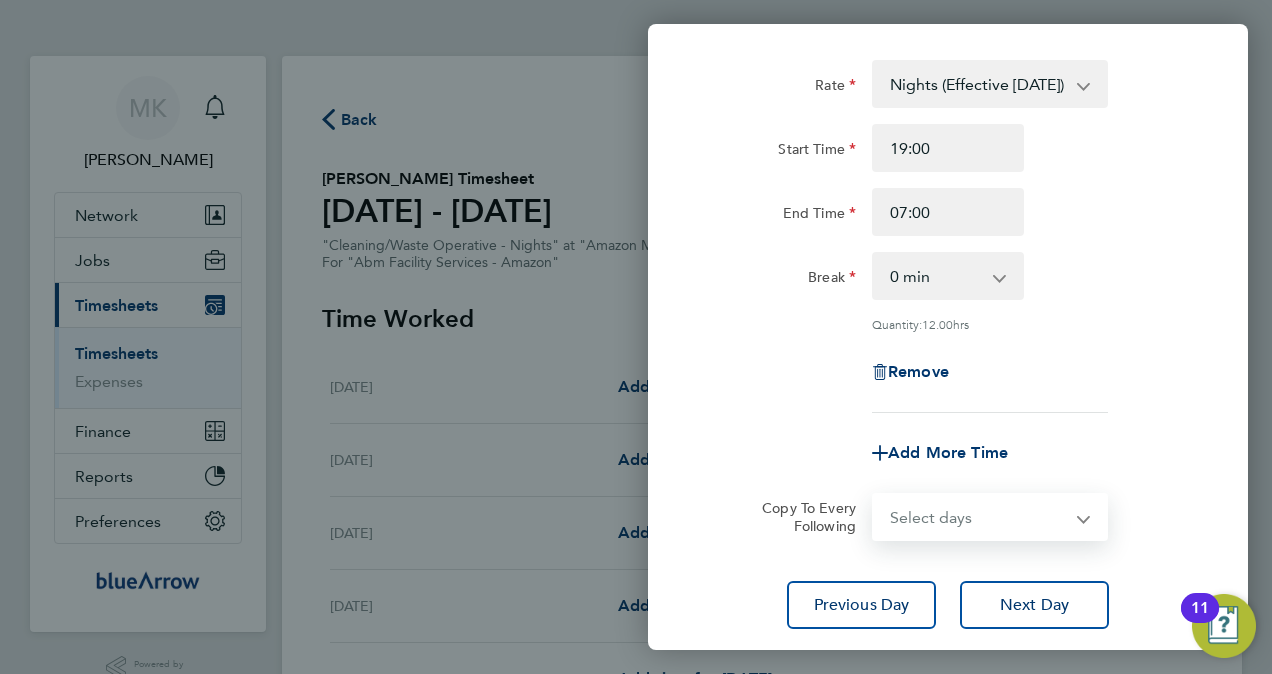 select on "DAY" 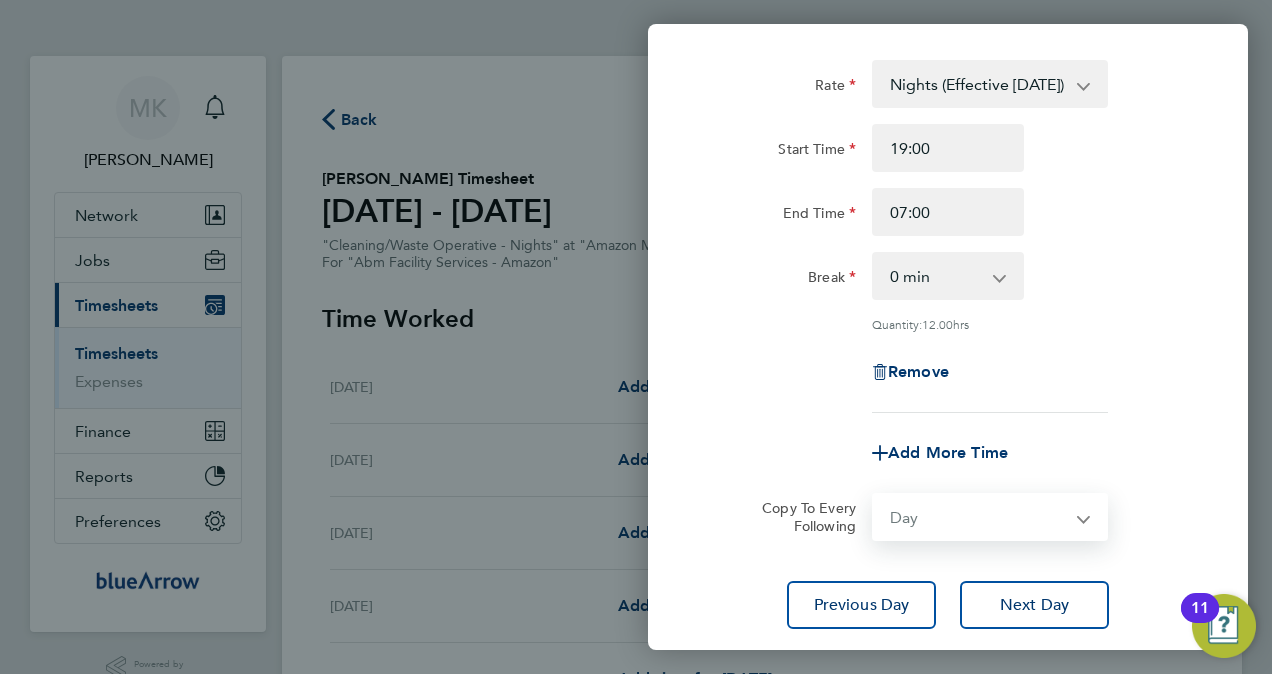 click on "Select days   Day   [DATE]   [DATE]   [DATE]   [DATE]" at bounding box center [979, 517] 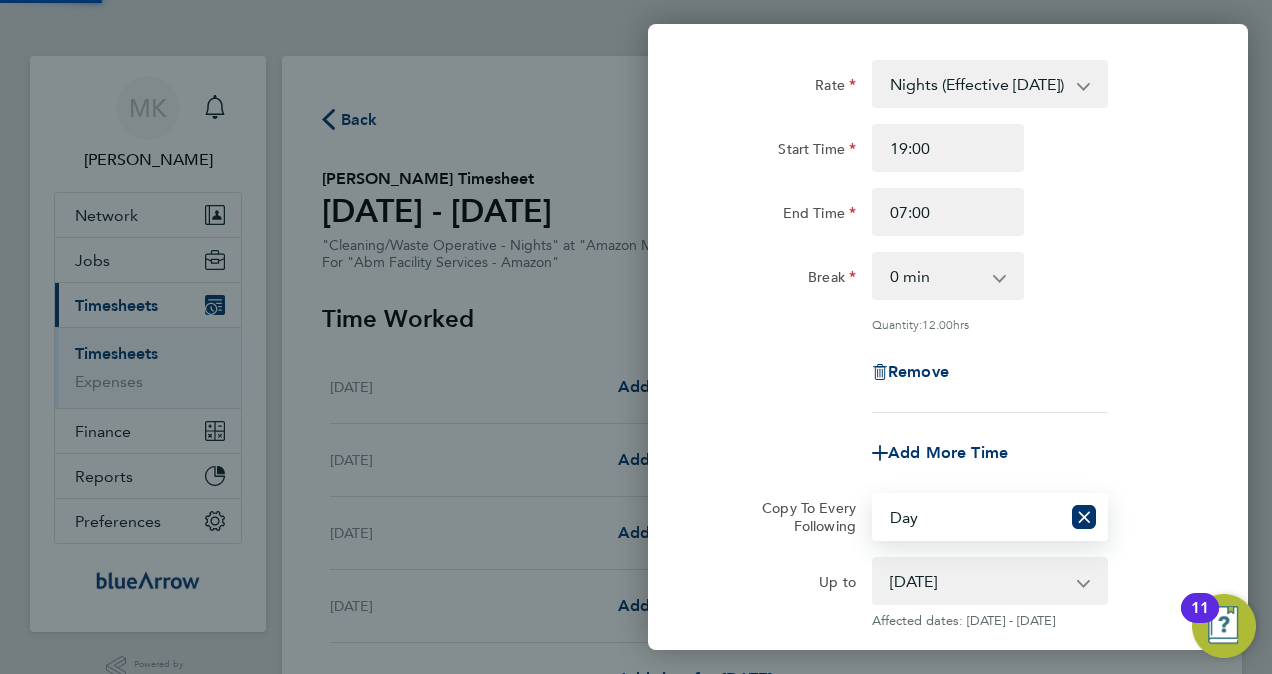 scroll, scrollTop: 200, scrollLeft: 0, axis: vertical 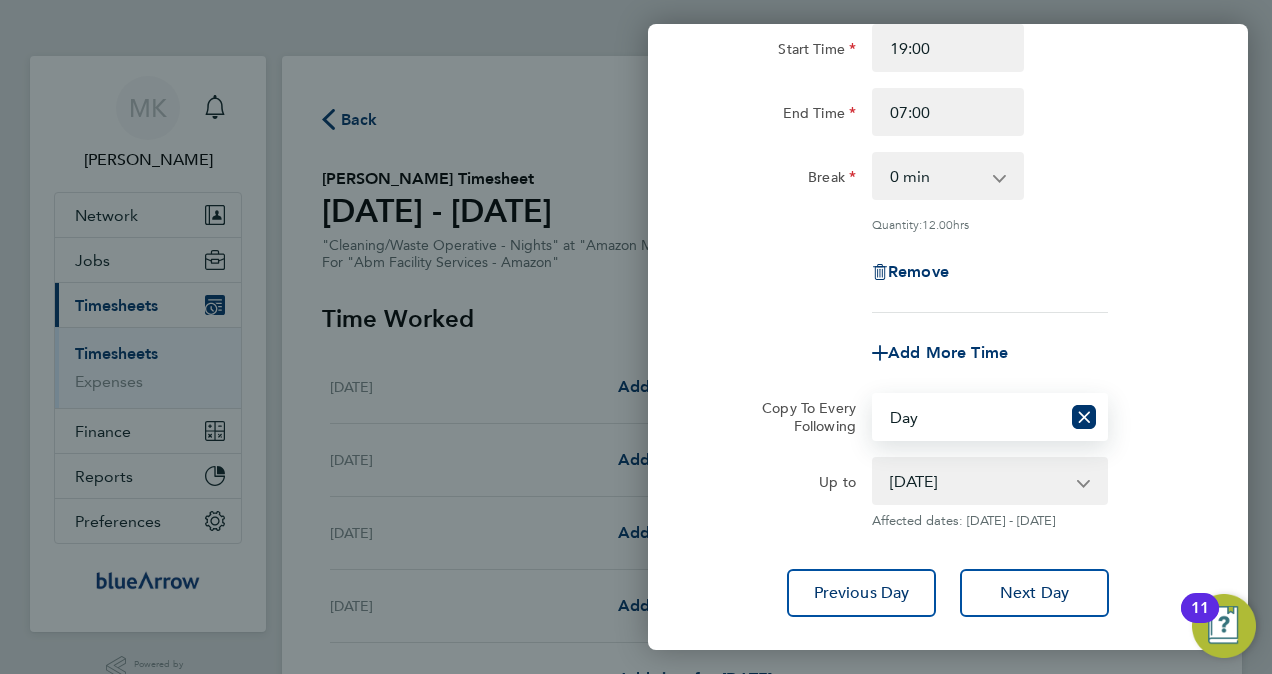 click on "[DATE]   [DATE]   [DATE]   [DATE]" at bounding box center (978, 481) 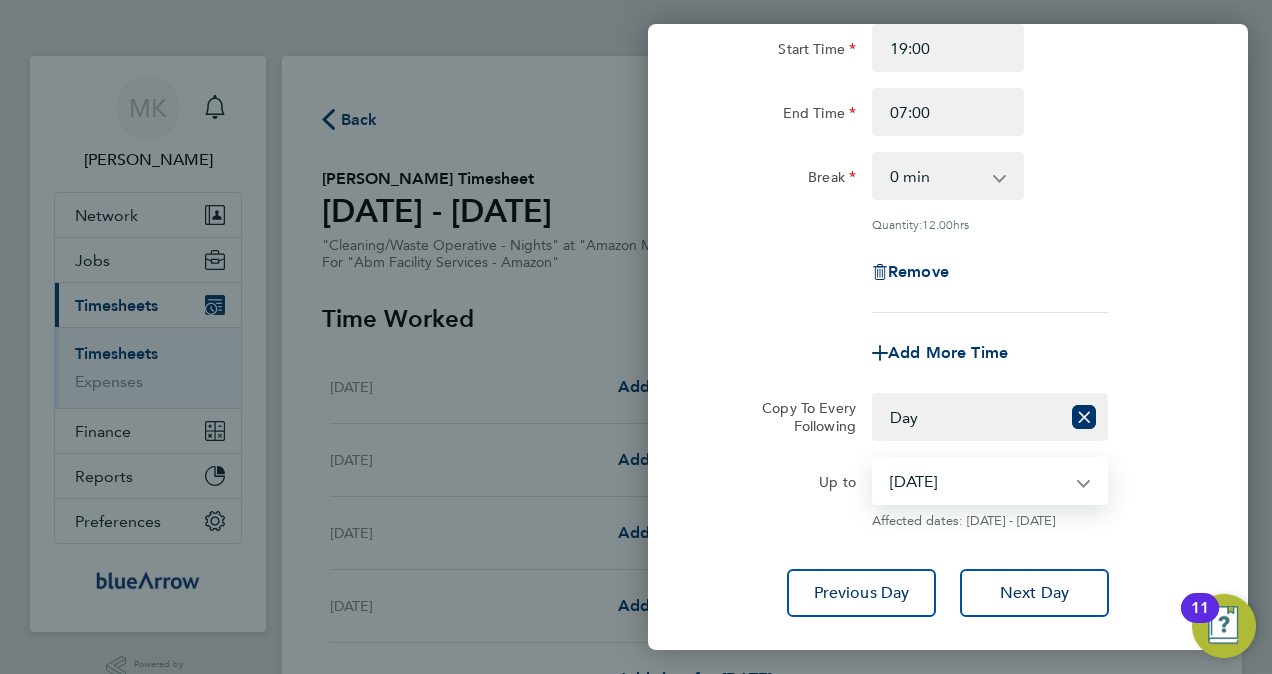 select on "[DATE]" 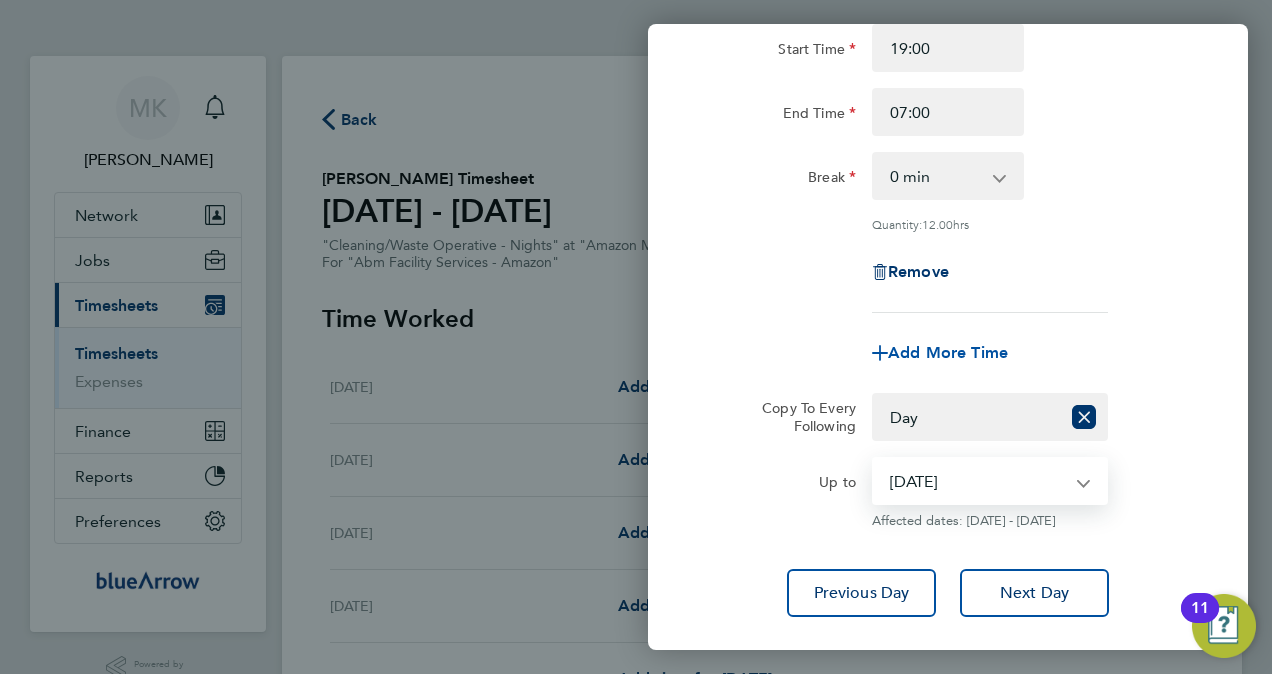 scroll, scrollTop: 100, scrollLeft: 0, axis: vertical 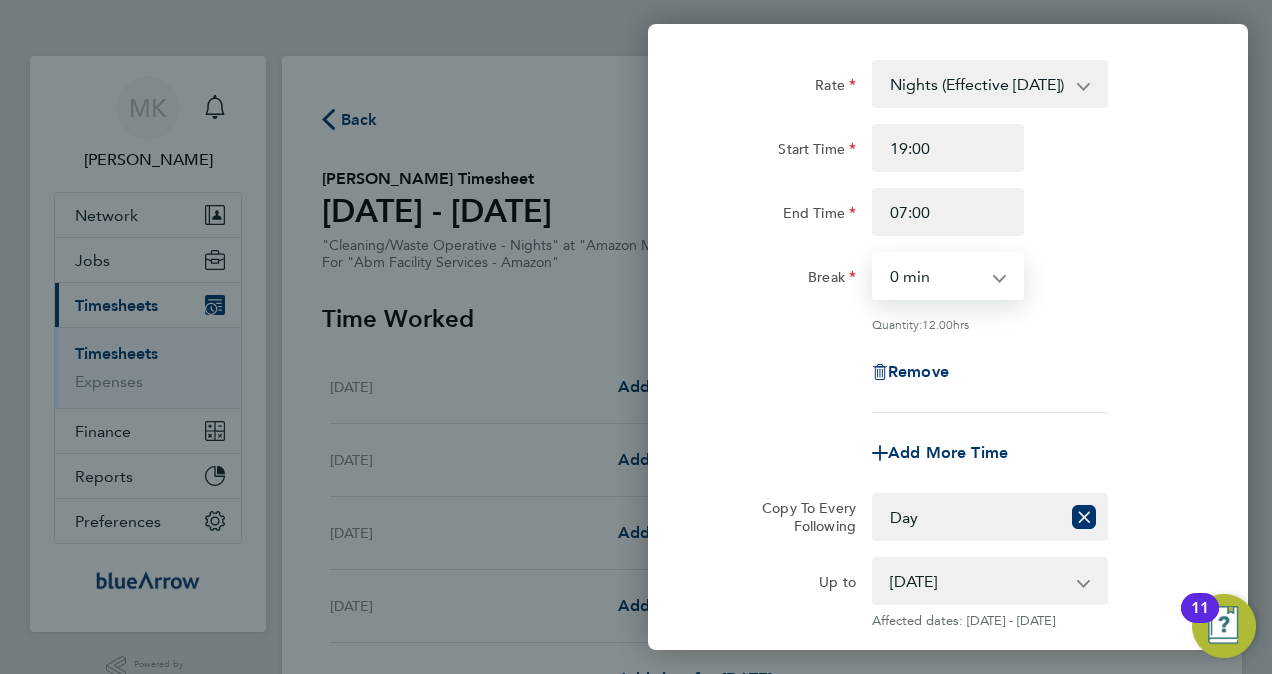 click on "0 min   15 min   30 min   45 min   60 min   75 min   90 min" at bounding box center (936, 276) 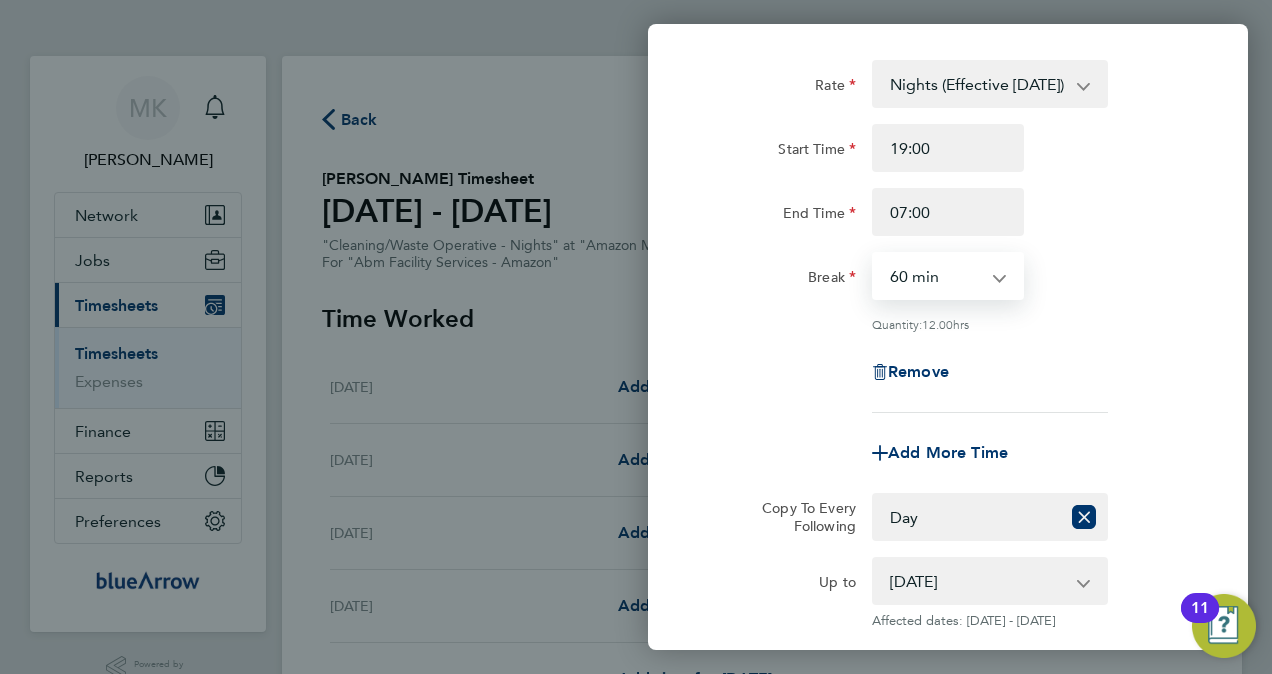 click on "0 min   15 min   30 min   45 min   60 min   75 min   90 min" at bounding box center (936, 276) 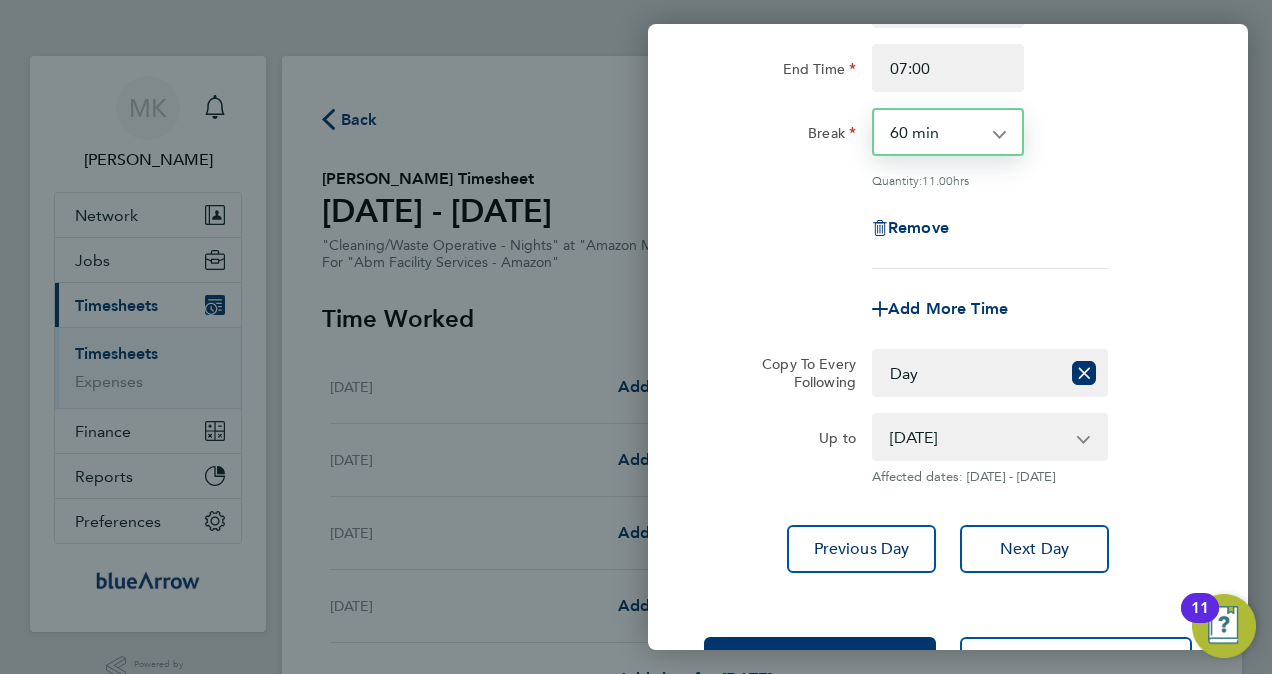 scroll, scrollTop: 317, scrollLeft: 0, axis: vertical 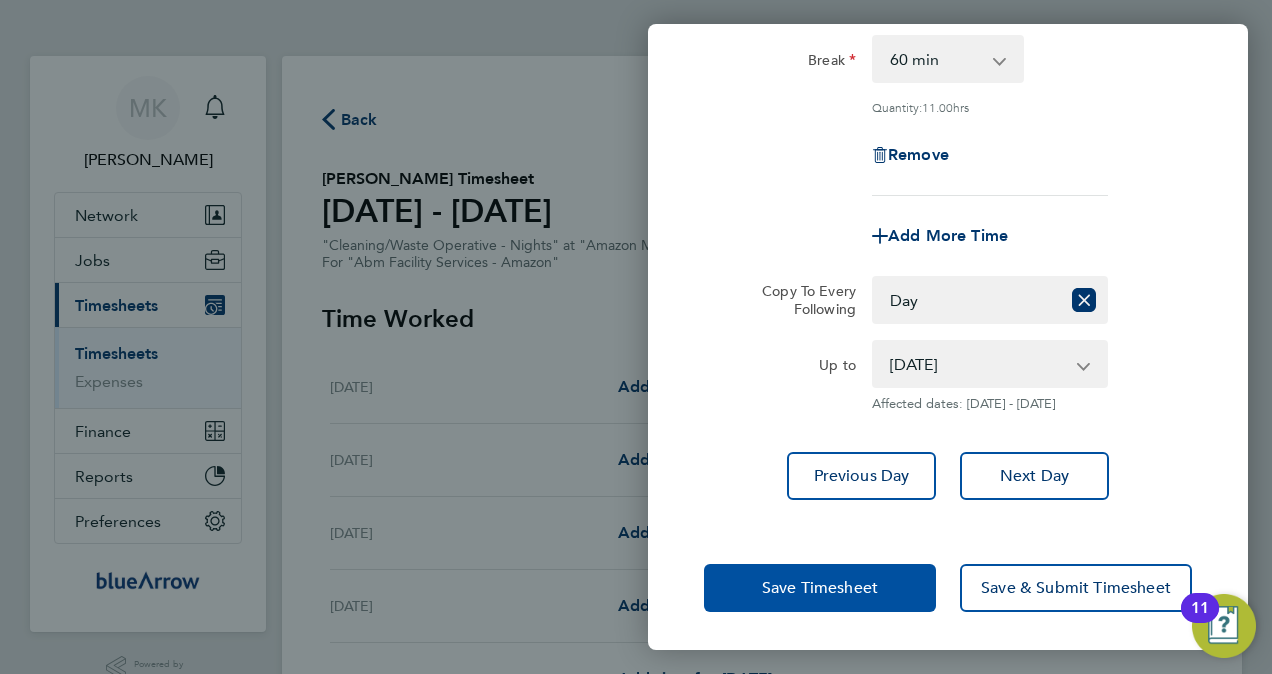 click on "Save Timesheet" 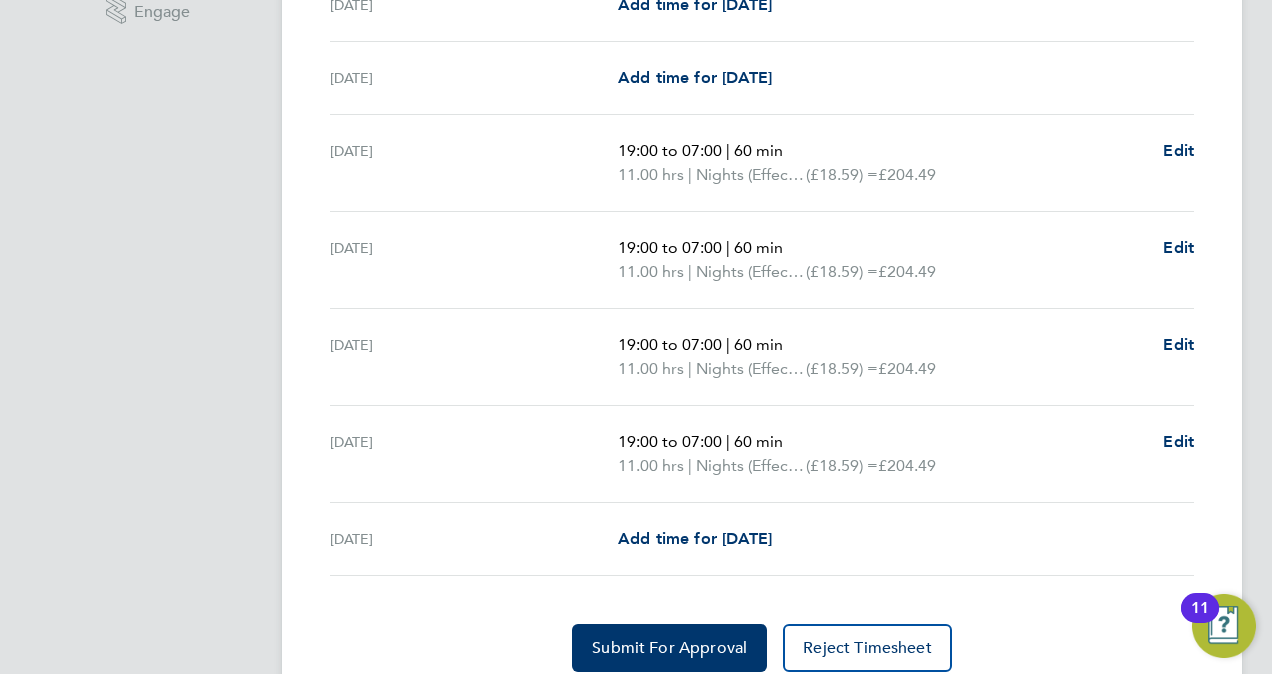 scroll, scrollTop: 700, scrollLeft: 0, axis: vertical 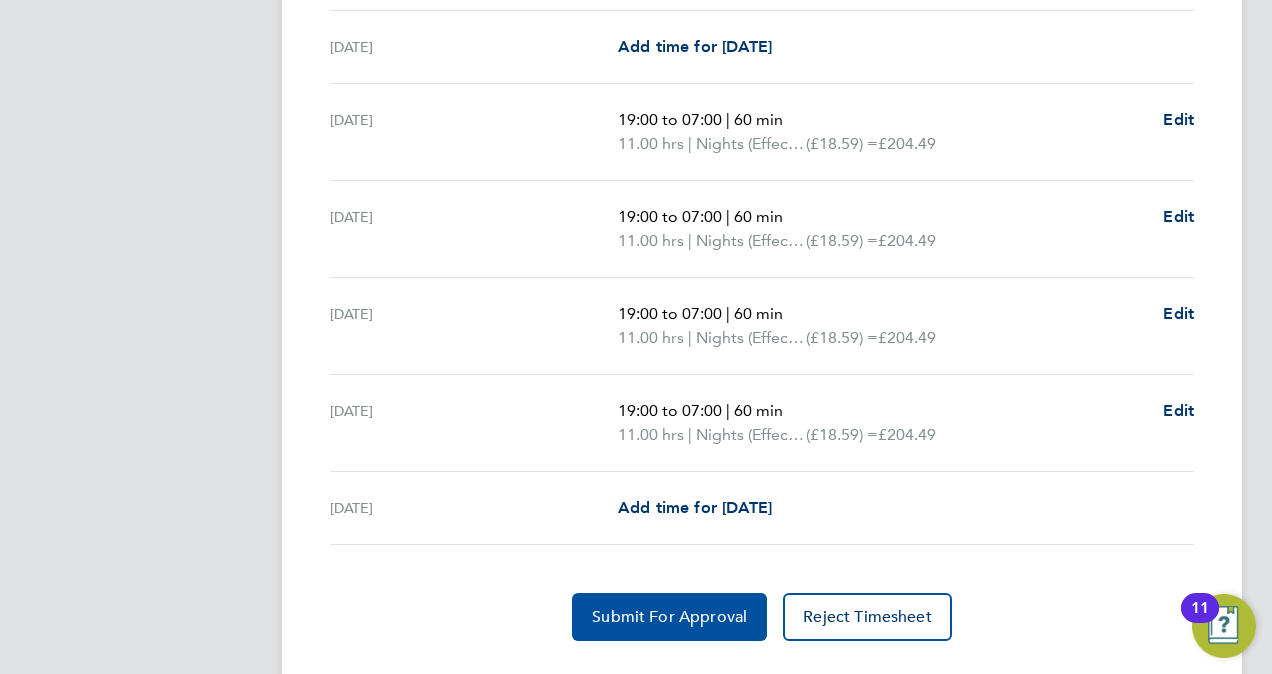 click on "Submit For Approval" 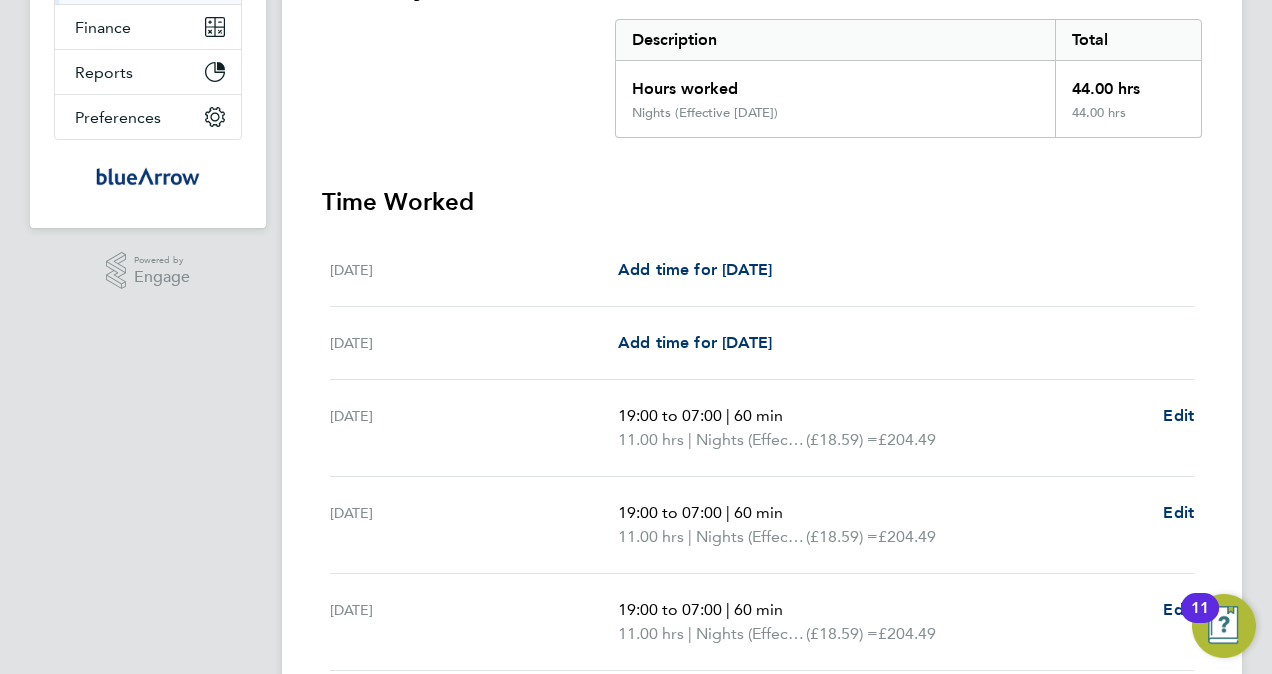 scroll, scrollTop: 0, scrollLeft: 0, axis: both 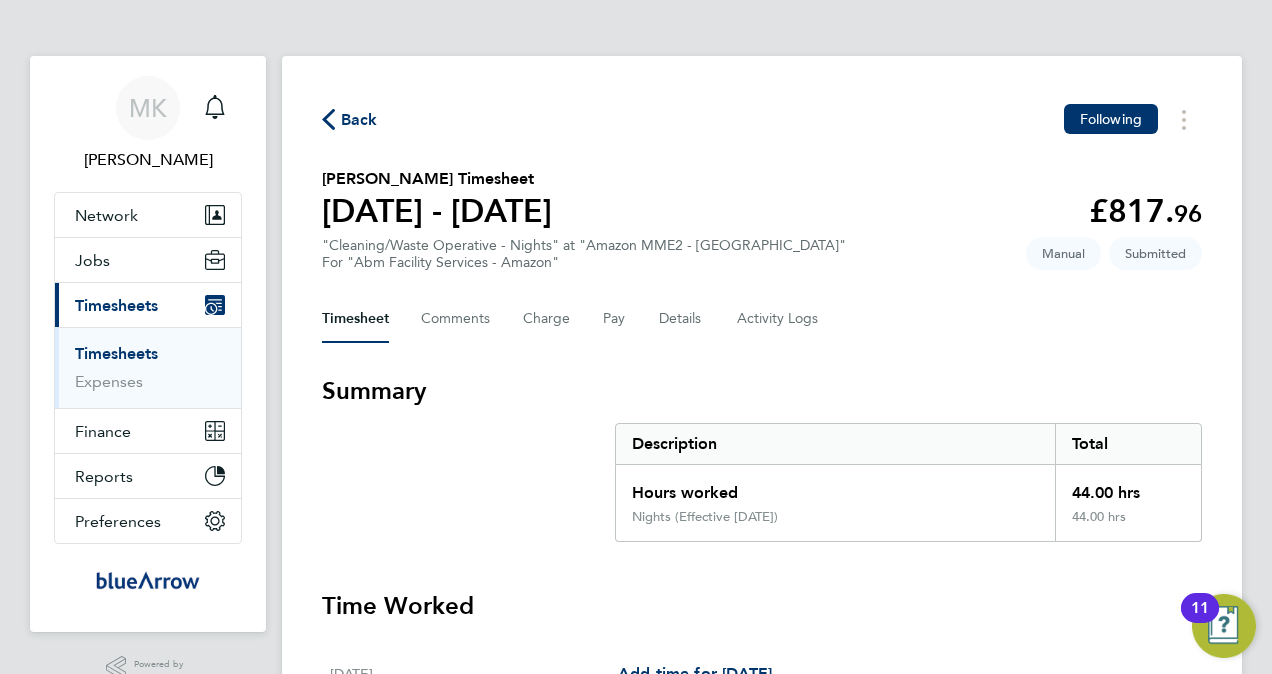 click on "Back" 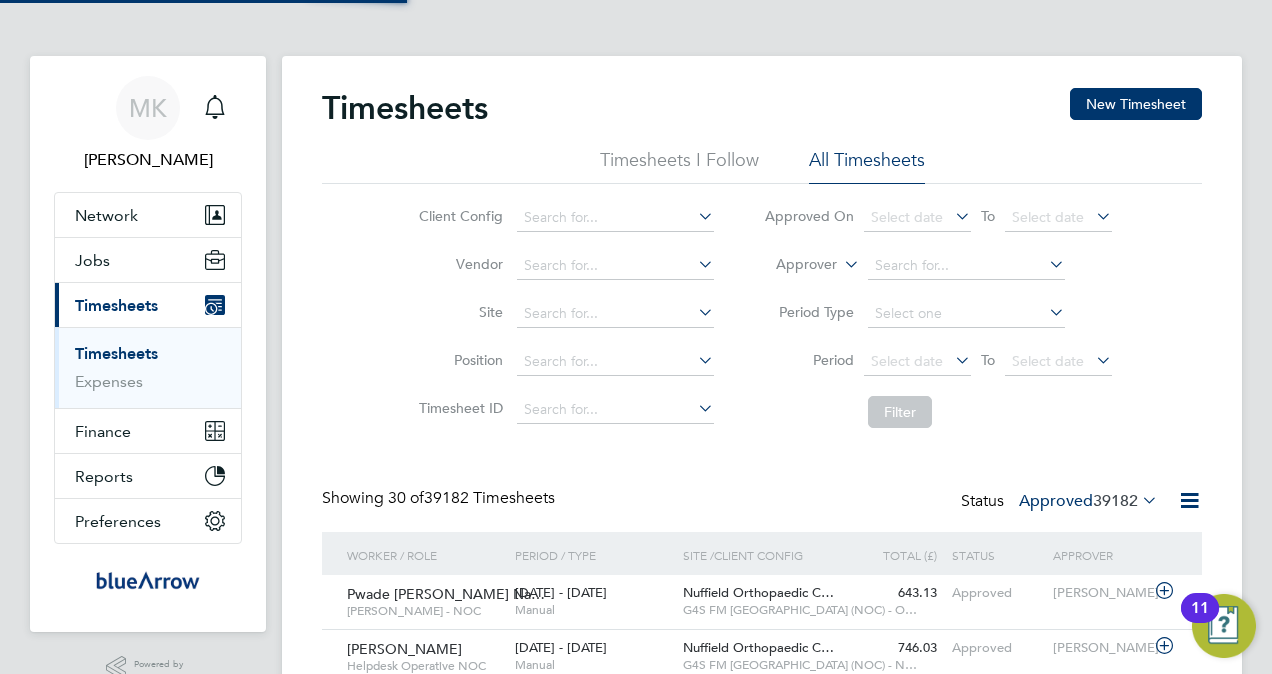 scroll, scrollTop: 10, scrollLeft: 10, axis: both 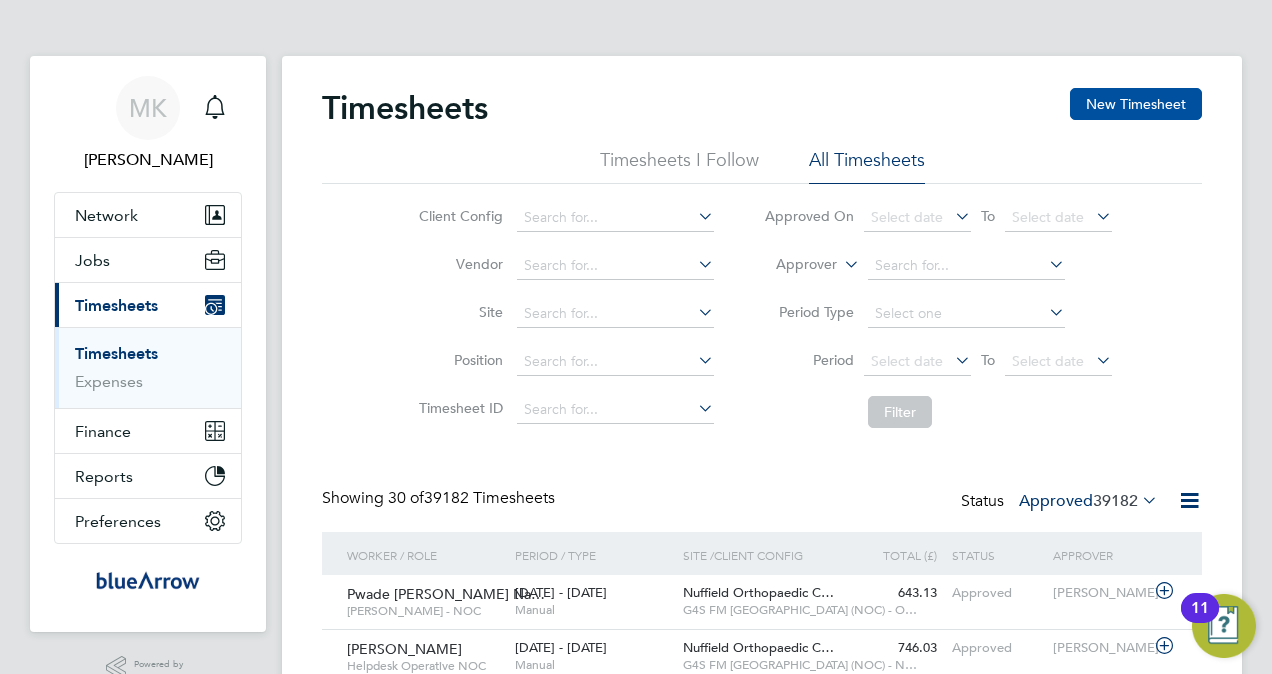 click on "New Timesheet" 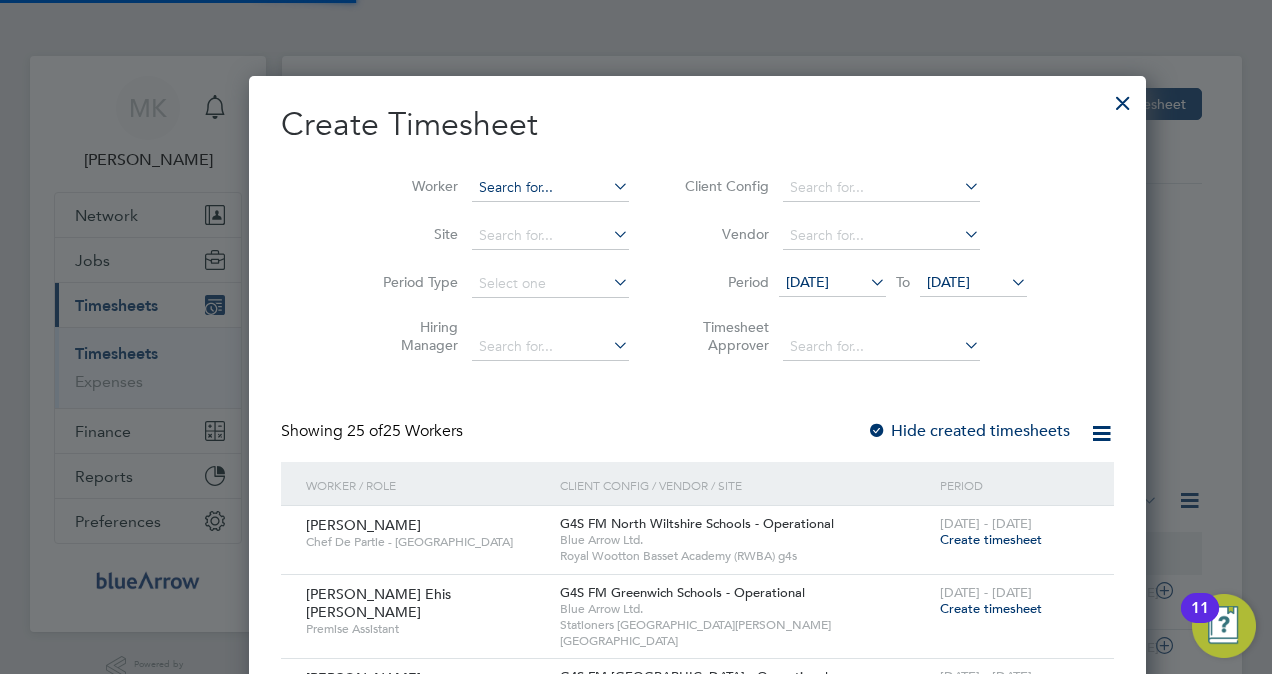 click at bounding box center [550, 188] 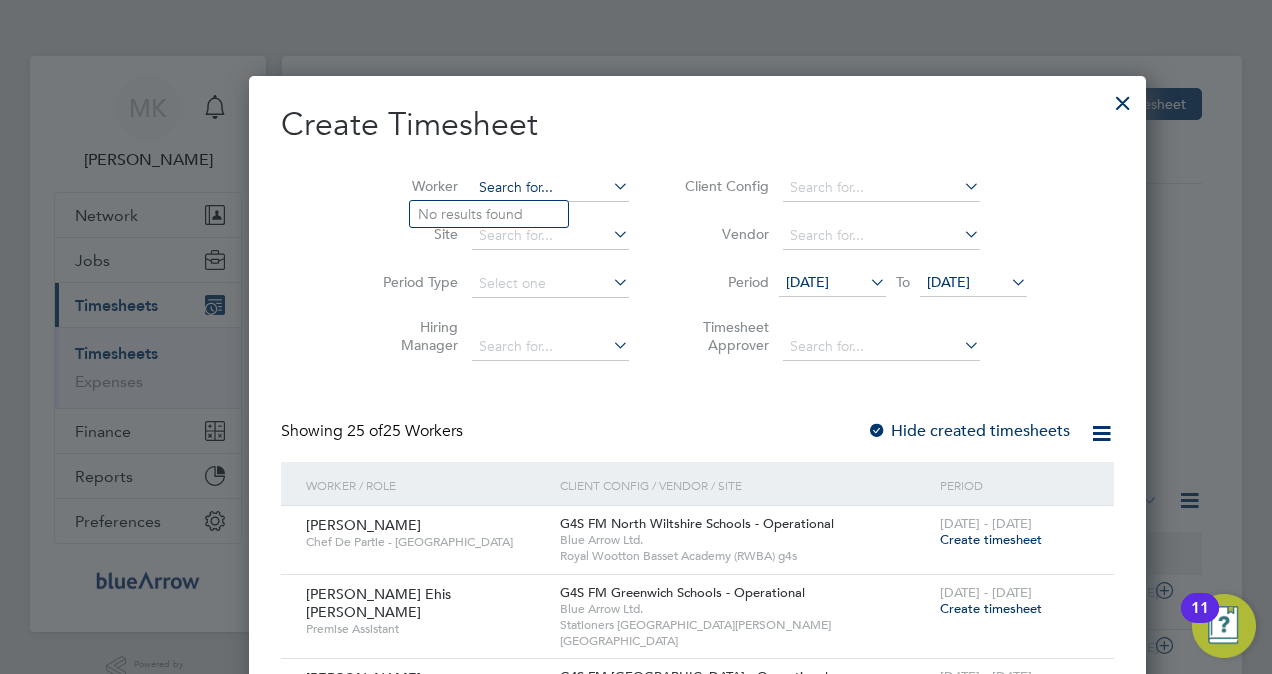 paste on "Lateef Alayande" 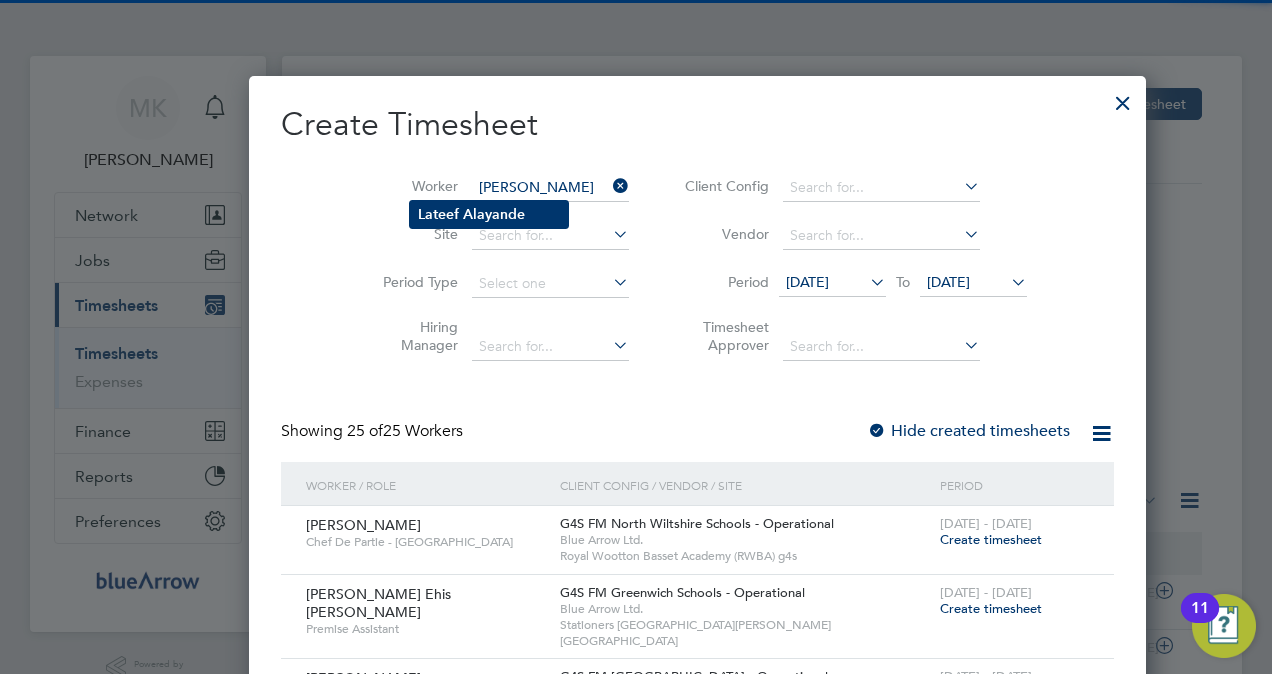 type on "Lateef Alayande" 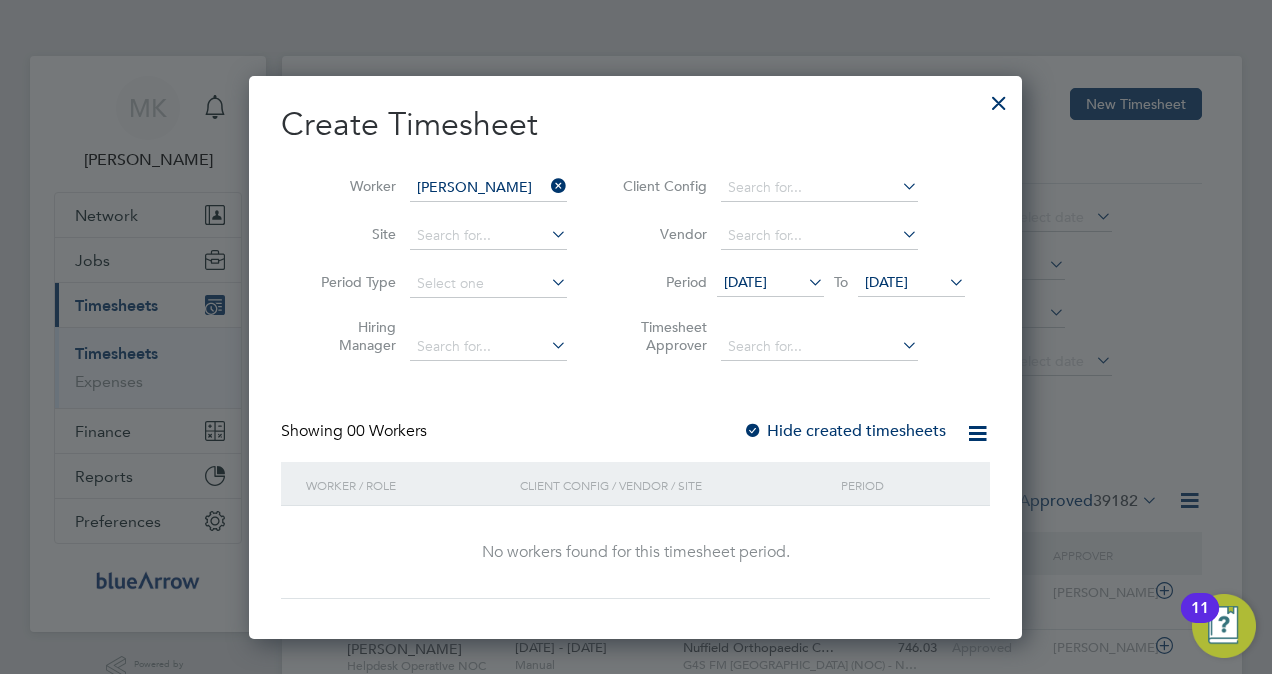 click at bounding box center [753, 432] 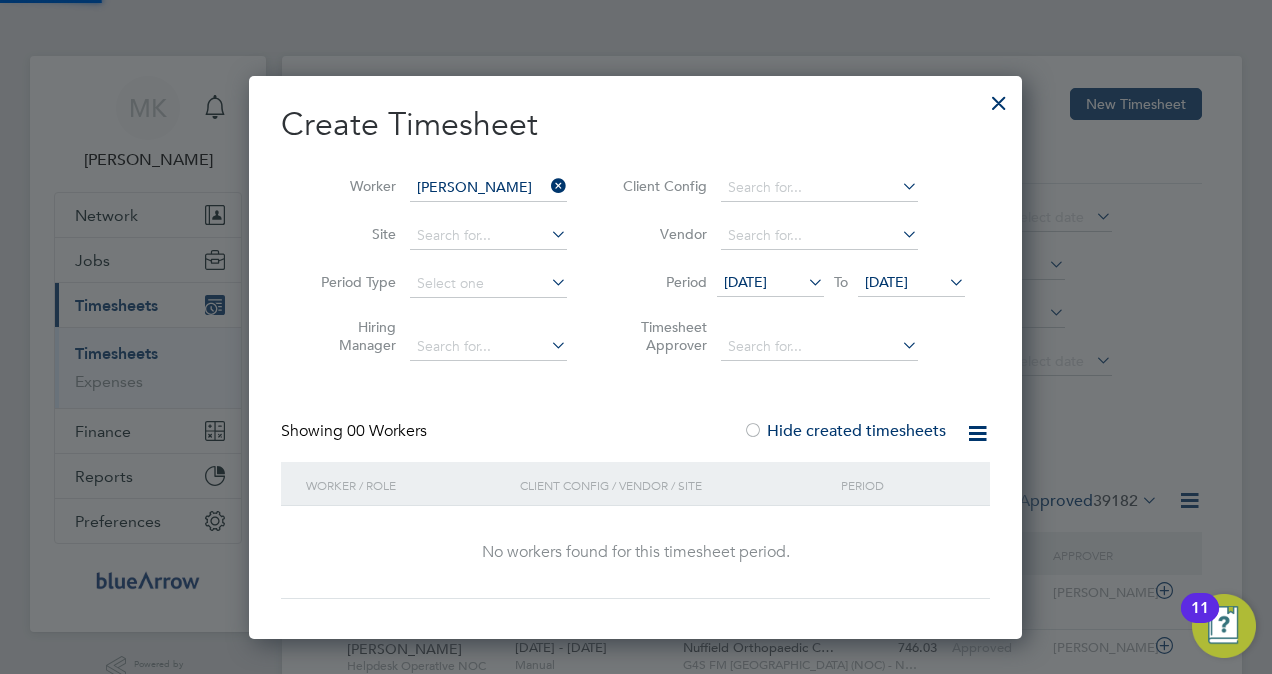 click at bounding box center [753, 432] 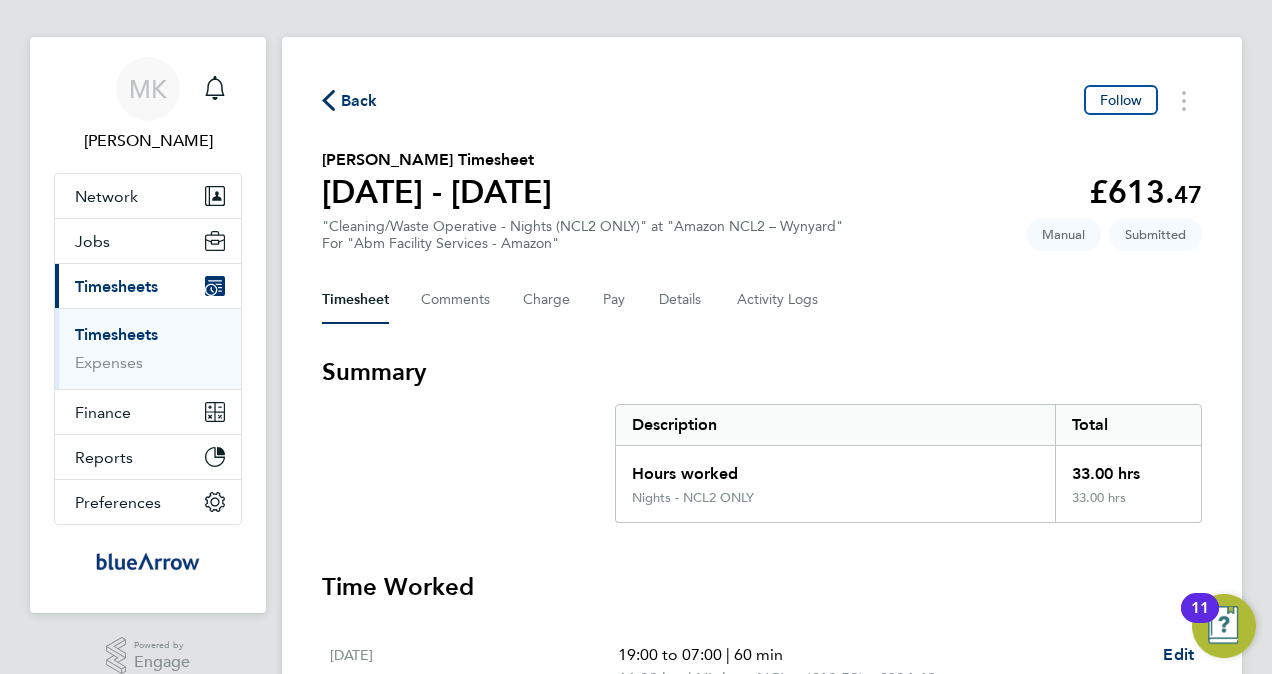 click on "Timesheets" at bounding box center (116, 334) 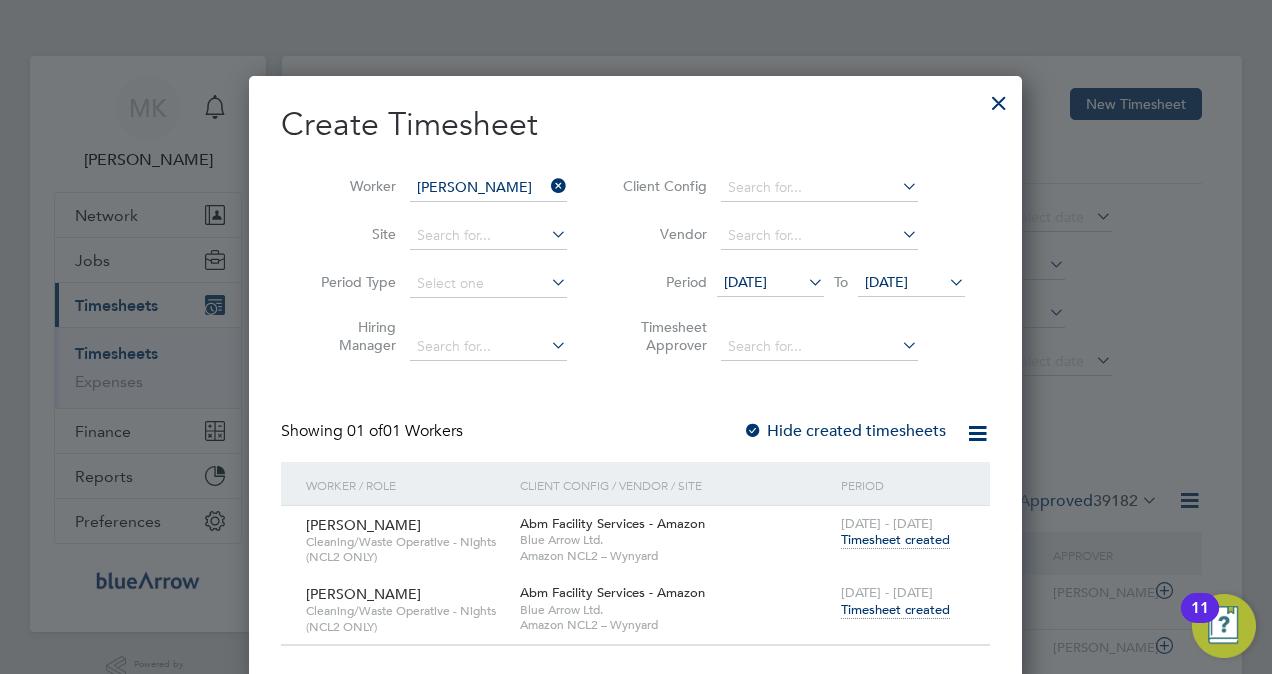 click at bounding box center [547, 186] 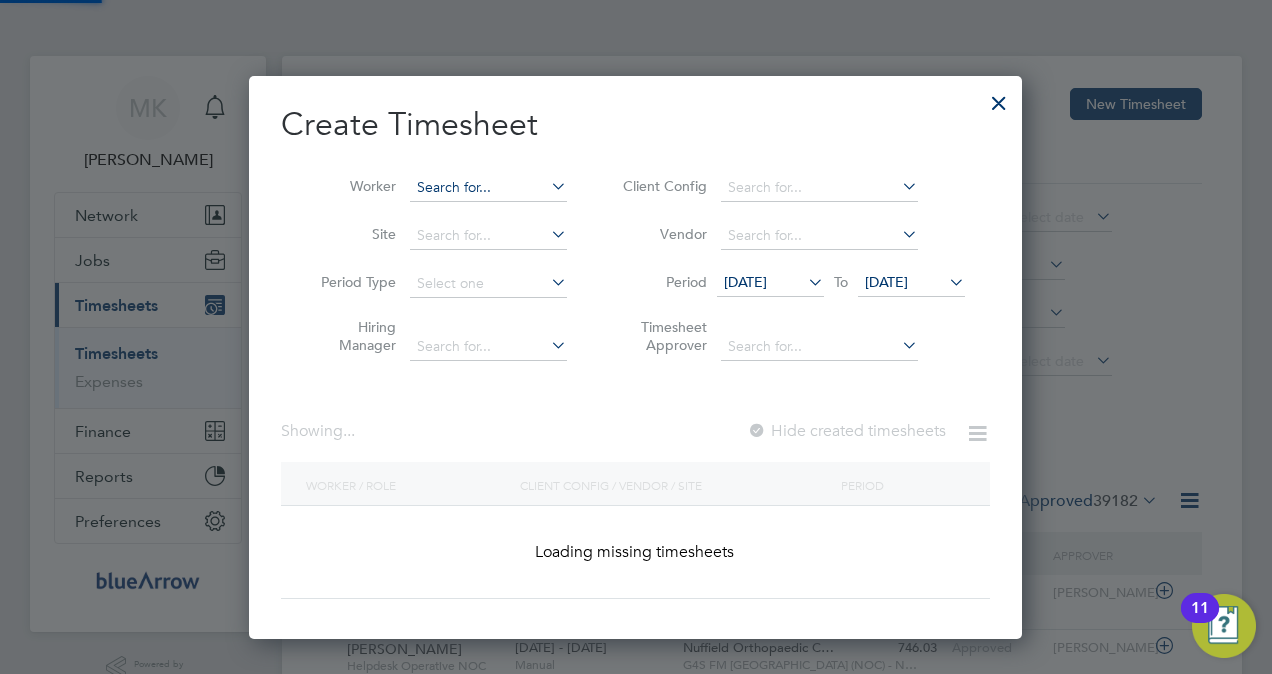 click at bounding box center [488, 188] 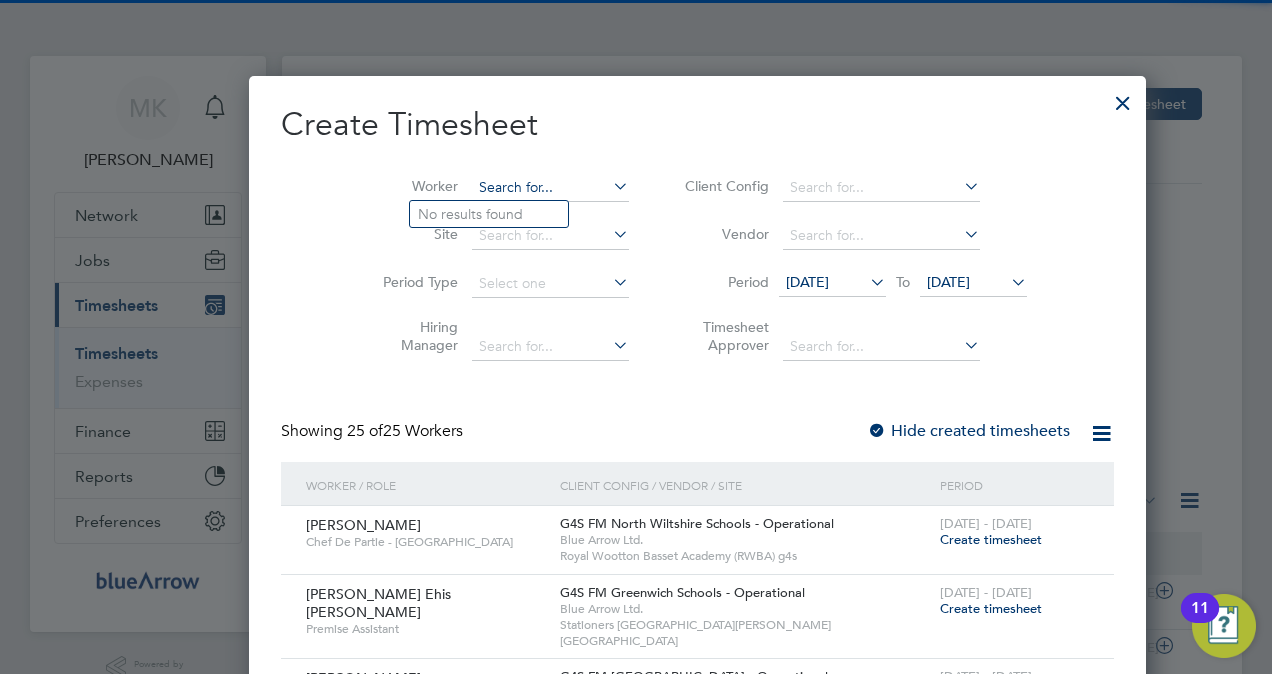 paste on "Olabode Ologunoyan" 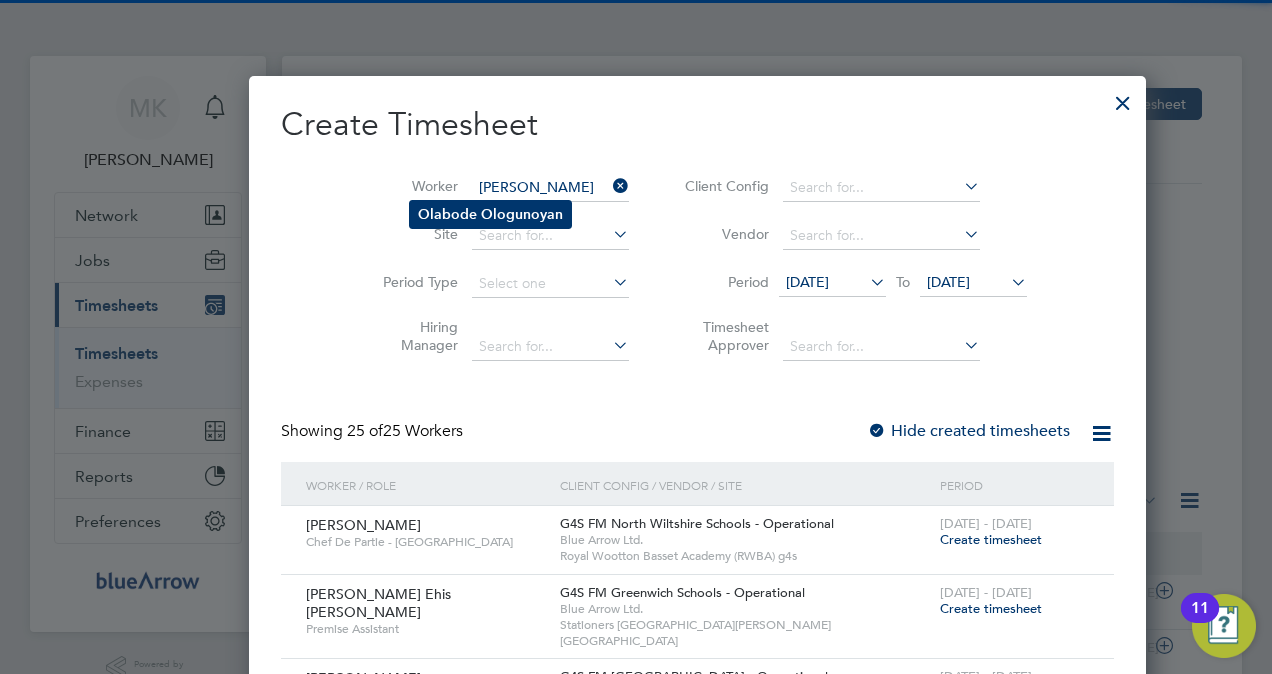 type on "Olabode Ologunoyan" 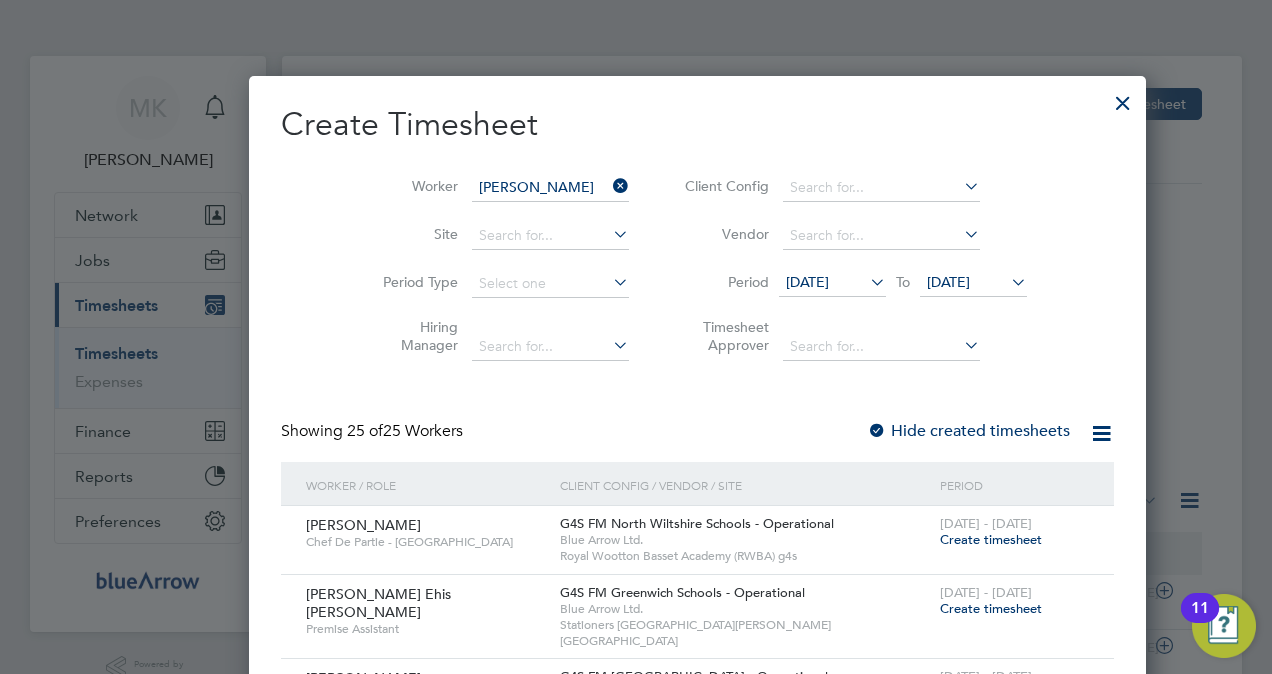 click on "Ologunoyan" 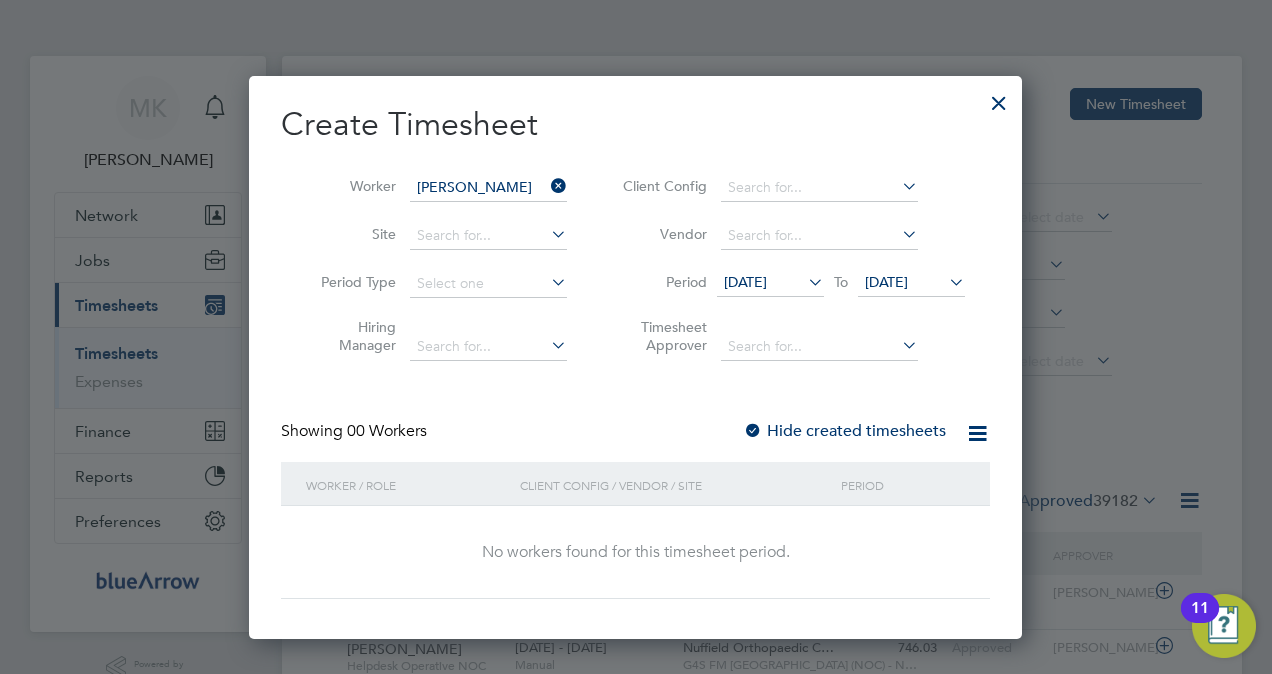 click on "Hide created timesheets" at bounding box center (844, 431) 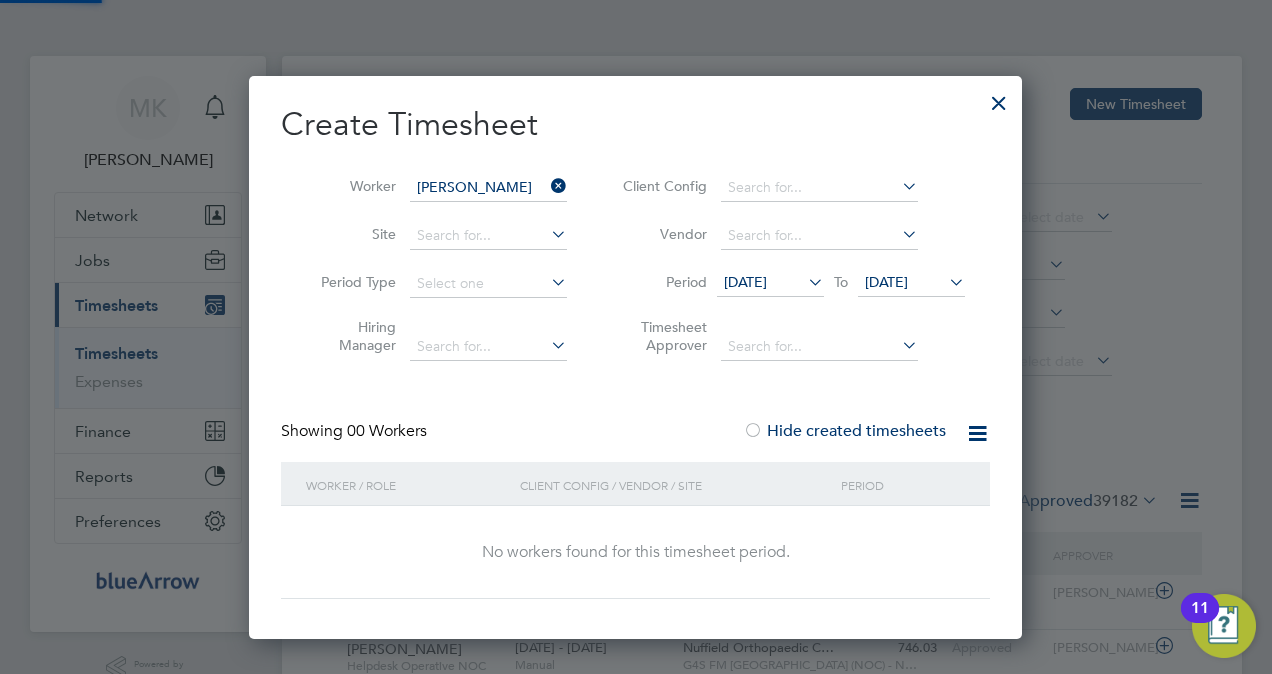 click on "Hide created timesheets" at bounding box center (844, 431) 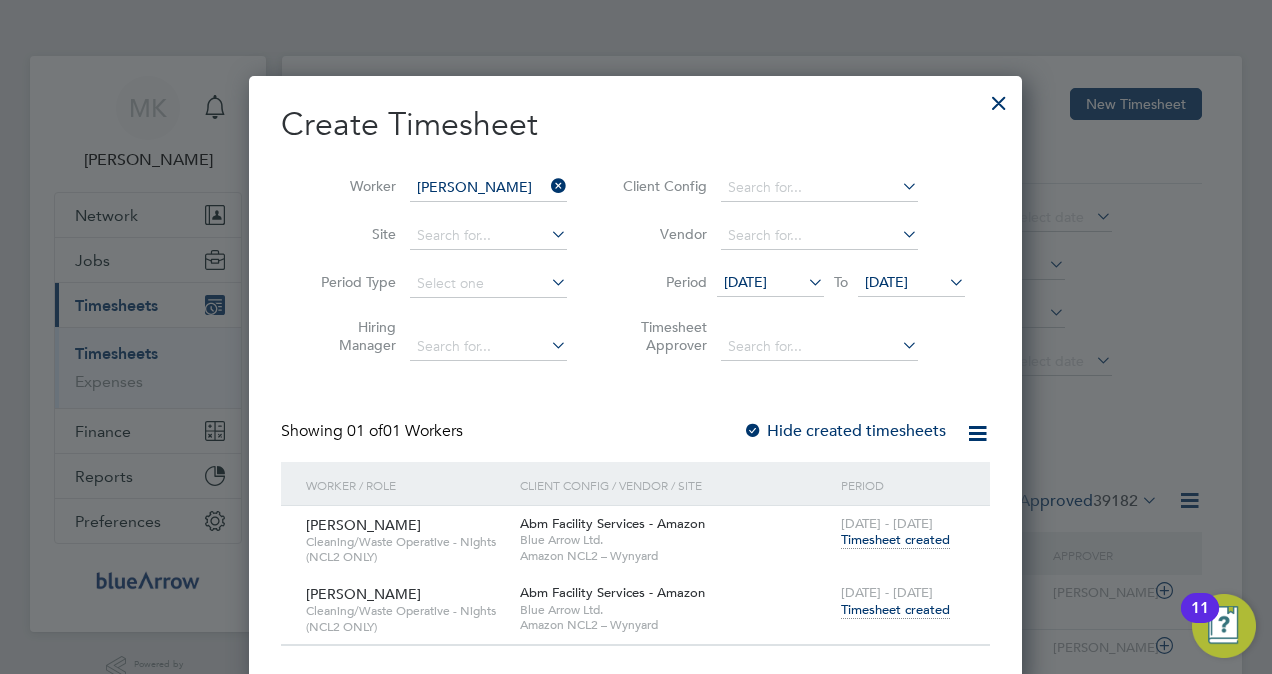 click on "Timesheet created" at bounding box center [895, 610] 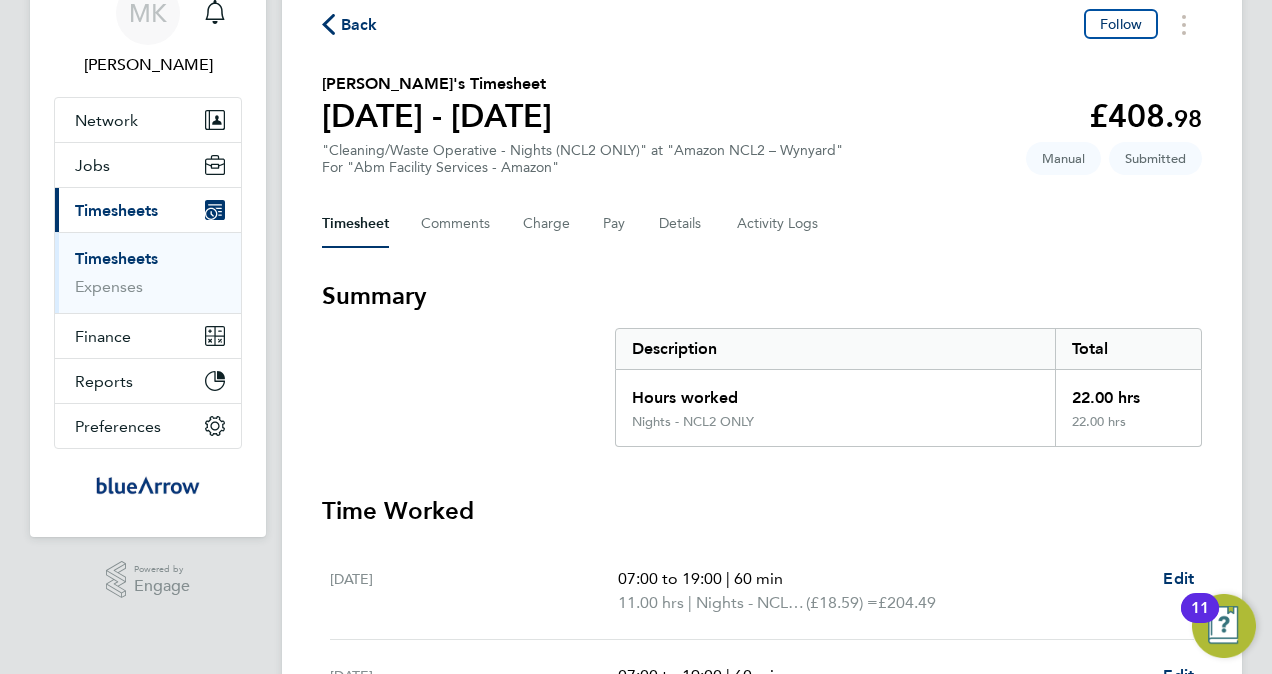 click on "Timesheets" at bounding box center [116, 258] 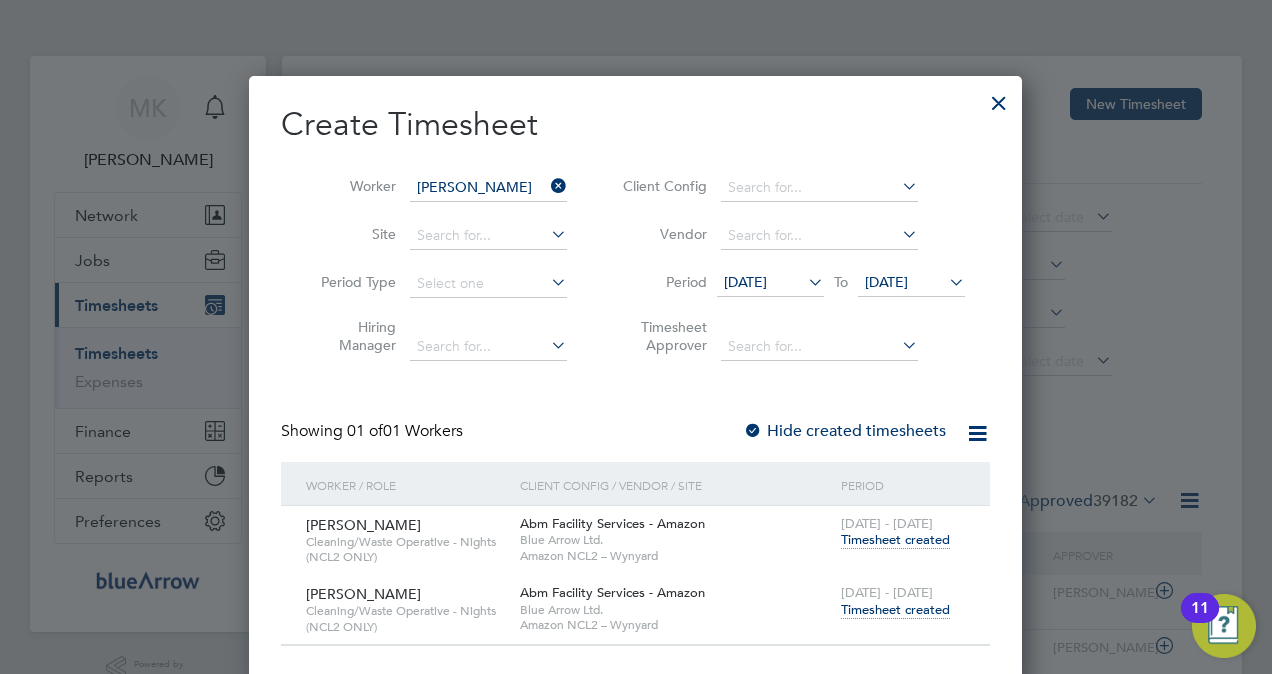 click at bounding box center [547, 186] 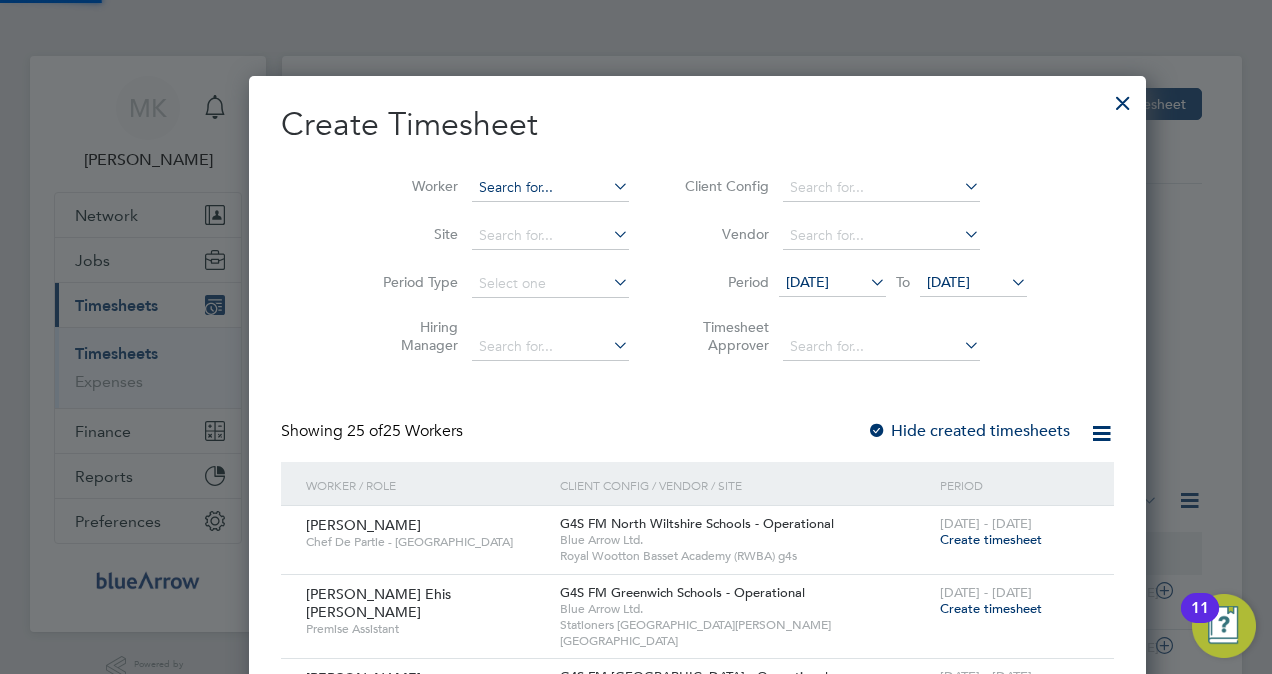click at bounding box center [550, 188] 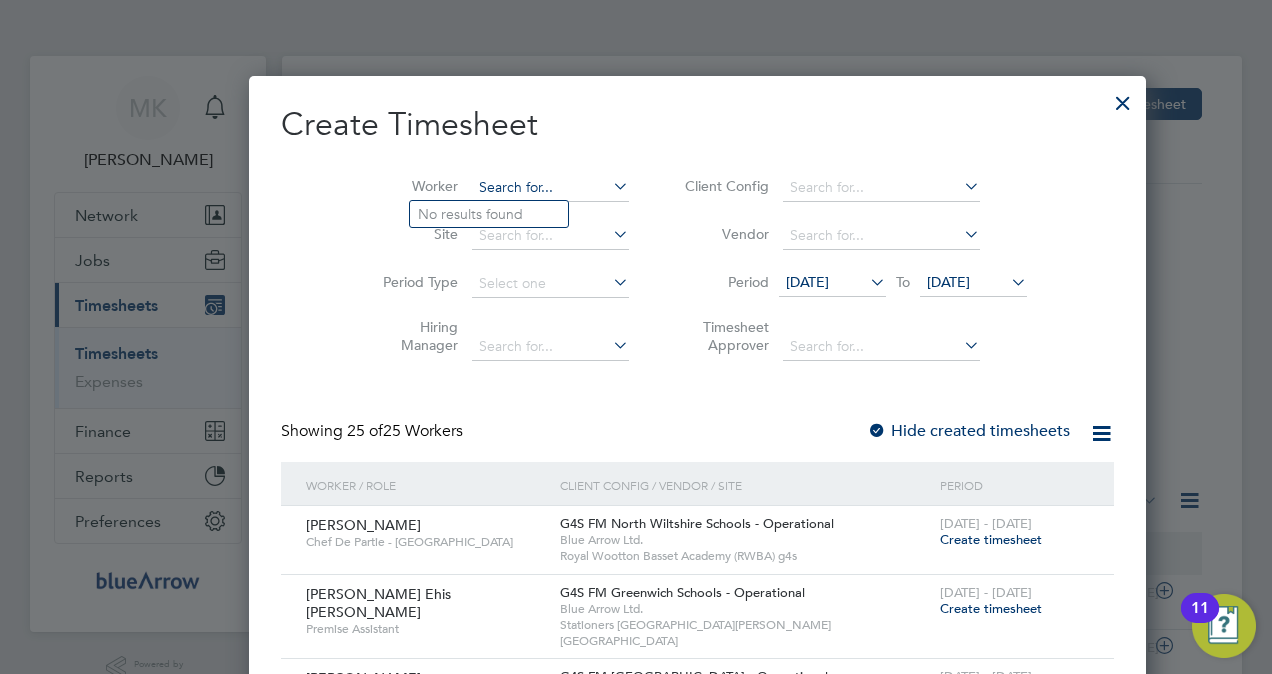 paste on "[PERSON_NAME]" 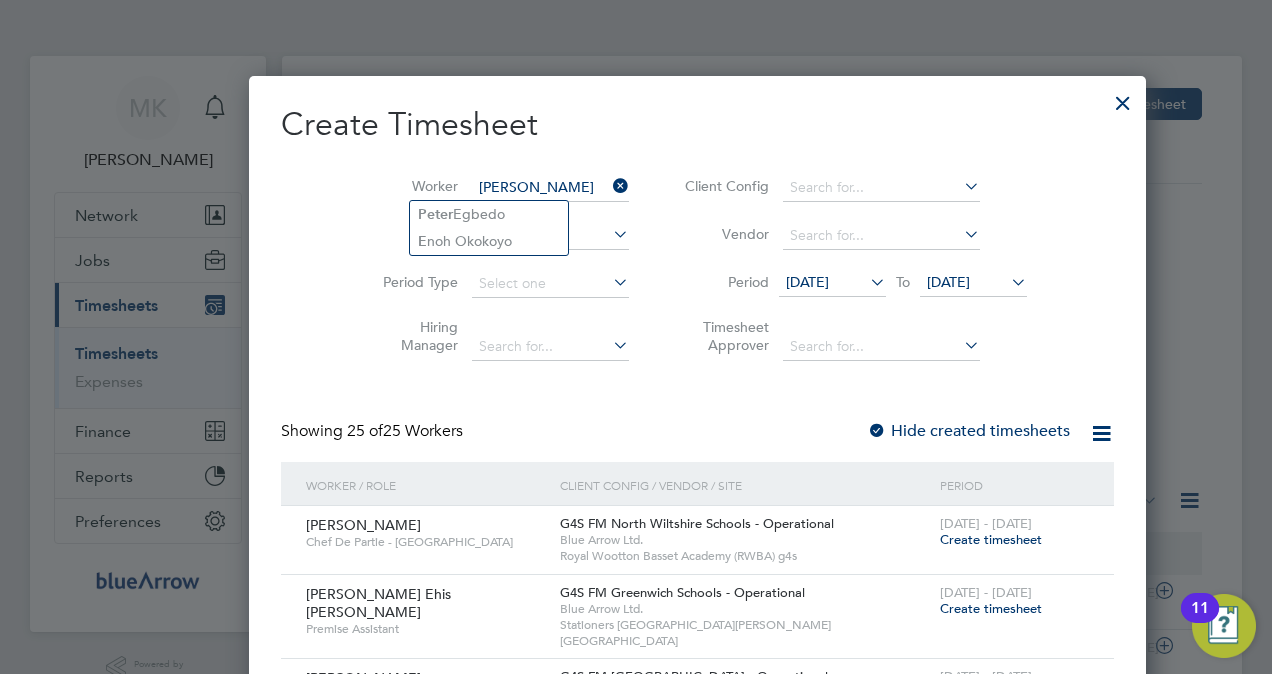type on "[PERSON_NAME]" 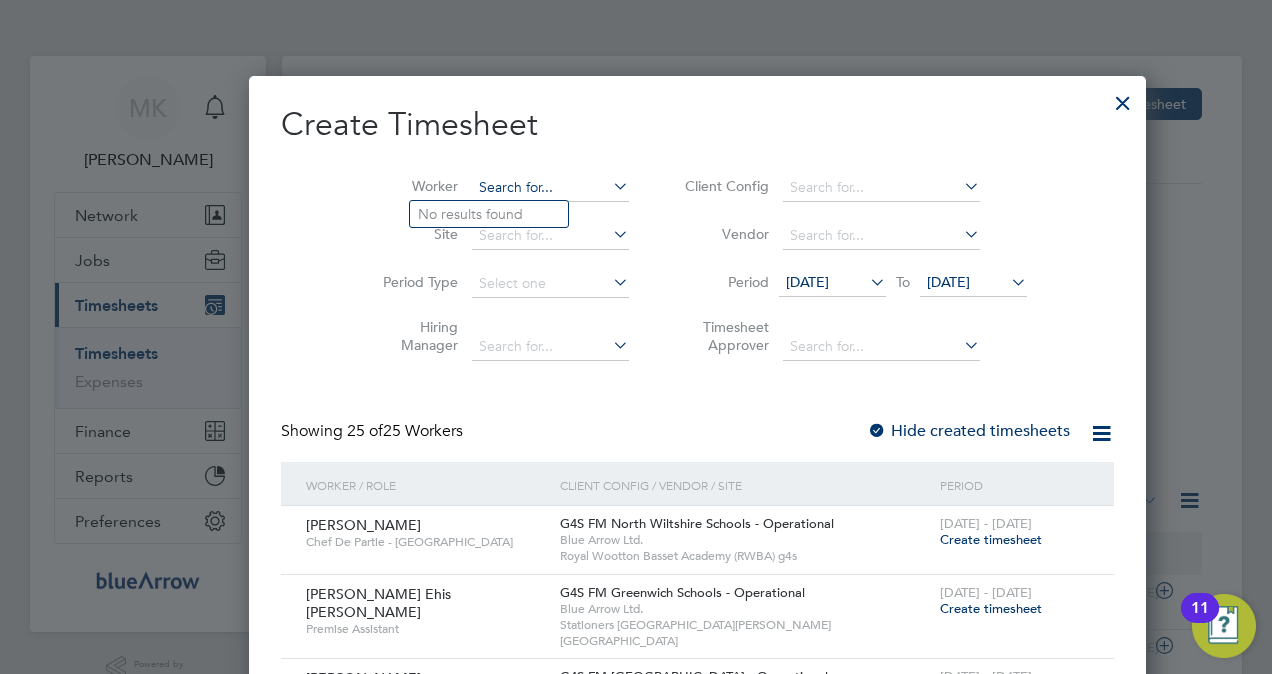 click at bounding box center (550, 188) 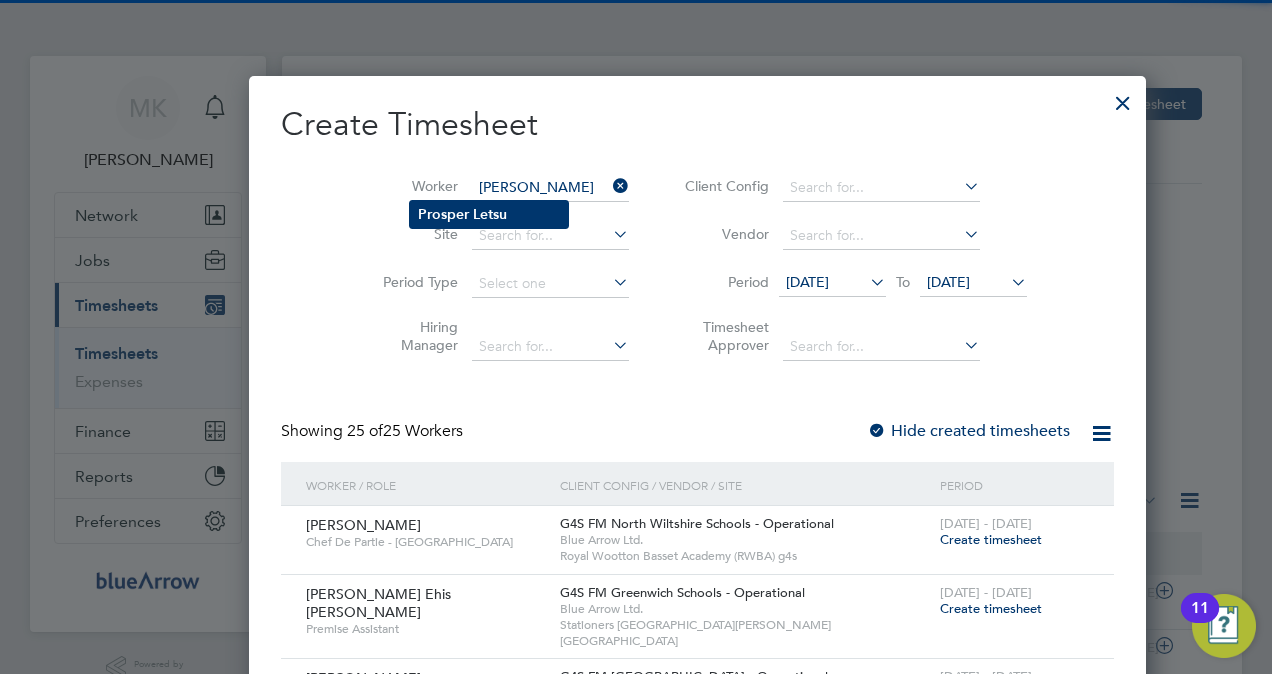 type on "Prosper Letsu" 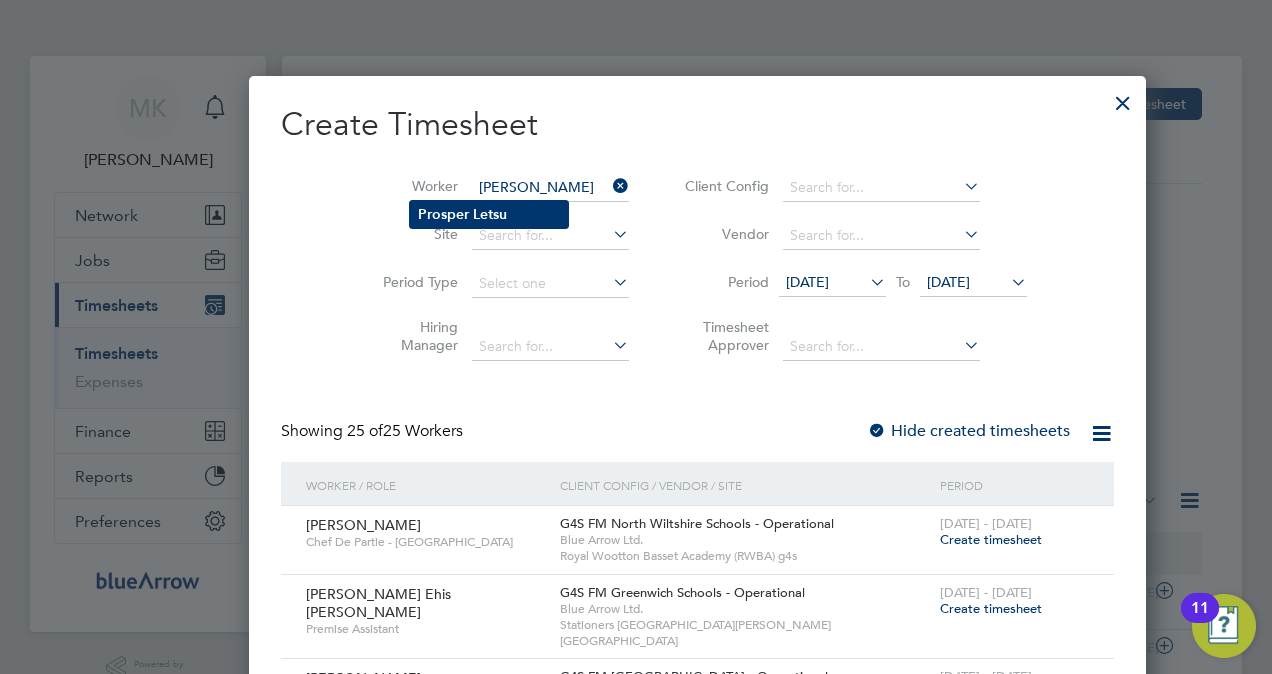 click on "Prosper" 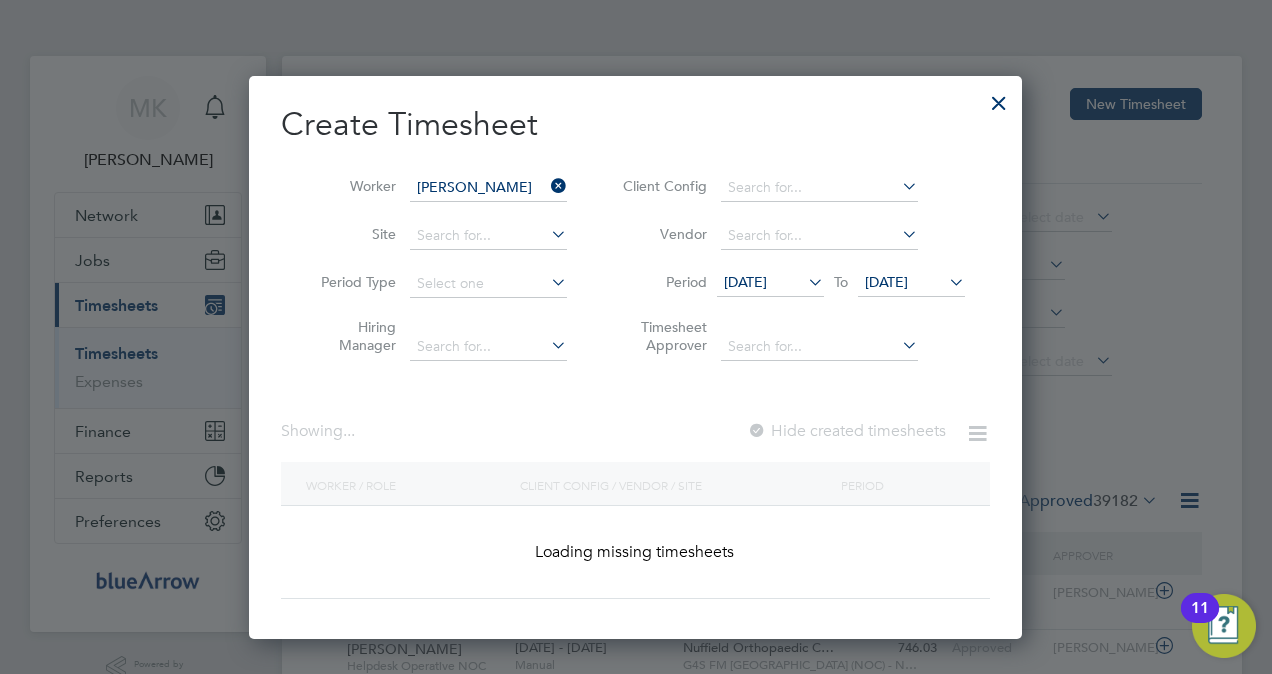 scroll, scrollTop: 10, scrollLeft: 9, axis: both 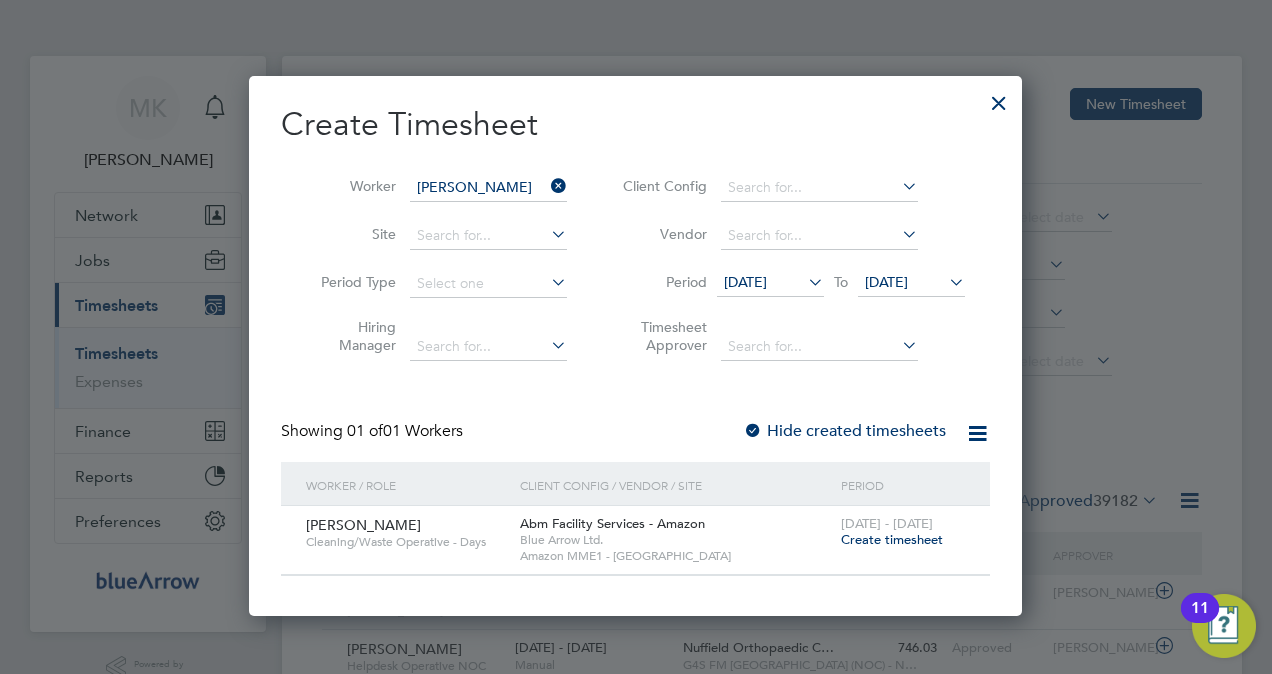 click on "Create timesheet" at bounding box center [892, 539] 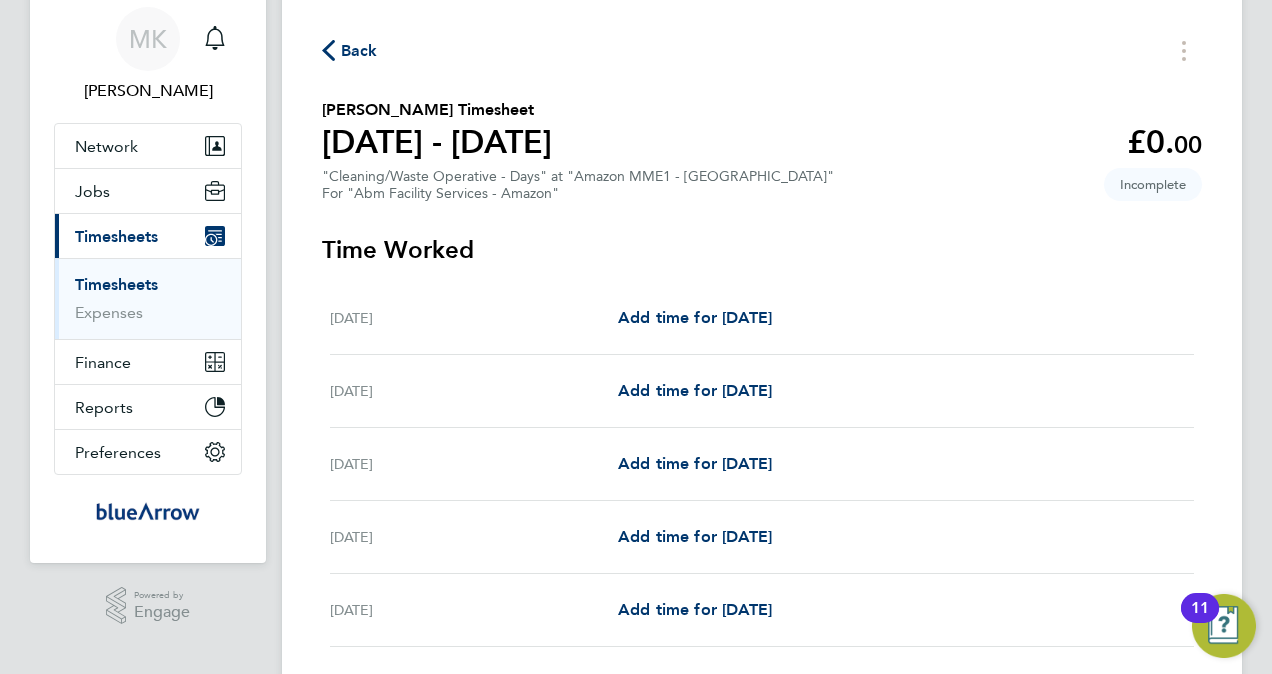 scroll, scrollTop: 100, scrollLeft: 0, axis: vertical 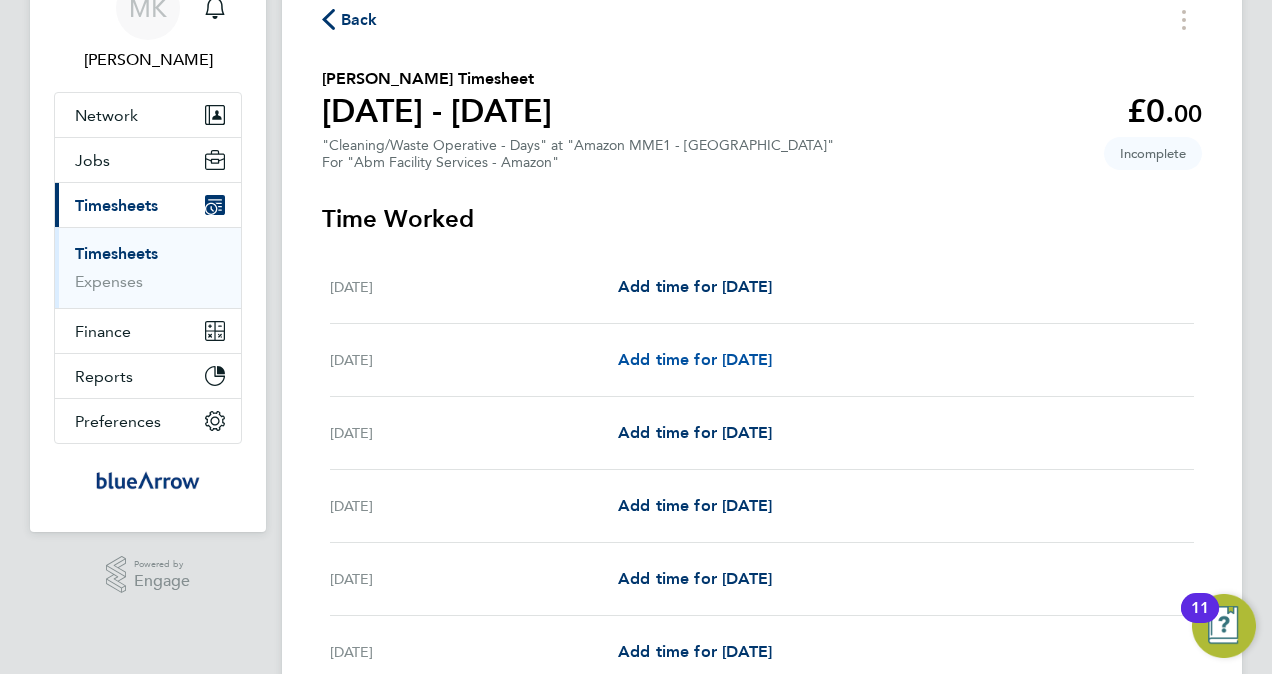 click on "Add time for [DATE]" at bounding box center [695, 359] 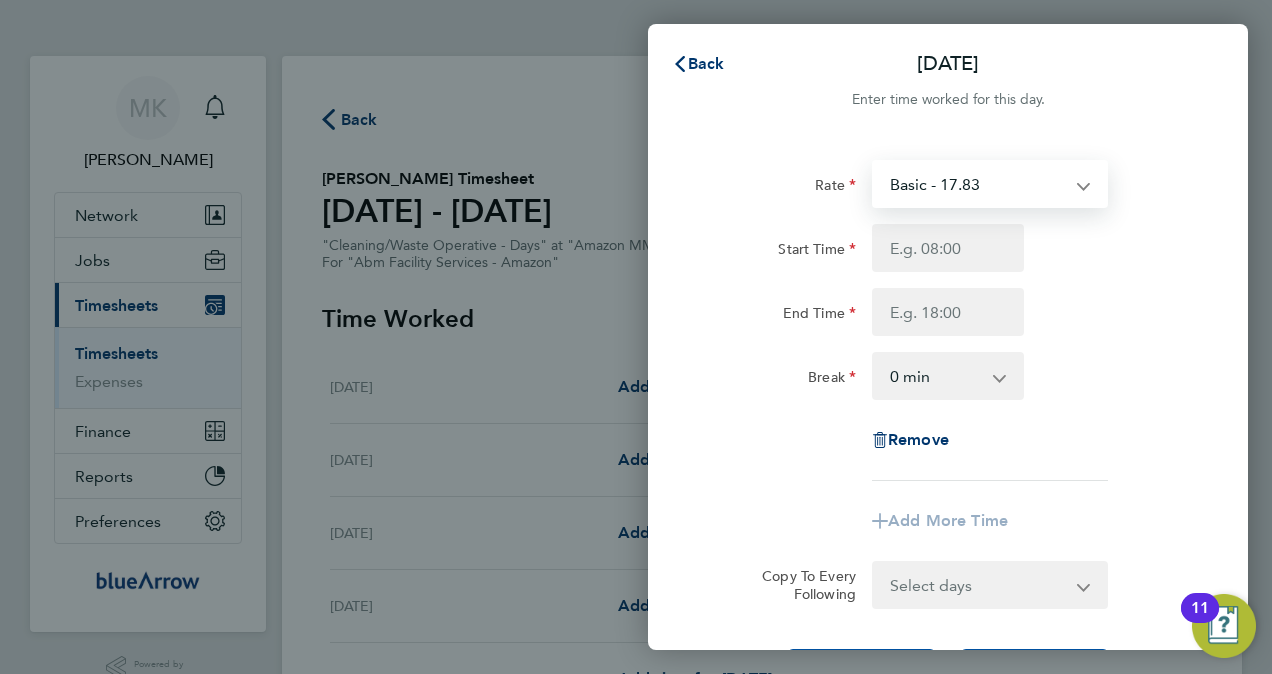 click on "Basic - 17.83" at bounding box center [978, 184] 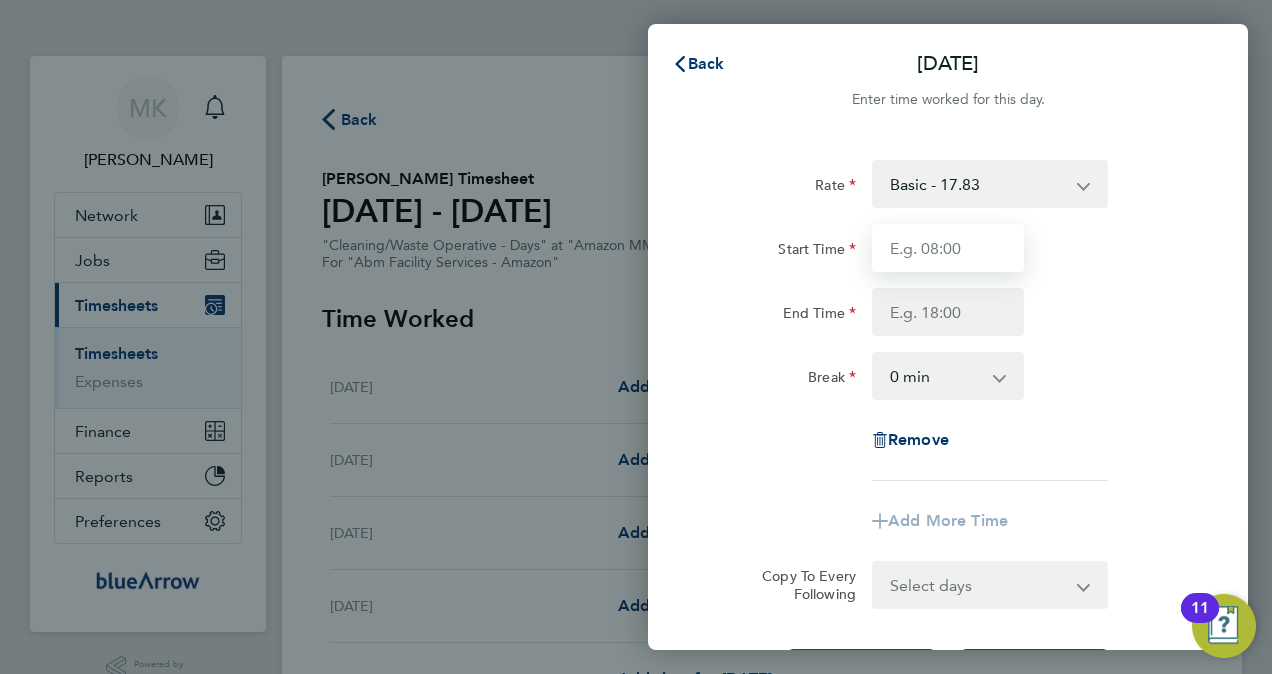 click on "Start Time" at bounding box center (948, 248) 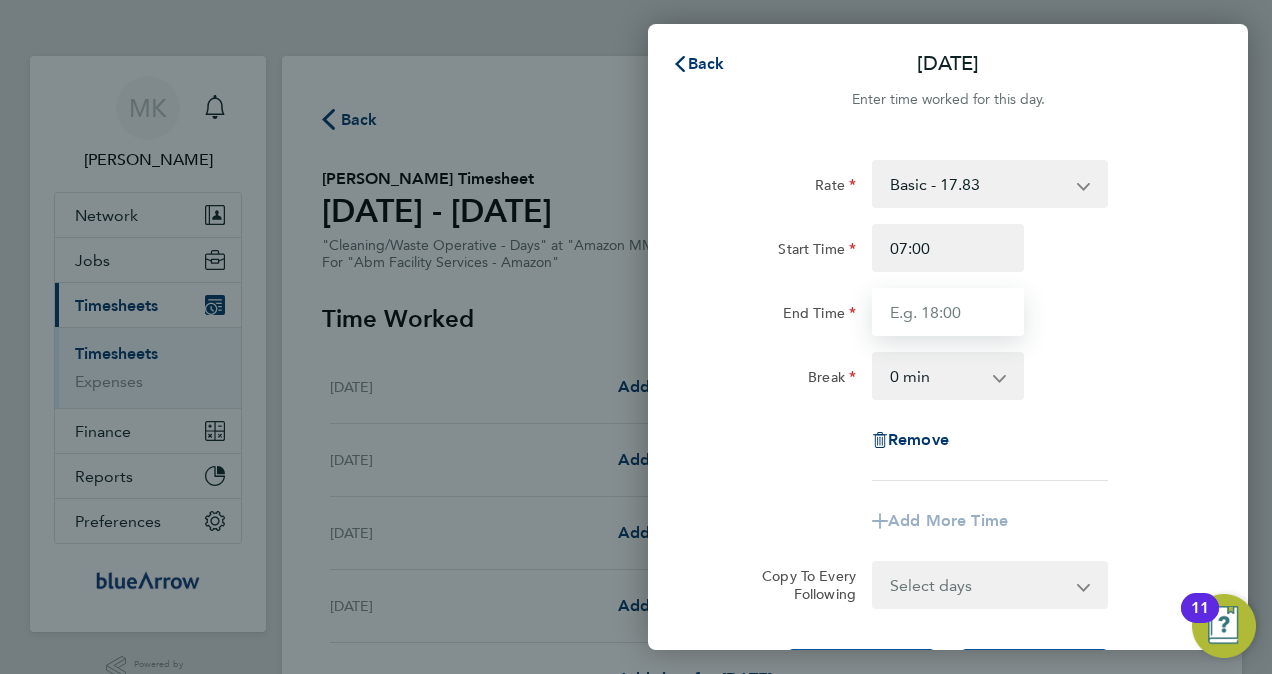 click on "End Time" at bounding box center [948, 312] 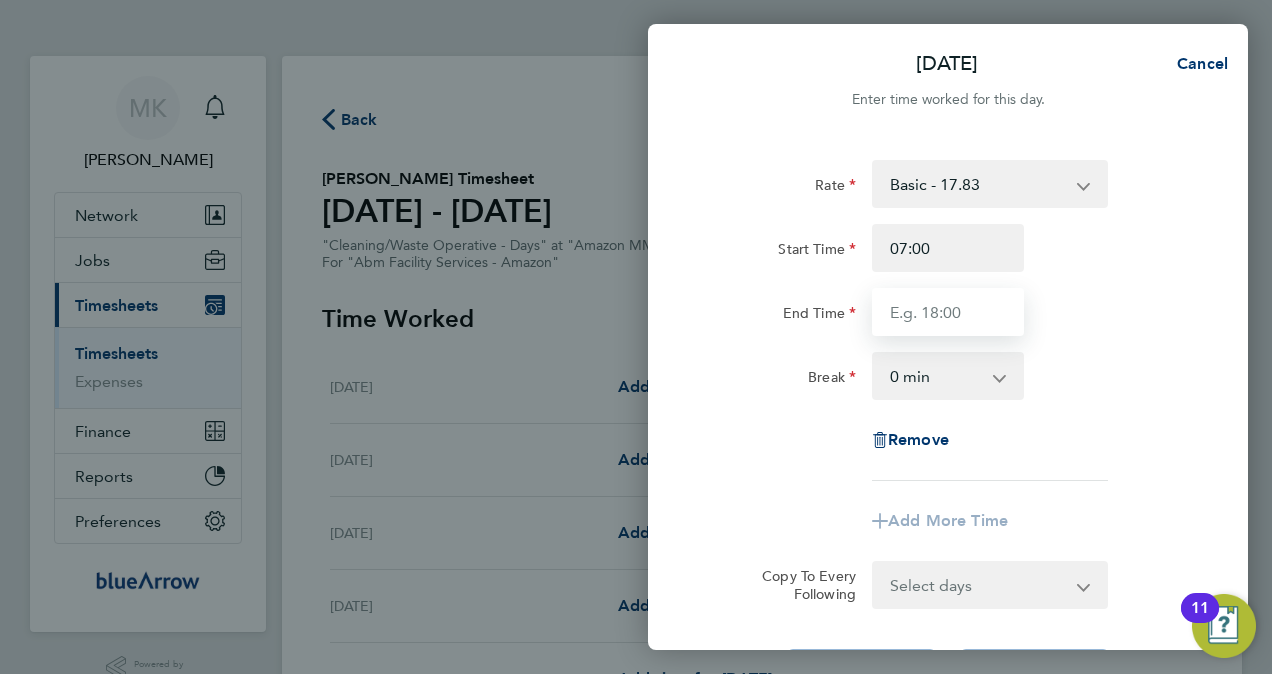 type on "19:00" 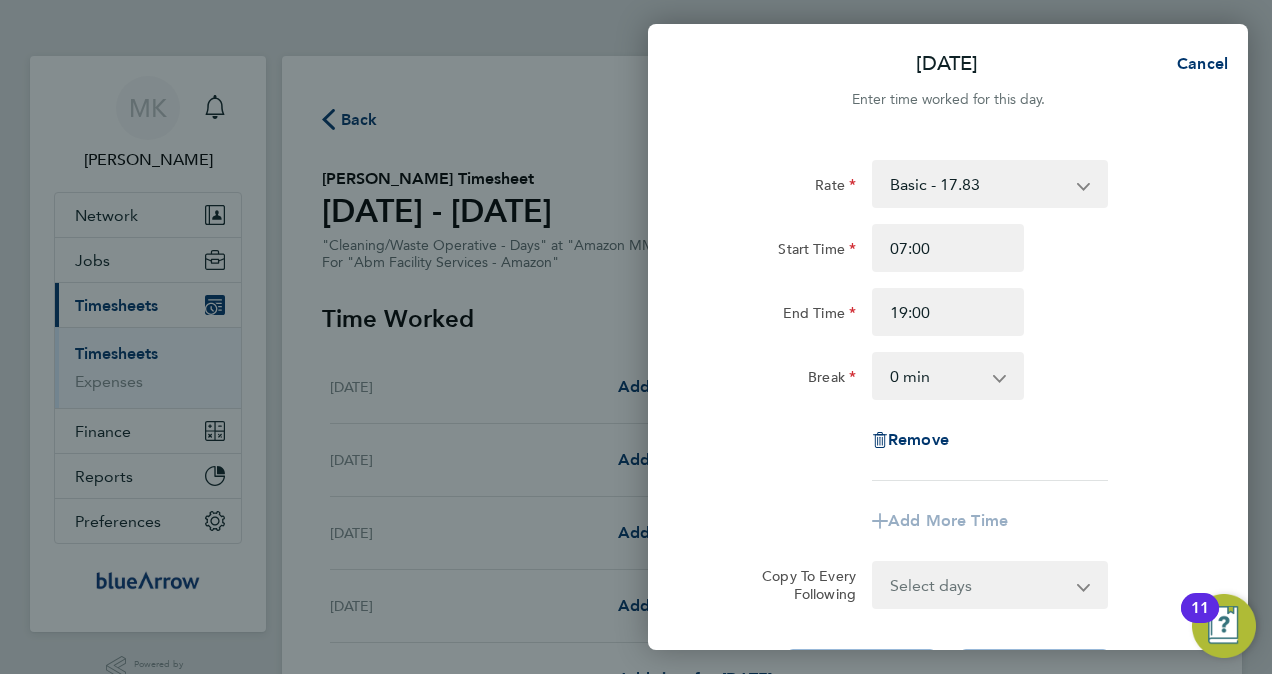 click on "0 min   15 min   30 min   45 min   60 min   75 min   90 min" at bounding box center (936, 376) 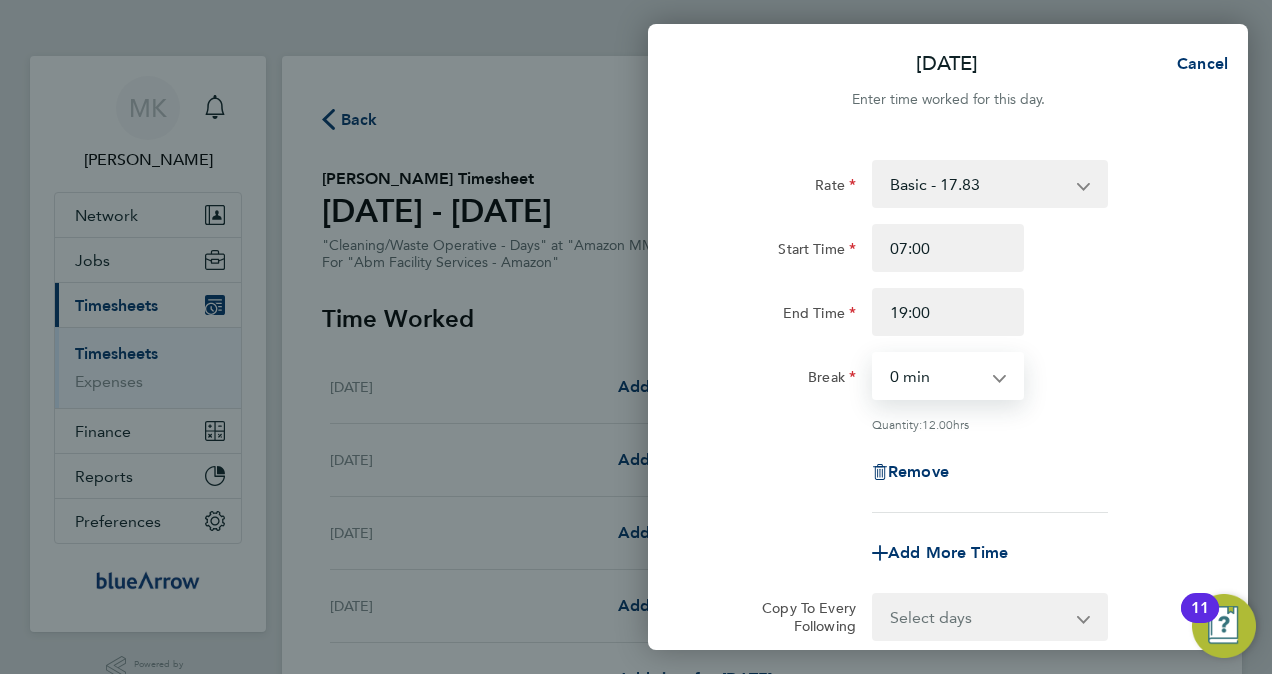 select on "60" 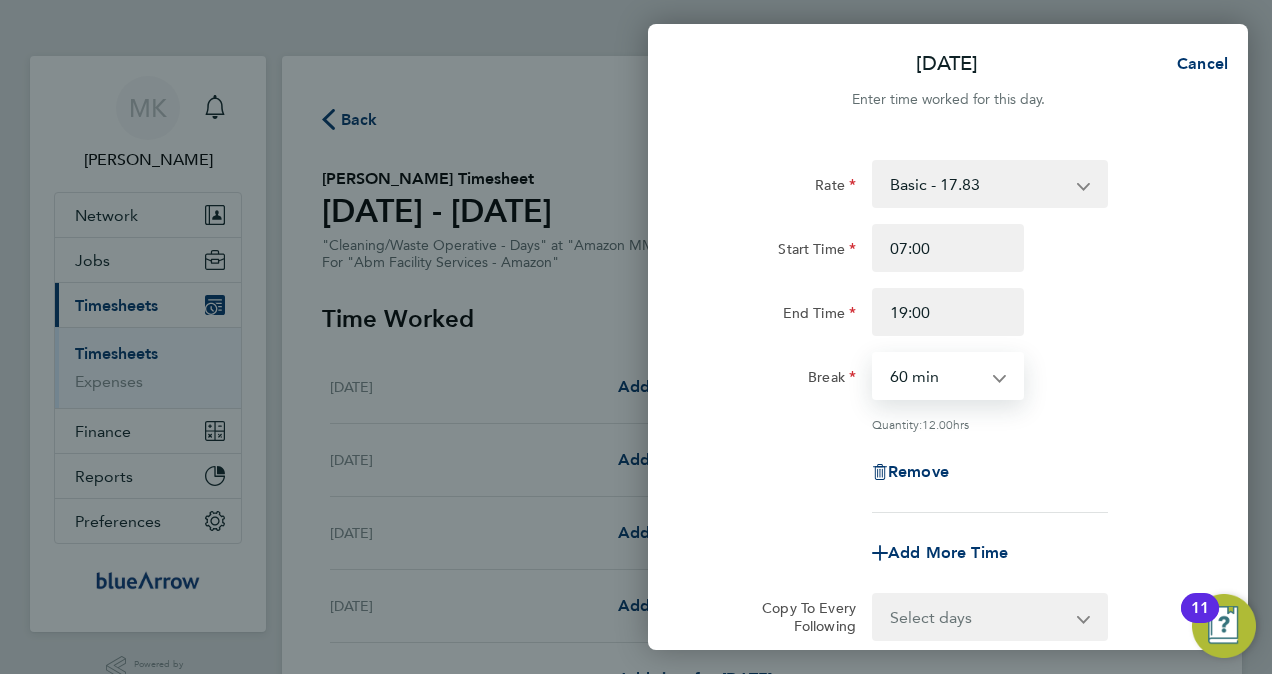 click on "0 min   15 min   30 min   45 min   60 min   75 min   90 min" at bounding box center (936, 376) 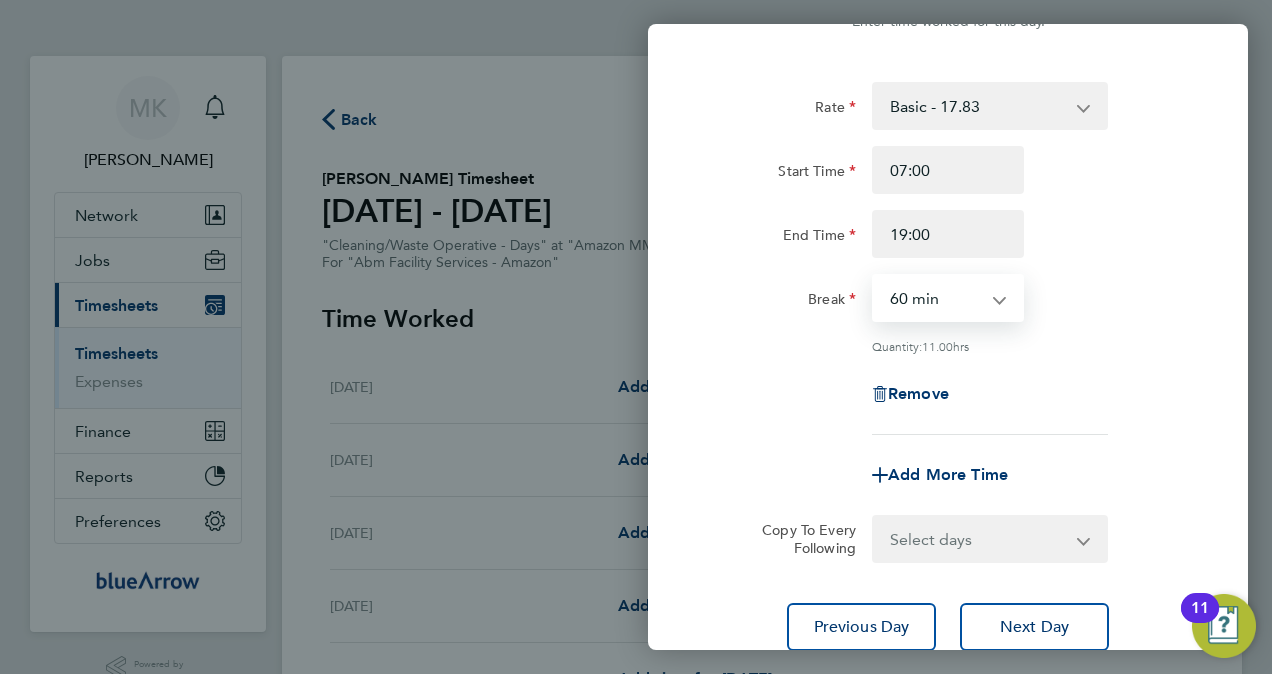 scroll, scrollTop: 200, scrollLeft: 0, axis: vertical 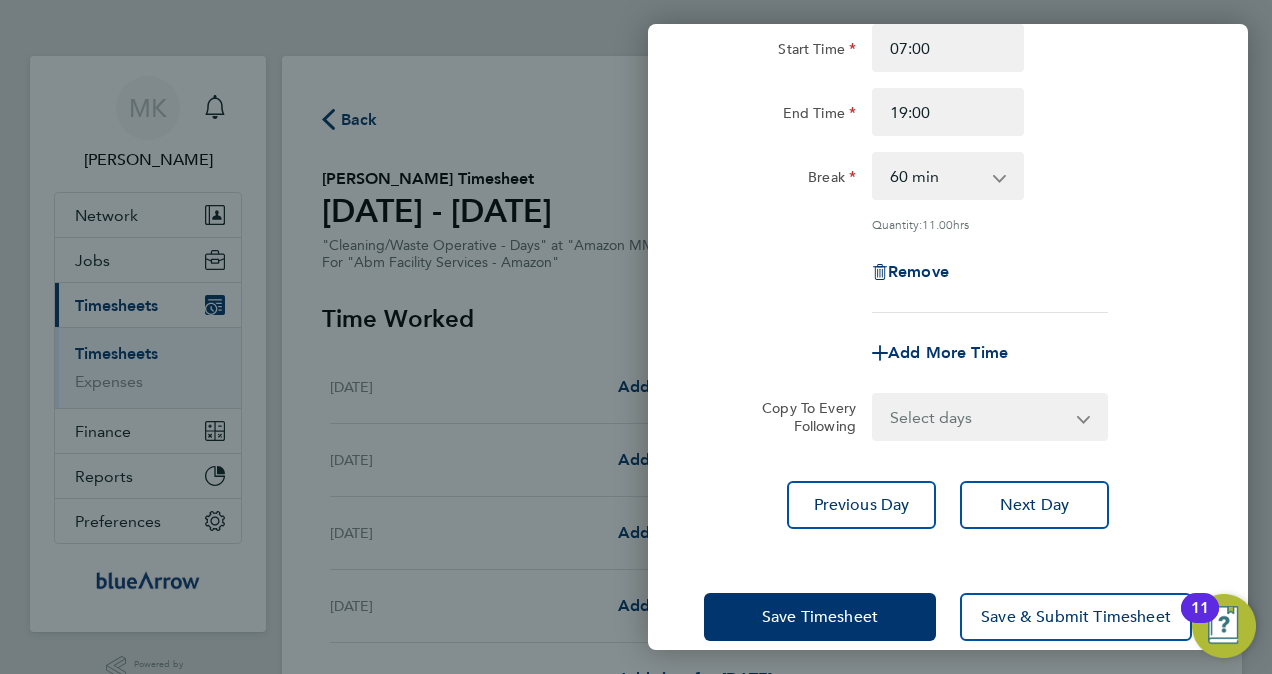 click on "Rate  Basic - 17.83
Start Time 07:00 End Time 19:00 Break  0 min   15 min   30 min   45 min   60 min   75 min   90 min
Quantity:  11.00  hrs
Remove
Add More Time  Copy To Every Following  Select days   Day   Monday   Tuesday   Wednesday   Thursday   Friday" 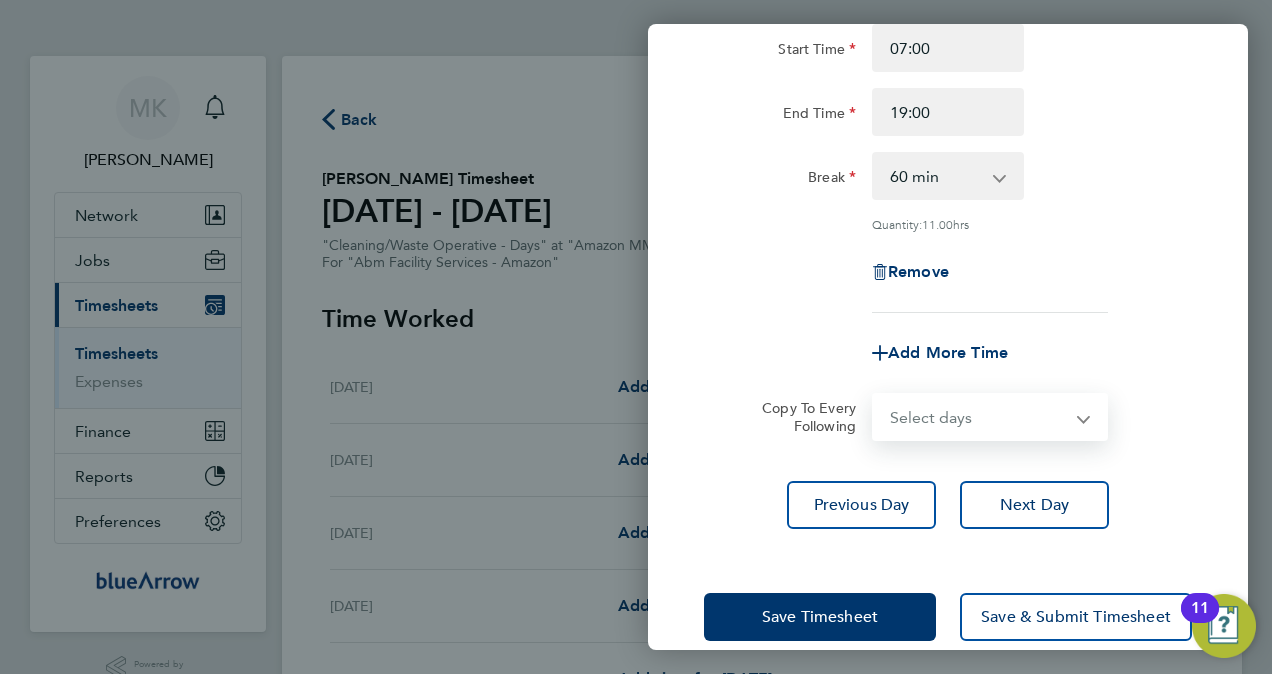 select on "DAY" 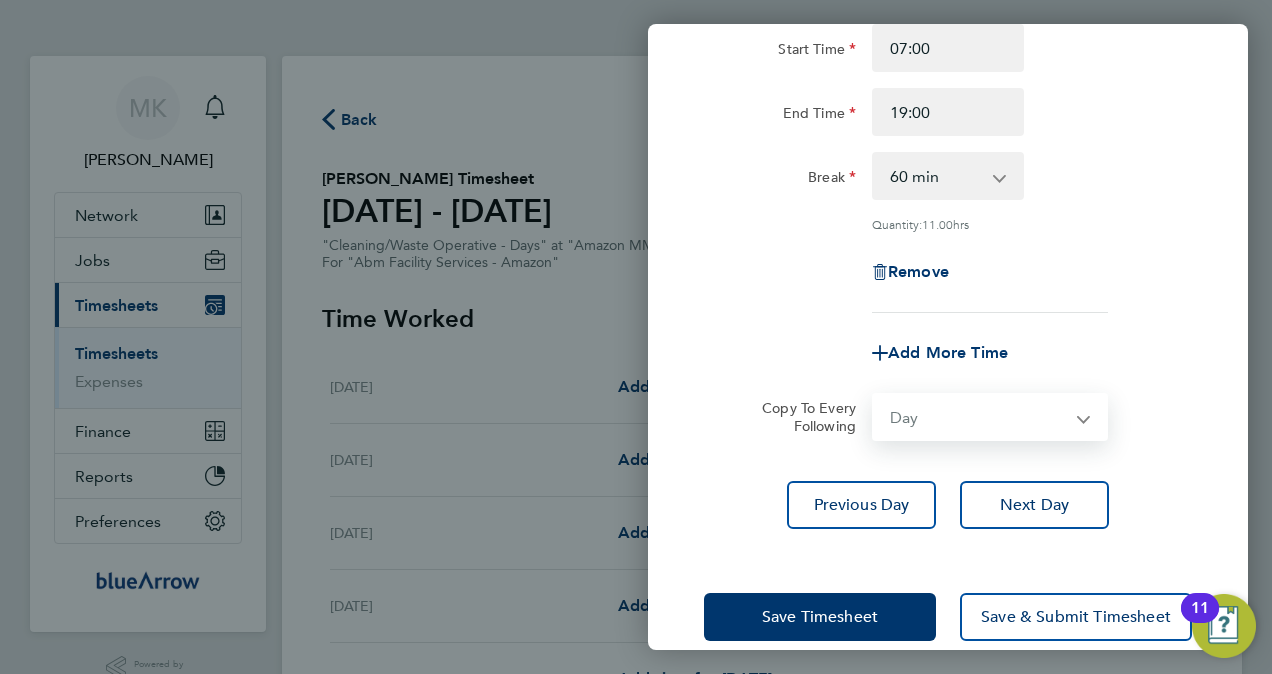 click on "Select days   Day   [DATE]   [DATE]   [DATE]   [DATE]   [DATE]" at bounding box center (979, 417) 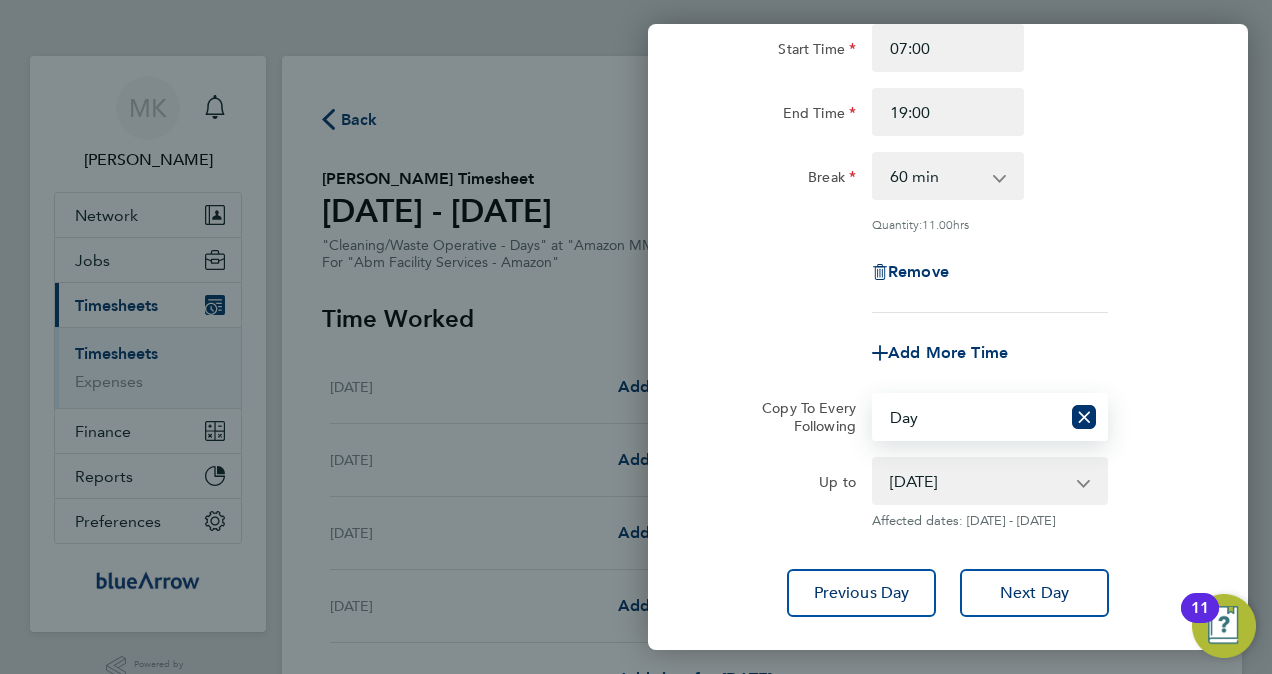 click on "[DATE]   [DATE]   [DATE]   [DATE]   [DATE]" at bounding box center [978, 481] 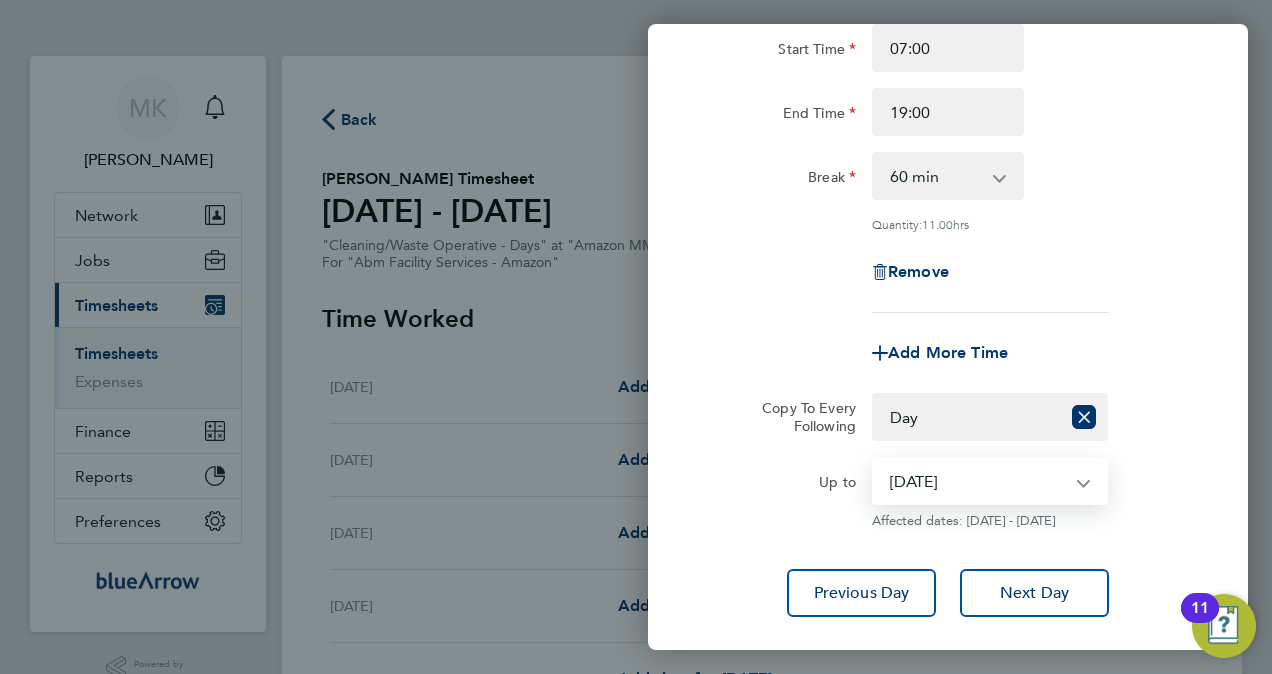 select on "2025-07-09" 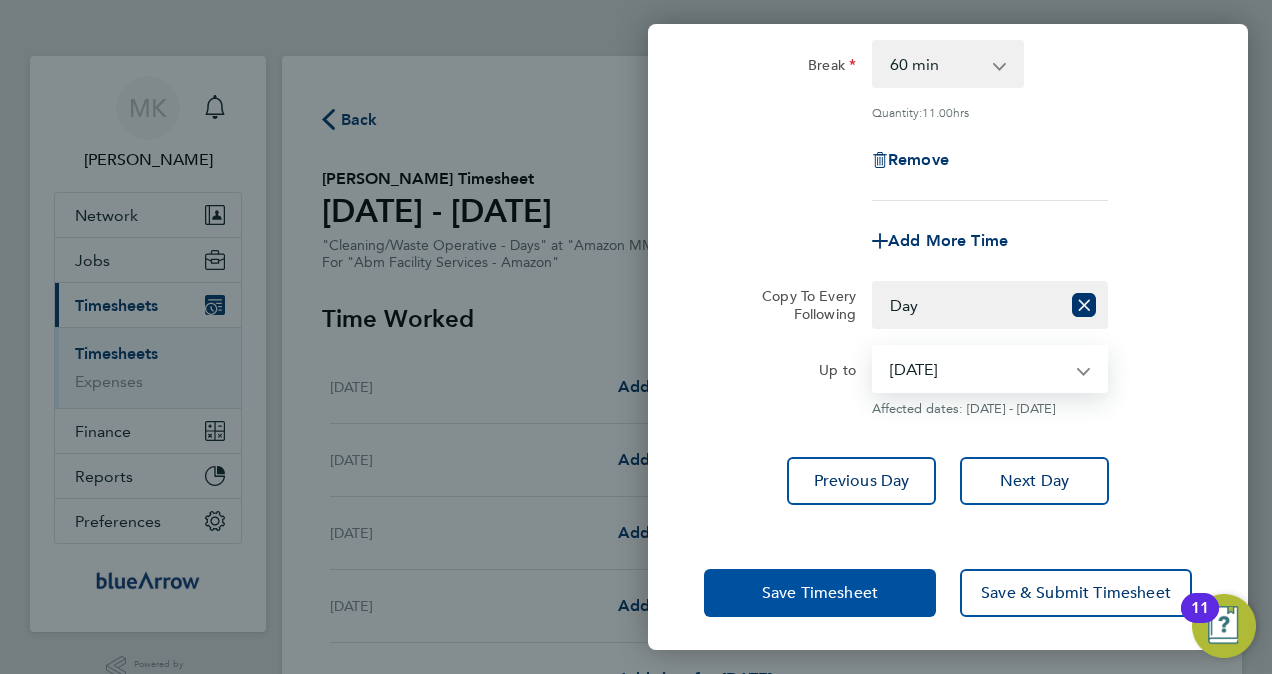 scroll, scrollTop: 317, scrollLeft: 0, axis: vertical 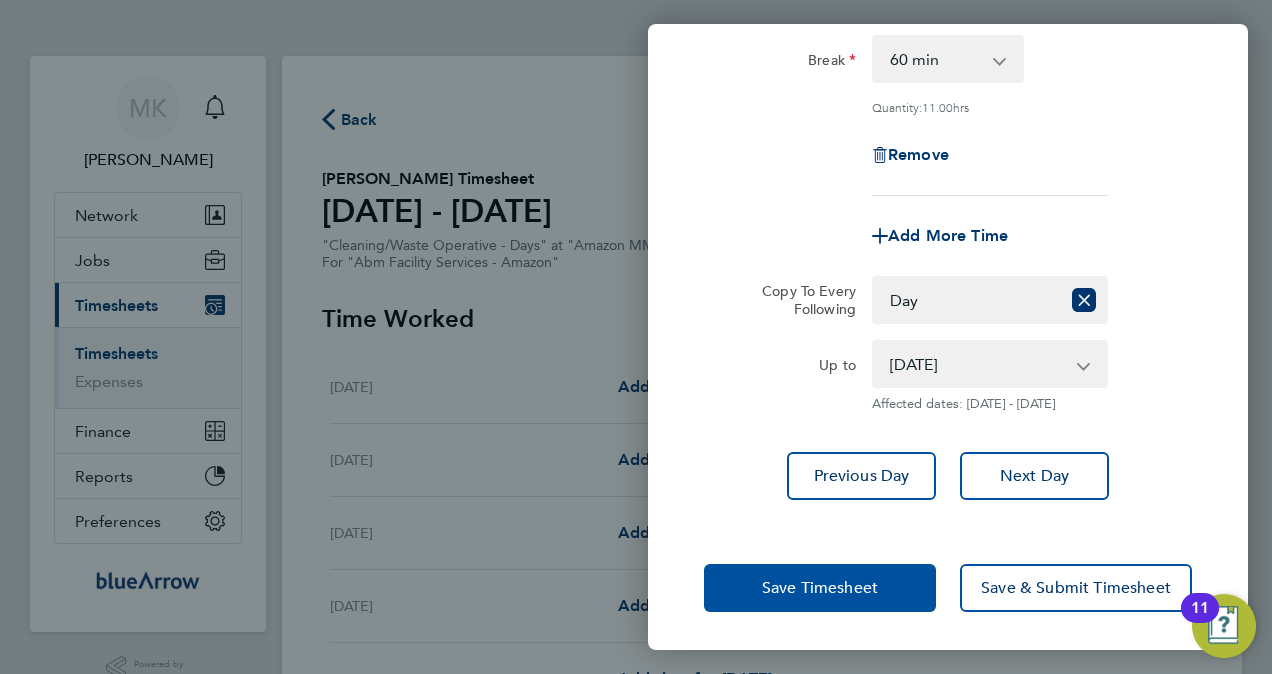 click on "Save Timesheet" 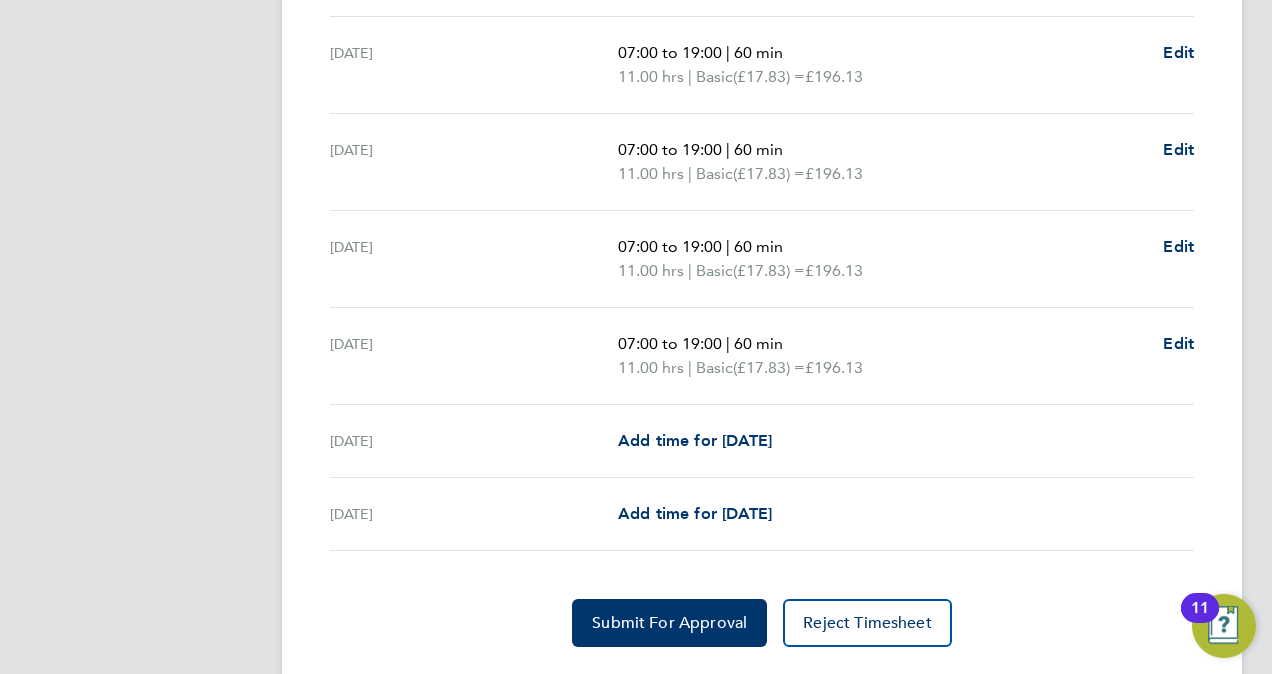 scroll, scrollTop: 743, scrollLeft: 0, axis: vertical 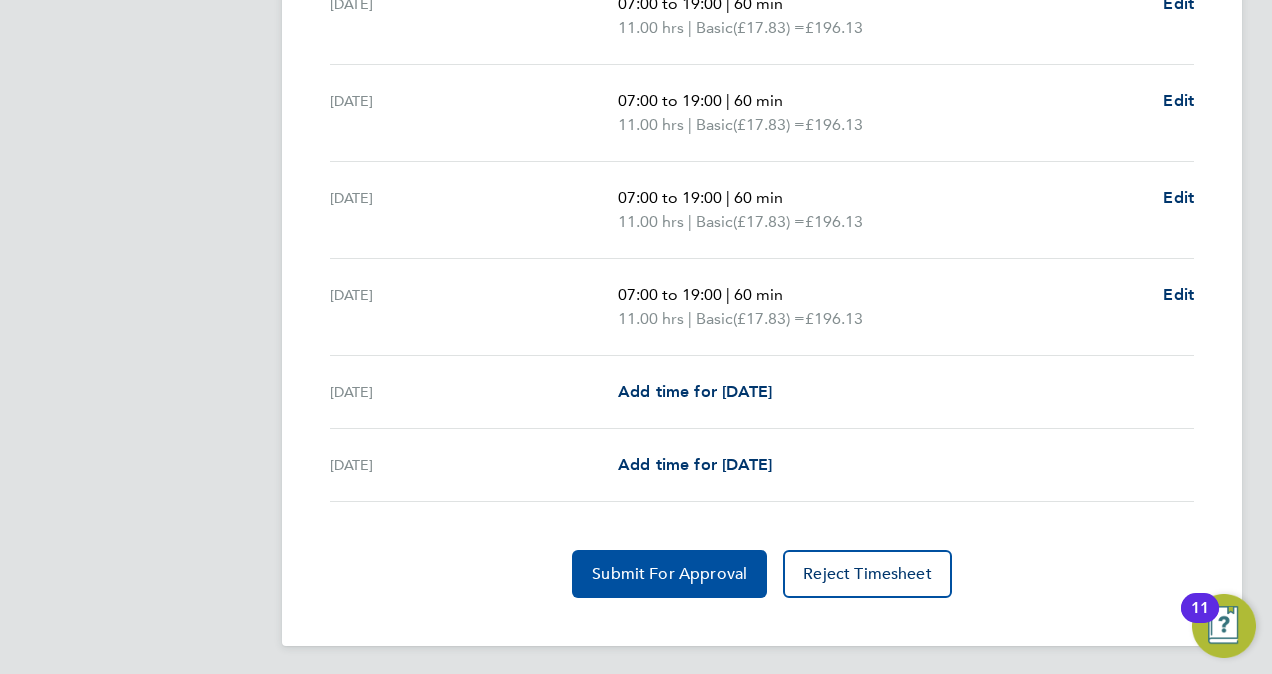 click on "Submit For Approval" 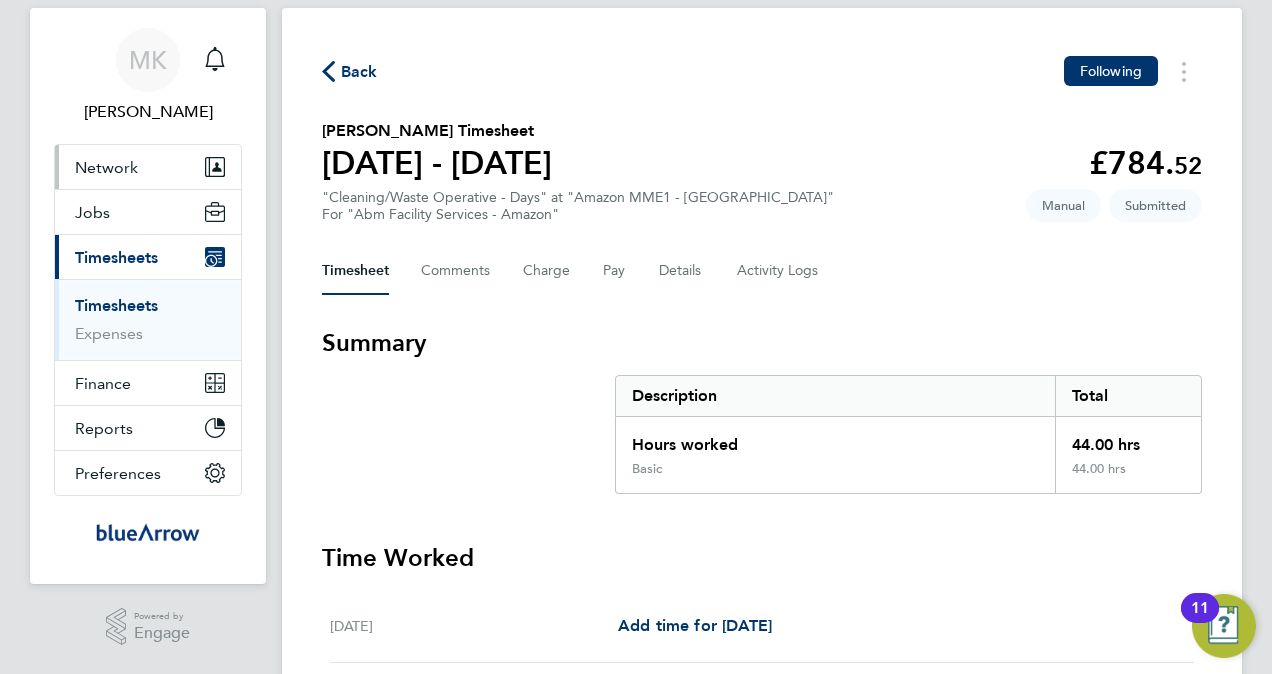 scroll, scrollTop: 0, scrollLeft: 0, axis: both 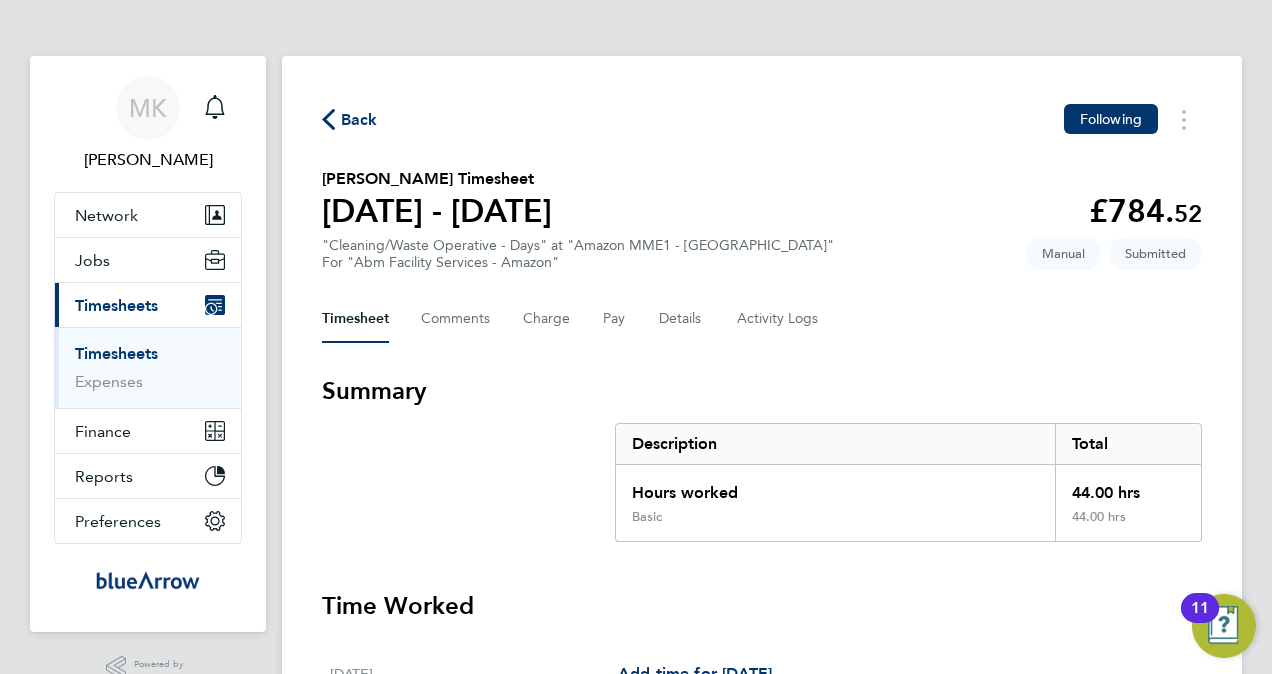 click on "Timesheets" at bounding box center [116, 353] 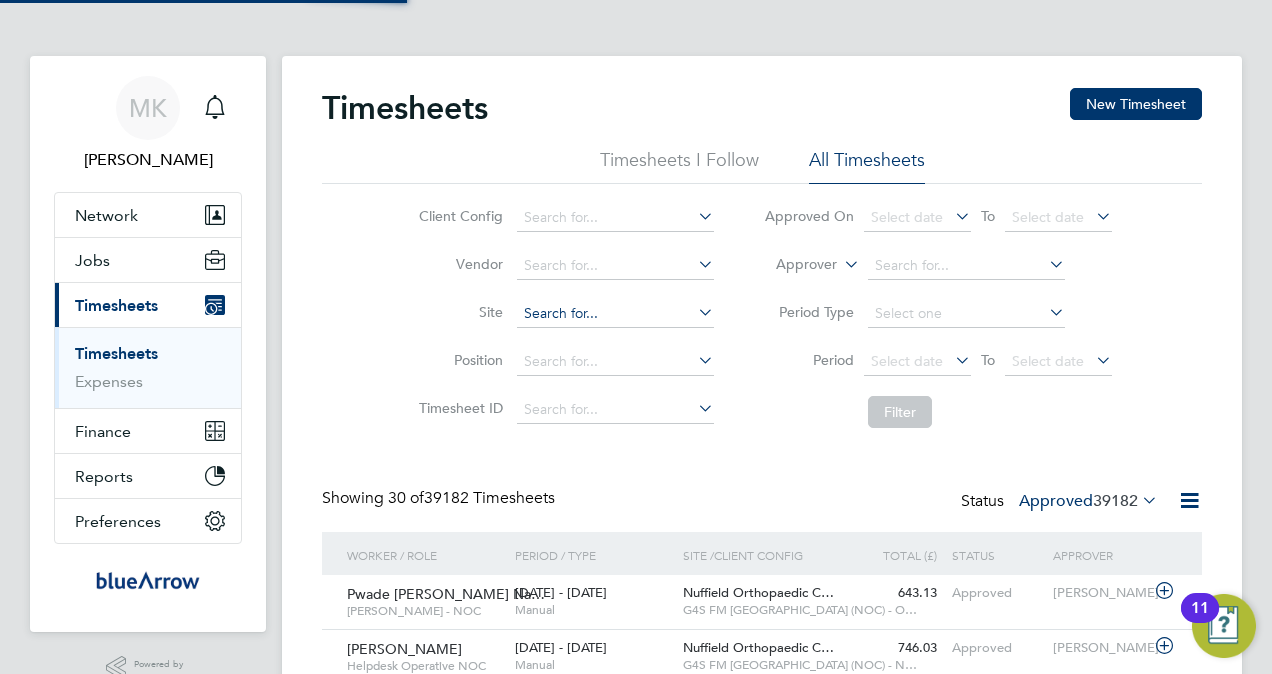 scroll, scrollTop: 10, scrollLeft: 10, axis: both 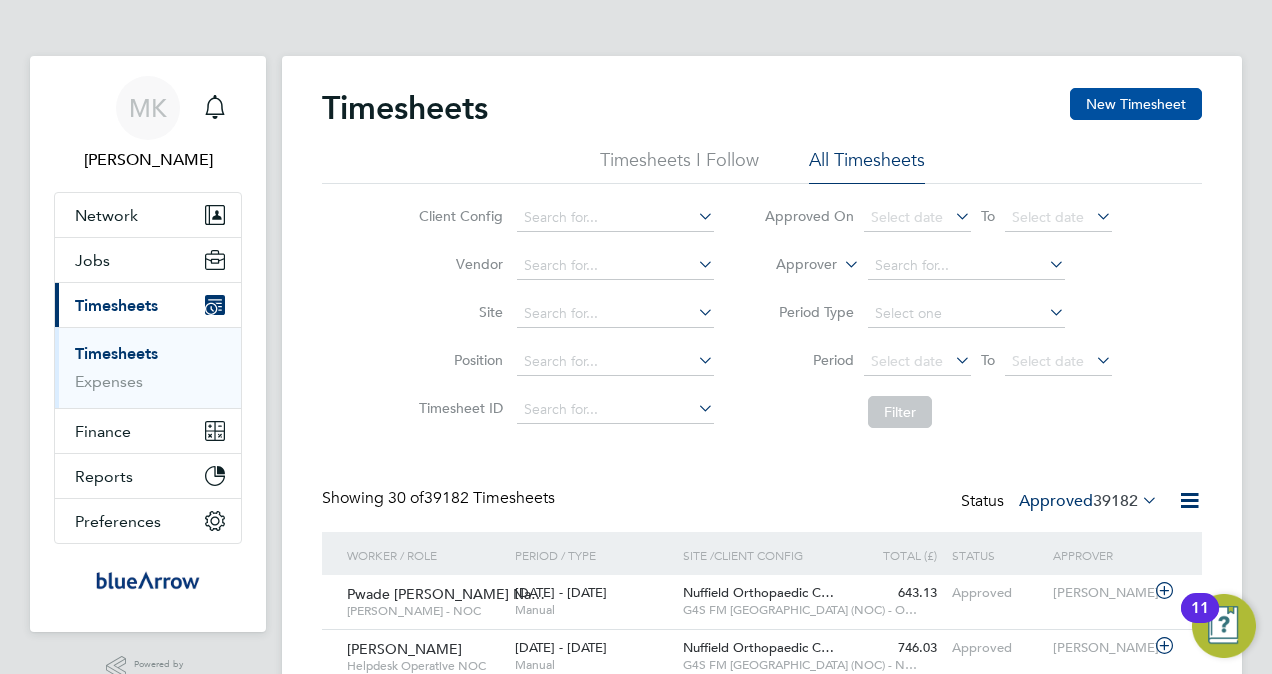 click on "New Timesheet" 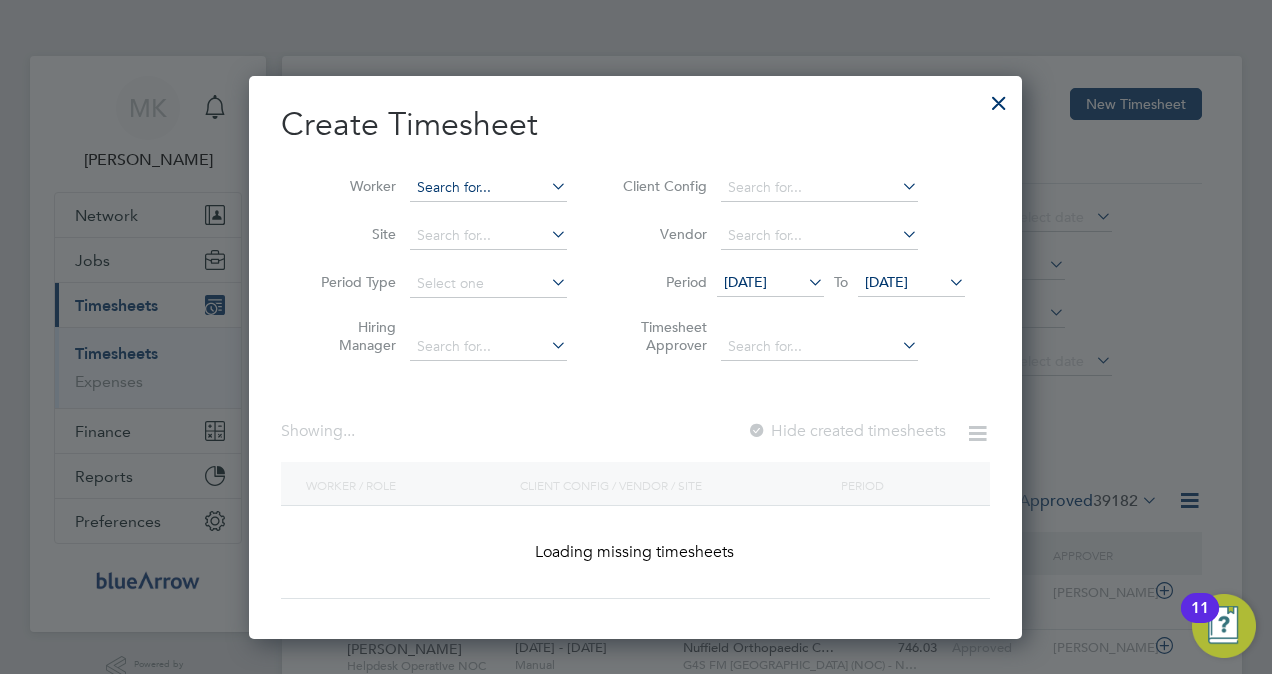 click at bounding box center [488, 188] 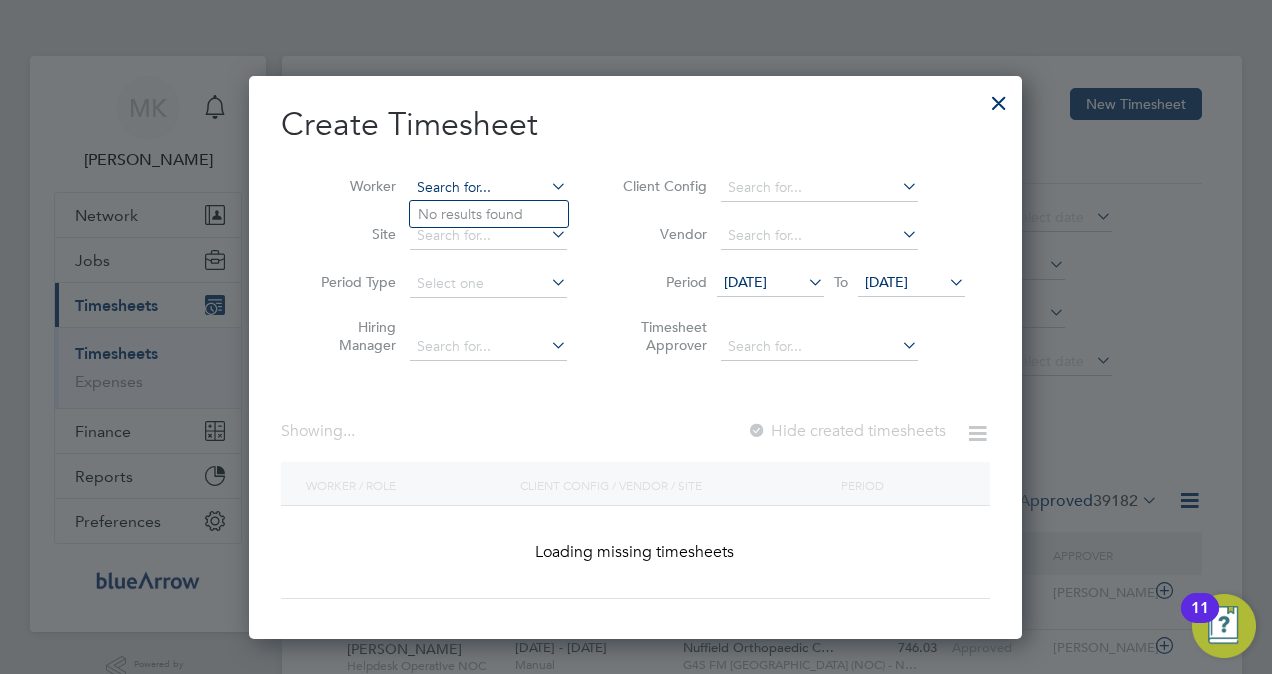 paste on "Taiwo Adisa" 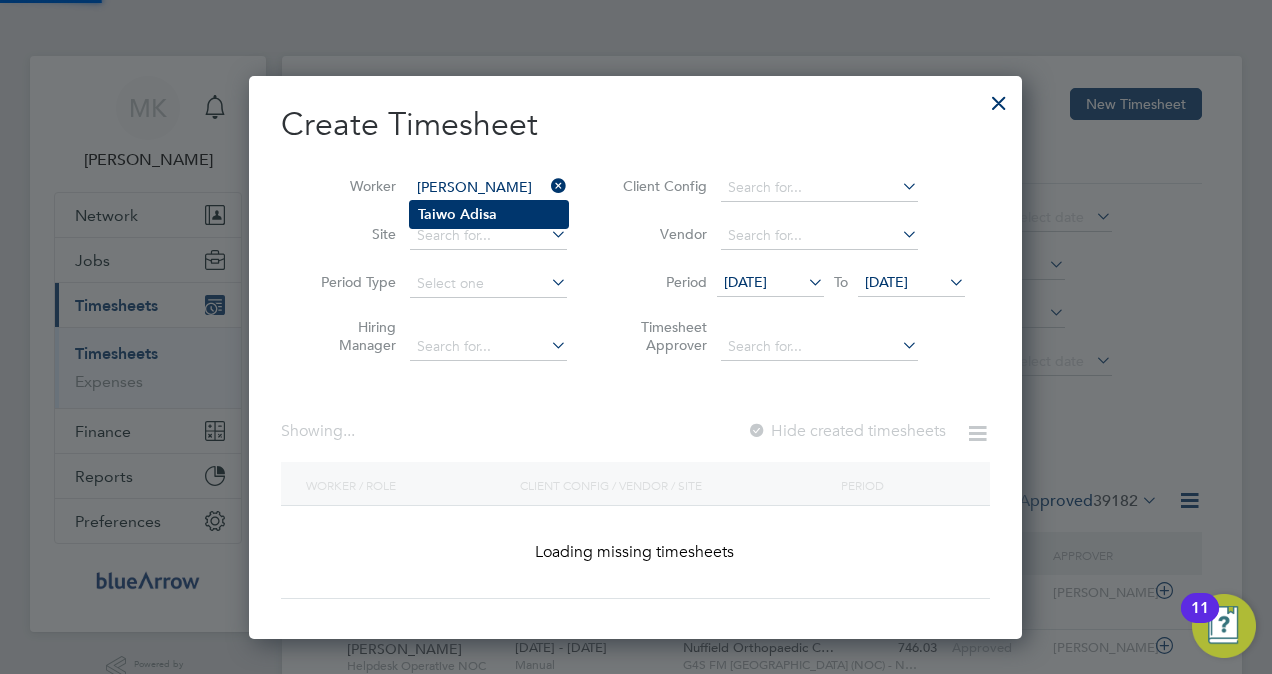 type on "Taiwo Adisa" 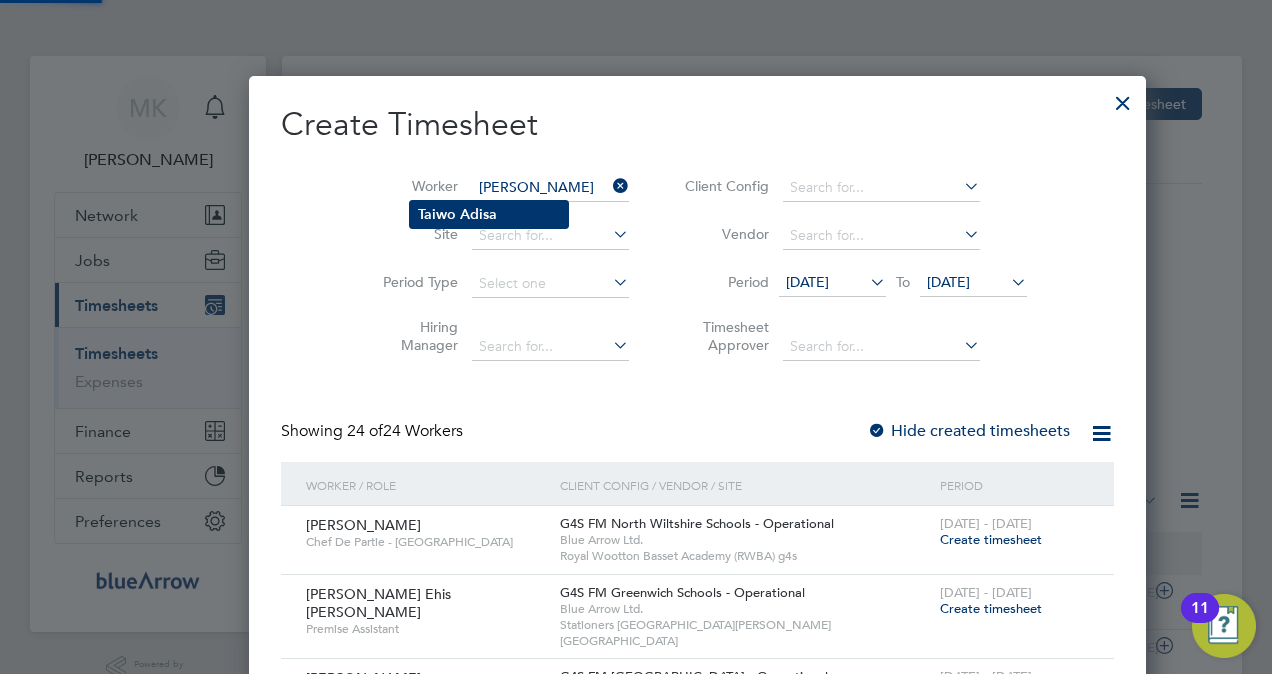 click on "Taiwo" 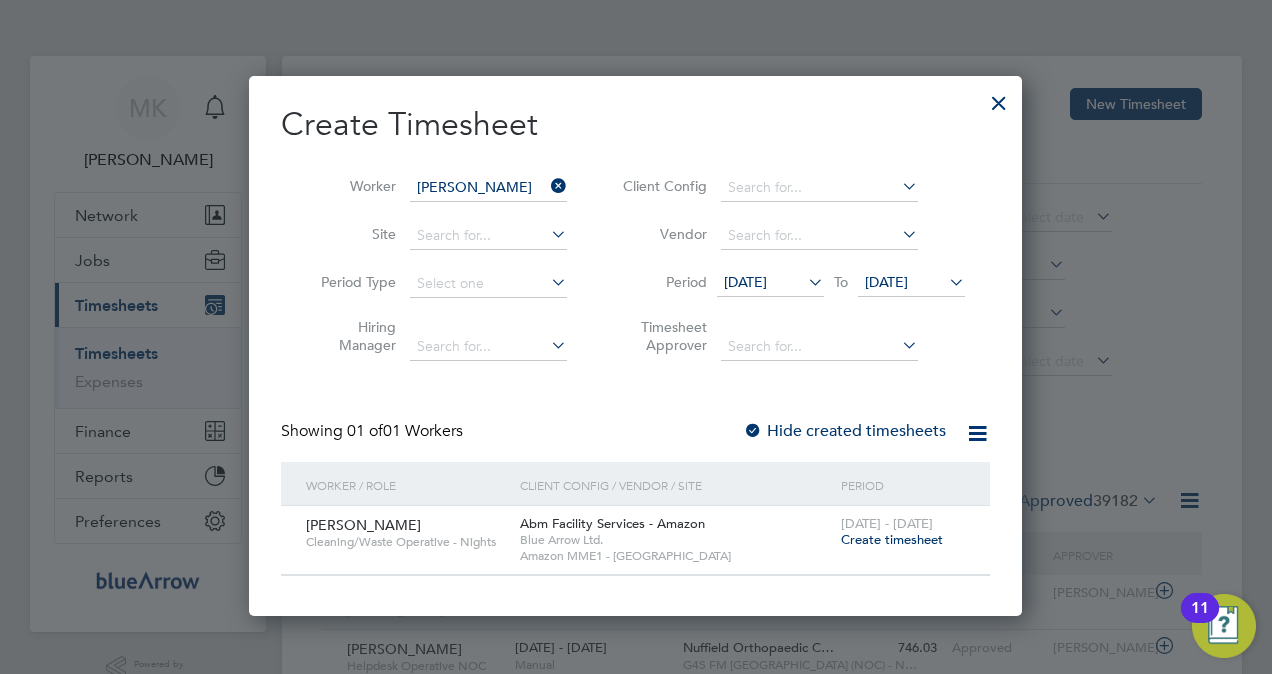 click on "Create timesheet" at bounding box center [892, 539] 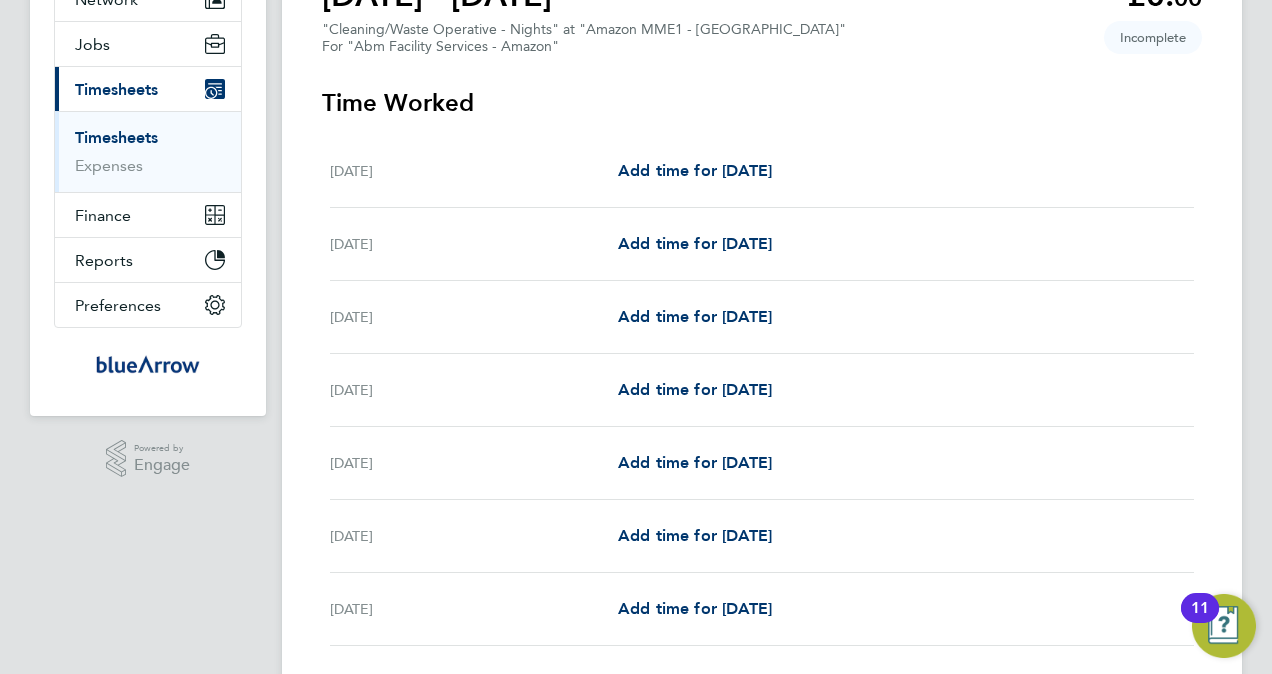 scroll, scrollTop: 300, scrollLeft: 0, axis: vertical 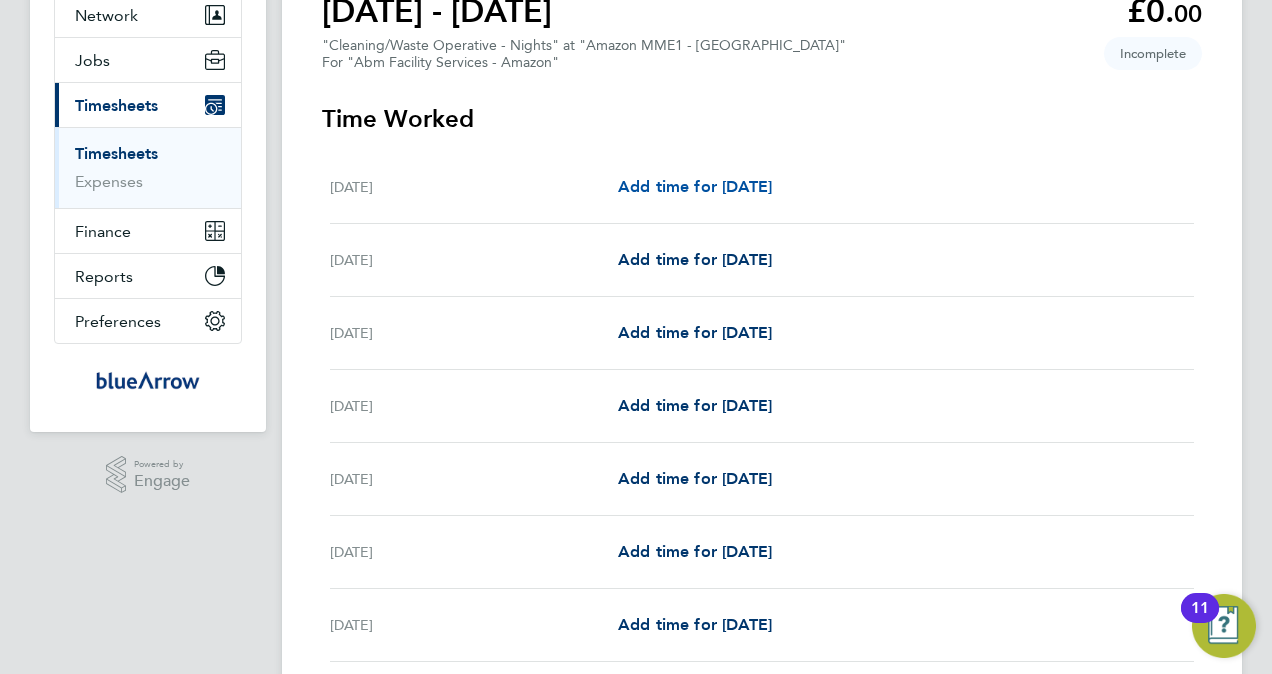 click on "Add time for [DATE]" at bounding box center [695, 186] 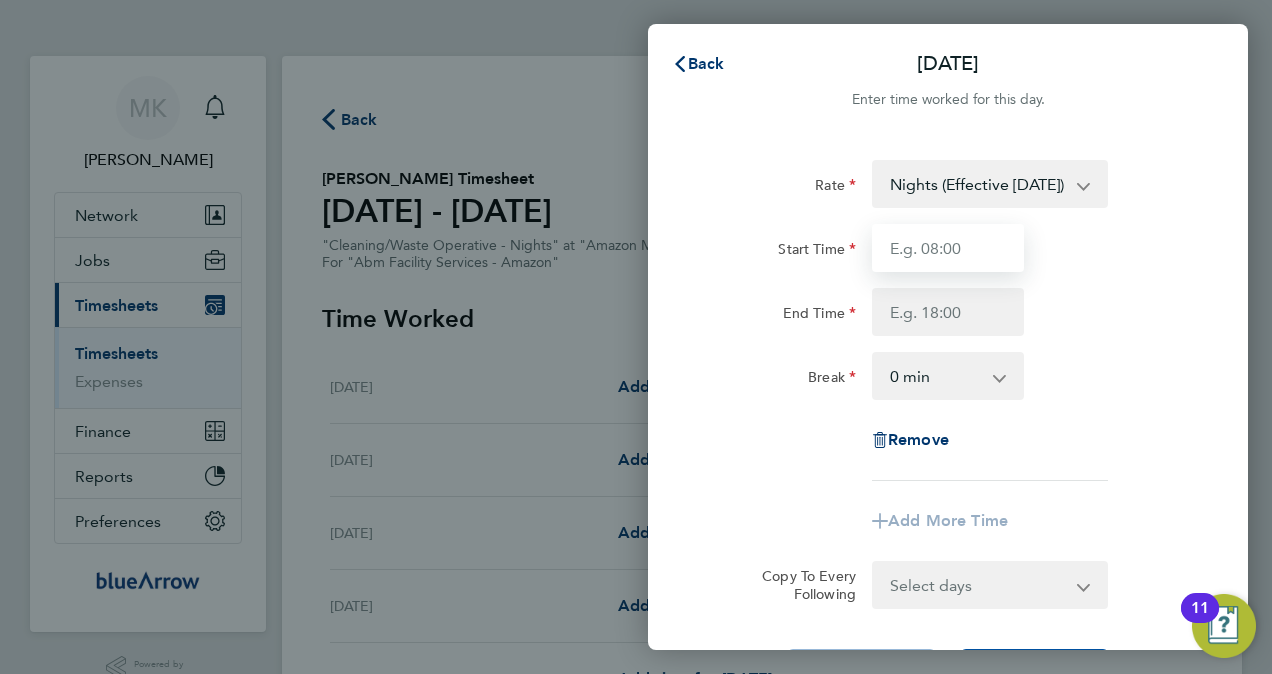 click on "Start Time" at bounding box center (948, 248) 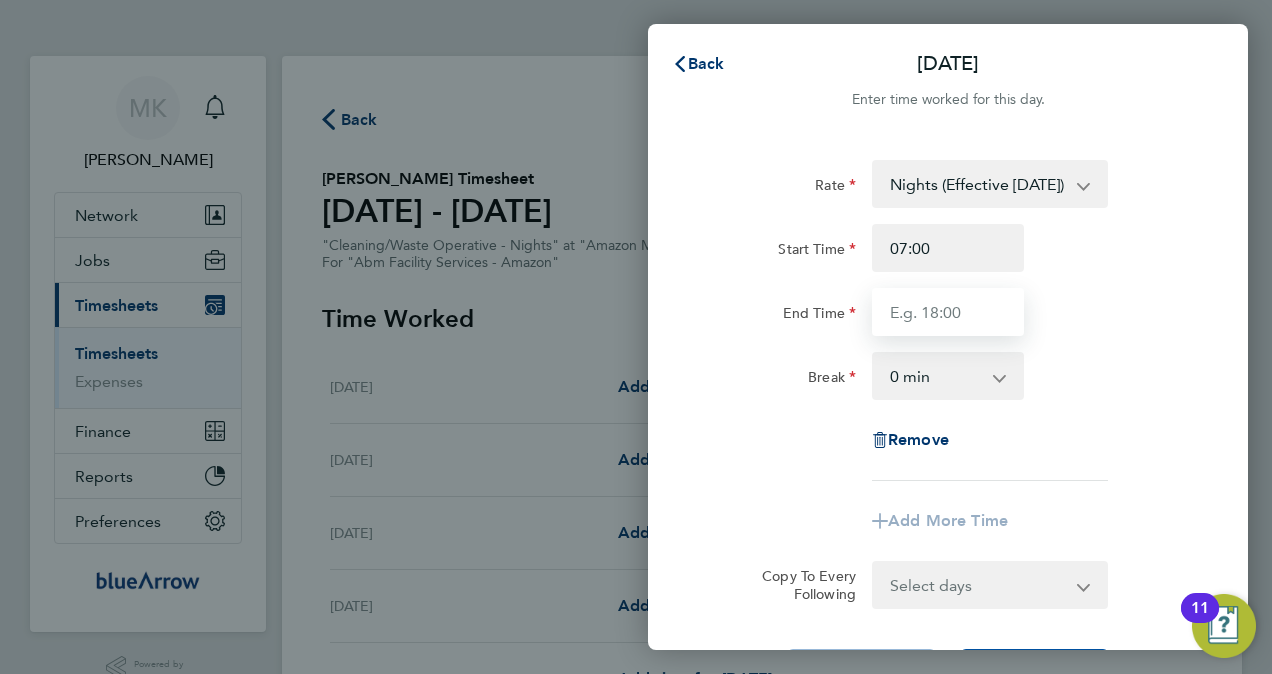 type on "19:00" 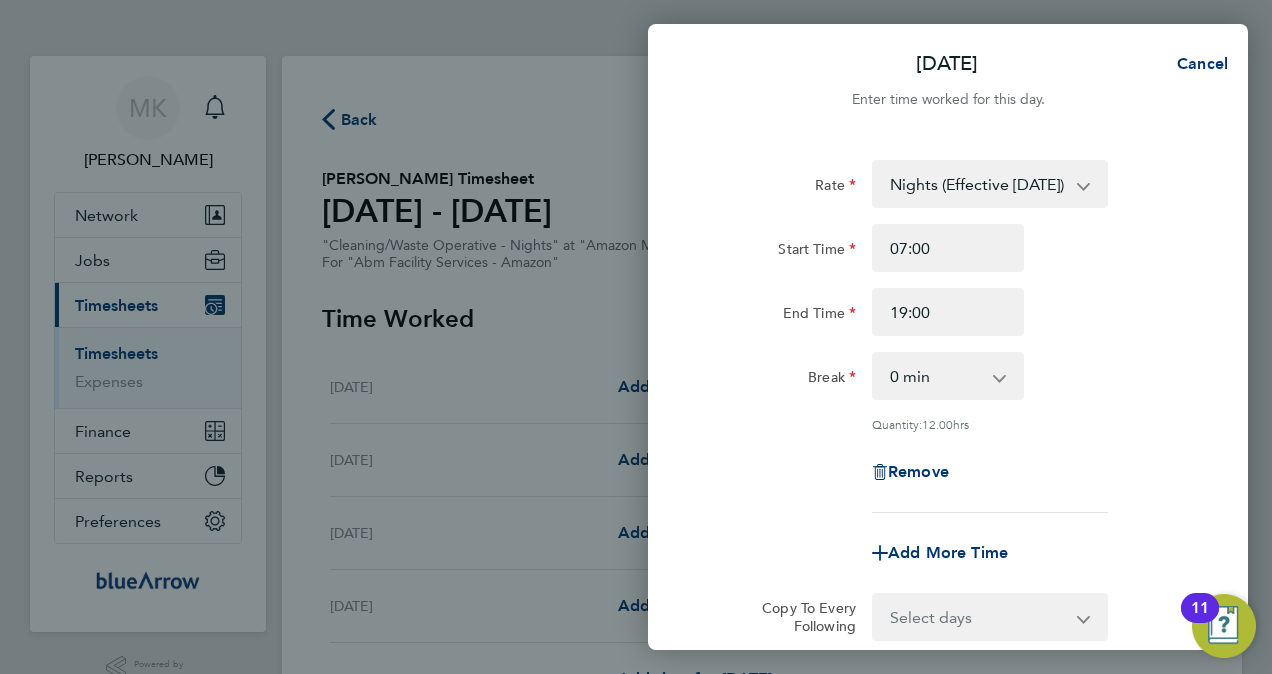click on "0 min   15 min   30 min   45 min   60 min   75 min   90 min" at bounding box center (936, 376) 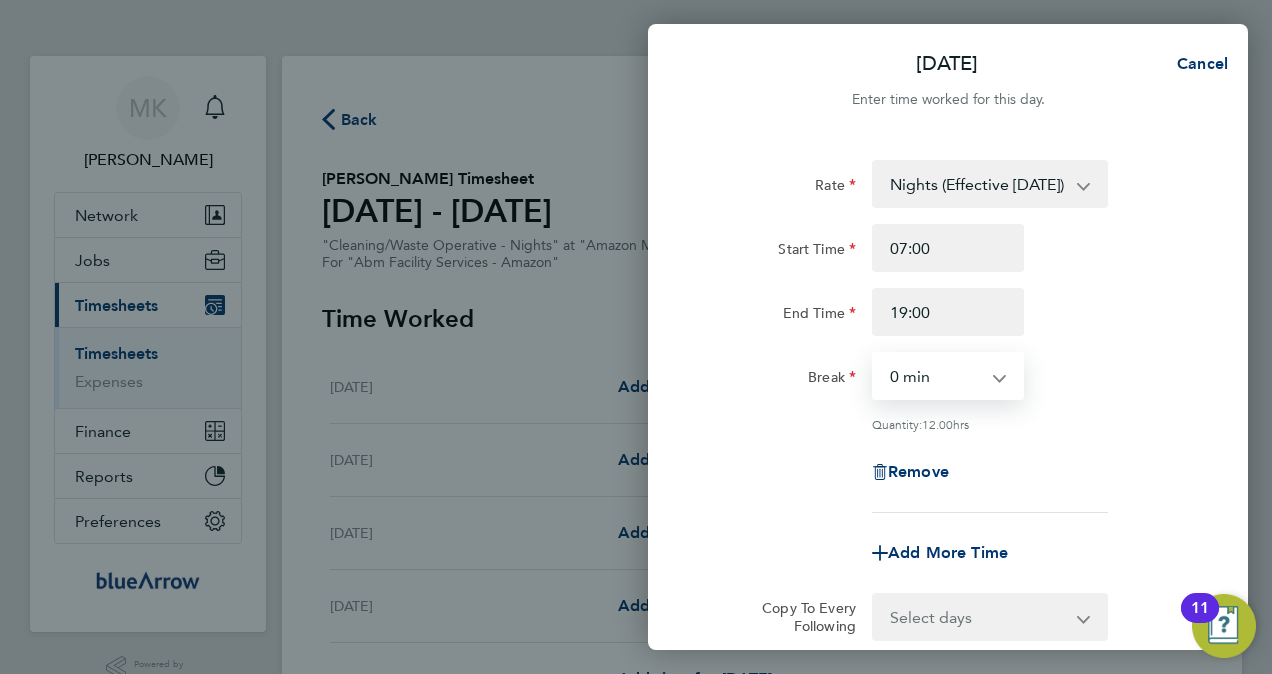 select on "60" 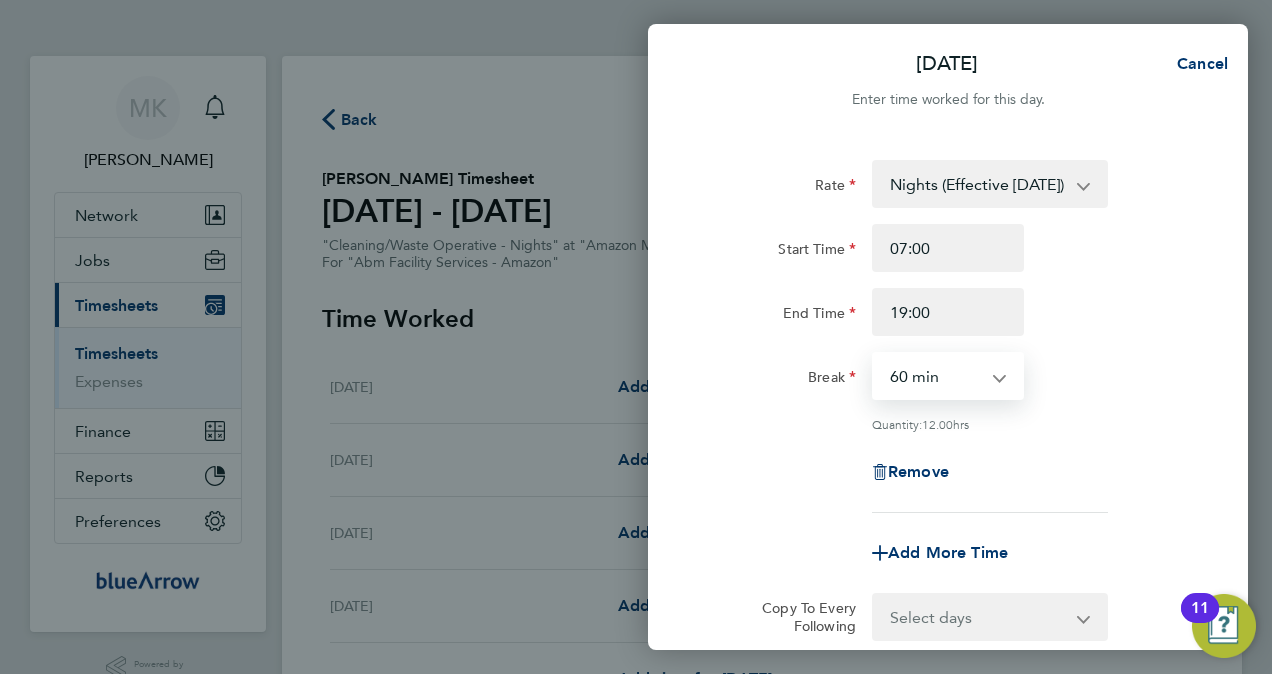 click on "0 min   15 min   30 min   45 min   60 min   75 min   90 min" at bounding box center (936, 376) 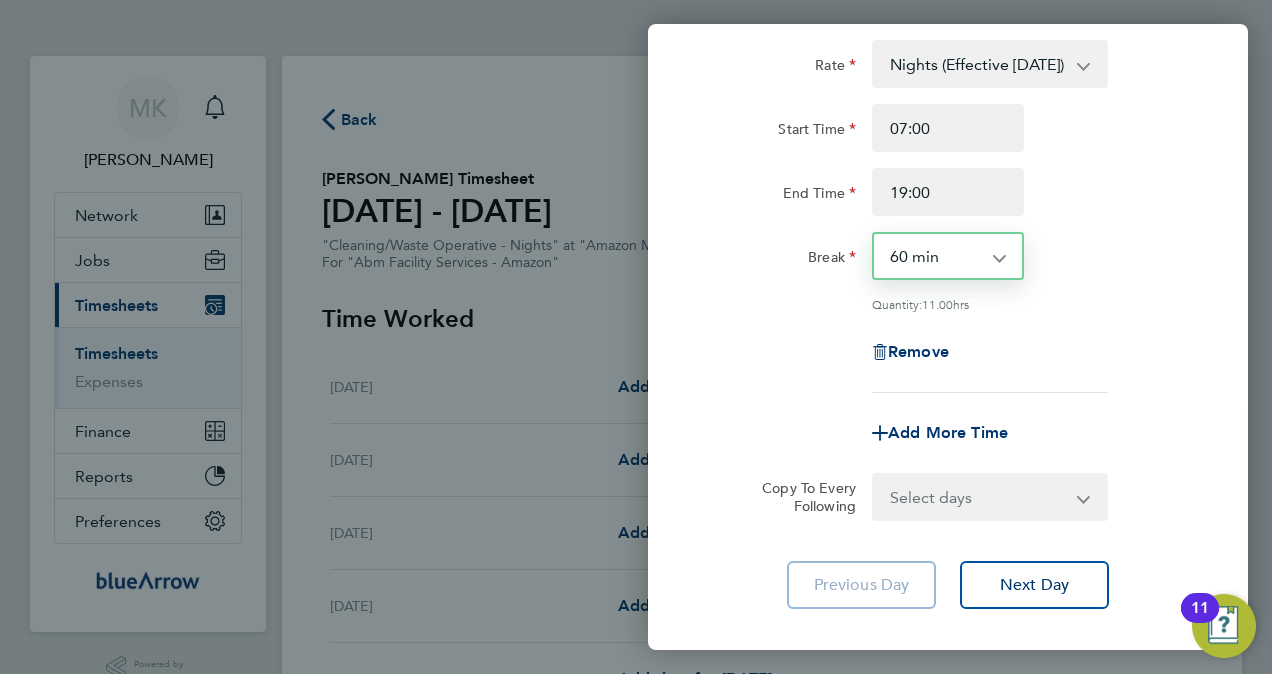 scroll, scrollTop: 229, scrollLeft: 0, axis: vertical 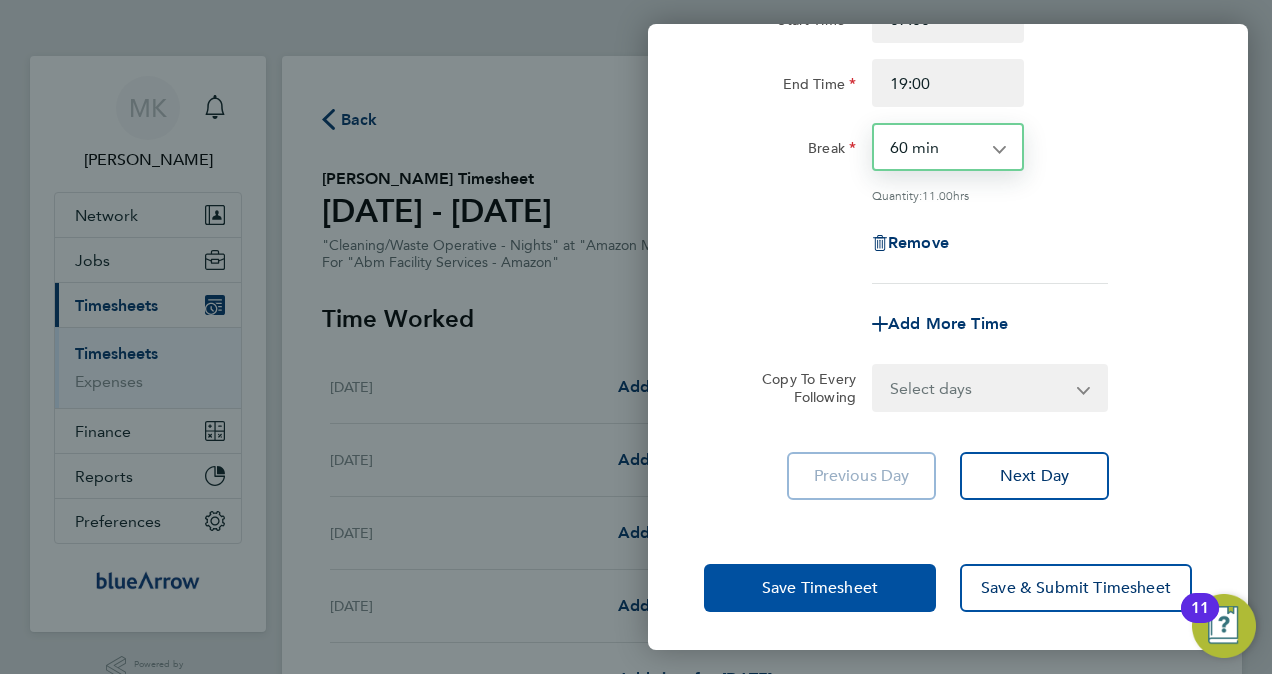 click on "Save Timesheet" 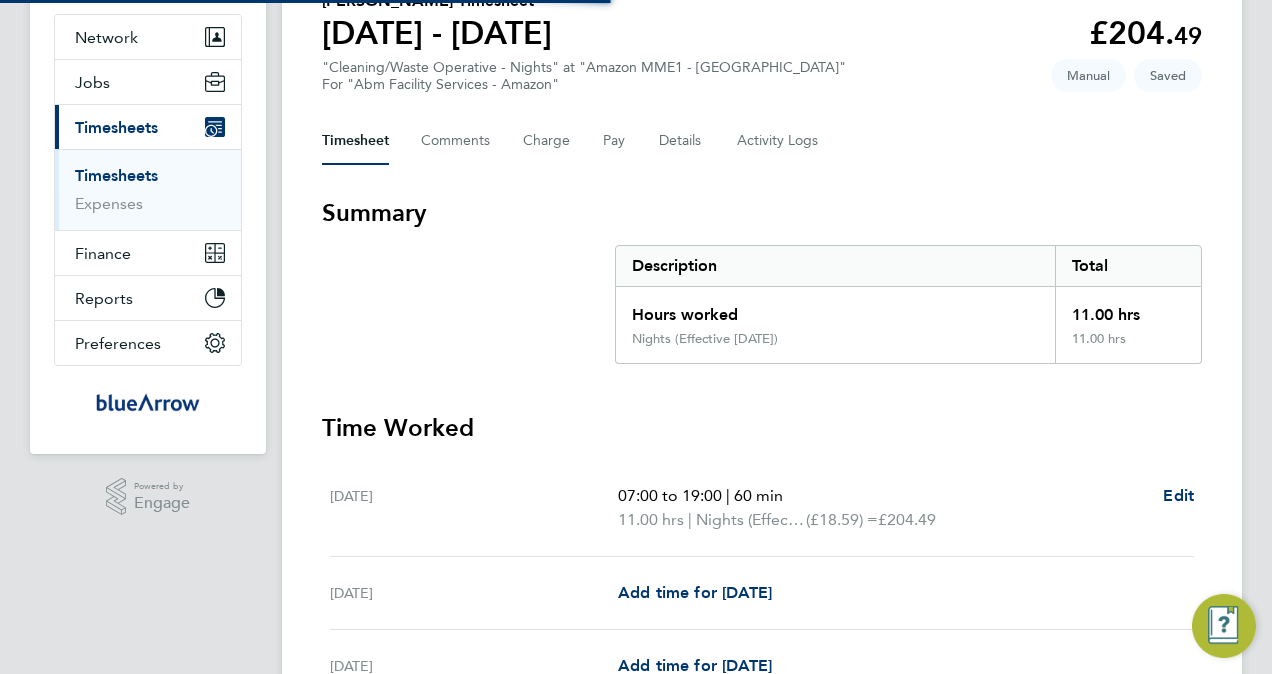 scroll, scrollTop: 500, scrollLeft: 0, axis: vertical 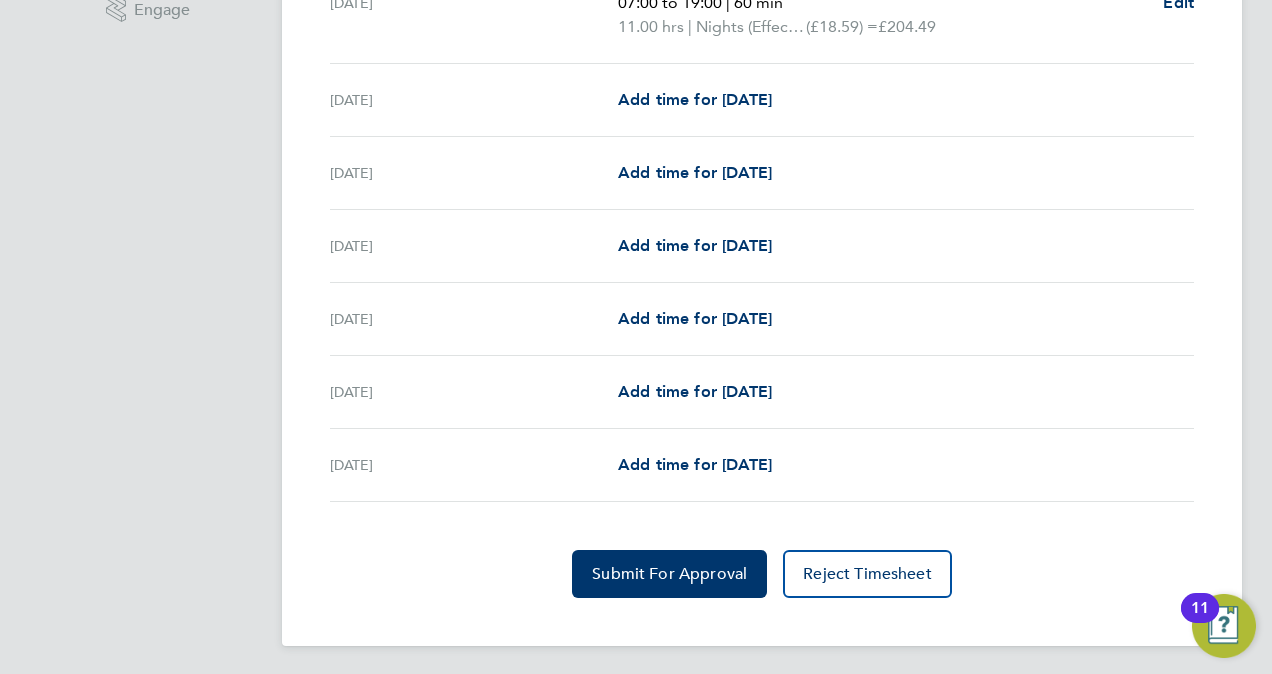 click on "Thu 10 Jul   Add time for Thu 10 Jul   Add time for Thu 10 Jul" at bounding box center [762, 392] 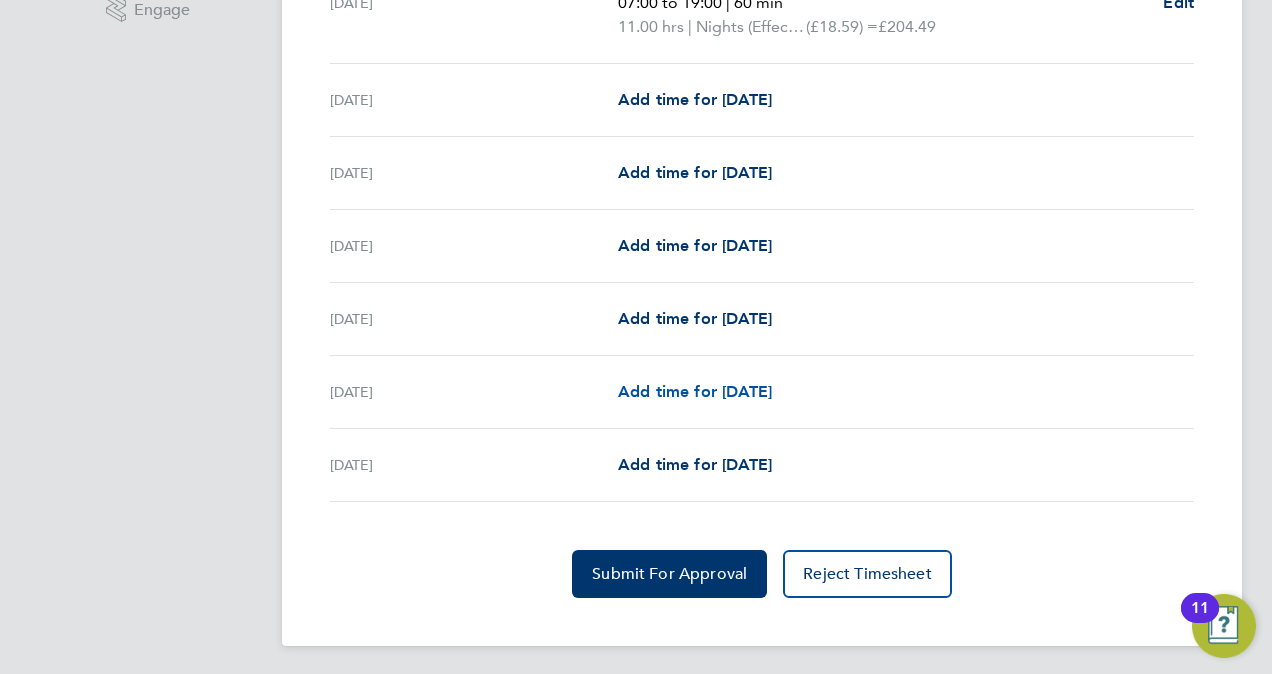 click on "Add time for [DATE]" at bounding box center (695, 391) 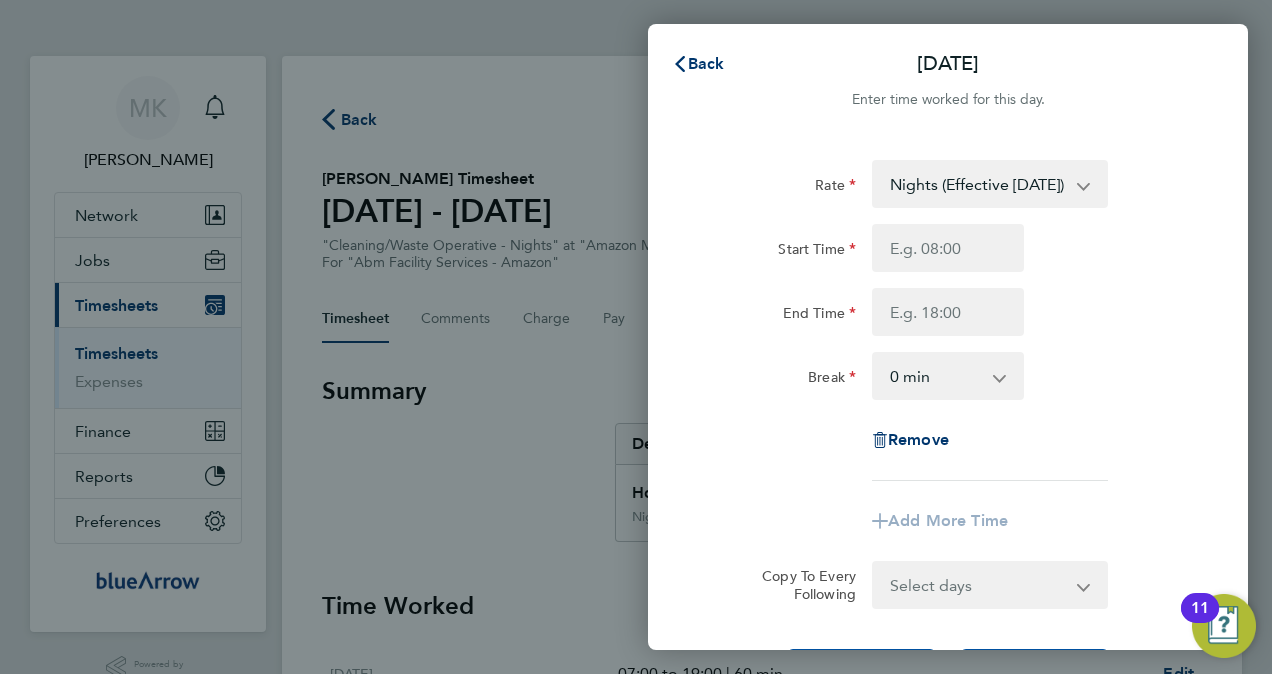 scroll, scrollTop: 0, scrollLeft: 0, axis: both 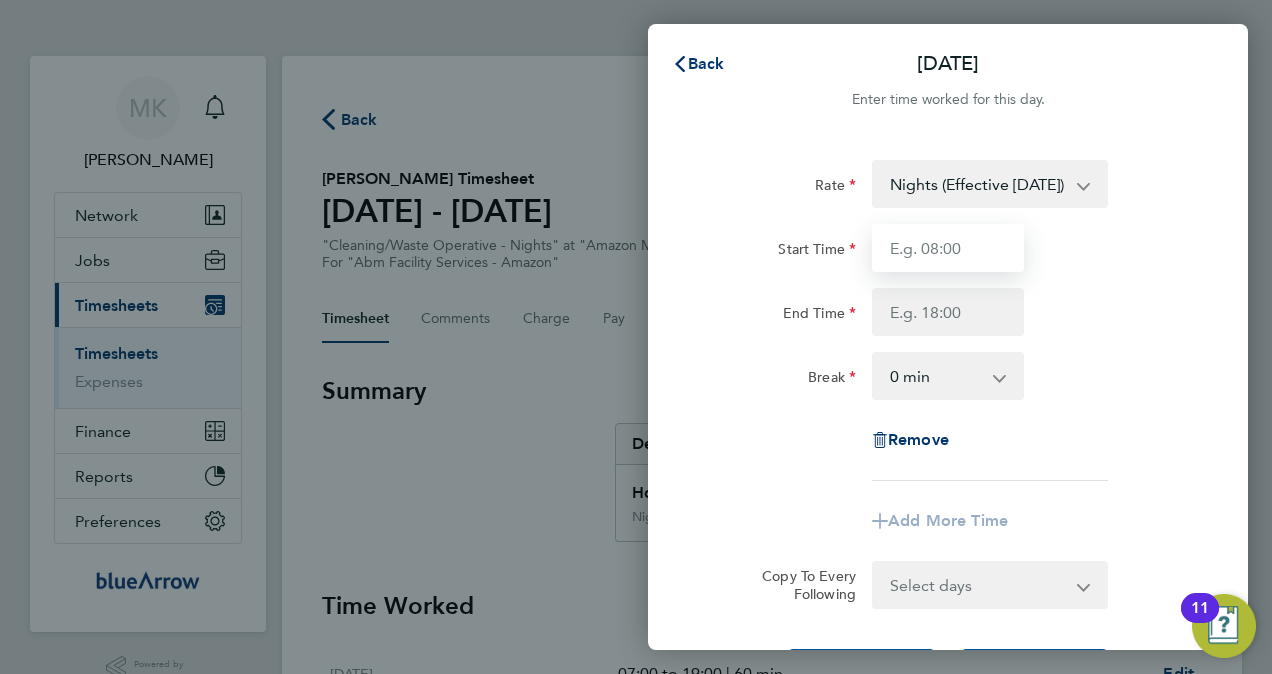 click on "Start Time" at bounding box center (948, 248) 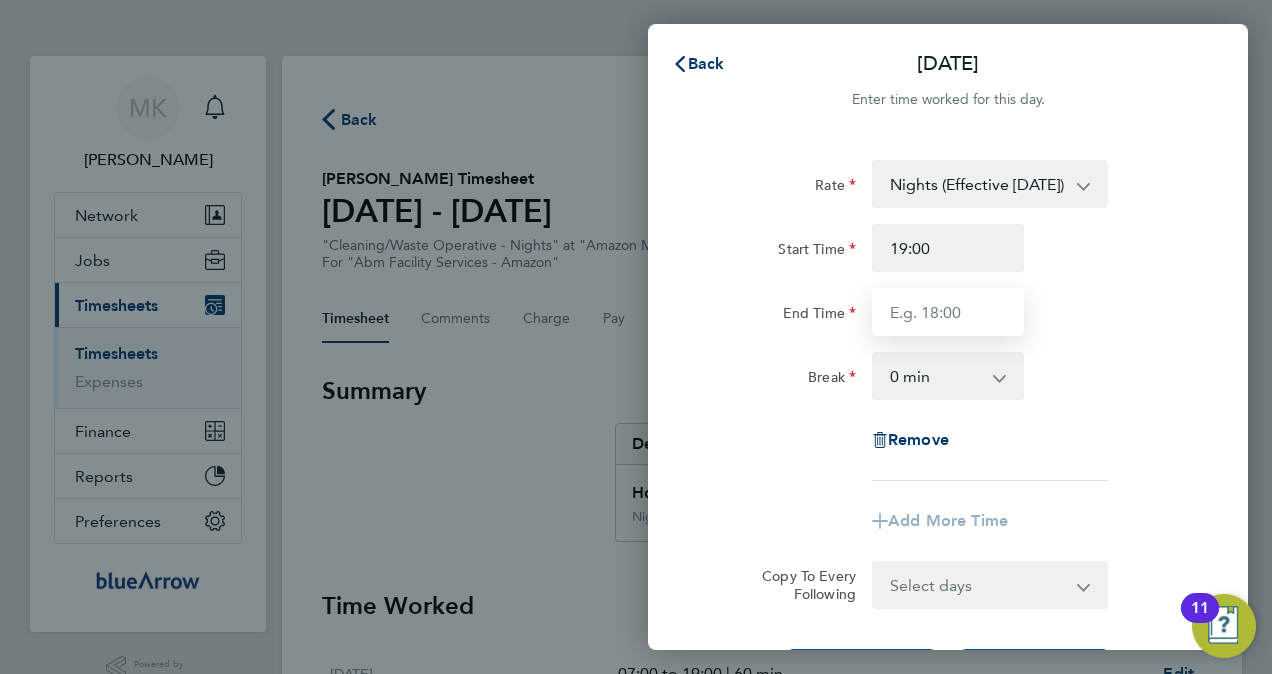 click on "End Time" at bounding box center [948, 312] 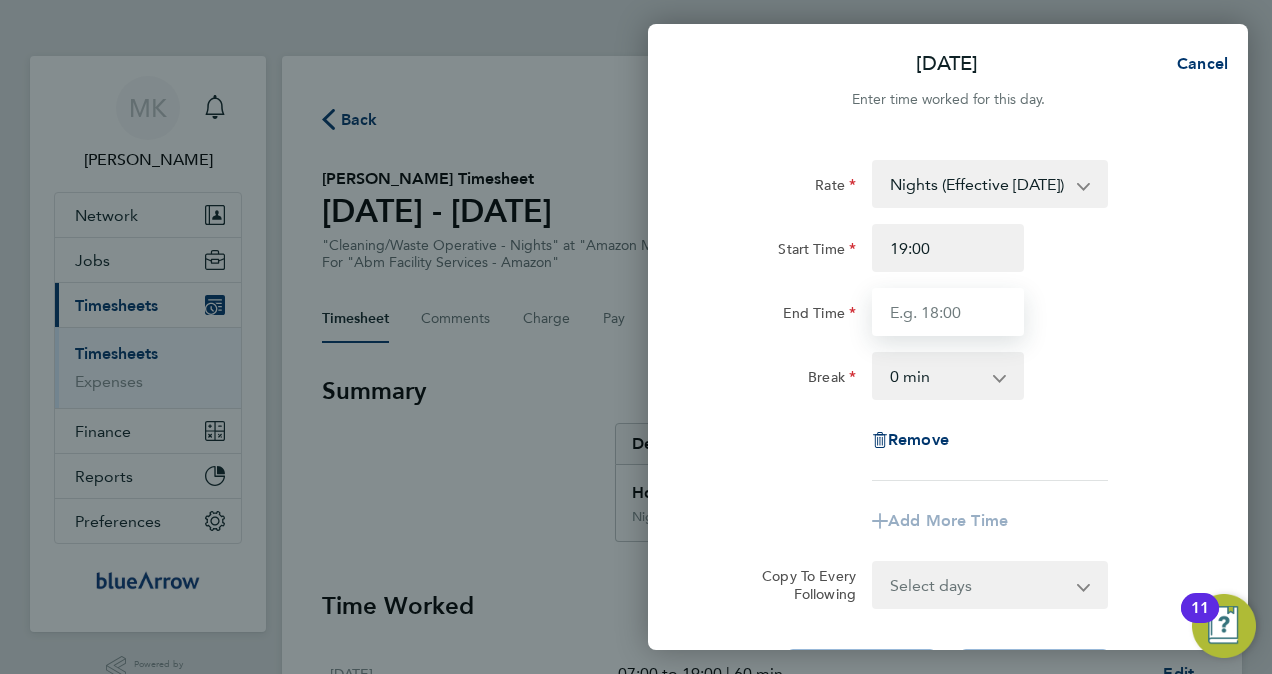 type on "07:00" 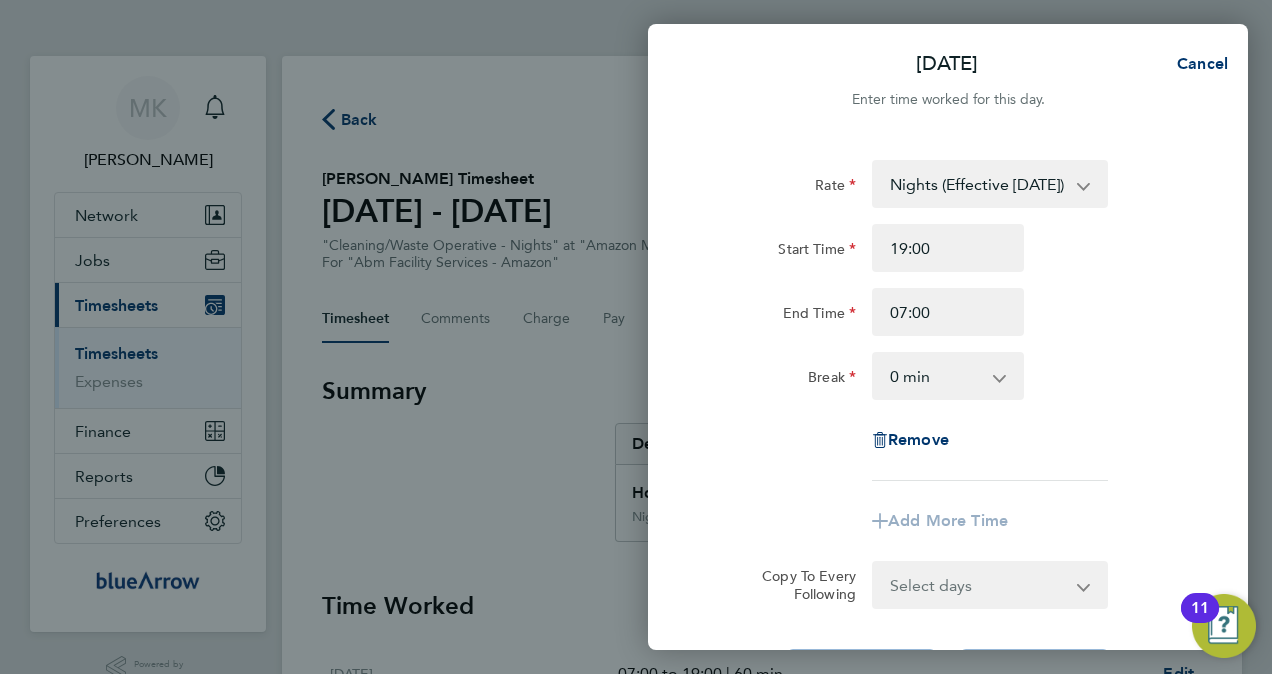 click on "0 min   15 min   30 min   45 min   60 min   75 min   90 min" at bounding box center [936, 376] 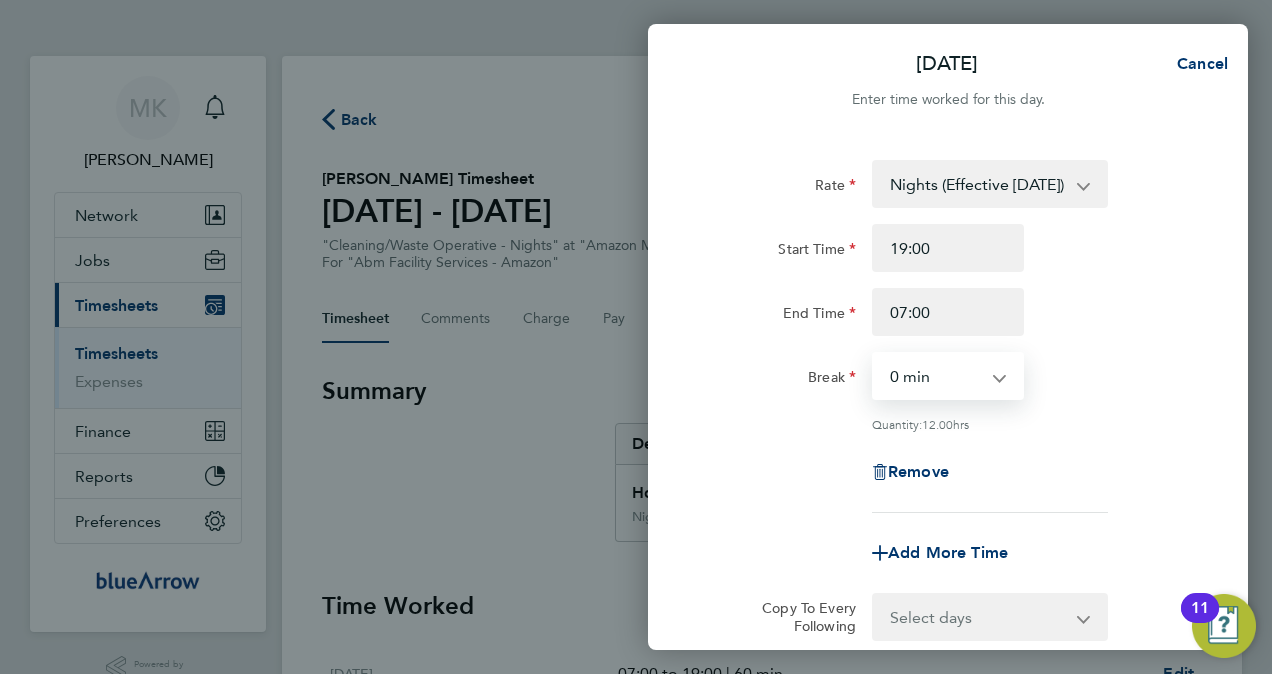 select on "60" 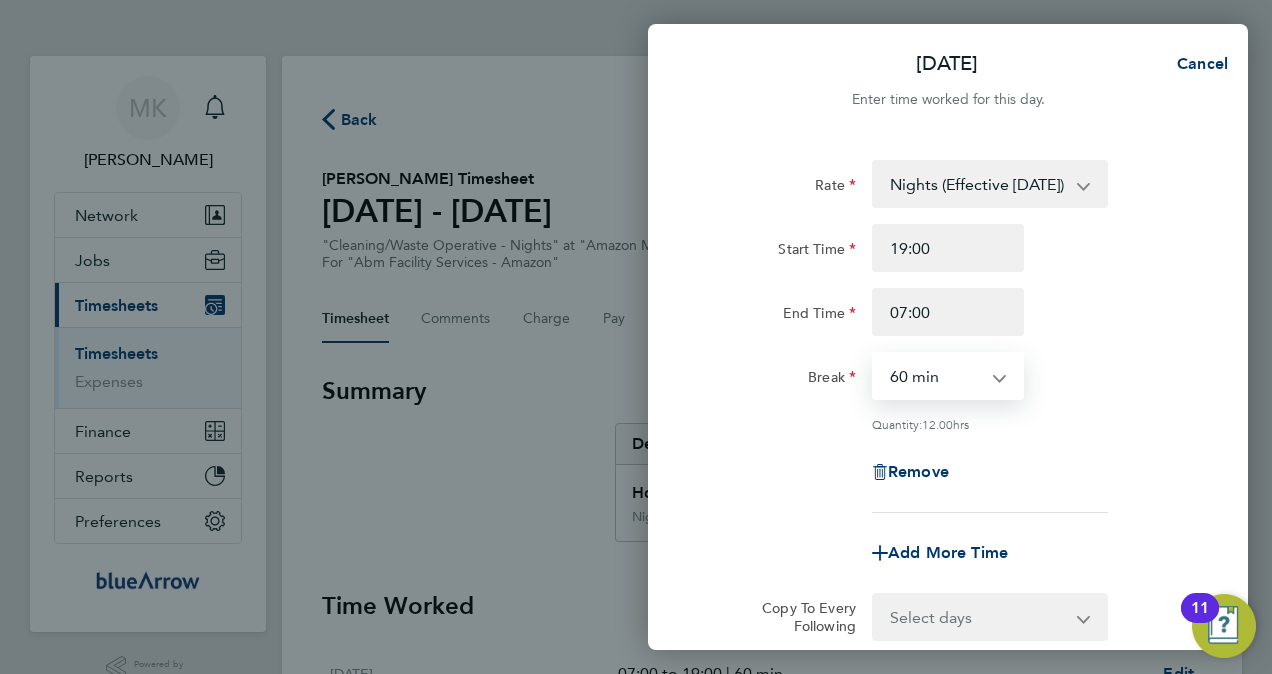 click on "0 min   15 min   30 min   45 min   60 min   75 min   90 min" at bounding box center [936, 376] 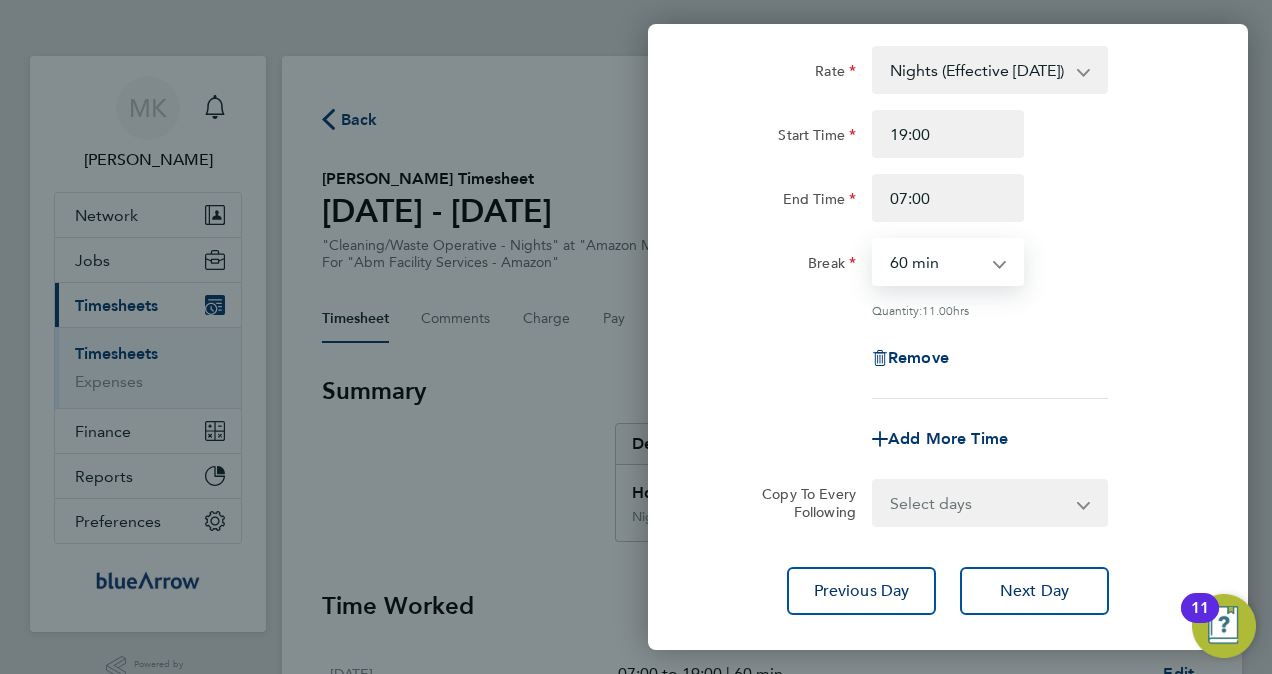 scroll, scrollTop: 200, scrollLeft: 0, axis: vertical 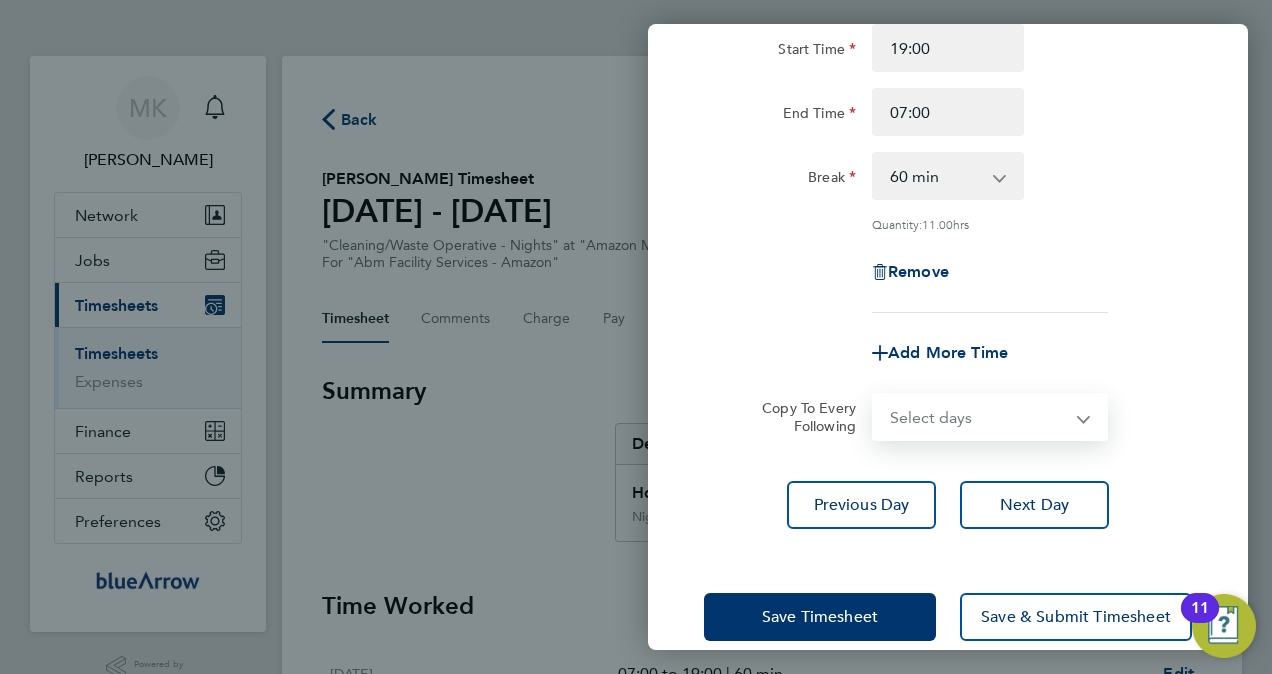 click on "Select days   Friday" at bounding box center (979, 417) 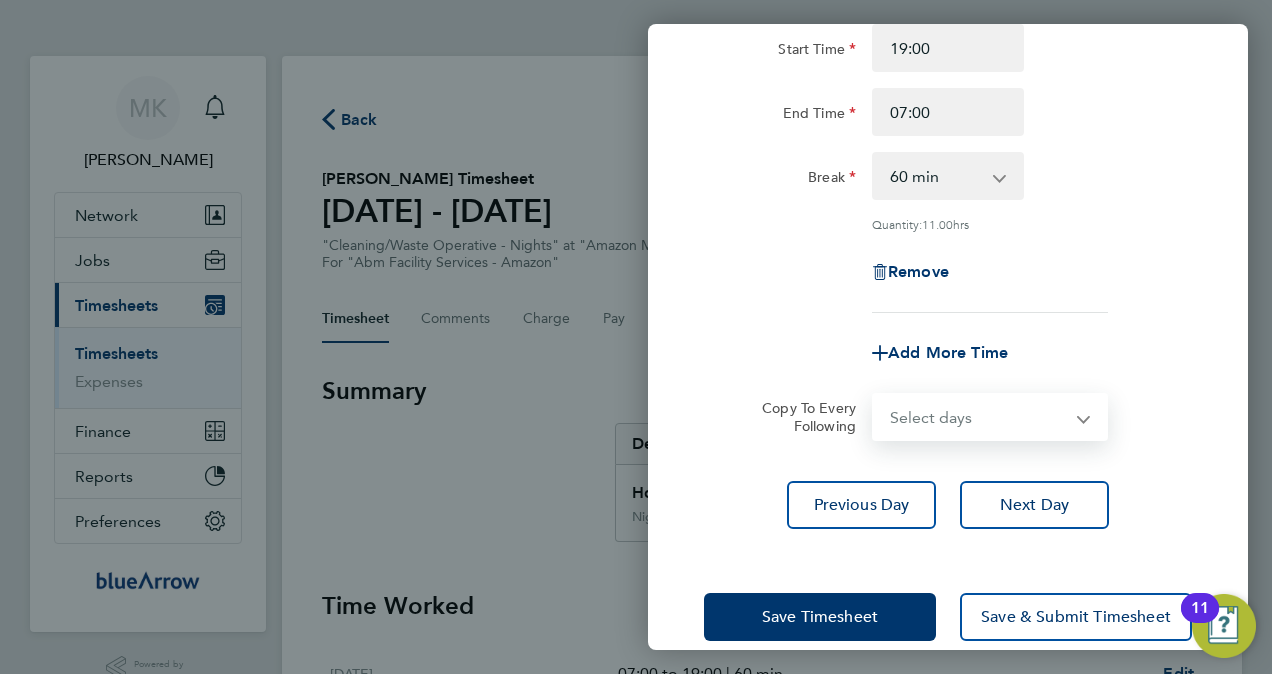 select on "FRI" 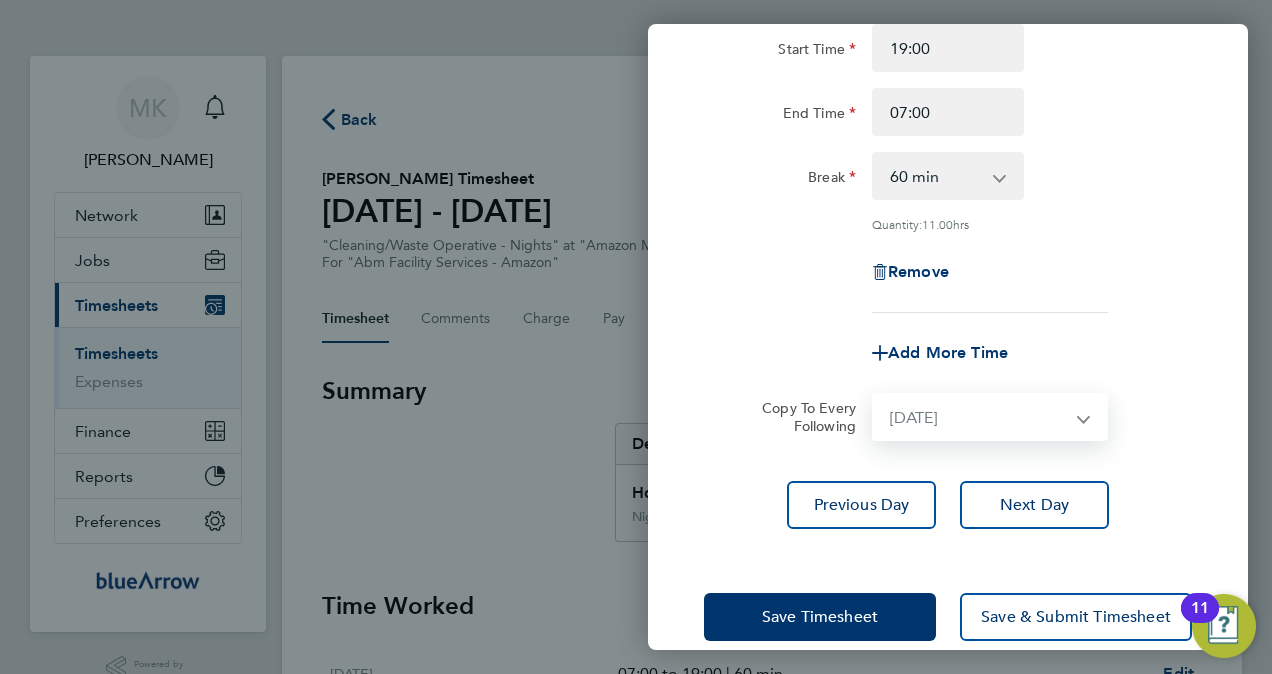 click on "Select days   Friday" at bounding box center (979, 417) 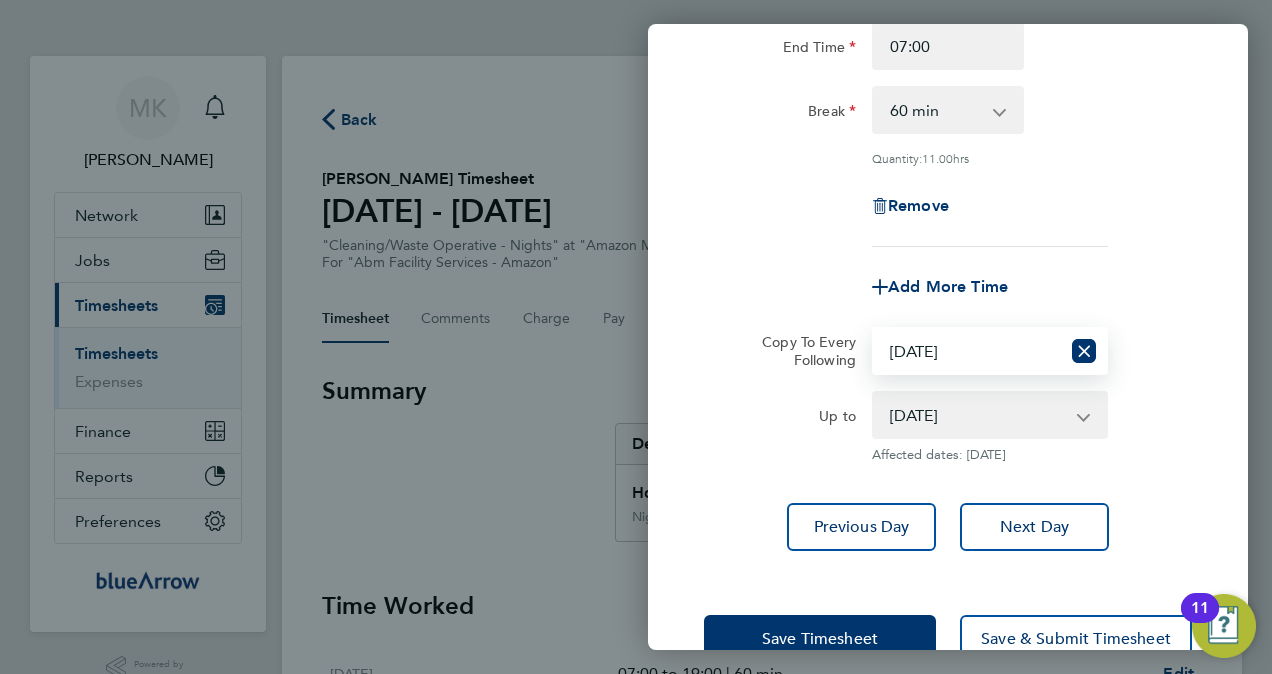 scroll, scrollTop: 317, scrollLeft: 0, axis: vertical 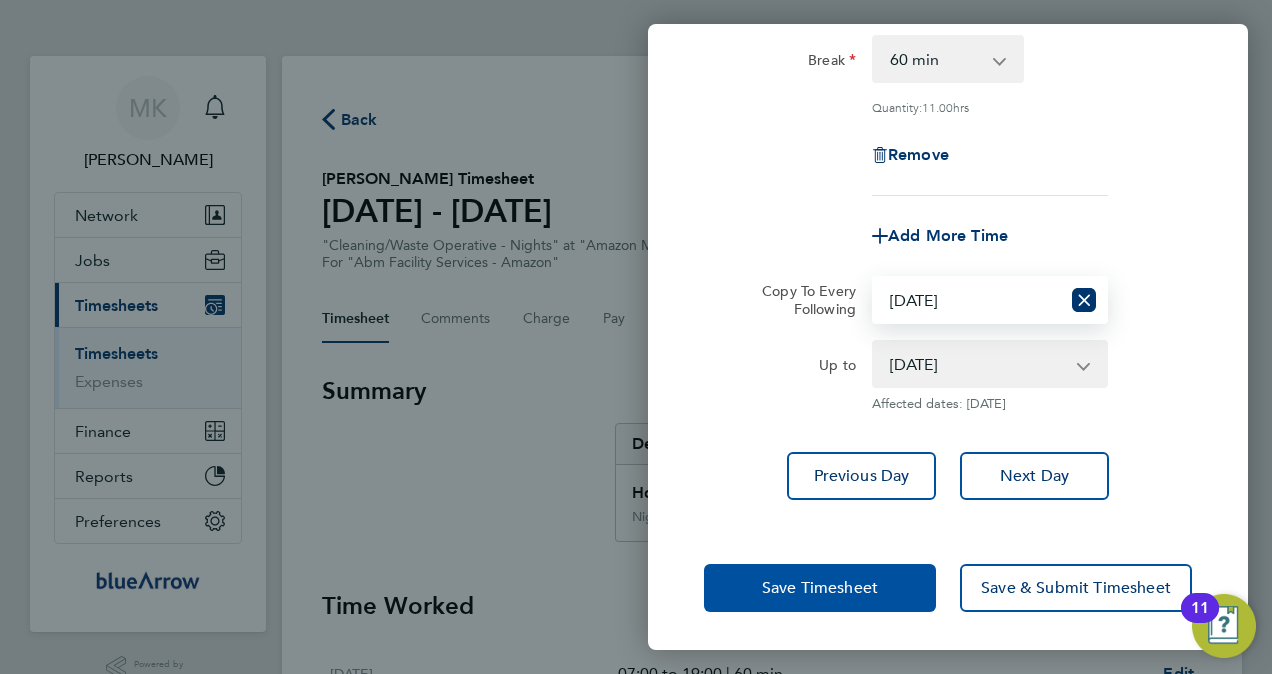 click on "Save Timesheet" 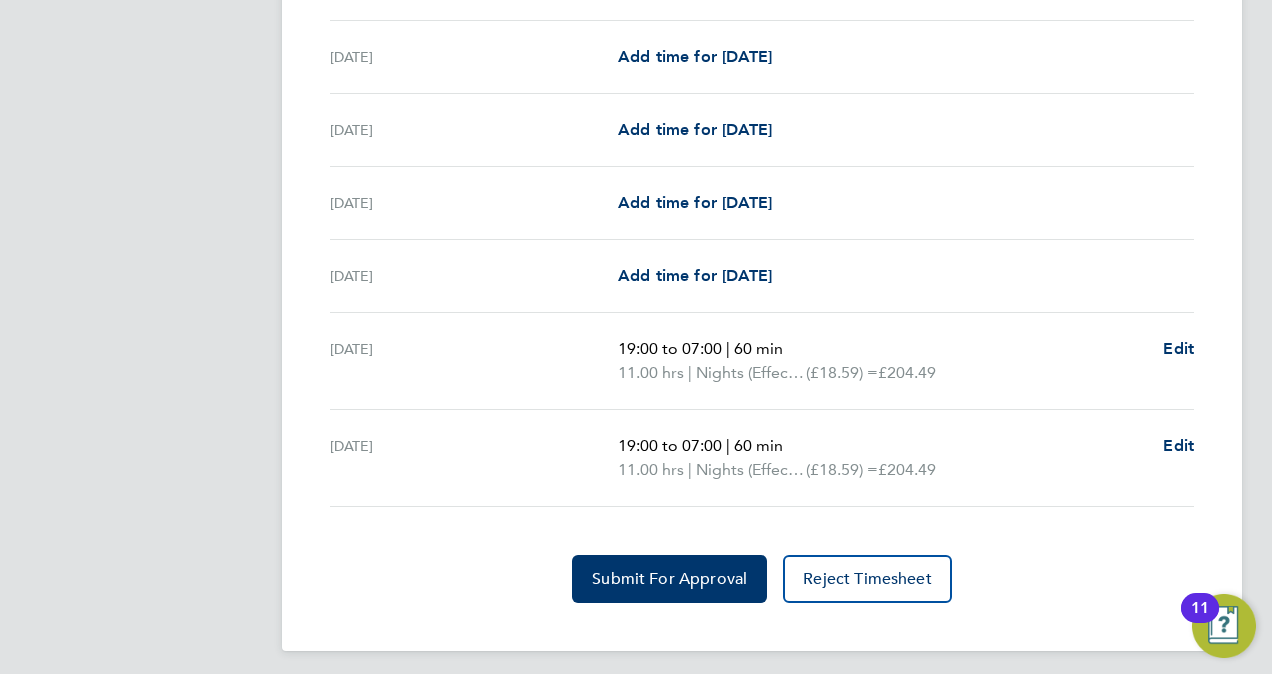 scroll, scrollTop: 719, scrollLeft: 0, axis: vertical 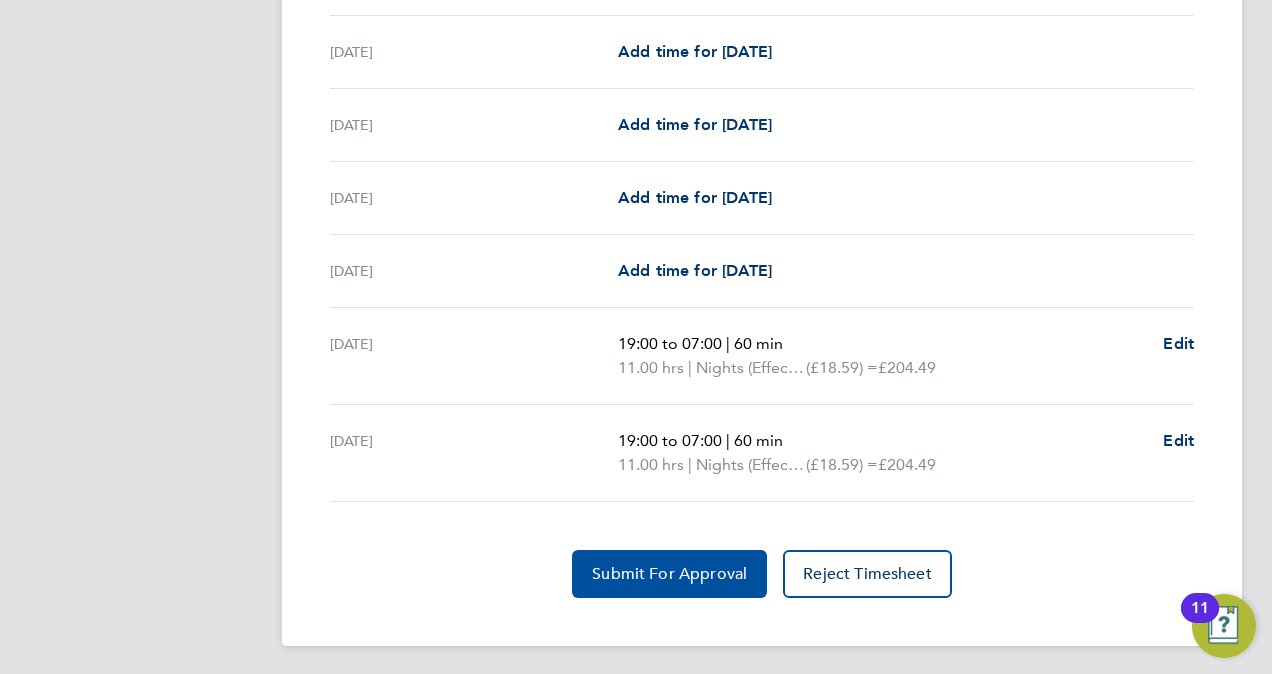 click on "Submit For Approval" 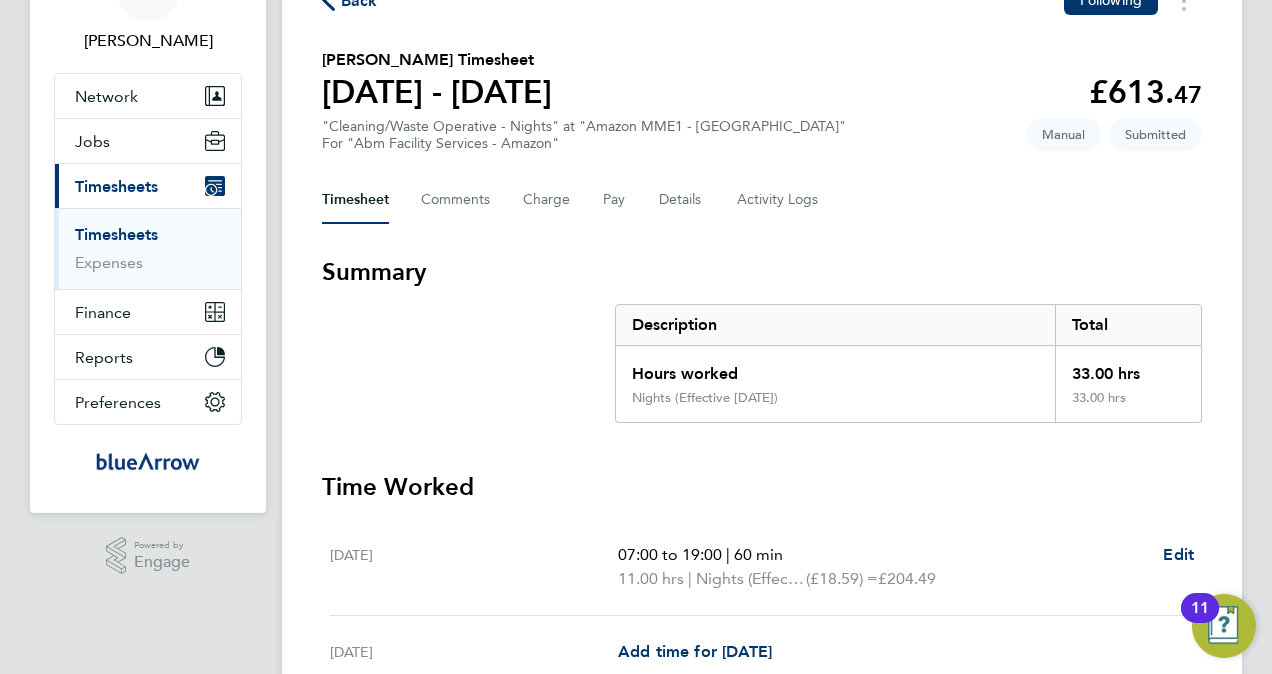 scroll, scrollTop: 0, scrollLeft: 0, axis: both 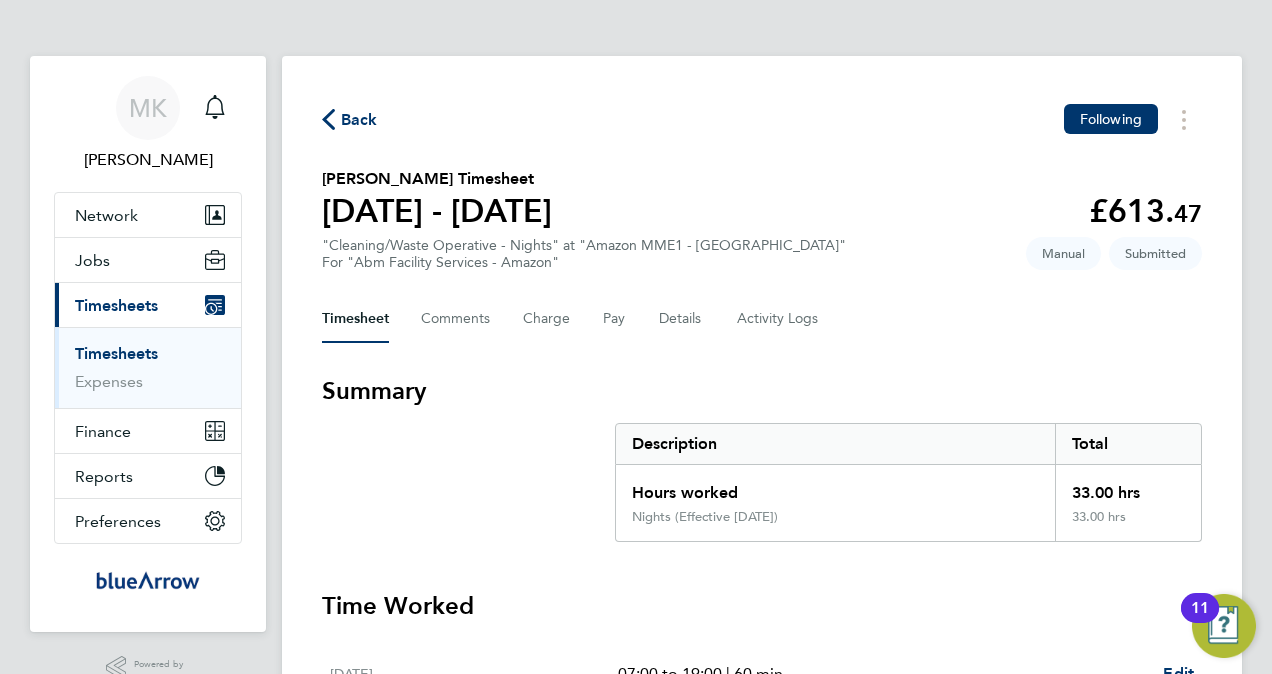 click on "Timesheets" at bounding box center (116, 353) 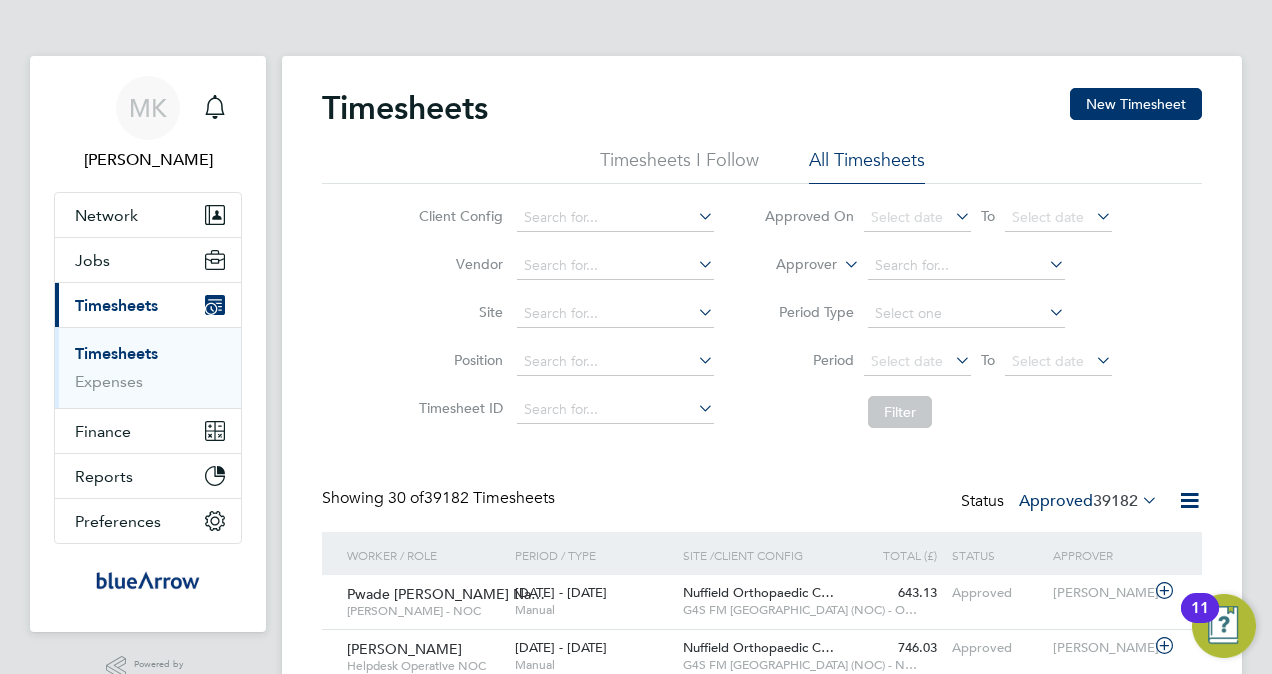 scroll, scrollTop: 10, scrollLeft: 10, axis: both 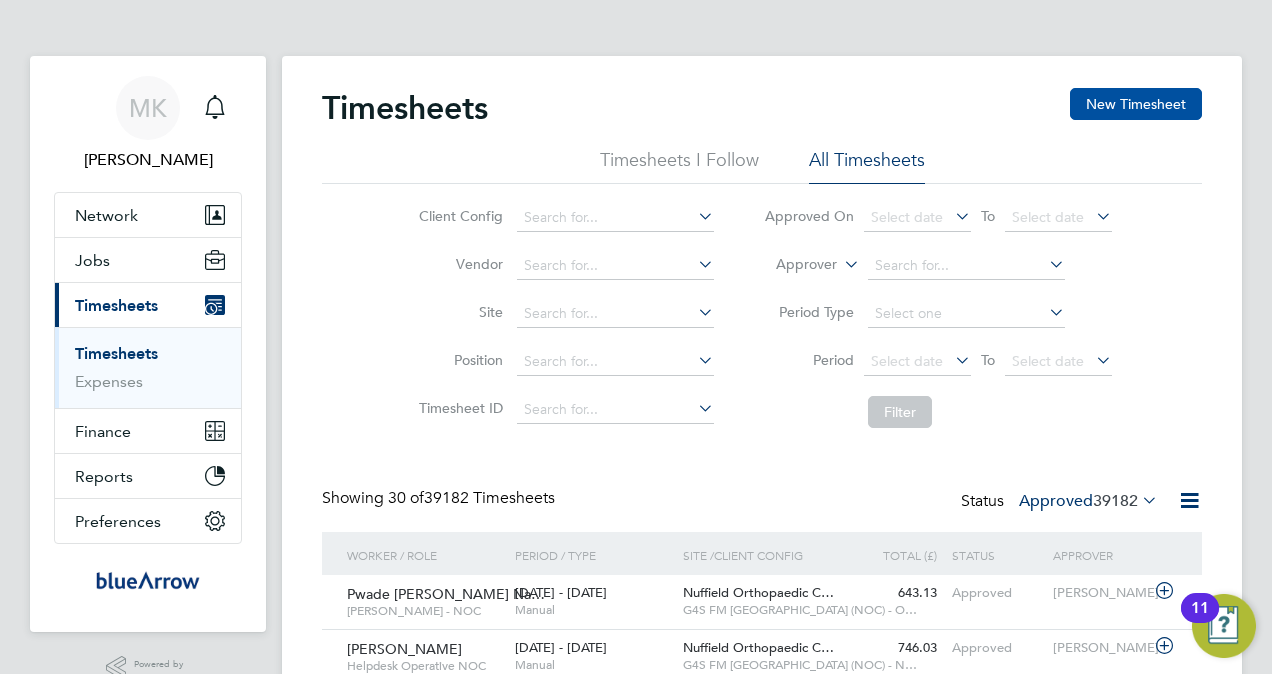 click on "New Timesheet" 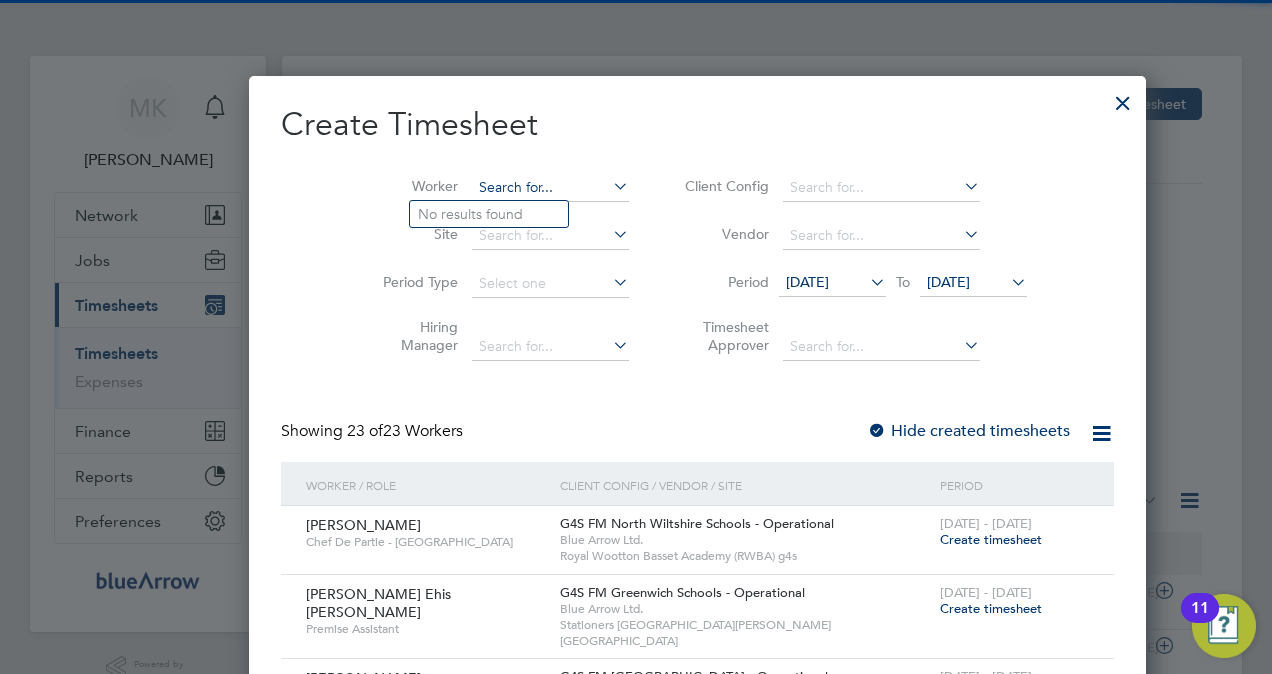 click at bounding box center (550, 188) 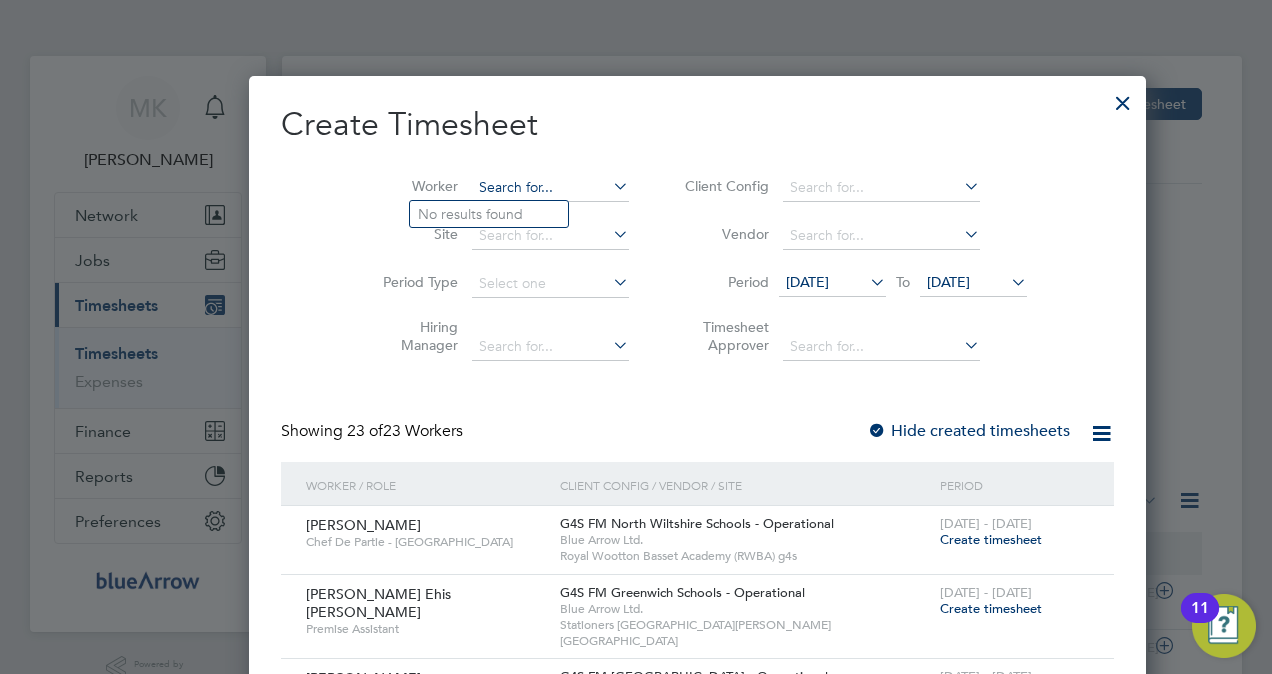paste on "Sheyi Ajayi" 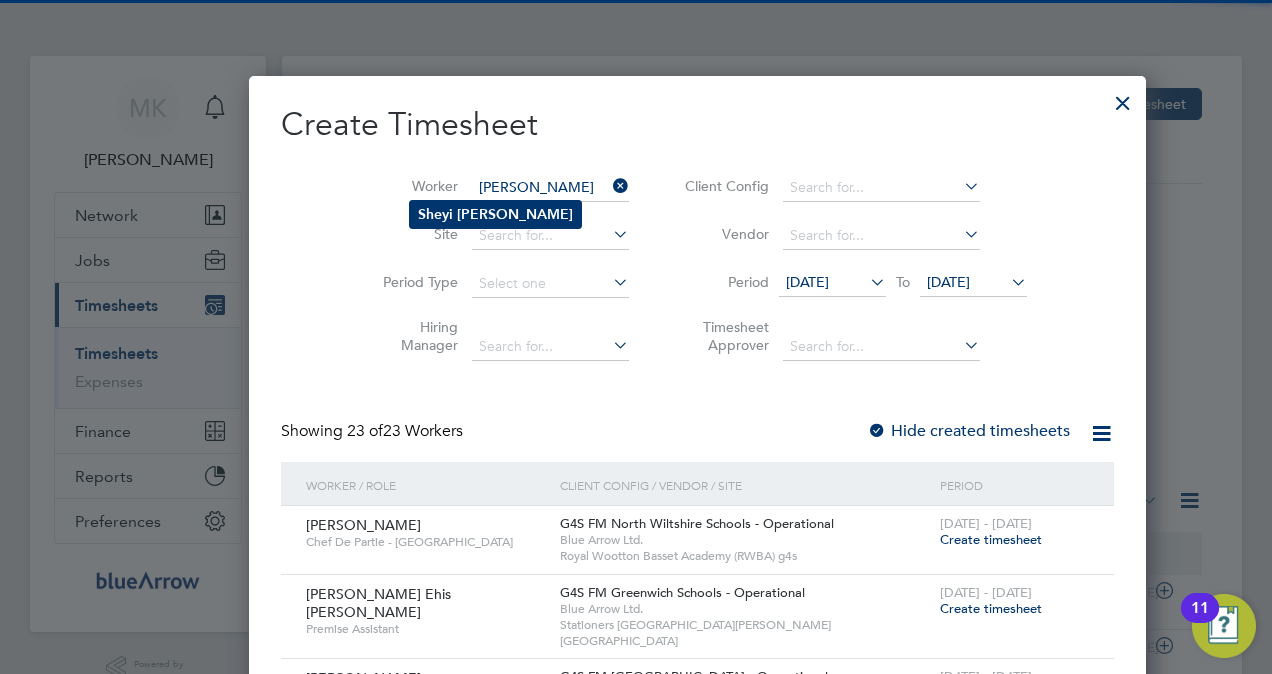 type on "Sheyi Ajayi" 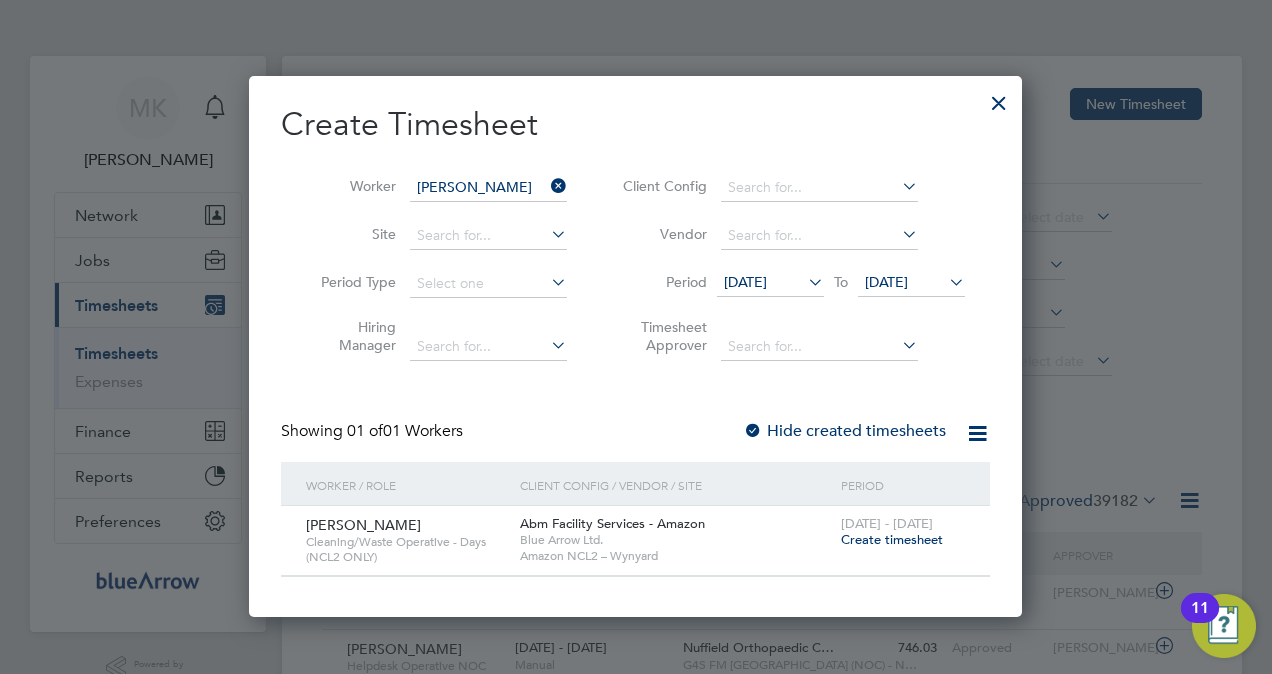 click on "Create timesheet" at bounding box center [892, 539] 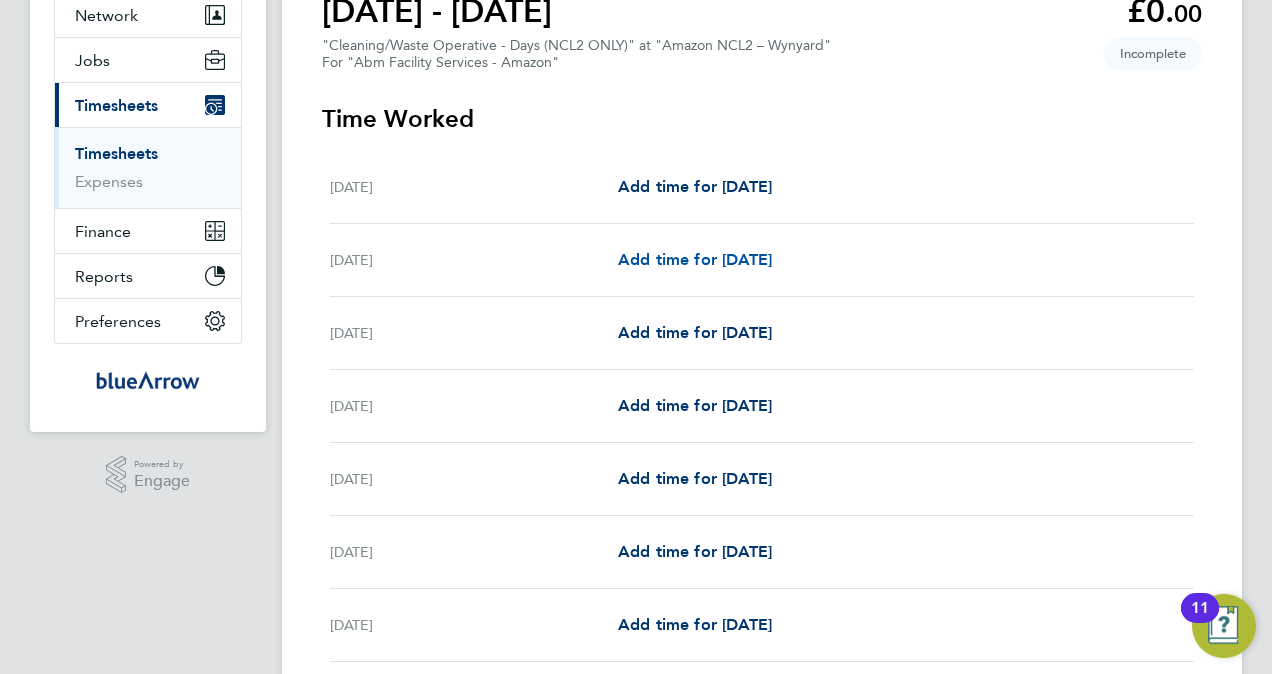click on "Add time for [DATE]" at bounding box center [695, 259] 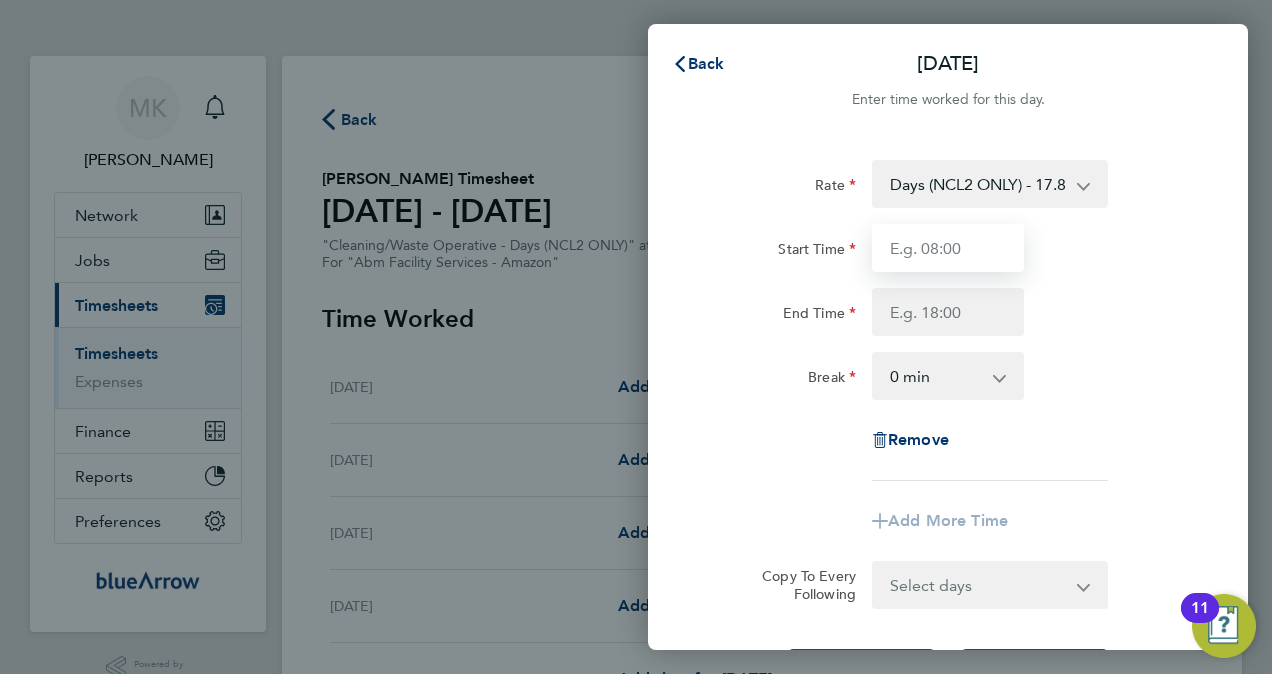 click on "Start Time" at bounding box center (948, 248) 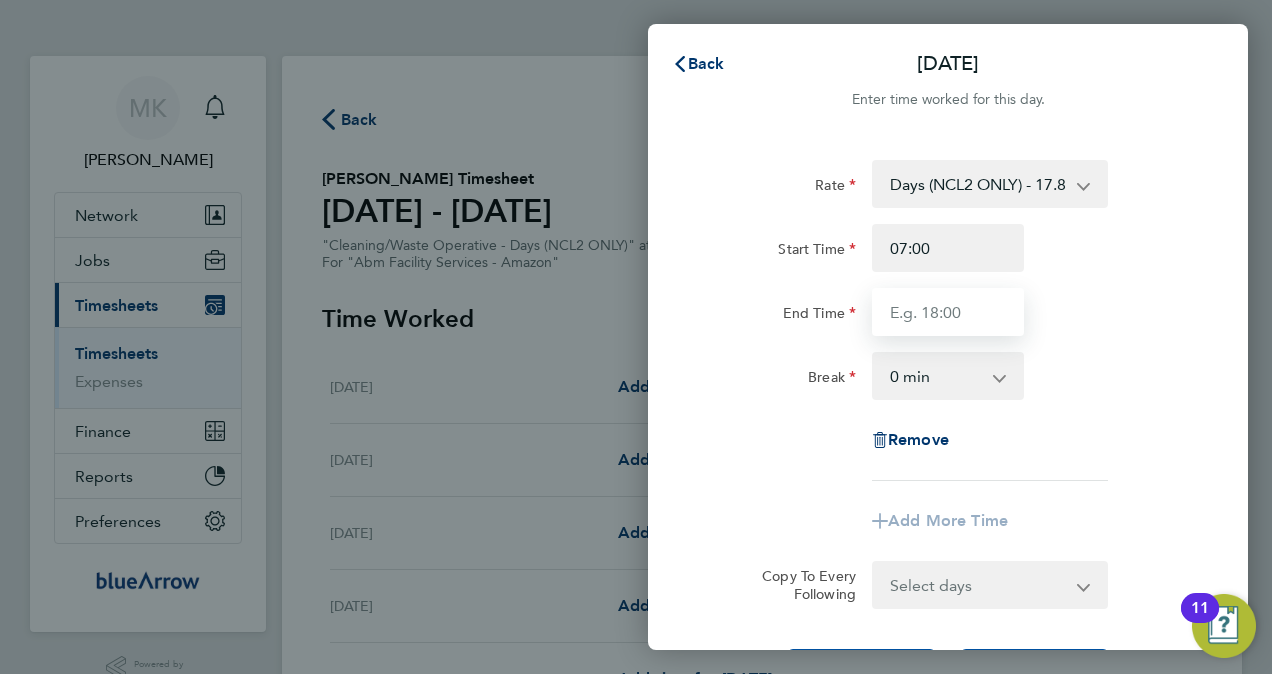 click on "End Time" at bounding box center [948, 312] 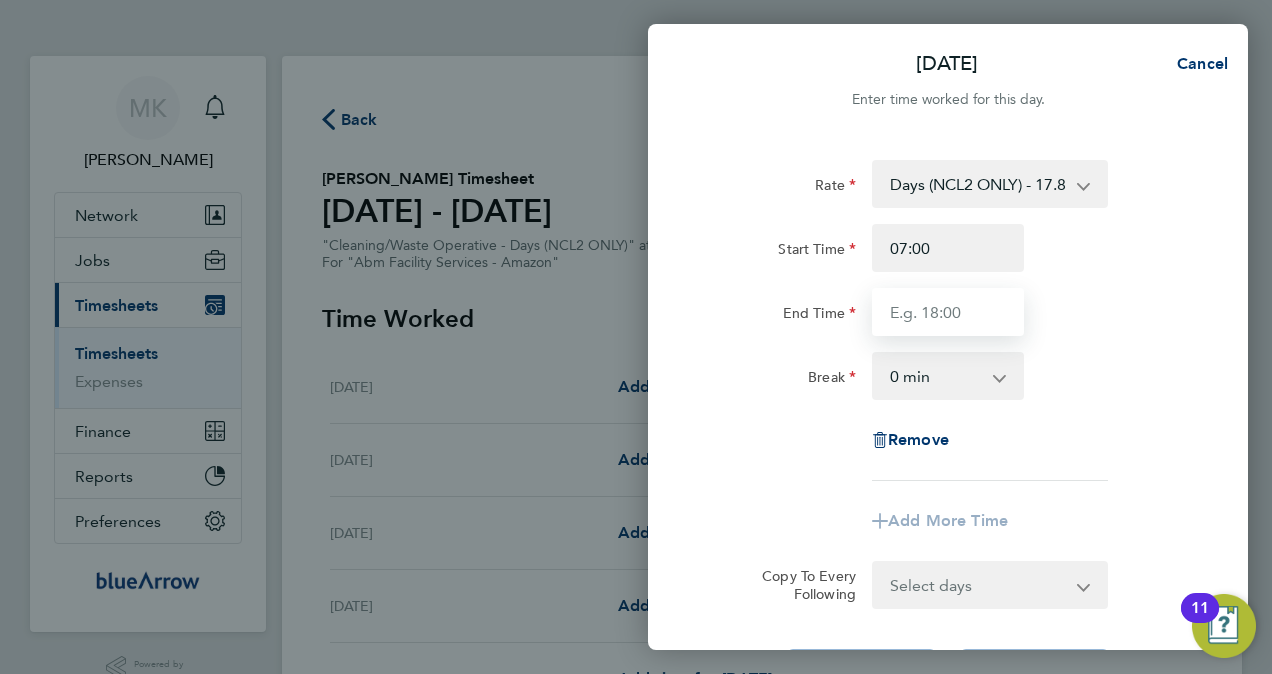type on "19:00" 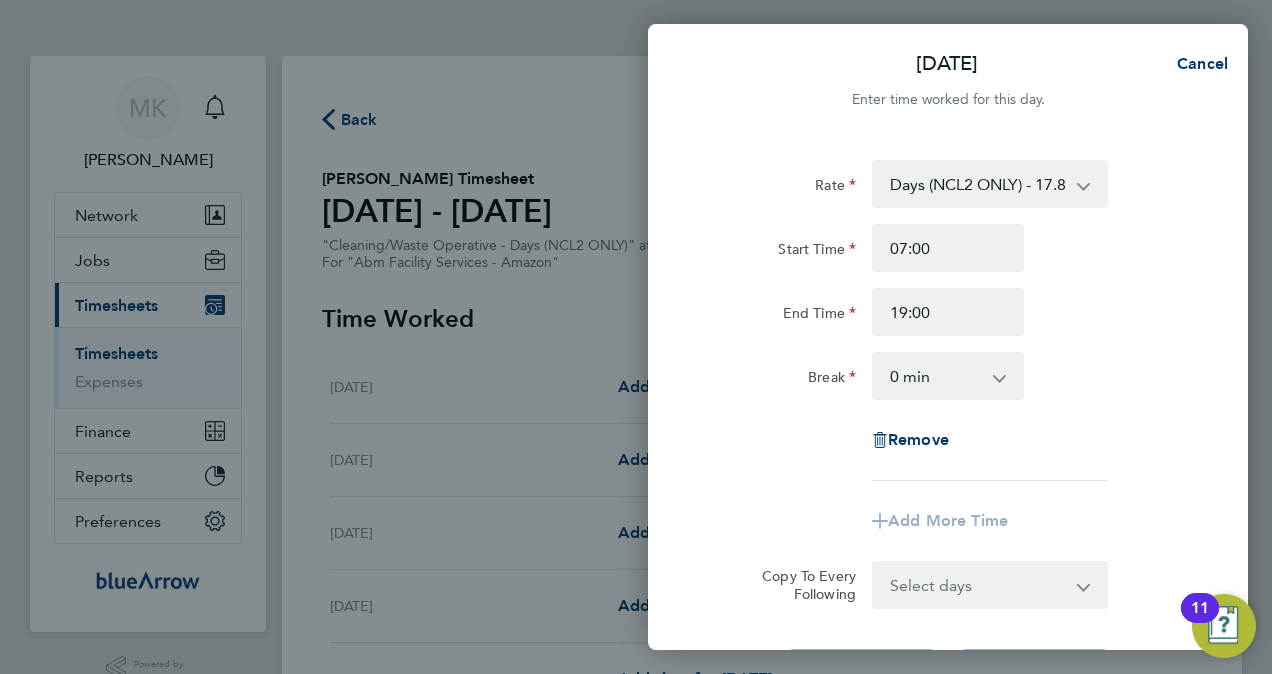 click on "0 min   15 min   30 min   45 min   60 min   75 min   90 min" at bounding box center (936, 376) 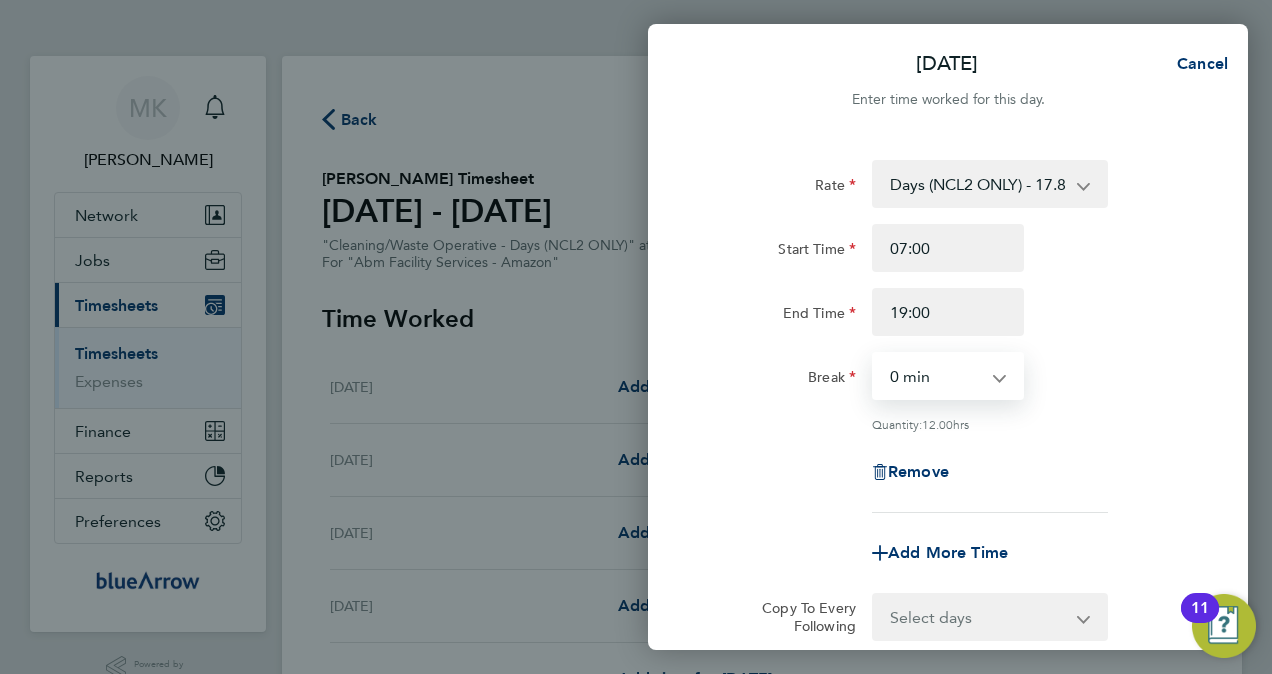 select on "60" 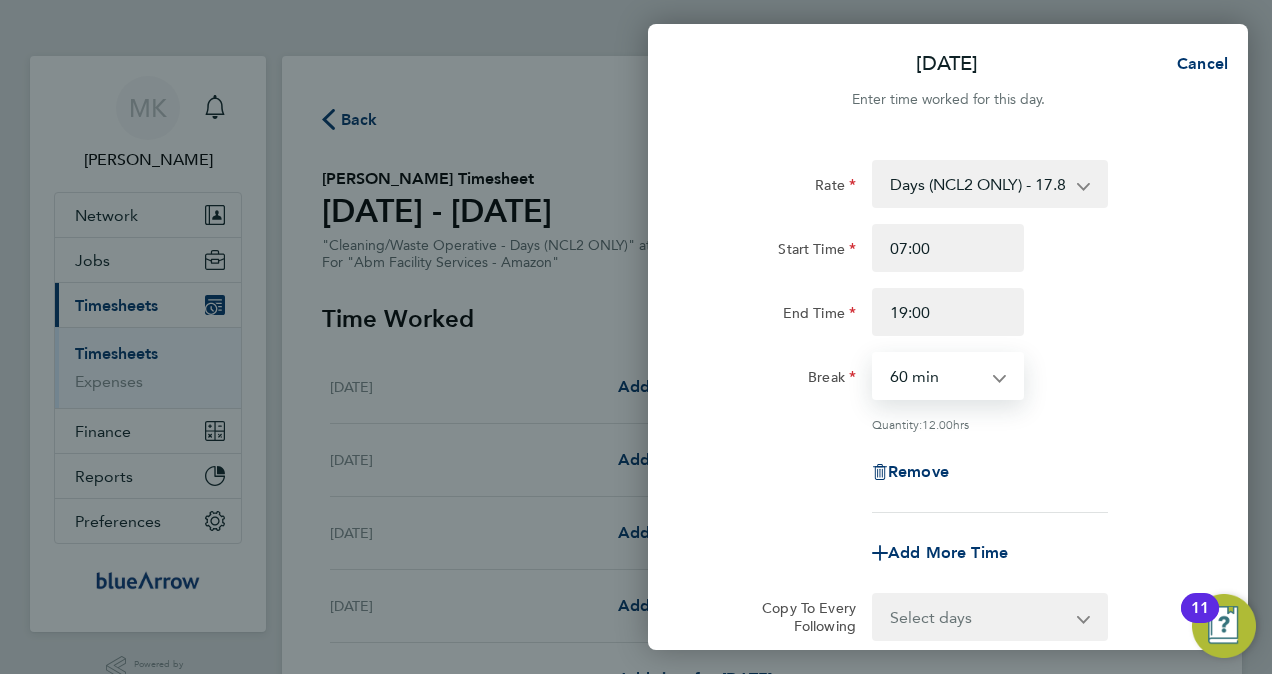 click on "0 min   15 min   30 min   45 min   60 min   75 min   90 min" at bounding box center [936, 376] 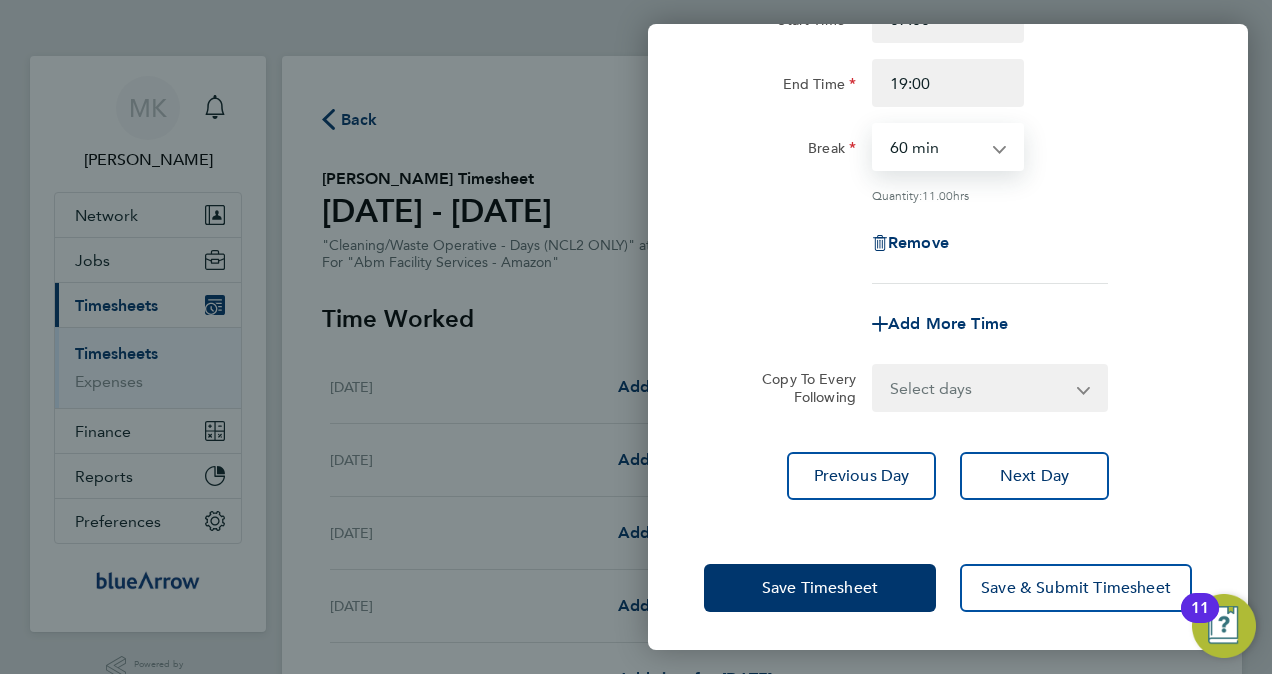 click on "Select days   Day   [DATE]   [DATE]   [DATE]   [DATE]   [DATE]" at bounding box center [979, 388] 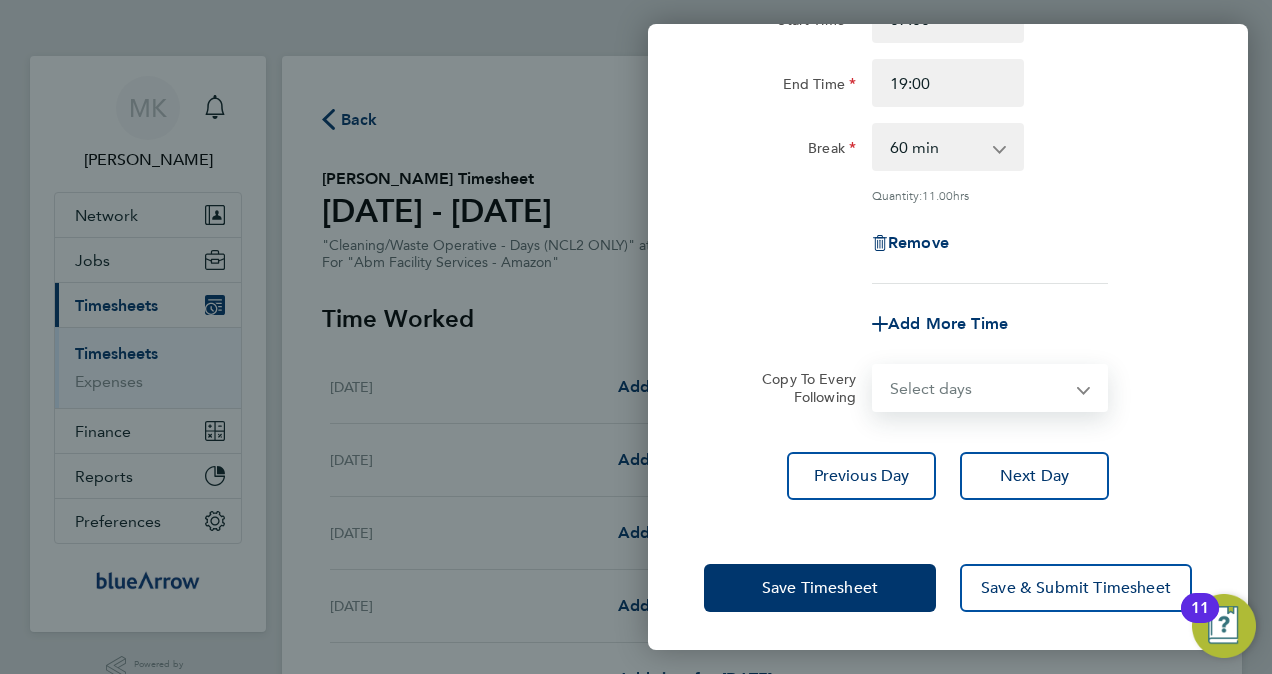 click on "Select days   Day   [DATE]   [DATE]   [DATE]   [DATE]   [DATE]" at bounding box center (979, 388) 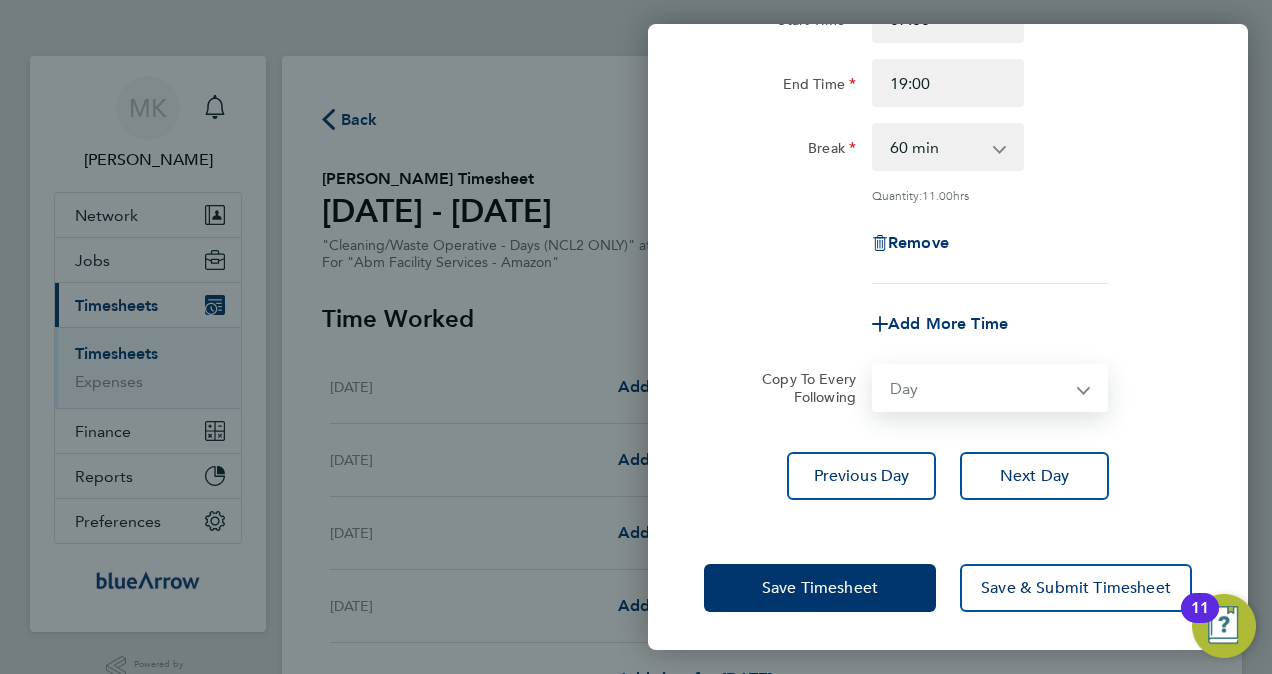 click on "Select days   Day   [DATE]   [DATE]   [DATE]   [DATE]   [DATE]" at bounding box center [979, 388] 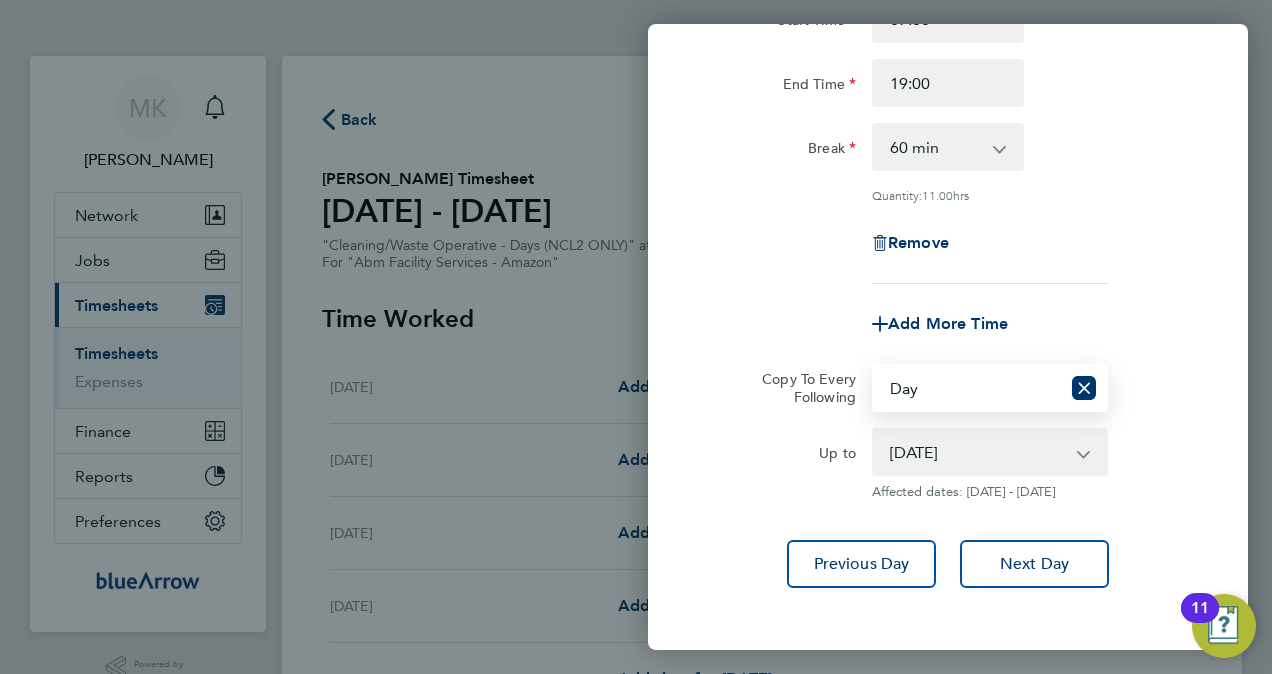 click on "[DATE]   [DATE]   [DATE]   [DATE]   [DATE]" at bounding box center [978, 452] 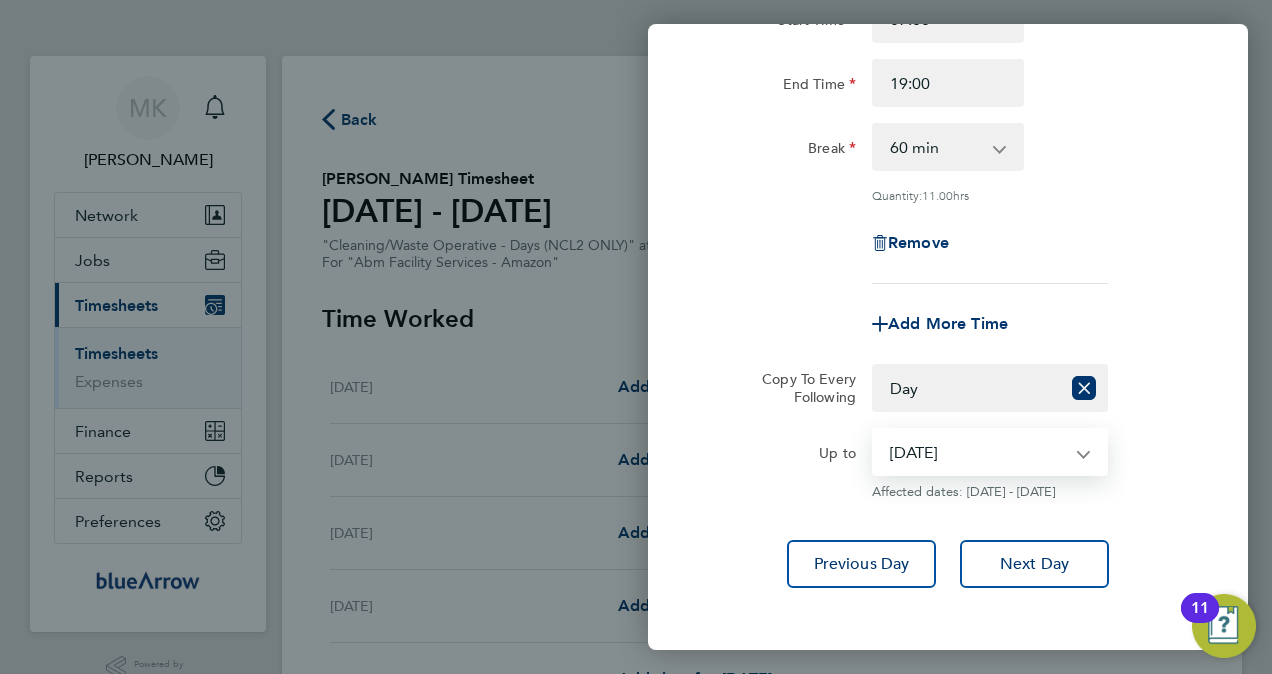 select on "[DATE]" 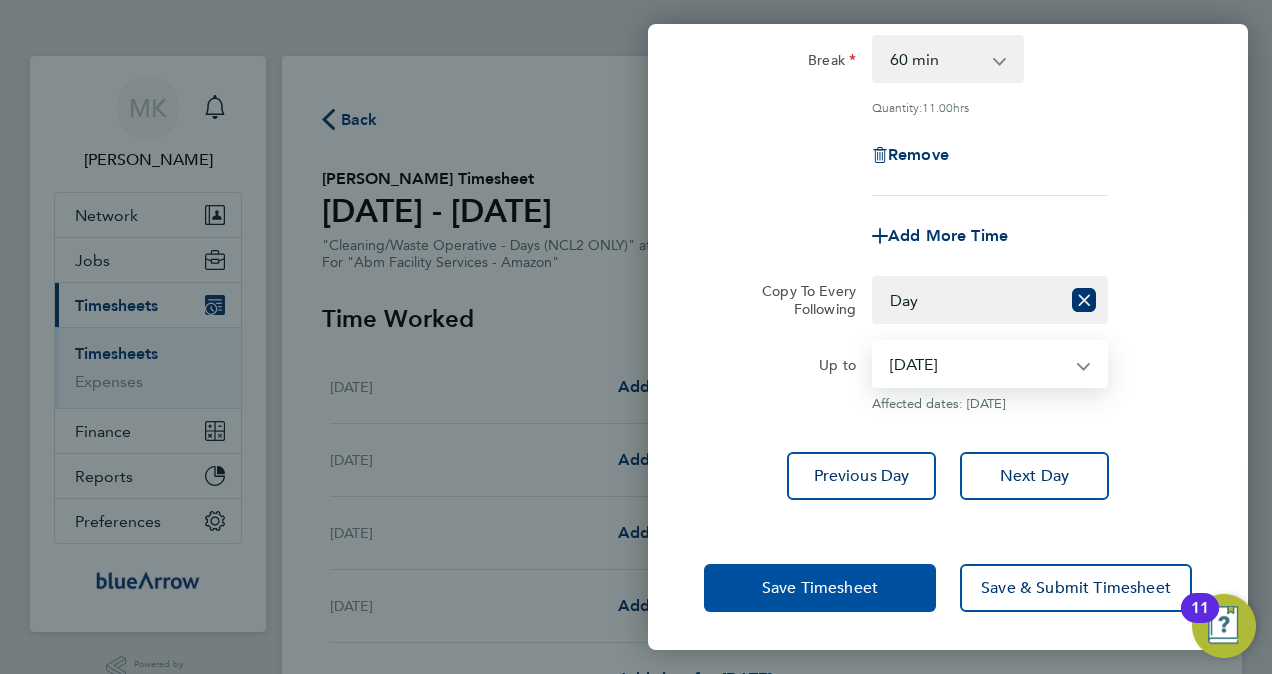 click on "Save Timesheet" 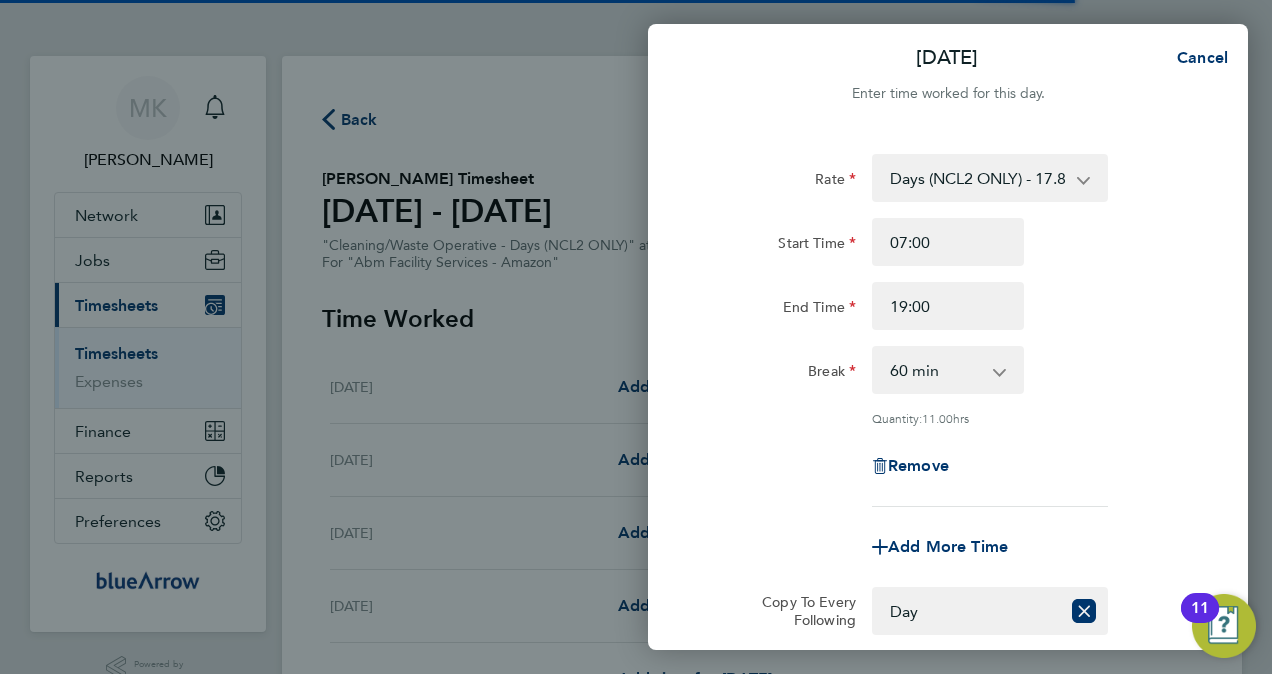 scroll, scrollTop: 0, scrollLeft: 0, axis: both 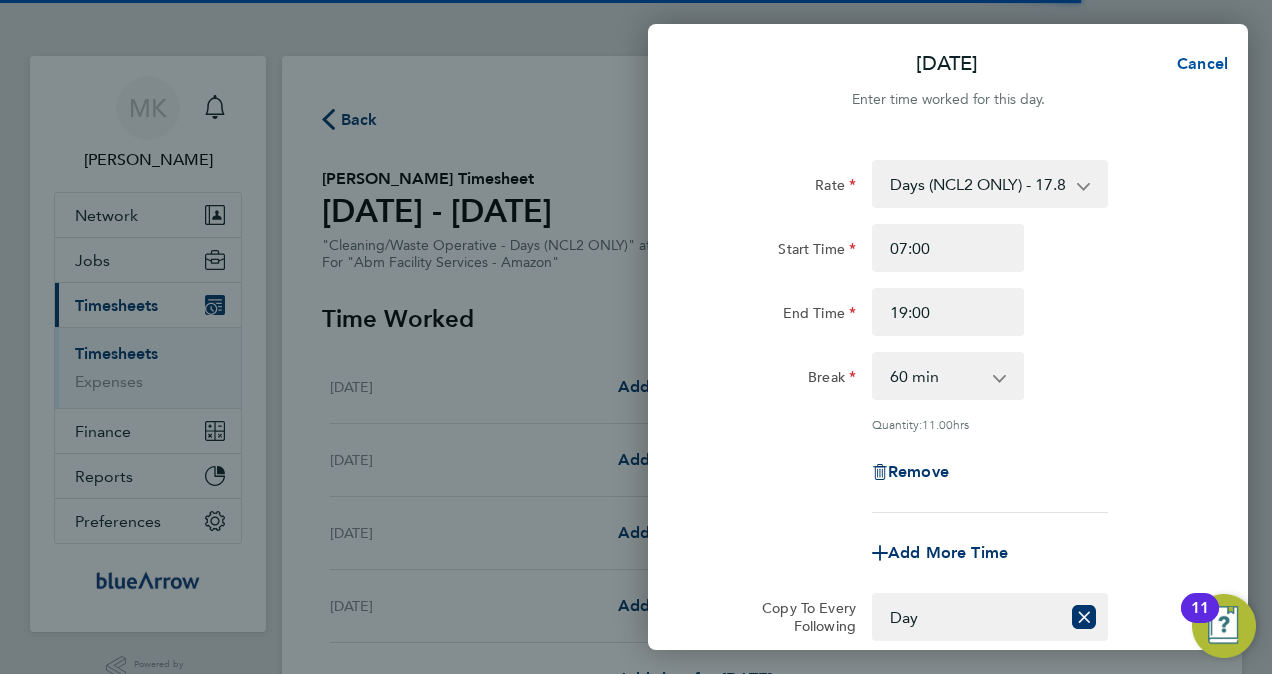 click on "Cancel" 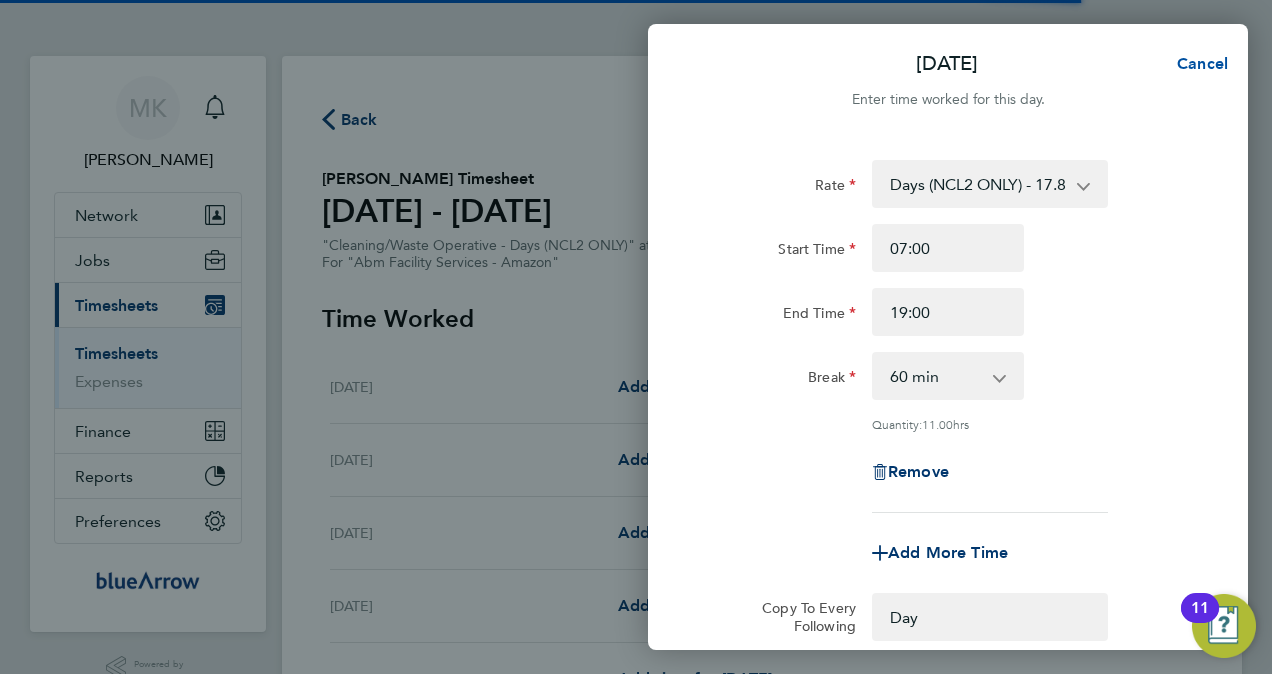 select on "0: null" 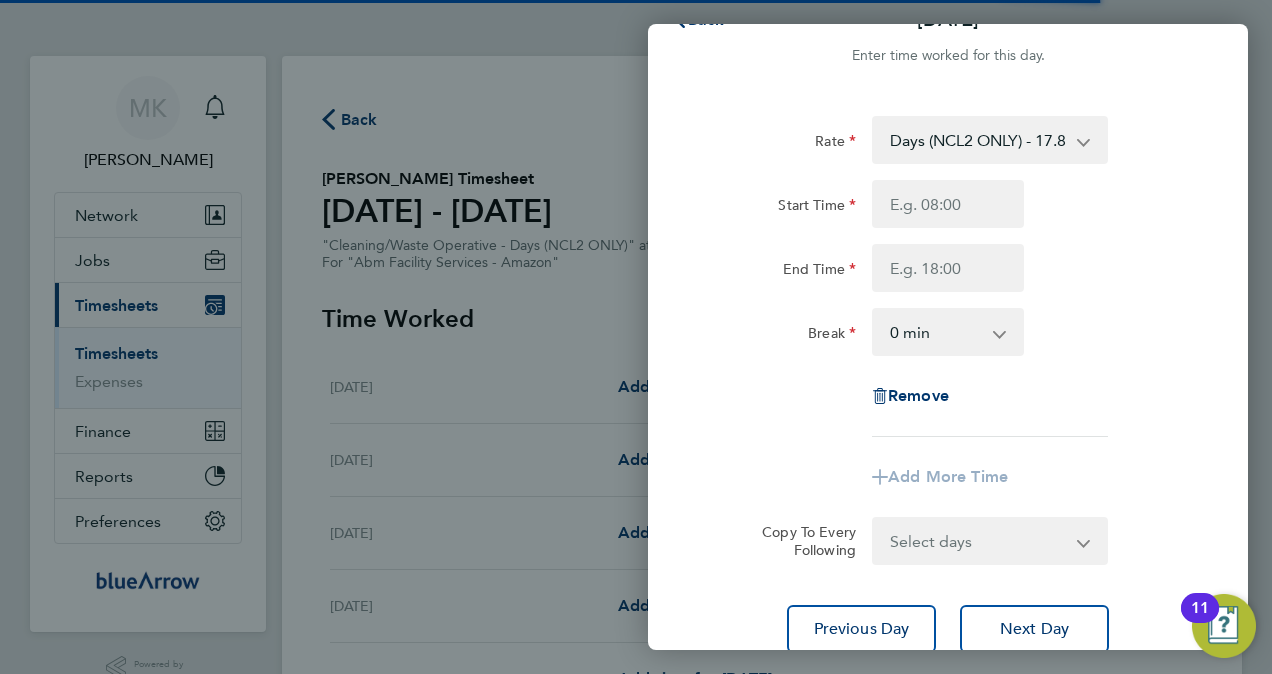 scroll, scrollTop: 0, scrollLeft: 0, axis: both 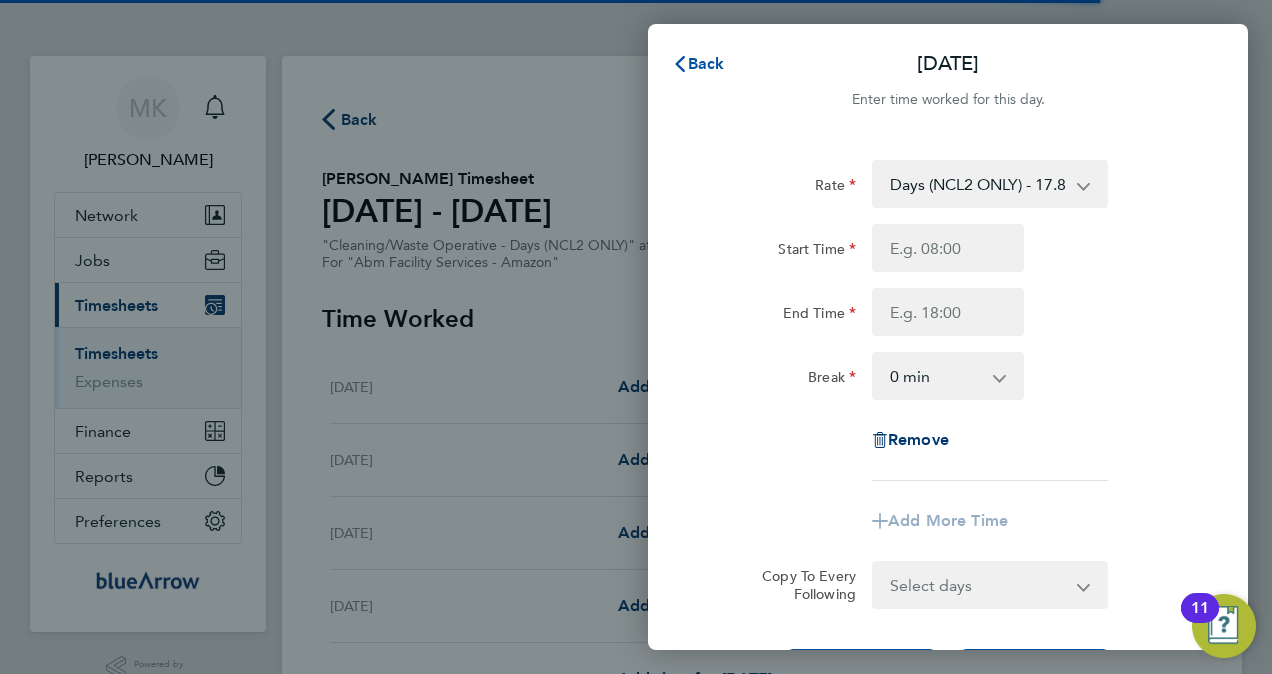 click on "Back" 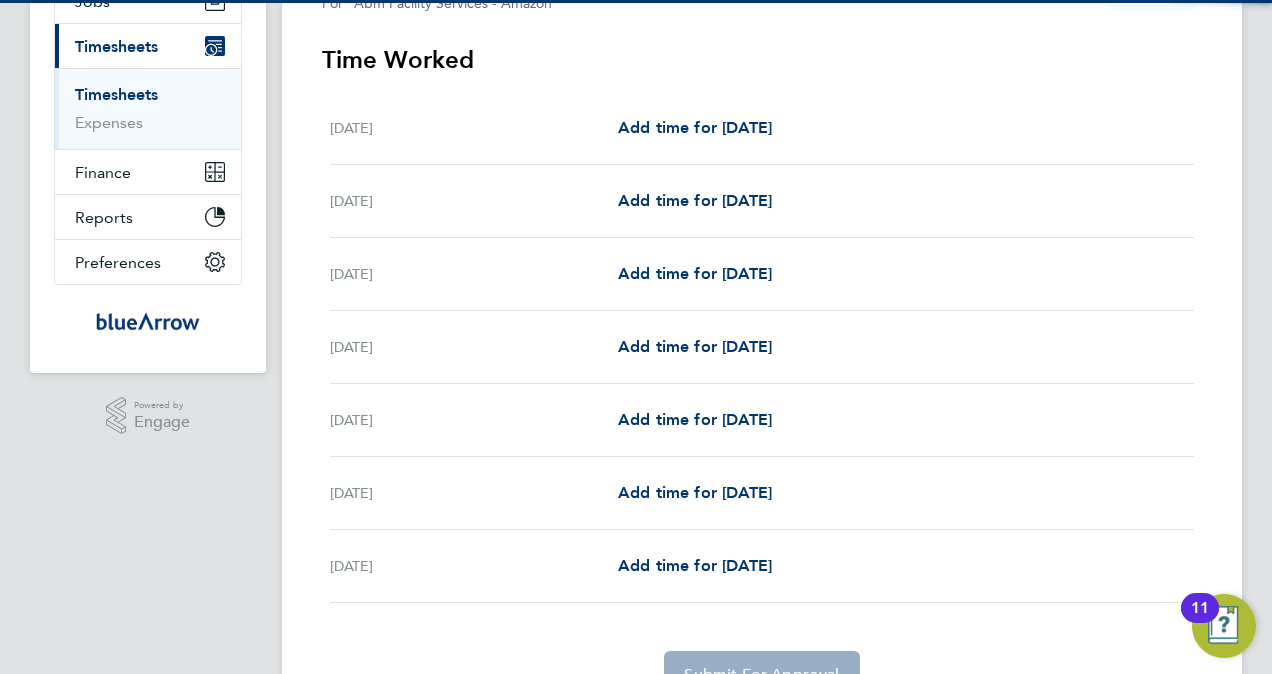 scroll, scrollTop: 361, scrollLeft: 0, axis: vertical 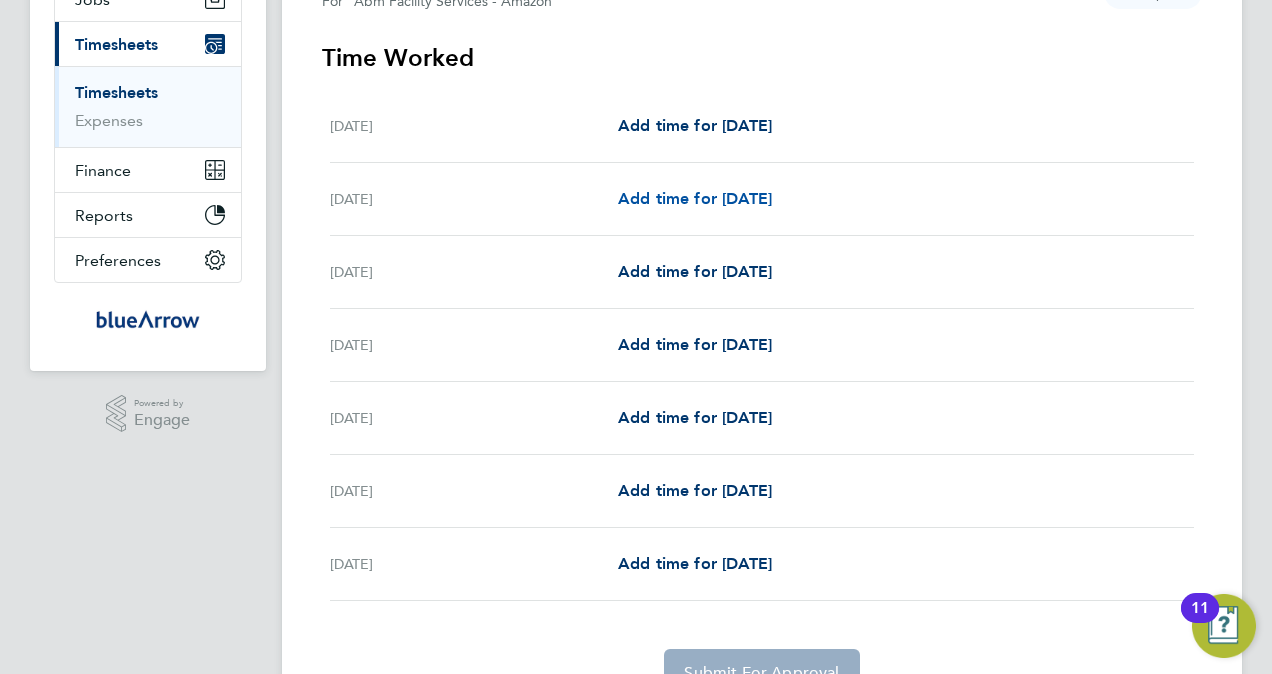 click on "Add time for [DATE]" at bounding box center (695, 198) 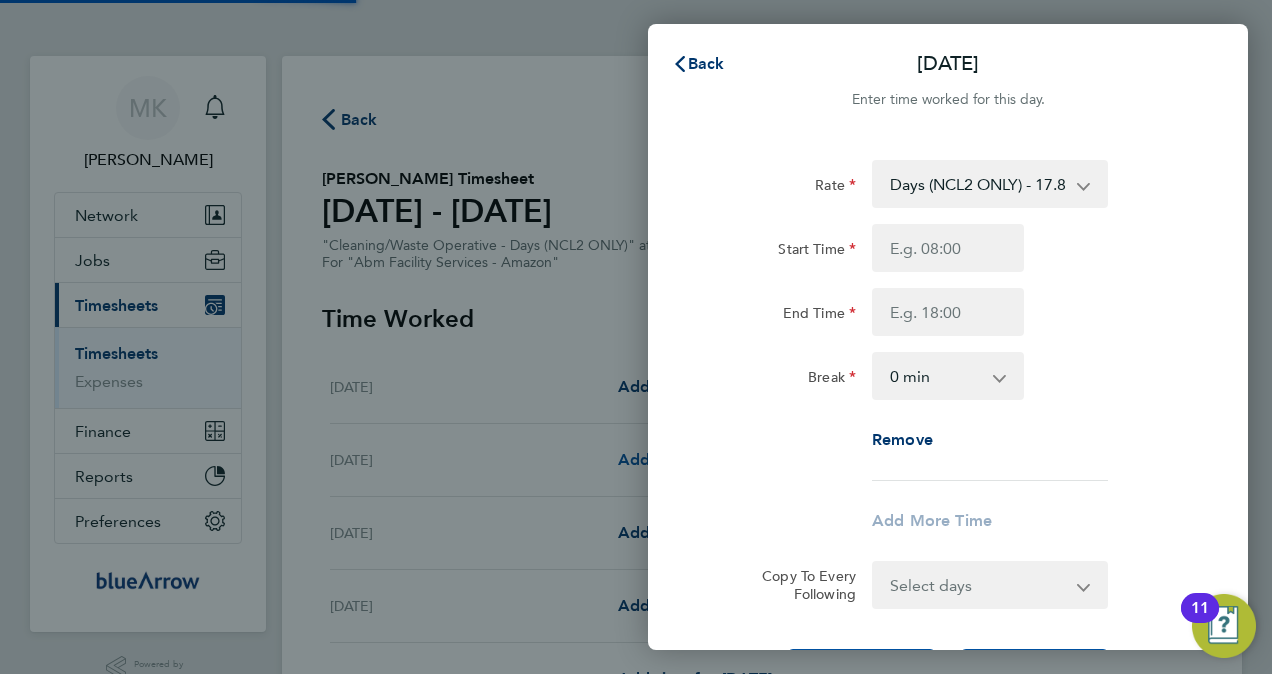 scroll, scrollTop: 0, scrollLeft: 0, axis: both 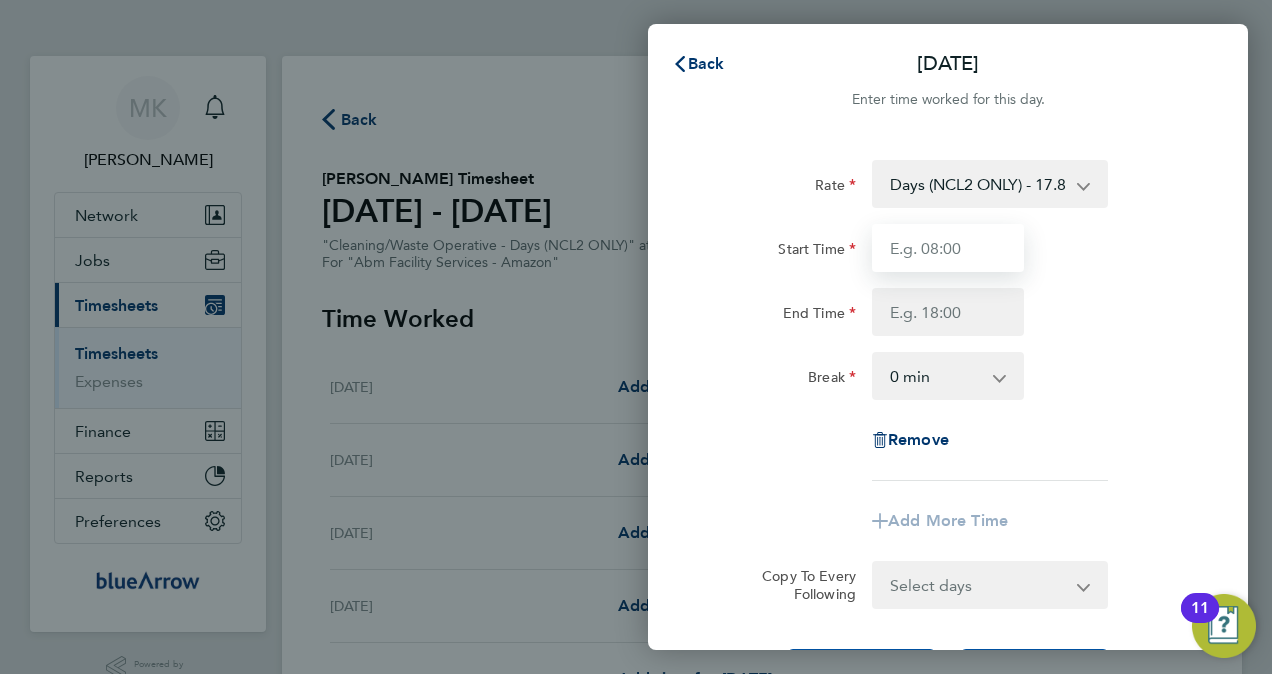 click on "Start Time" at bounding box center (948, 248) 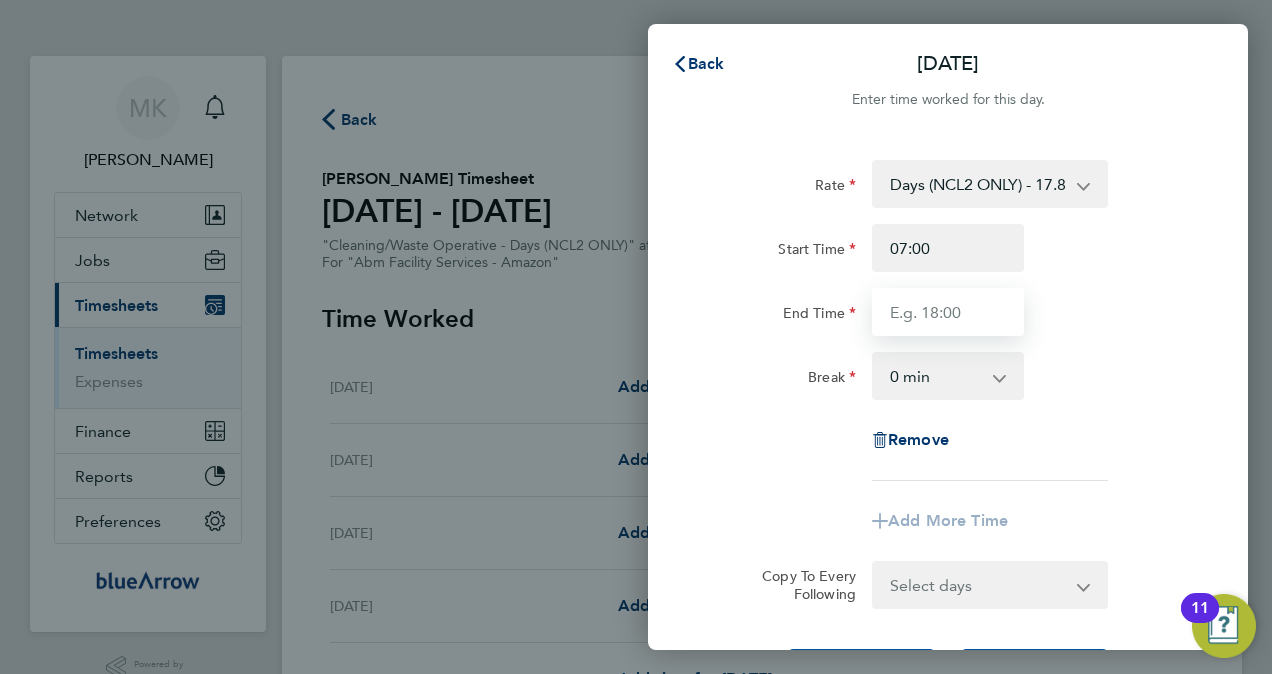 type on "19:00" 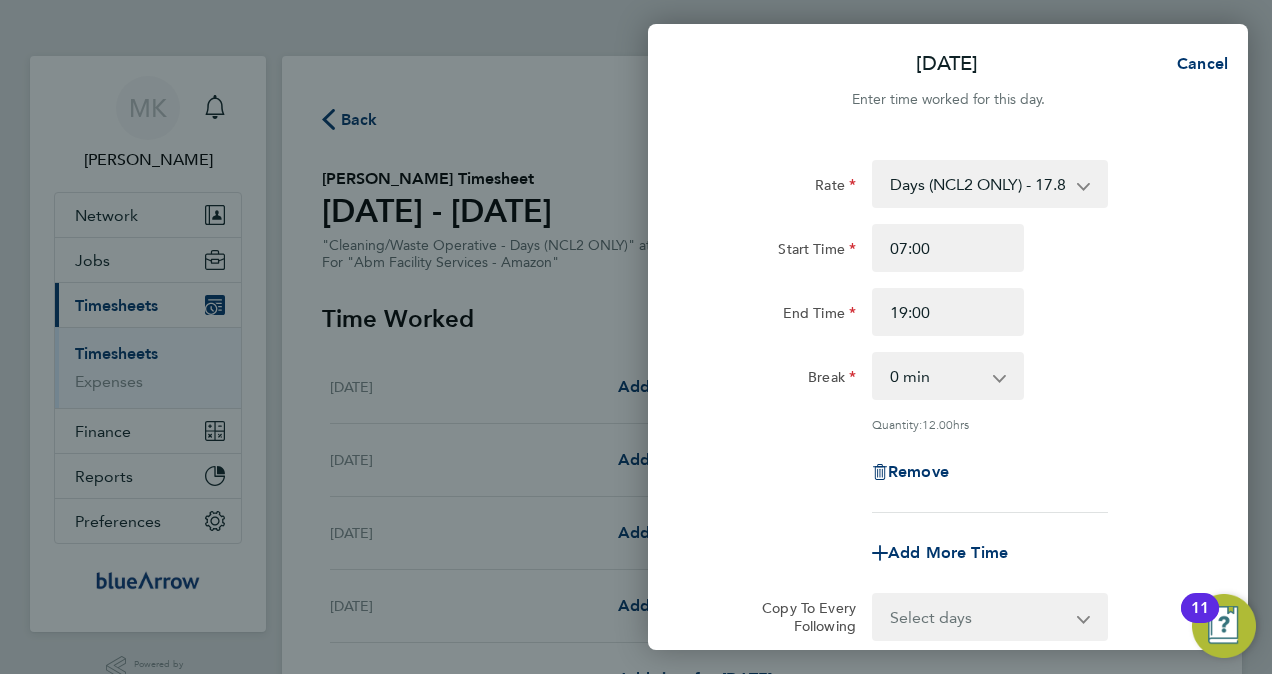 click on "0 min   15 min   30 min   45 min   60 min   75 min   90 min" at bounding box center (936, 376) 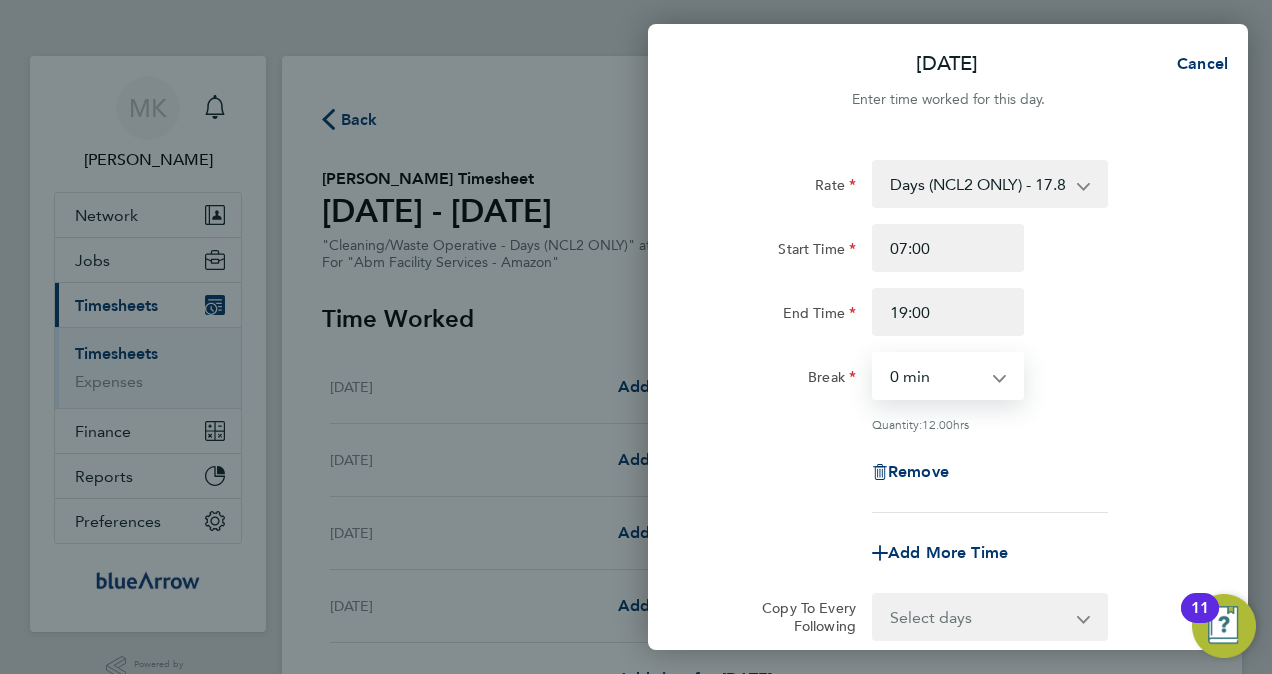 select on "60" 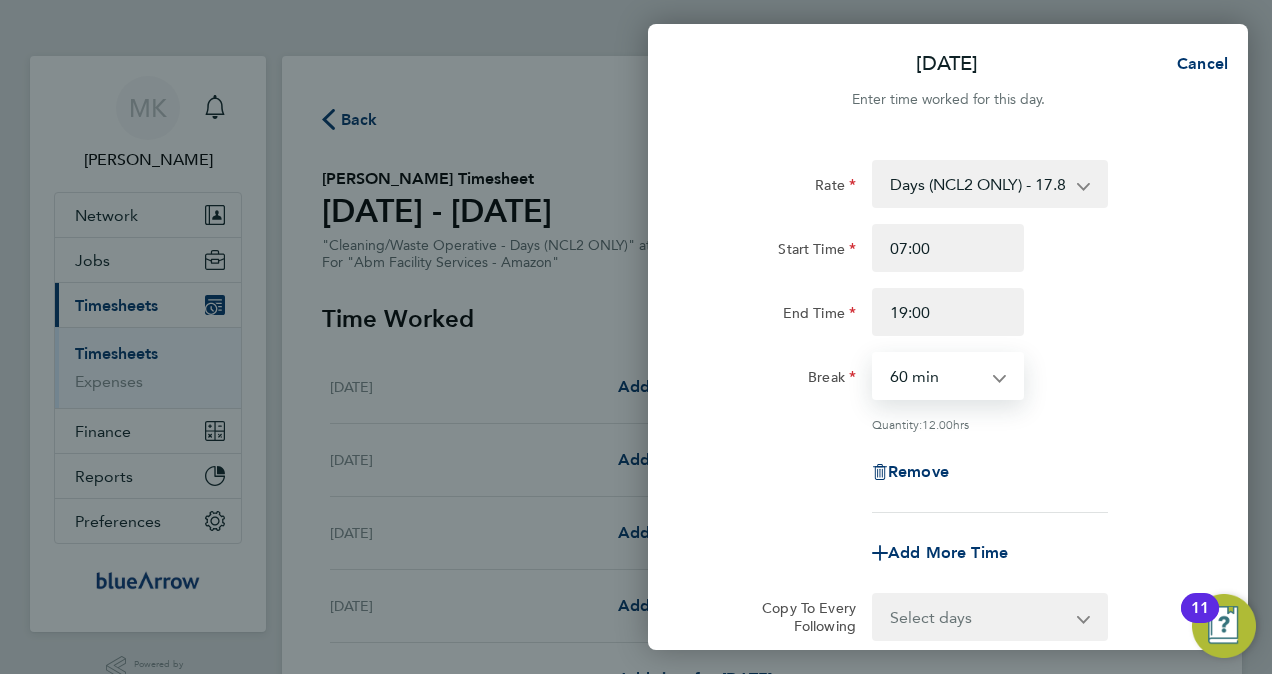 click on "0 min   15 min   30 min   45 min   60 min   75 min   90 min" at bounding box center (936, 376) 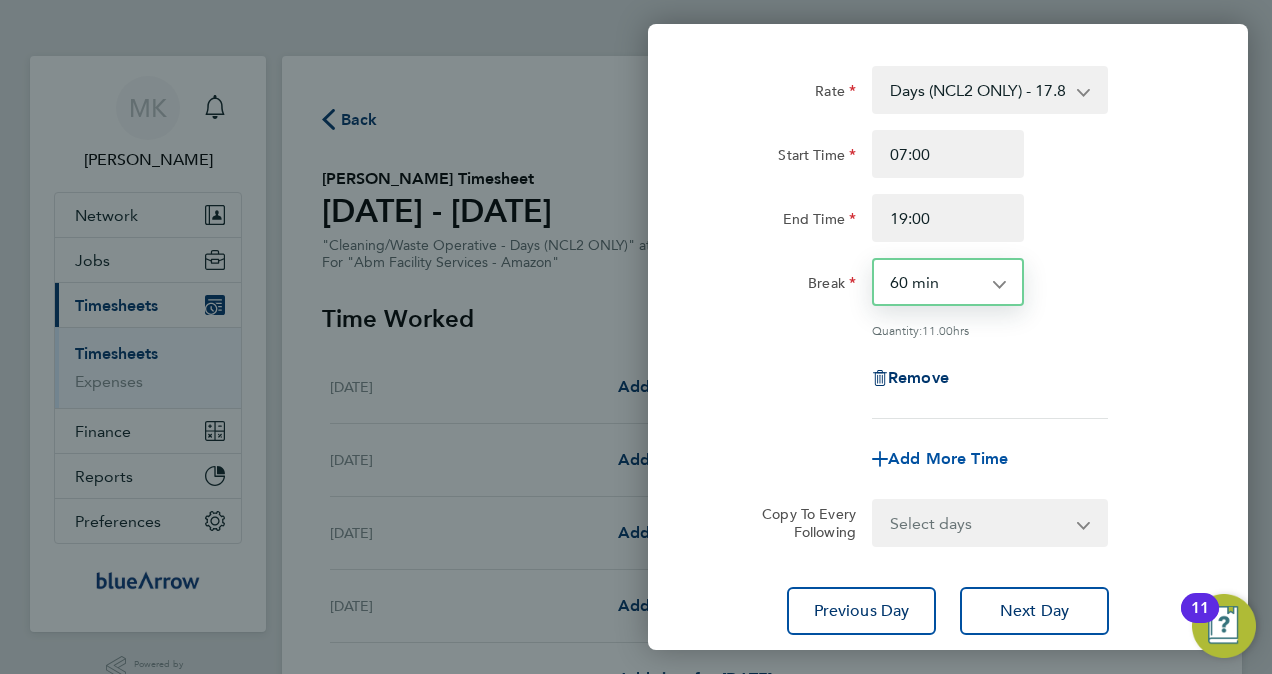 scroll, scrollTop: 229, scrollLeft: 0, axis: vertical 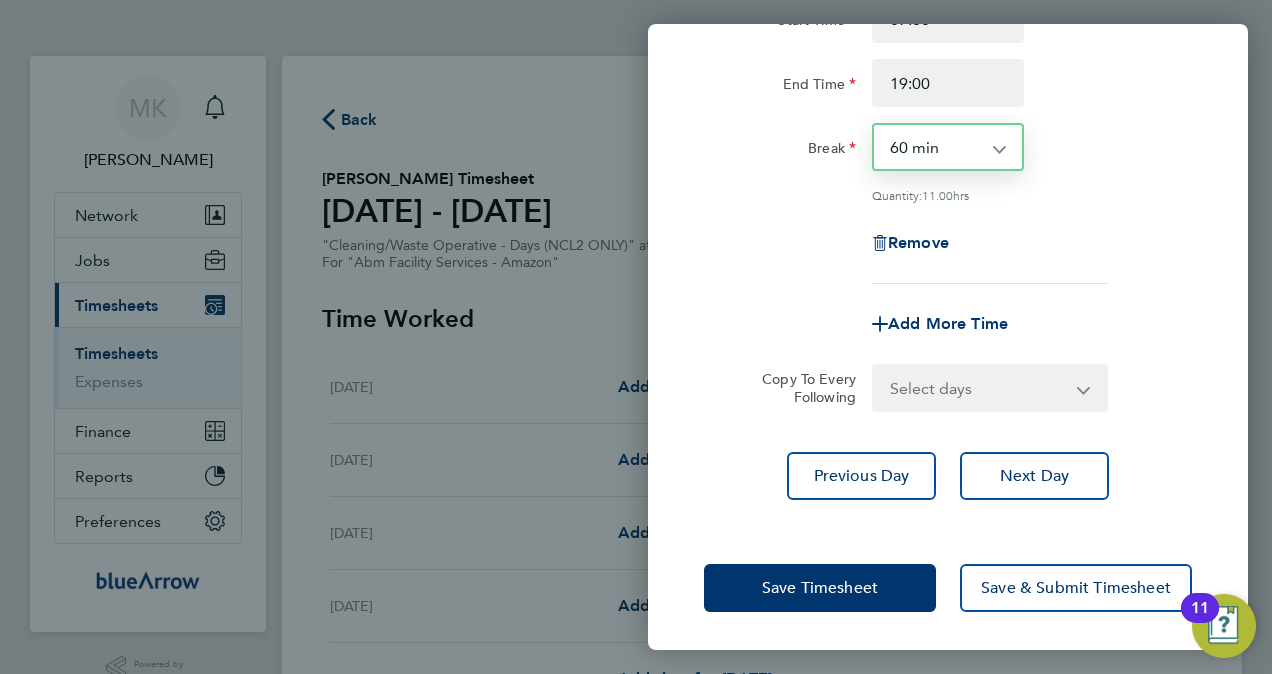 click on "Select days   Day   [DATE]   [DATE]   [DATE]   [DATE]   [DATE]" at bounding box center [979, 388] 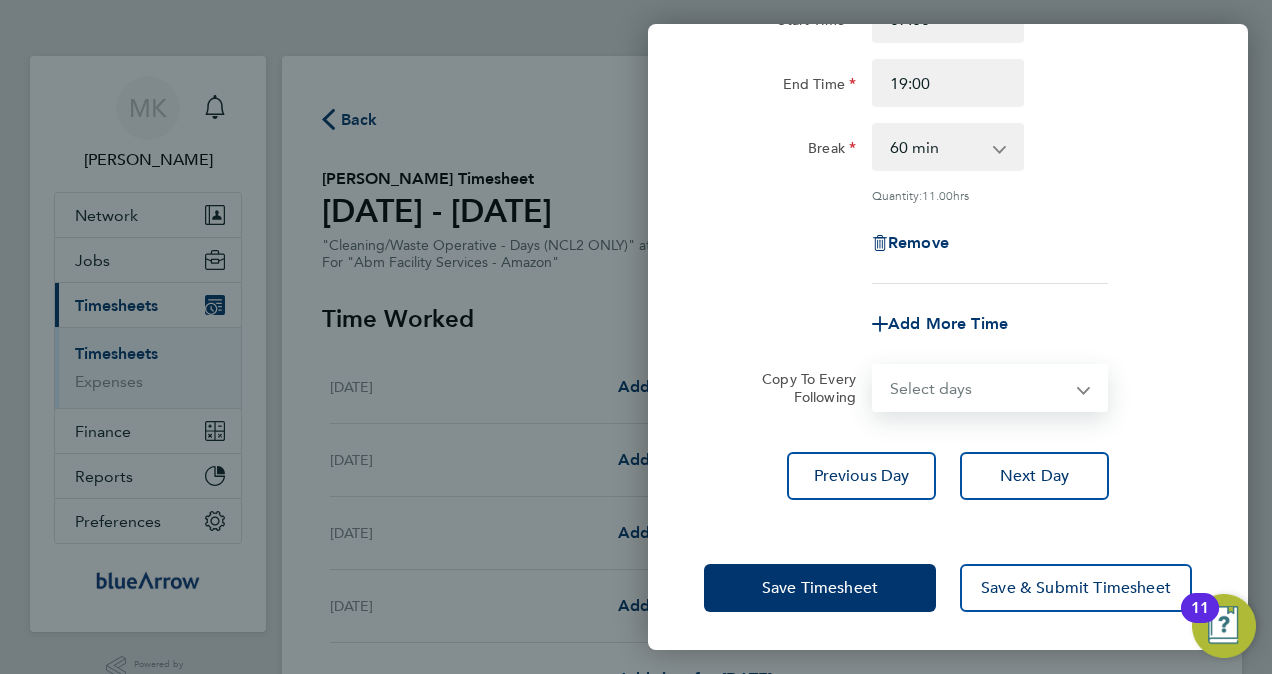 select on "DAY" 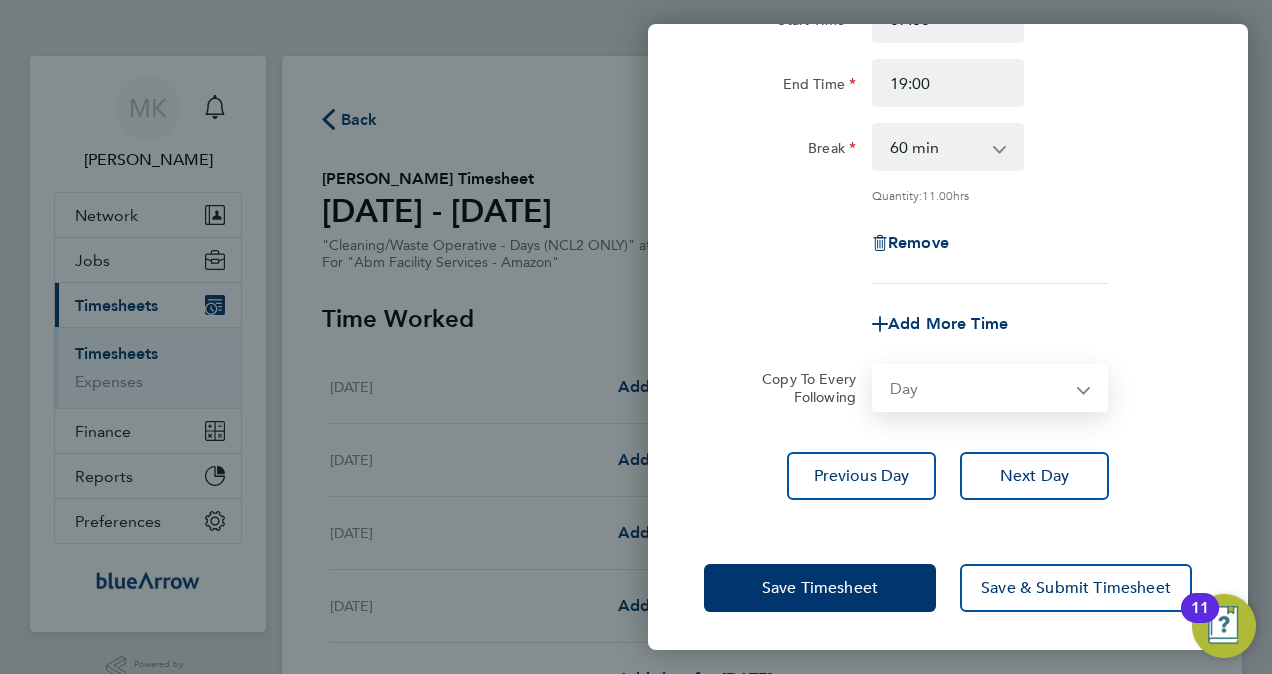 click on "Select days   Day   [DATE]   [DATE]   [DATE]   [DATE]   [DATE]" at bounding box center (979, 388) 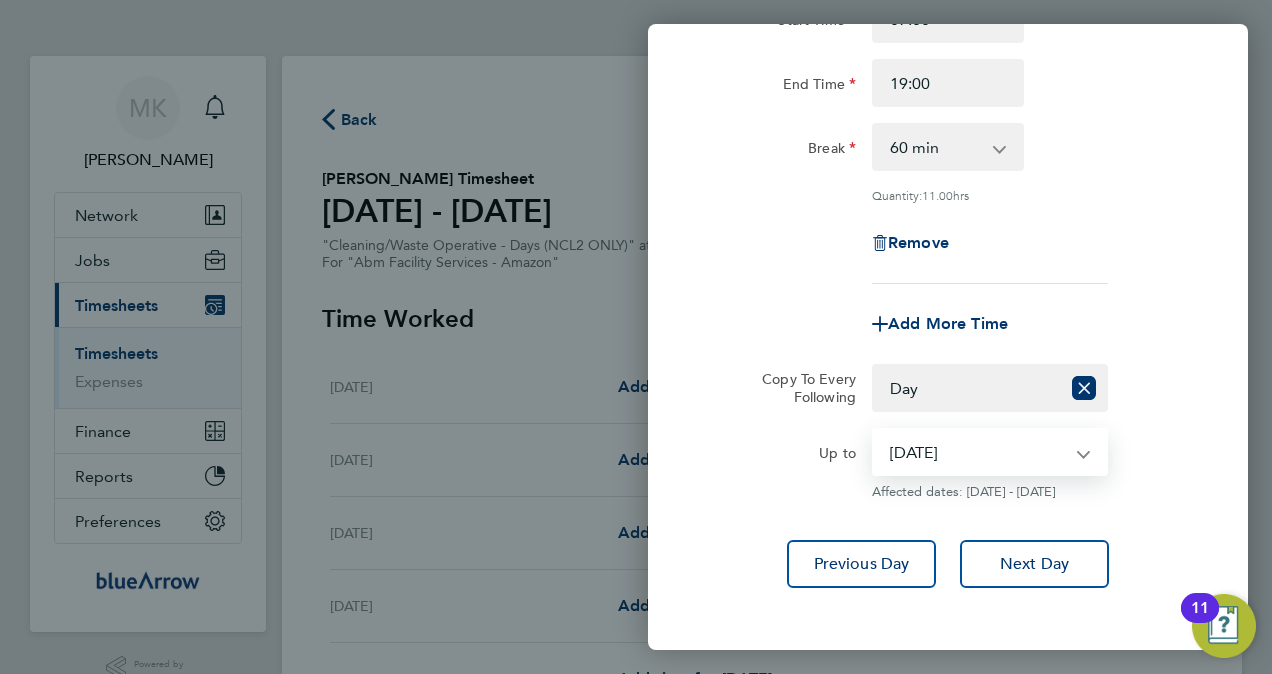 click on "[DATE]   [DATE]   [DATE]   [DATE]   [DATE]" at bounding box center (978, 452) 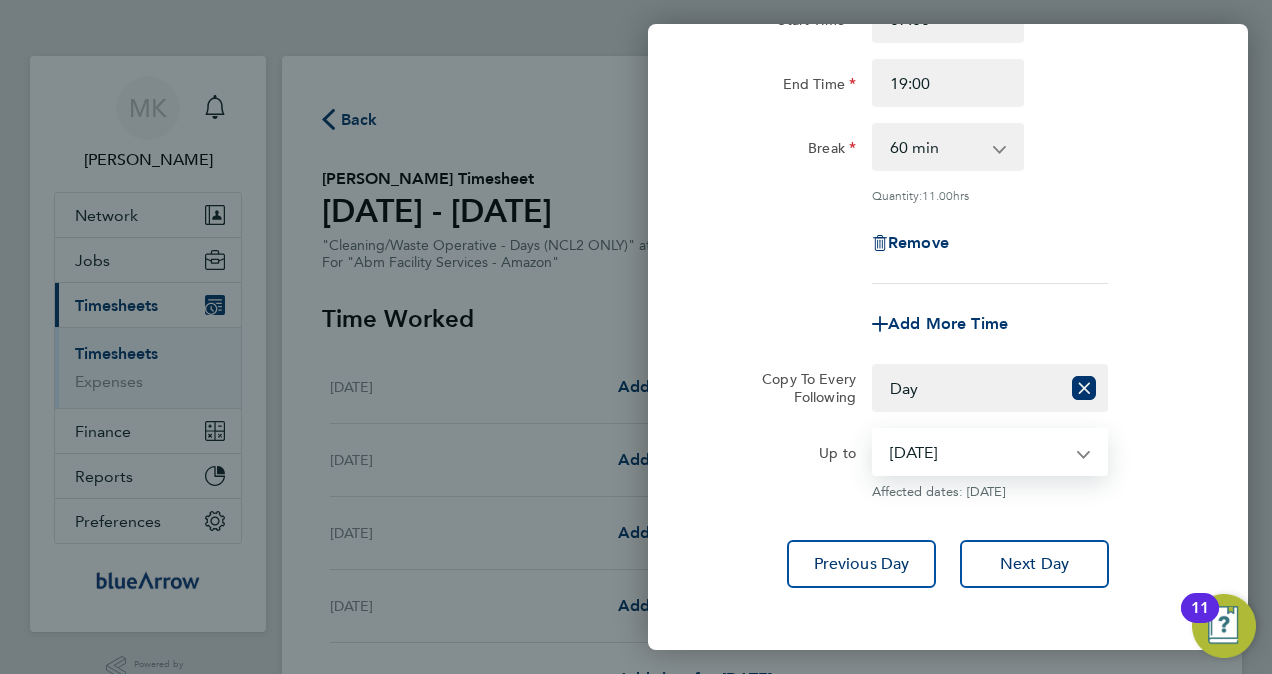 scroll, scrollTop: 317, scrollLeft: 0, axis: vertical 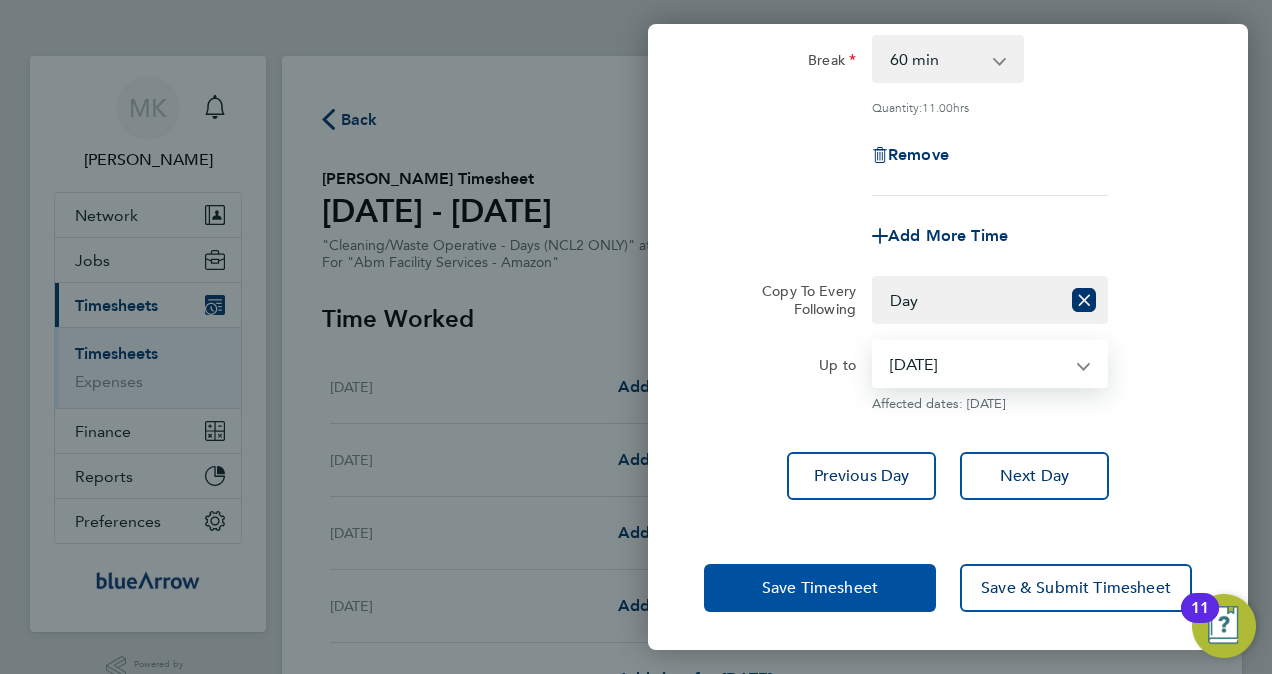 click on "Save Timesheet" 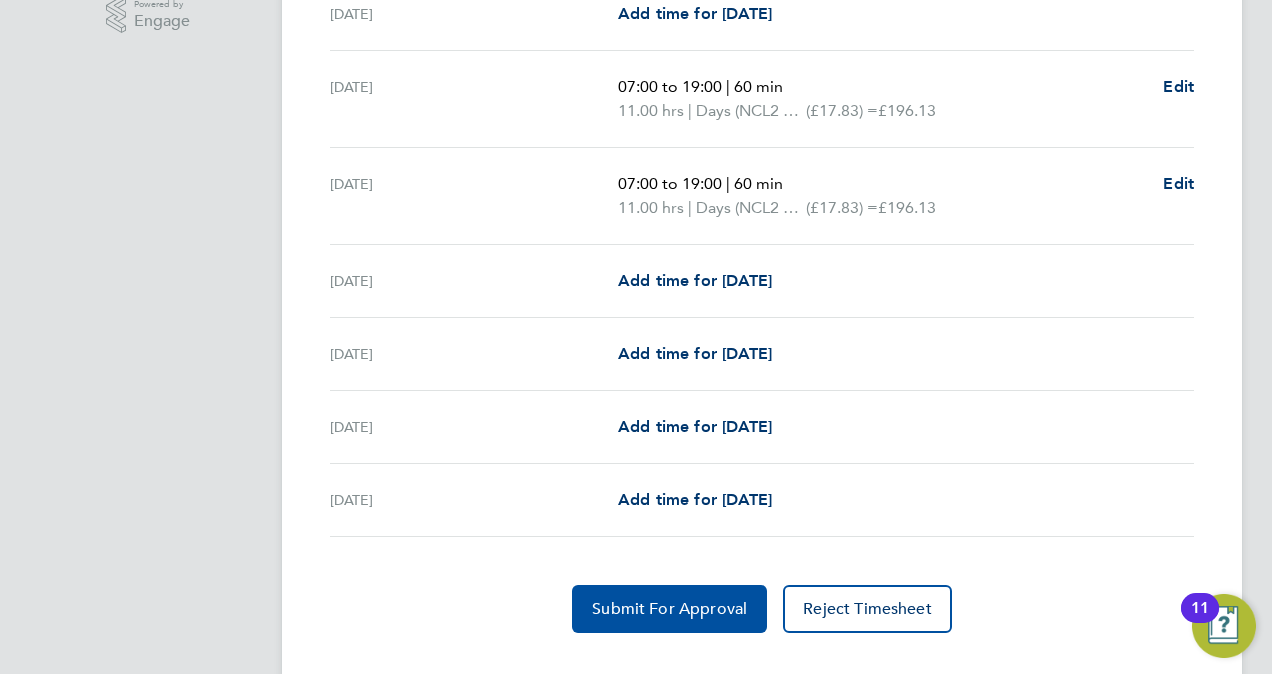 scroll, scrollTop: 695, scrollLeft: 0, axis: vertical 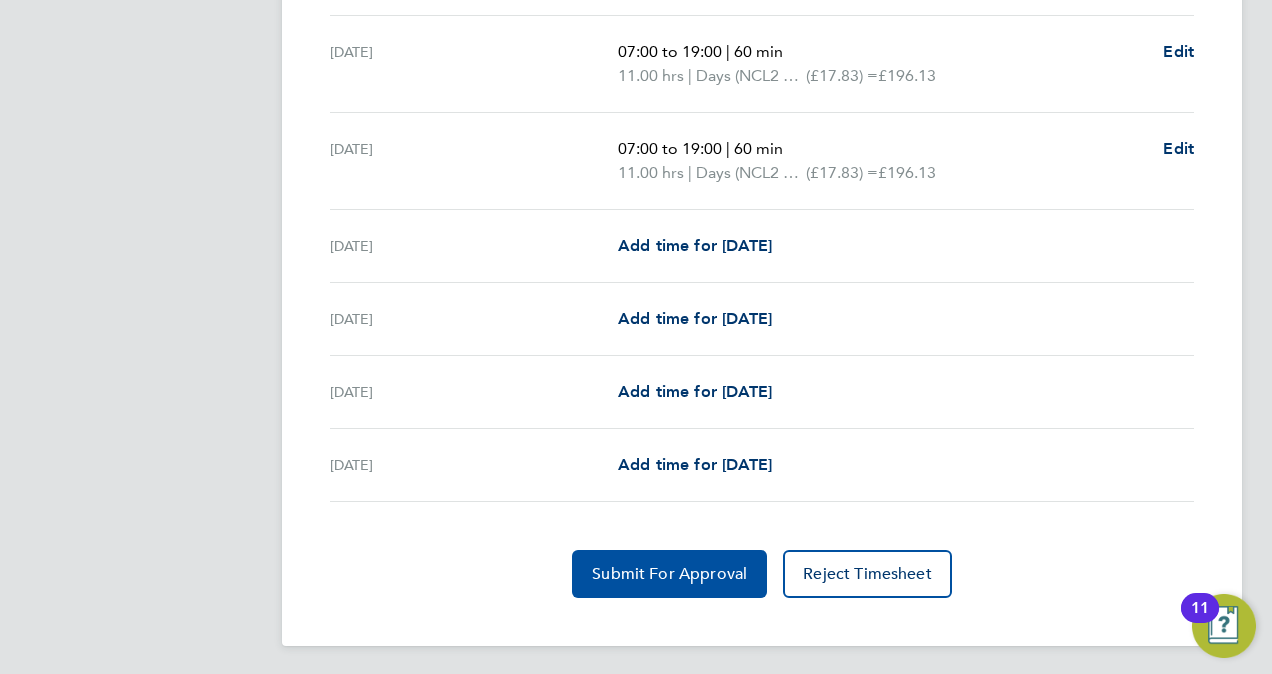 click on "Submit For Approval" 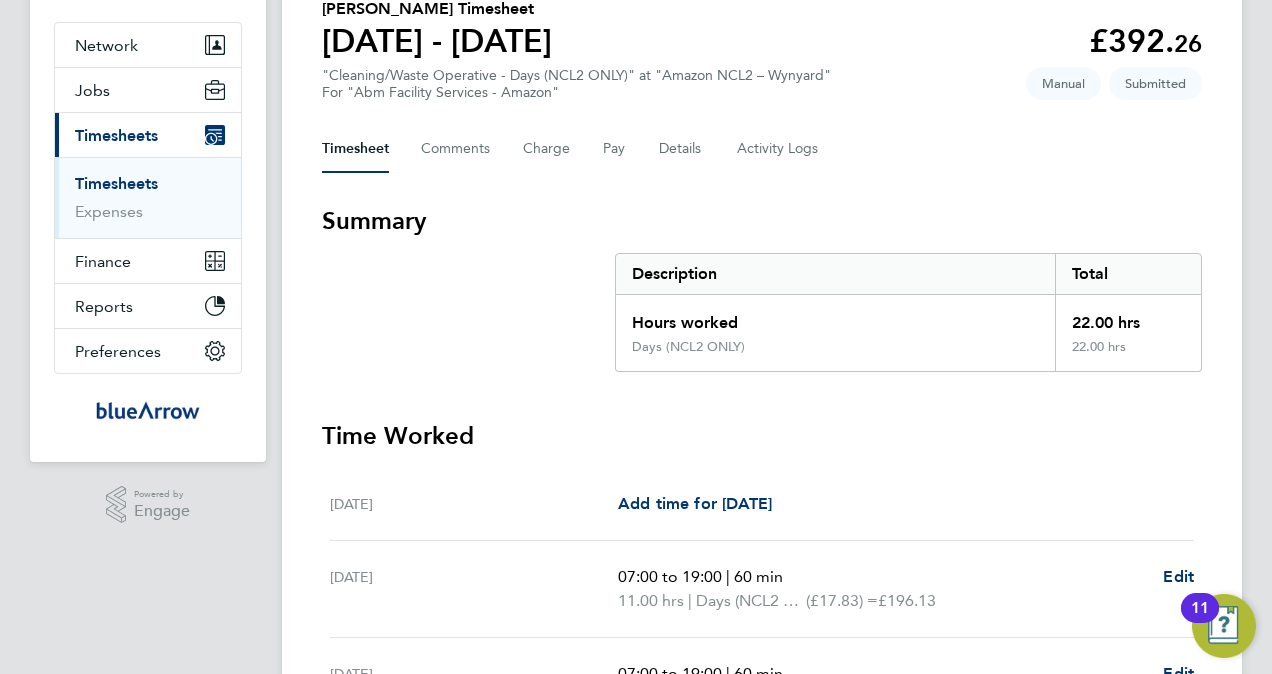 scroll, scrollTop: 0, scrollLeft: 0, axis: both 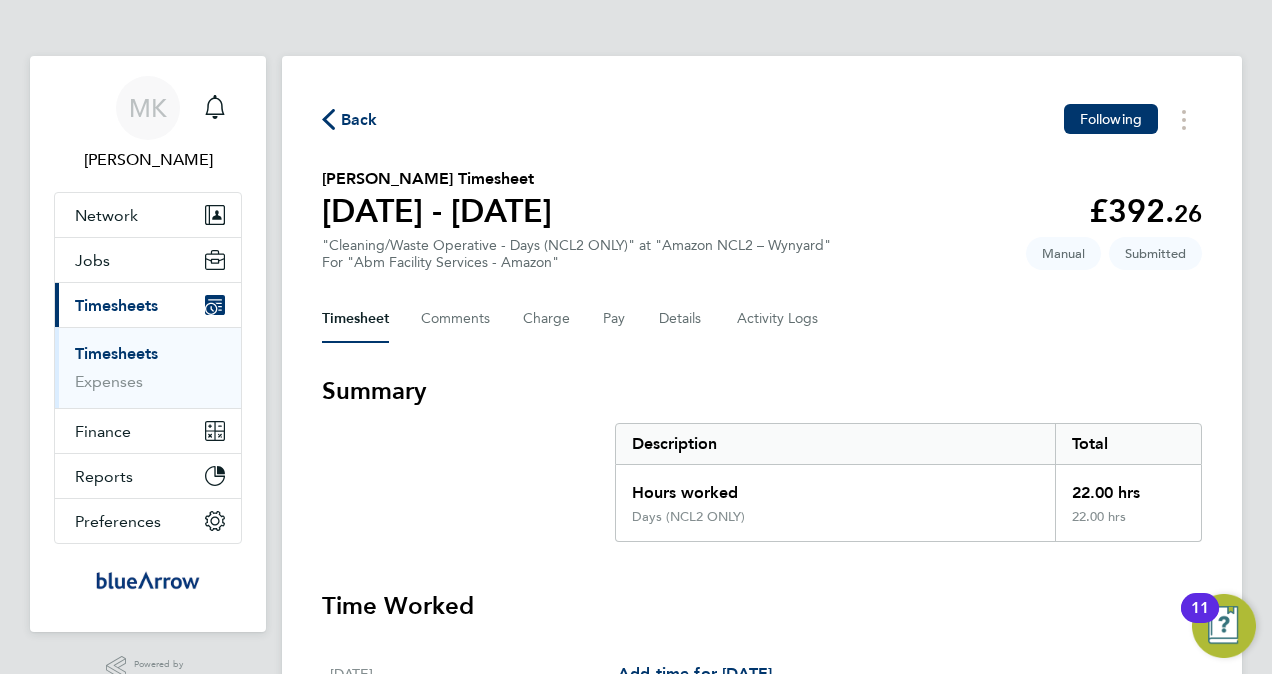 click on "Timesheets" at bounding box center (116, 353) 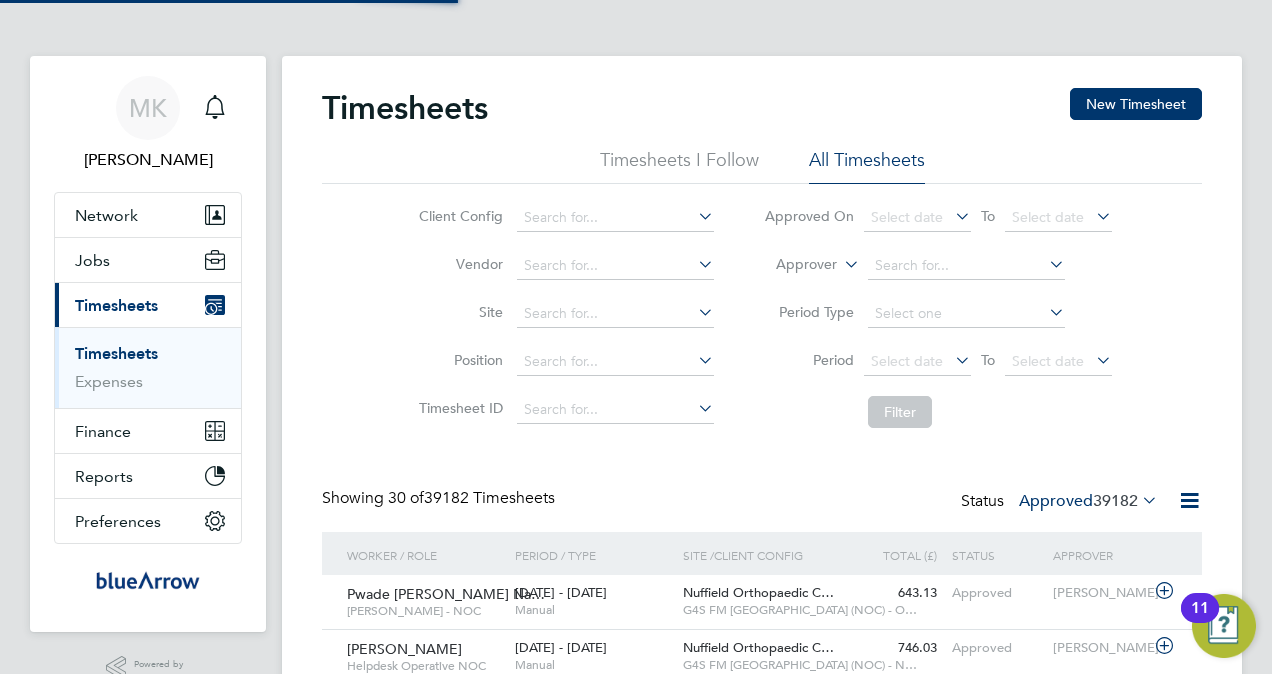 scroll, scrollTop: 10, scrollLeft: 10, axis: both 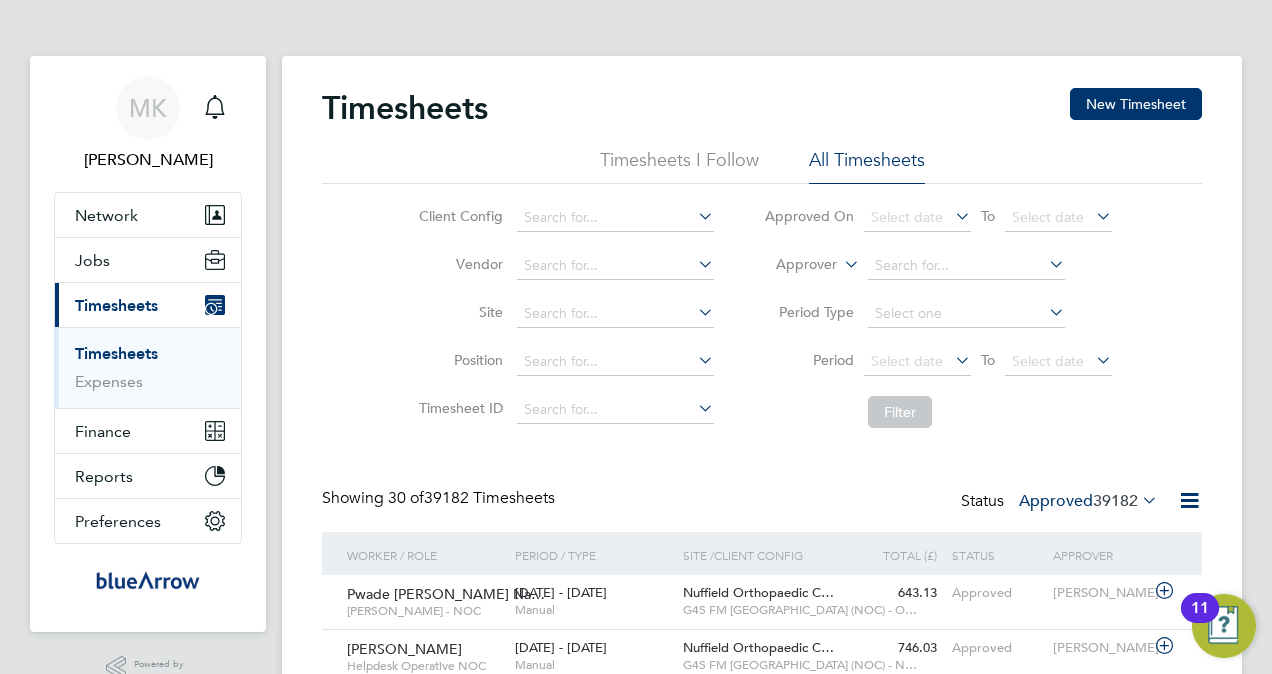 click on "Timesheets New Timesheet" 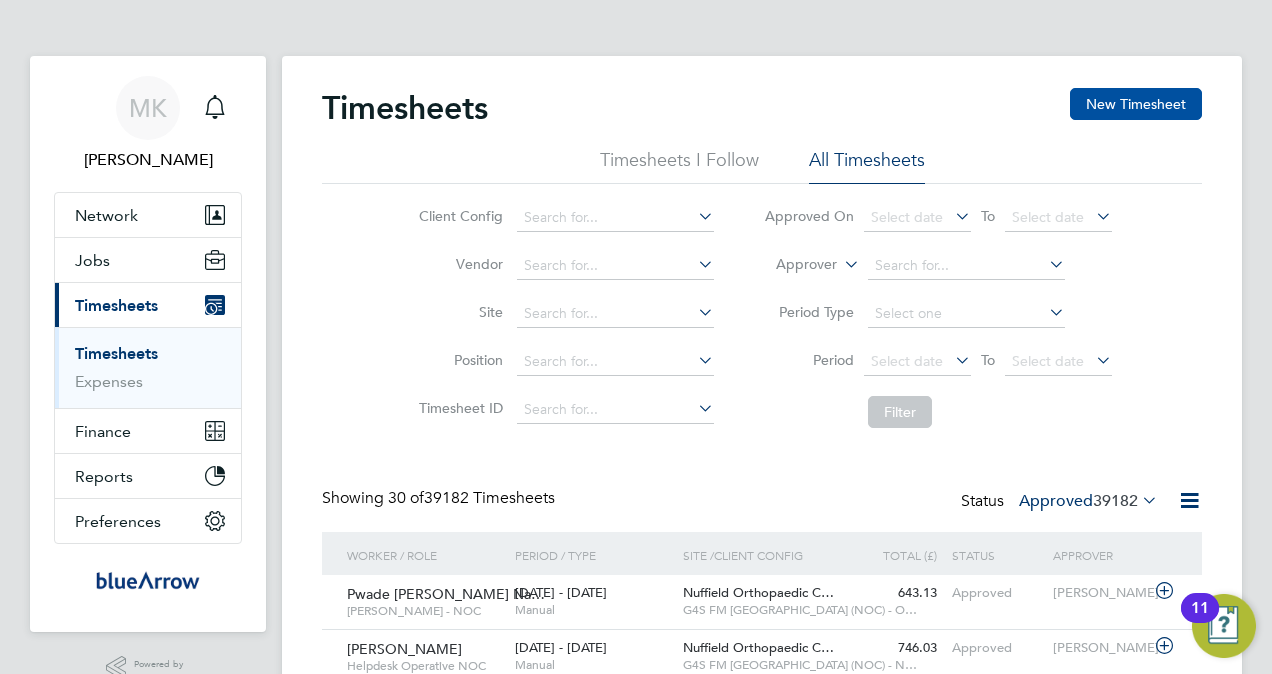click on "New Timesheet" 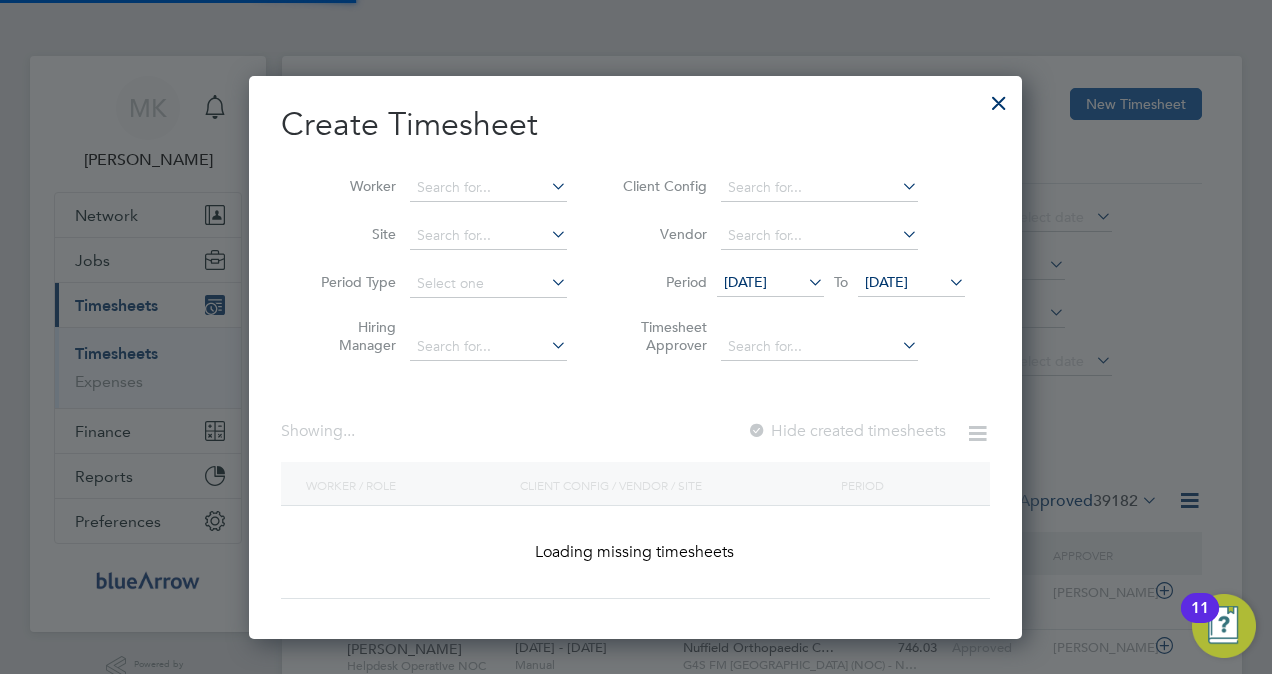 scroll, scrollTop: 10, scrollLeft: 9, axis: both 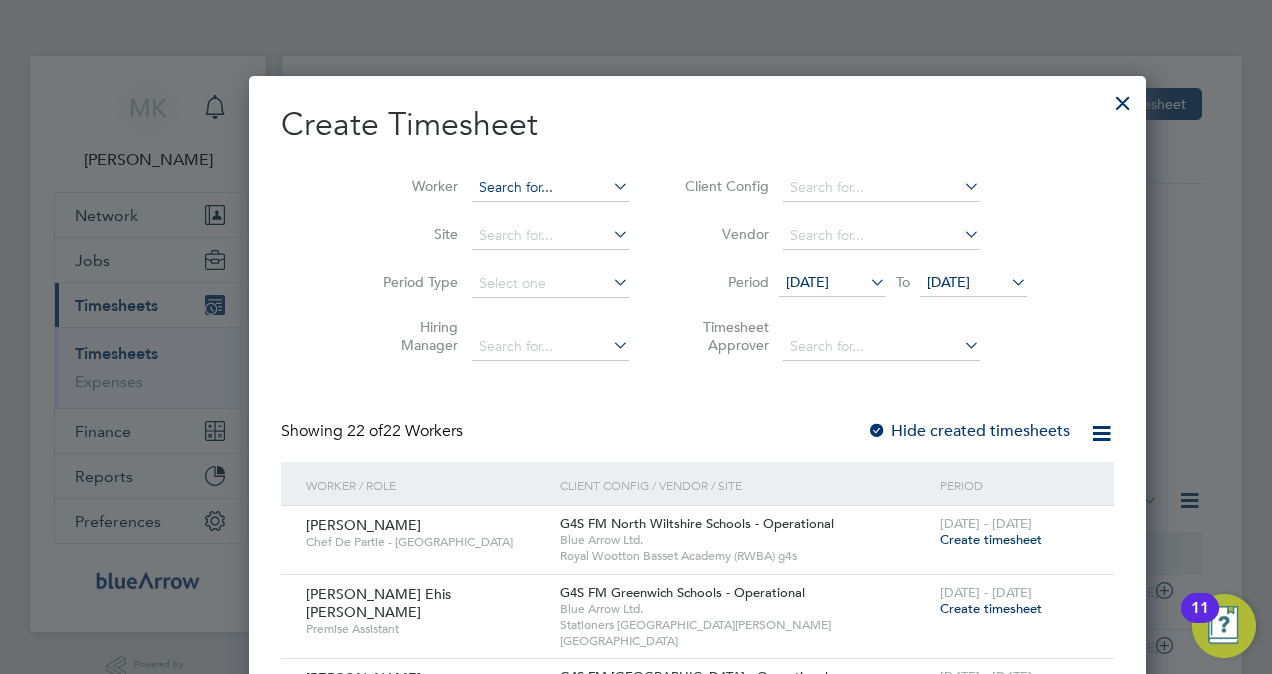 click at bounding box center [550, 188] 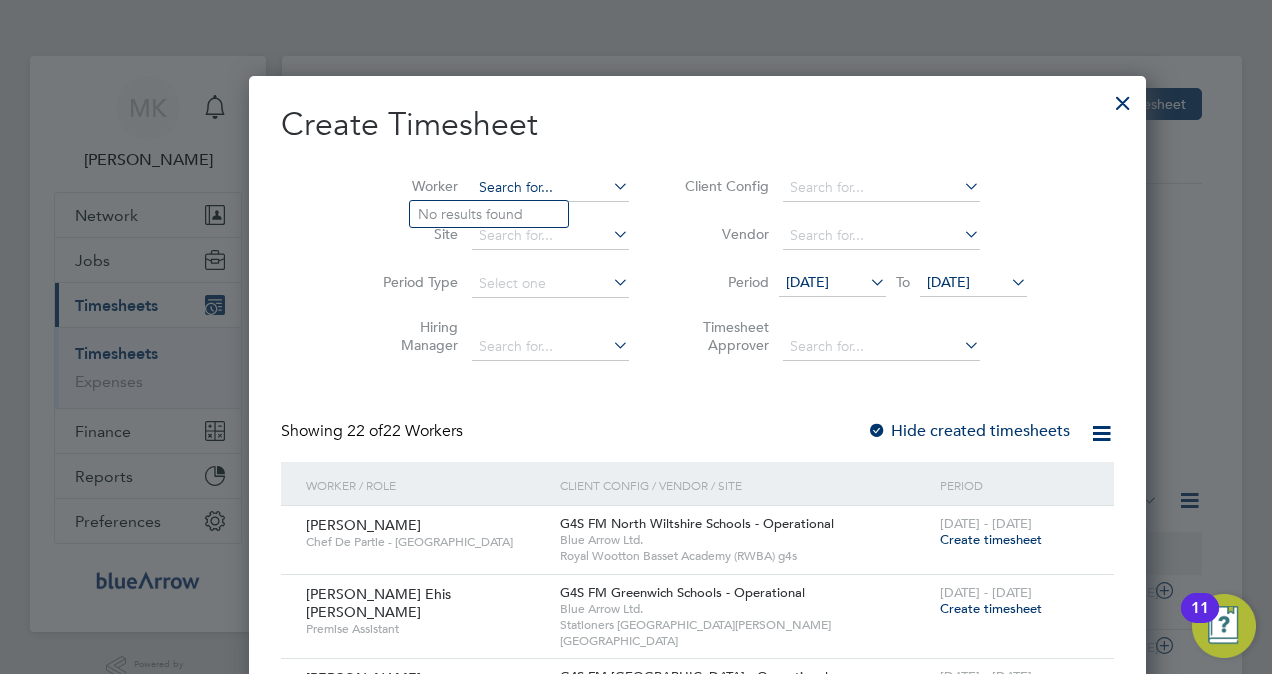 paste on "[PERSON_NAME]" 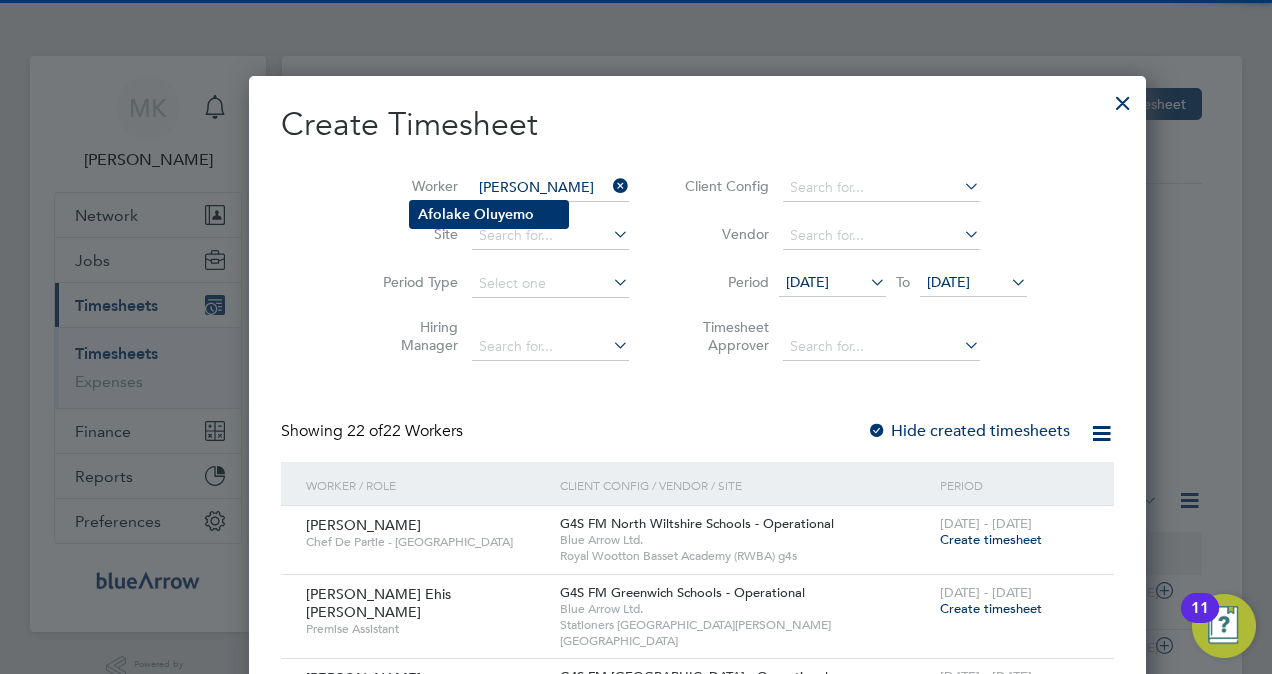 type on "[PERSON_NAME]" 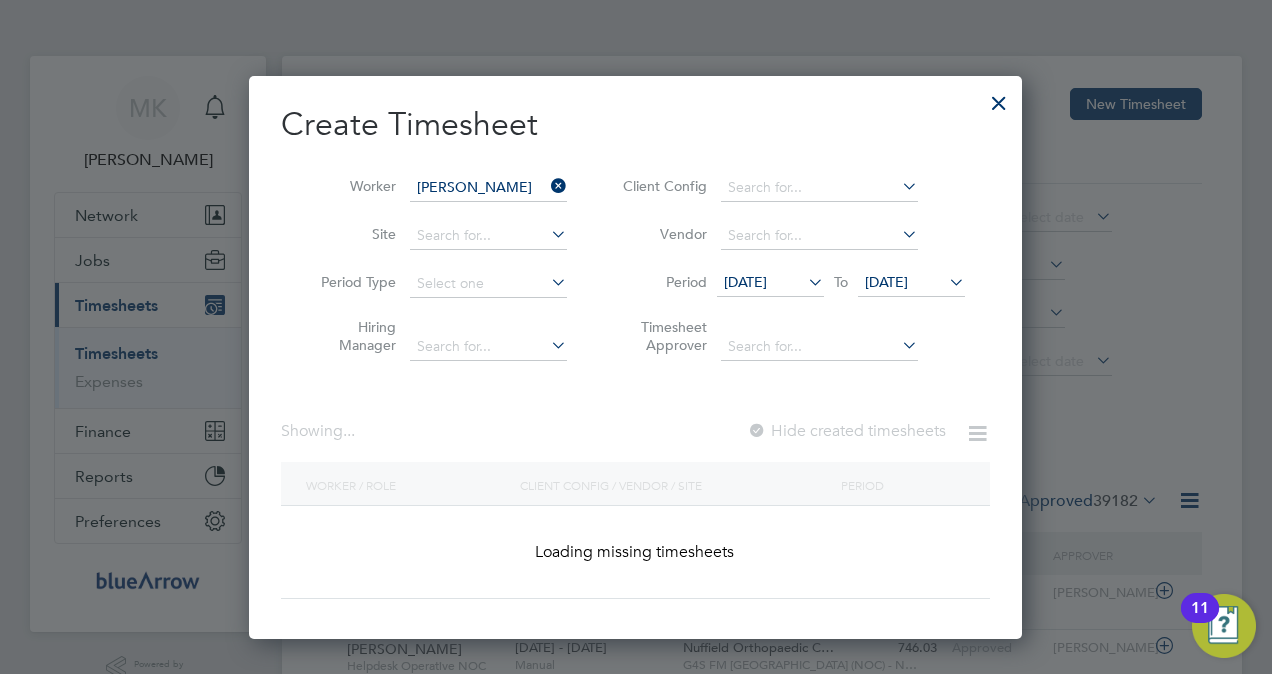 scroll, scrollTop: 10, scrollLeft: 9, axis: both 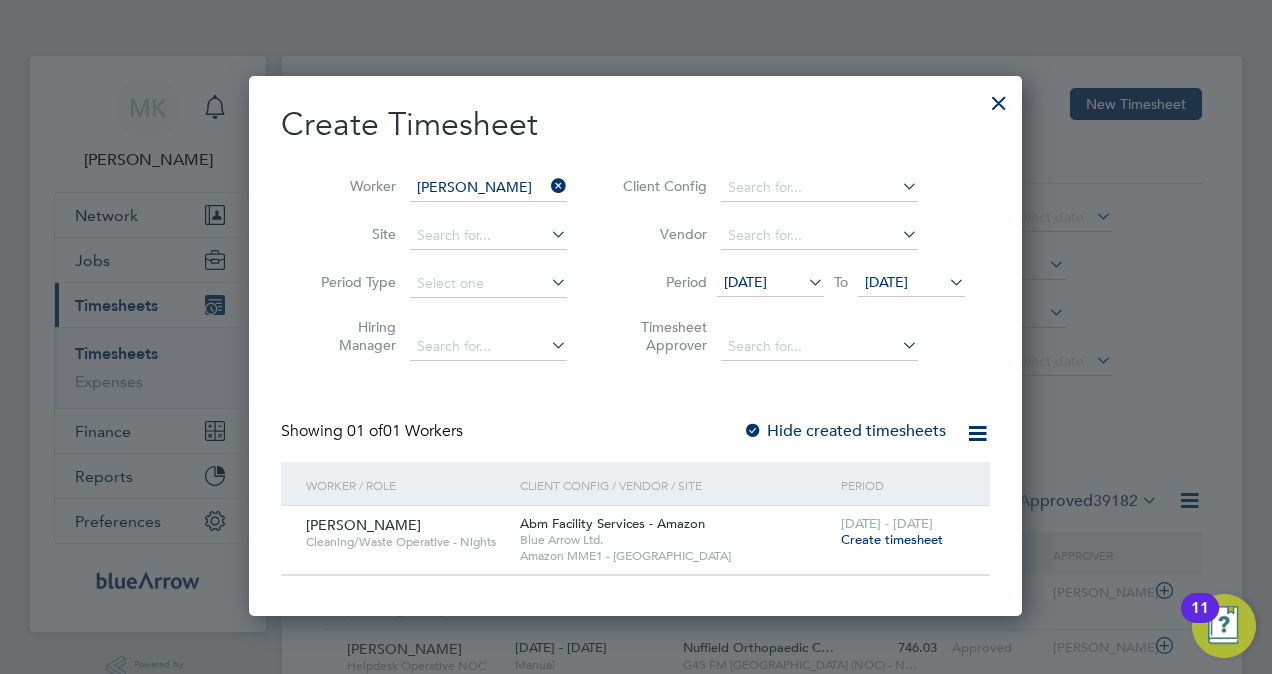 click on "Create timesheet" at bounding box center (892, 539) 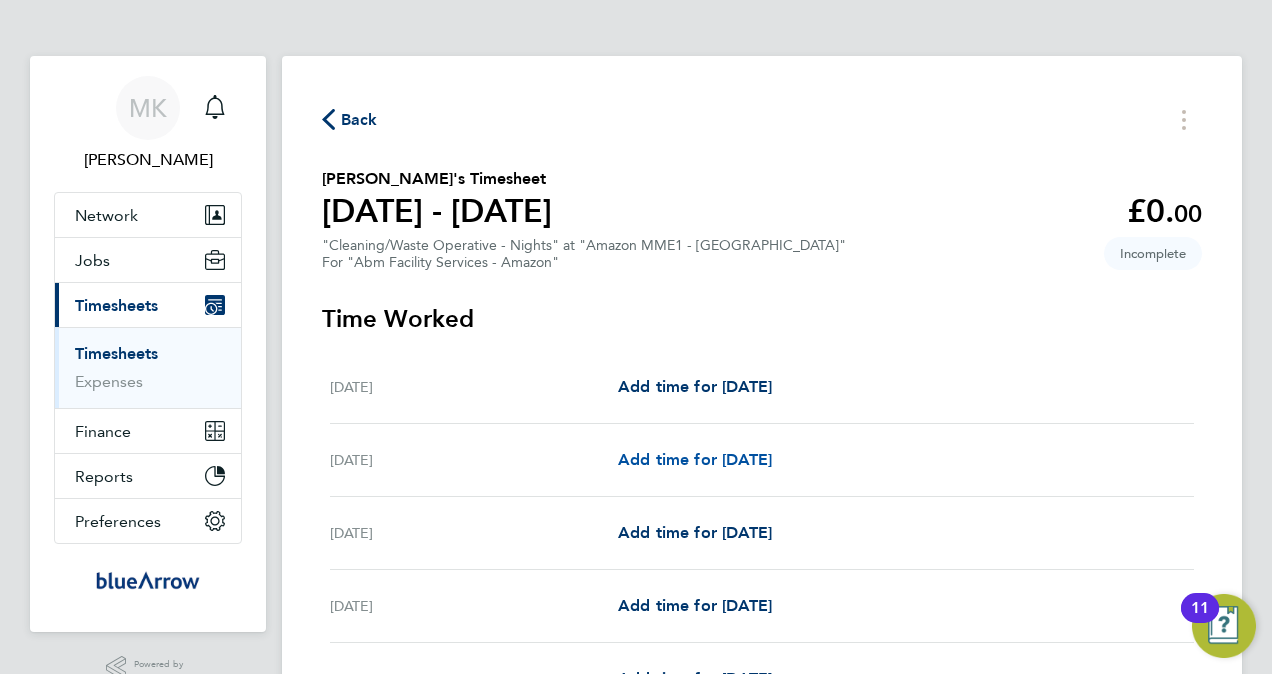 click on "Add time for [DATE]" at bounding box center (695, 459) 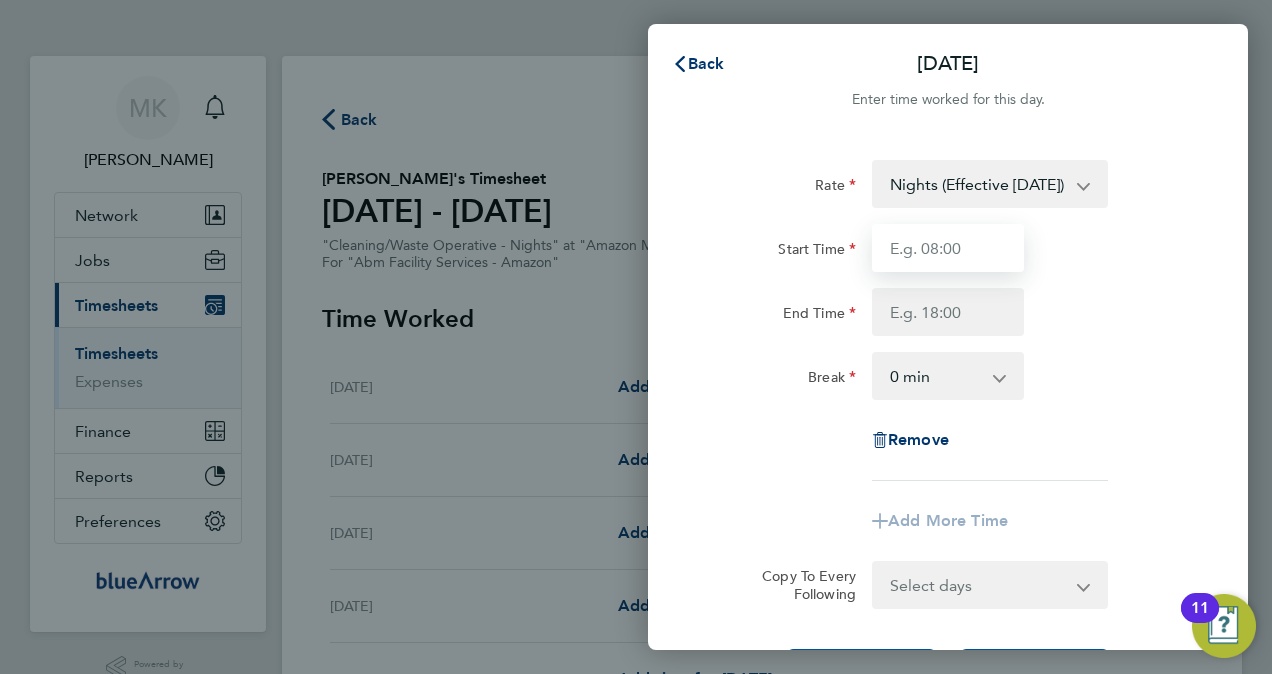 click on "Start Time" at bounding box center [948, 248] 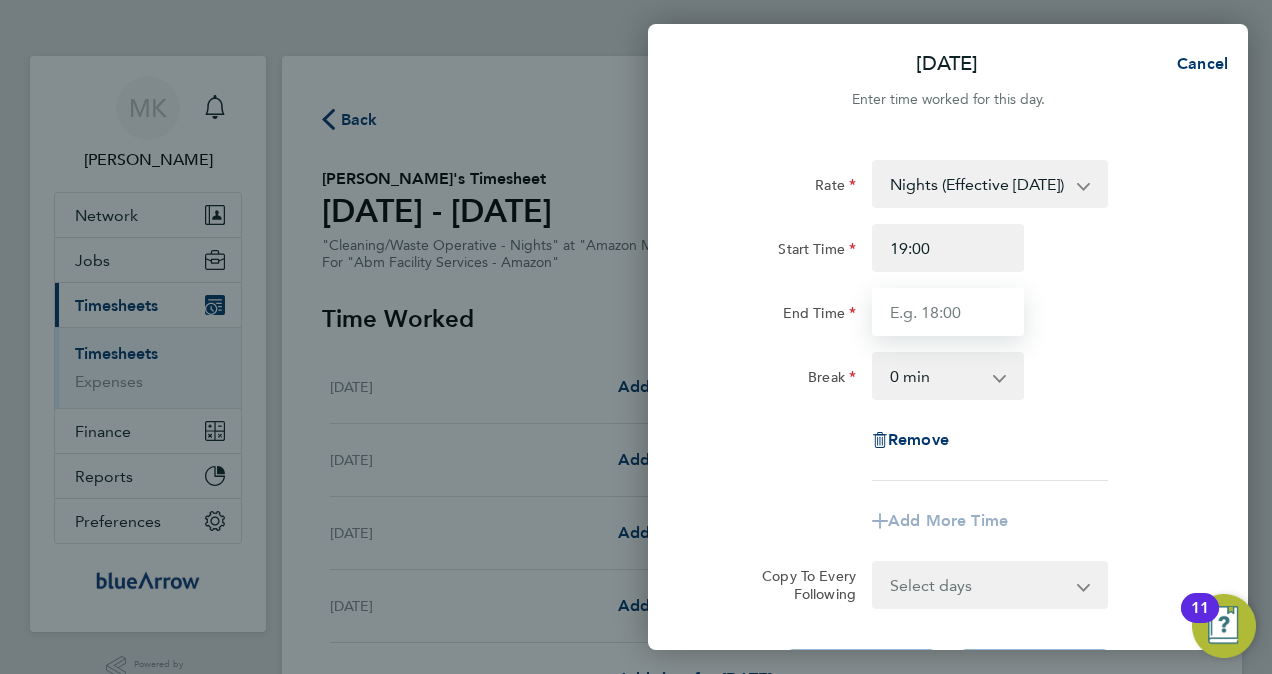 click on "End Time" at bounding box center [948, 312] 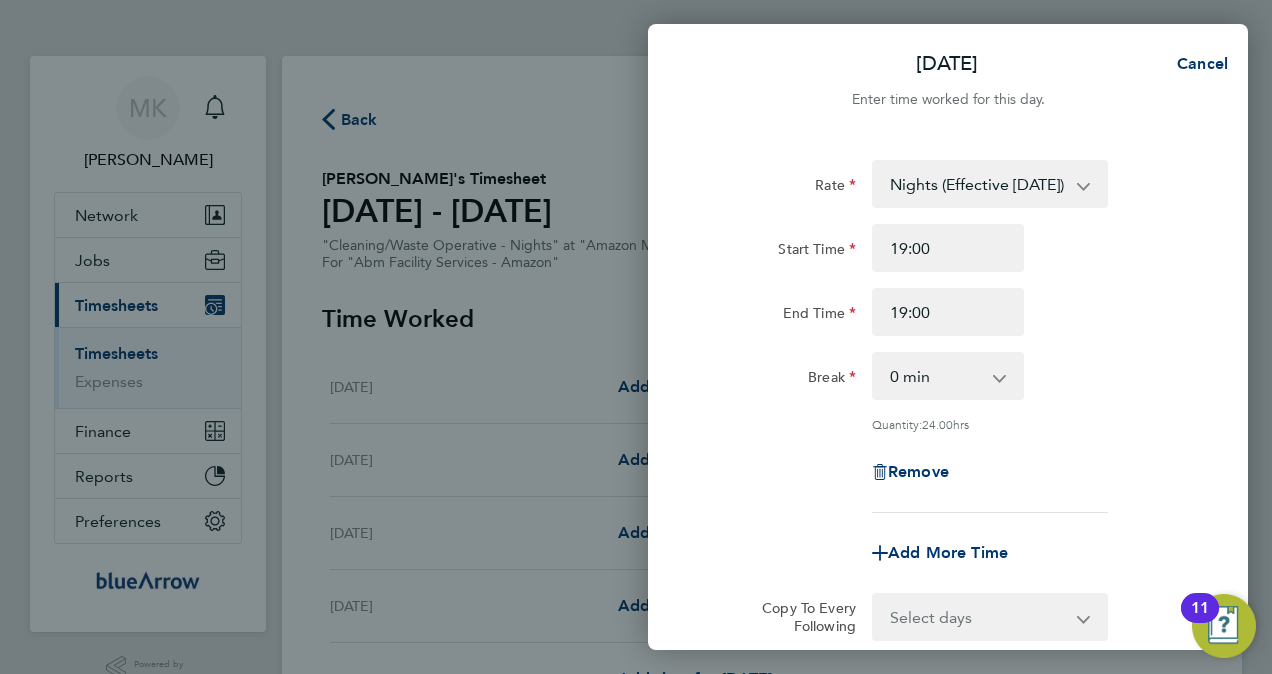 click on "0 min   15 min   30 min   45 min   60 min   75 min   90 min" at bounding box center [936, 376] 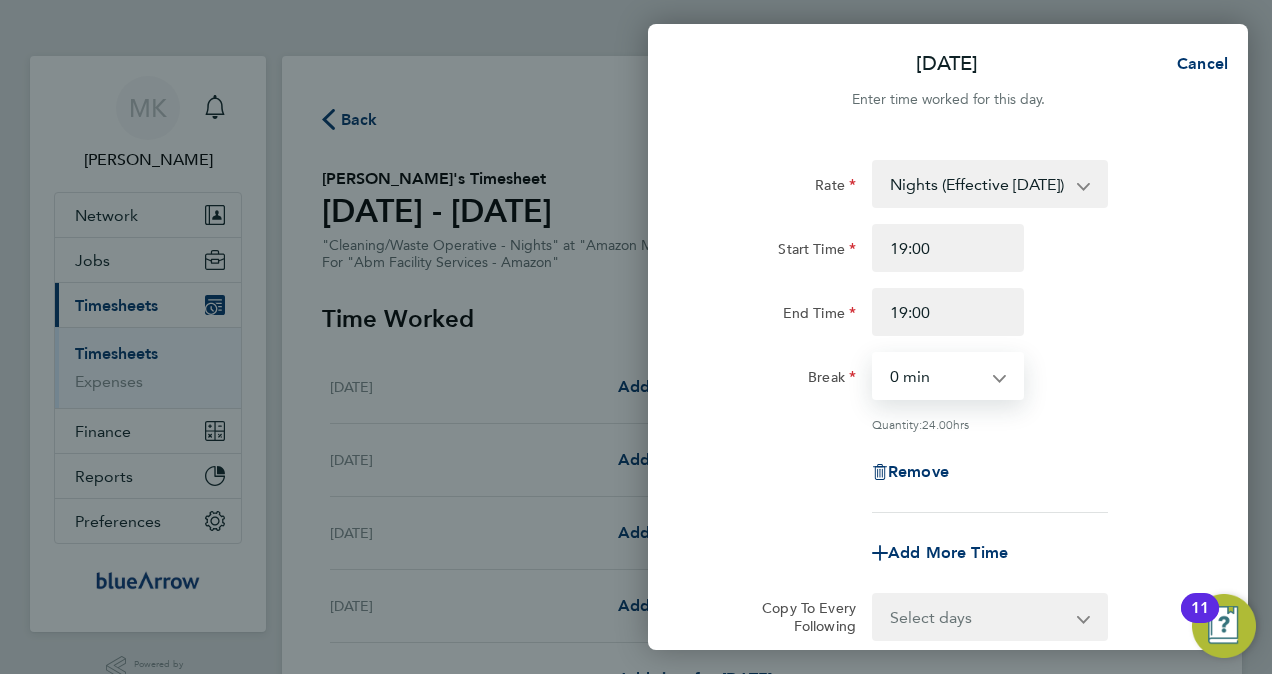 select on "60" 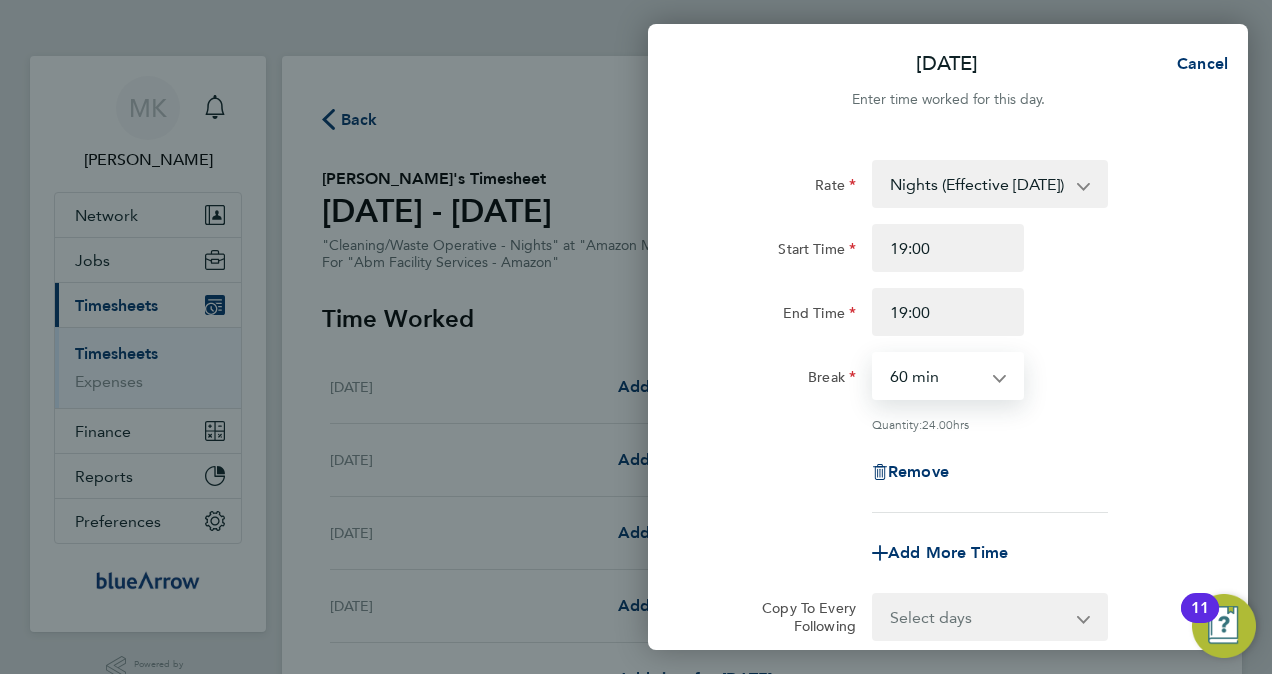 click on "0 min   15 min   30 min   45 min   60 min   75 min   90 min" at bounding box center [936, 376] 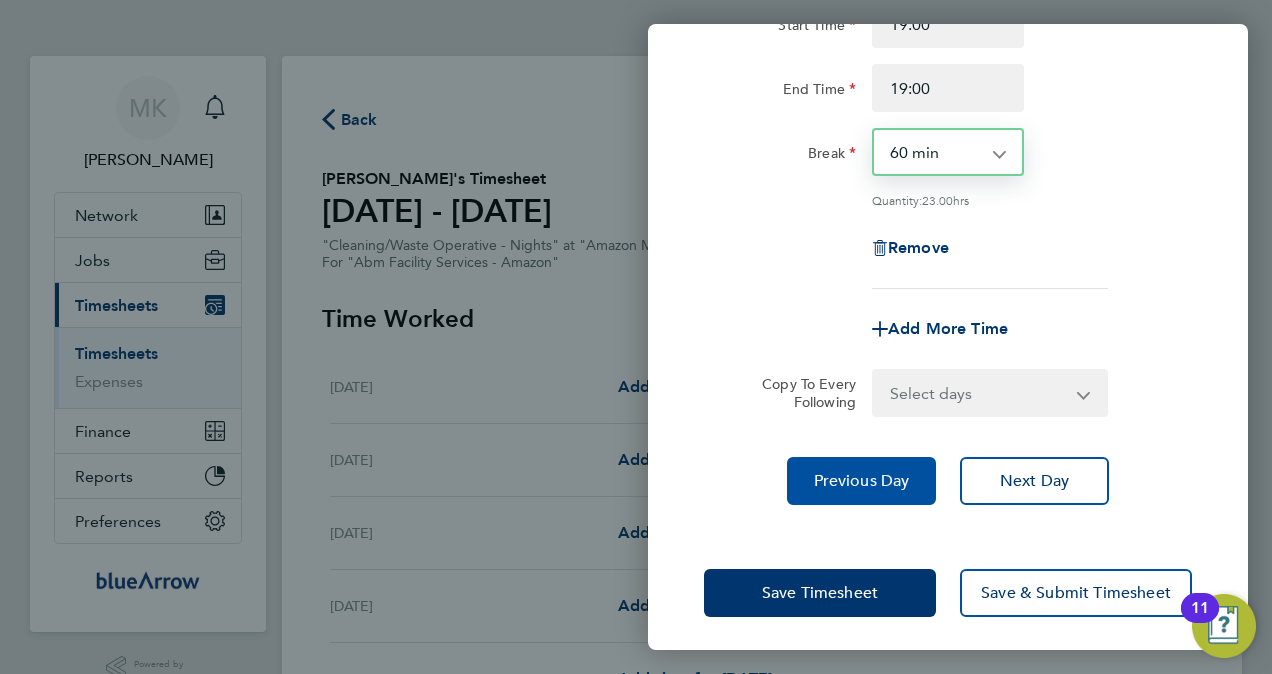 scroll, scrollTop: 229, scrollLeft: 0, axis: vertical 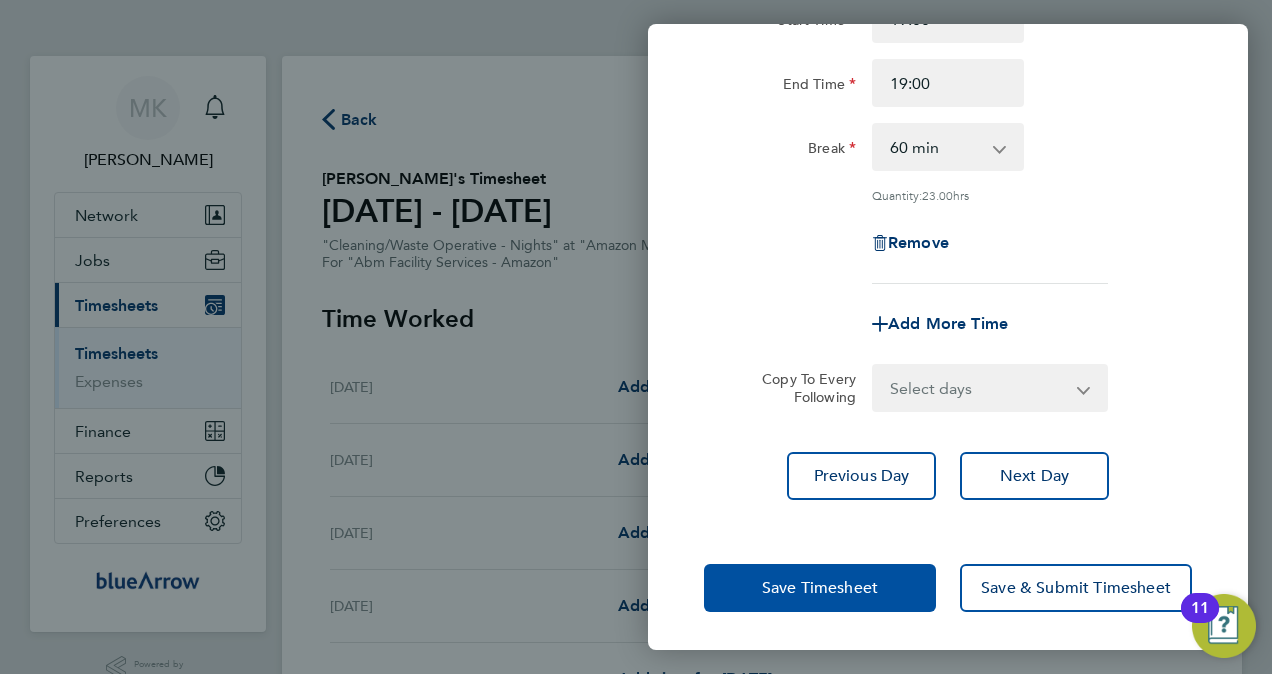 click on "Save Timesheet" 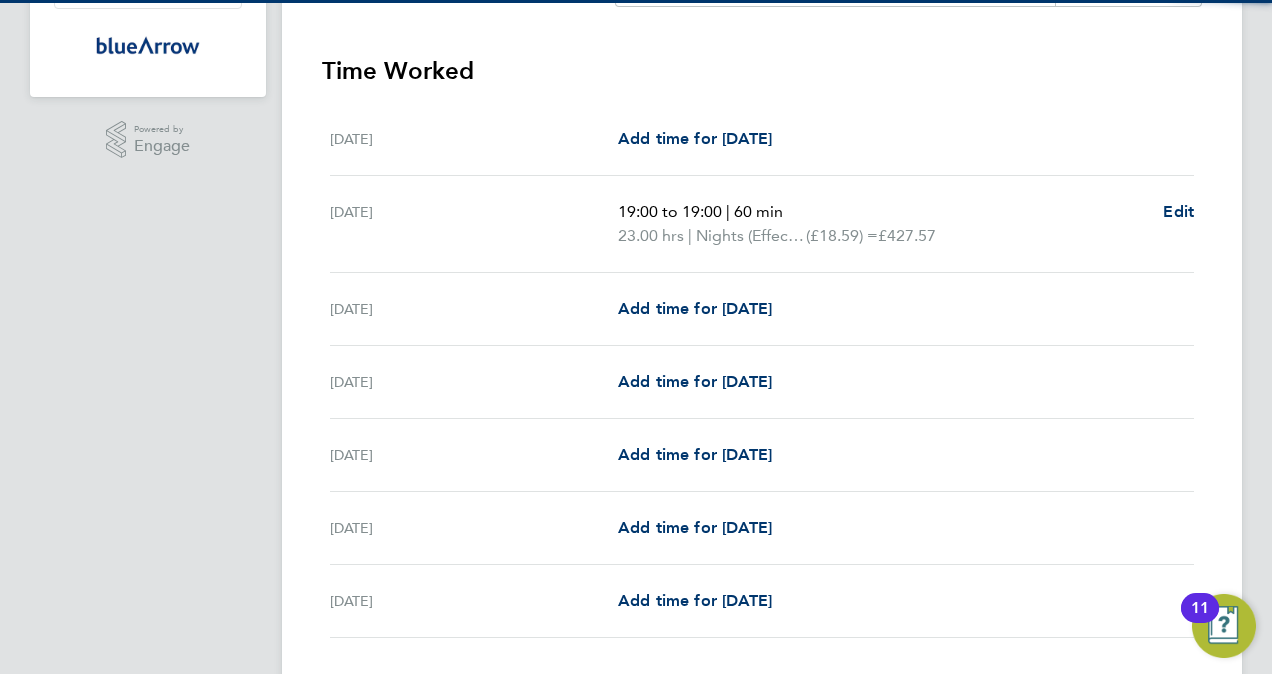 scroll, scrollTop: 671, scrollLeft: 0, axis: vertical 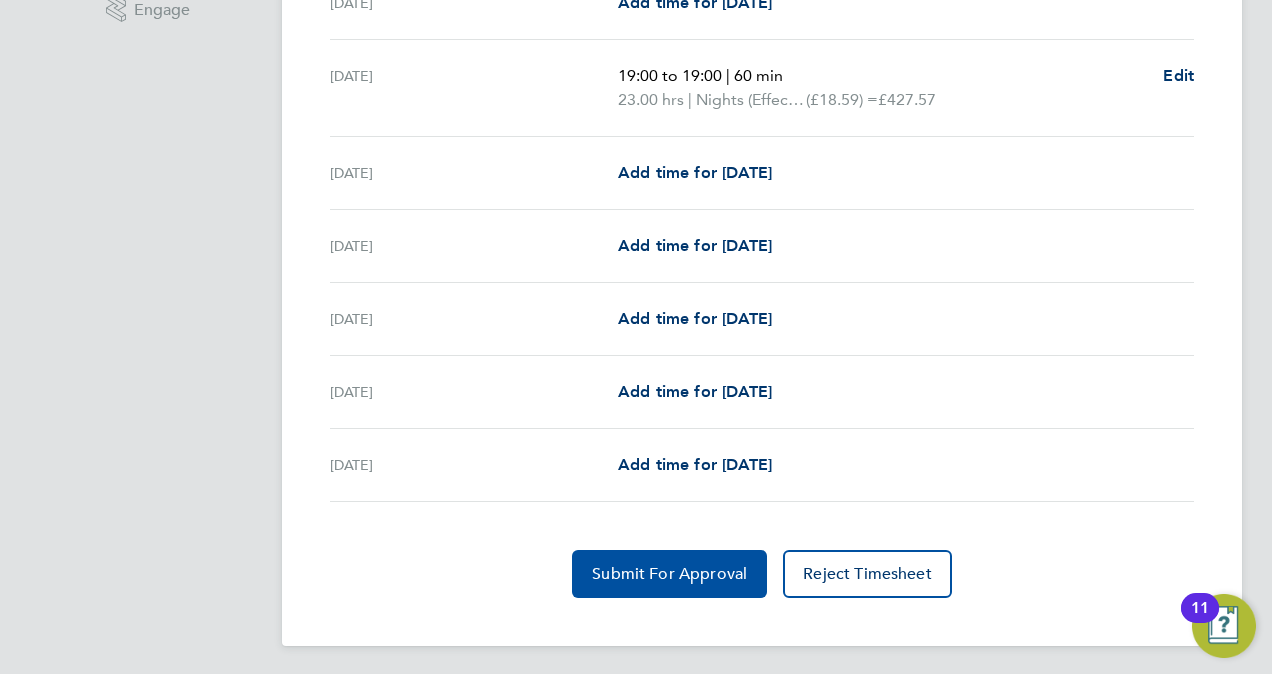 click on "Submit For Approval" 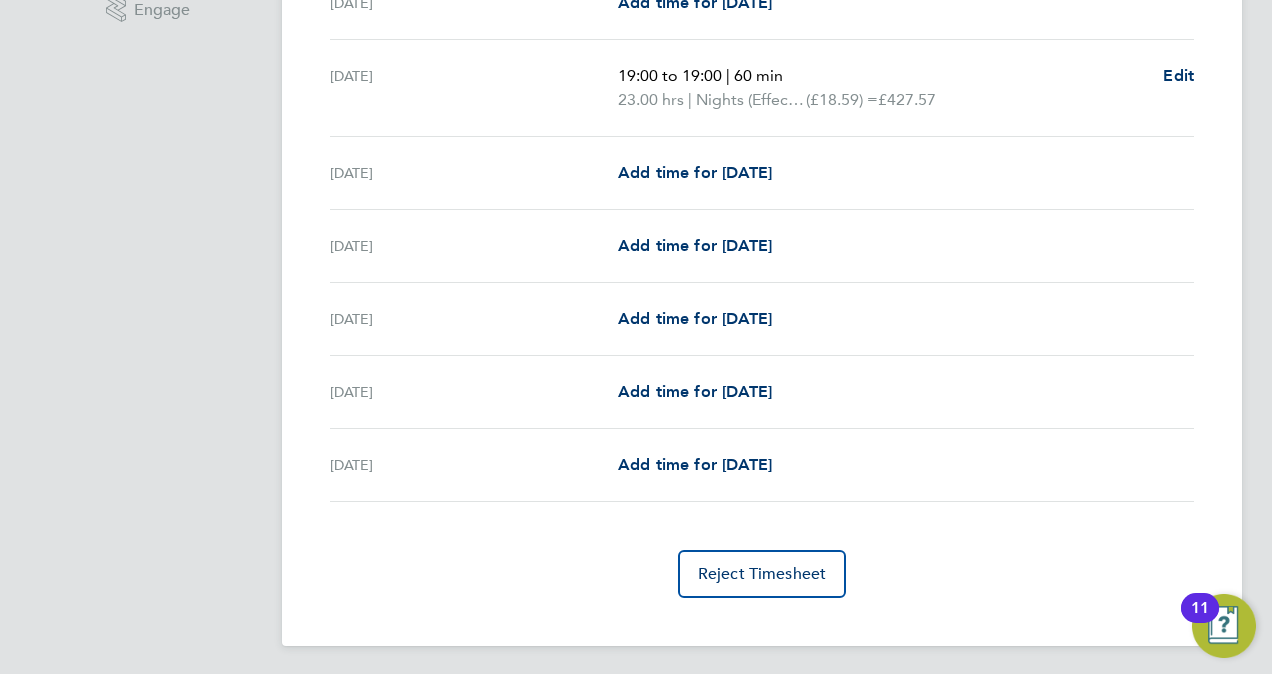scroll, scrollTop: 0, scrollLeft: 0, axis: both 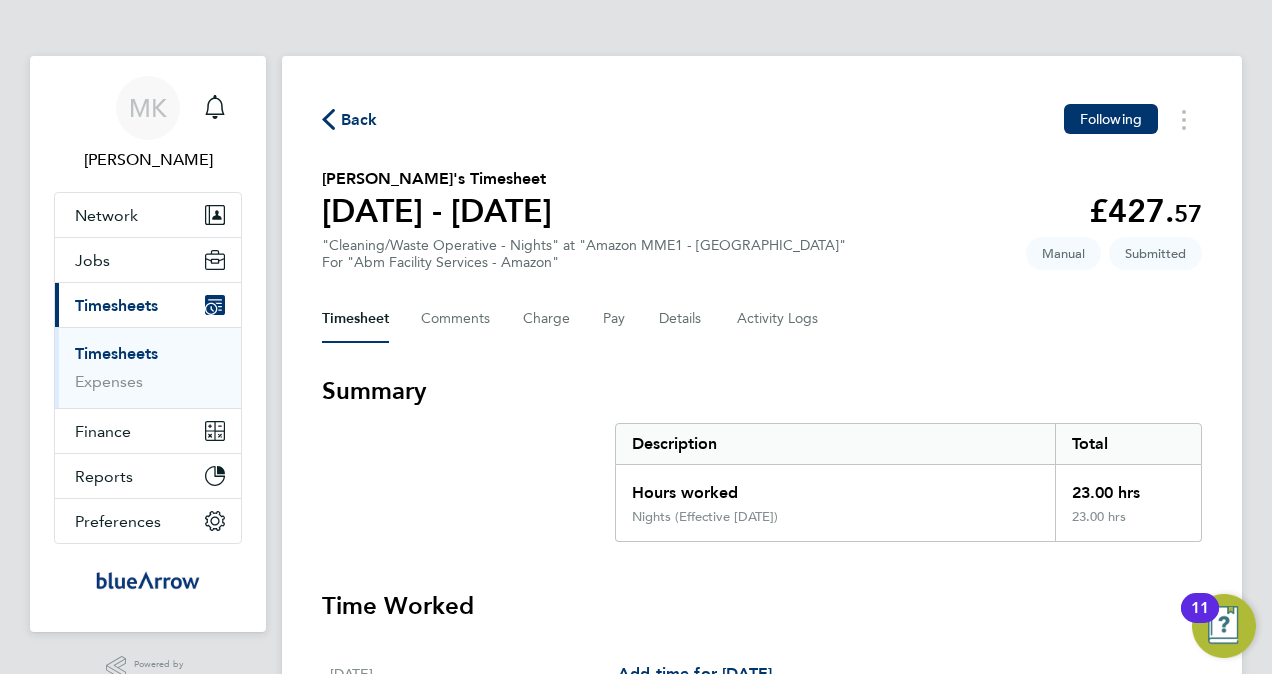 click on "Timesheets" at bounding box center [116, 353] 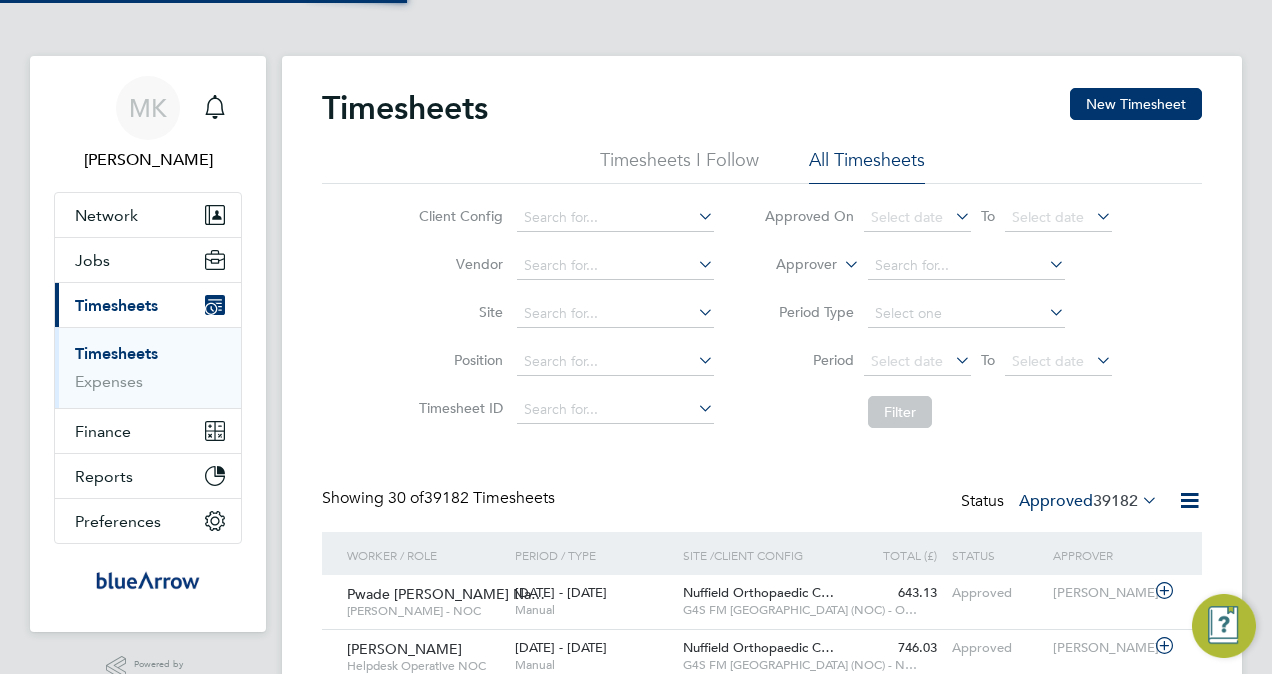 scroll, scrollTop: 10, scrollLeft: 10, axis: both 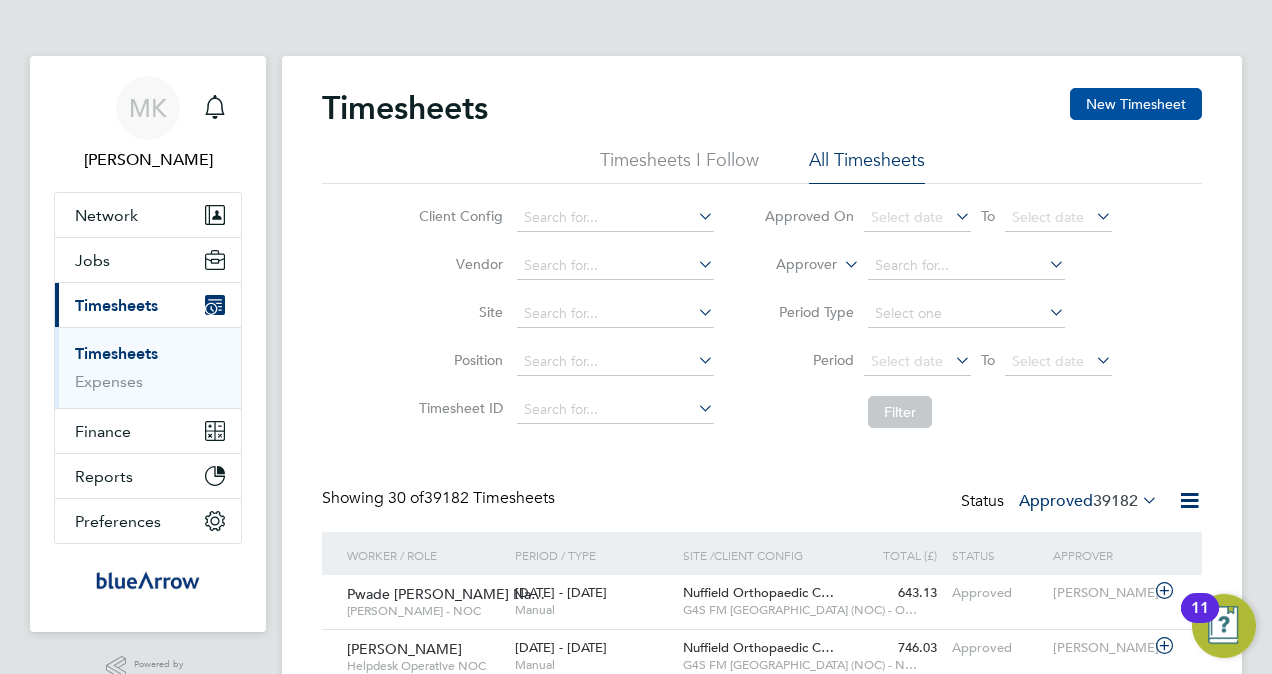 click on "New Timesheet" 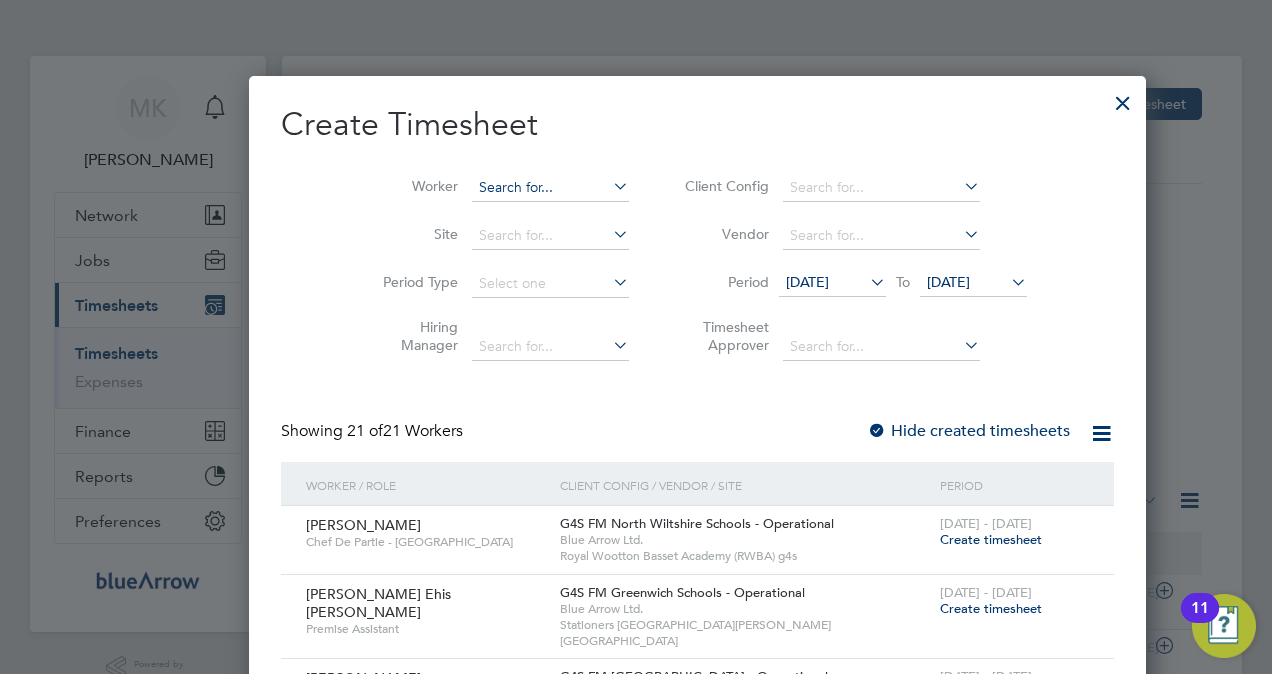 click at bounding box center (550, 188) 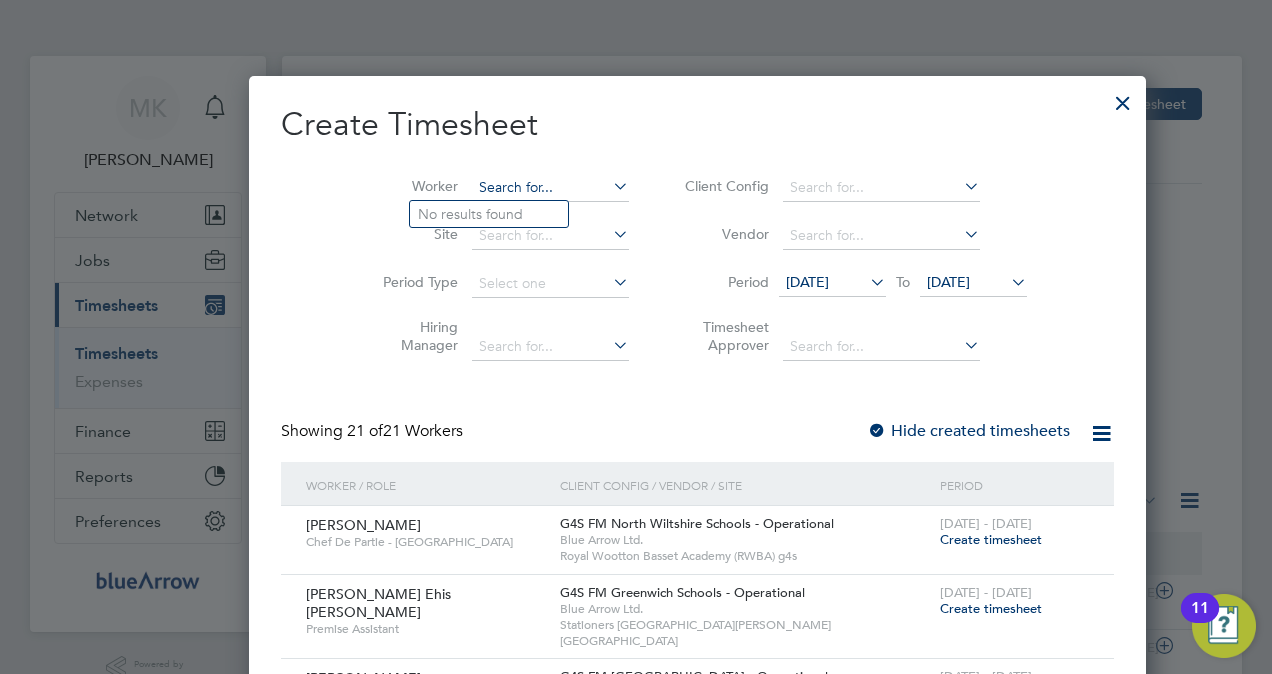 paste on "[PERSON_NAME]" 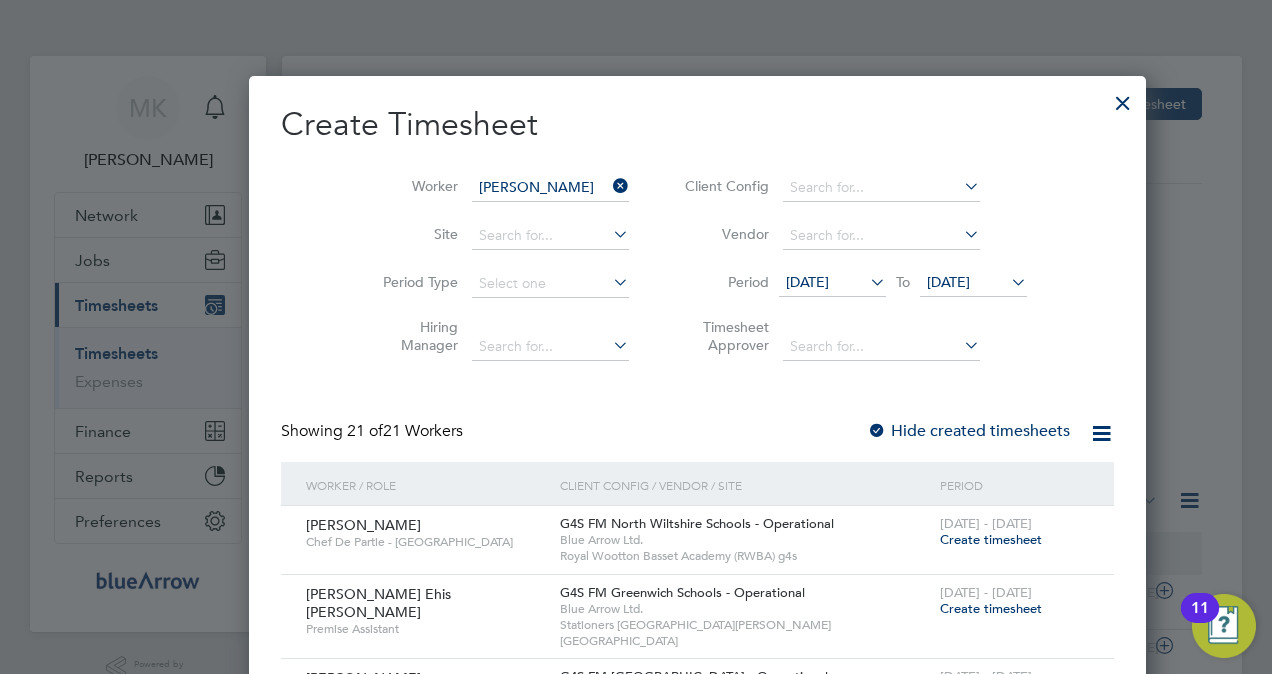 click on "[PERSON_NAME] vbokunfrank" 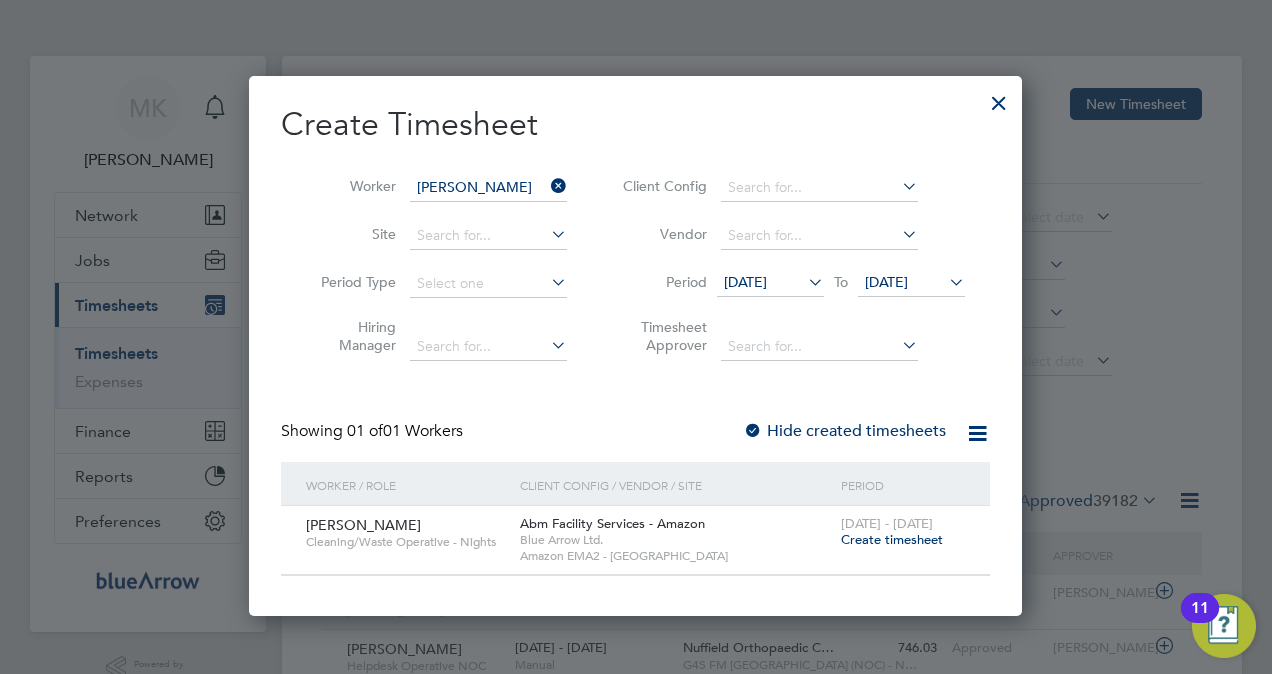 click on "Create timesheet" at bounding box center [892, 539] 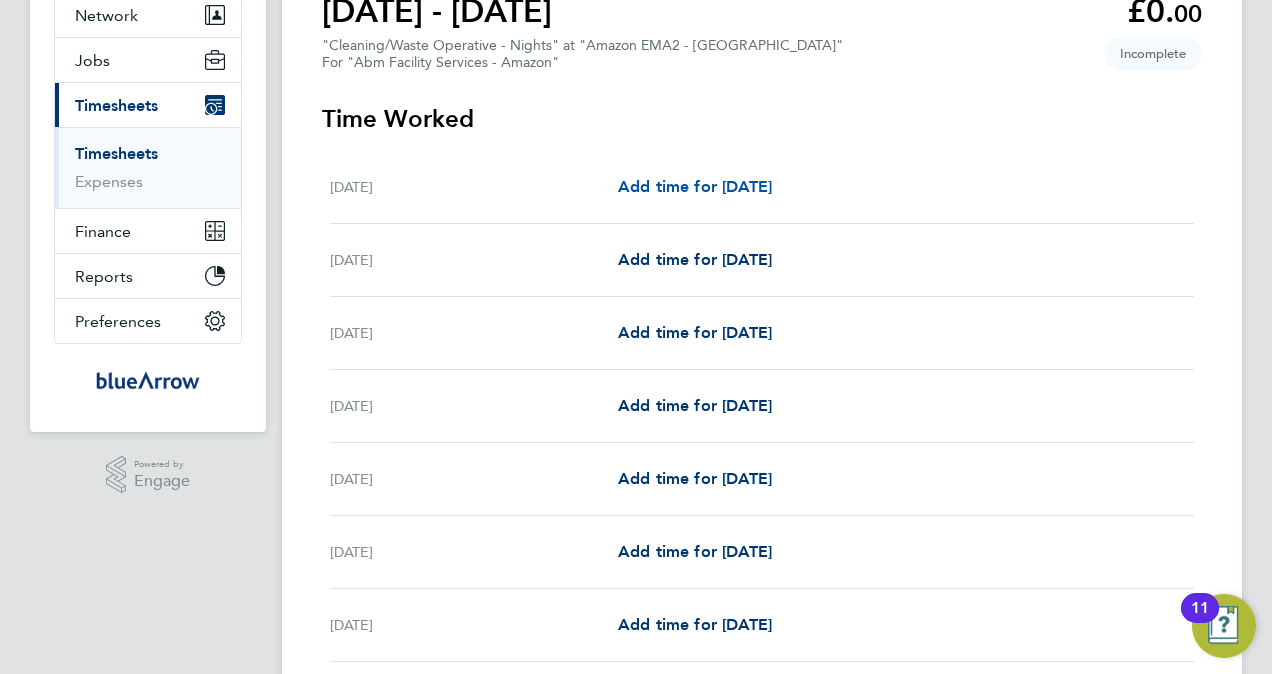 click on "Add time for [DATE]" at bounding box center [695, 186] 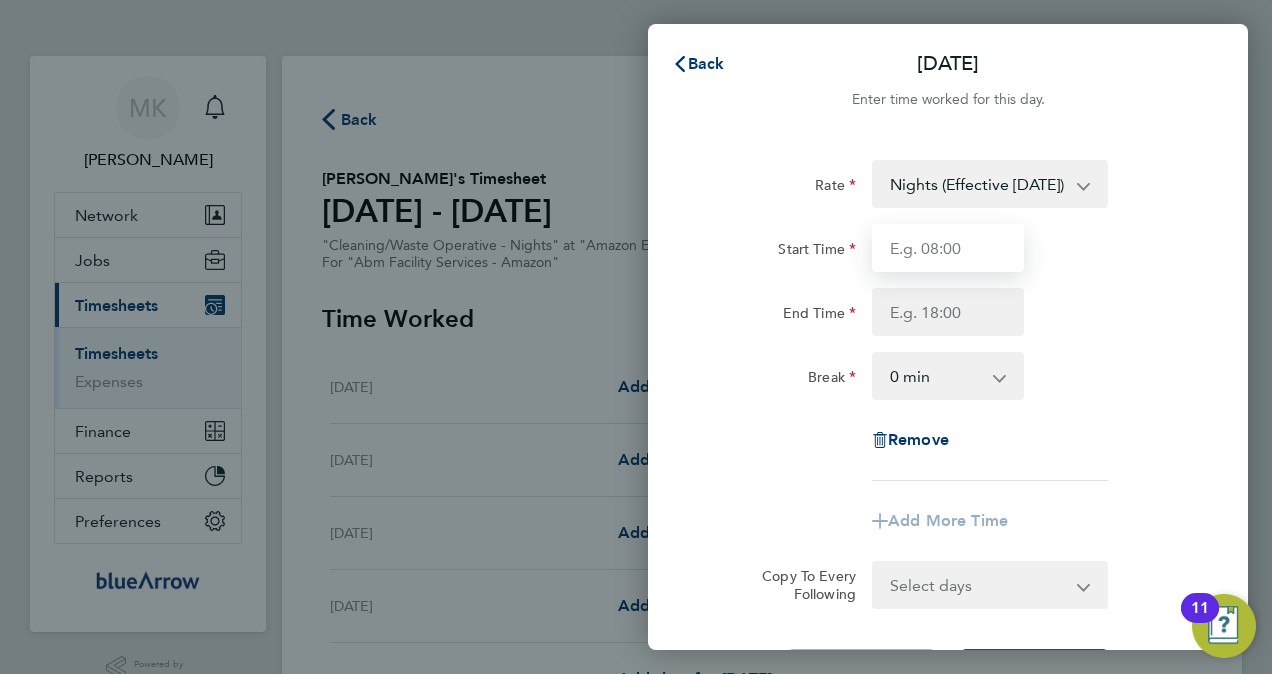 click on "Start Time" at bounding box center (948, 248) 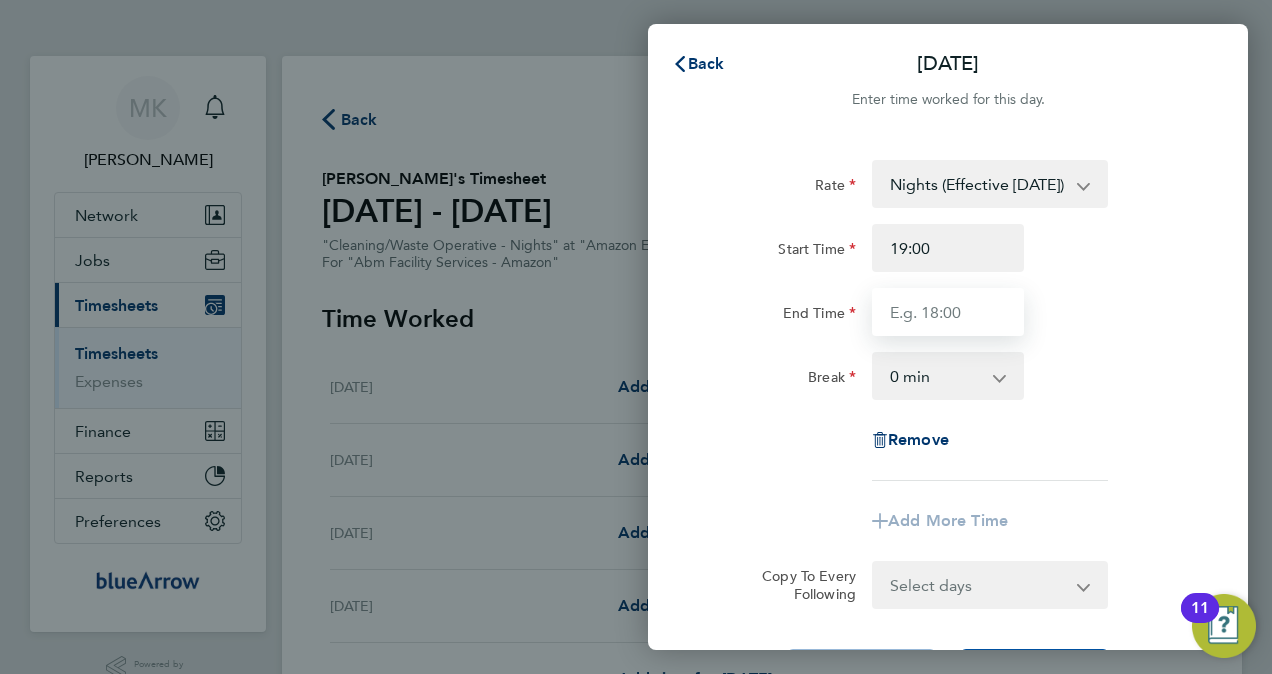 type on "19:00" 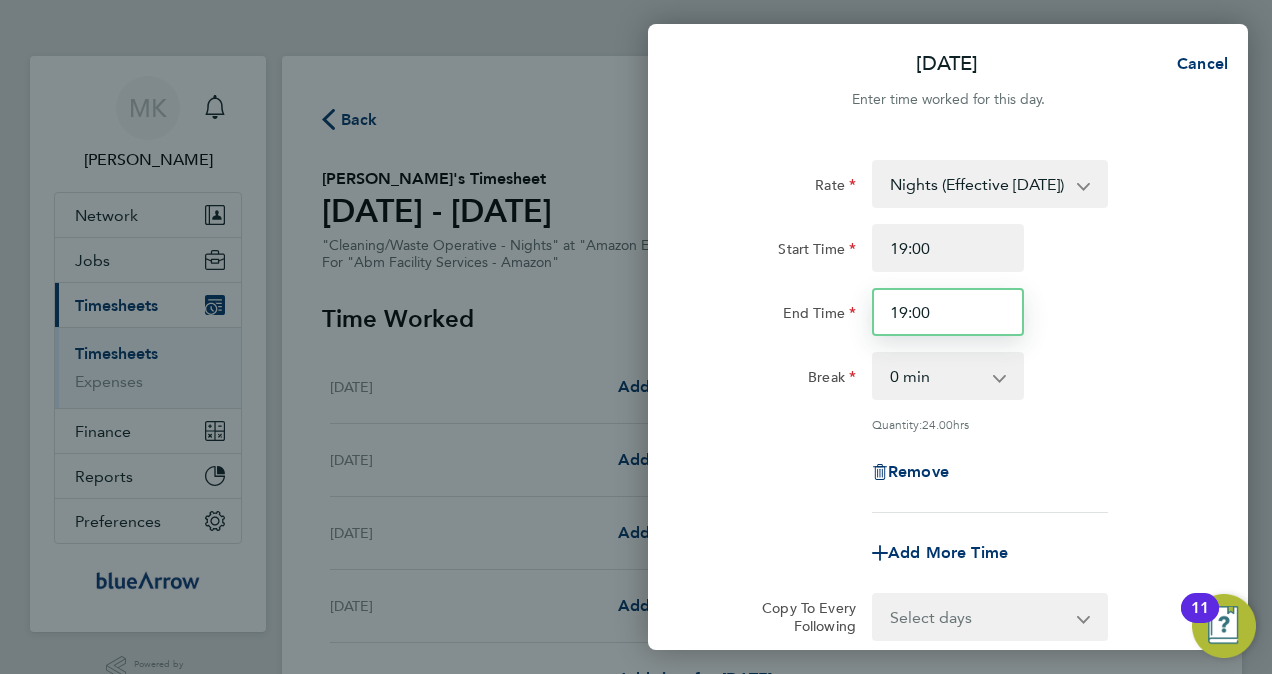 click on "19:00" at bounding box center [948, 312] 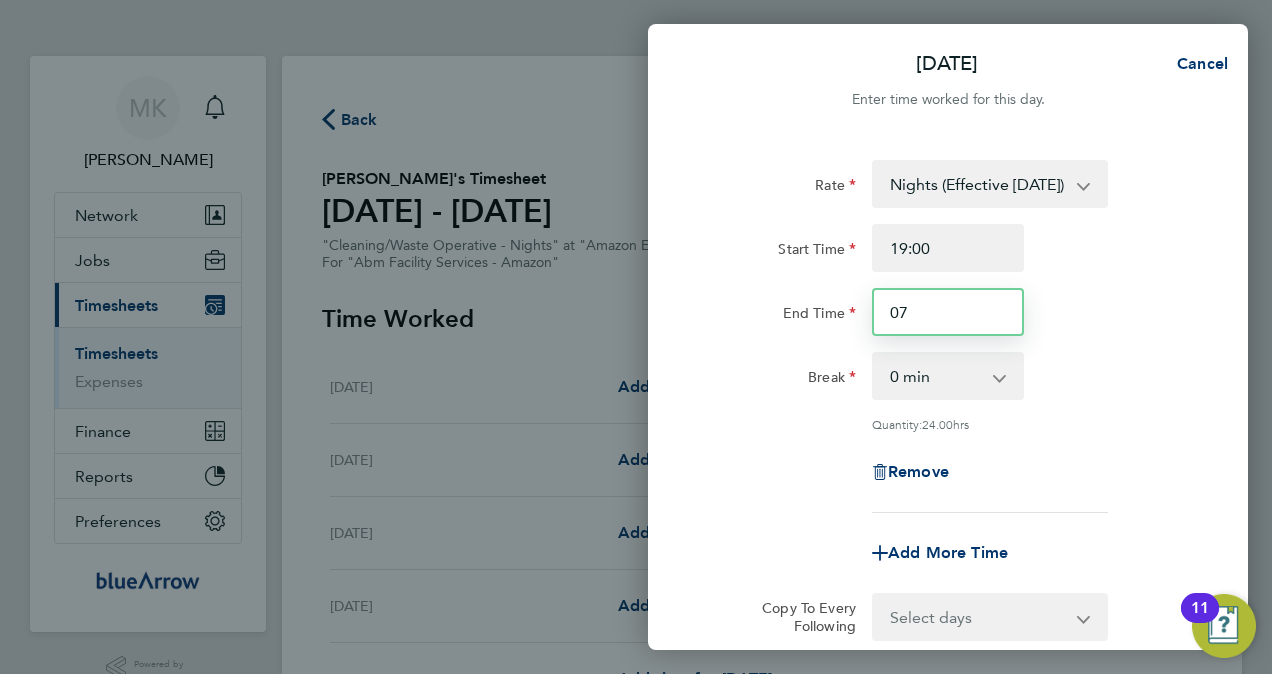 type on "07:00" 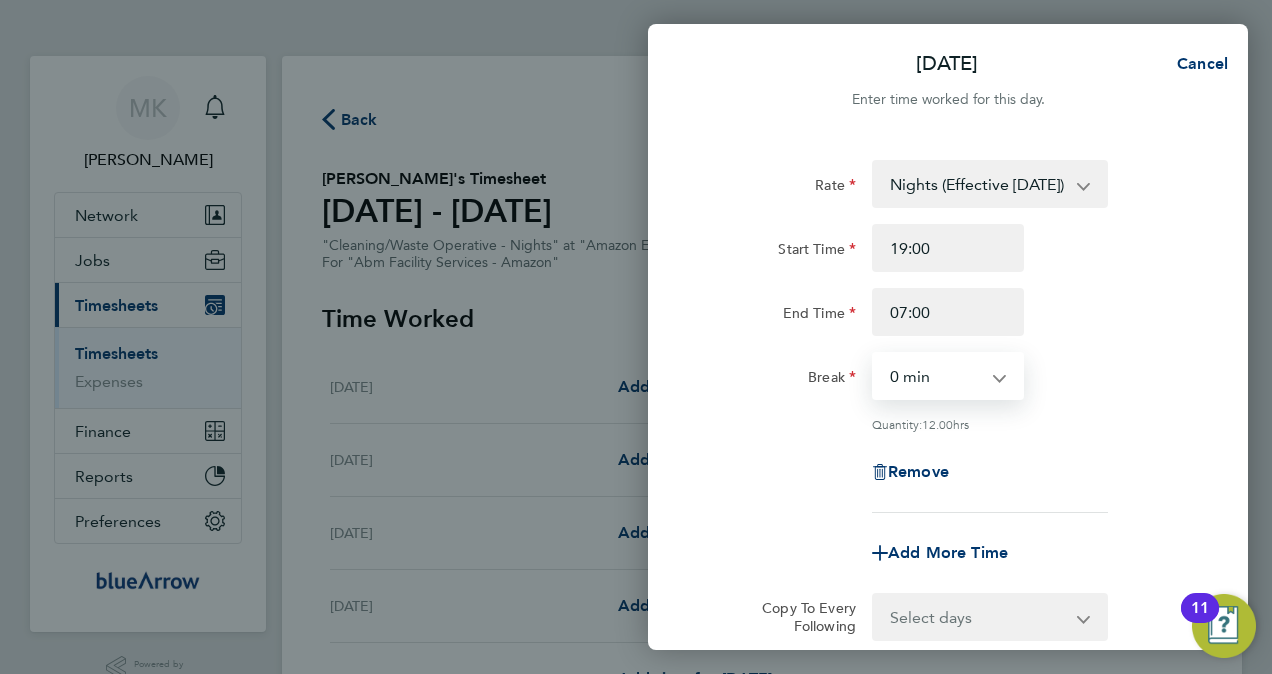 click on "0 min   15 min   30 min   45 min   60 min   75 min   90 min" at bounding box center [936, 376] 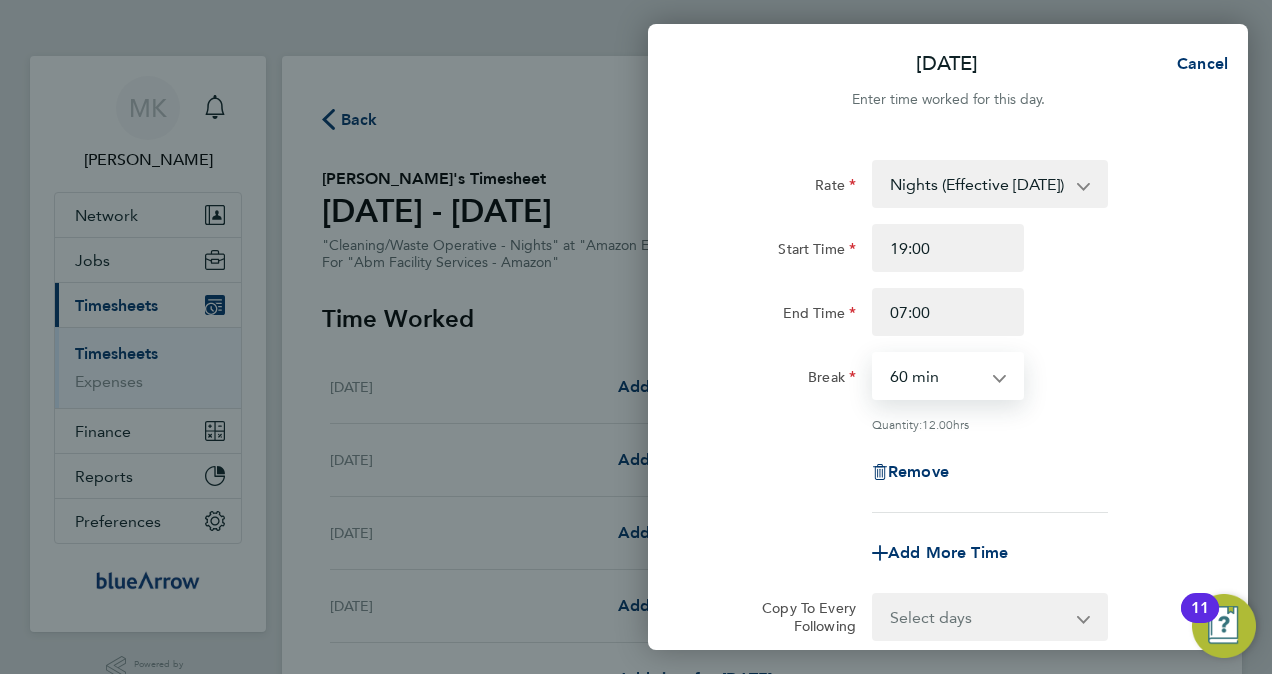 click on "0 min   15 min   30 min   45 min   60 min   75 min   90 min" at bounding box center (936, 376) 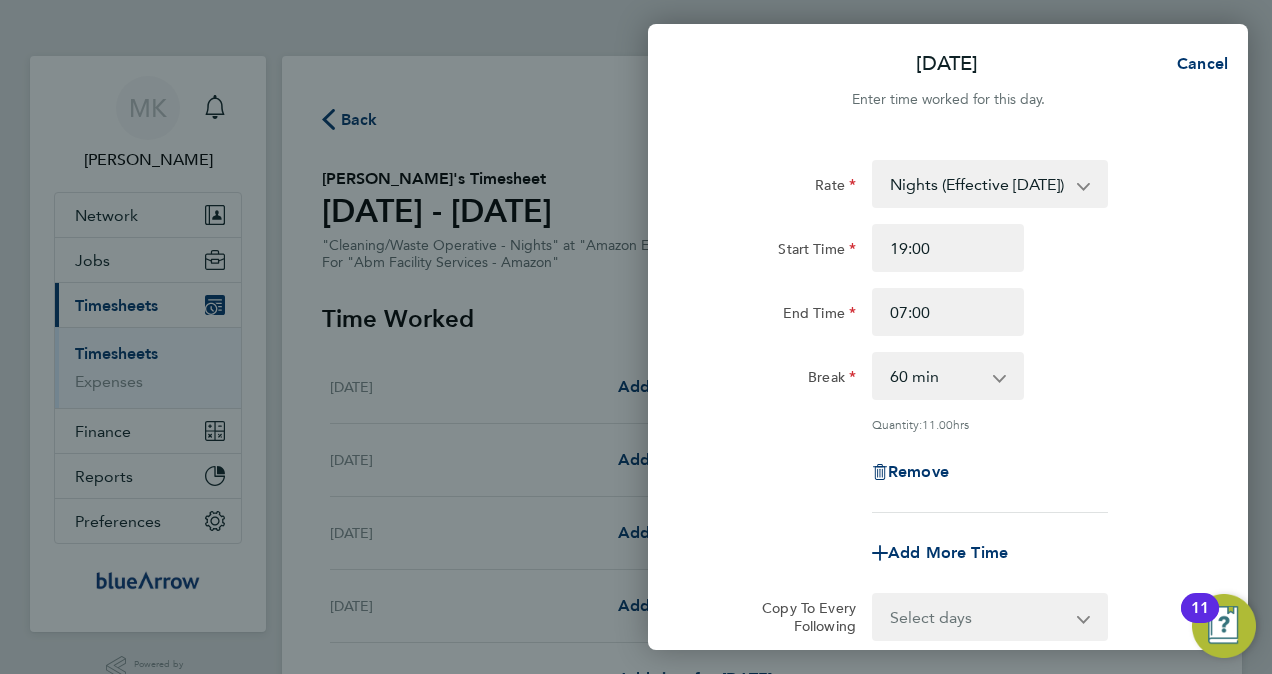 click on "Rate  Nights (Effective [DATE]) - 18.59
Start Time 19:00 End Time 07:00 Break  0 min   15 min   30 min   45 min   60 min   75 min   90 min
Quantity:  11.00  hrs
Remove" 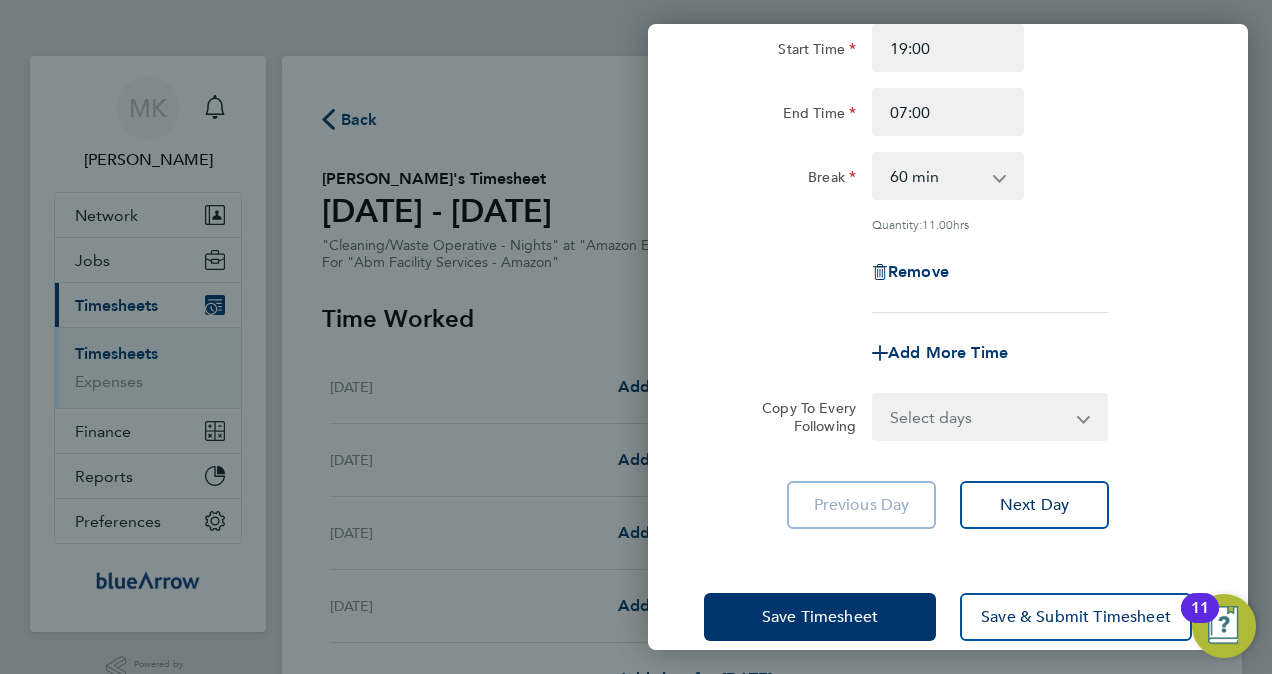 click on "Select days   Day   Weekday (Mon-Fri)   [DATE]   [DATE]   [DATE]   [DATE]   [DATE]   [DATE]" at bounding box center [979, 417] 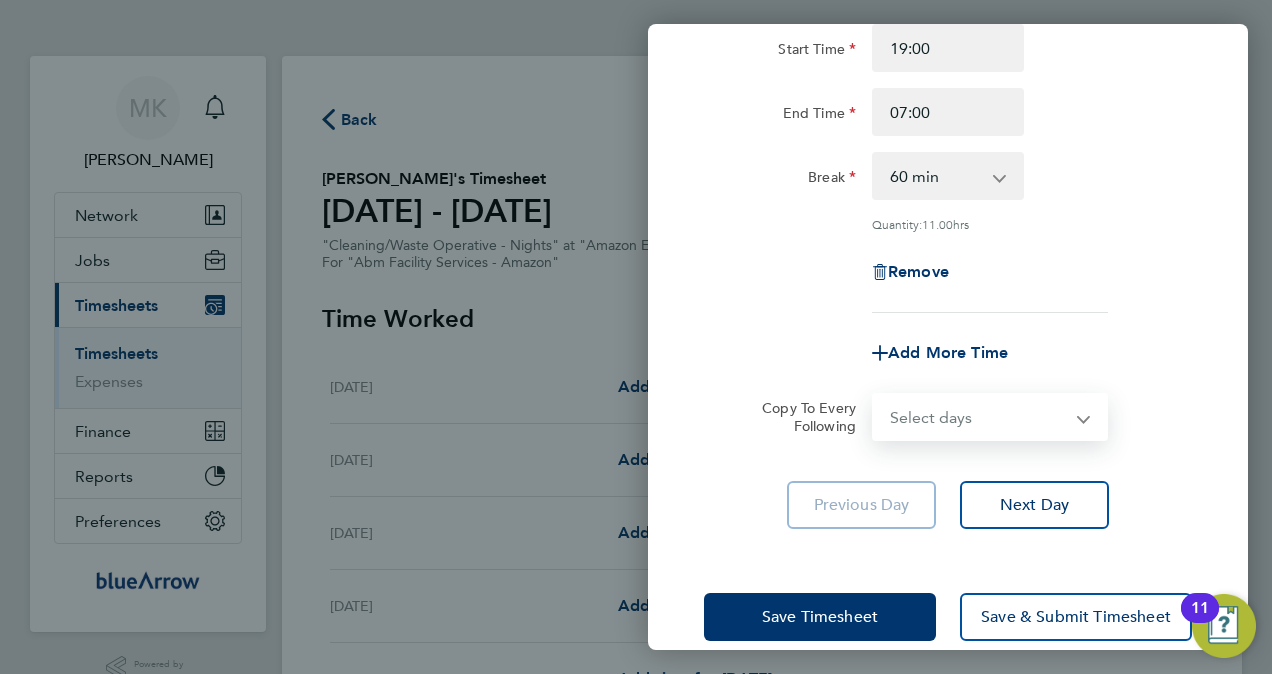 select on "DAY" 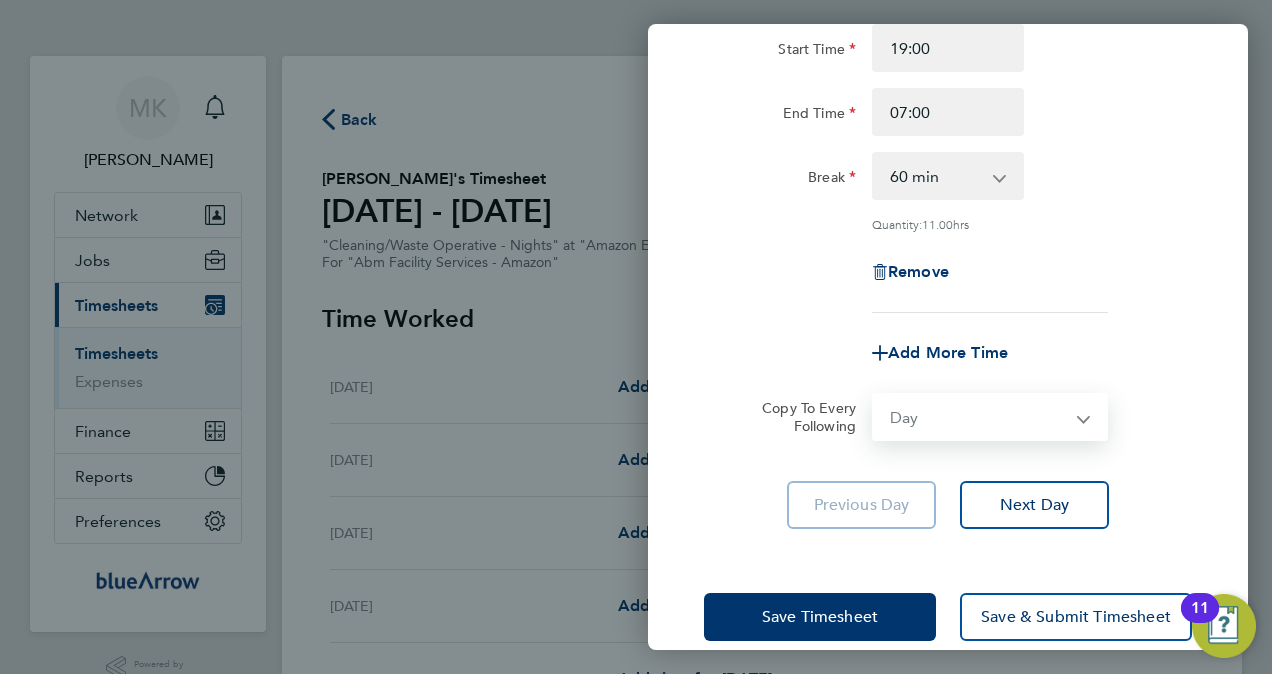 click on "Select days   Day   Weekday (Mon-Fri)   [DATE]   [DATE]   [DATE]   [DATE]   [DATE]   [DATE]" at bounding box center (979, 417) 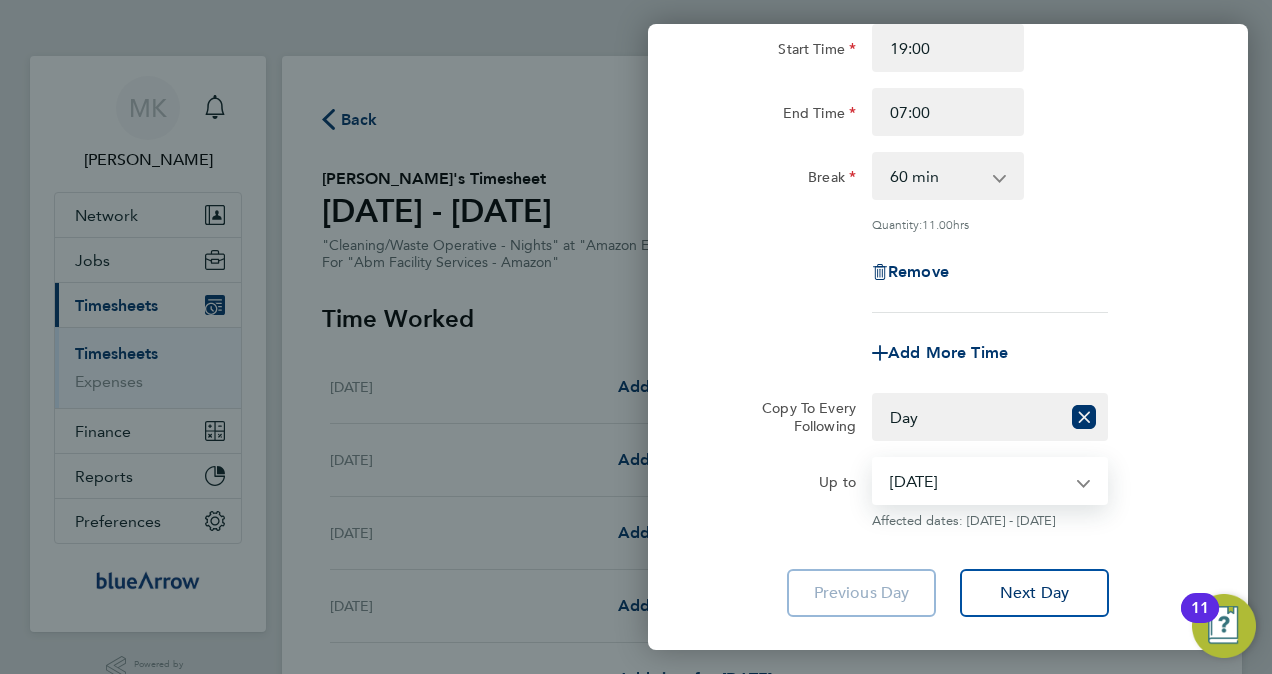 click on "[DATE]   [DATE]   [DATE]   [DATE]   [DATE]   [DATE]" at bounding box center (978, 481) 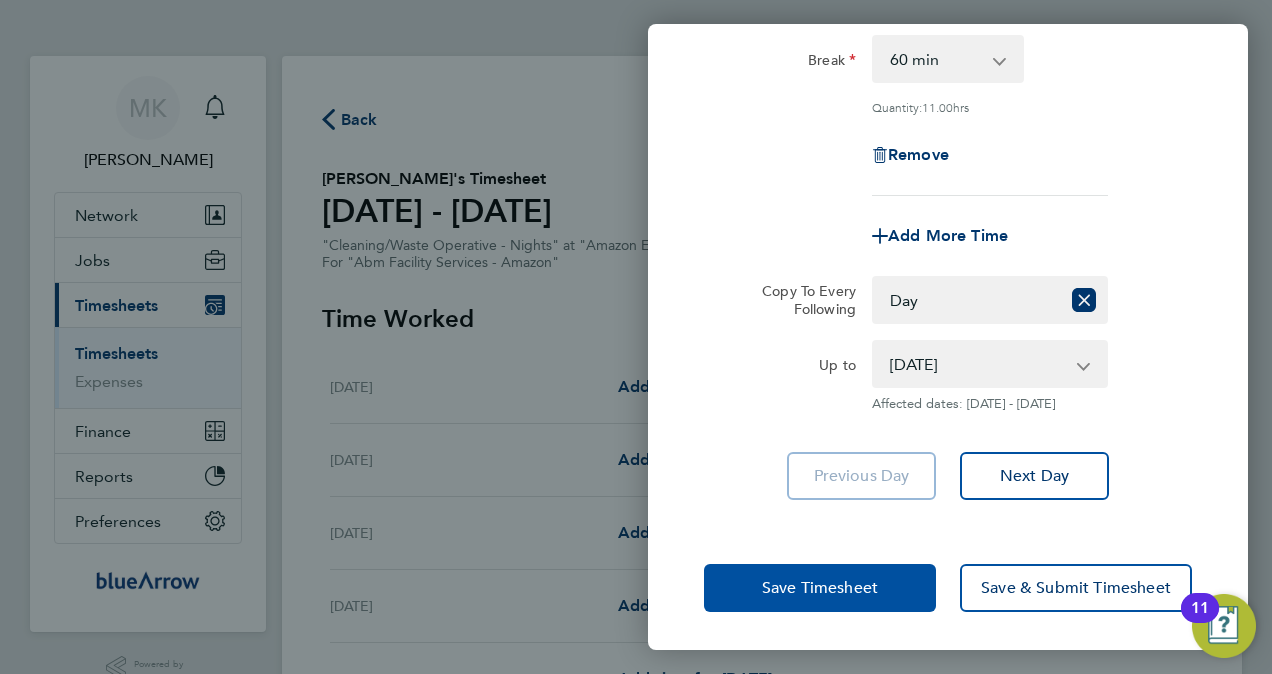 click on "Save Timesheet" 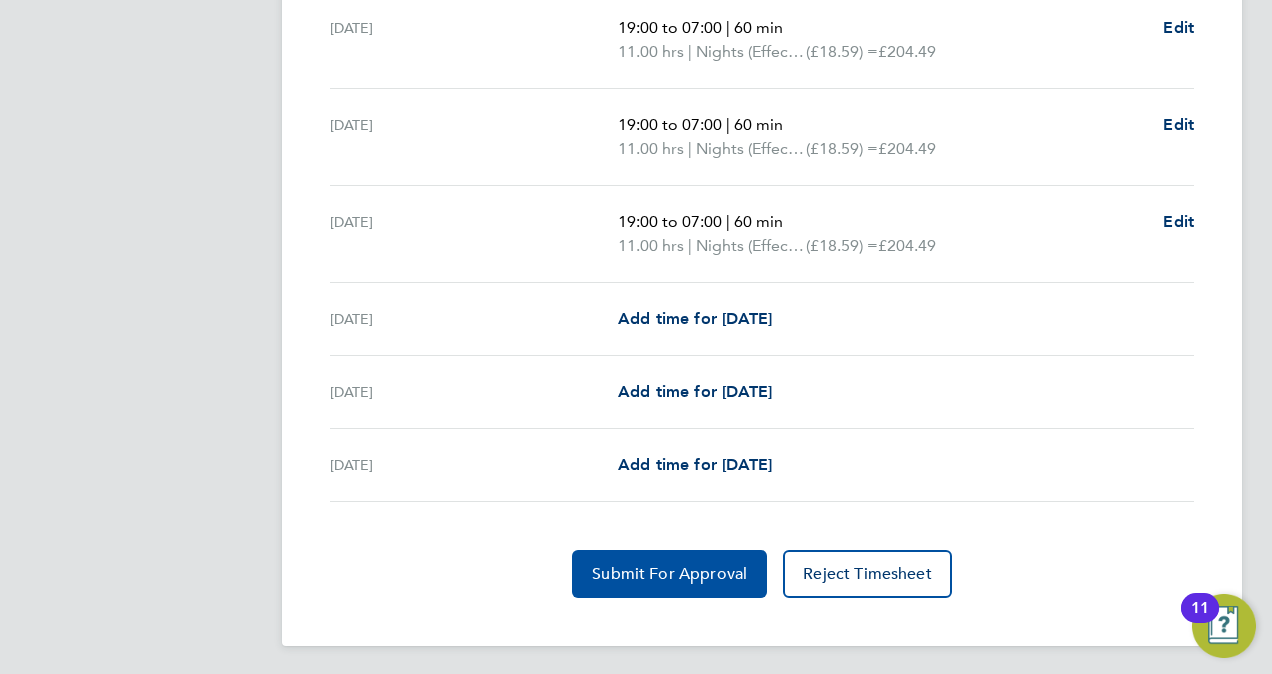 click on "Submit For Approval" 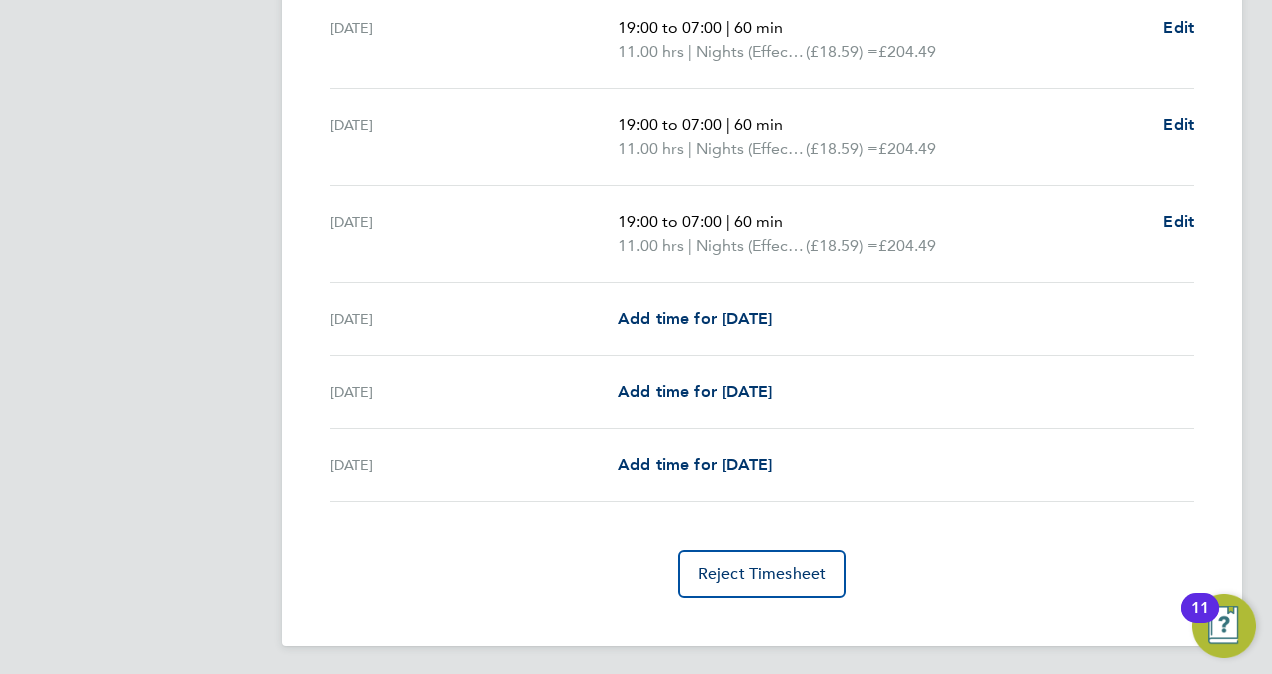 scroll, scrollTop: 143, scrollLeft: 0, axis: vertical 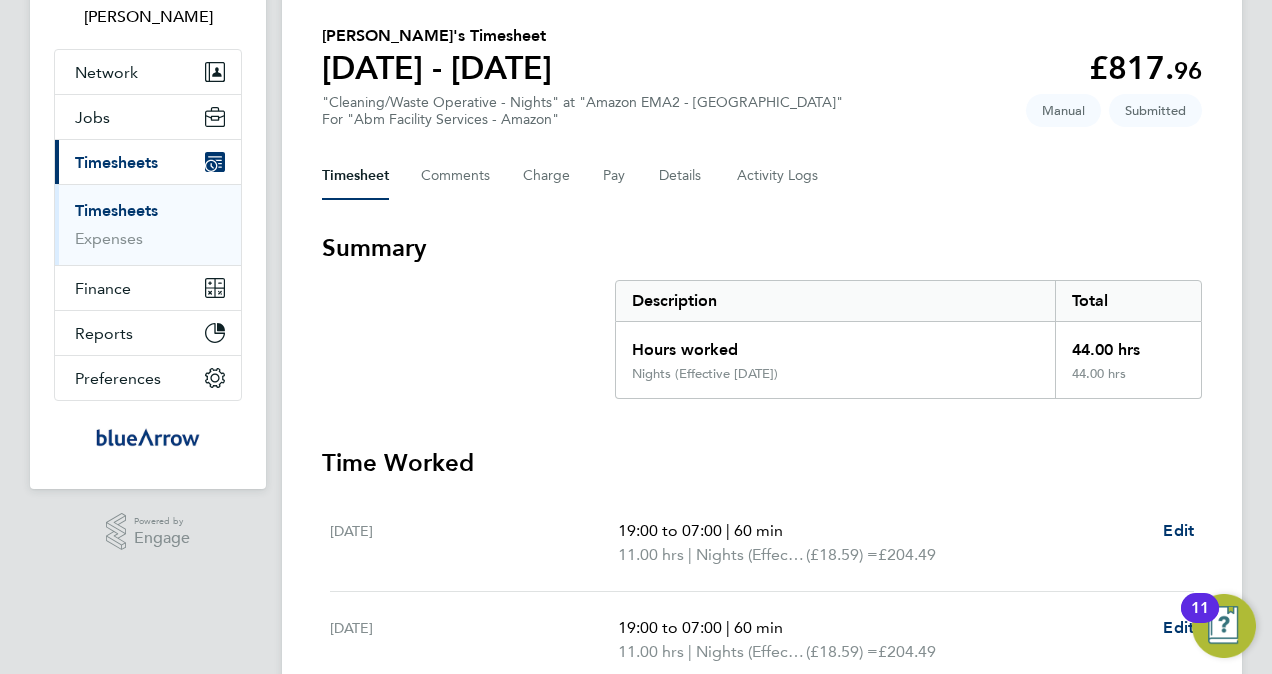 click on "Timesheets" at bounding box center (116, 210) 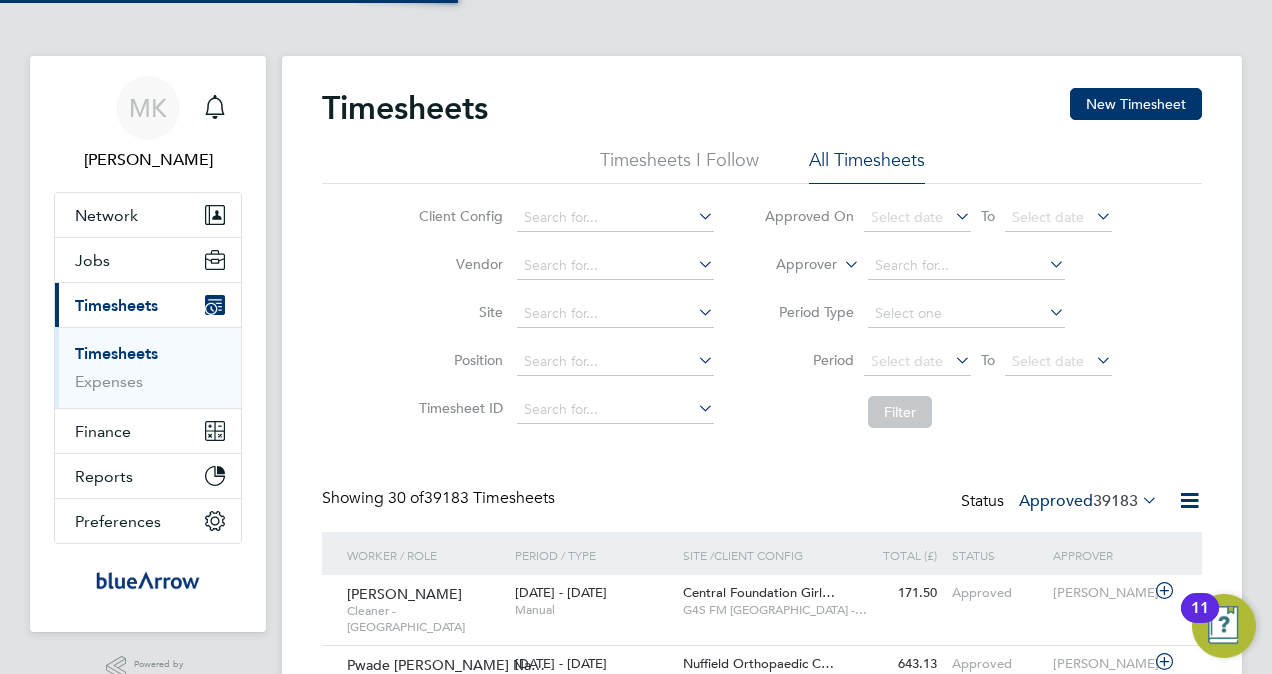 scroll, scrollTop: 10, scrollLeft: 10, axis: both 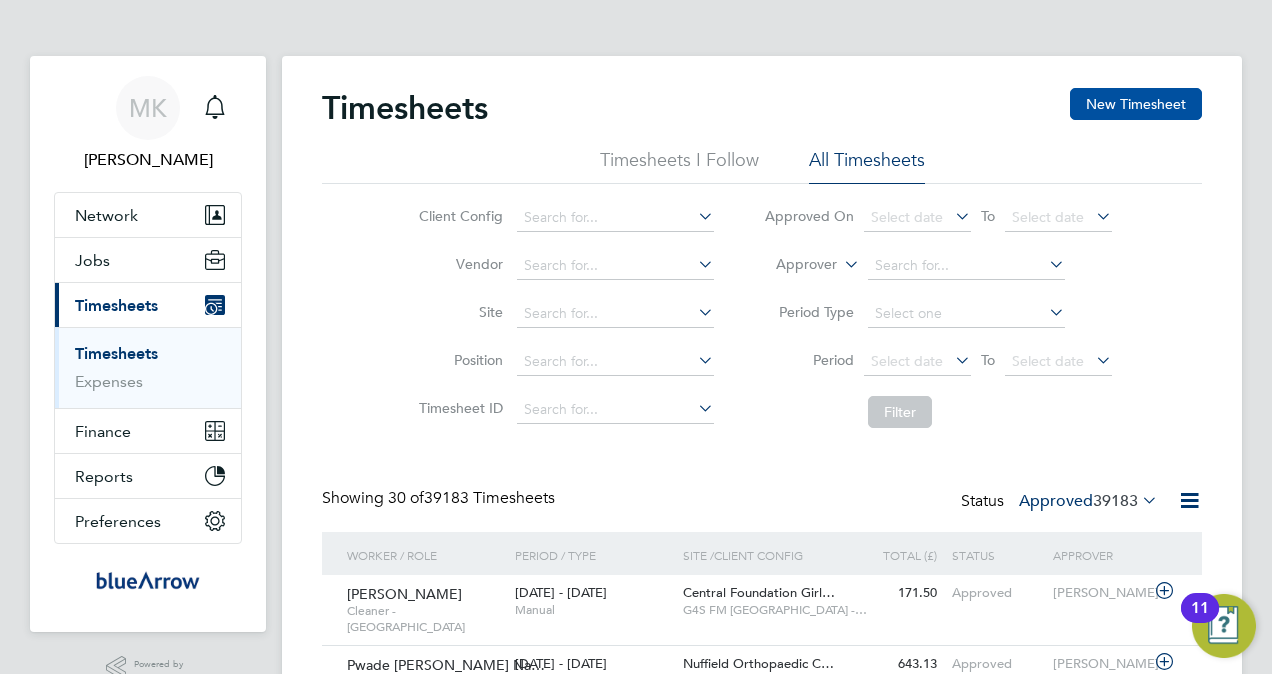 click on "New Timesheet" 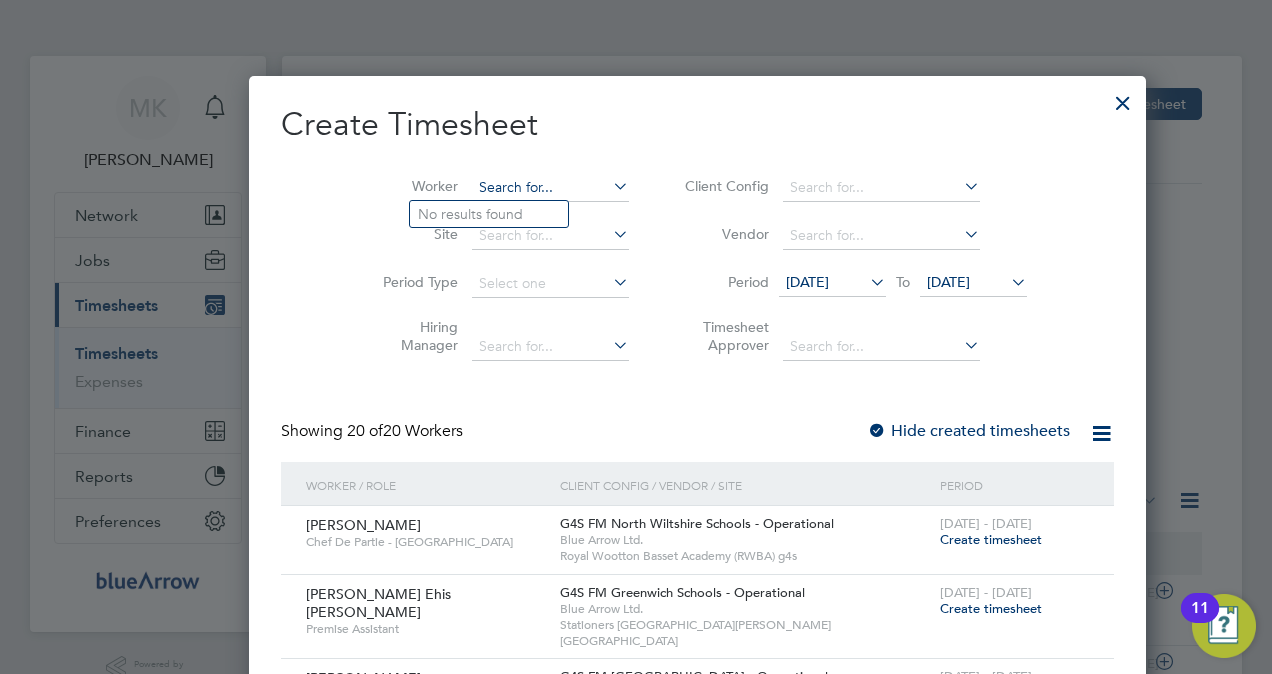 drag, startPoint x: 470, startPoint y: 182, endPoint x: 448, endPoint y: 177, distance: 22.561028 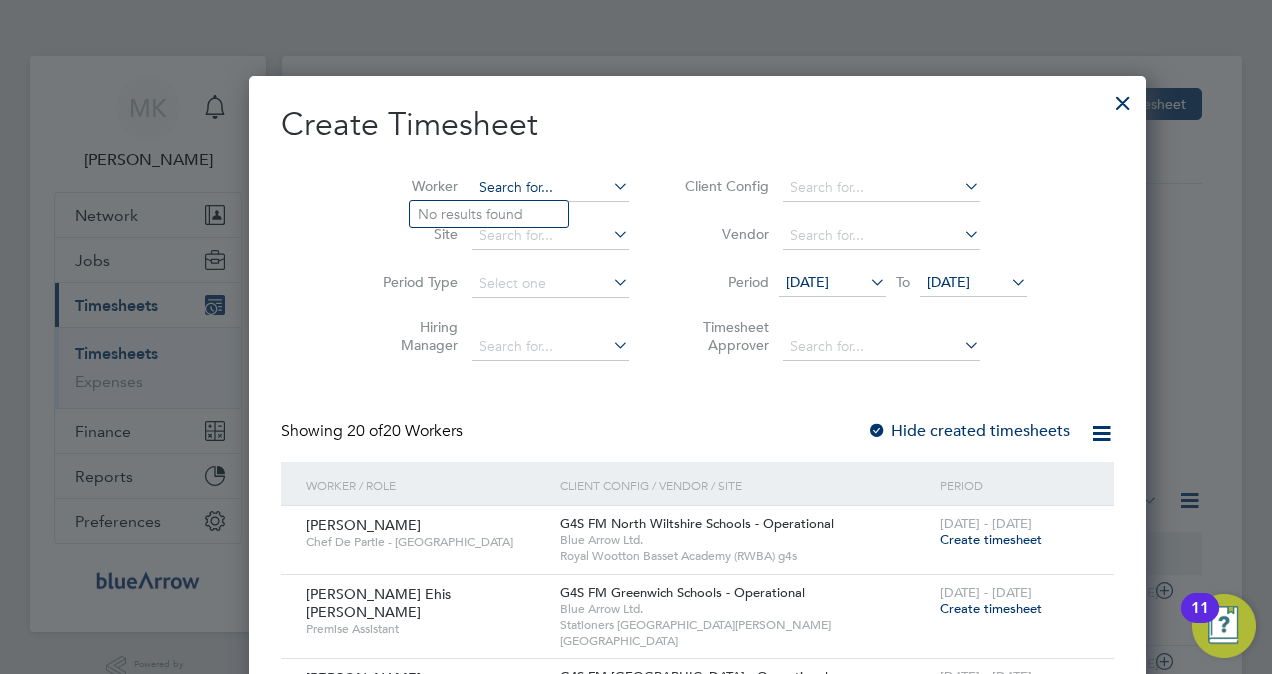 paste on "[PERSON_NAME]" 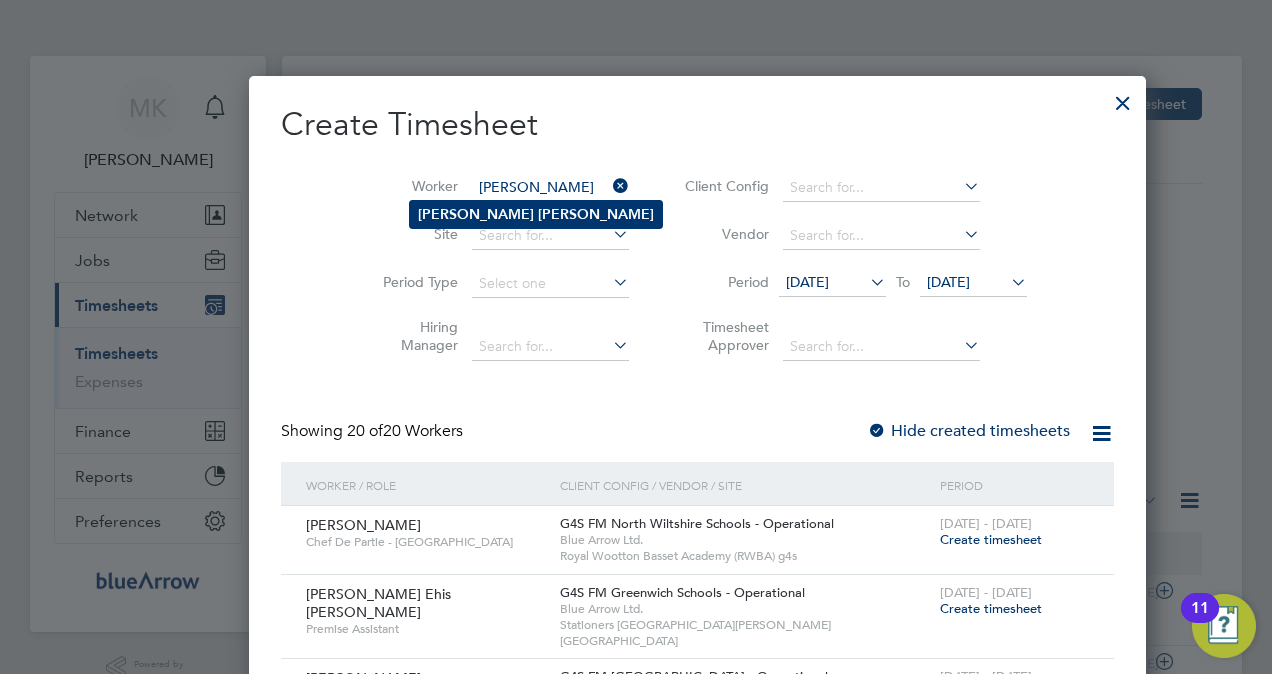 type on "[PERSON_NAME]" 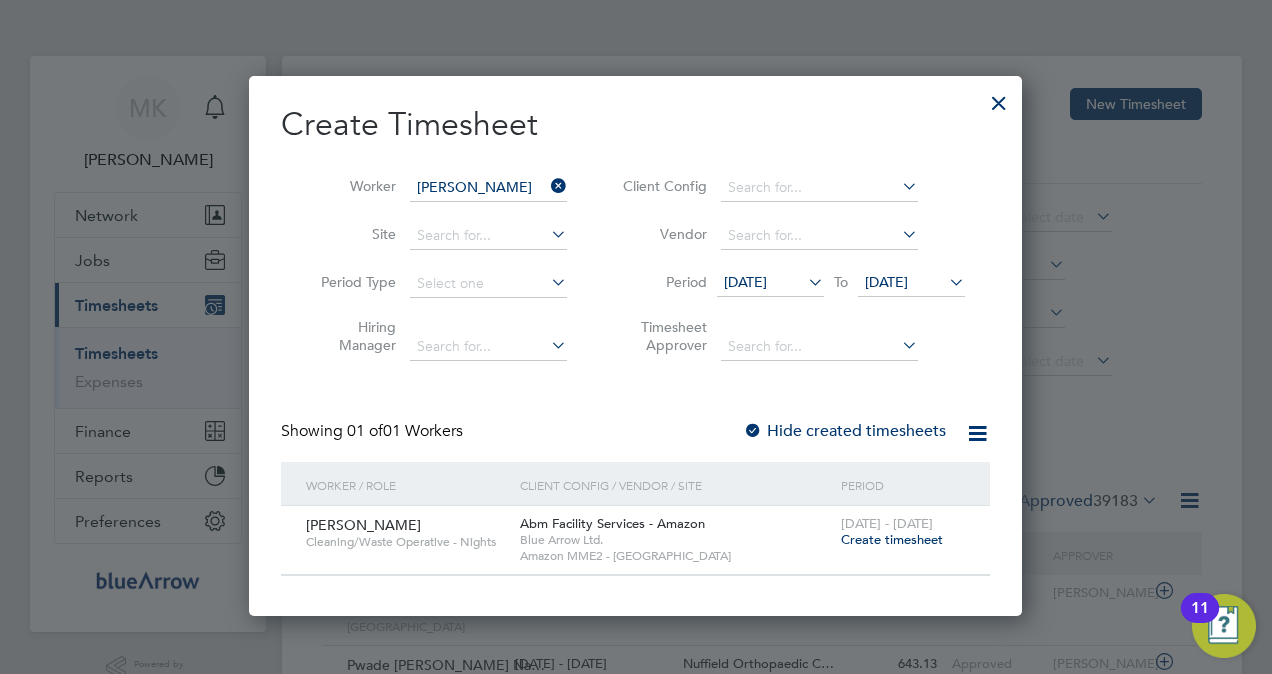 click on "Create timesheet" at bounding box center [892, 539] 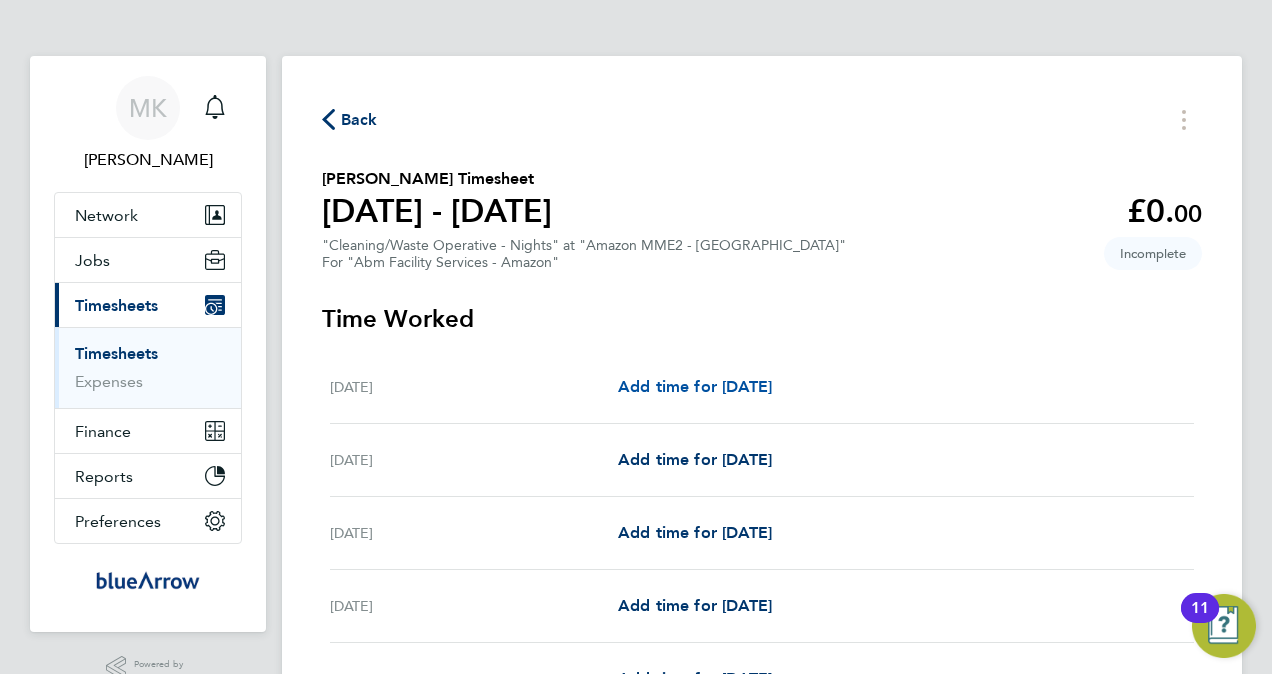 click on "Add time for [DATE]" at bounding box center [695, 386] 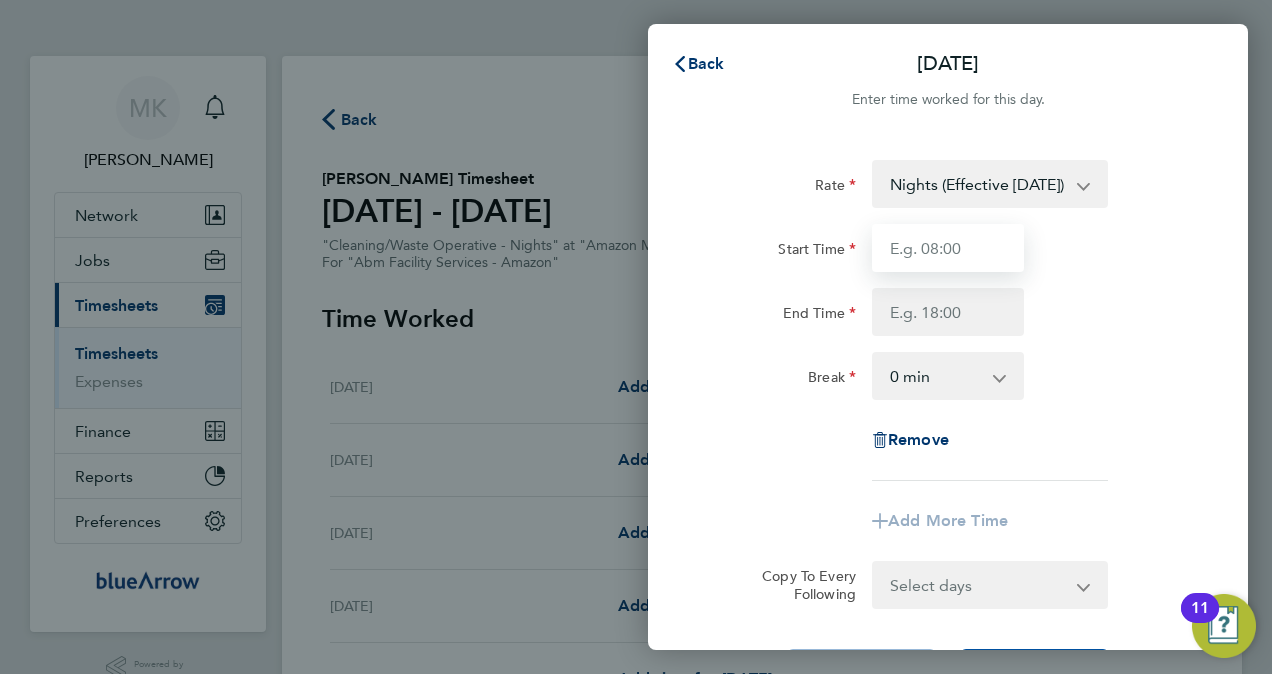 click on "Start Time" at bounding box center (948, 248) 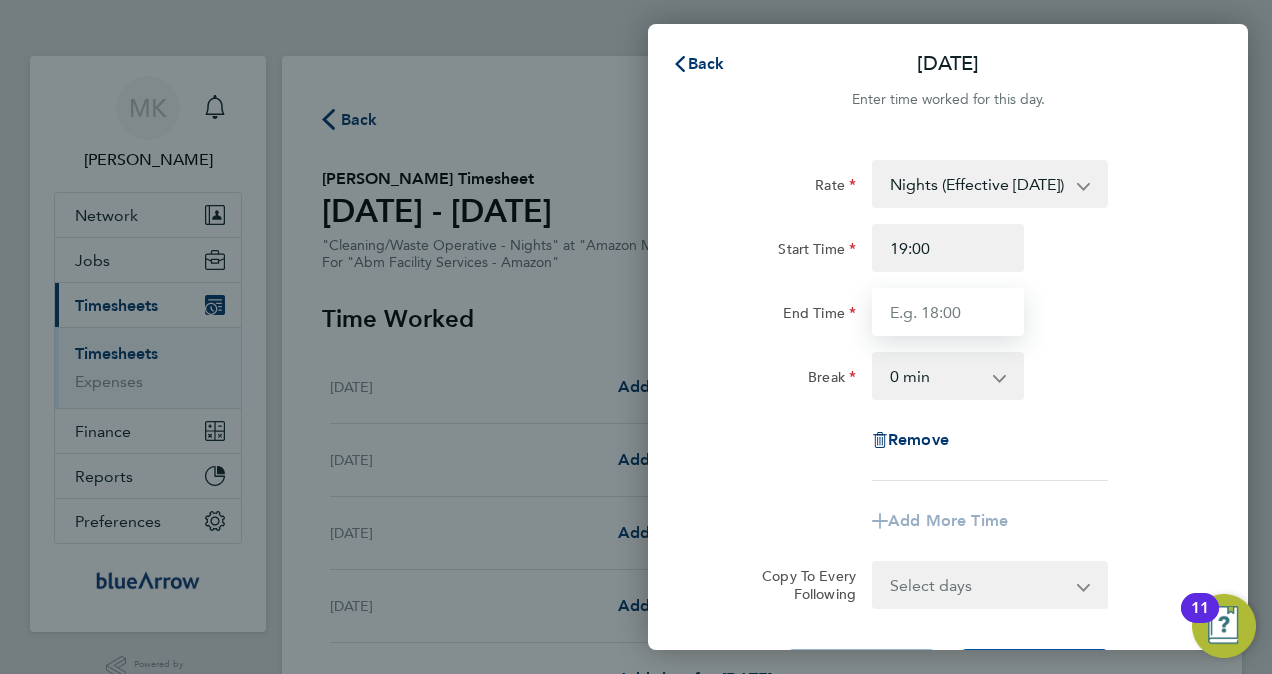 type on "07:00" 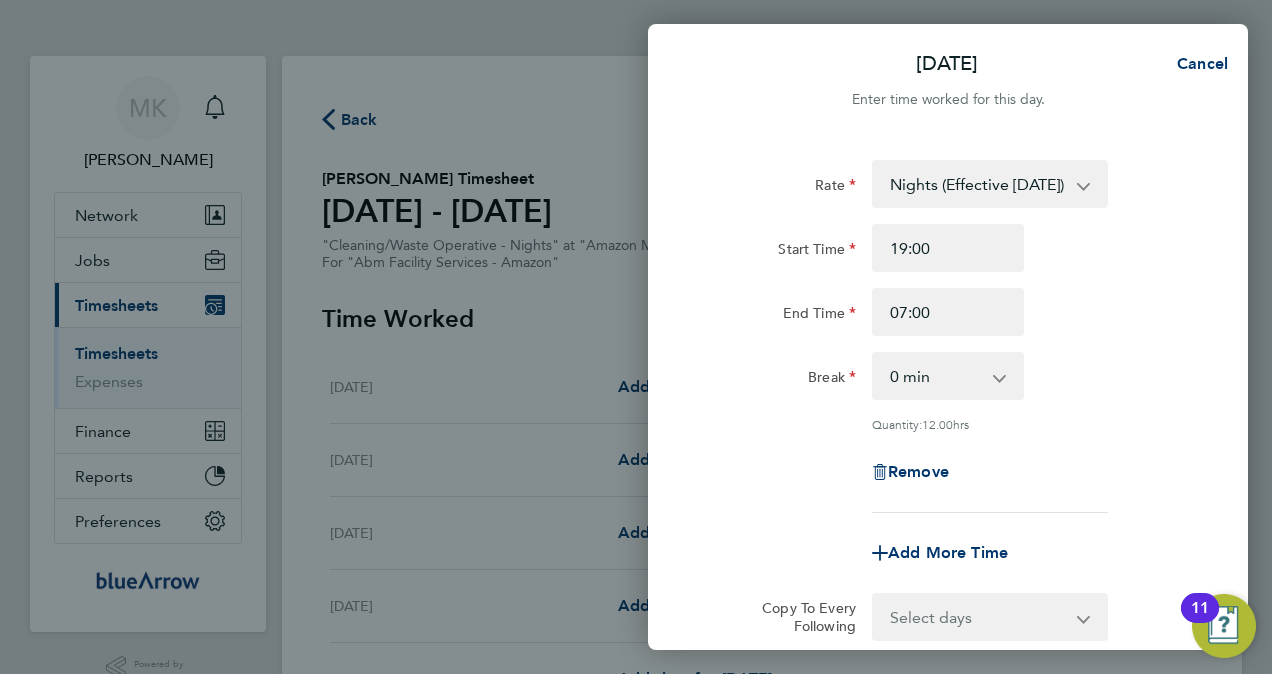 click on "0 min   15 min   30 min   45 min   60 min   75 min   90 min" at bounding box center (936, 376) 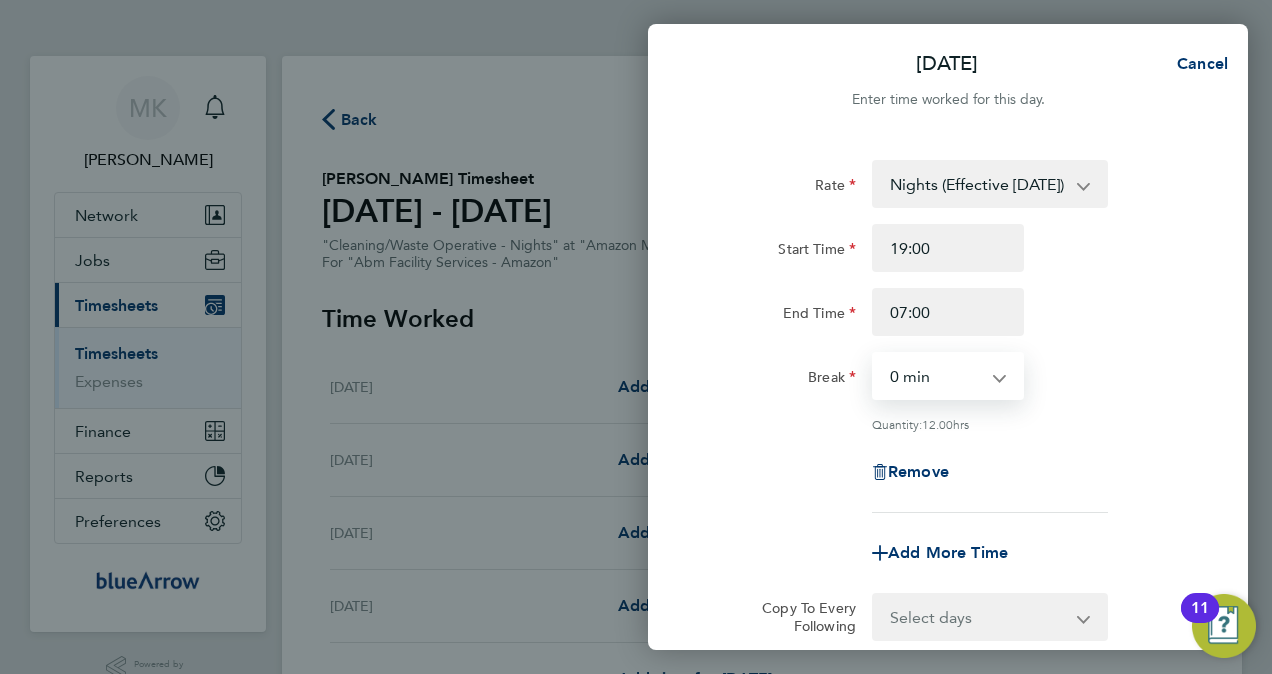 select on "60" 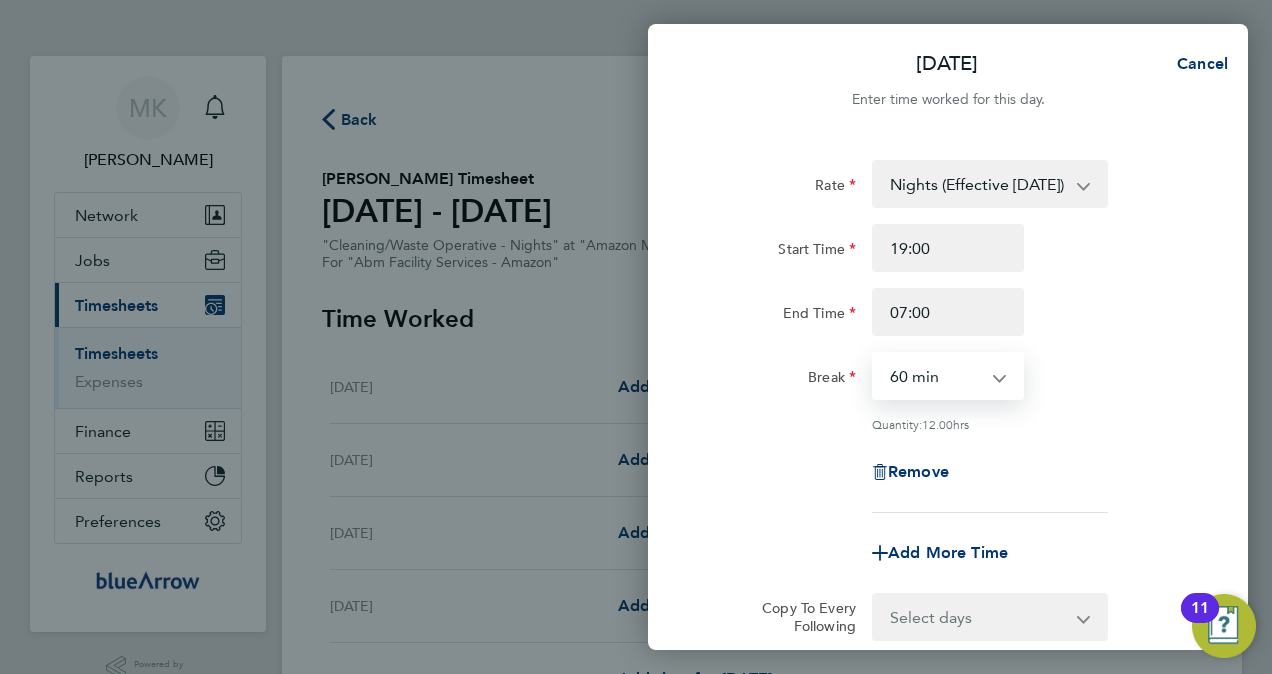 click on "0 min   15 min   30 min   45 min   60 min   75 min   90 min" at bounding box center [936, 376] 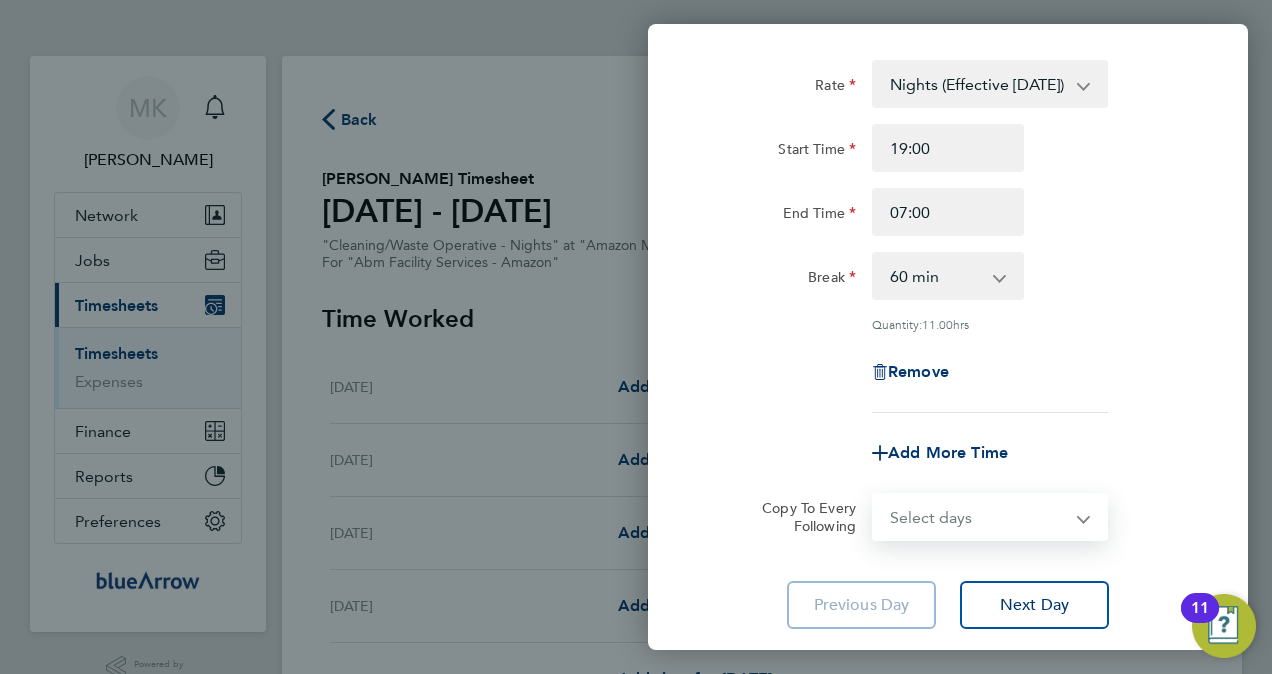 click on "Select days   Day   Weekday (Mon-Fri)   [DATE]   [DATE]   [DATE]   [DATE]   [DATE]   [DATE]" at bounding box center (979, 517) 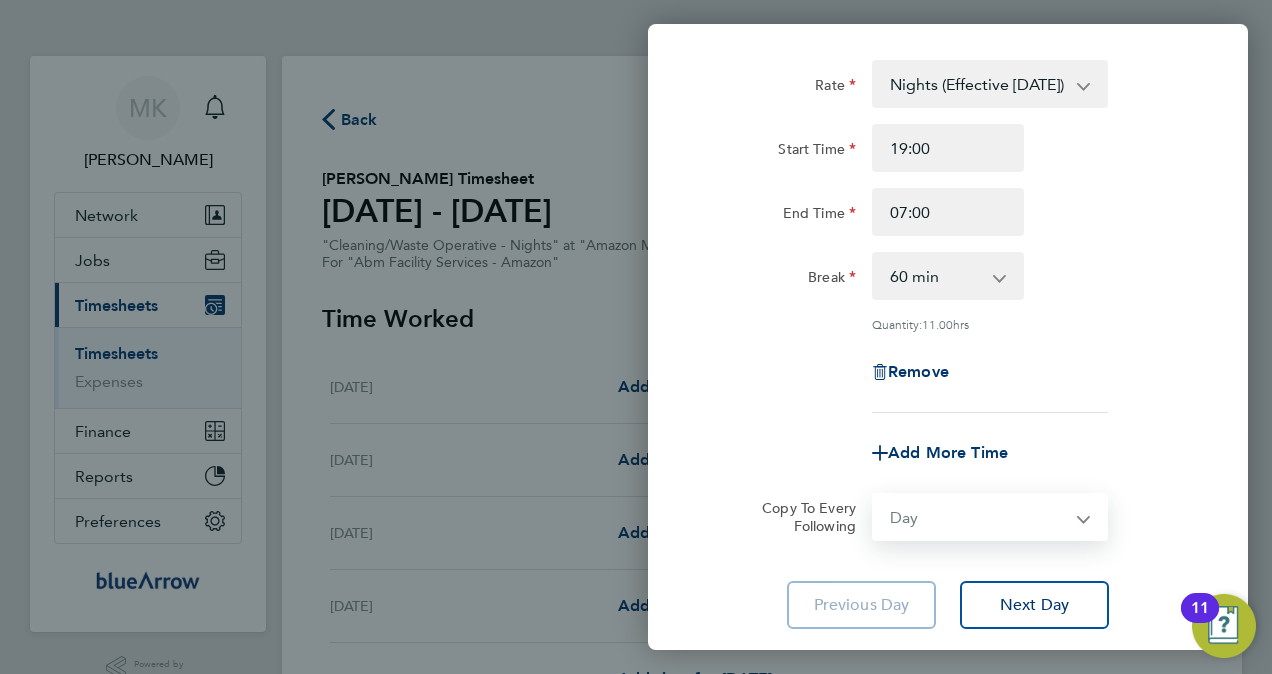 click on "Select days   Day   Weekday (Mon-Fri)   [DATE]   [DATE]   [DATE]   [DATE]   [DATE]   [DATE]" at bounding box center (979, 517) 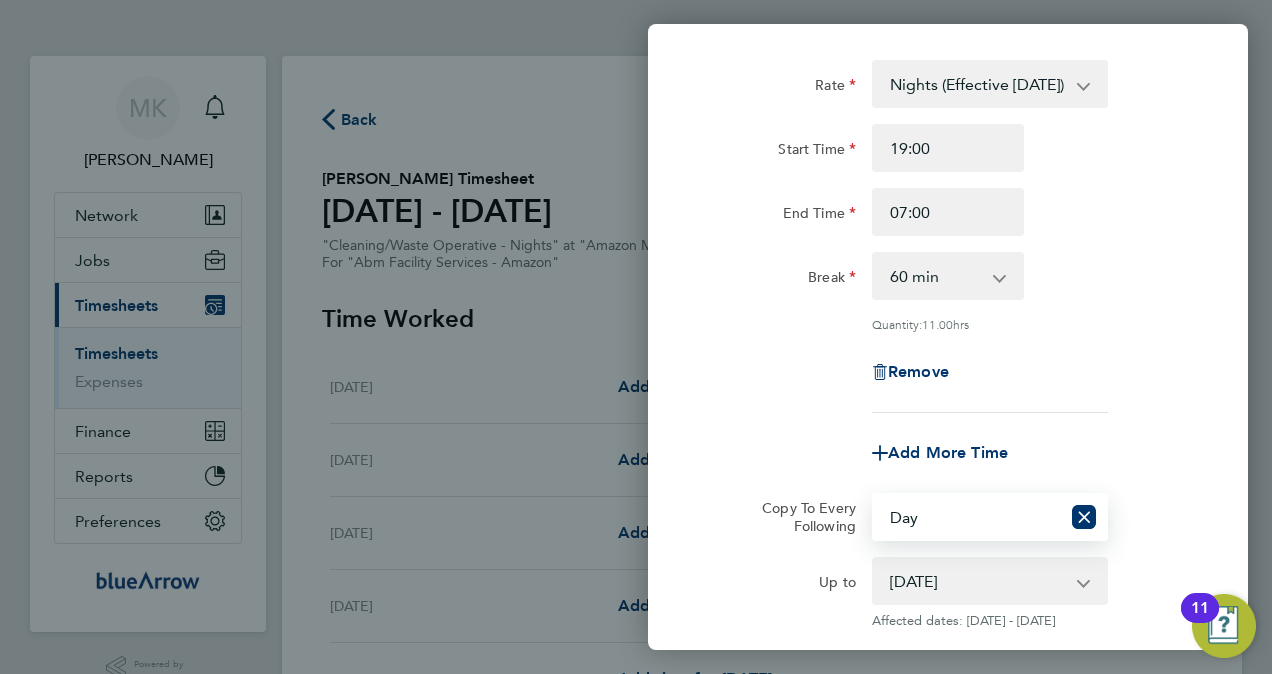 click on "[DATE]   [DATE]   [DATE]   [DATE]   [DATE]   [DATE]" at bounding box center [978, 581] 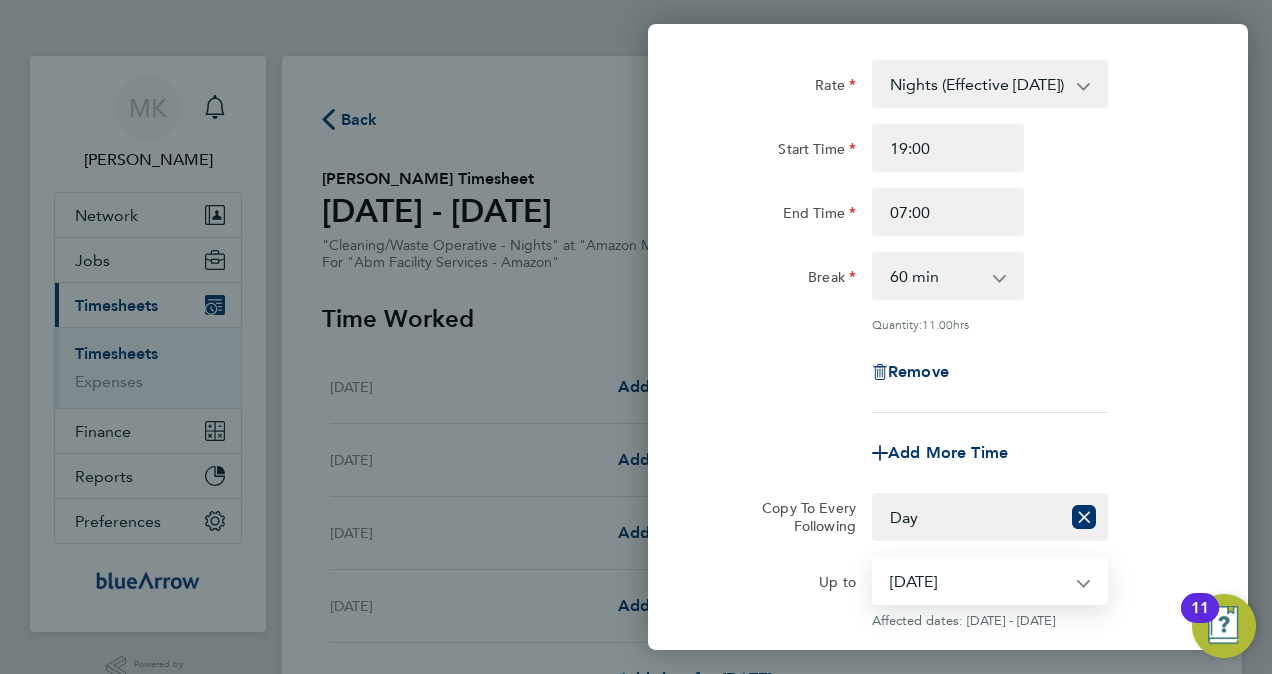 select on "[DATE]" 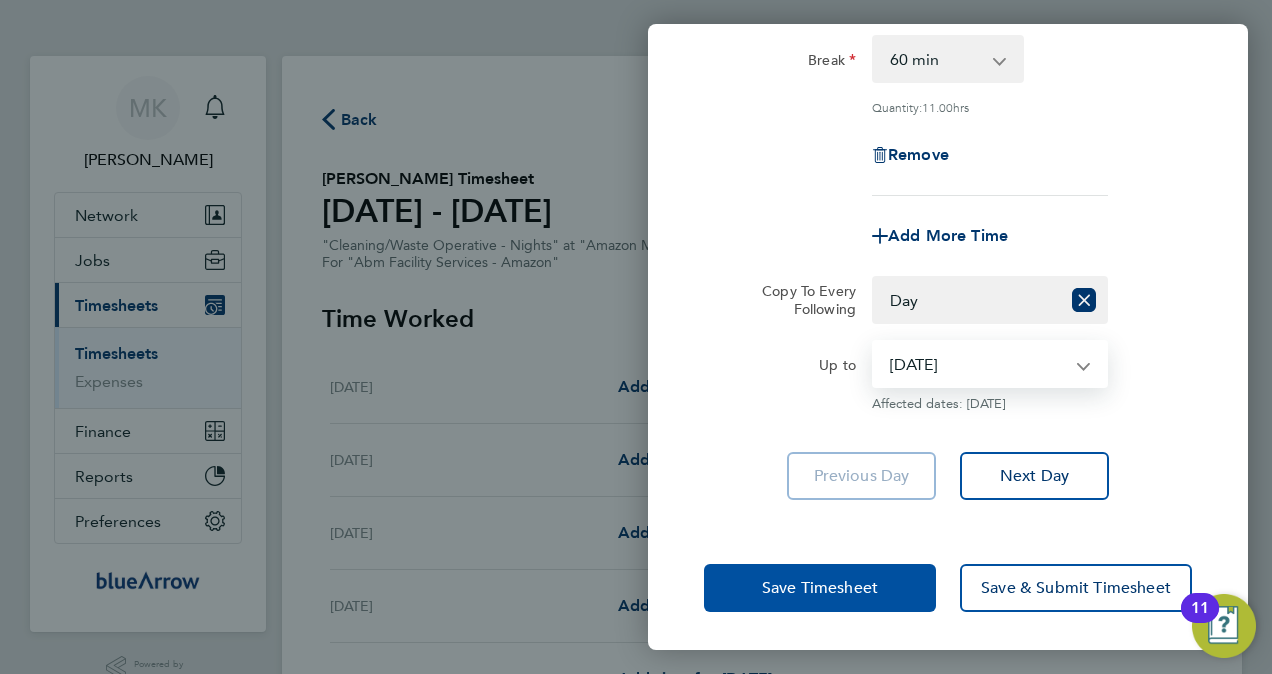 click on "Save Timesheet" 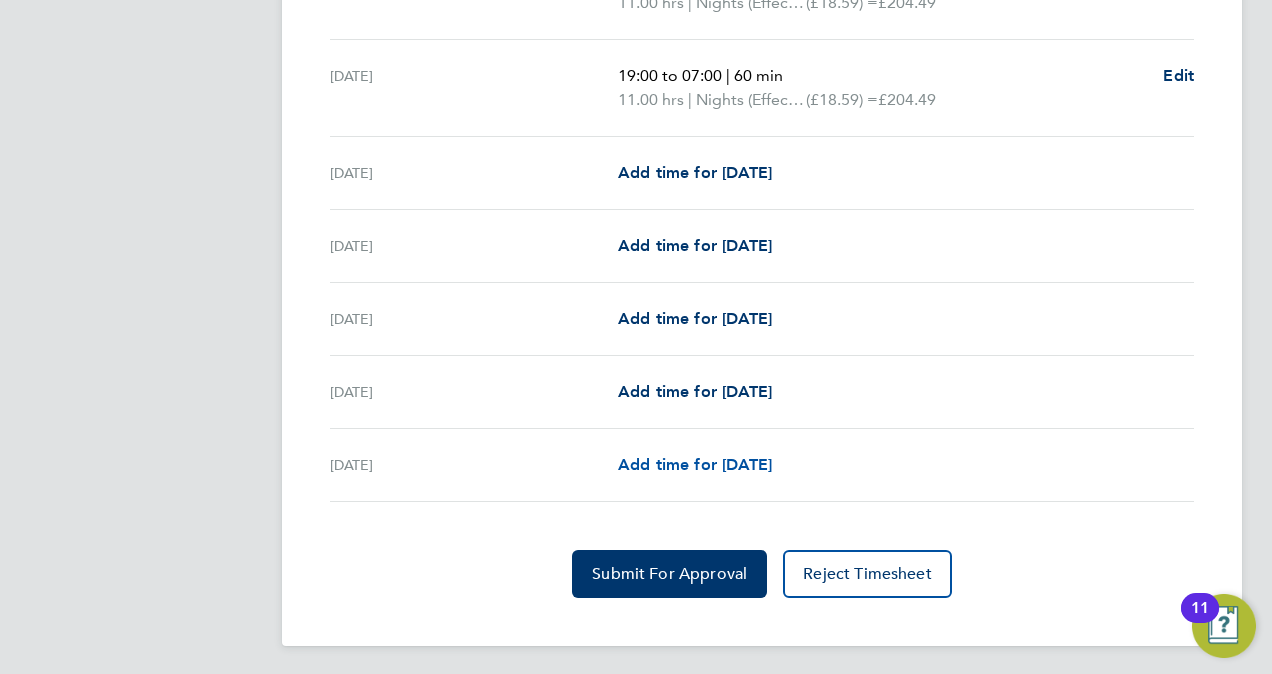 click on "Add time for [DATE]" at bounding box center [695, 464] 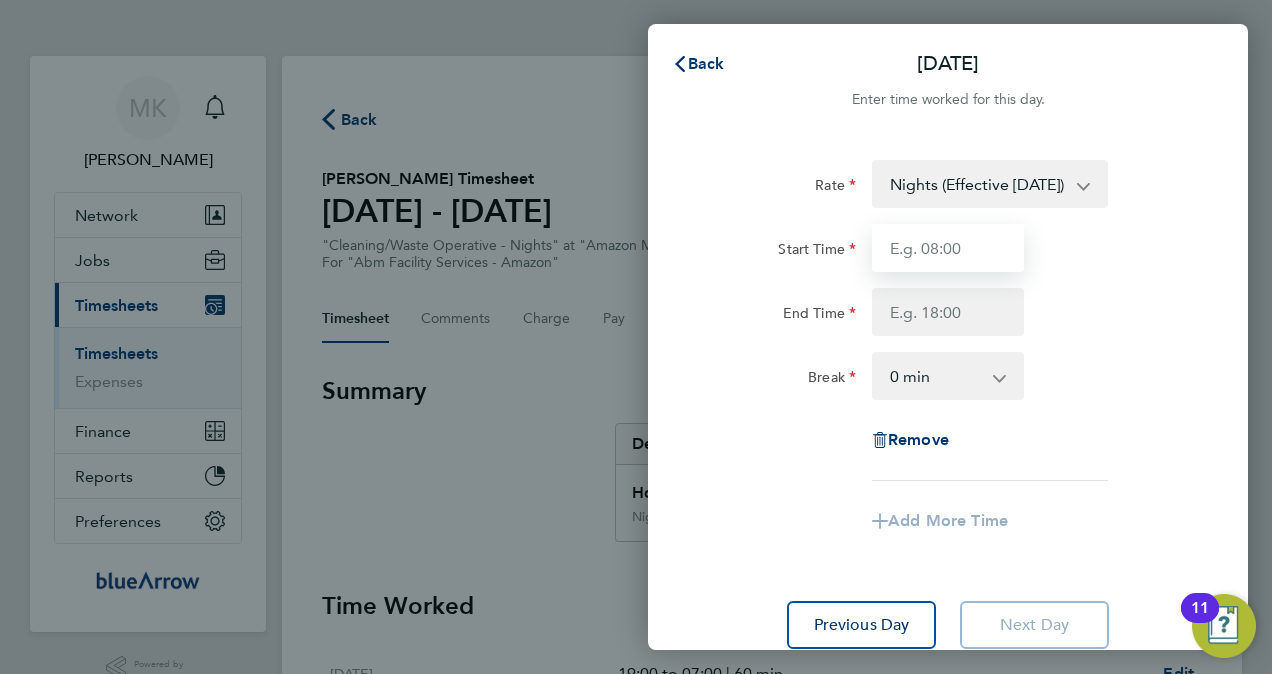 click on "Start Time" at bounding box center (948, 248) 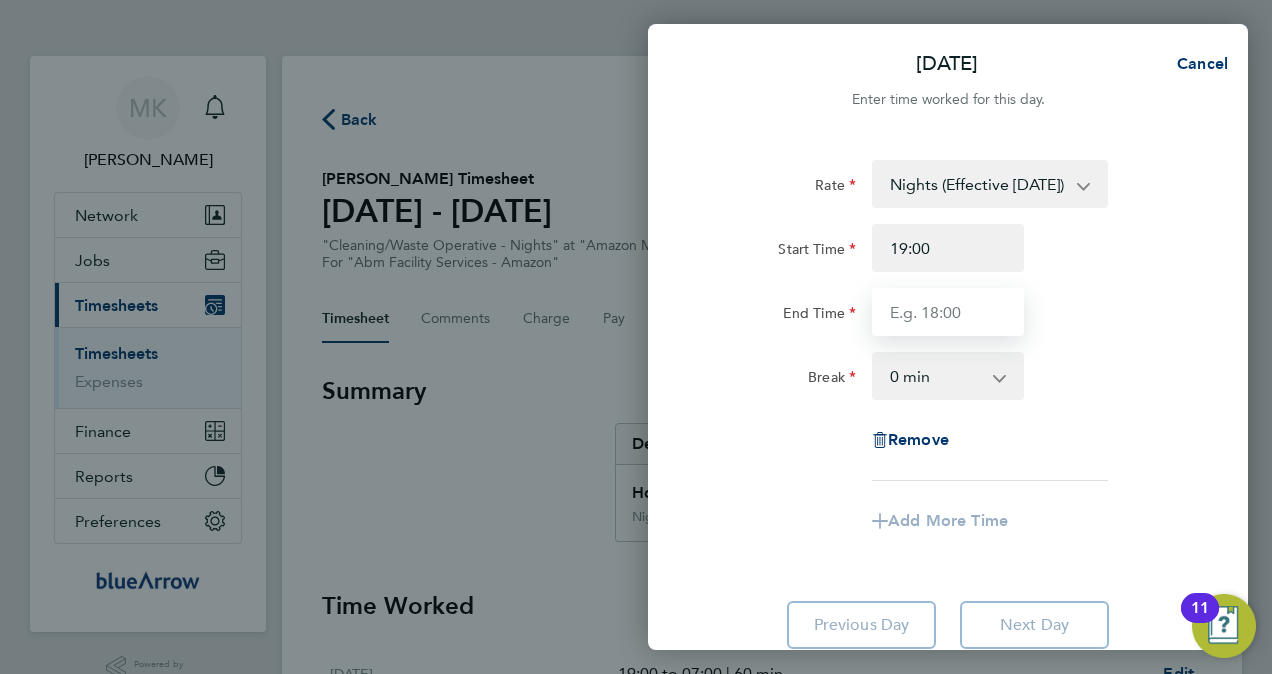 click on "End Time" at bounding box center (948, 312) 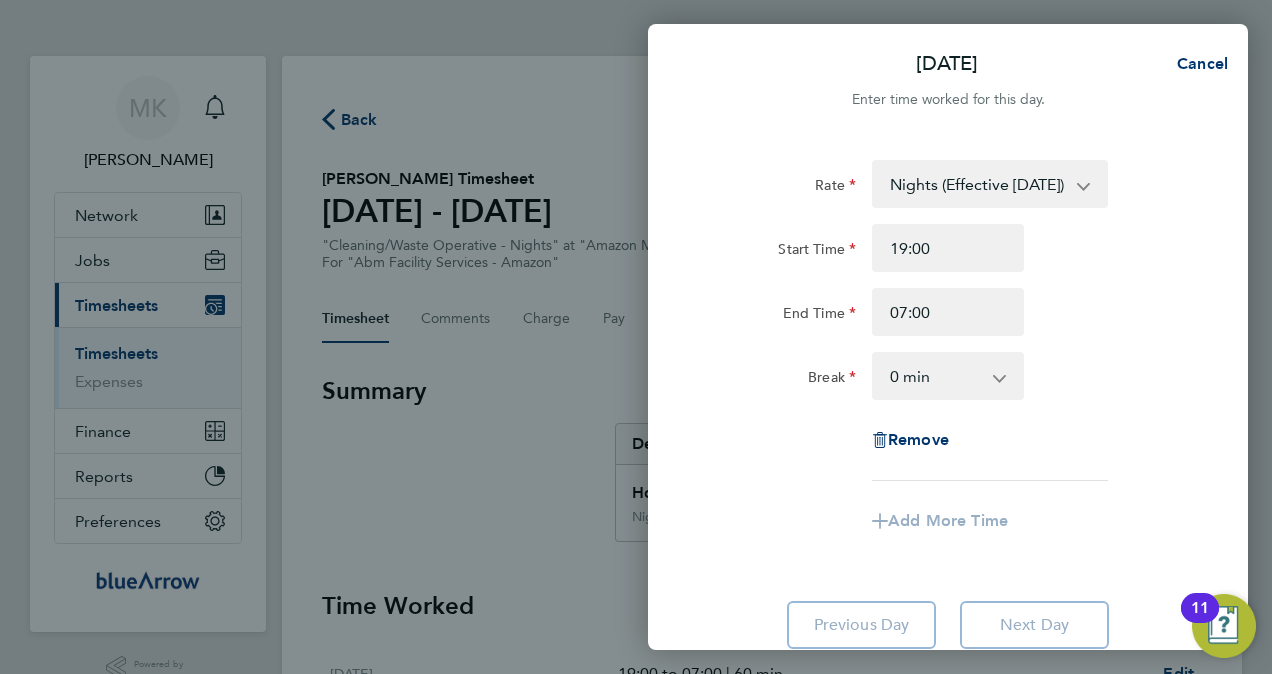 click on "0 min   15 min   30 min   45 min   60 min   75 min   90 min" at bounding box center [936, 376] 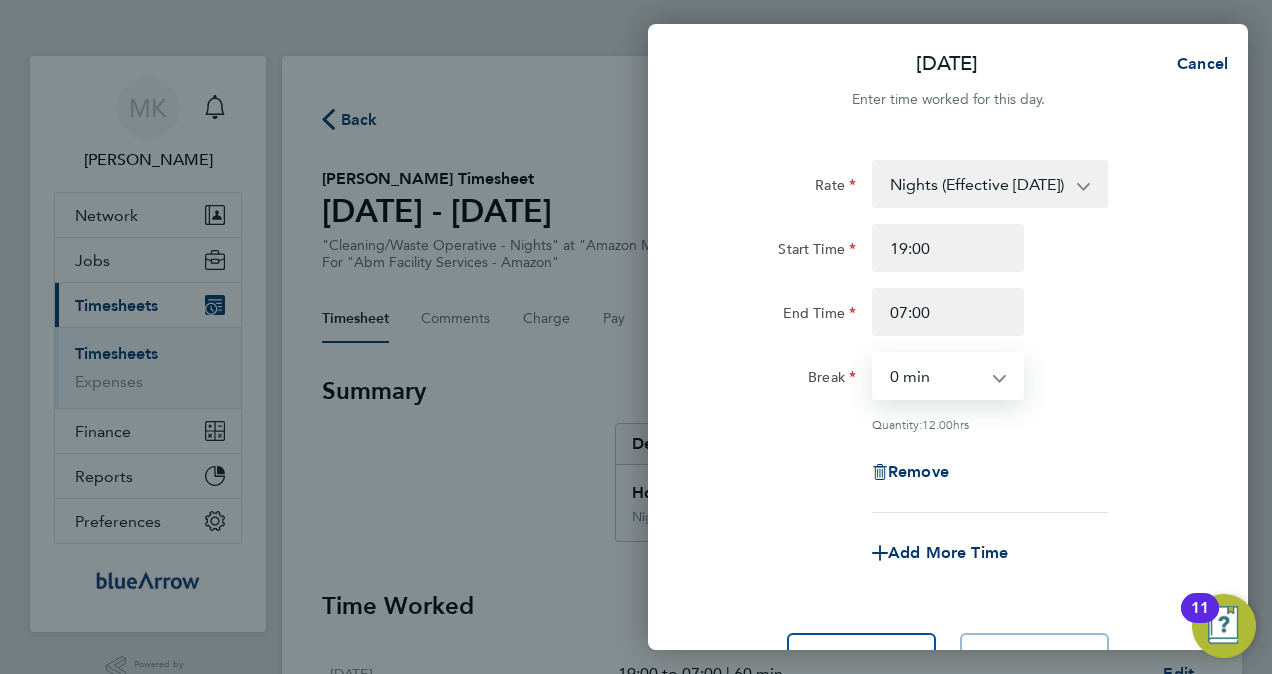 select on "60" 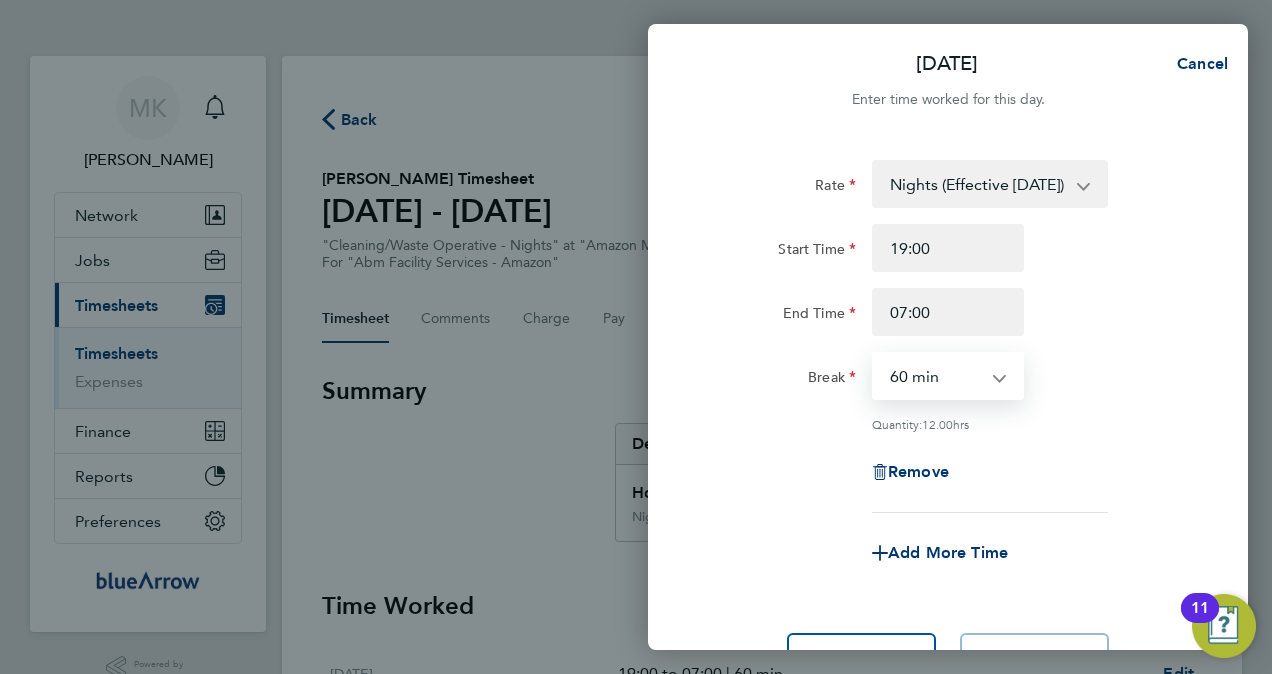 click on "0 min   15 min   30 min   45 min   60 min   75 min   90 min" at bounding box center (936, 376) 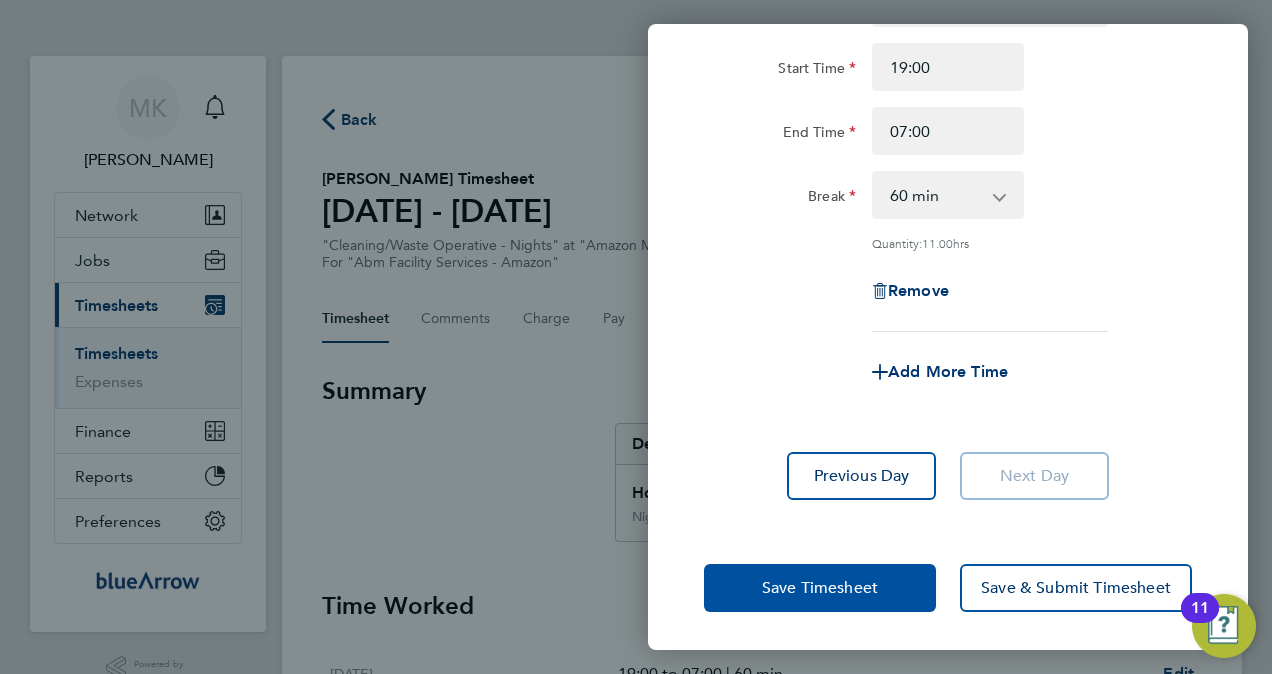 click on "Save Timesheet" 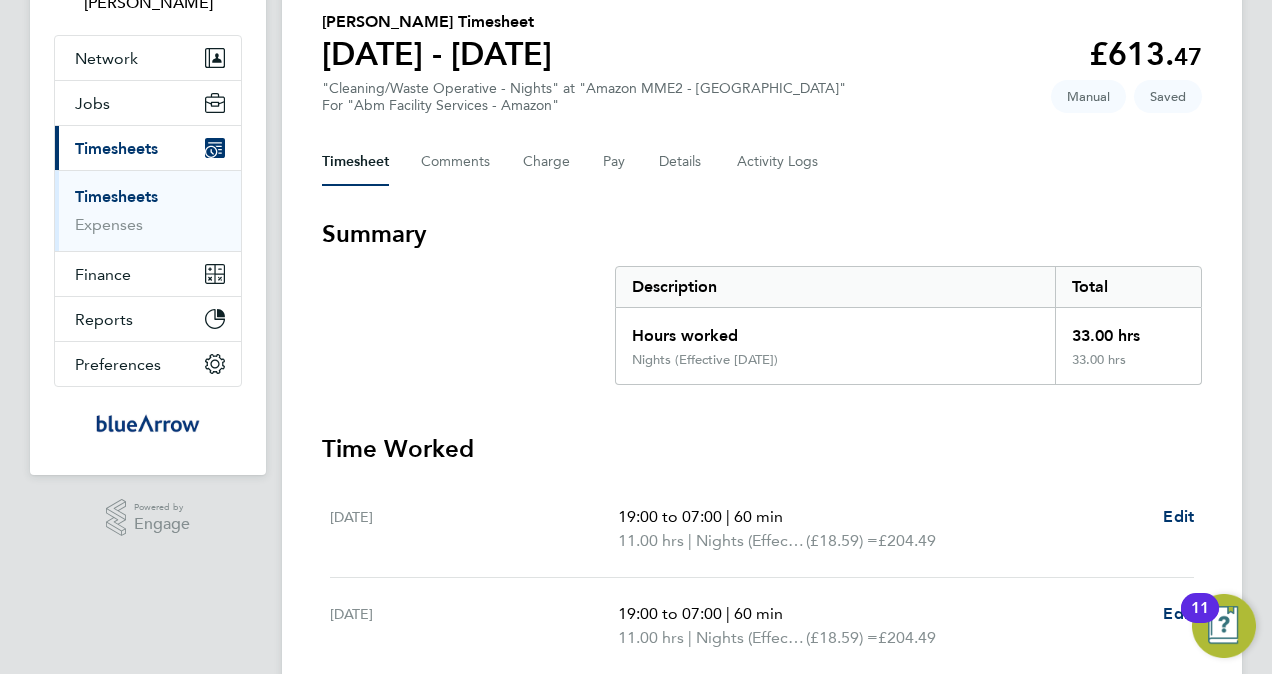 scroll, scrollTop: 0, scrollLeft: 0, axis: both 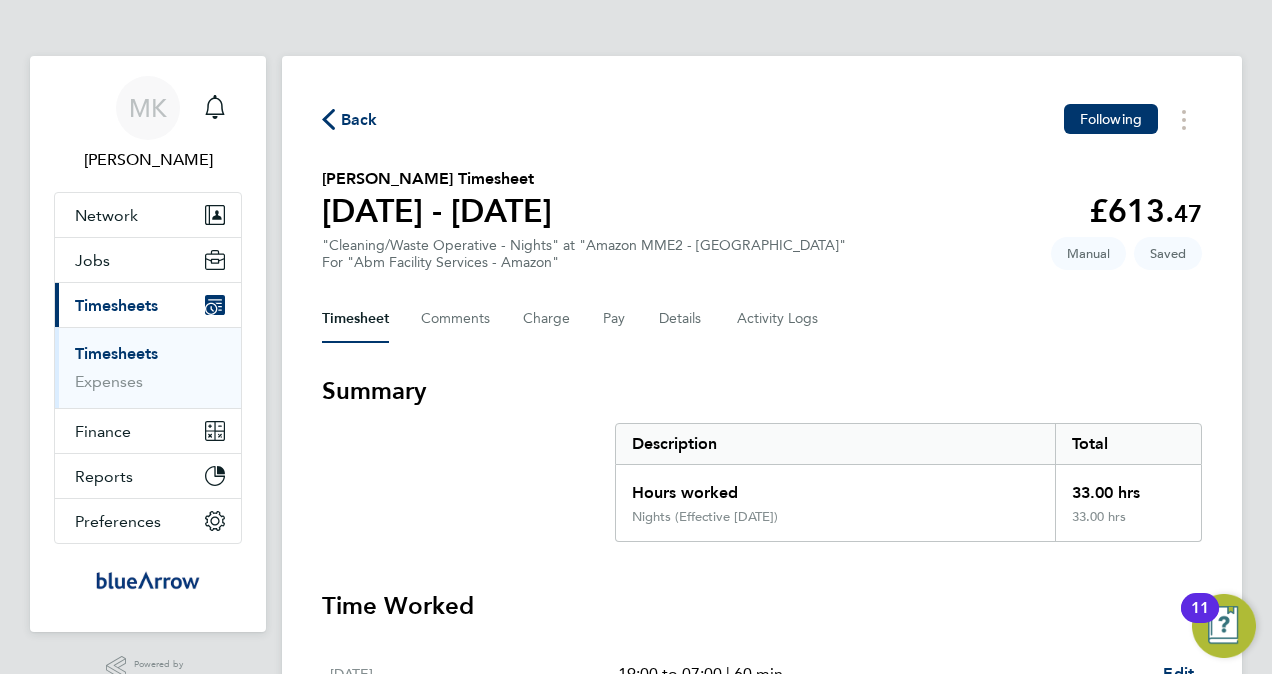 click on "Timesheets" at bounding box center (116, 353) 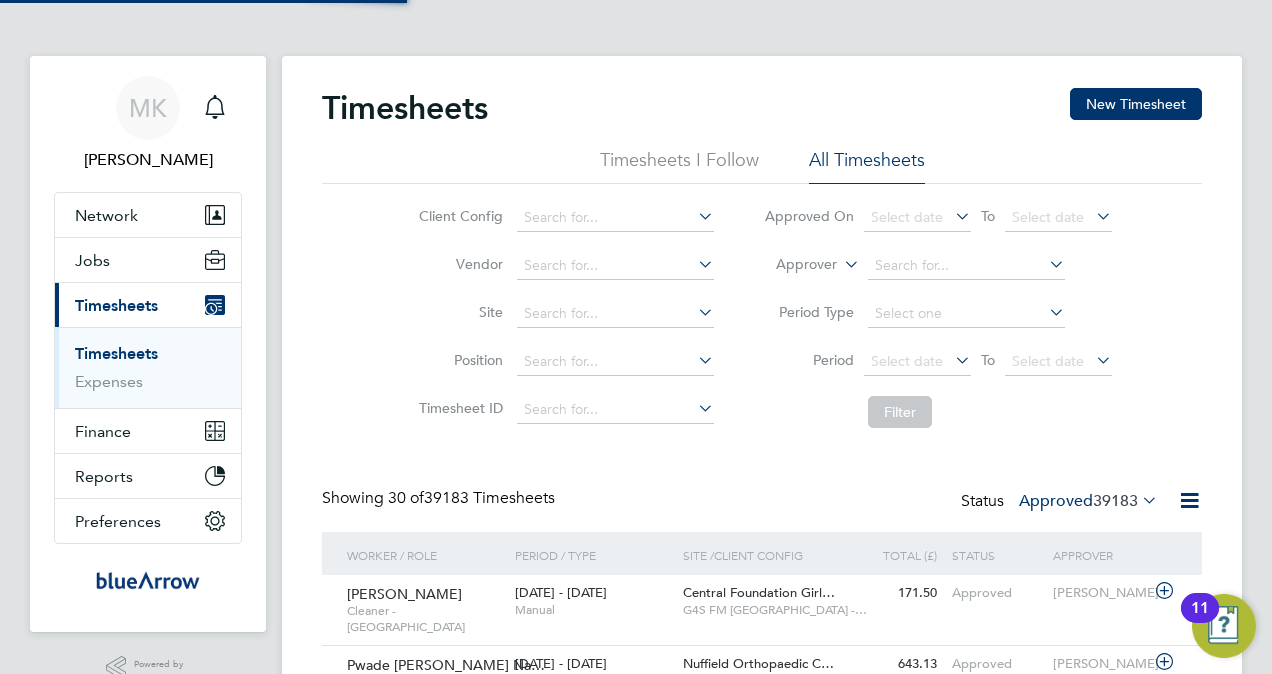scroll, scrollTop: 10, scrollLeft: 10, axis: both 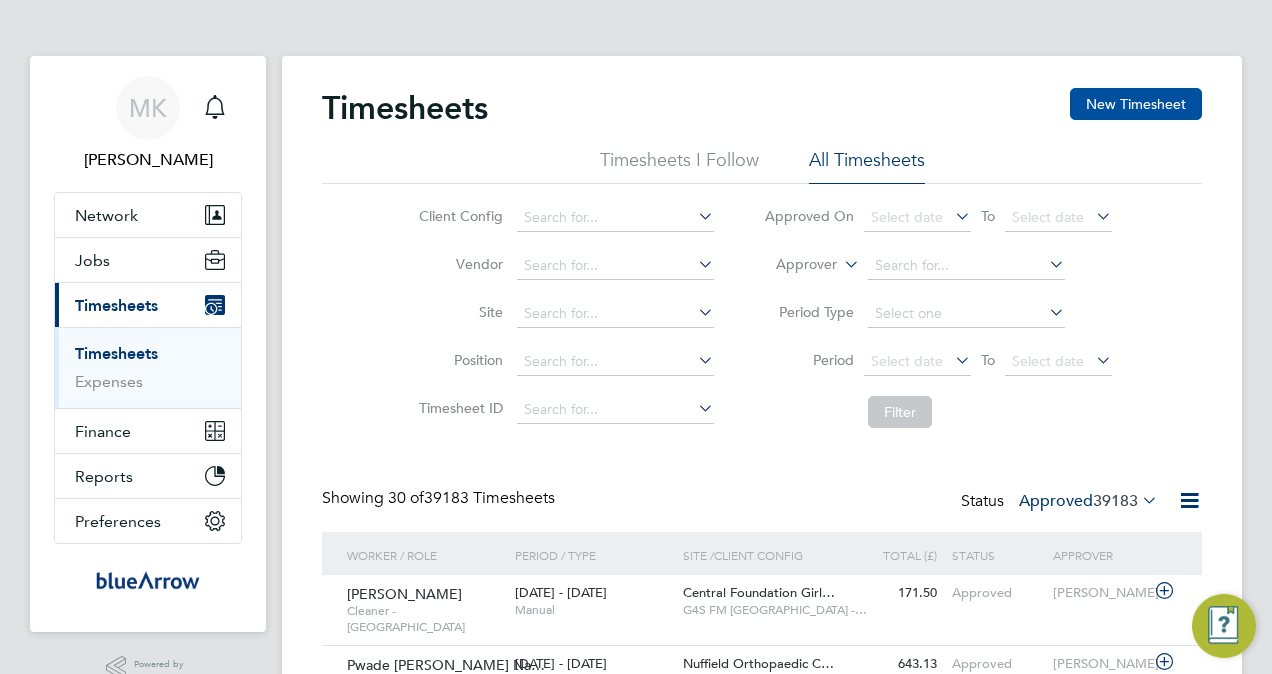 click on "New Timesheet" 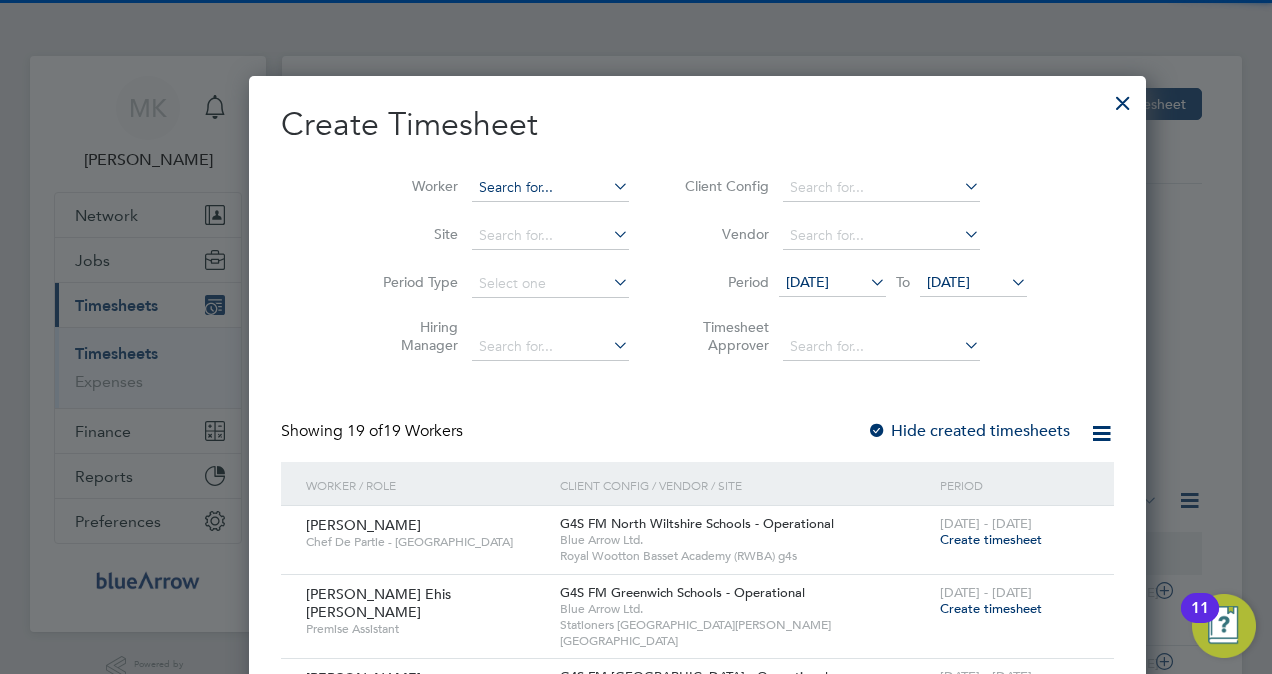 click at bounding box center [550, 188] 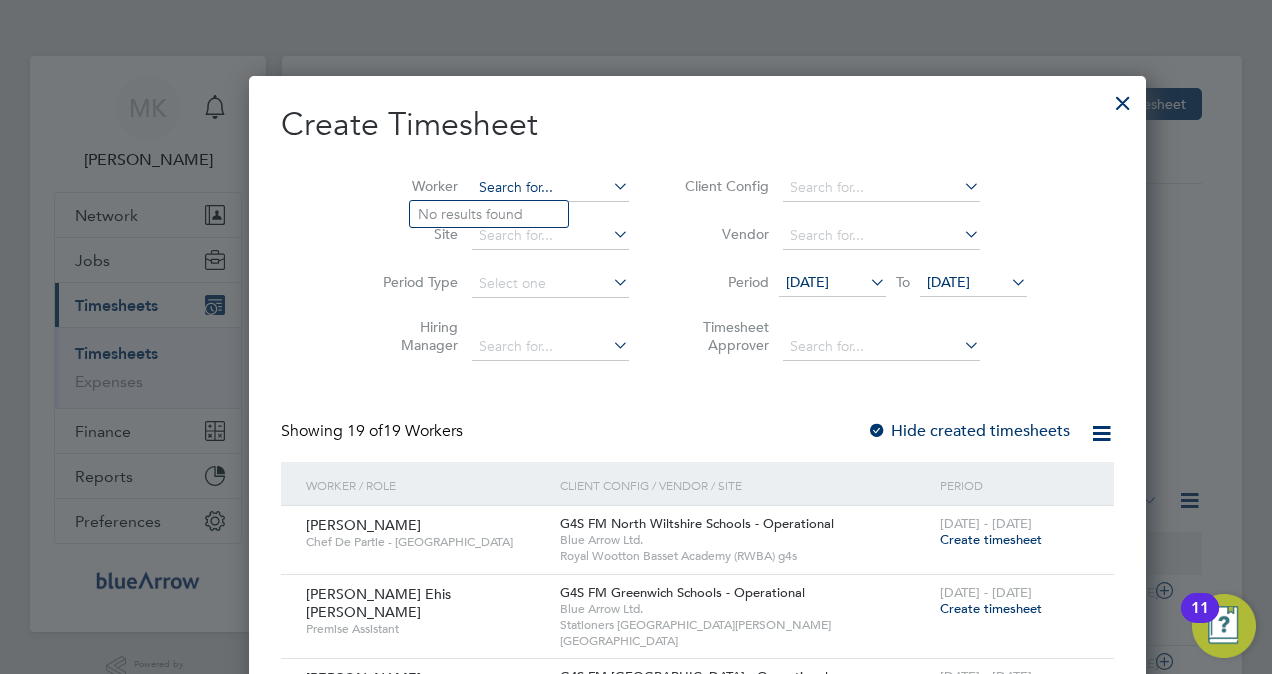 paste on "[PERSON_NAME]" 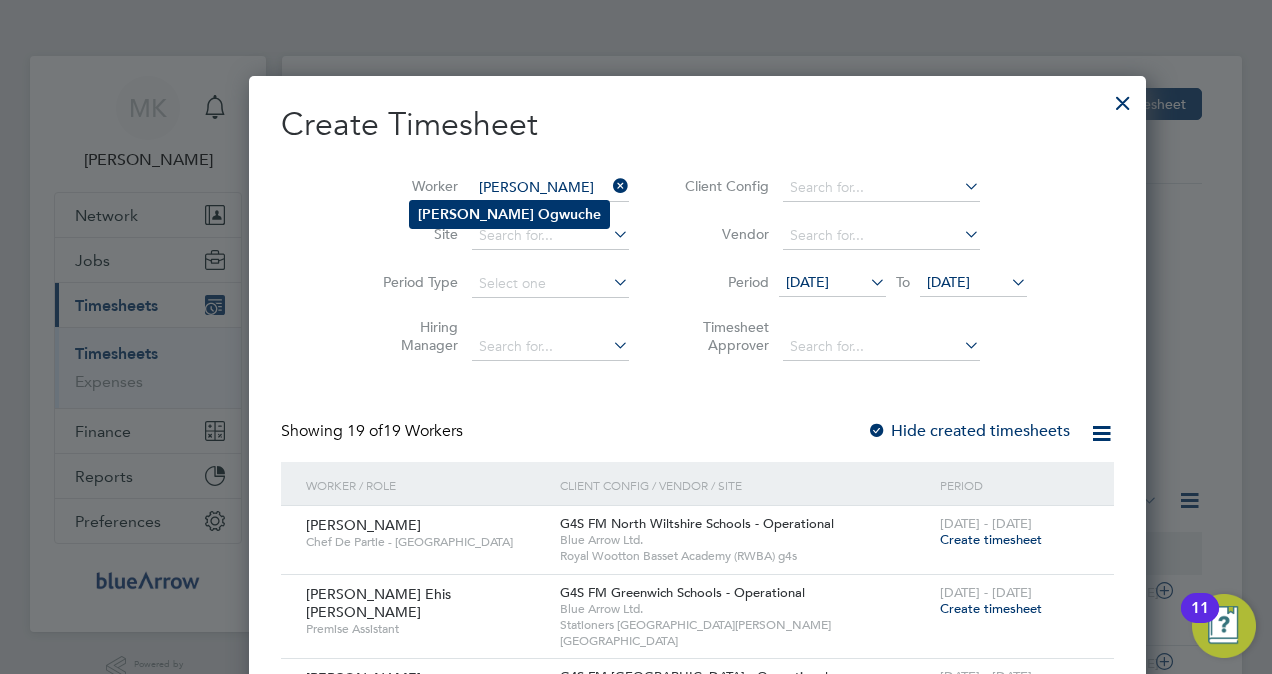 type on "[PERSON_NAME]" 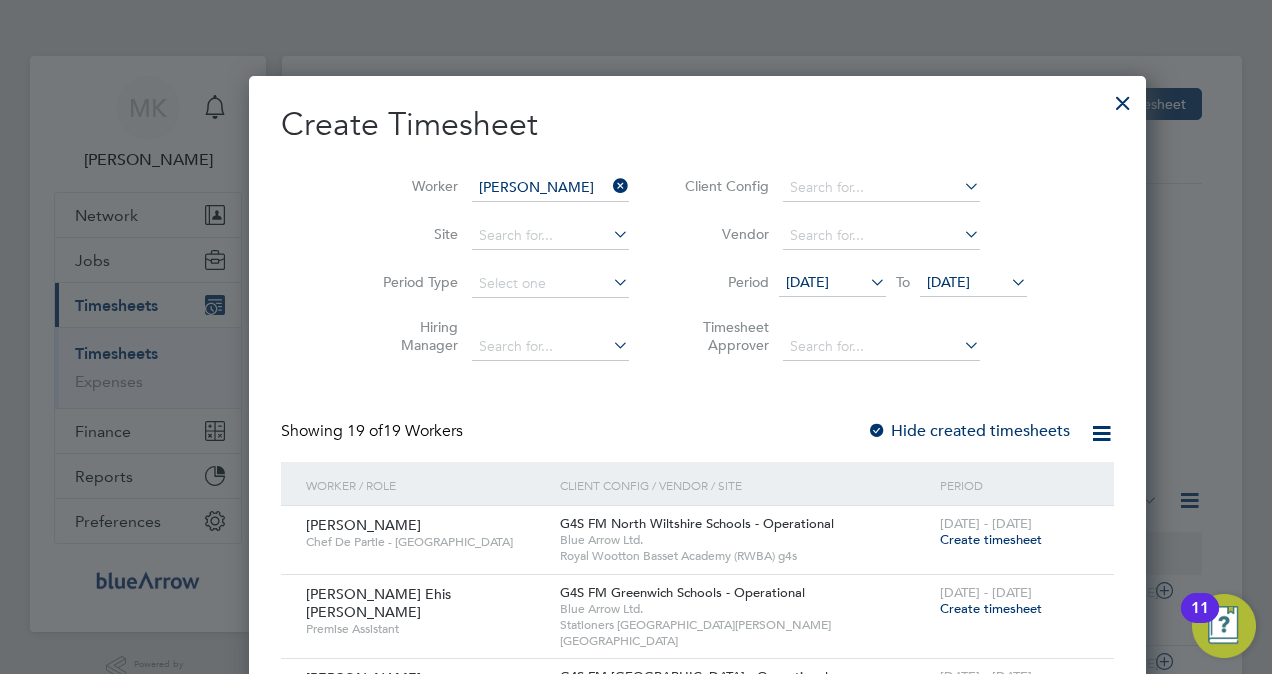 click on "Ogwuche" 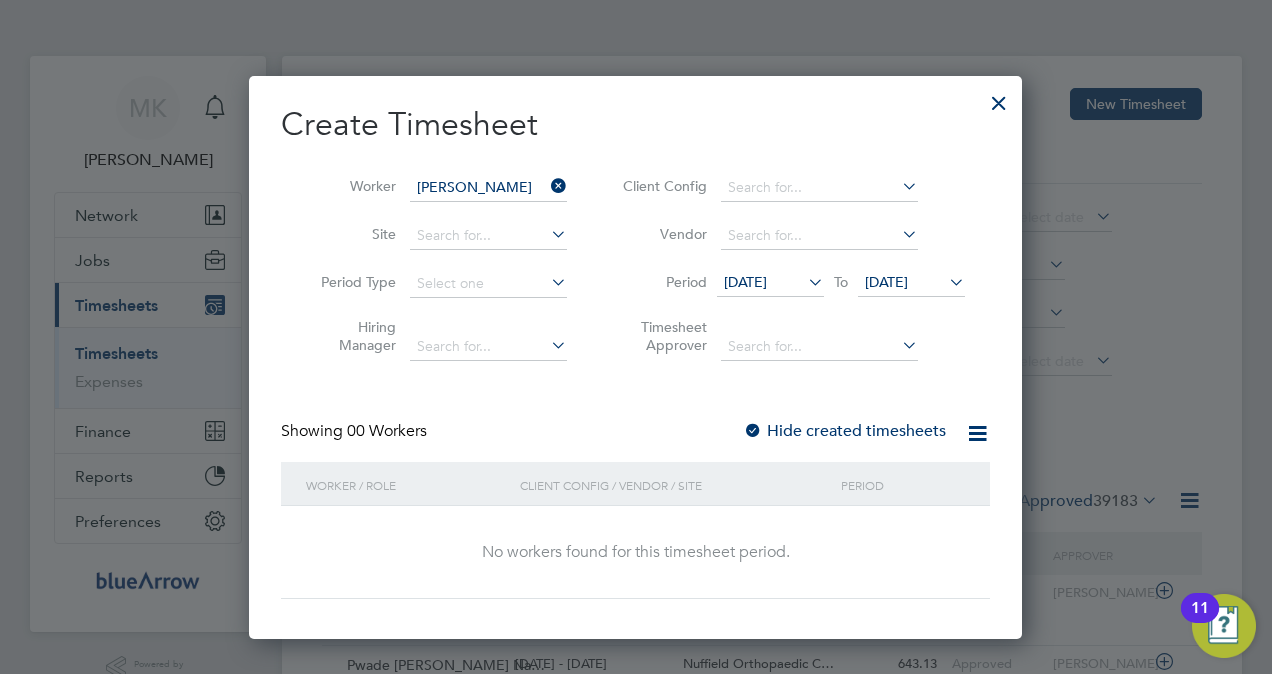 click at bounding box center [753, 432] 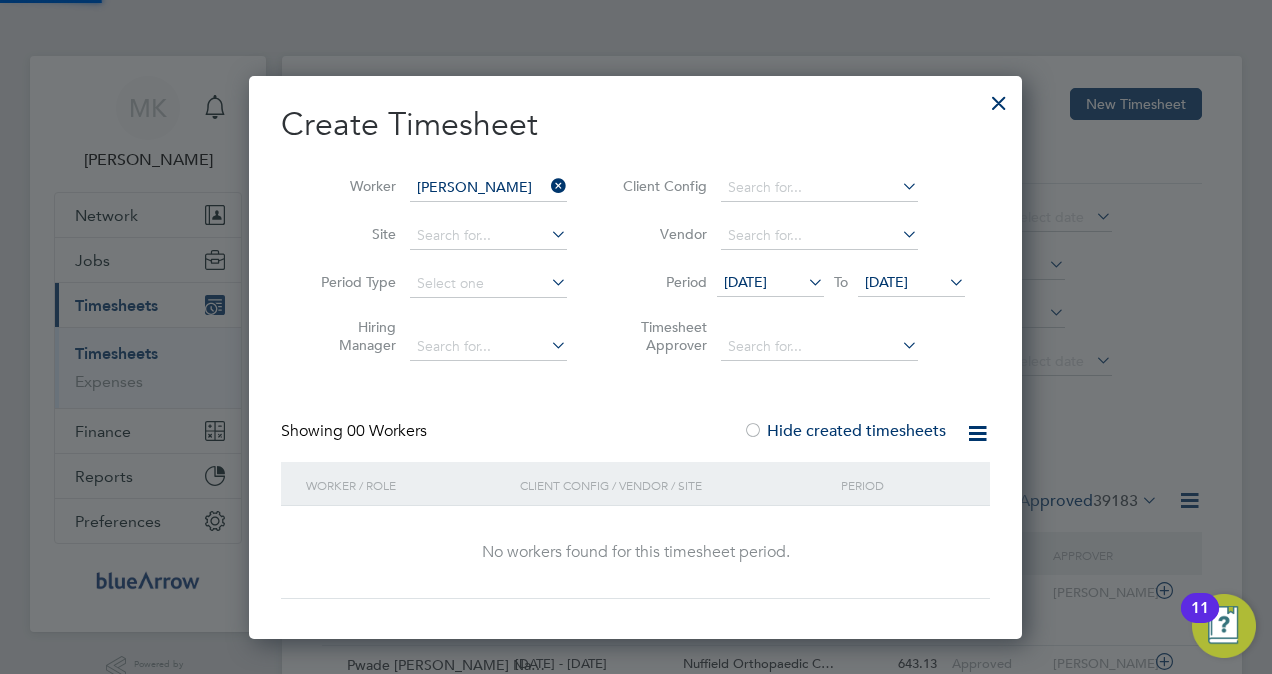 click at bounding box center (753, 432) 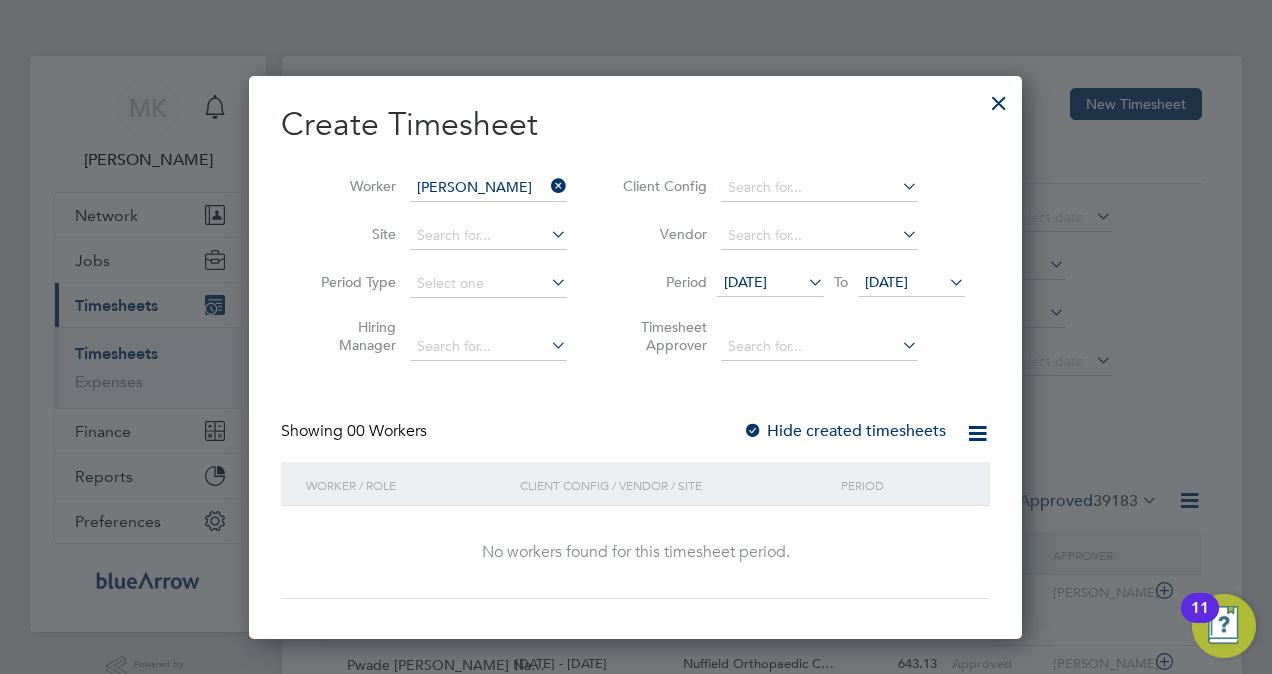 click at bounding box center [753, 432] 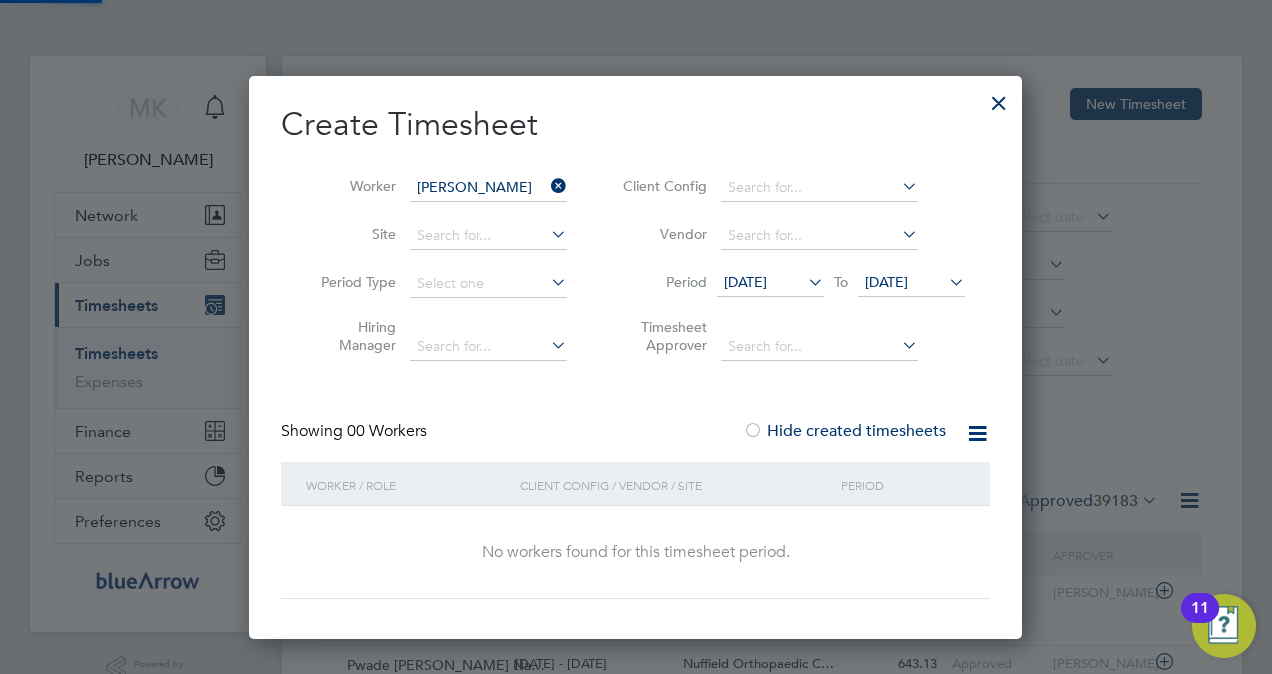 click at bounding box center (753, 432) 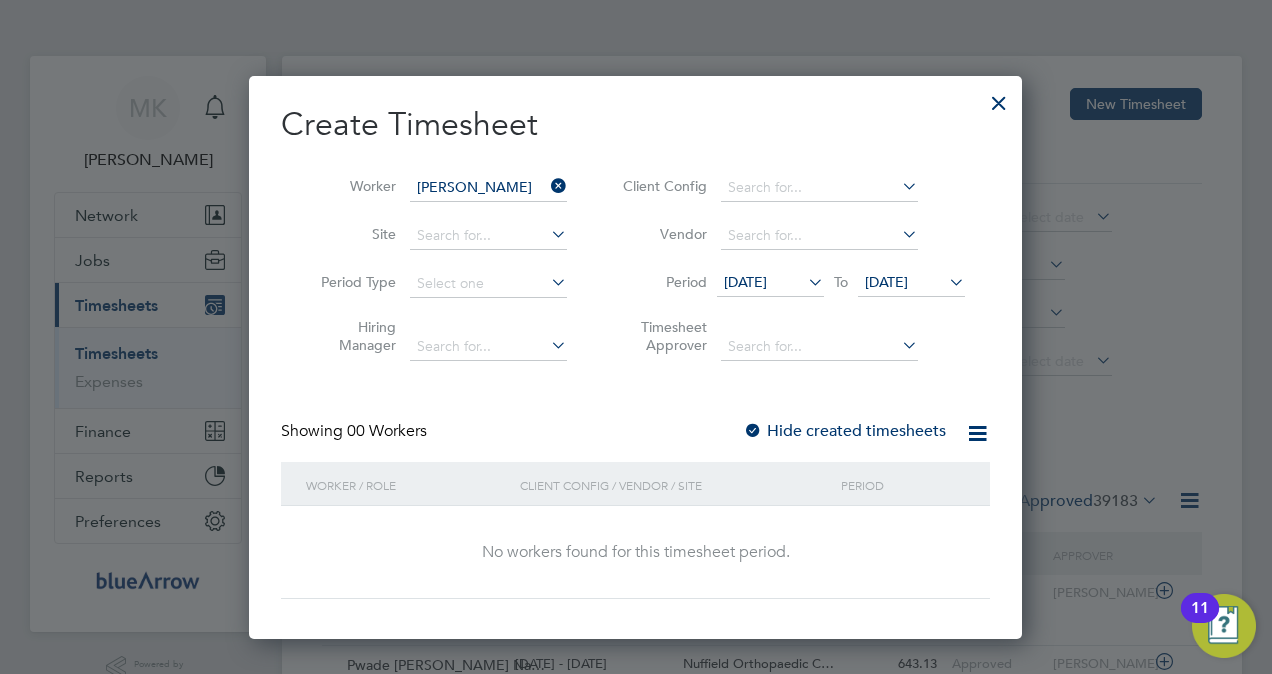 click at bounding box center [999, 98] 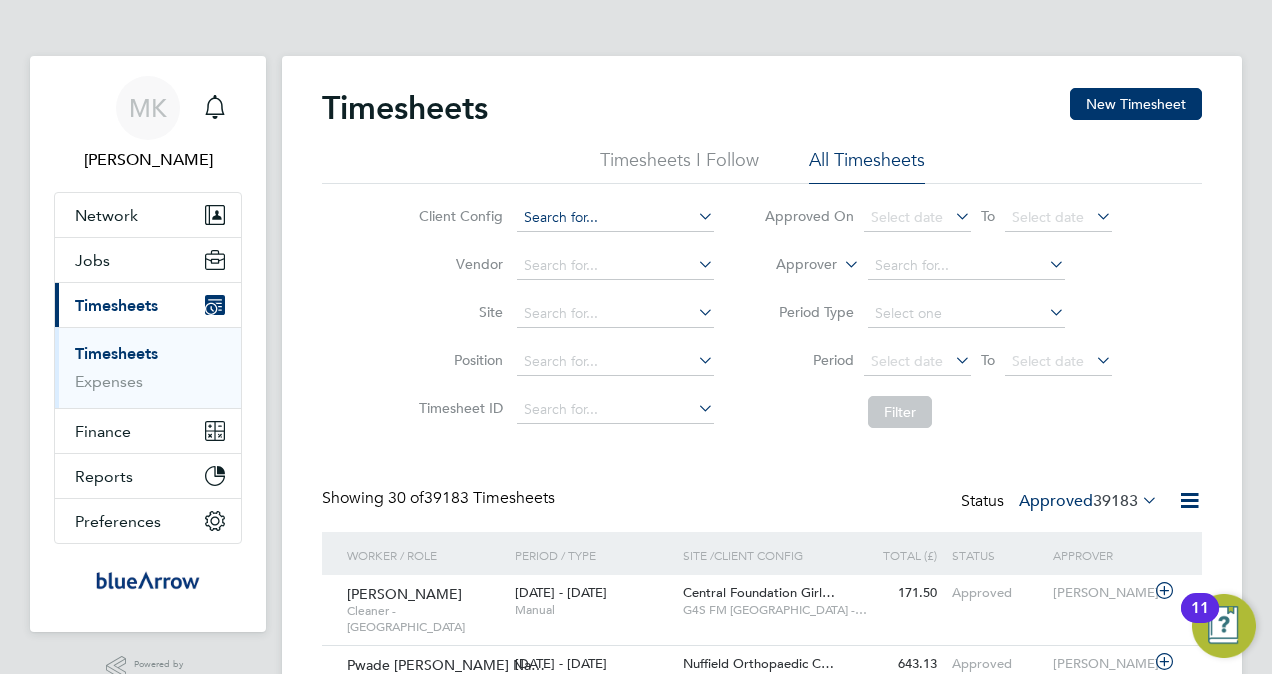 click 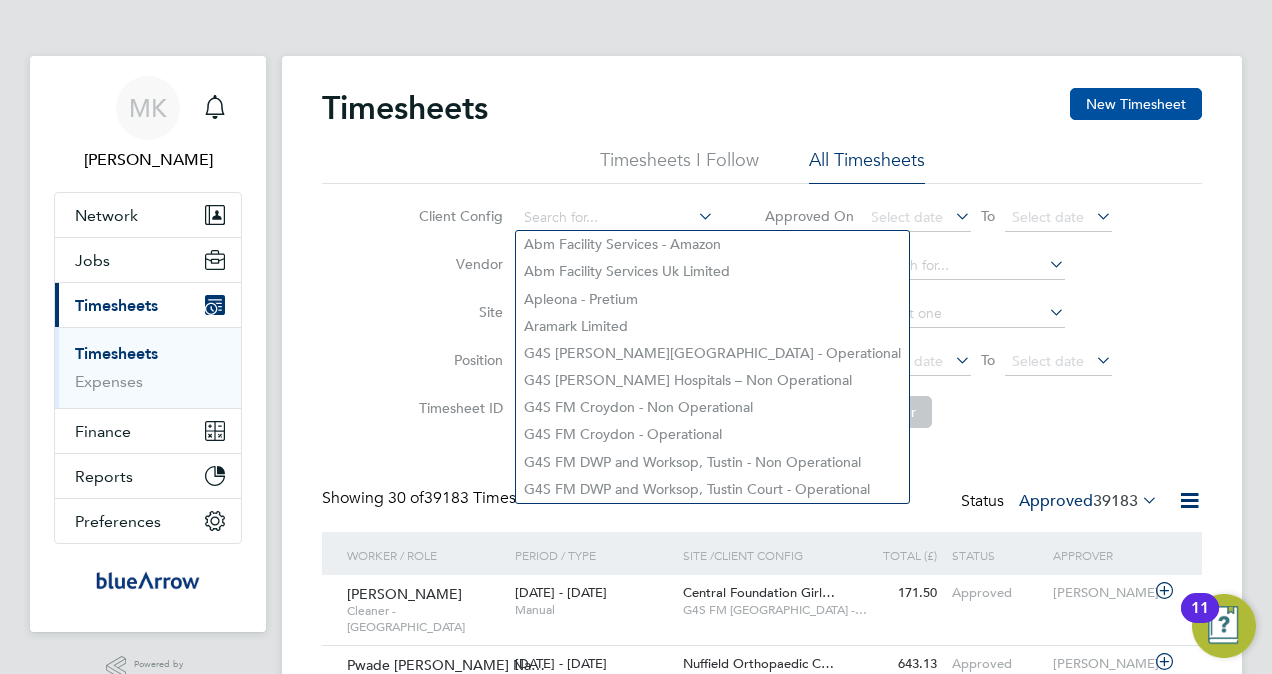 click on "New Timesheet" 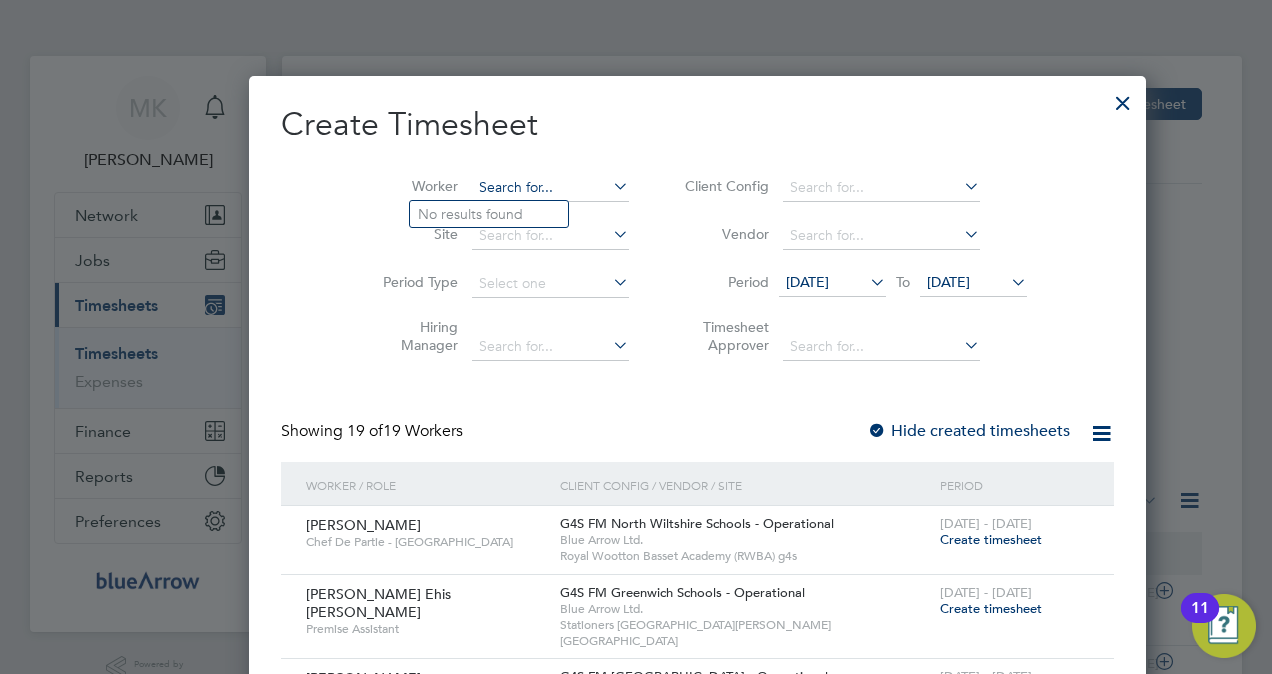 click at bounding box center (550, 188) 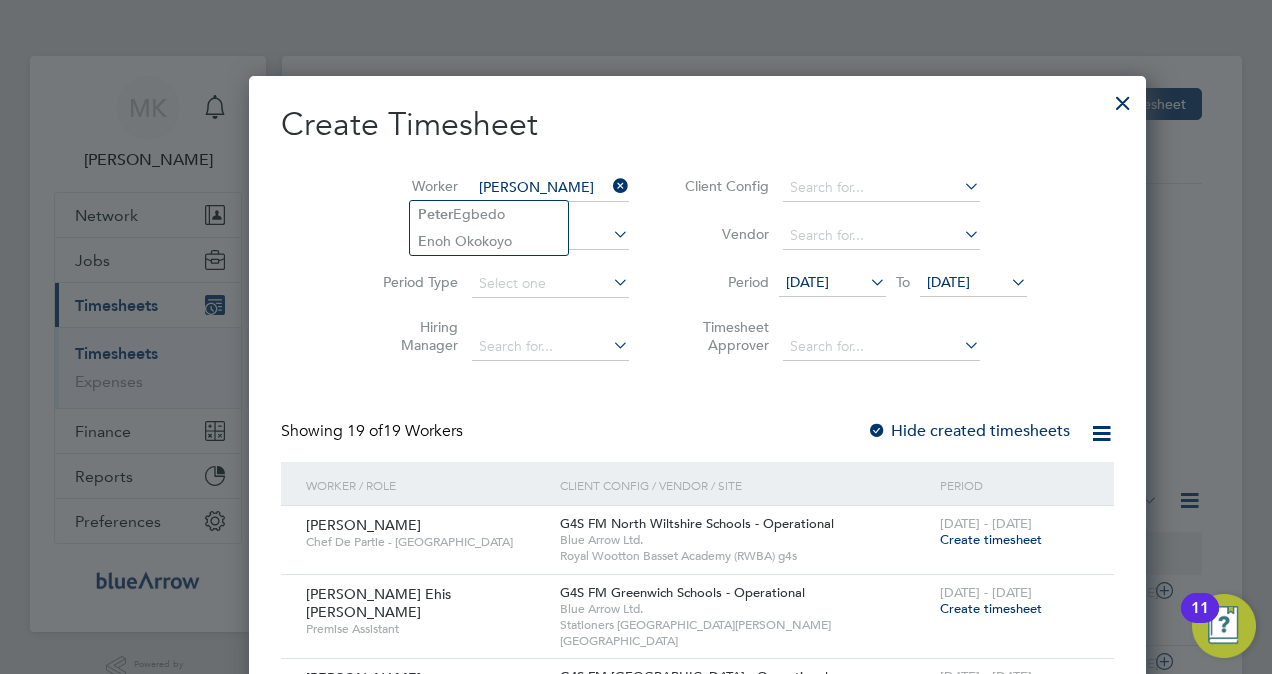 type on "[PERSON_NAME]" 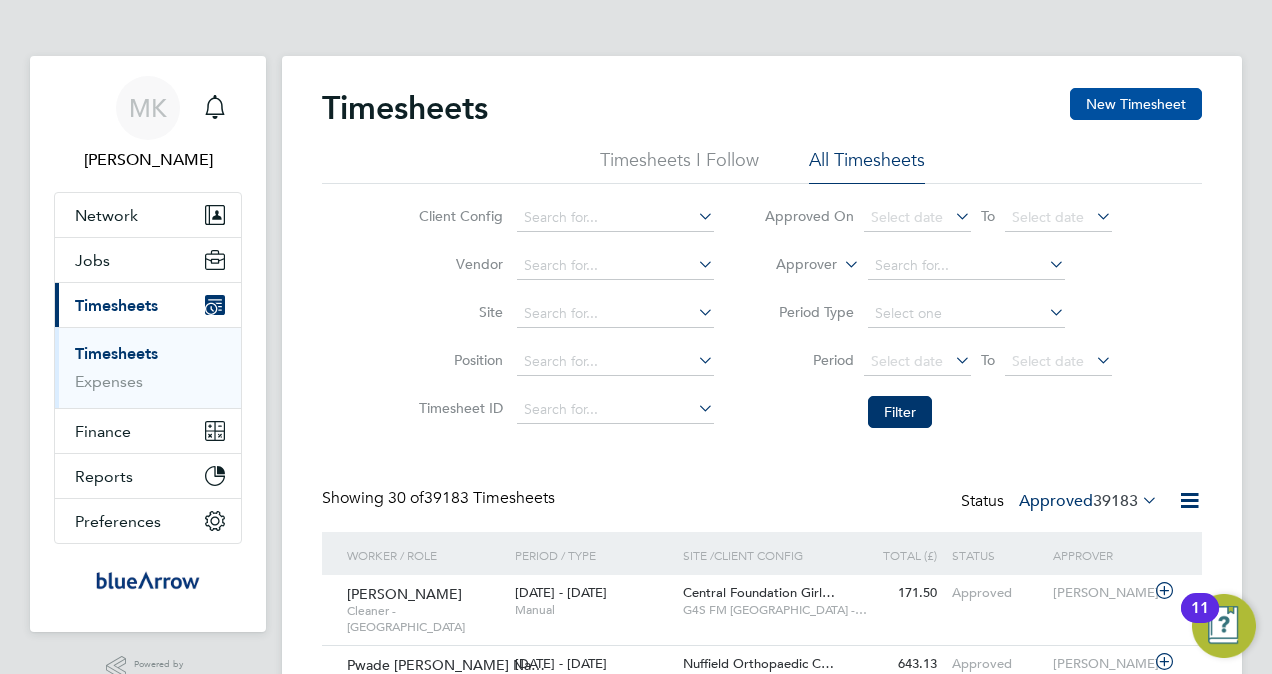 click on "New Timesheet" 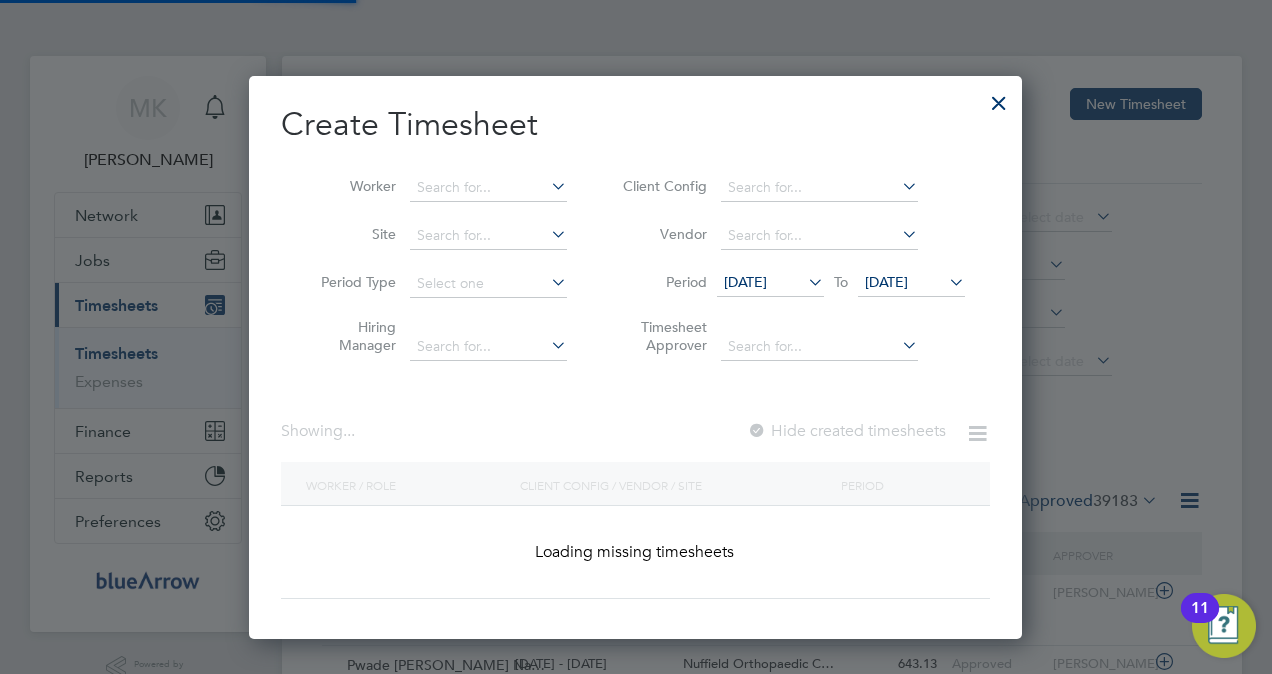 scroll, scrollTop: 10, scrollLeft: 9, axis: both 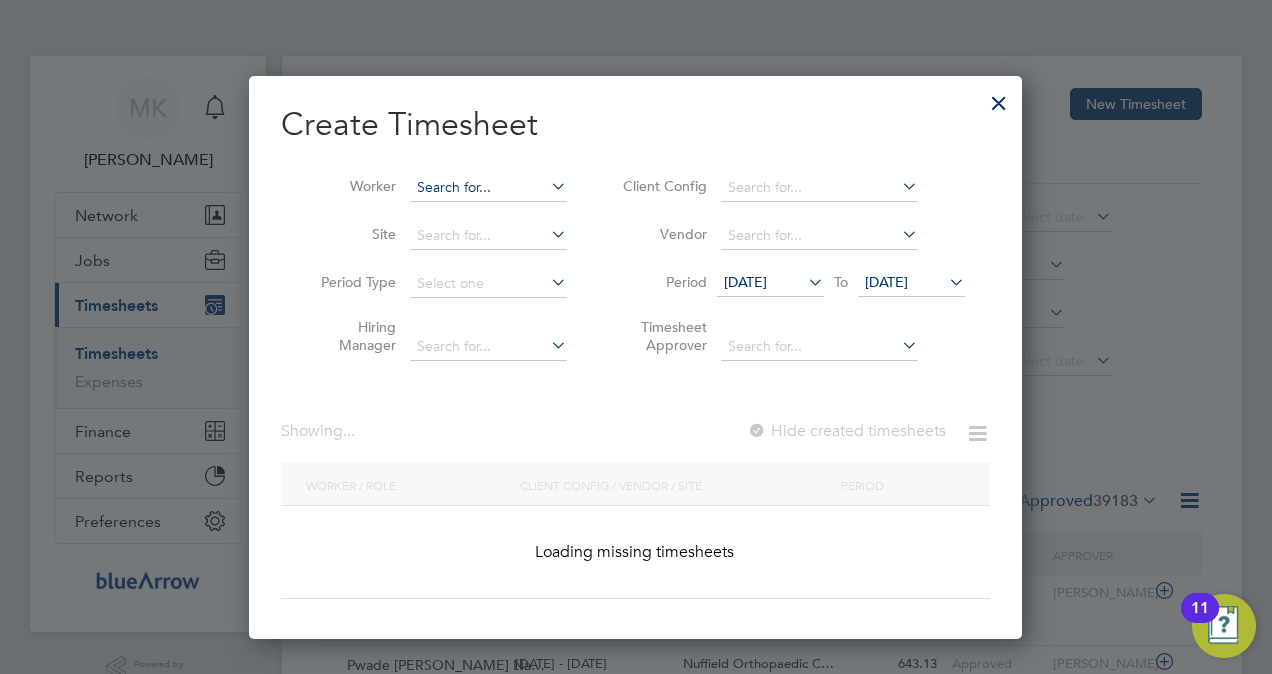 click at bounding box center [488, 188] 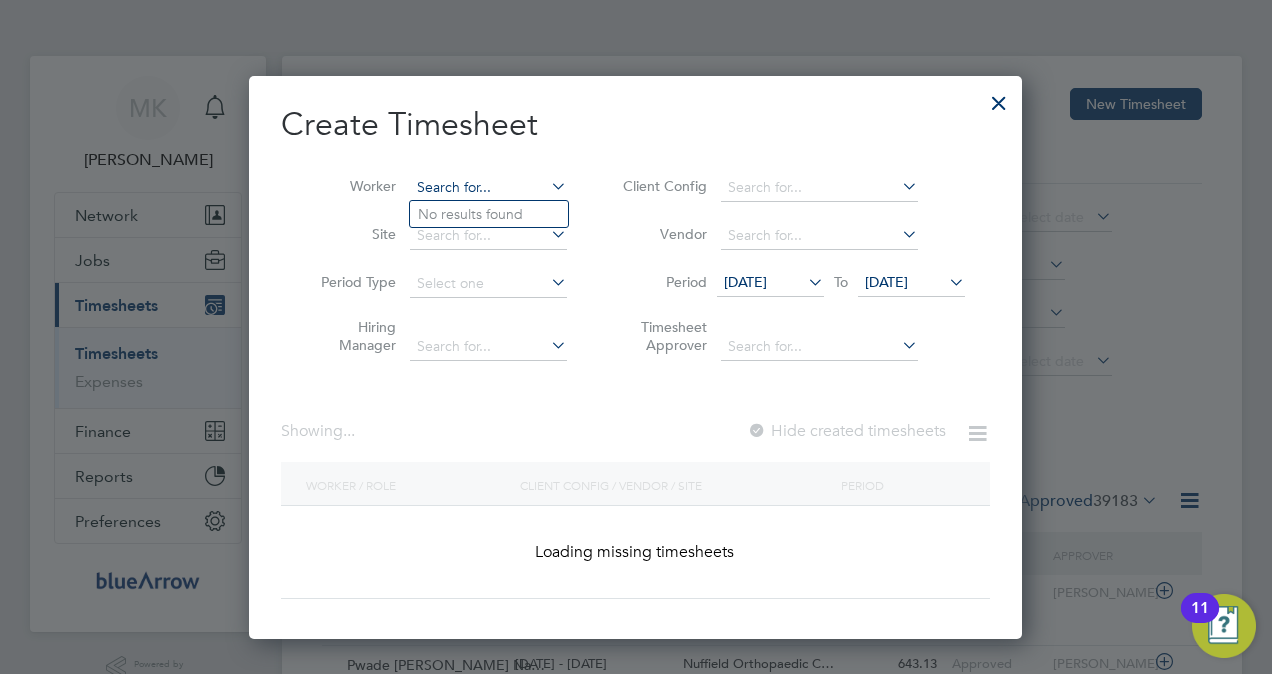 paste on "[PERSON_NAME]" 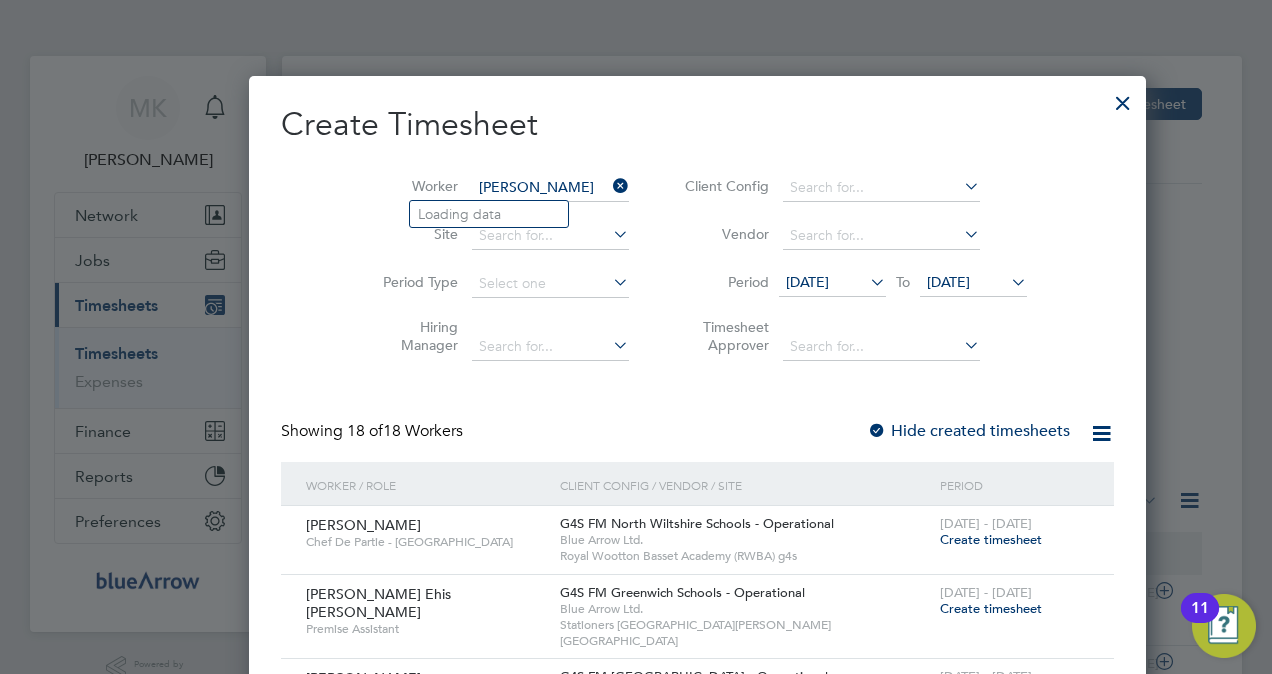 scroll, scrollTop: 10, scrollLeft: 9, axis: both 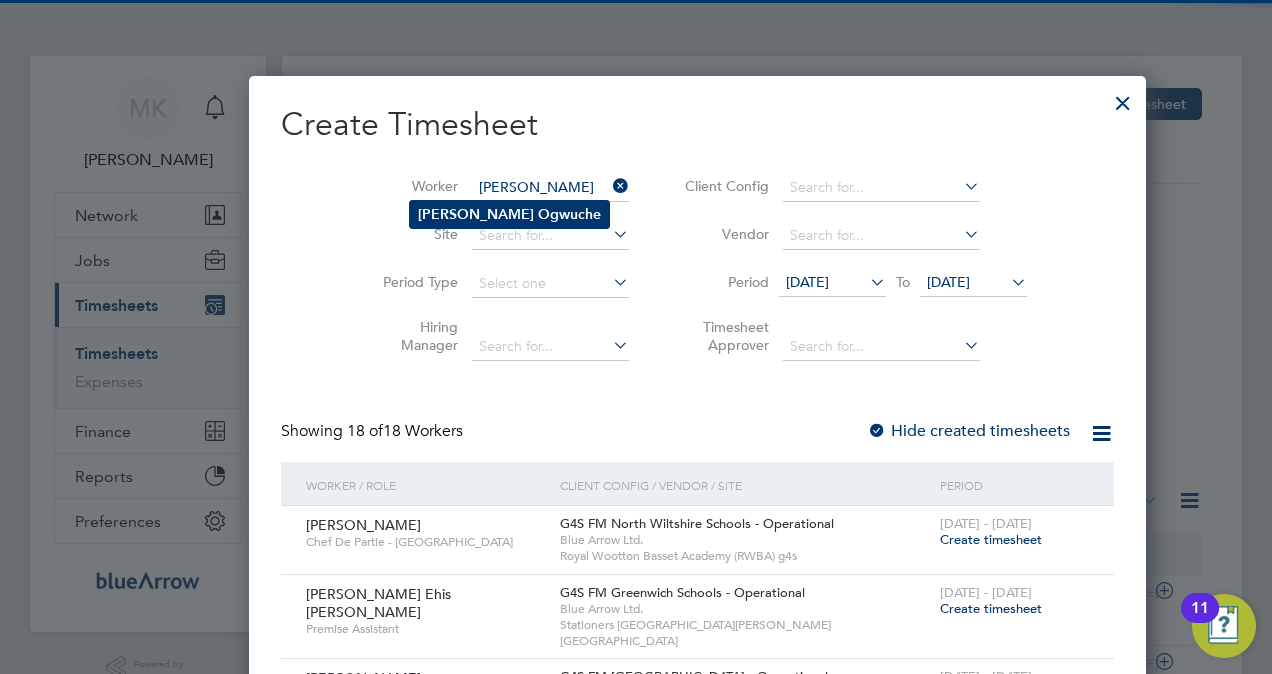 type on "[PERSON_NAME]" 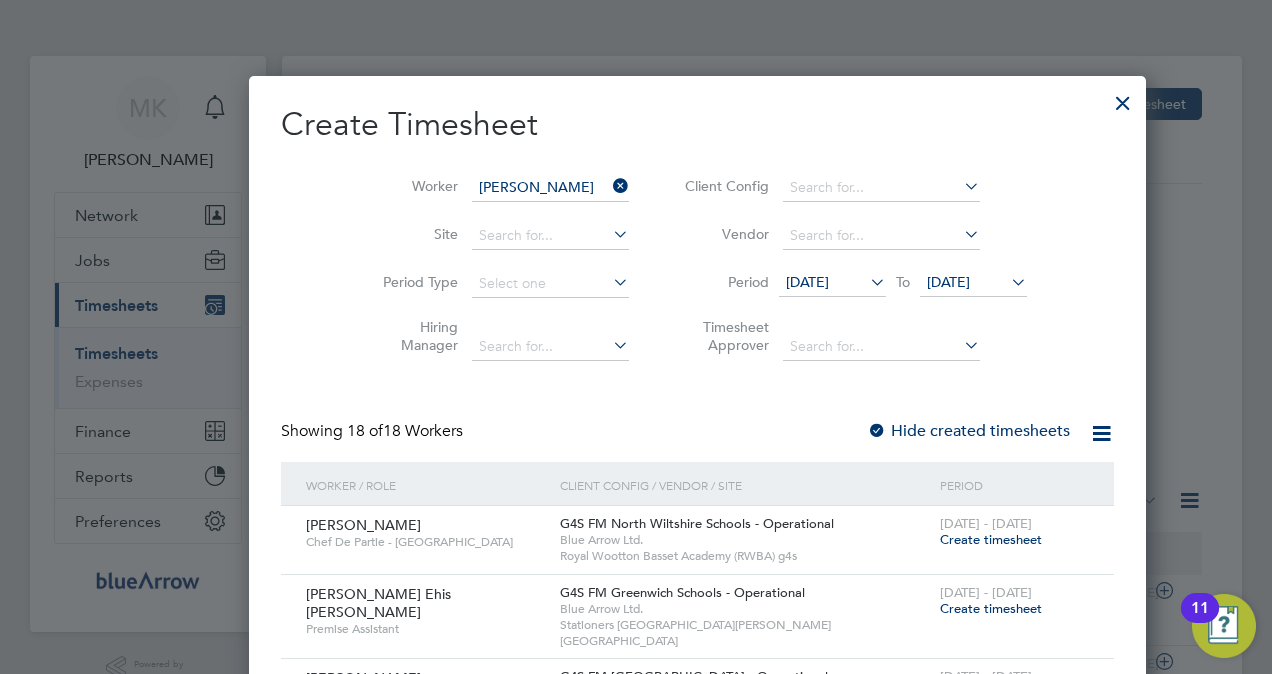 click on "Ogwuche" 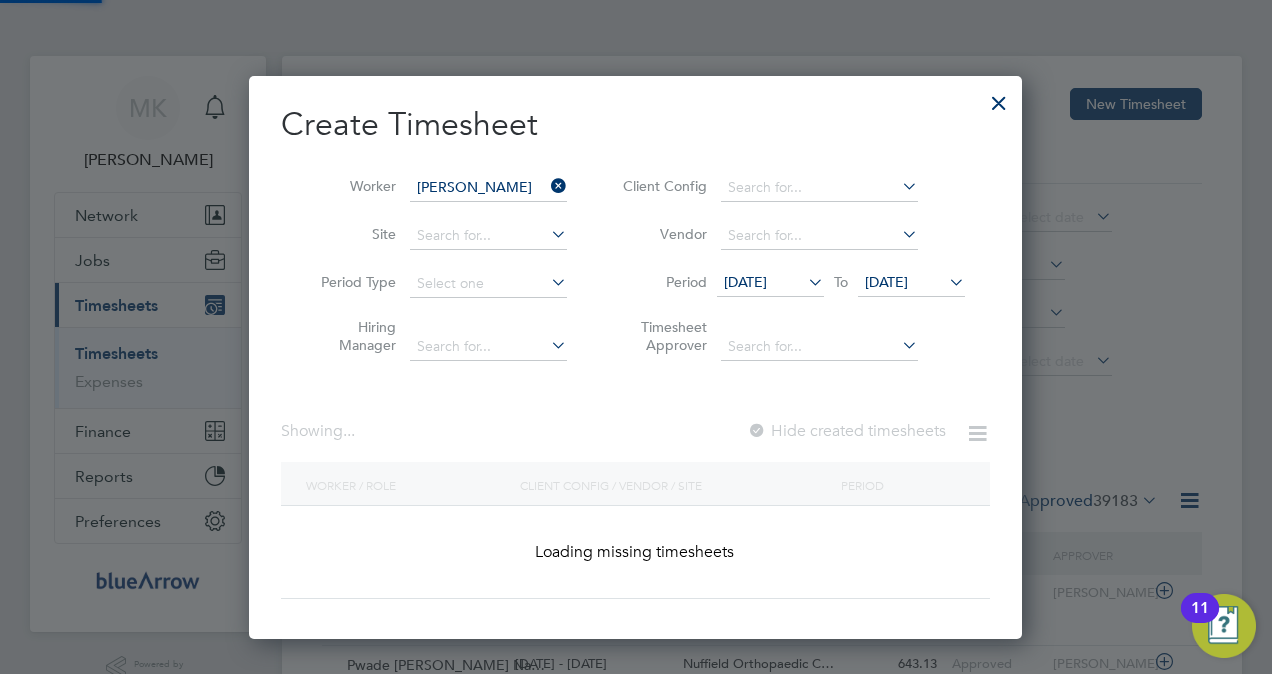 scroll, scrollTop: 10, scrollLeft: 9, axis: both 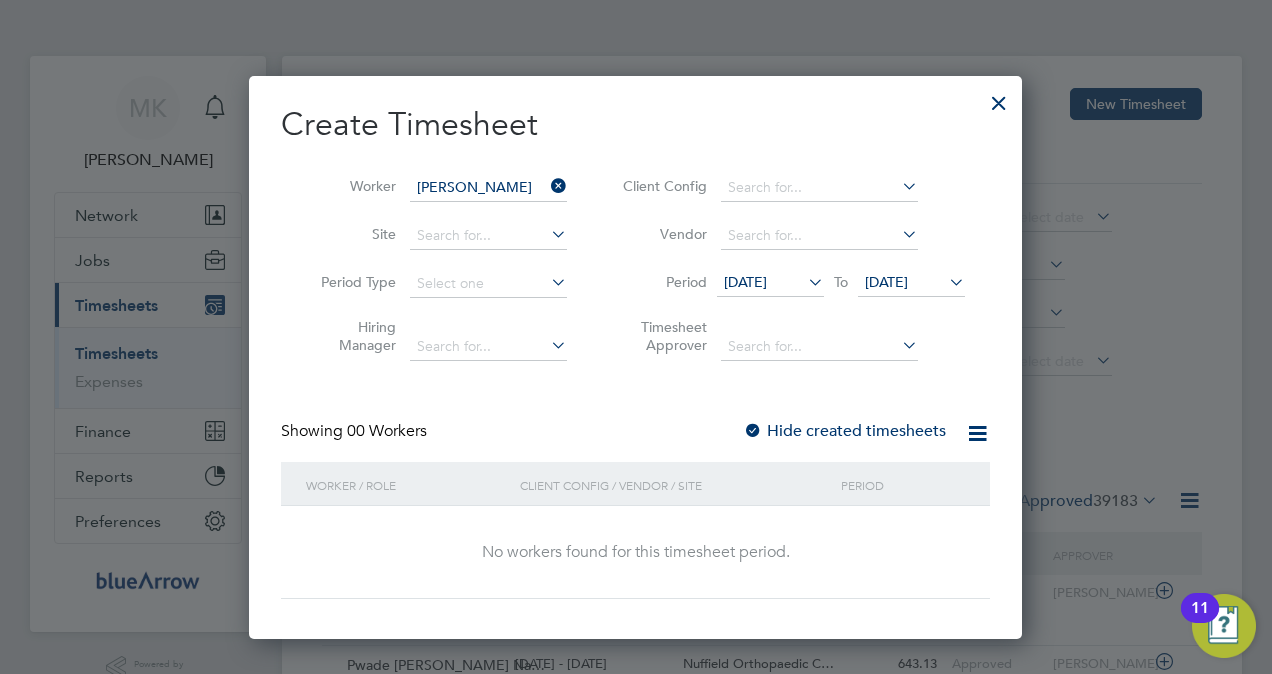 click on "Hide created timesheets" at bounding box center (844, 431) 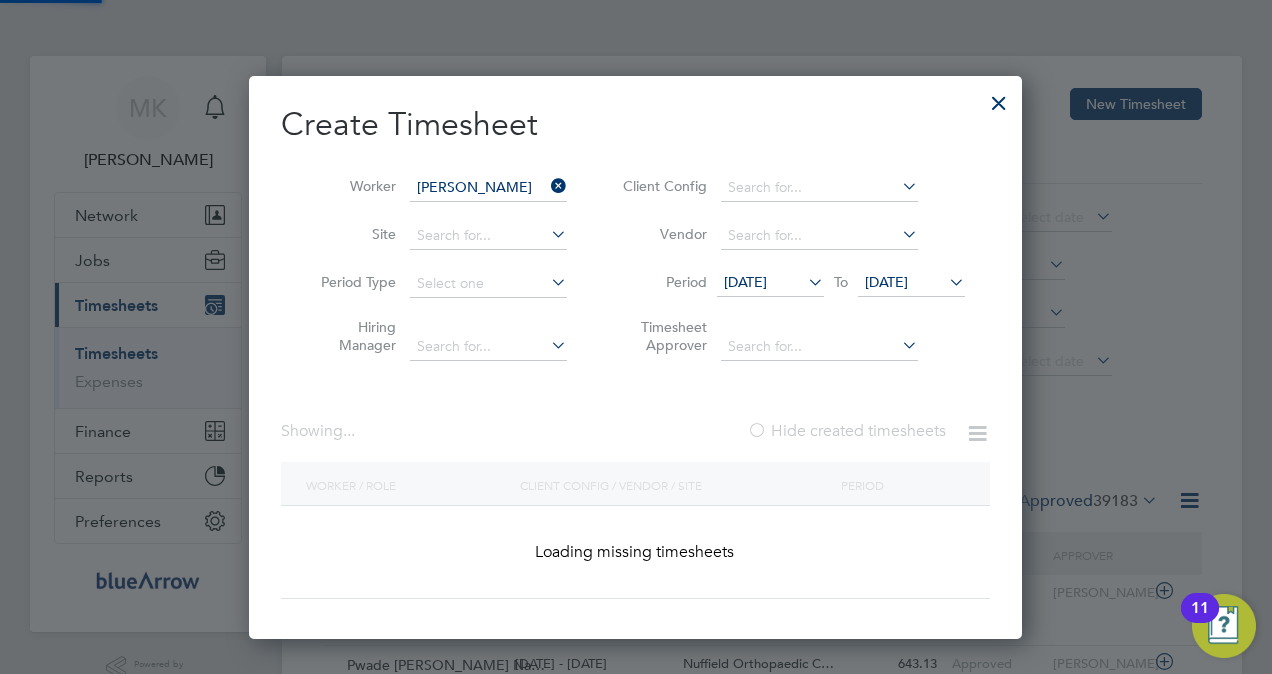 scroll, scrollTop: 10, scrollLeft: 9, axis: both 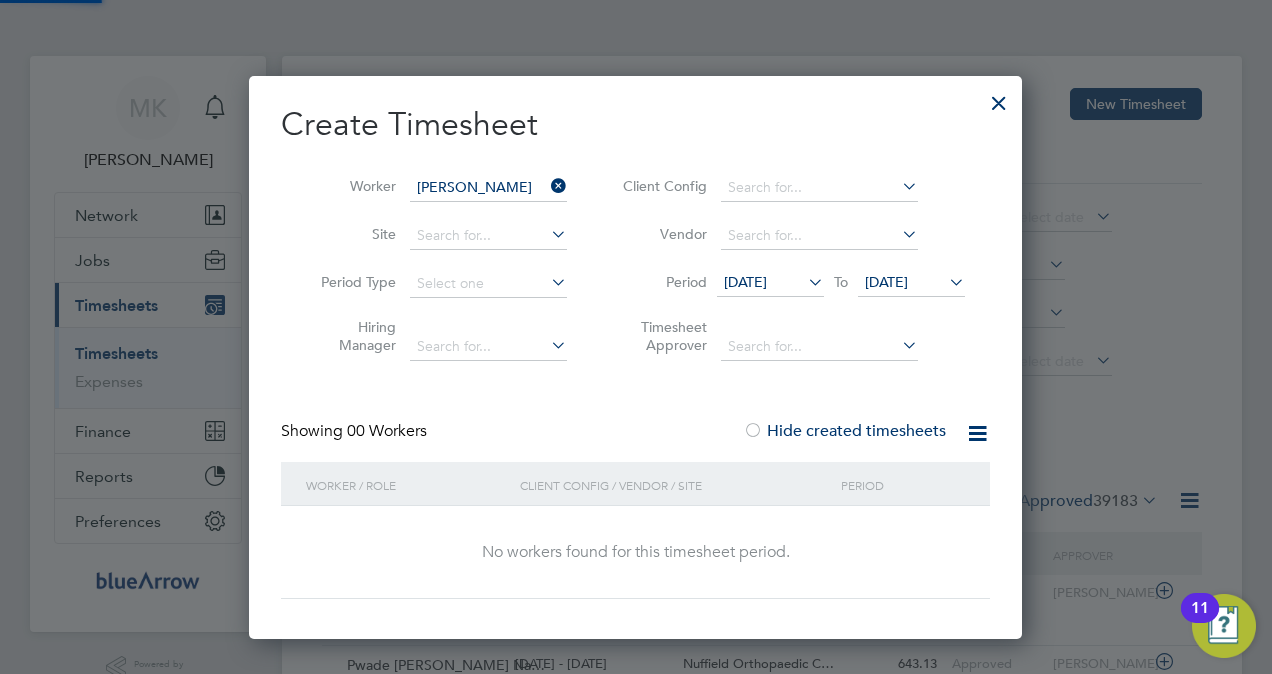 click on "Hide created timesheets" at bounding box center (844, 431) 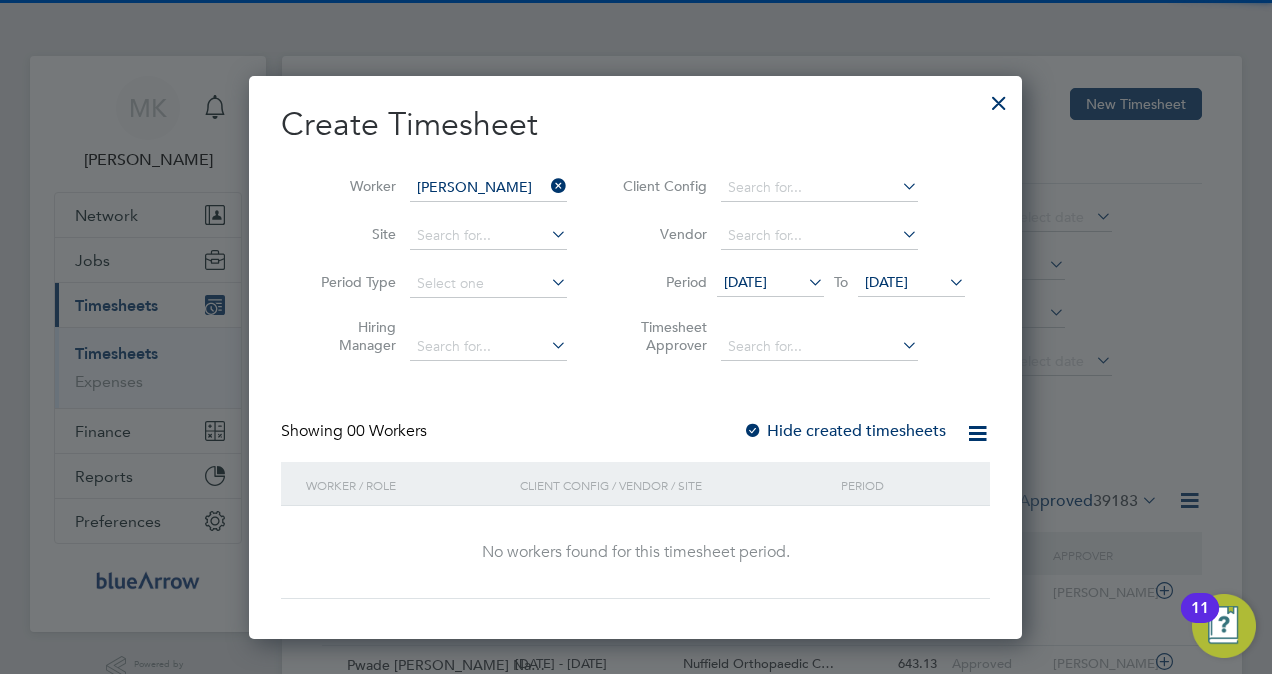 scroll, scrollTop: 10, scrollLeft: 9, axis: both 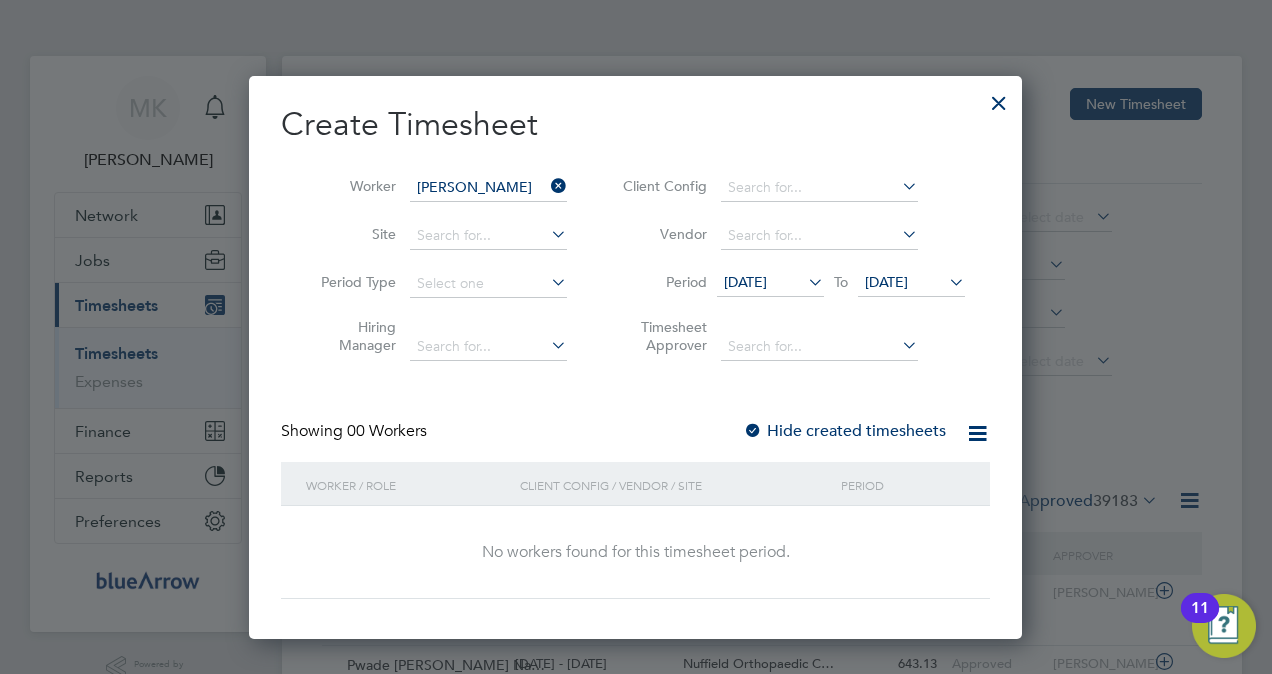 click at bounding box center (753, 432) 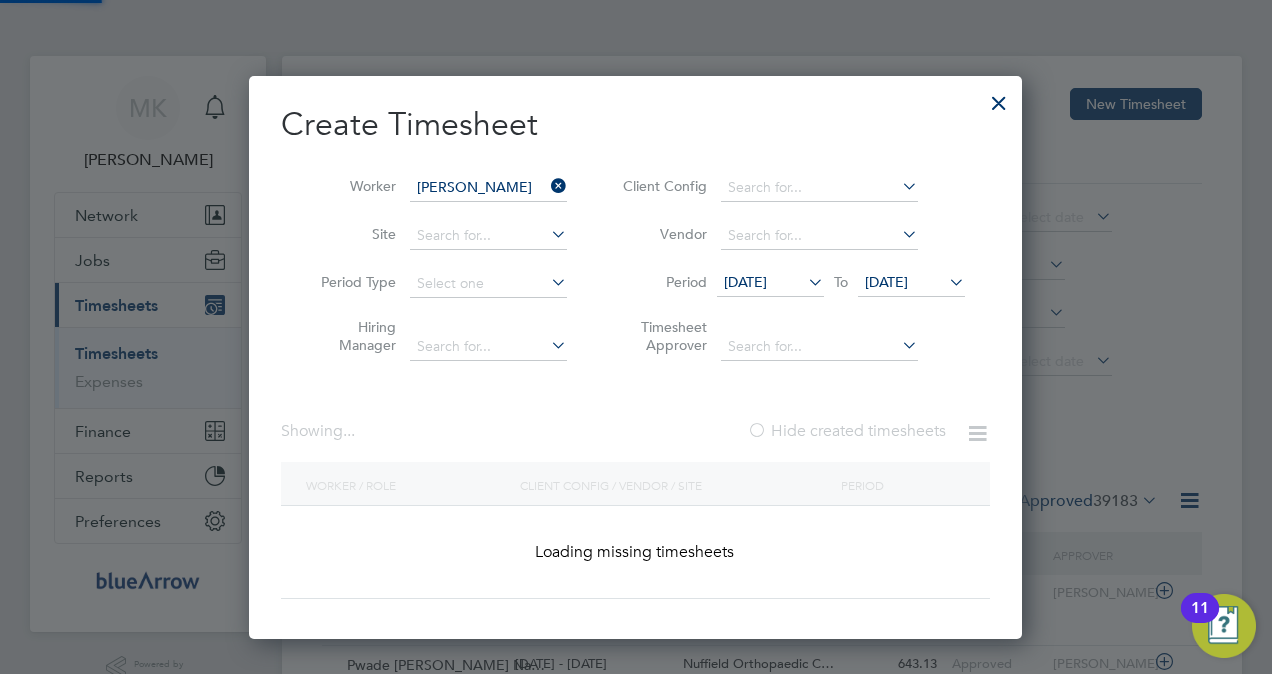 scroll, scrollTop: 10, scrollLeft: 9, axis: both 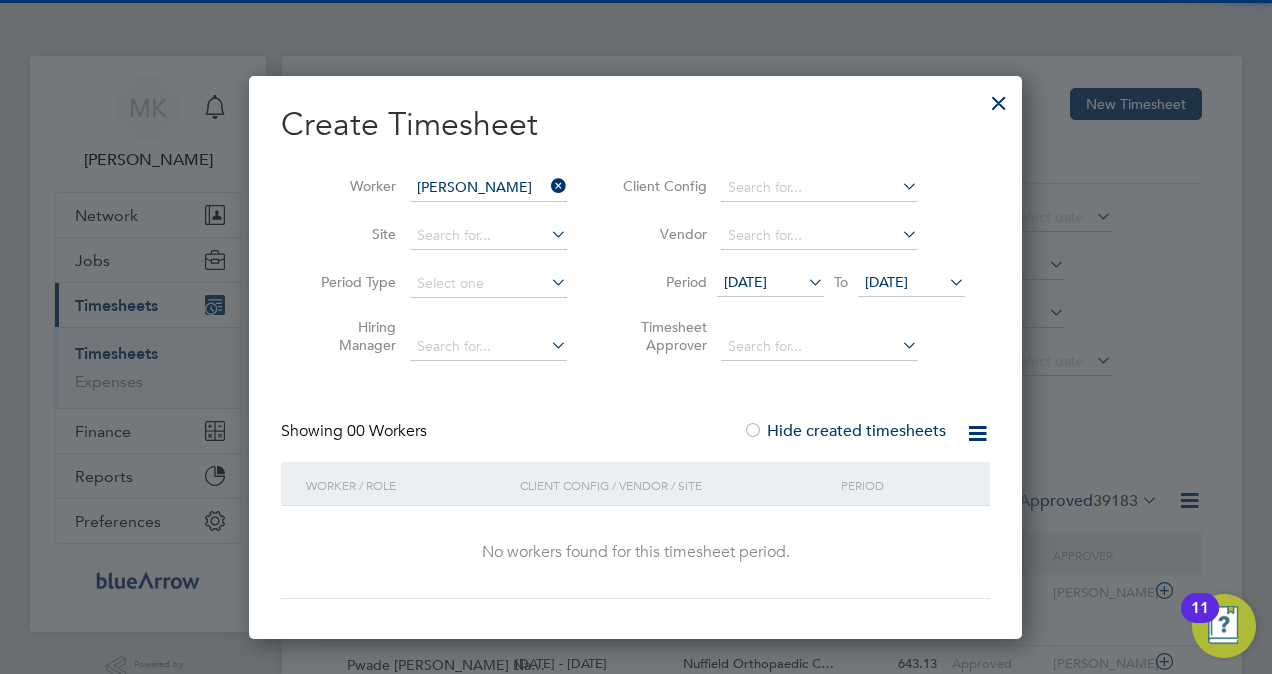 click at bounding box center (753, 432) 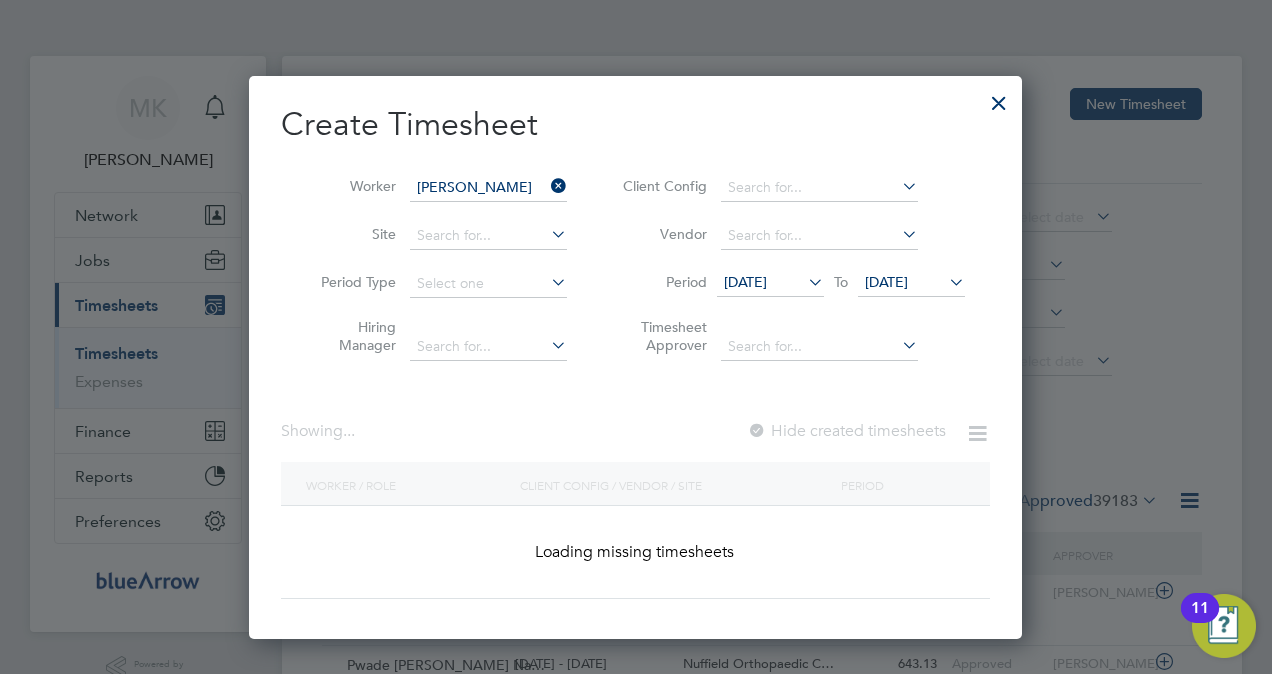 scroll, scrollTop: 10, scrollLeft: 9, axis: both 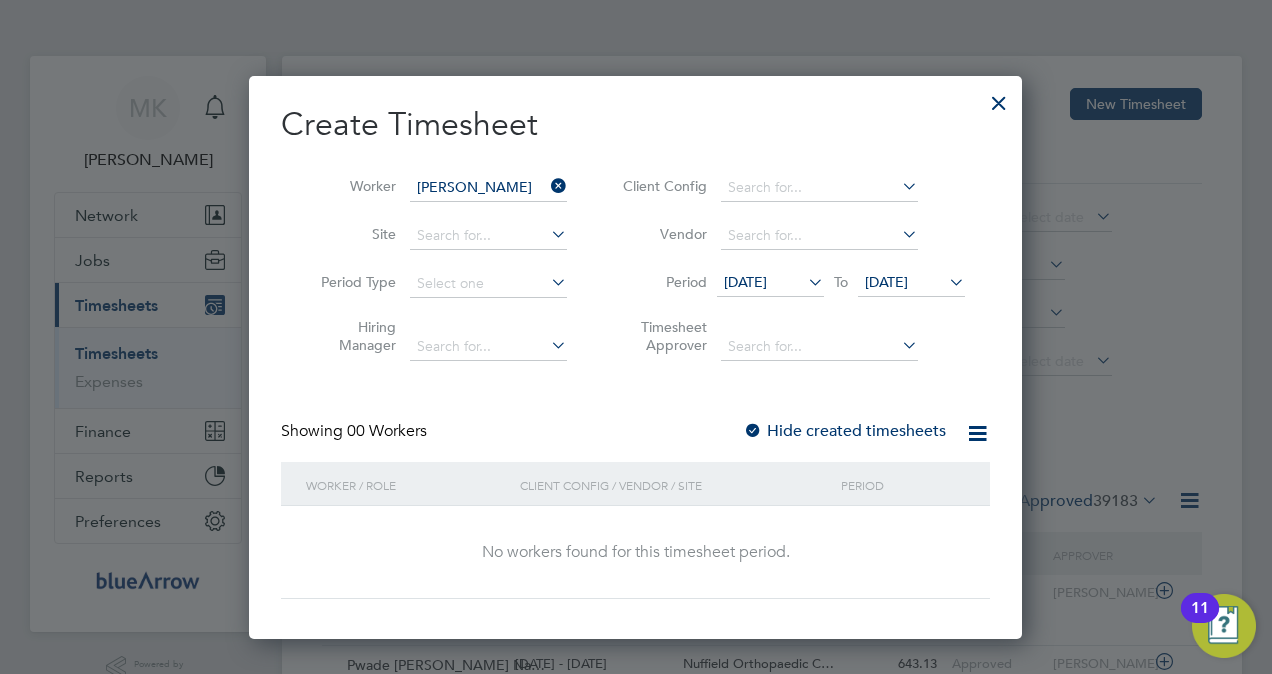 click on "[DATE]" at bounding box center [770, 283] 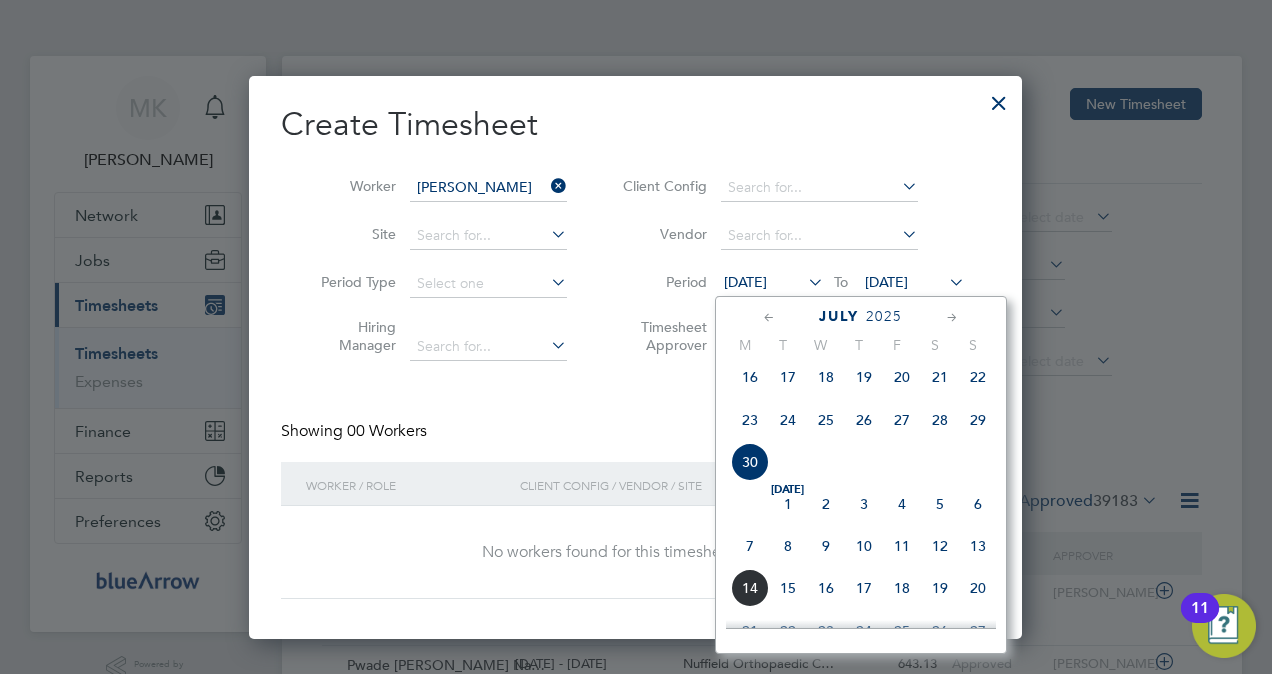 click on "11" 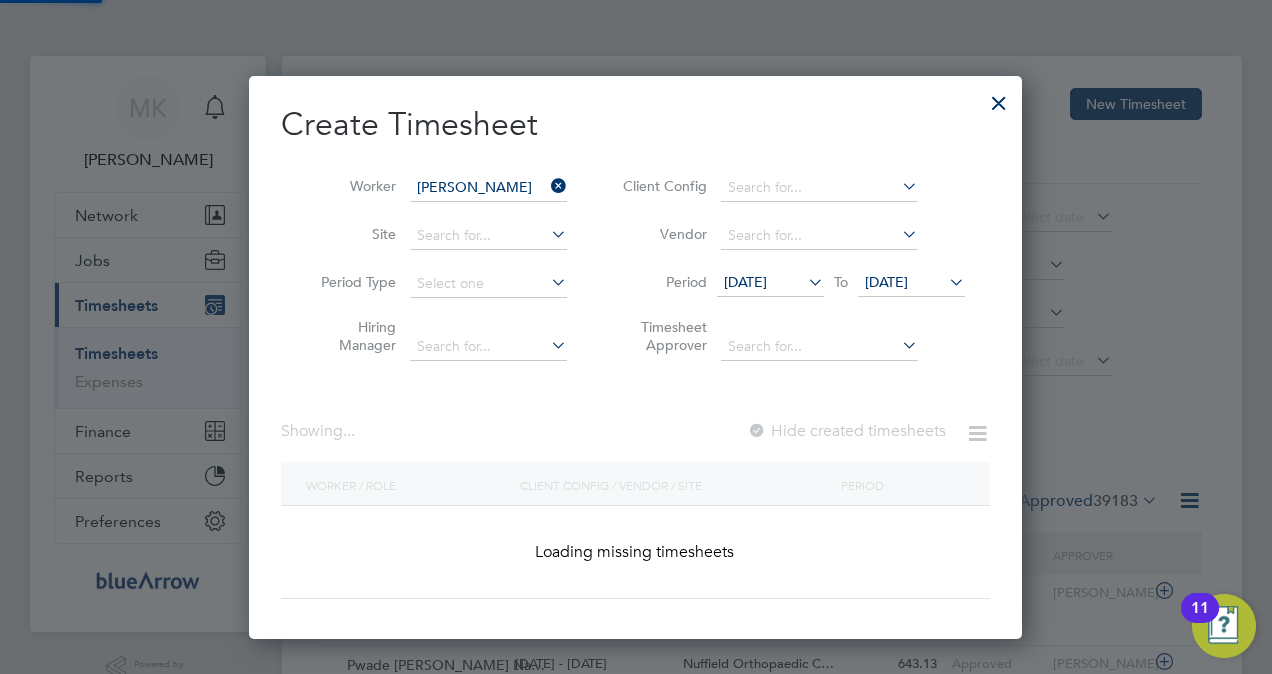 scroll, scrollTop: 10, scrollLeft: 9, axis: both 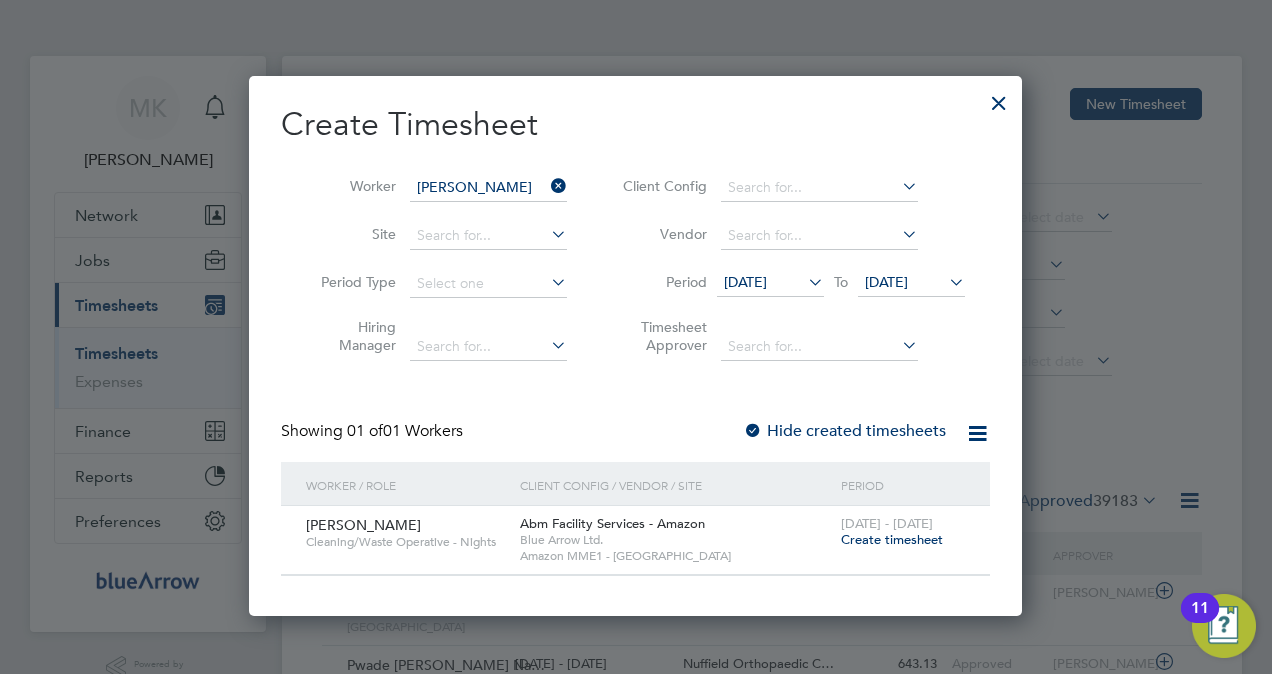 click on "Create timesheet" at bounding box center [892, 539] 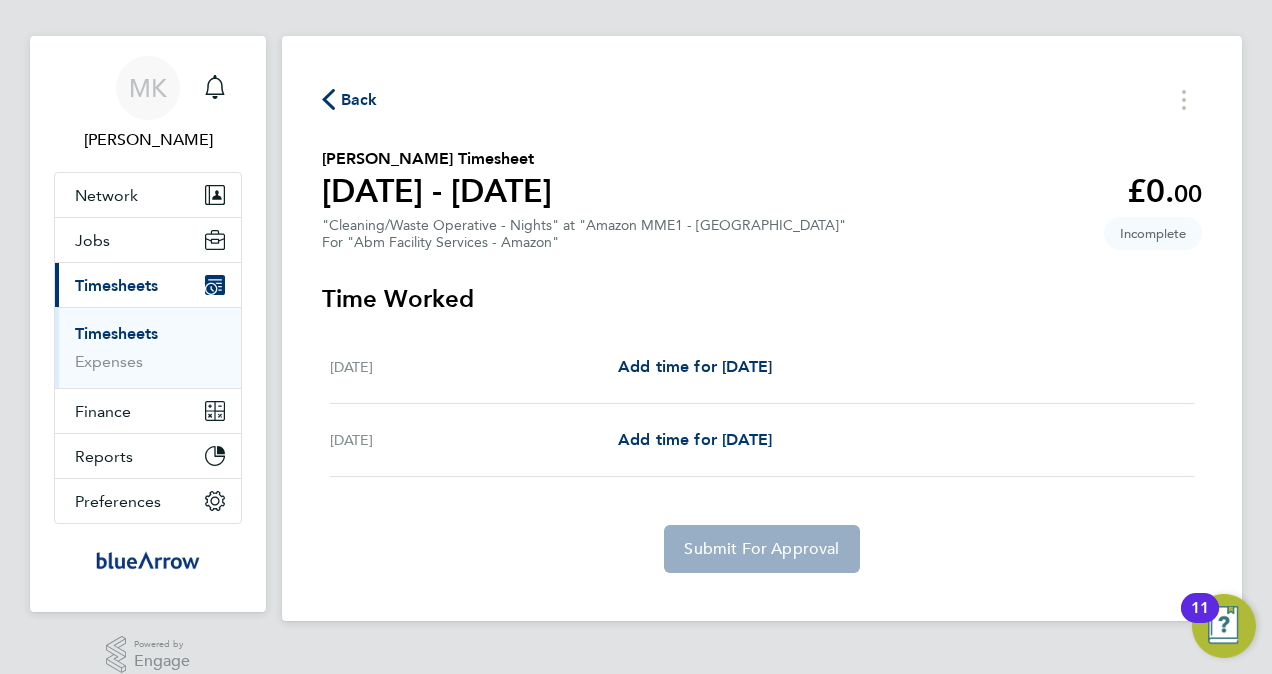 scroll, scrollTop: 41, scrollLeft: 0, axis: vertical 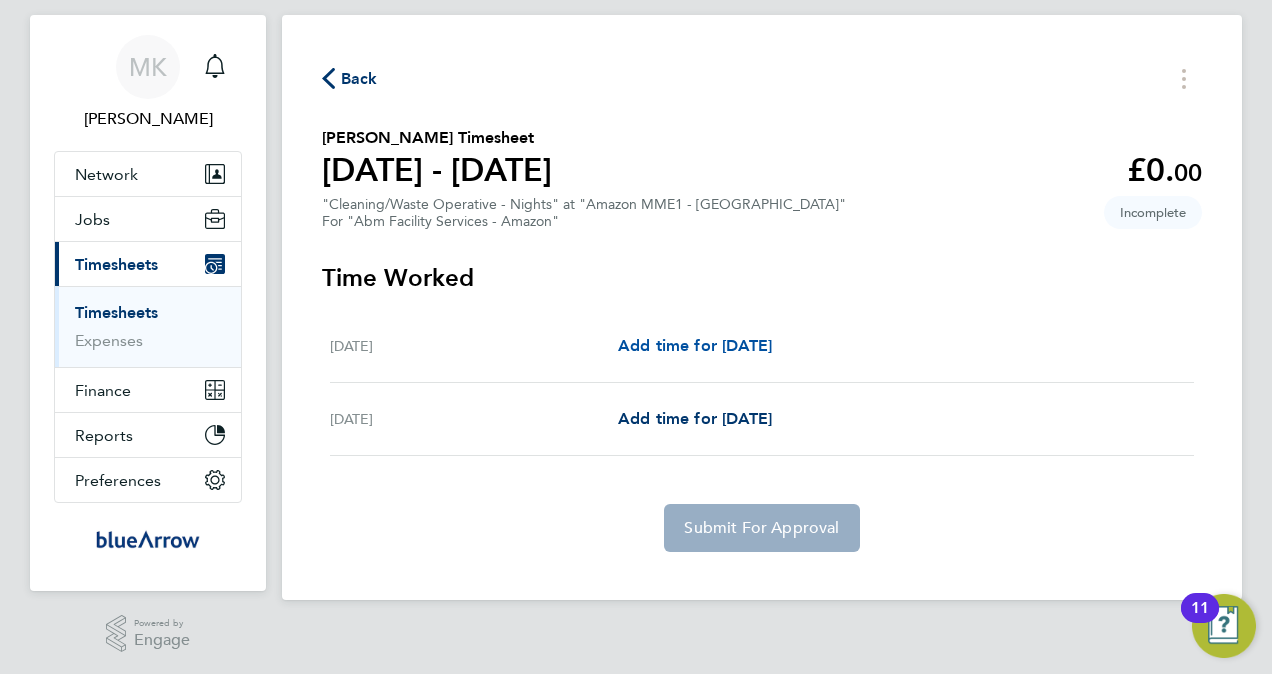 click on "Add time for [DATE]" at bounding box center [695, 345] 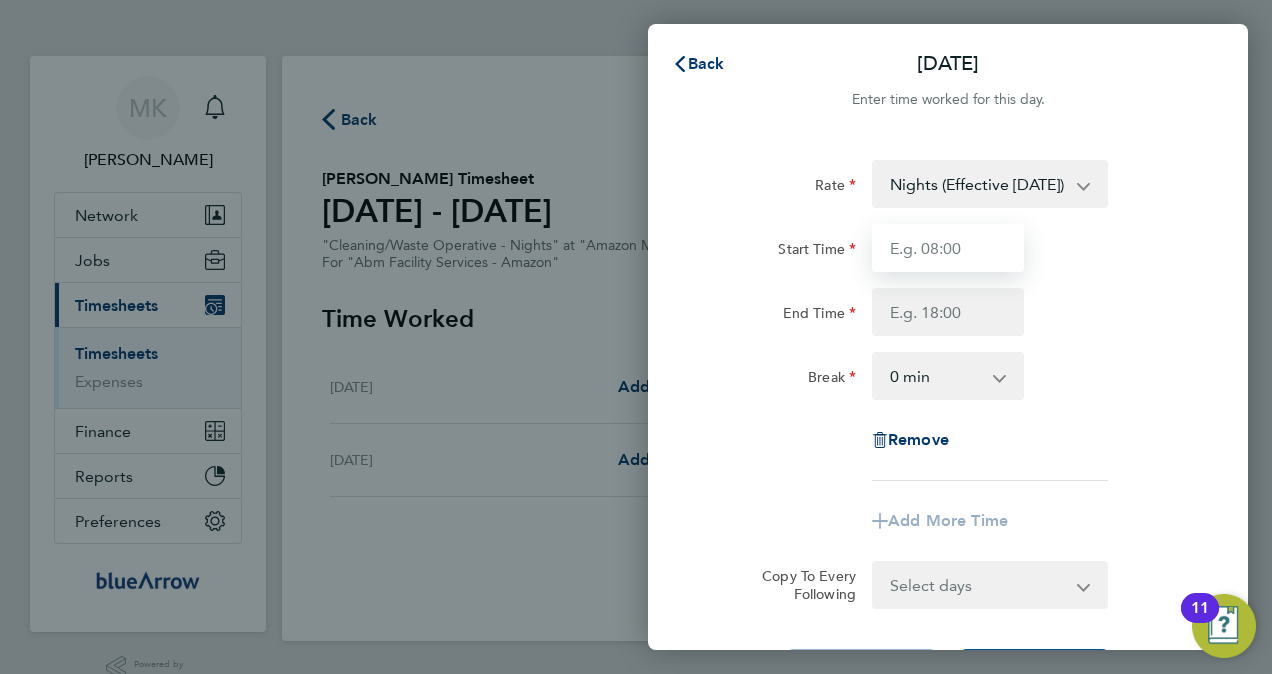 click on "Start Time" at bounding box center (948, 248) 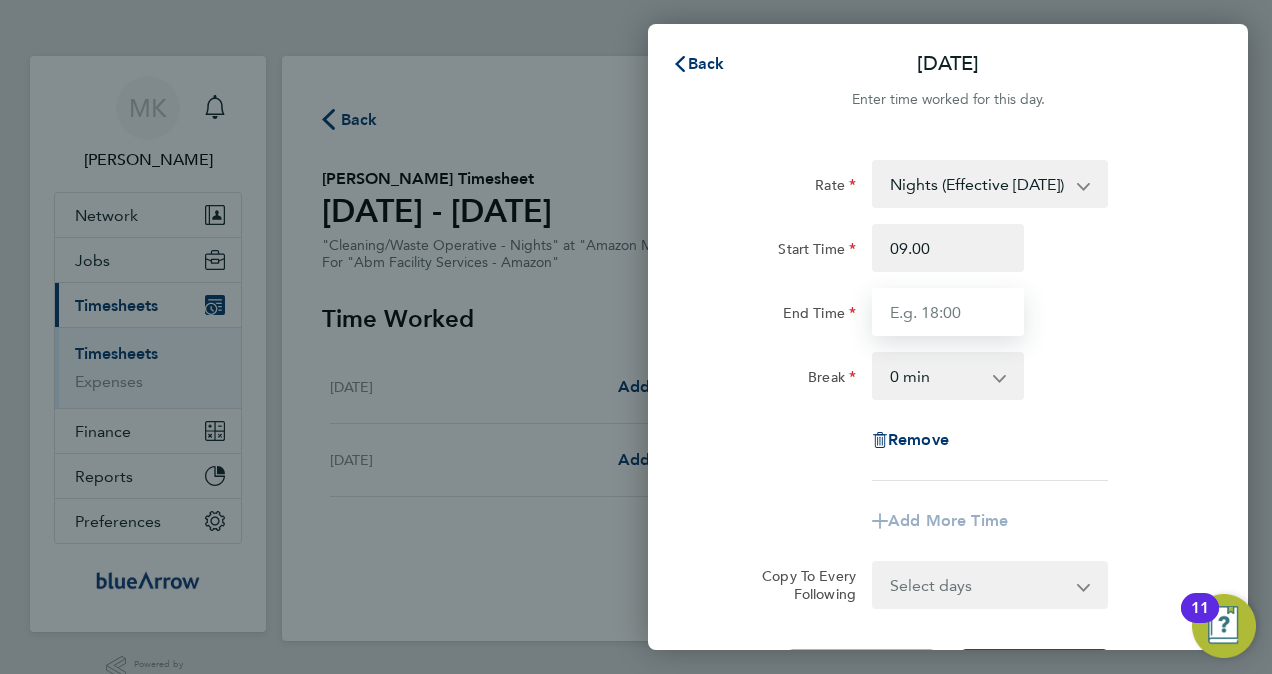type on "09:00" 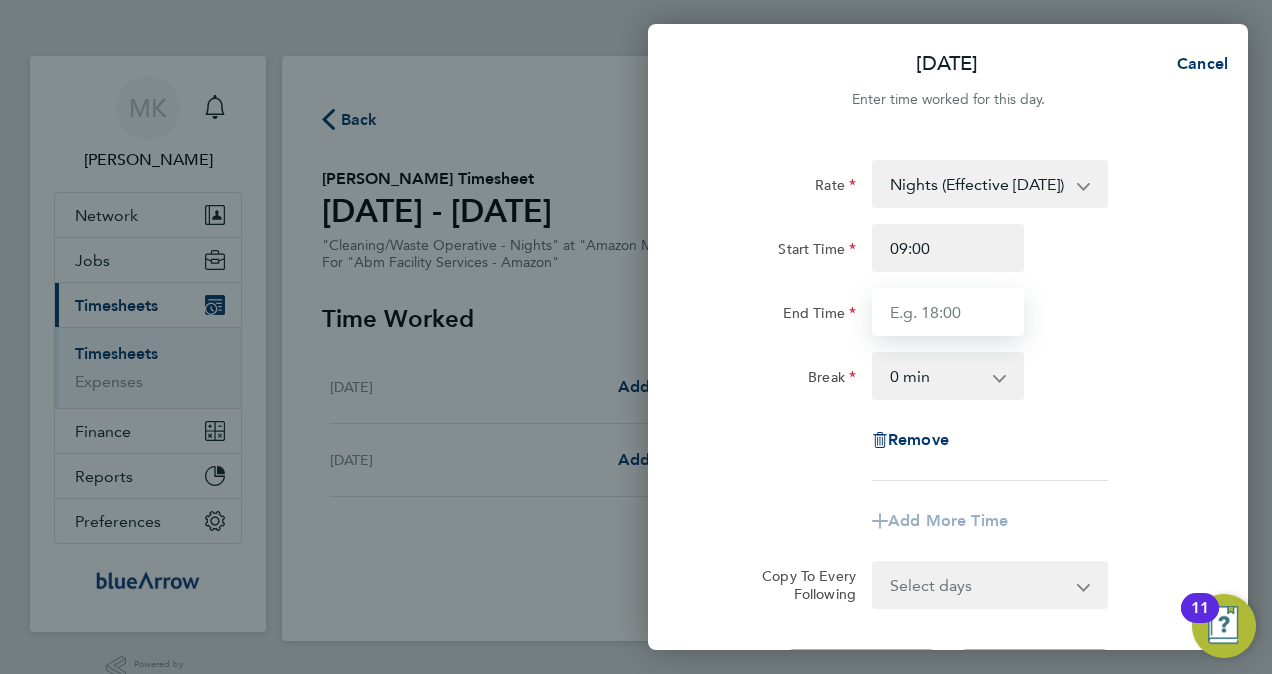 click on "End Time" at bounding box center (948, 312) 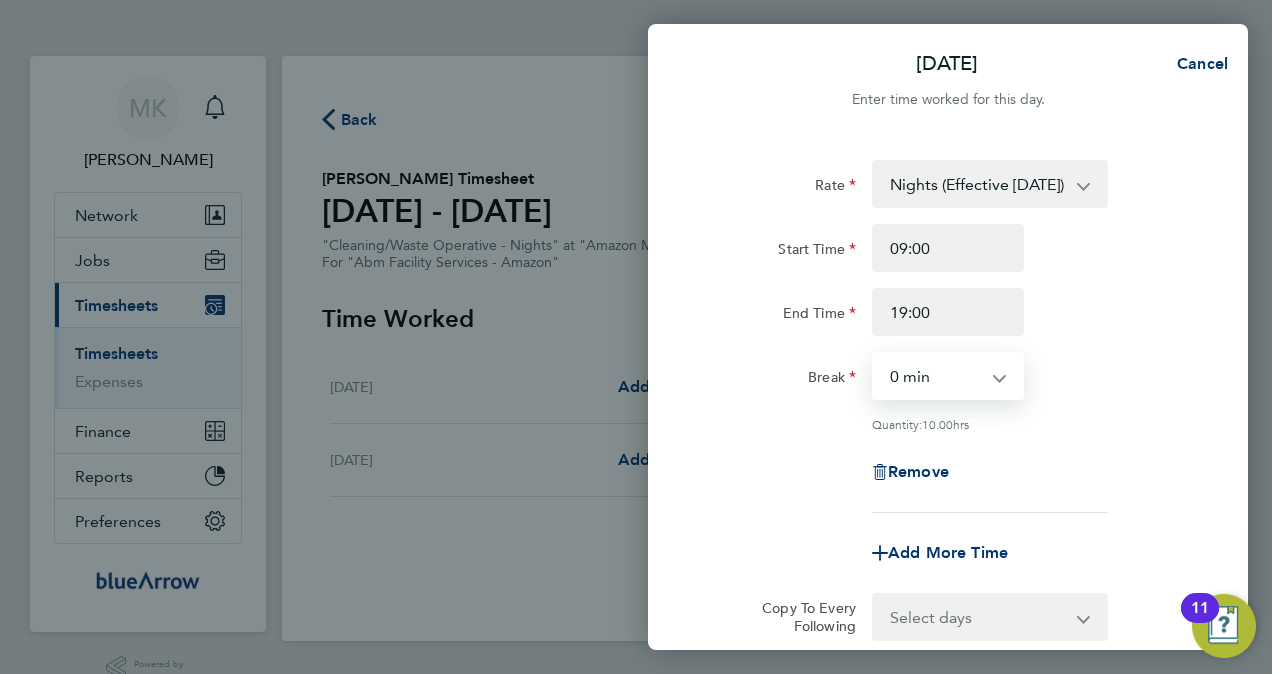 click on "0 min   15 min   30 min   45 min   60 min   75 min   90 min" at bounding box center (936, 376) 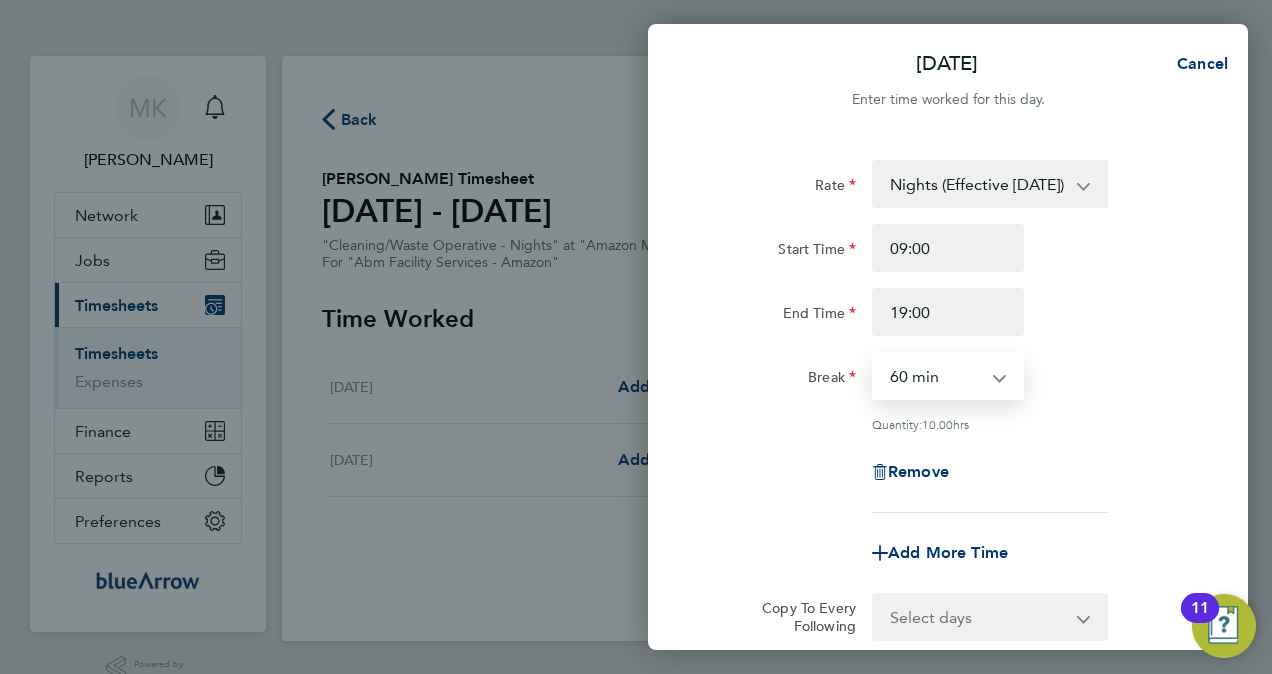 click on "0 min   15 min   30 min   45 min   60 min   75 min   90 min" at bounding box center (936, 376) 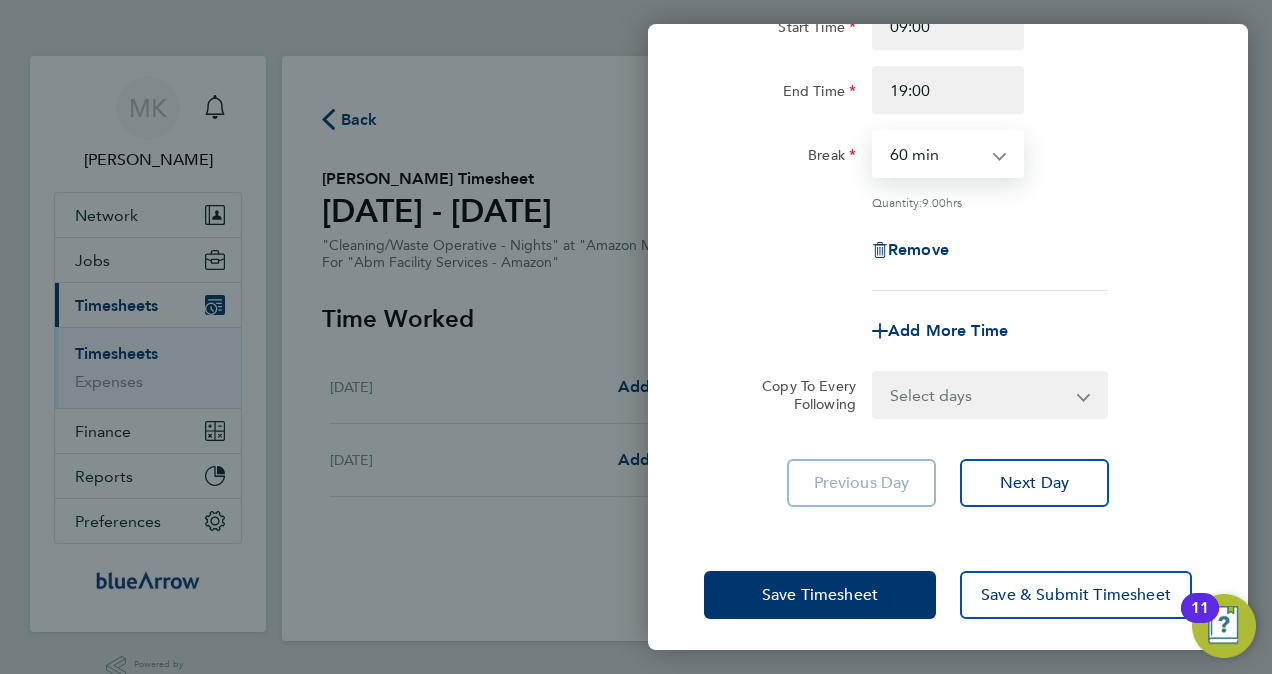 scroll, scrollTop: 229, scrollLeft: 0, axis: vertical 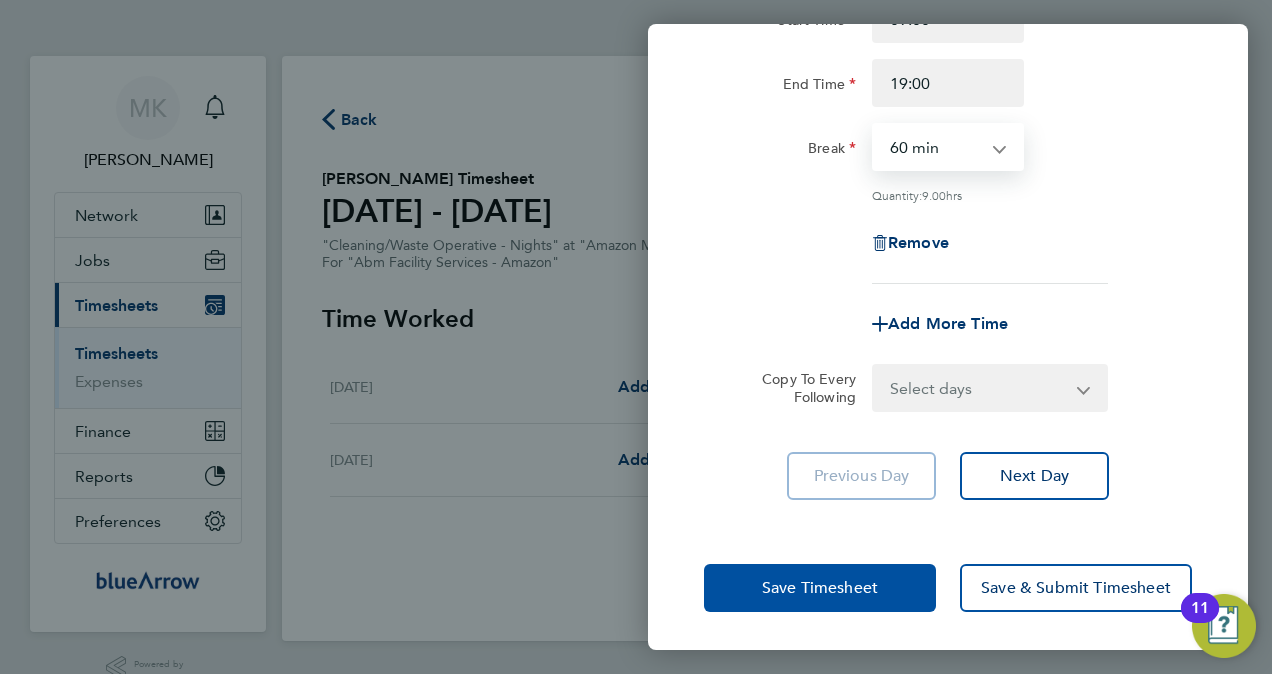 click on "Save Timesheet" 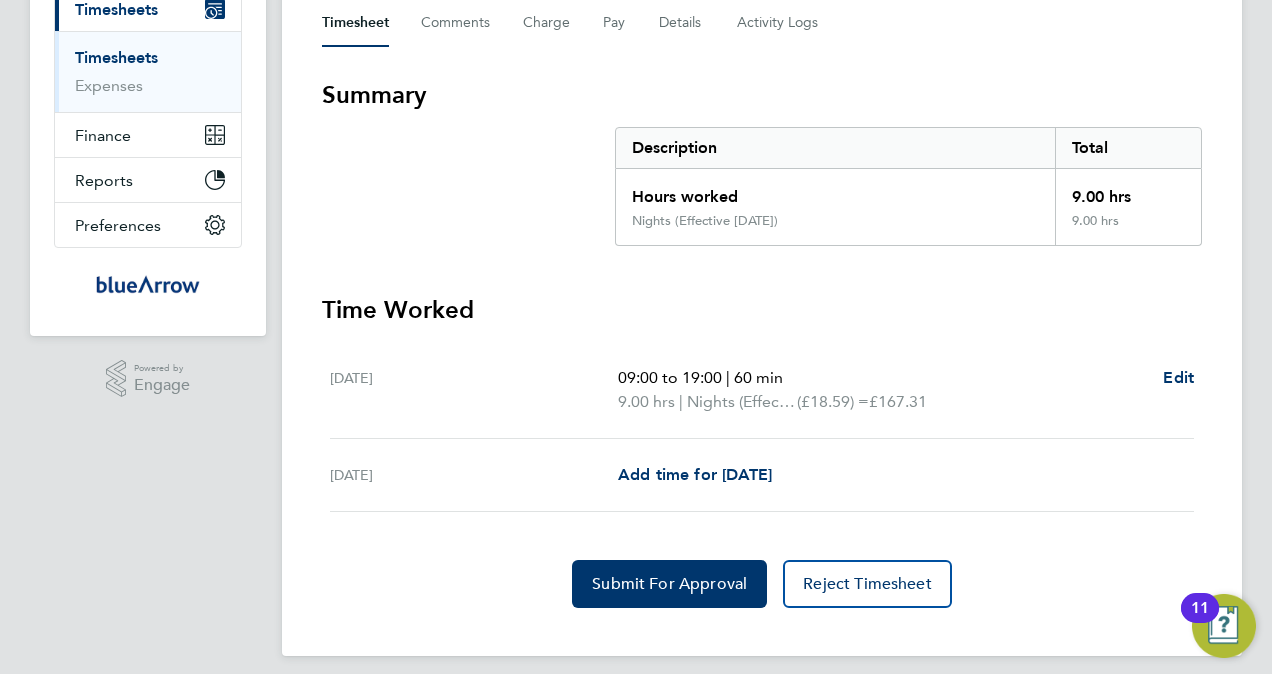 scroll, scrollTop: 308, scrollLeft: 0, axis: vertical 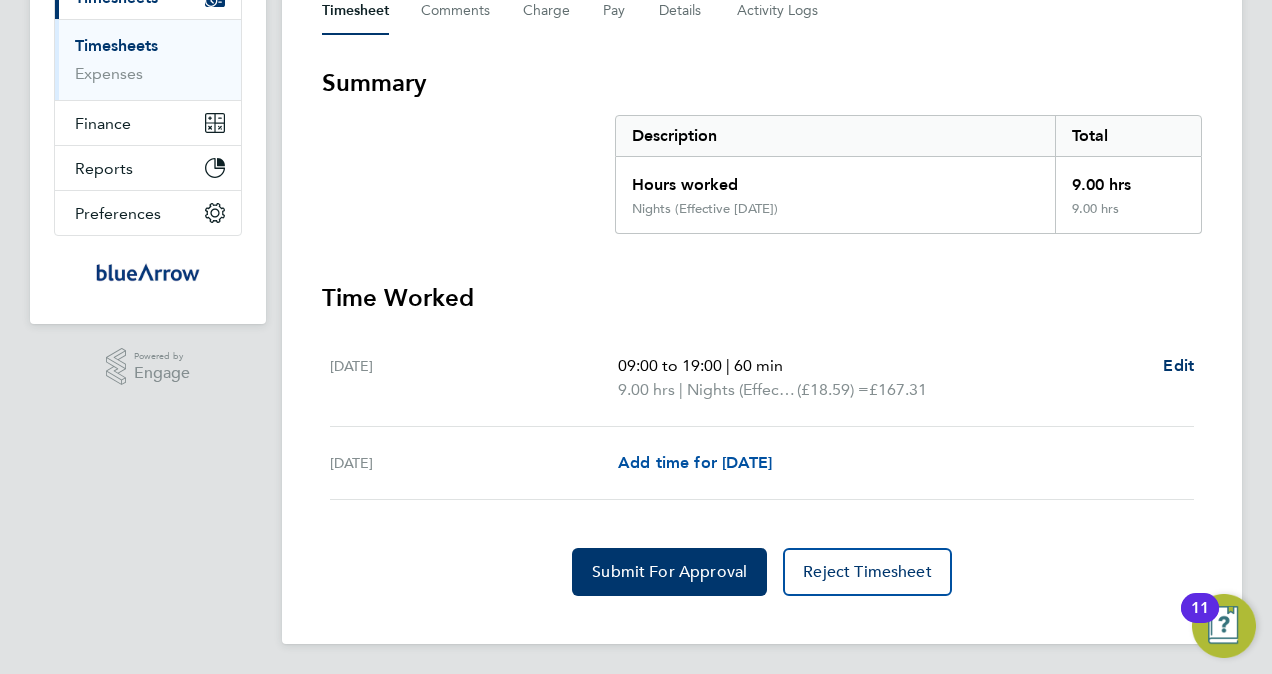 click on "Add time for [DATE]" at bounding box center [695, 462] 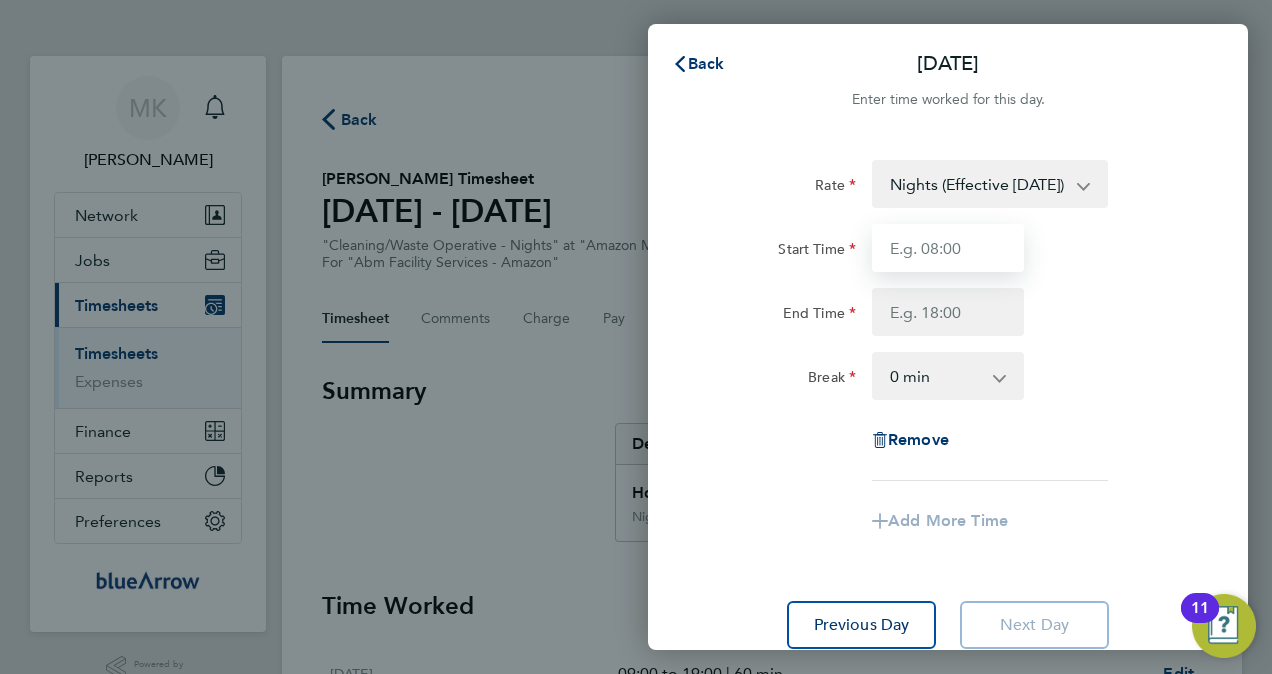 click on "Start Time" at bounding box center (948, 248) 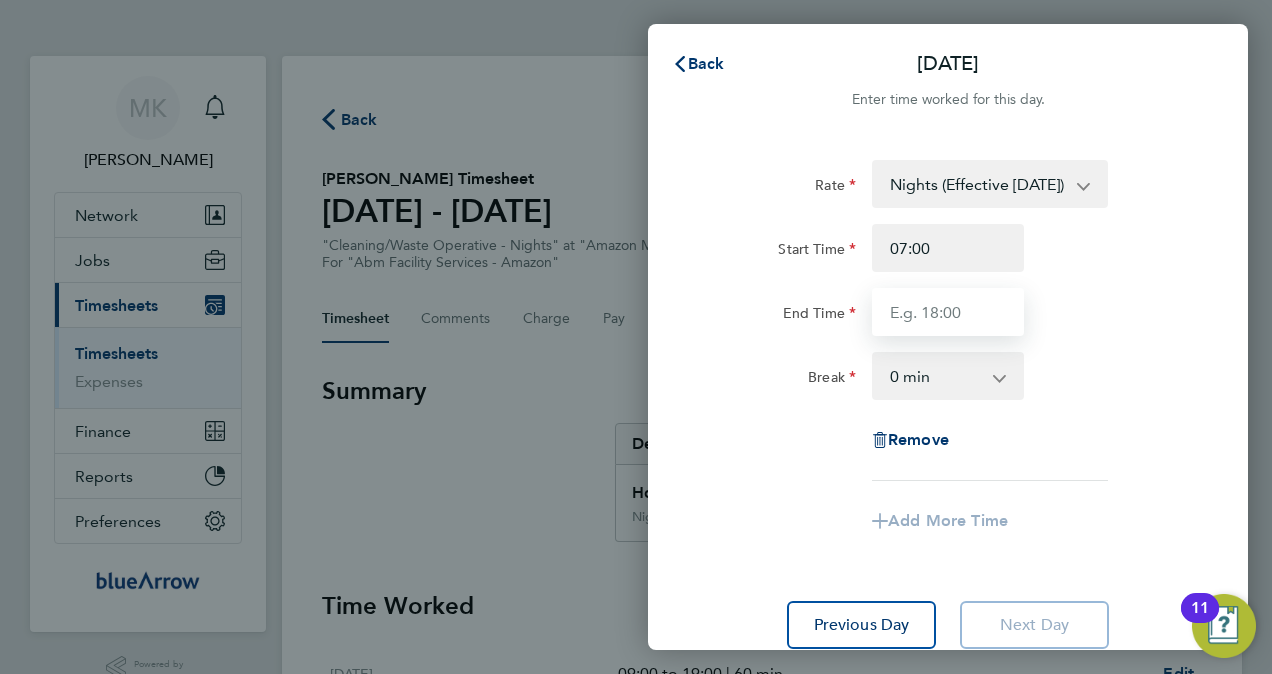 click on "End Time" at bounding box center (948, 312) 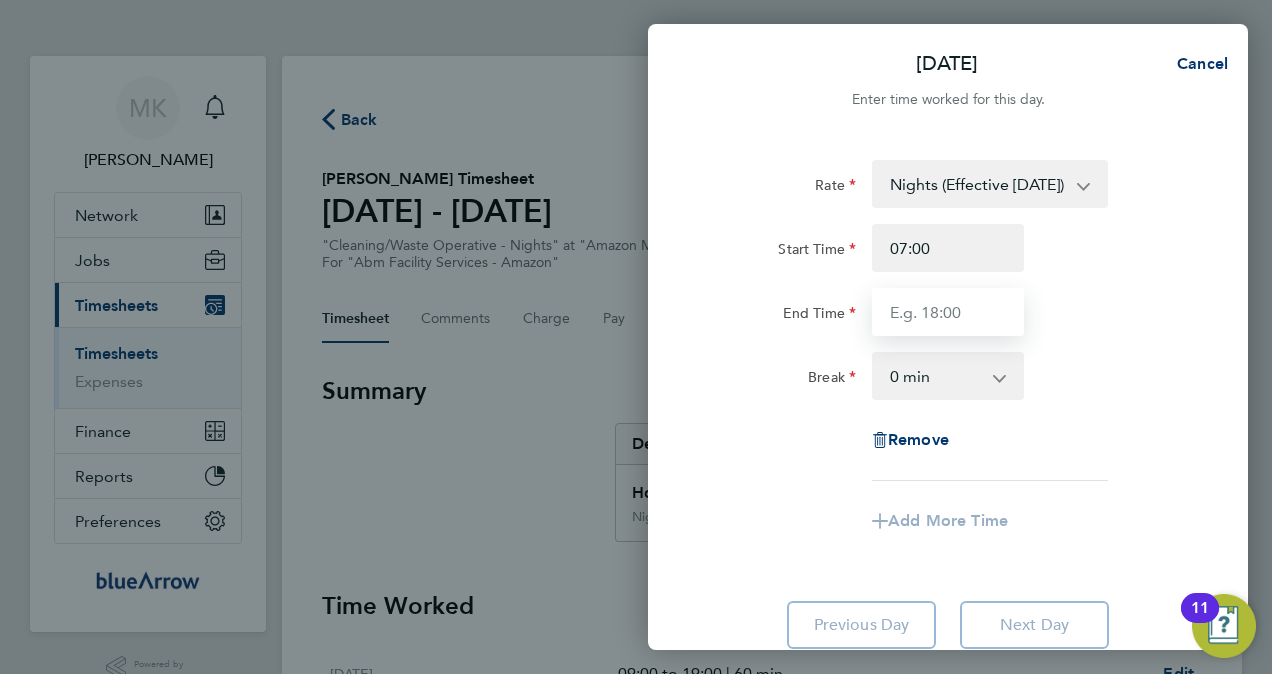 type on "19:00" 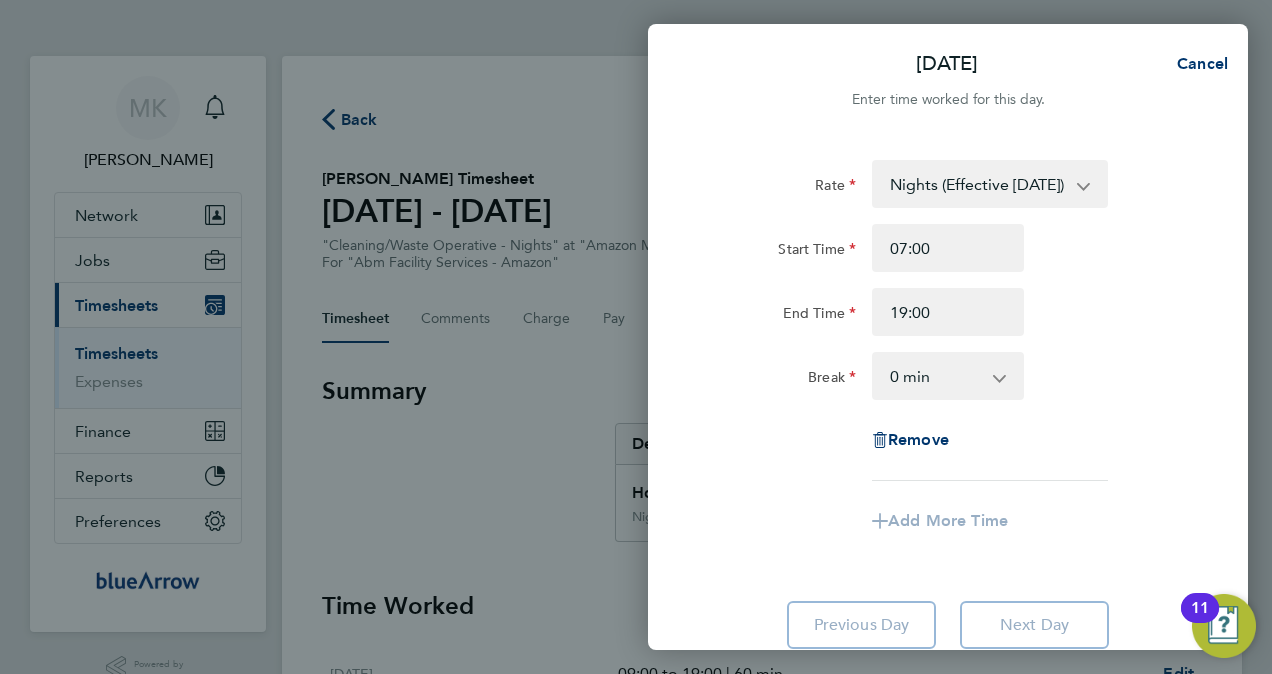 click on "0 min   15 min   30 min   45 min   60 min   75 min   90 min" at bounding box center (936, 376) 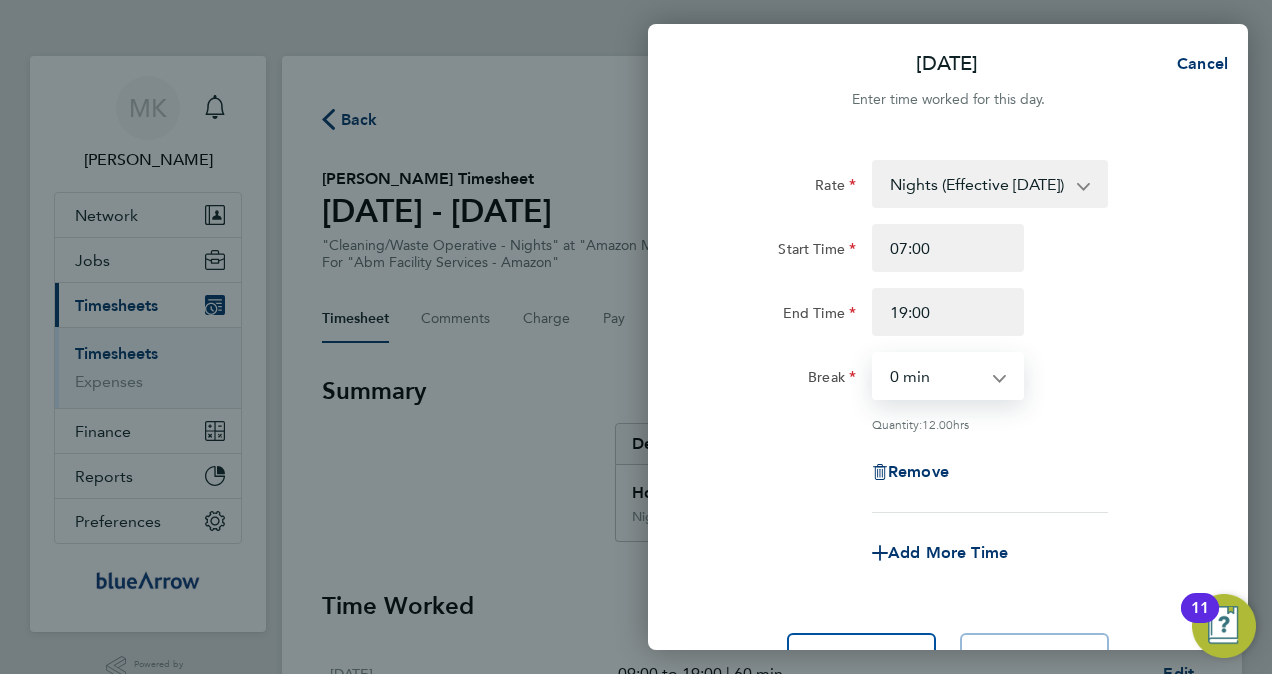 select on "60" 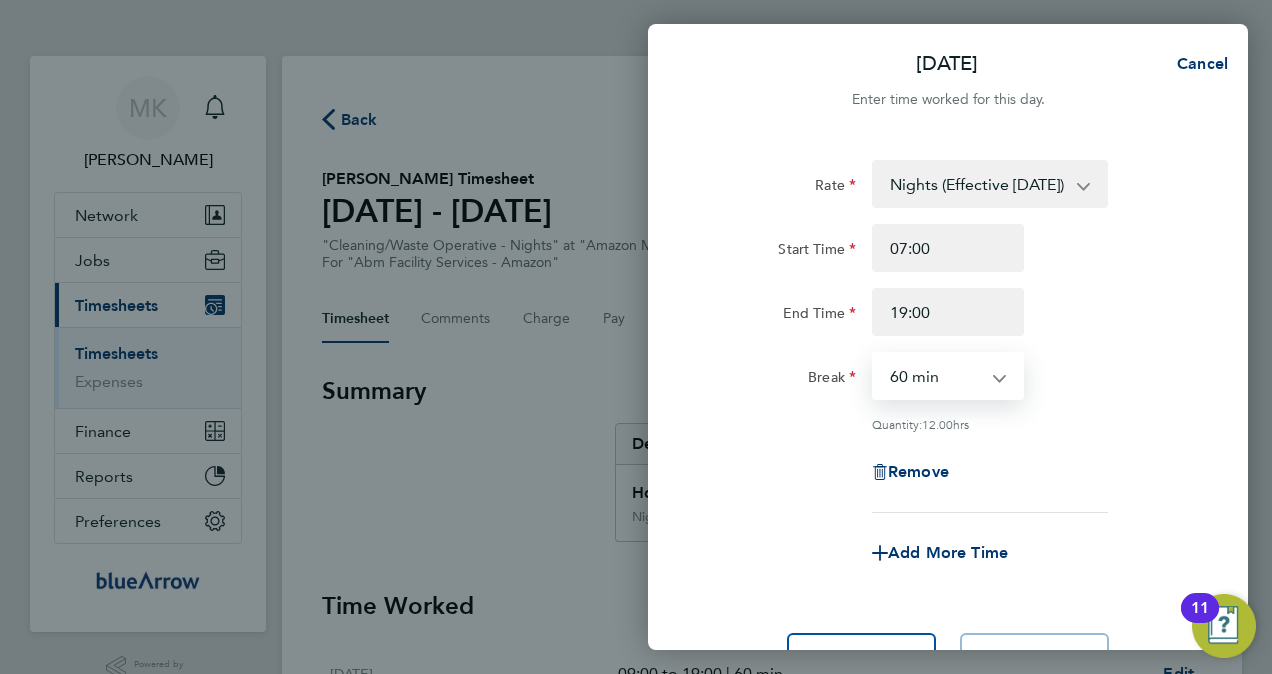 click on "0 min   15 min   30 min   45 min   60 min   75 min   90 min" at bounding box center [936, 376] 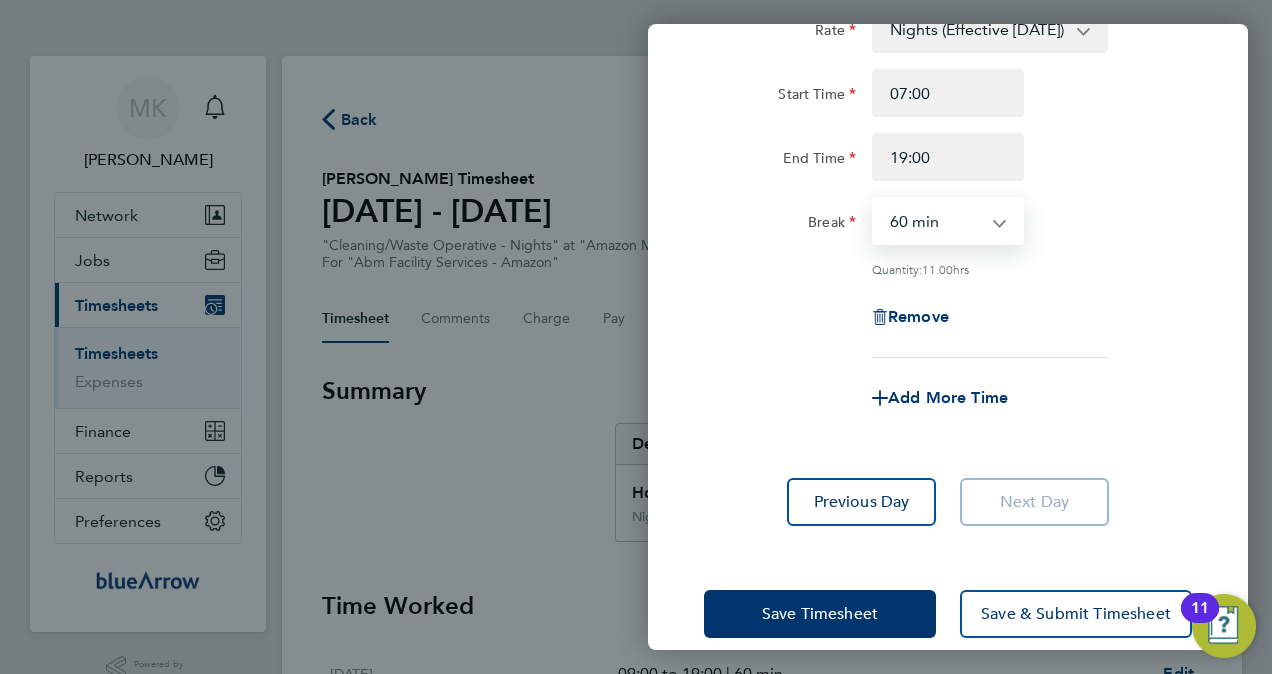 scroll, scrollTop: 181, scrollLeft: 0, axis: vertical 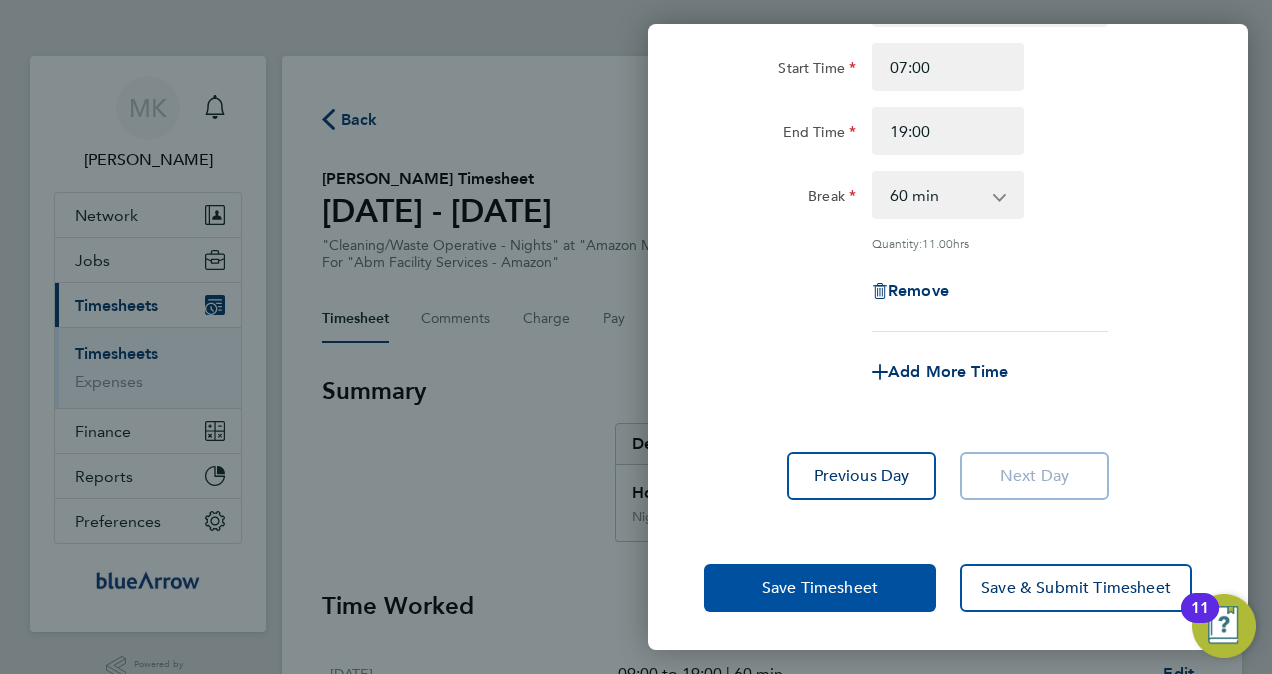 click on "Save Timesheet" 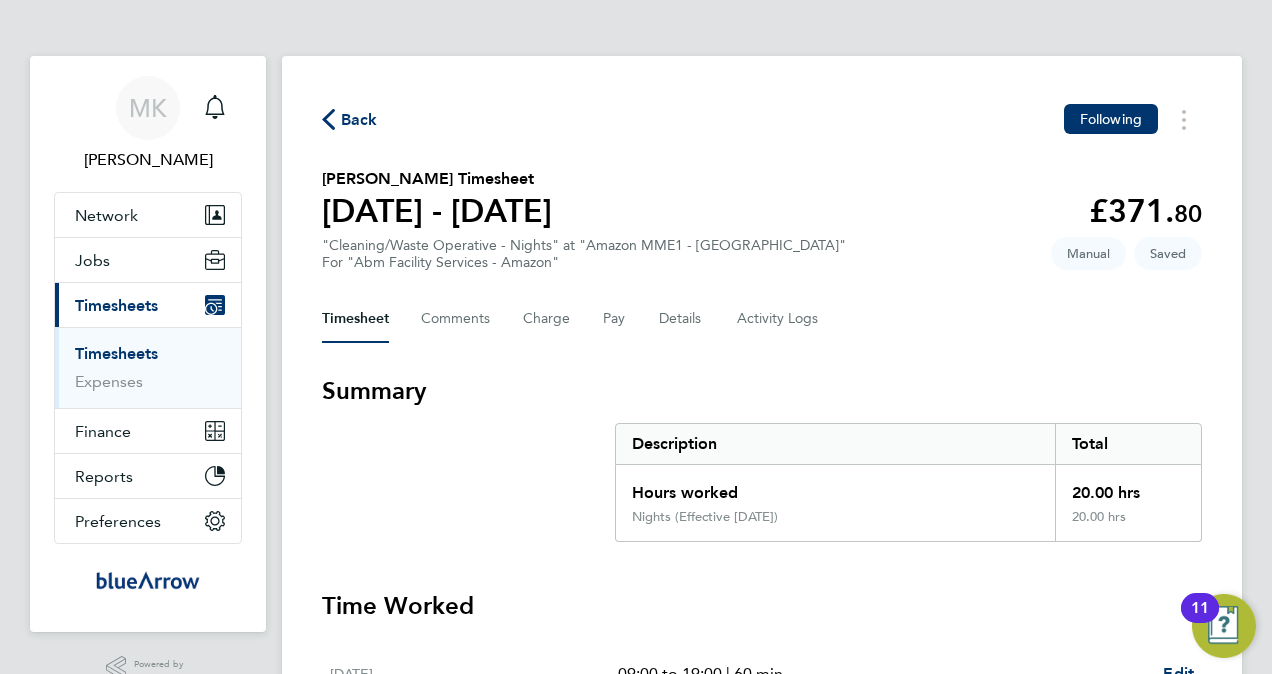 scroll, scrollTop: 332, scrollLeft: 0, axis: vertical 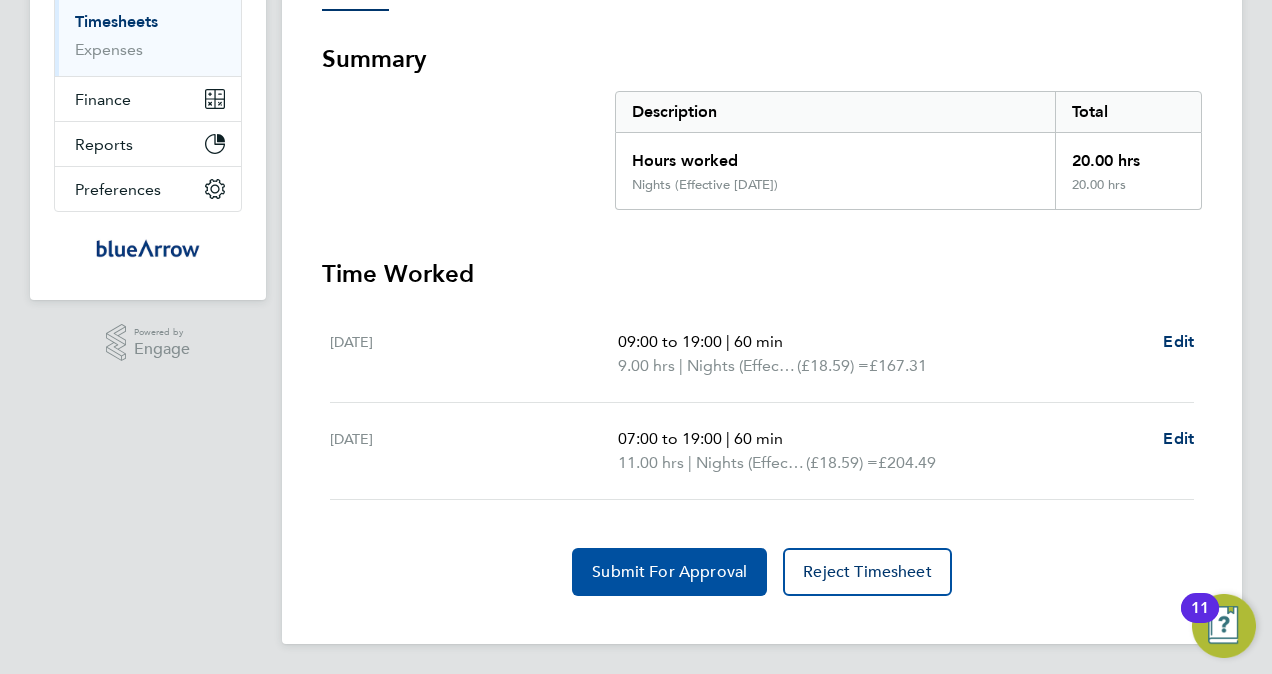 click on "Submit For Approval" 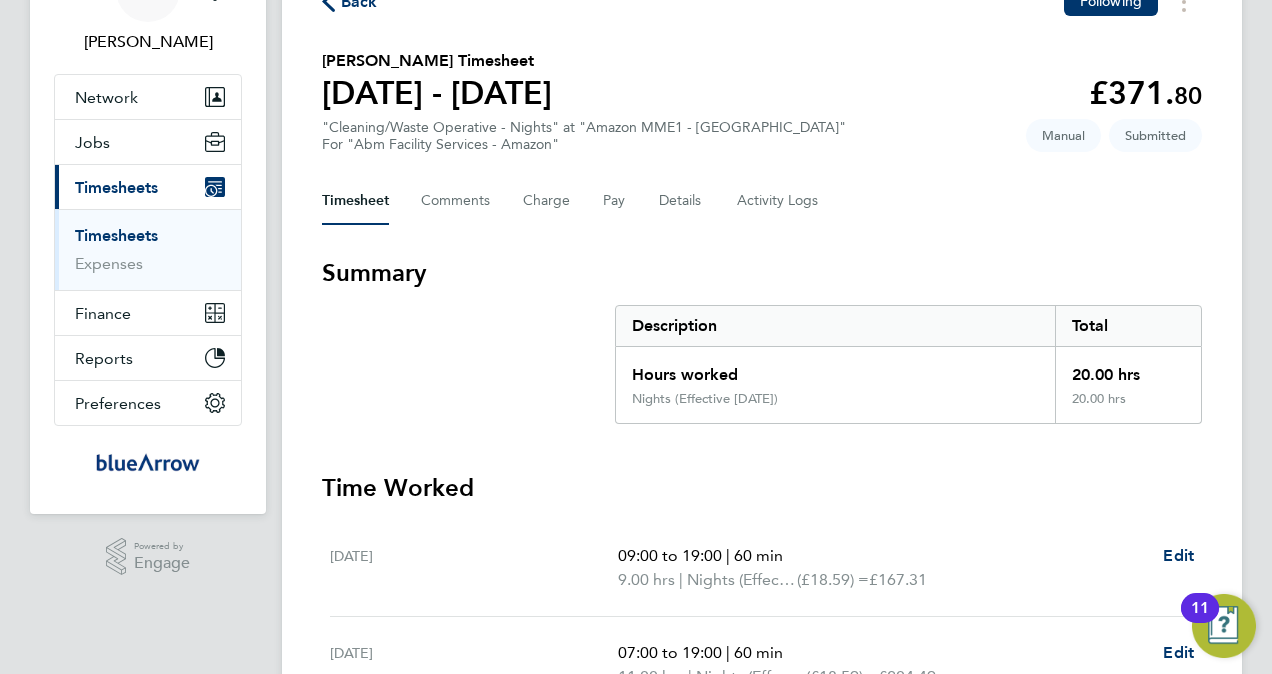 scroll, scrollTop: 0, scrollLeft: 0, axis: both 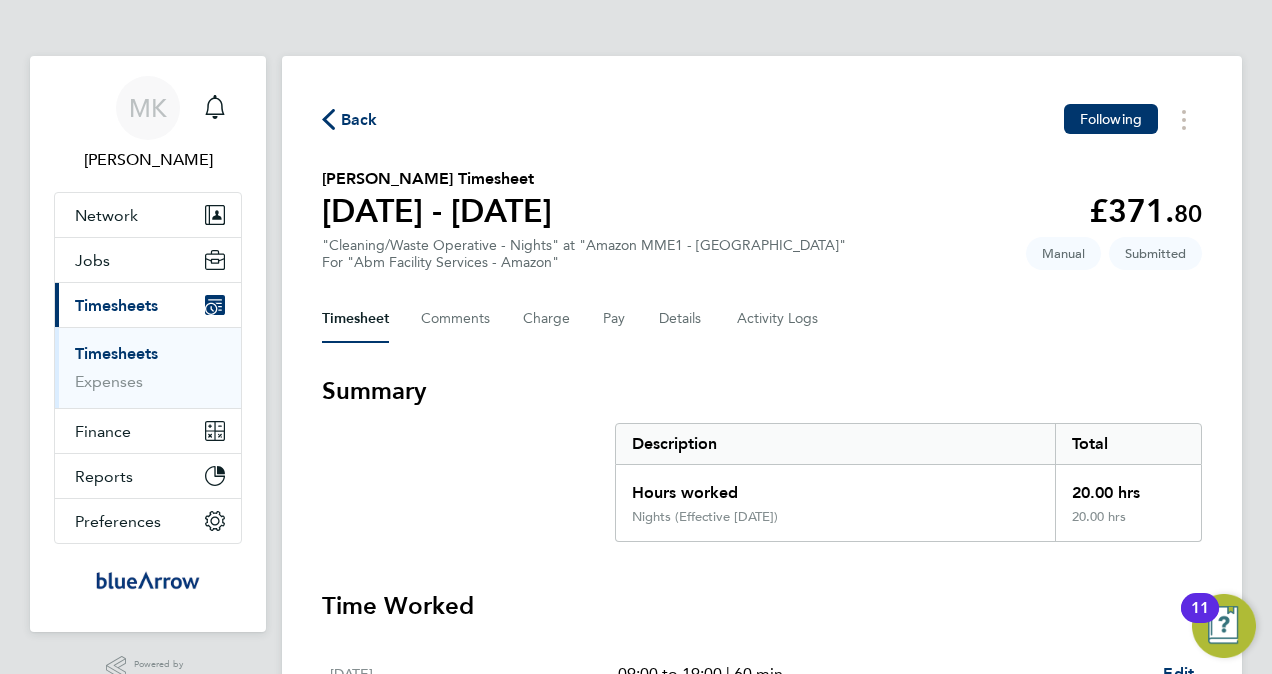 click on "Timesheets" at bounding box center (116, 353) 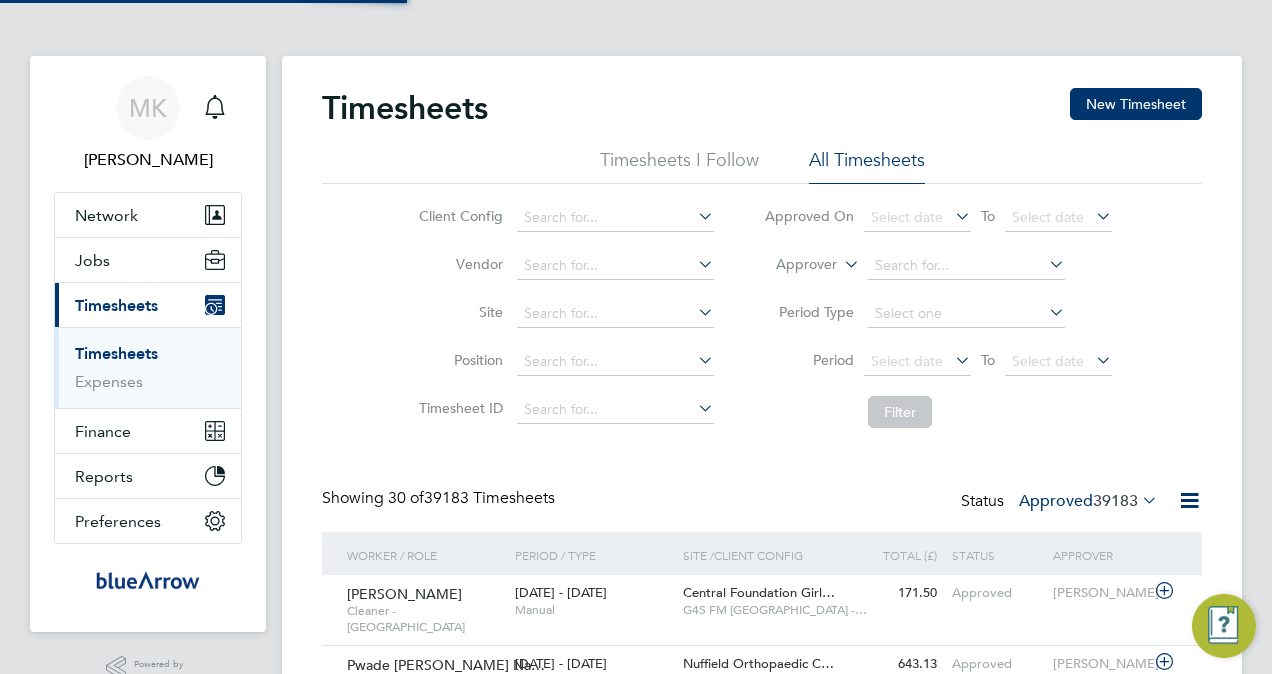 scroll, scrollTop: 10, scrollLeft: 10, axis: both 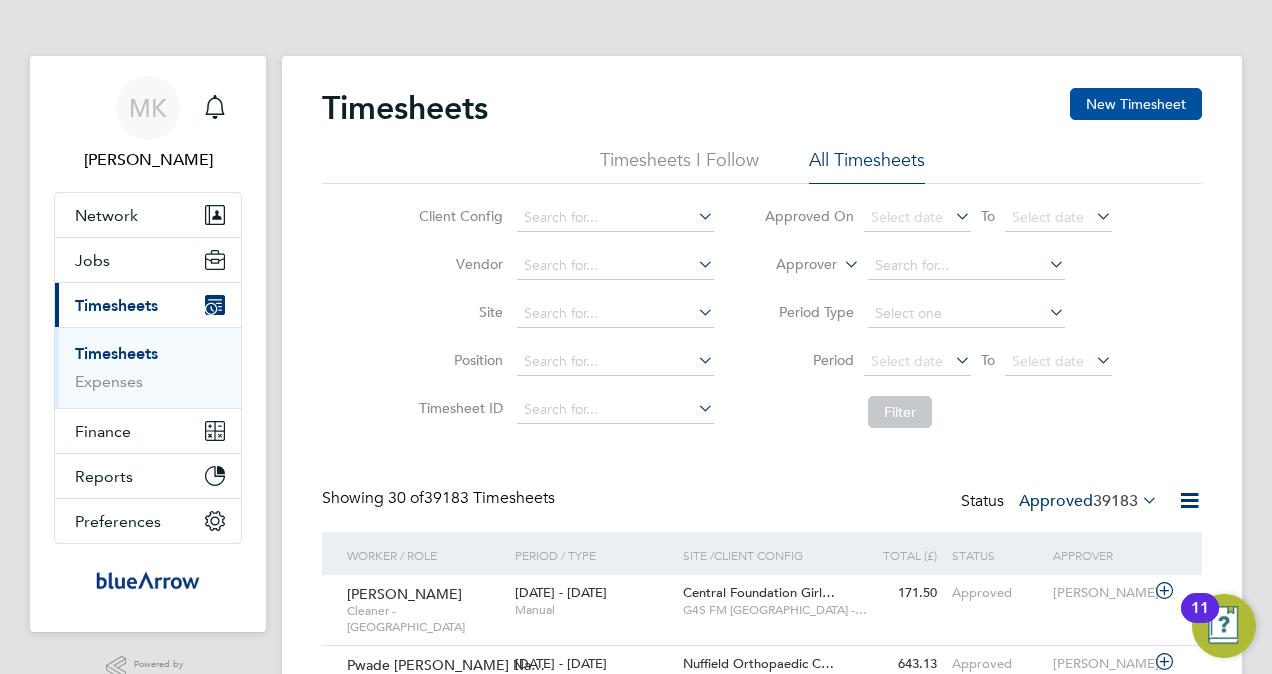 click on "New Timesheet" 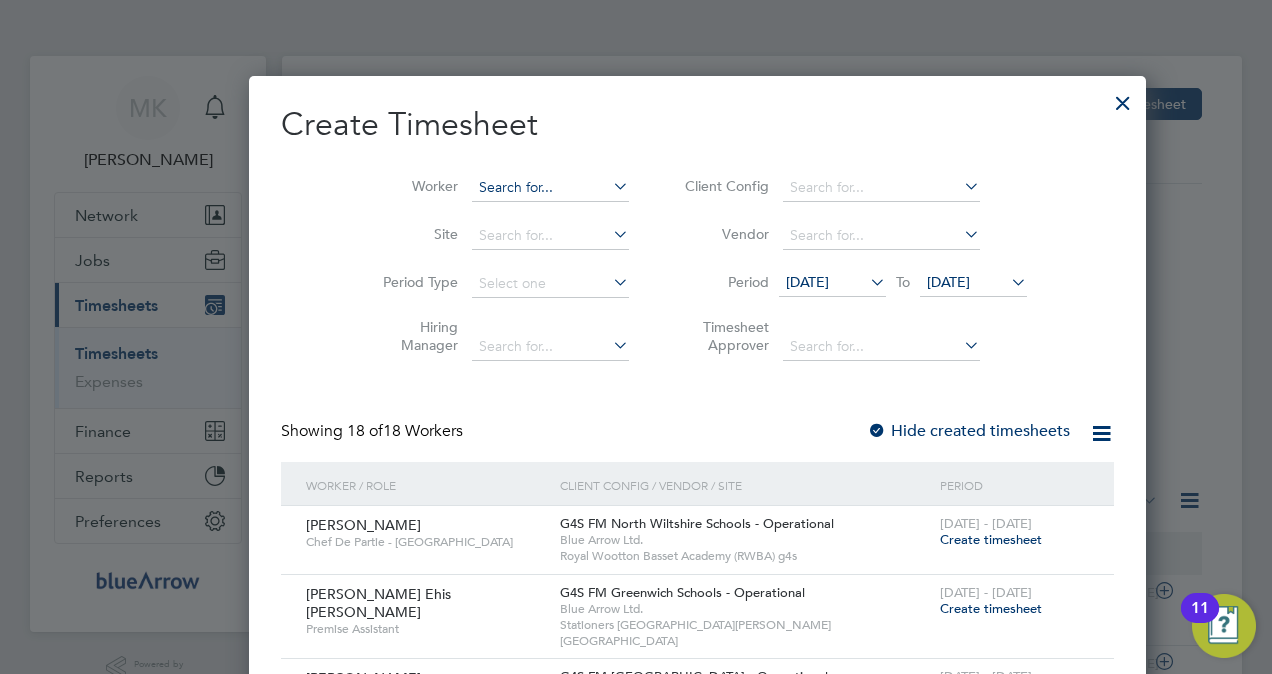 click at bounding box center (550, 188) 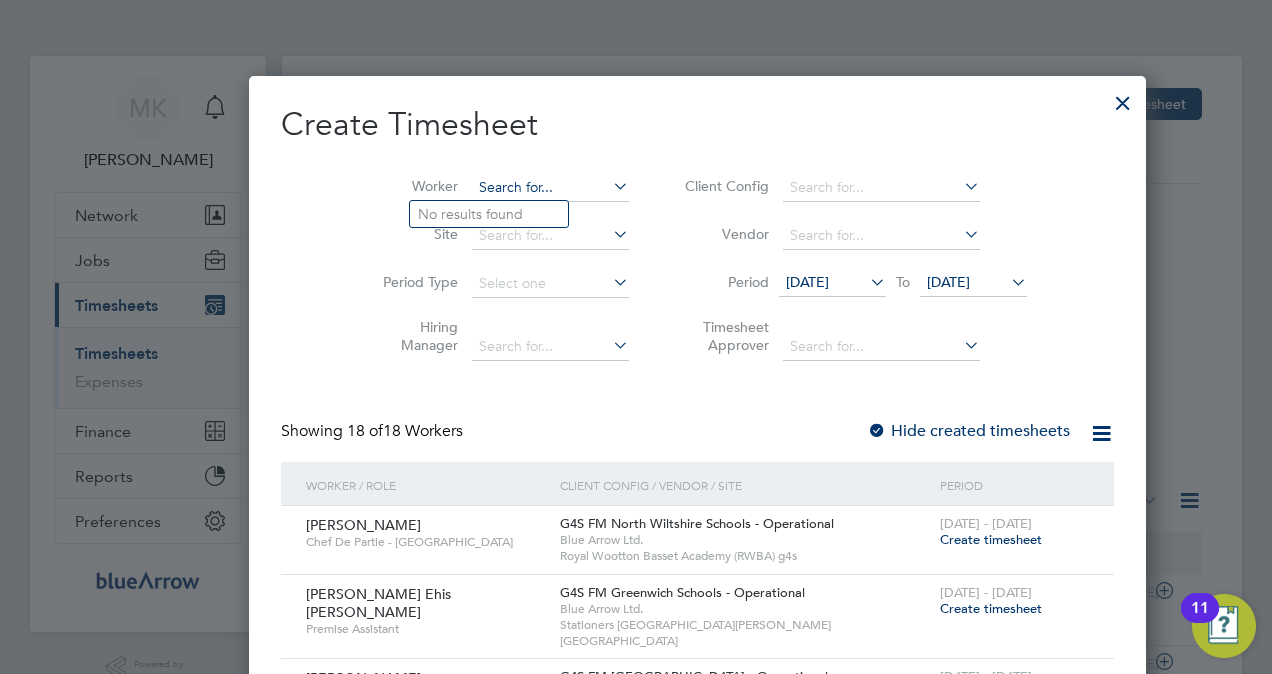 paste on "[PERSON_NAME]" 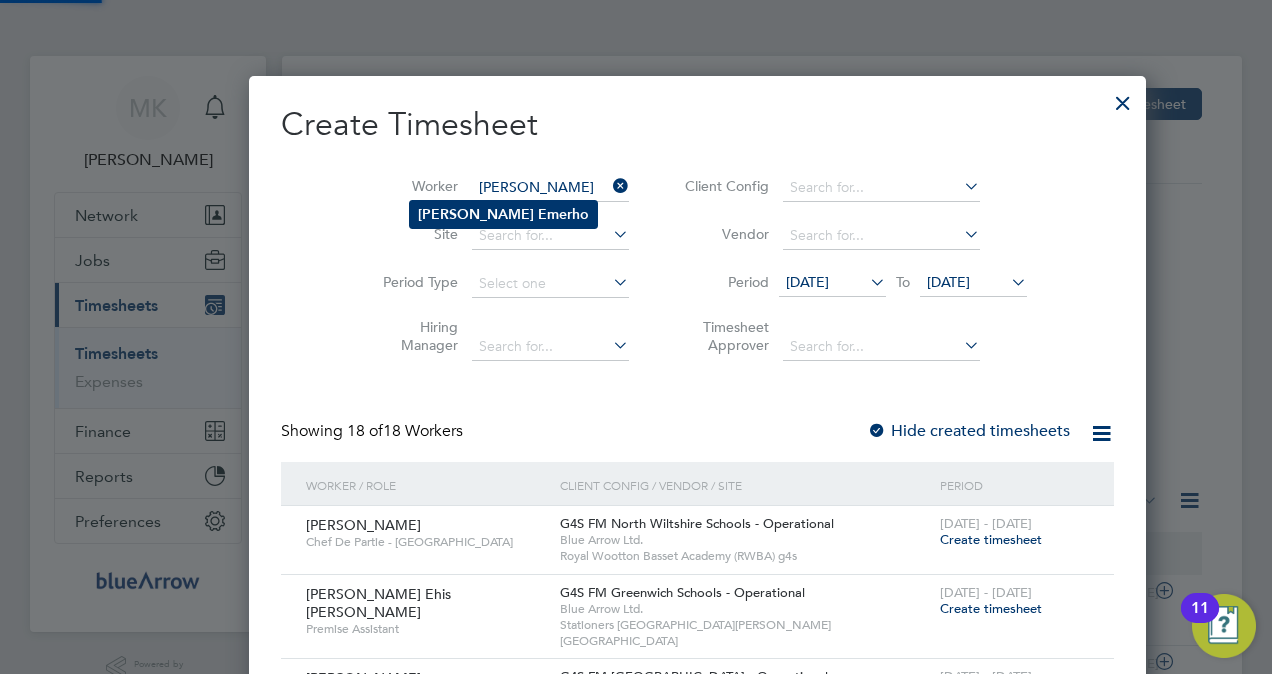 type on "[PERSON_NAME]" 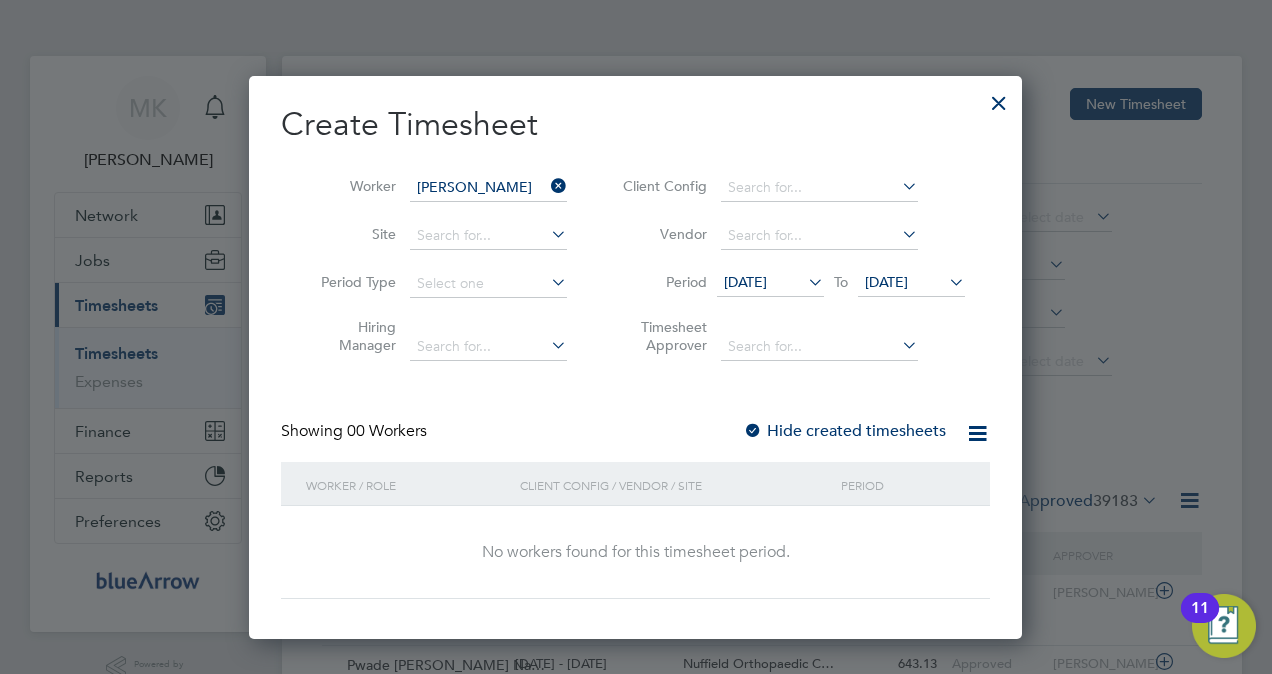 click on "Hide created timesheets" at bounding box center [844, 431] 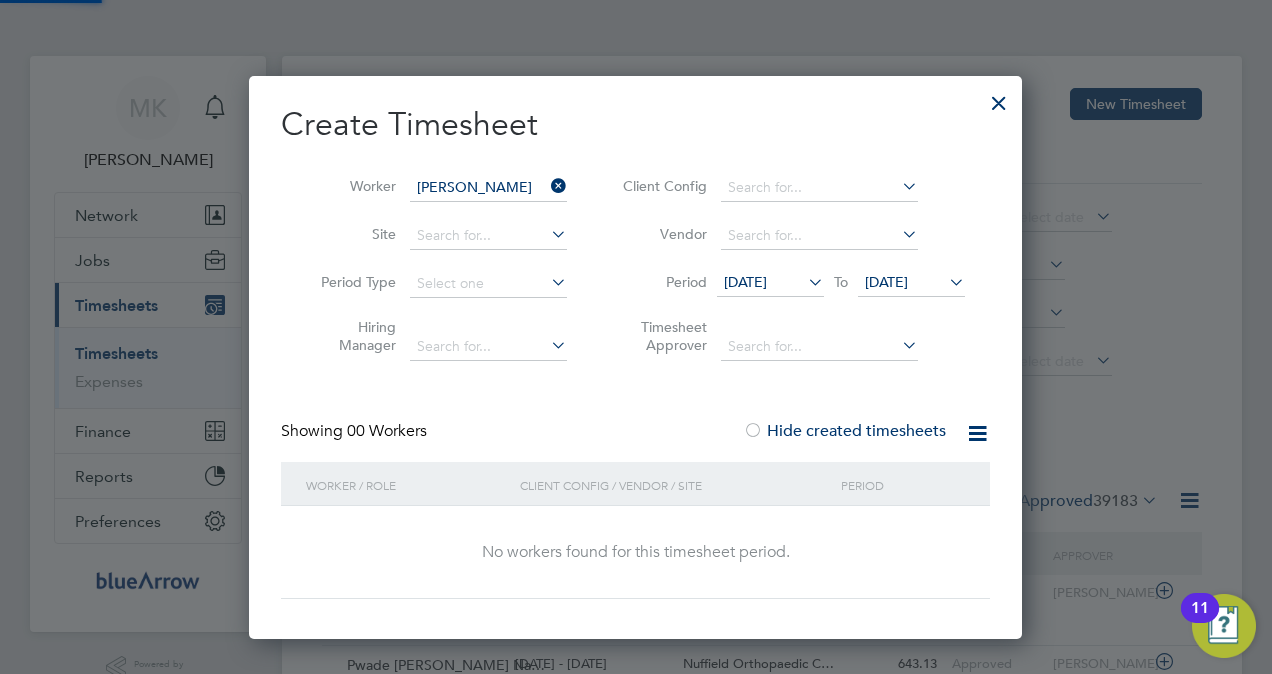 click on "Hide created timesheets" at bounding box center (844, 431) 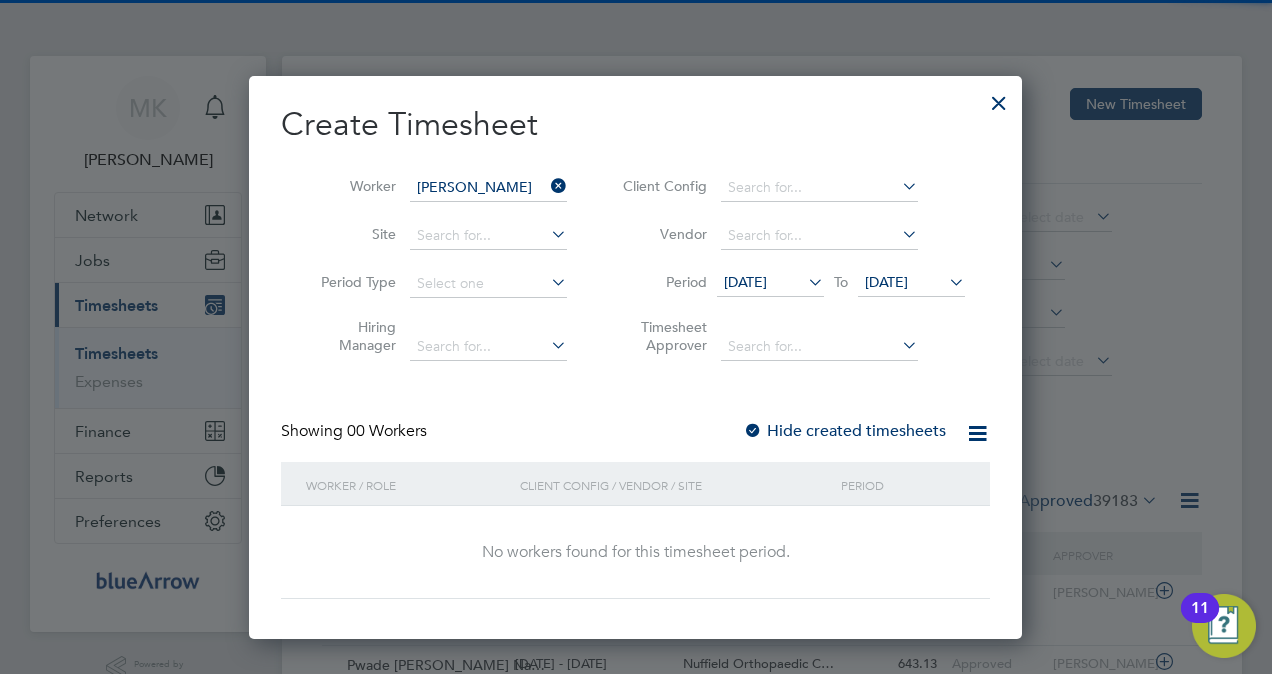 click on "Hide created timesheets" at bounding box center (844, 431) 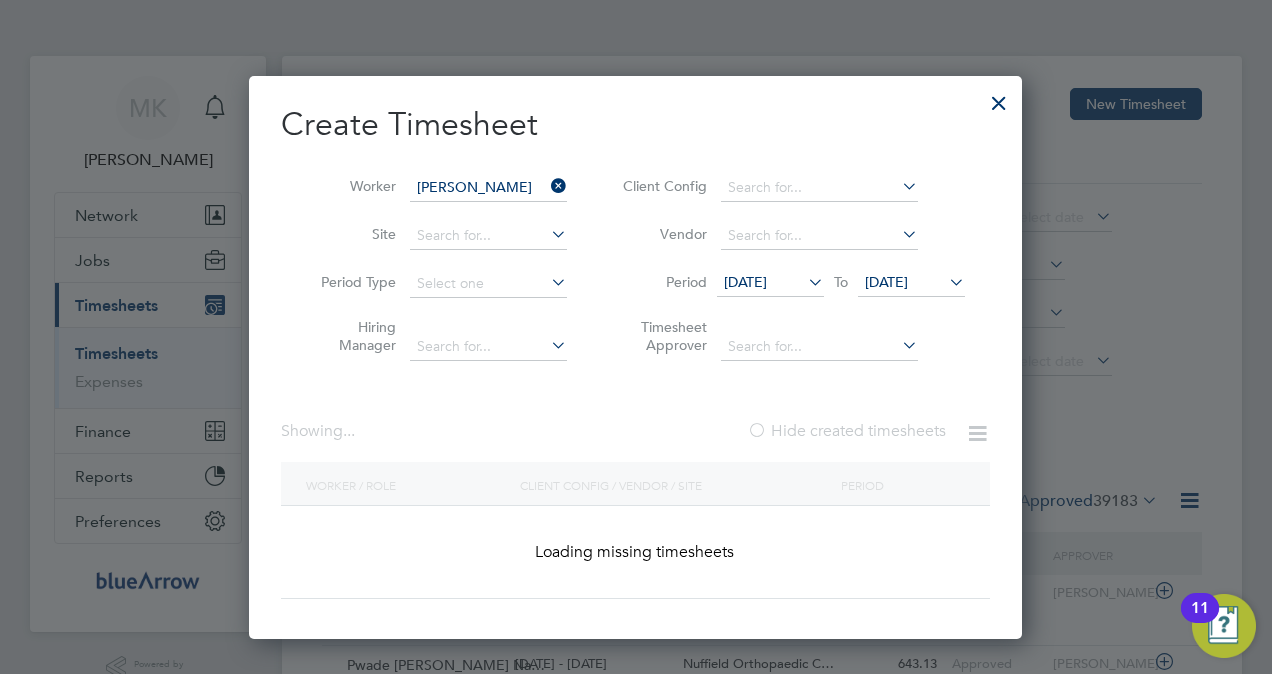 click on "Hide created timesheets" at bounding box center (846, 431) 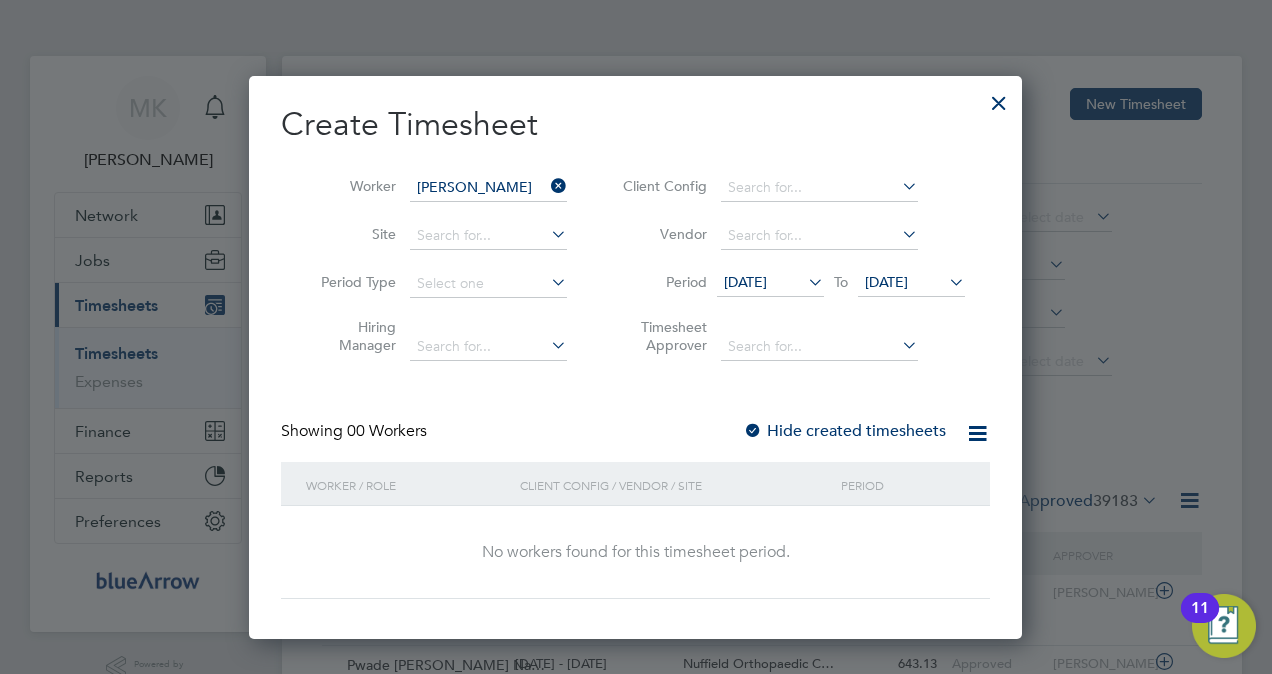 click on "[DATE]" at bounding box center (745, 282) 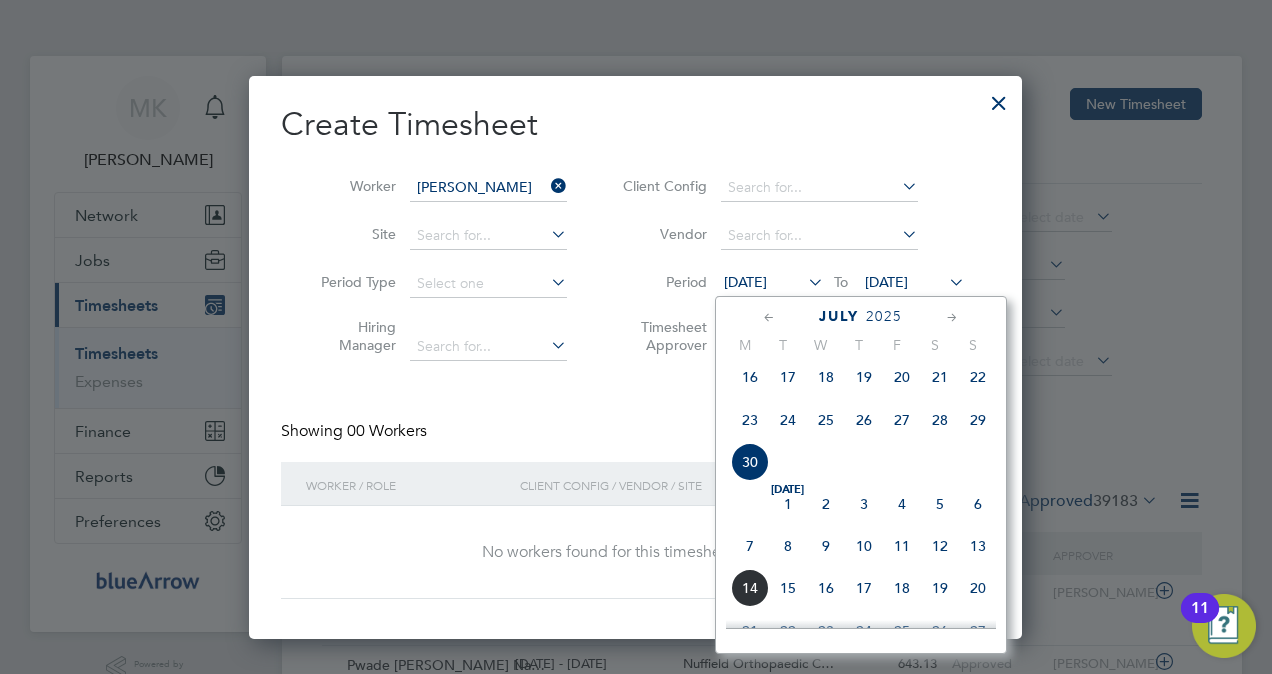 click on "5" 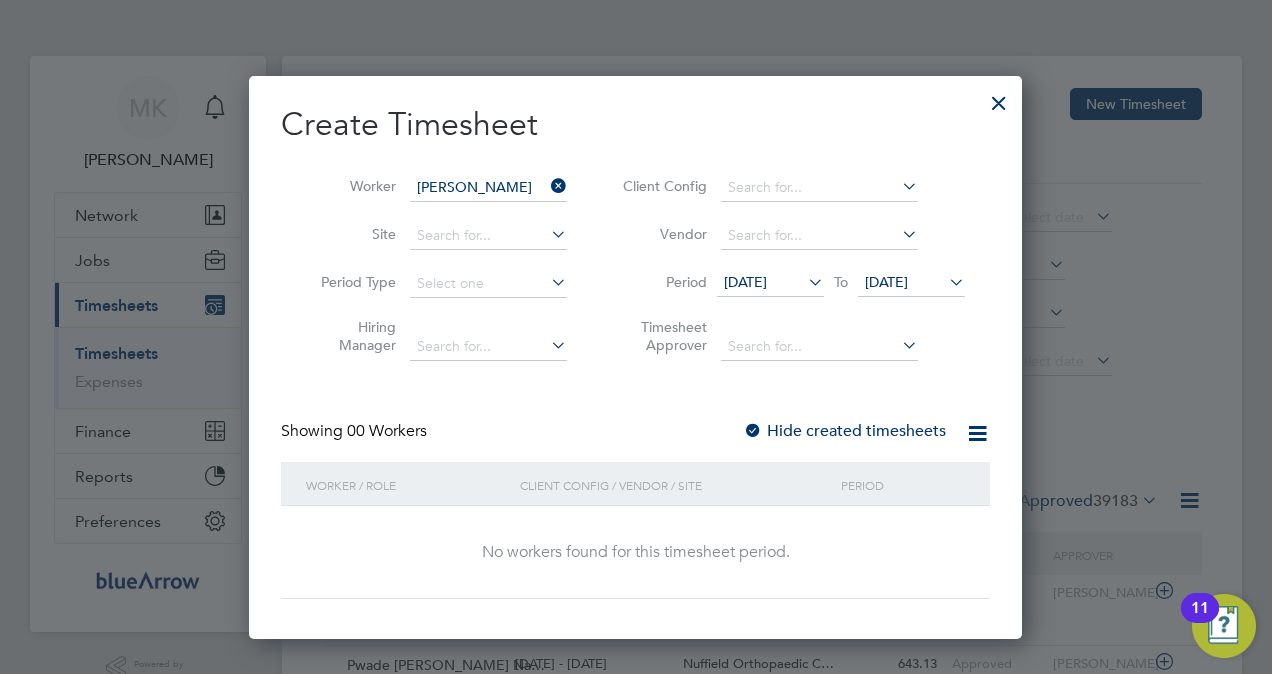 click on "[DATE]" at bounding box center (886, 282) 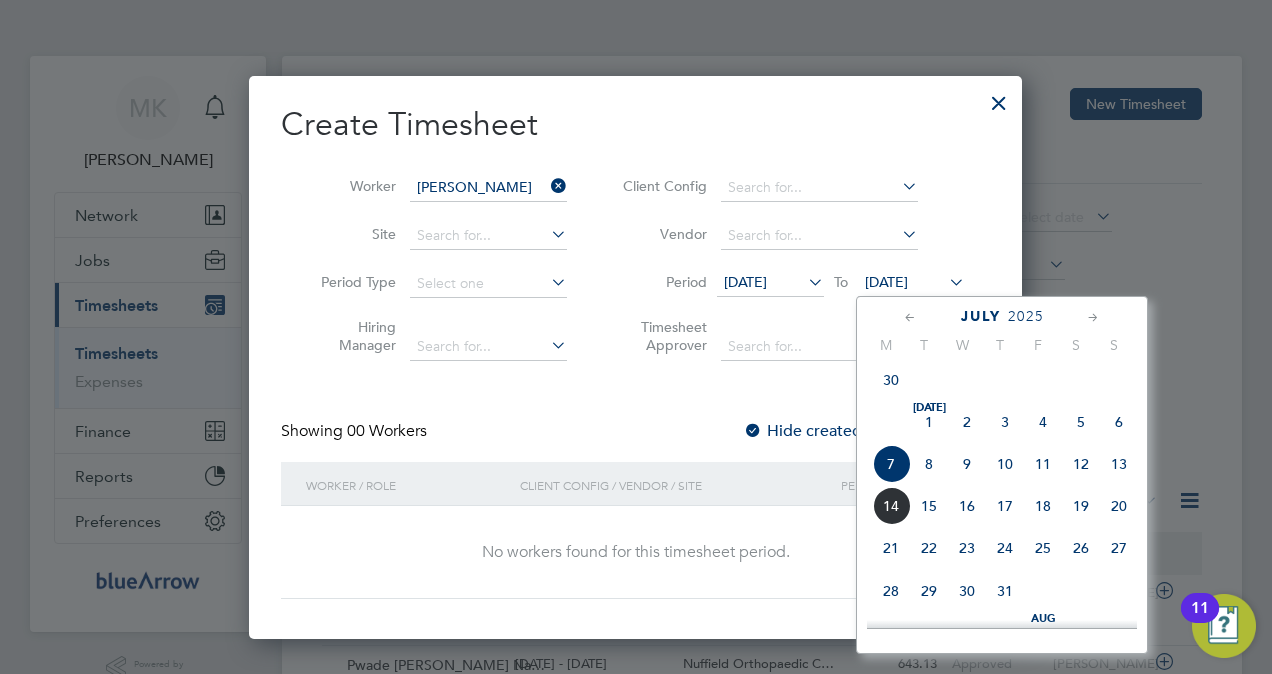 click on "11" 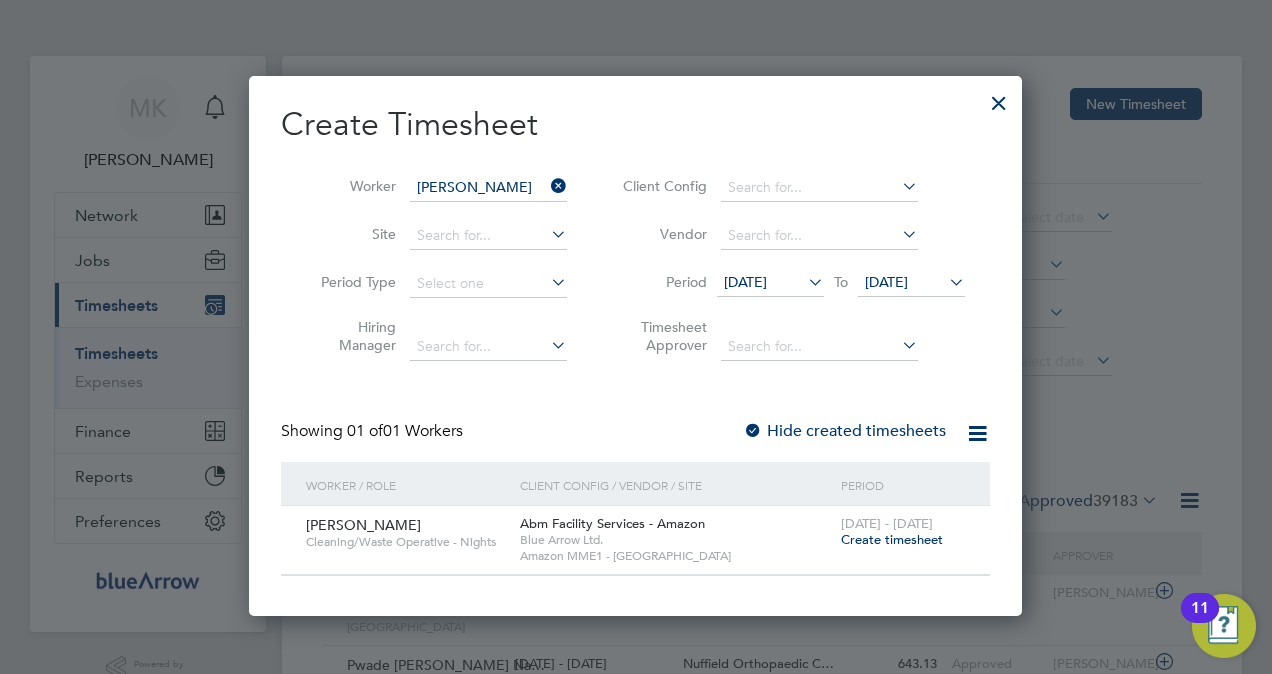 click on "Create timesheet" at bounding box center [892, 539] 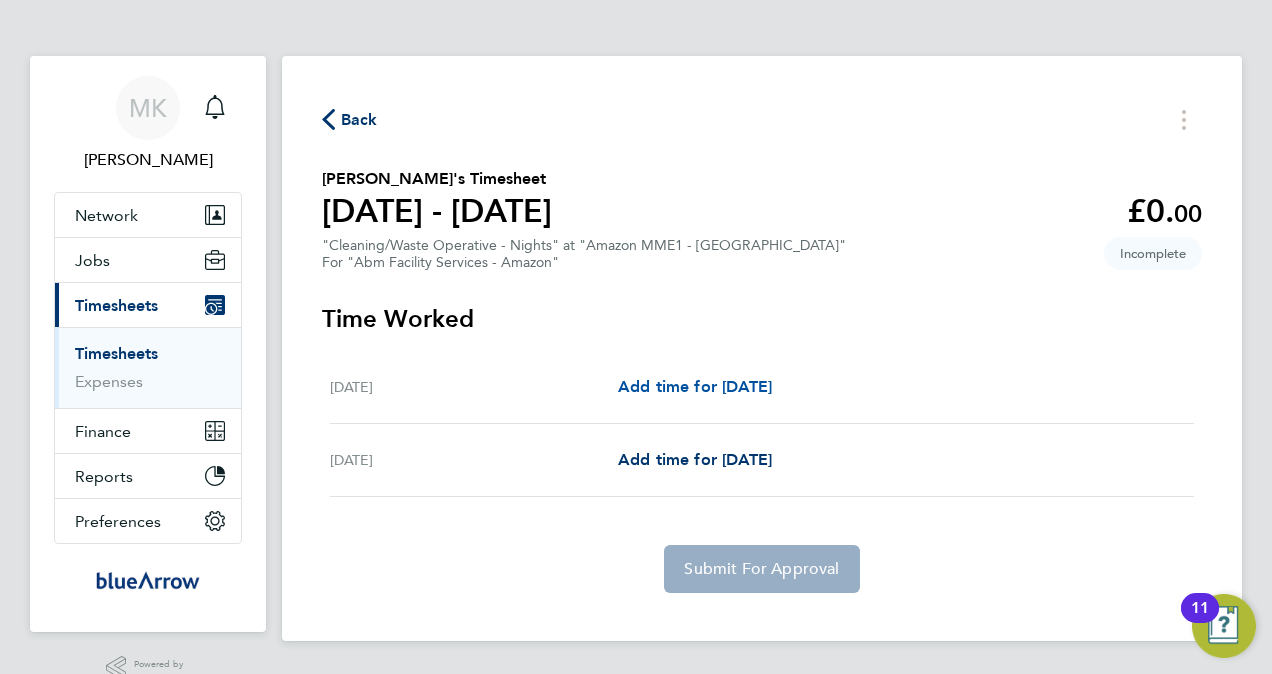 click on "Add time for [DATE]" at bounding box center [695, 386] 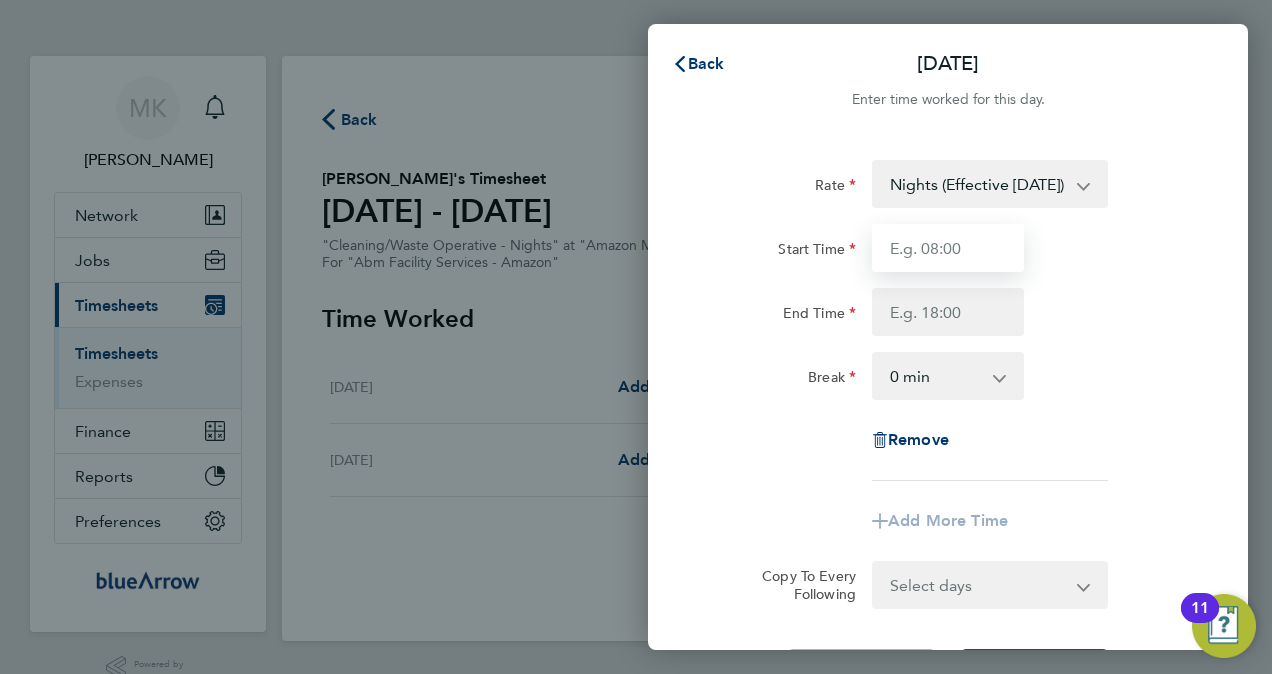 click on "Start Time" at bounding box center [948, 248] 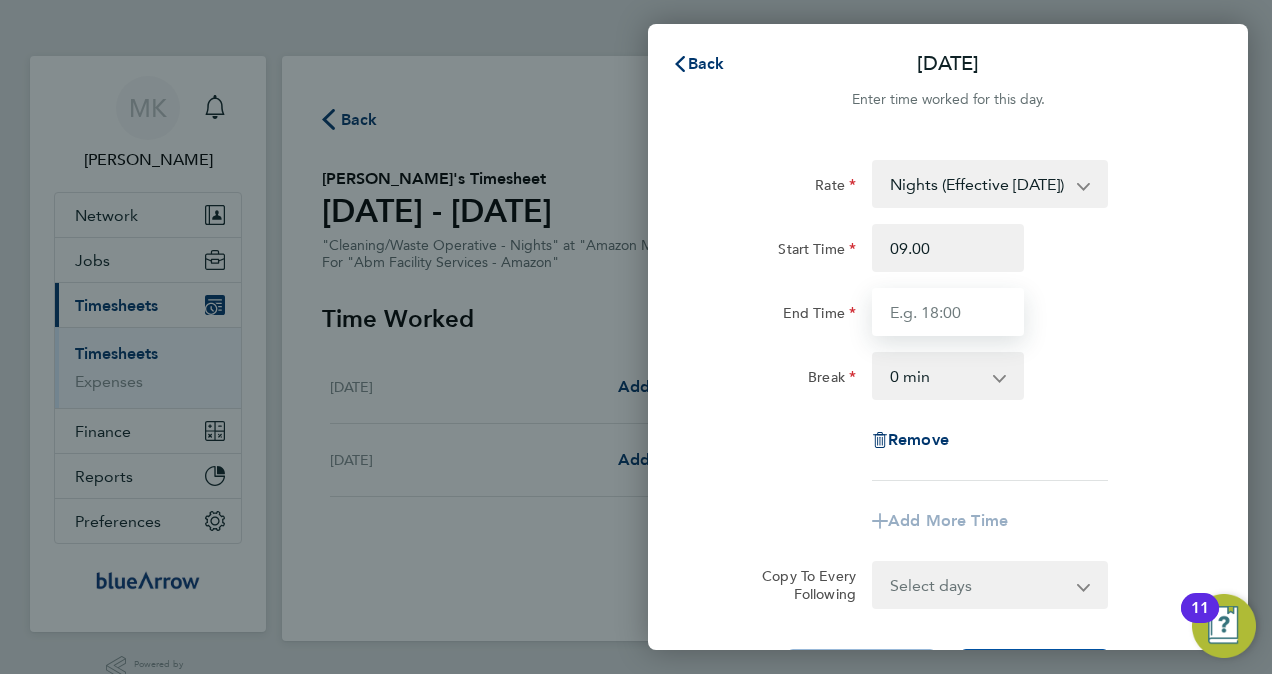 type on "09:00" 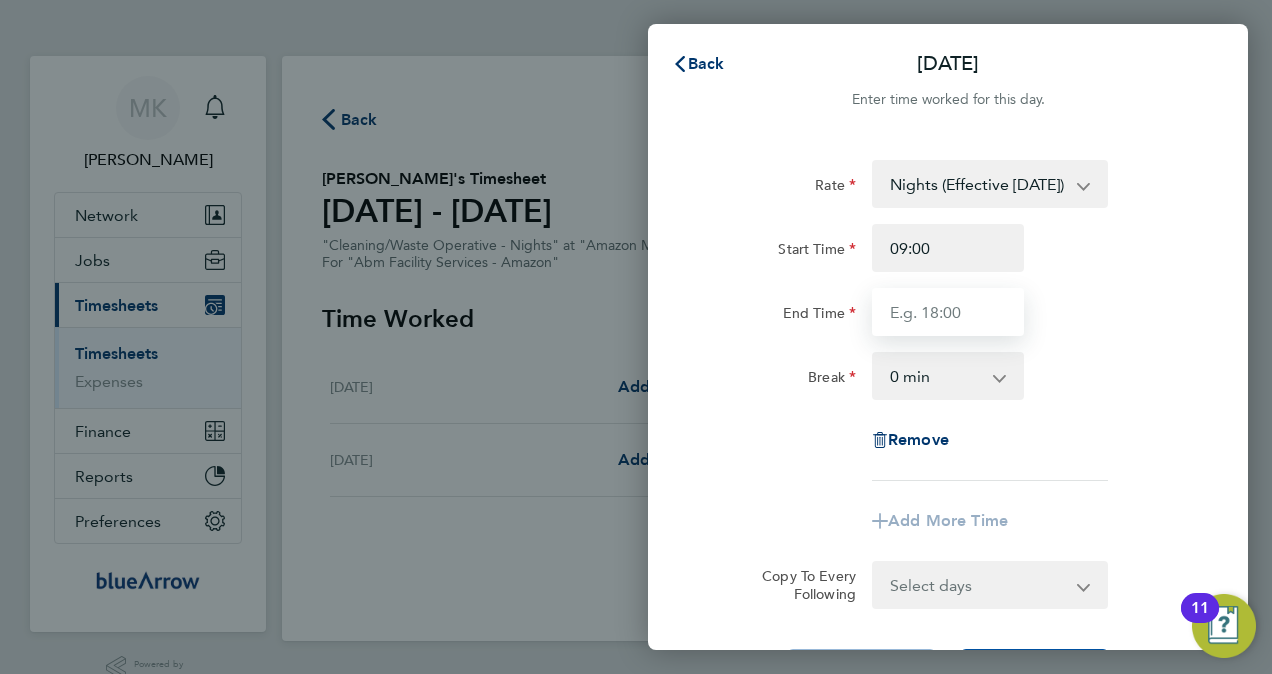 click on "End Time" at bounding box center (948, 312) 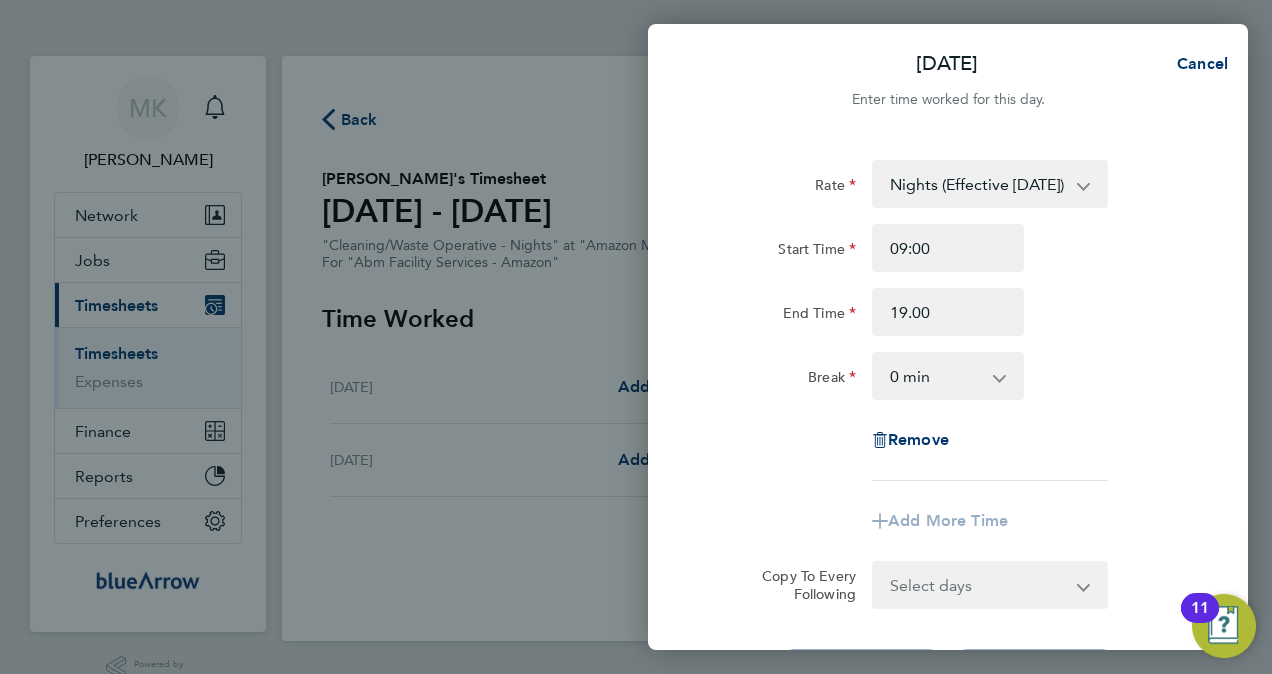 type on "19:00" 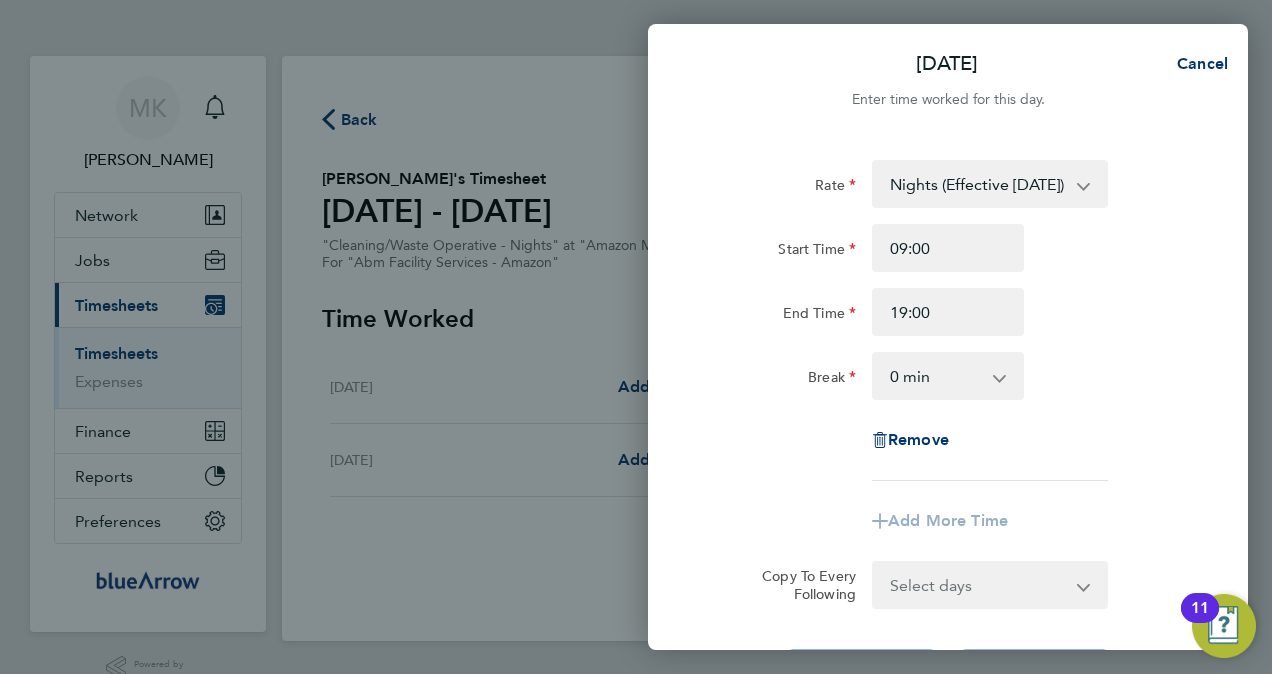 click on "0 min   15 min   30 min   45 min   60 min   75 min   90 min" at bounding box center [936, 376] 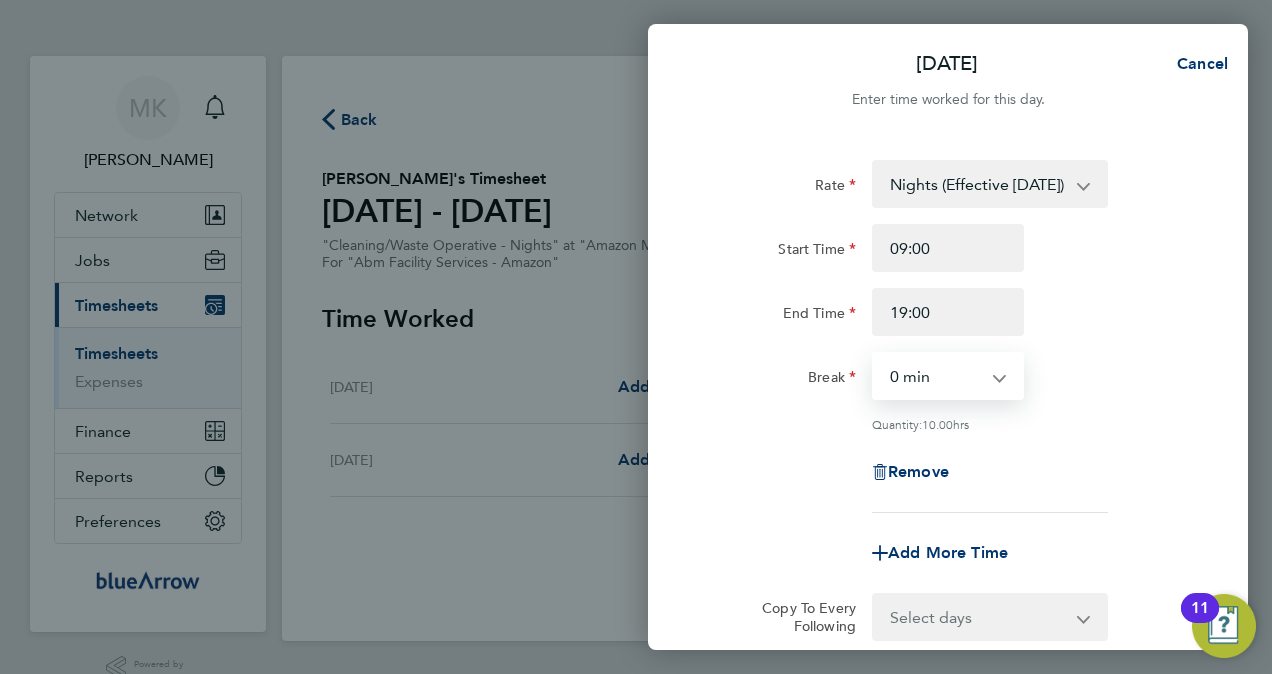 select on "60" 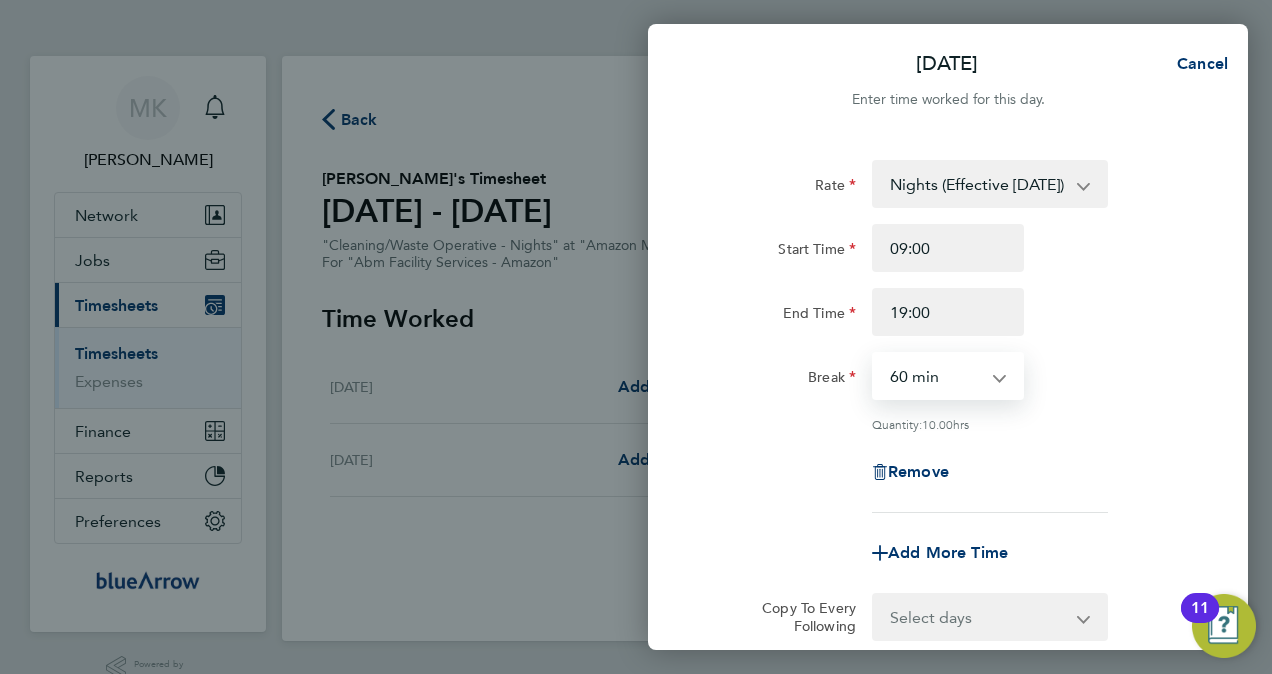 click on "0 min   15 min   30 min   45 min   60 min   75 min   90 min" at bounding box center (936, 376) 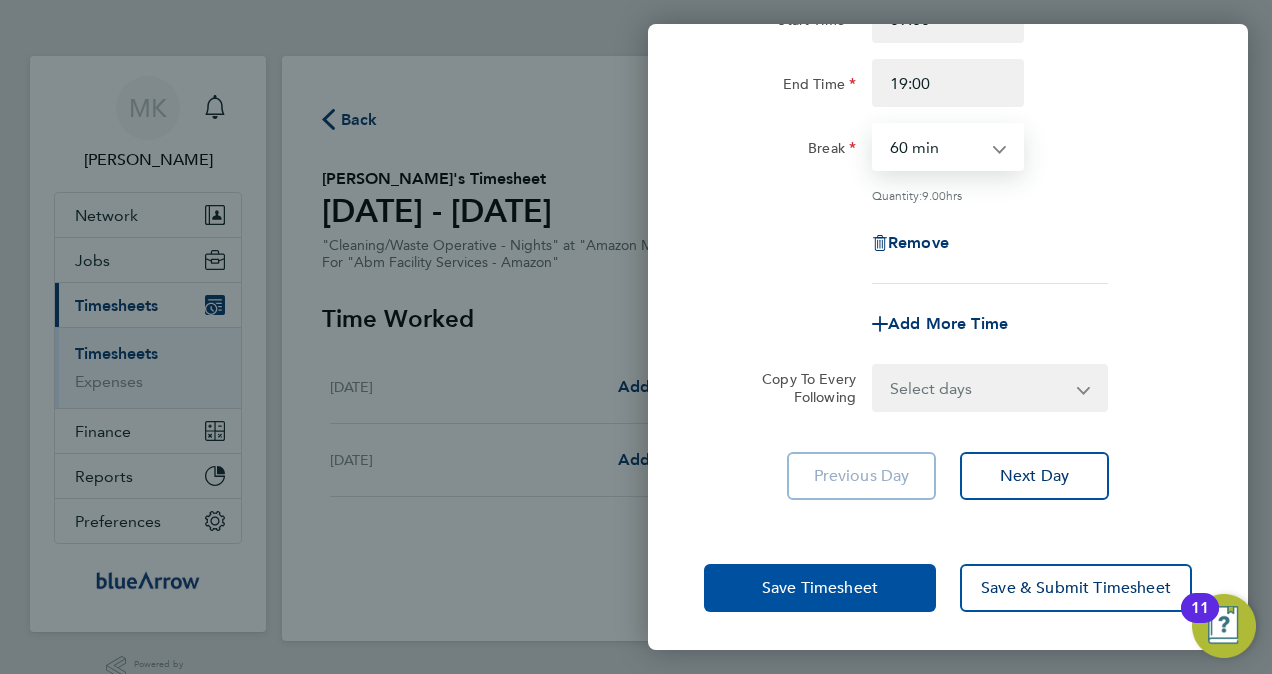 click on "Save Timesheet" 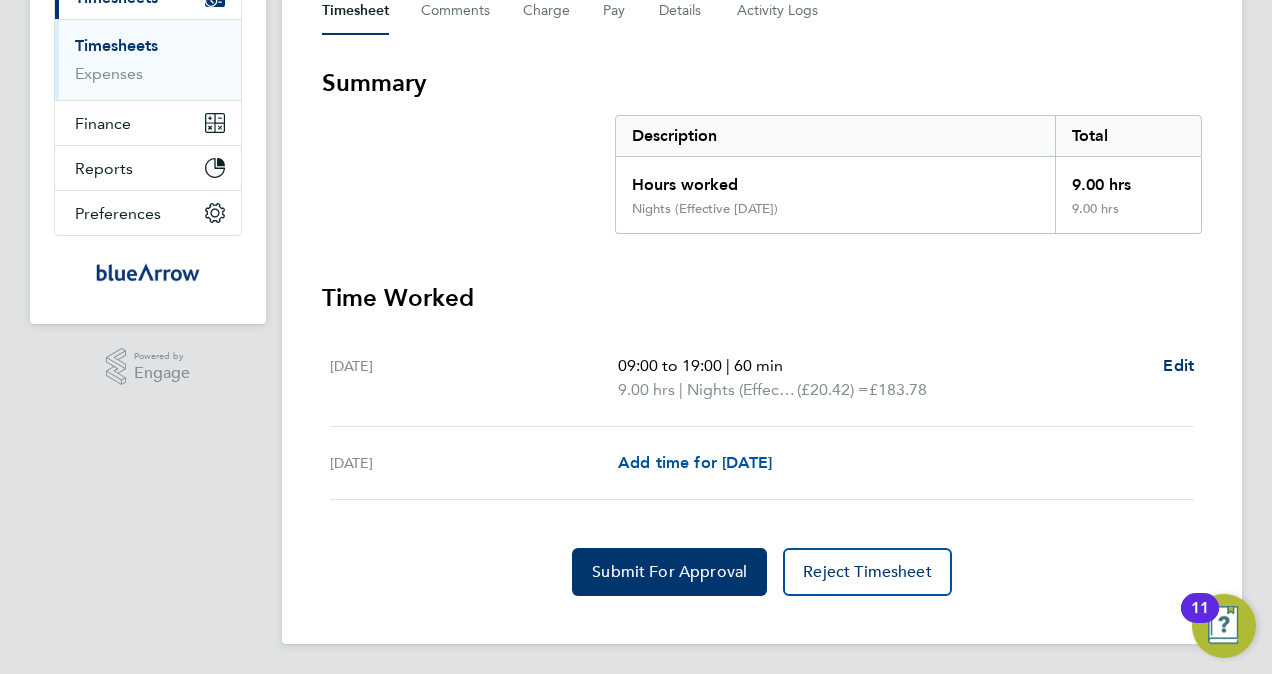 click on "Add time for [DATE]" at bounding box center (695, 462) 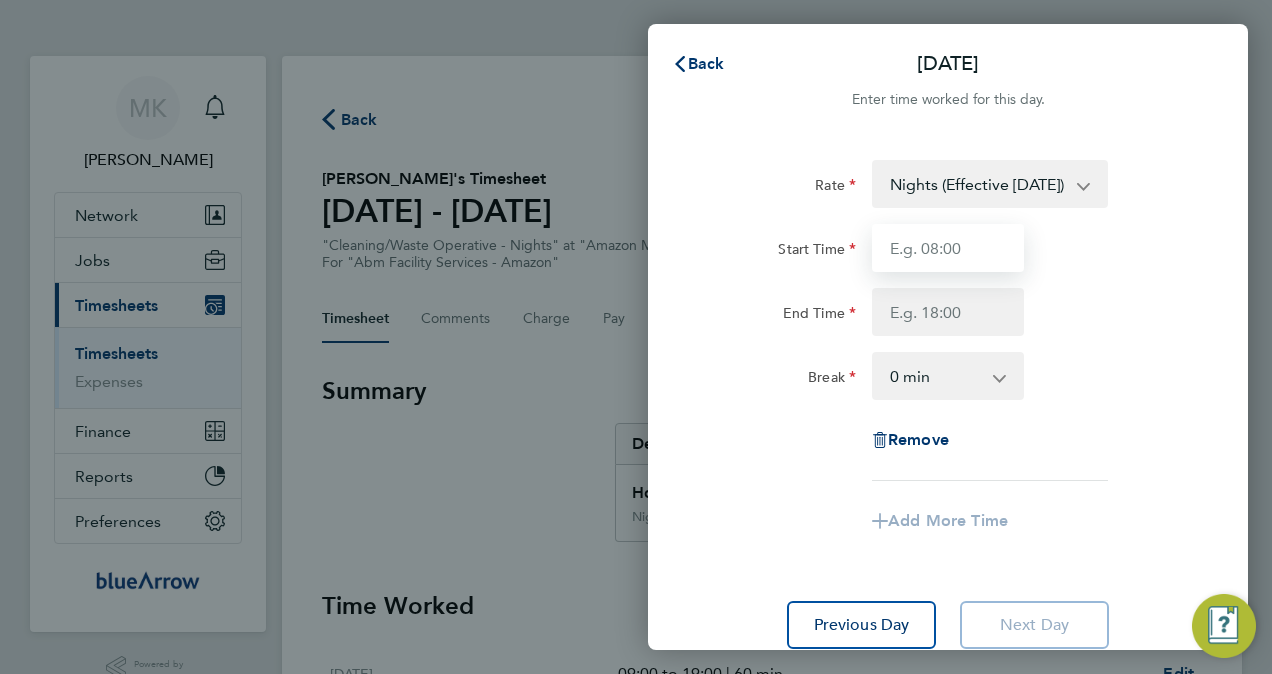 click on "Start Time" at bounding box center [948, 248] 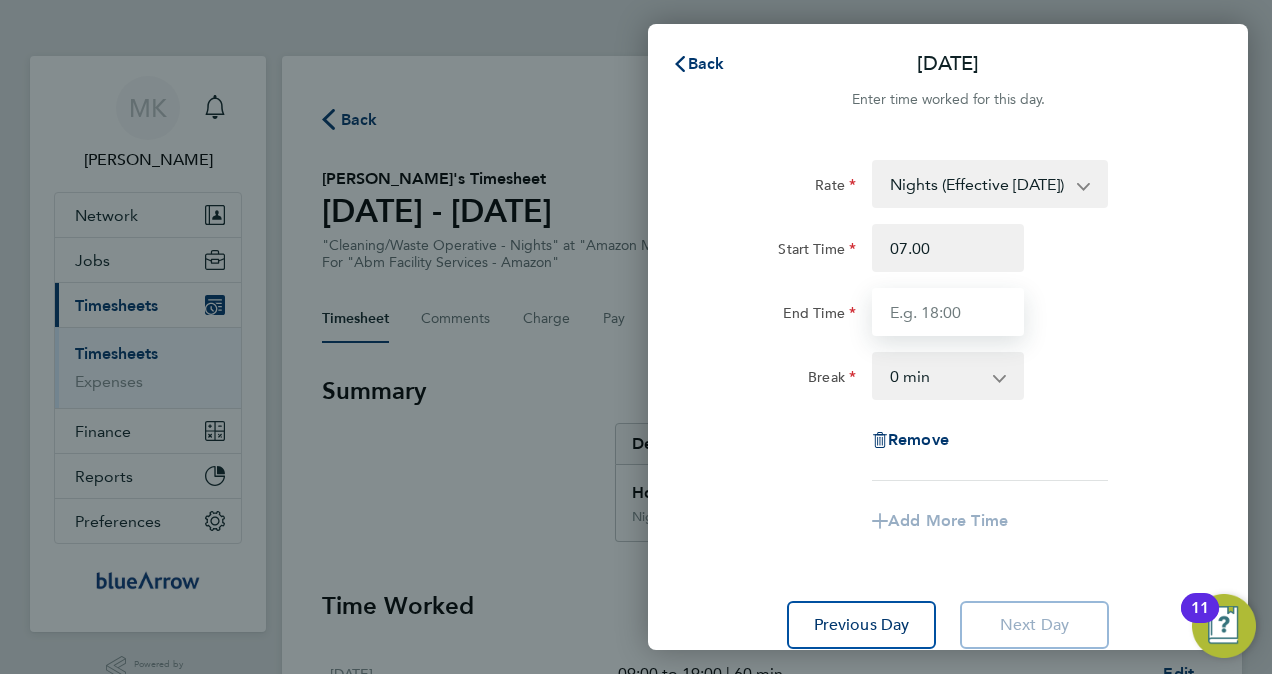 type on "07:00" 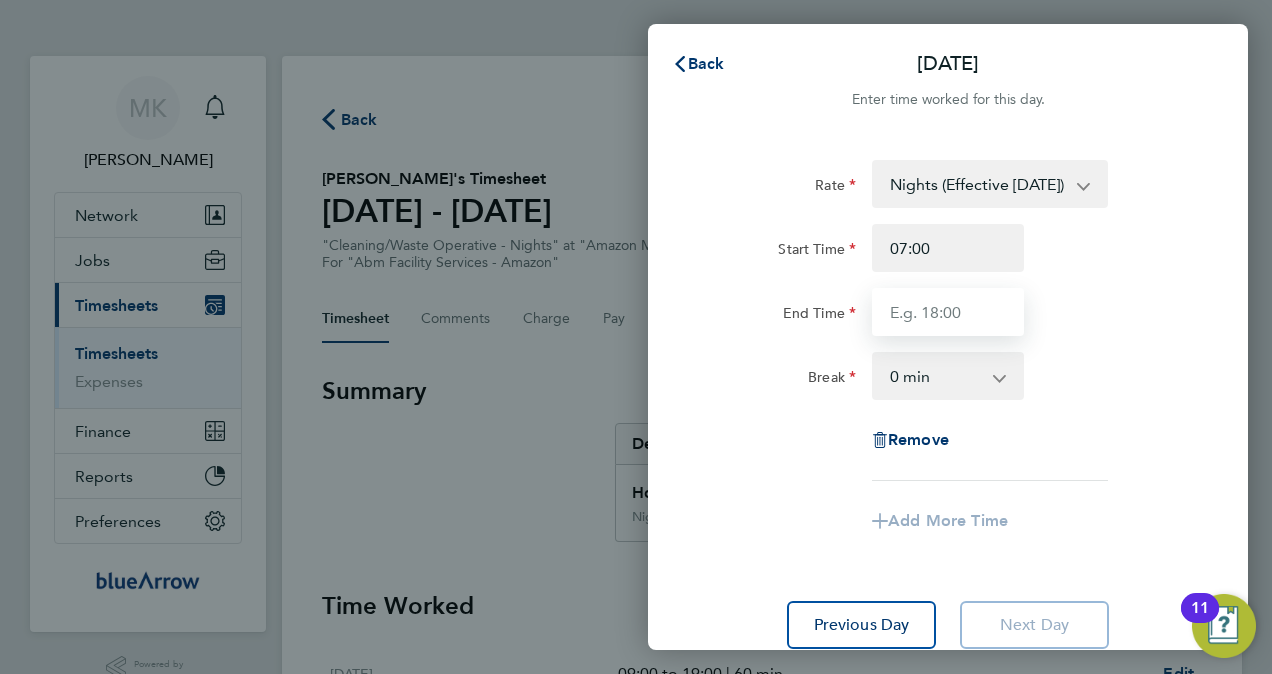 click on "End Time" at bounding box center [948, 312] 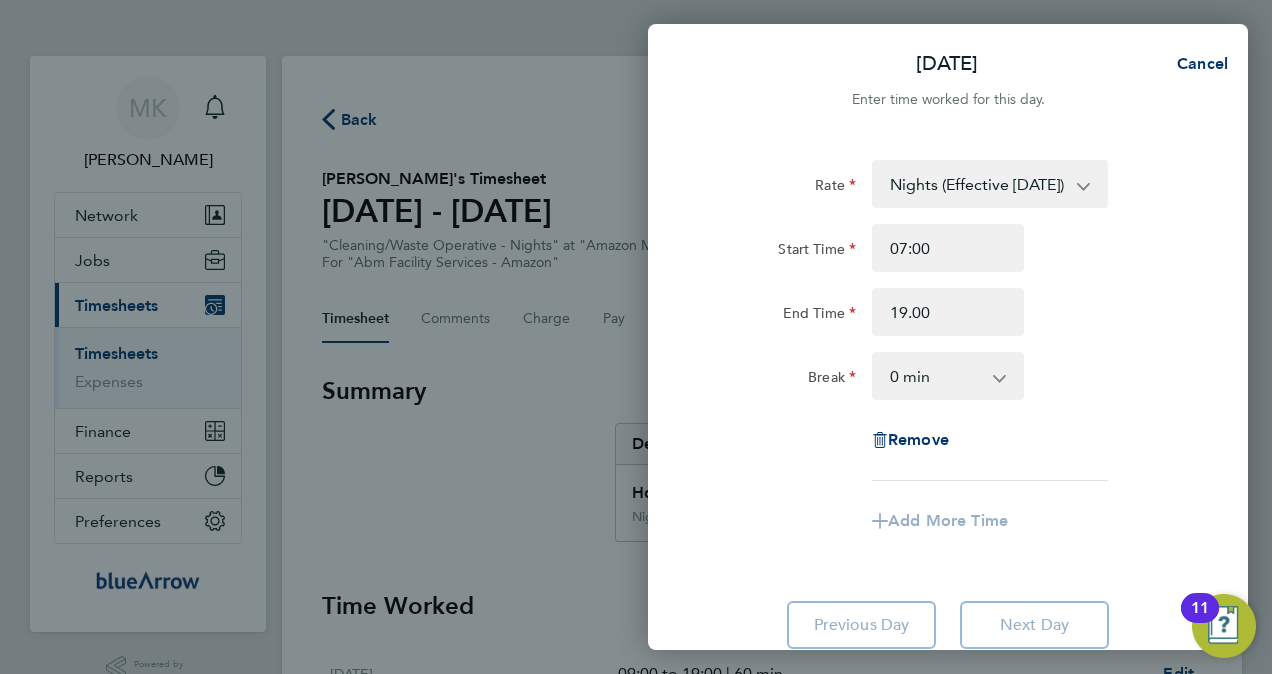 type on "19:00" 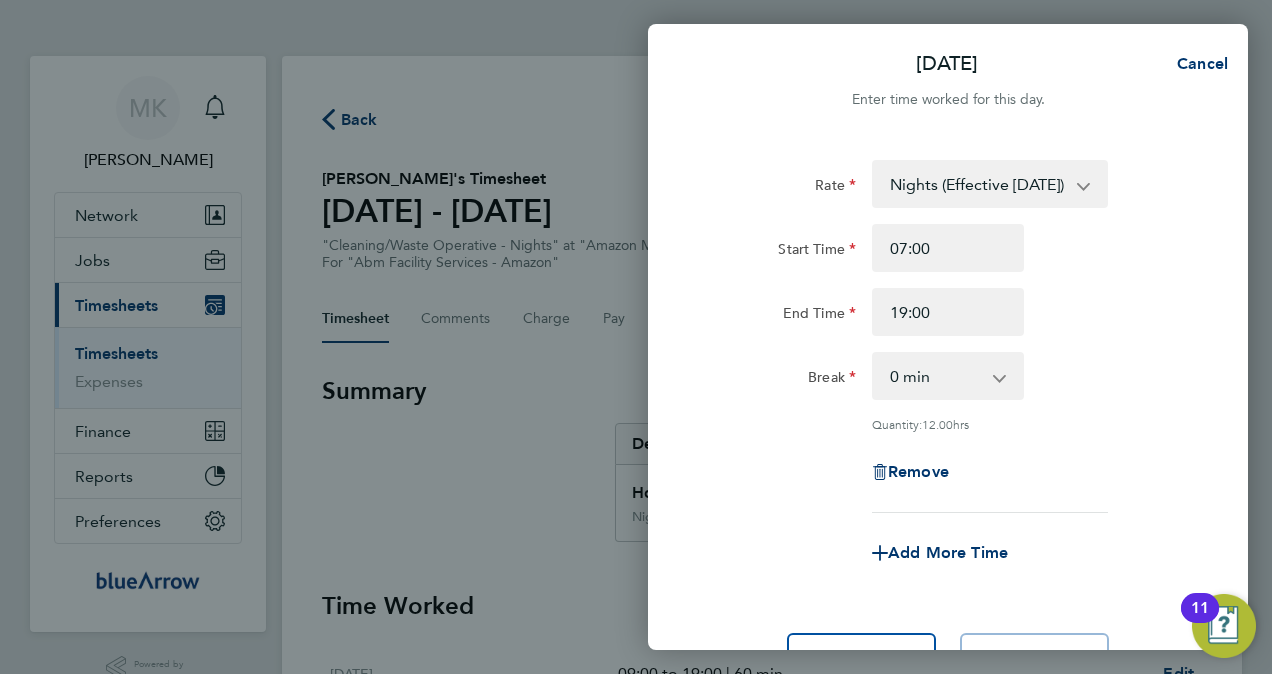 click 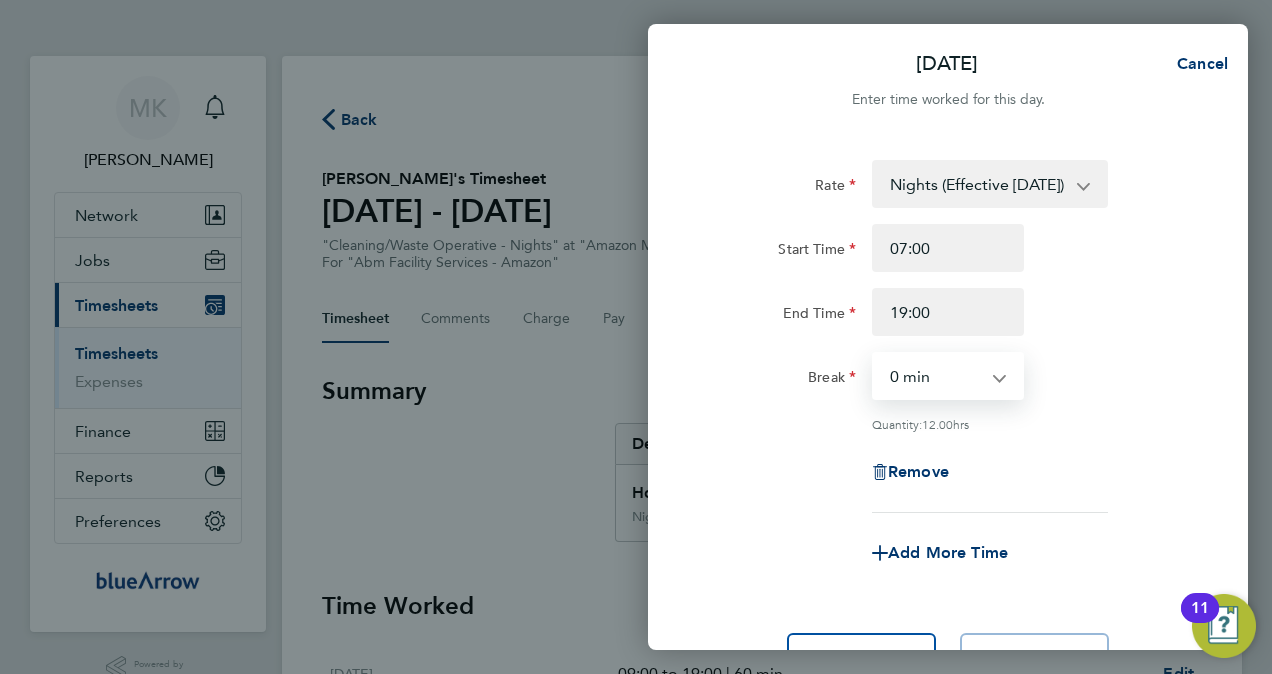 select on "60" 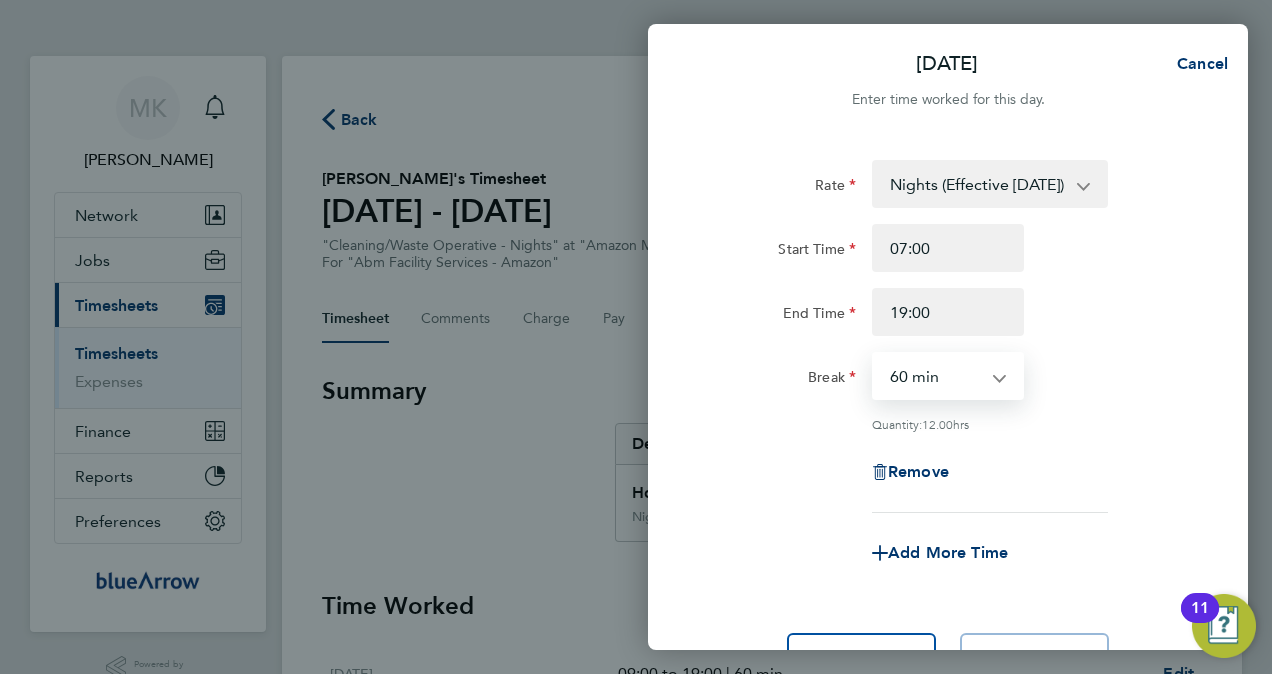 click on "0 min   15 min   30 min   45 min   60 min   75 min   90 min" at bounding box center (936, 376) 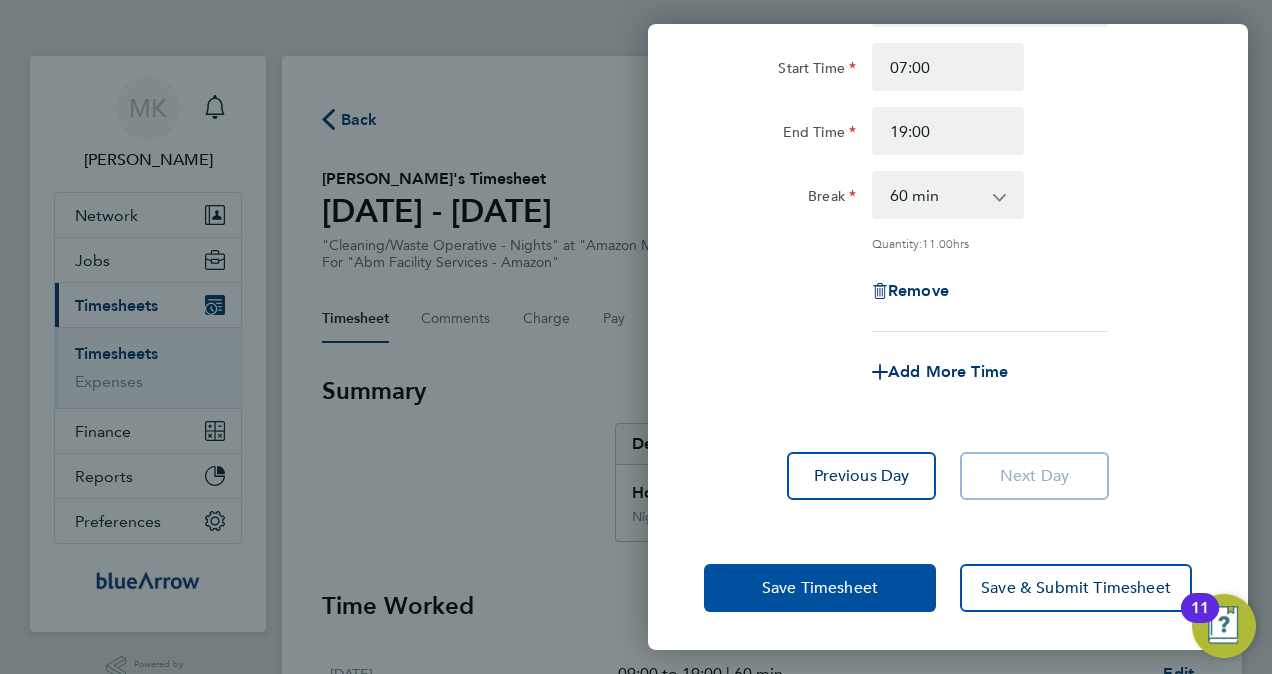click on "Save Timesheet" 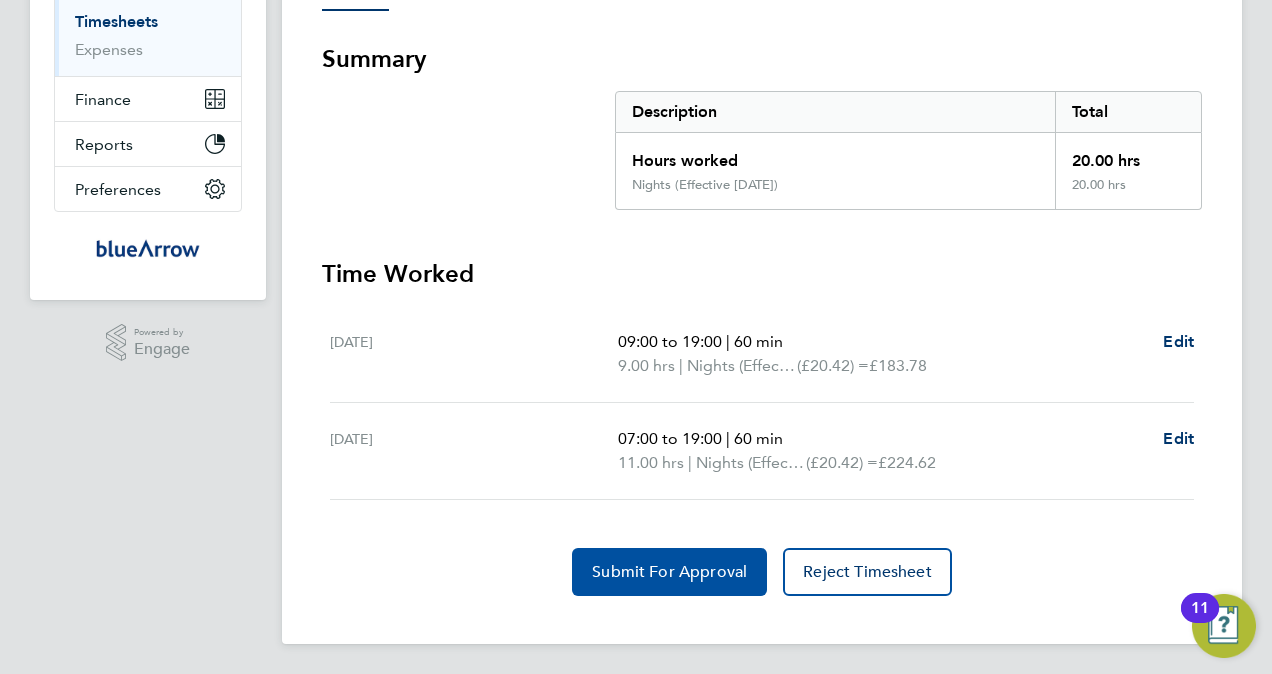 click on "Submit For Approval" 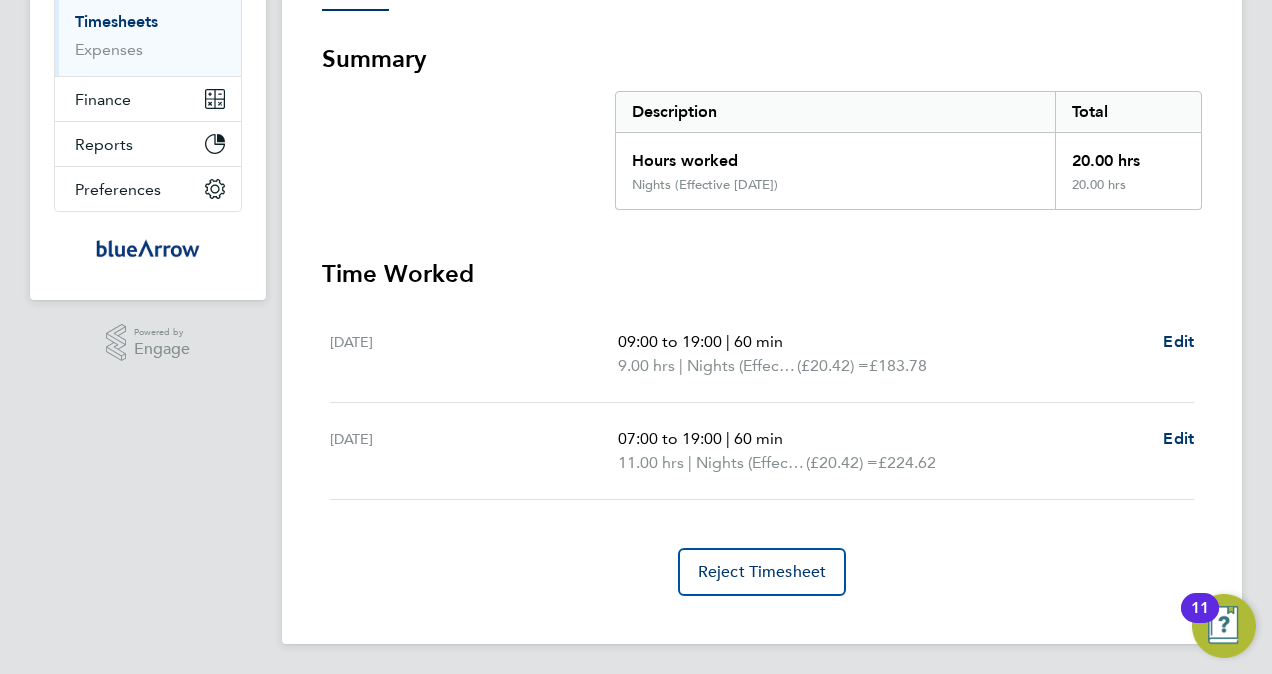 scroll, scrollTop: 0, scrollLeft: 0, axis: both 